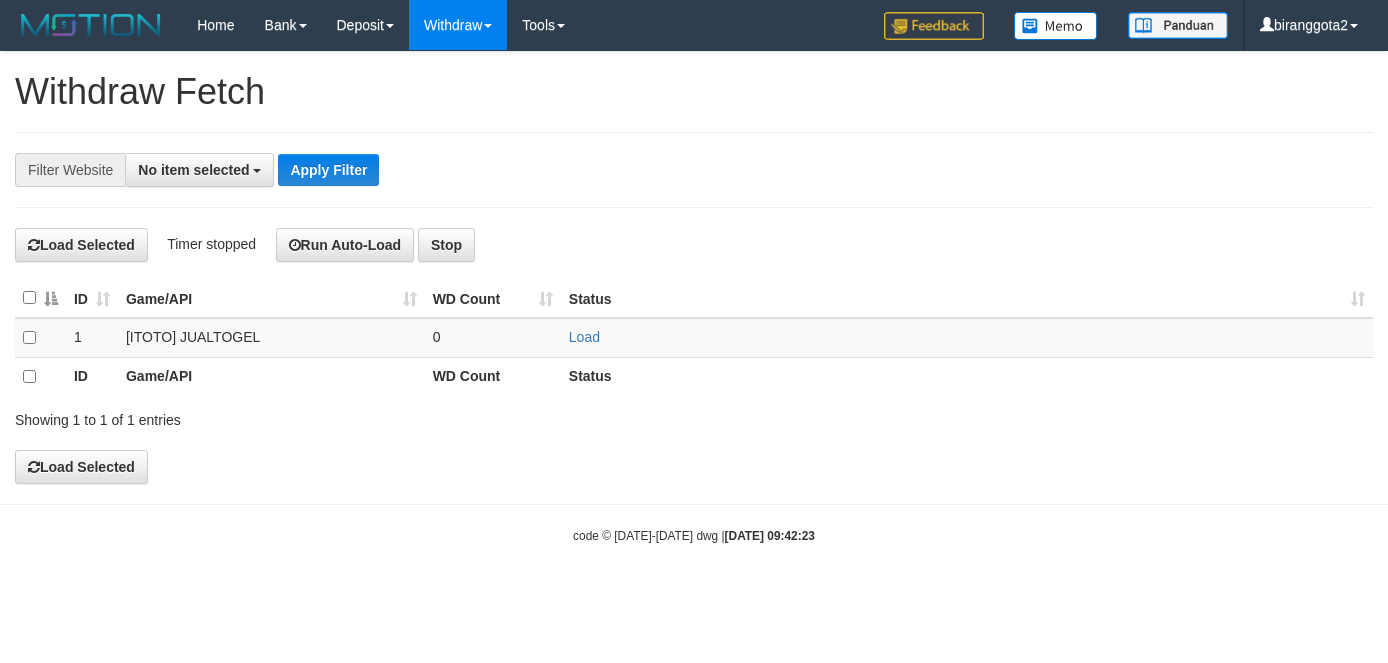 scroll, scrollTop: 0, scrollLeft: 0, axis: both 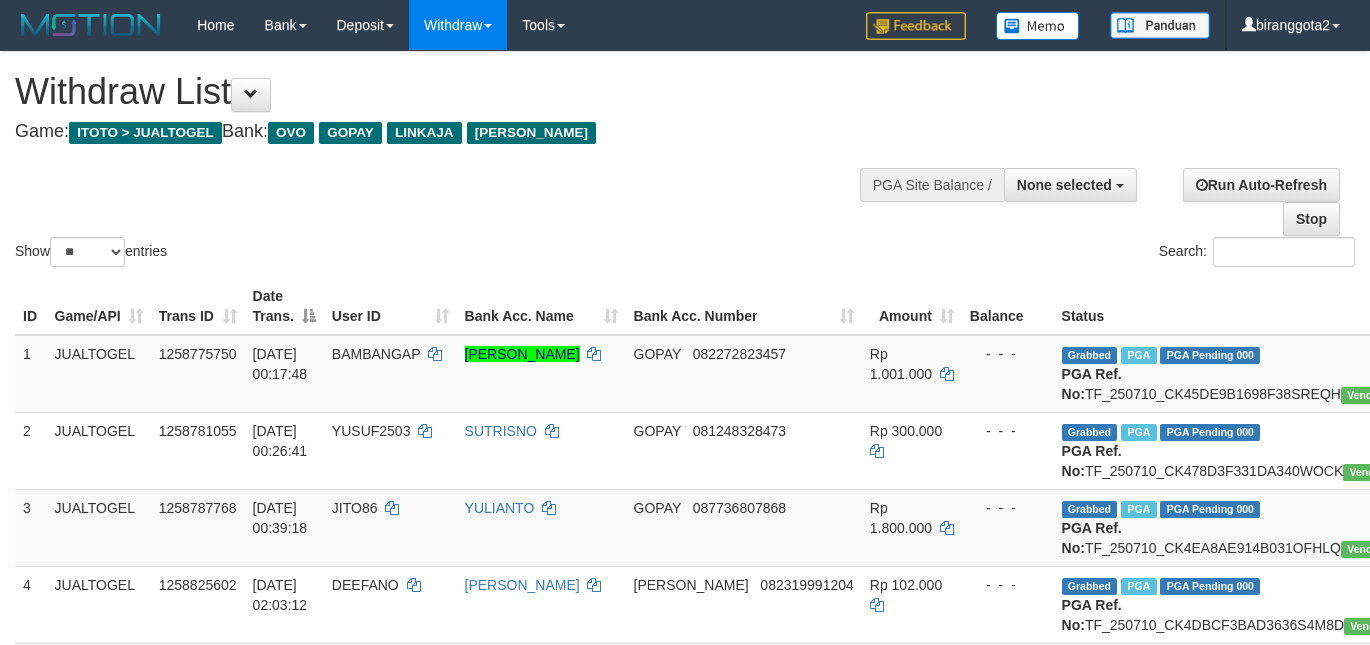 select 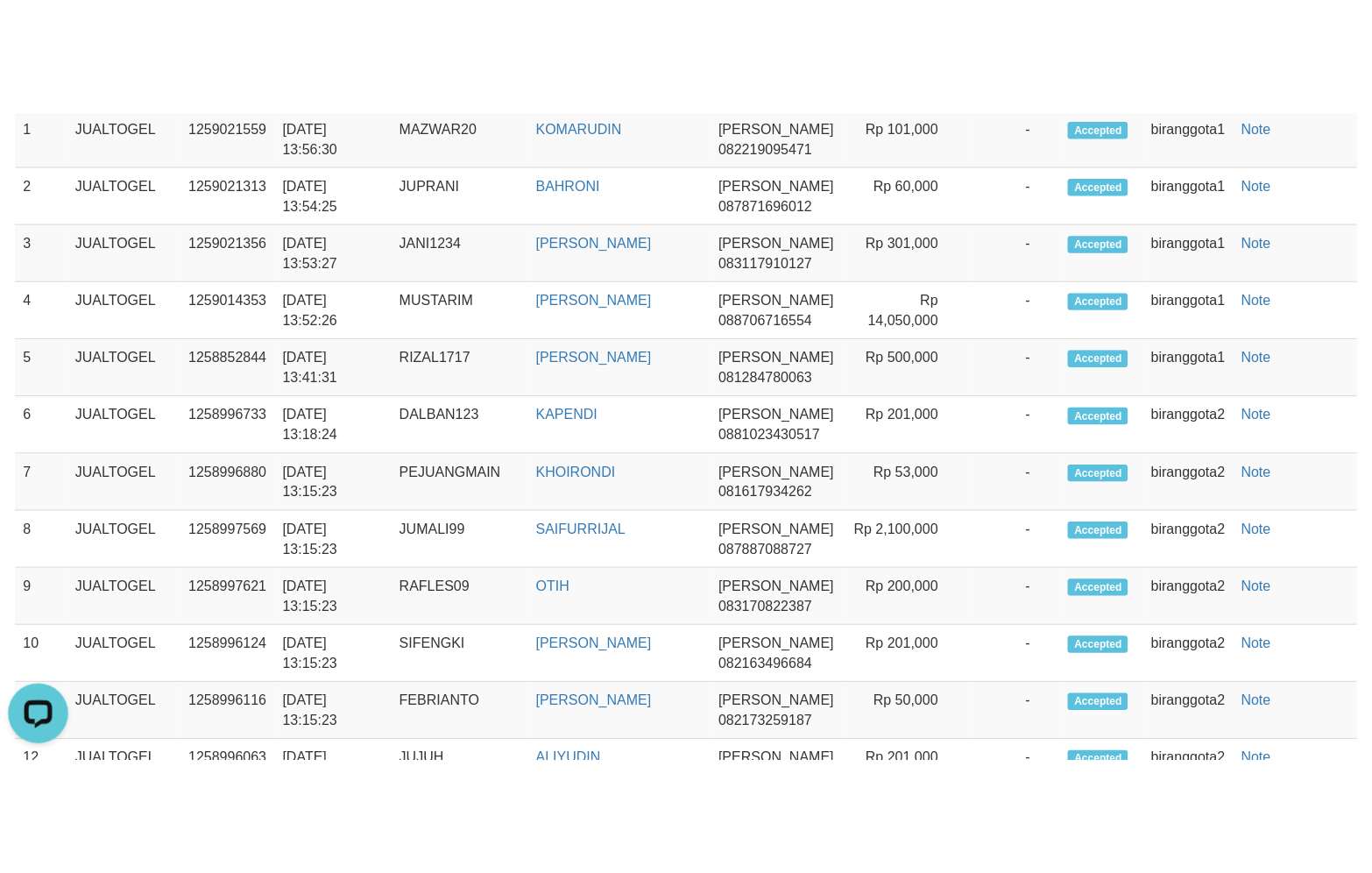 scroll, scrollTop: 0, scrollLeft: 0, axis: both 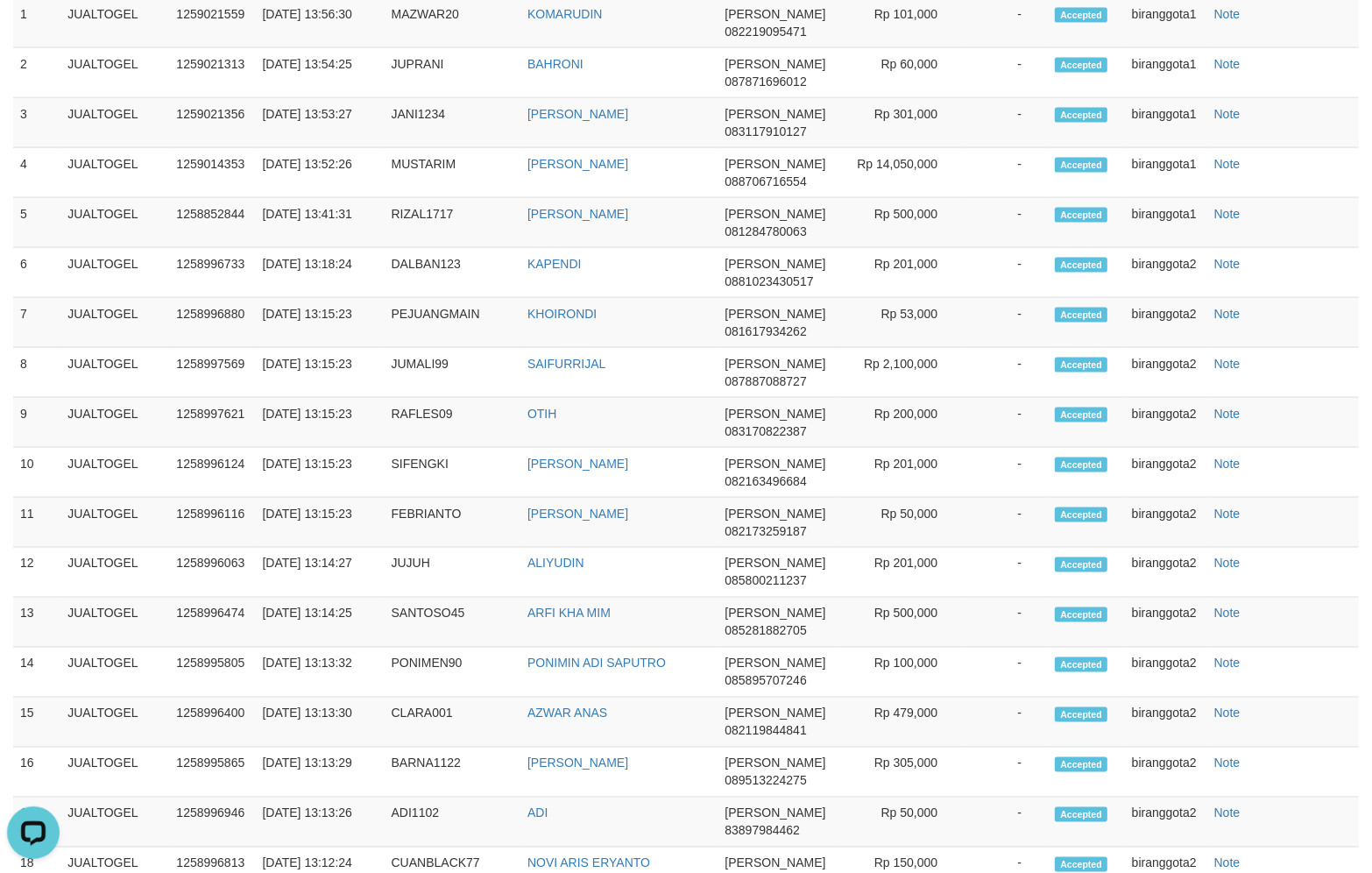click on "Showing 1 to 25 of 39 entries" at bounding box center [286, -193] 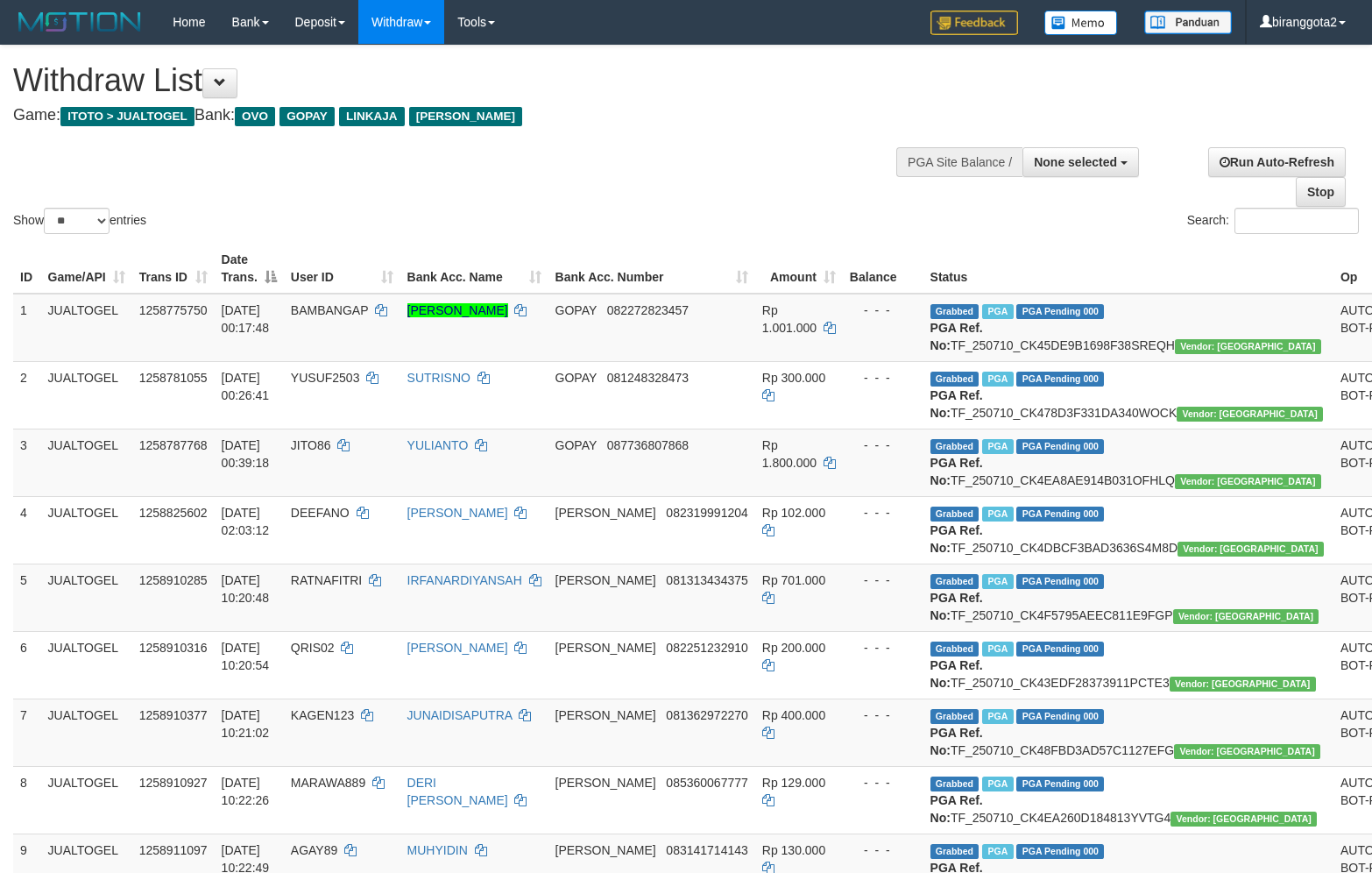select 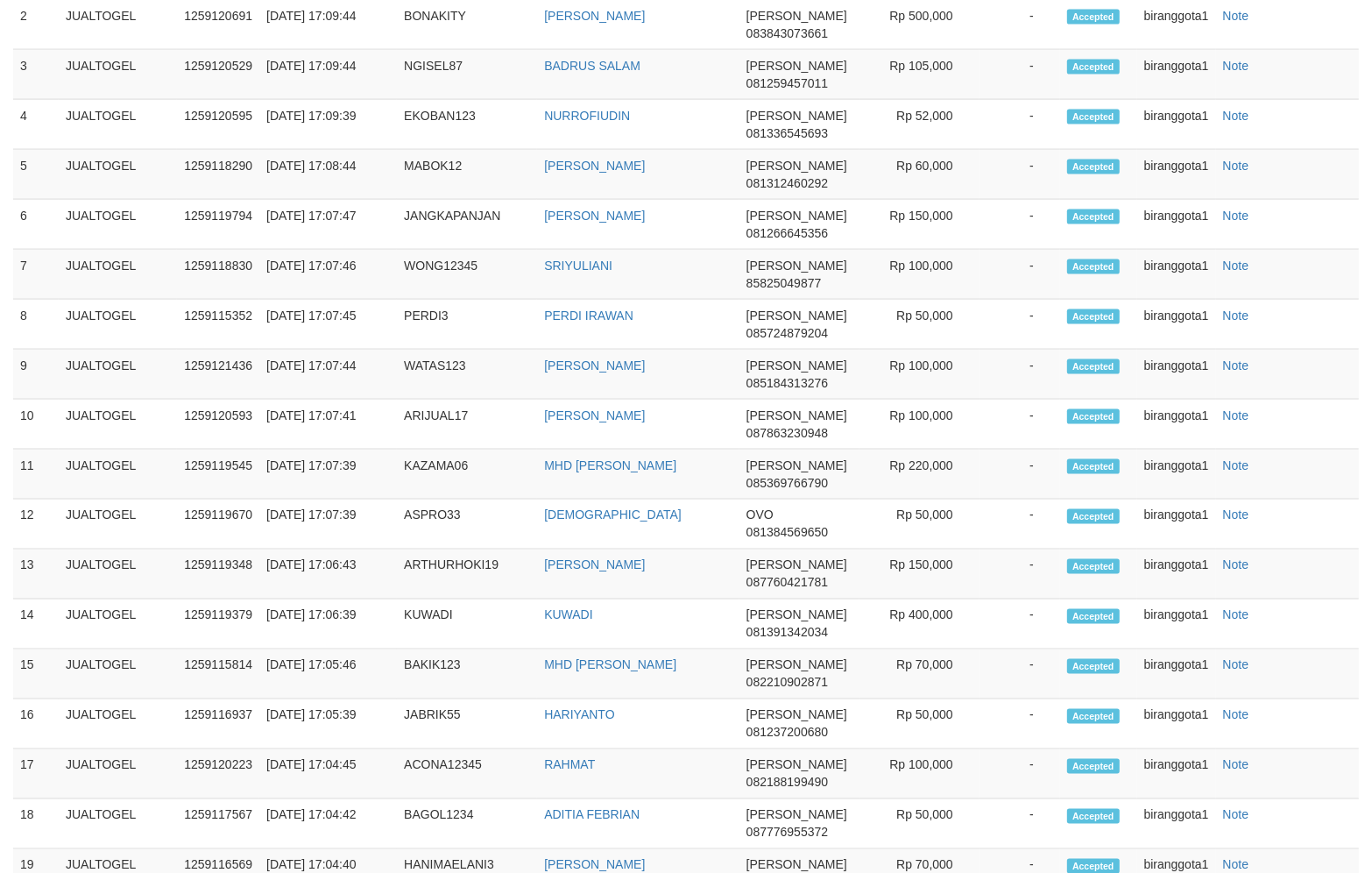 scroll, scrollTop: 2191, scrollLeft: 0, axis: vertical 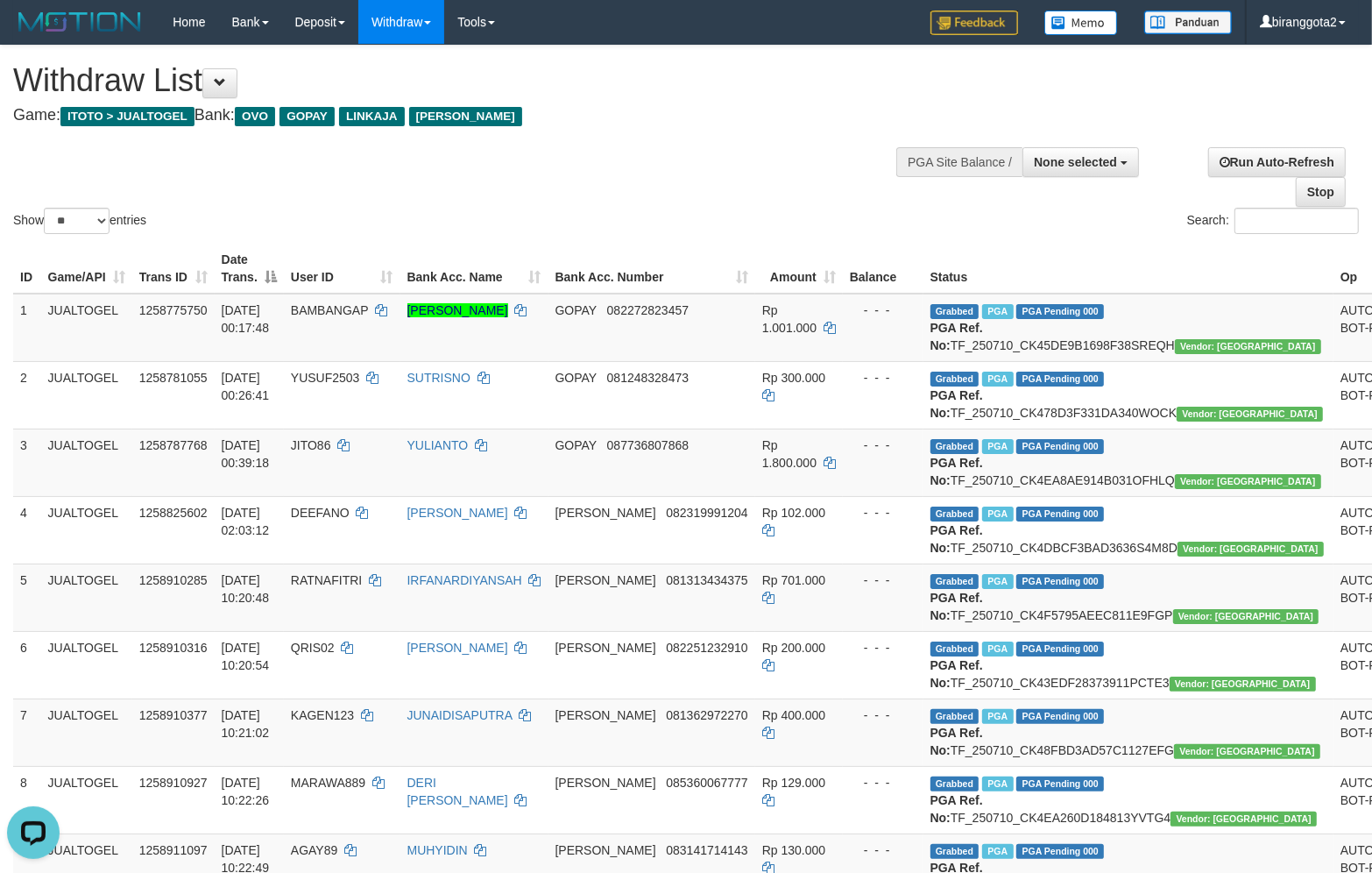 click on "Show  ** ** ** ***  entries Search:" at bounding box center (686, 141) 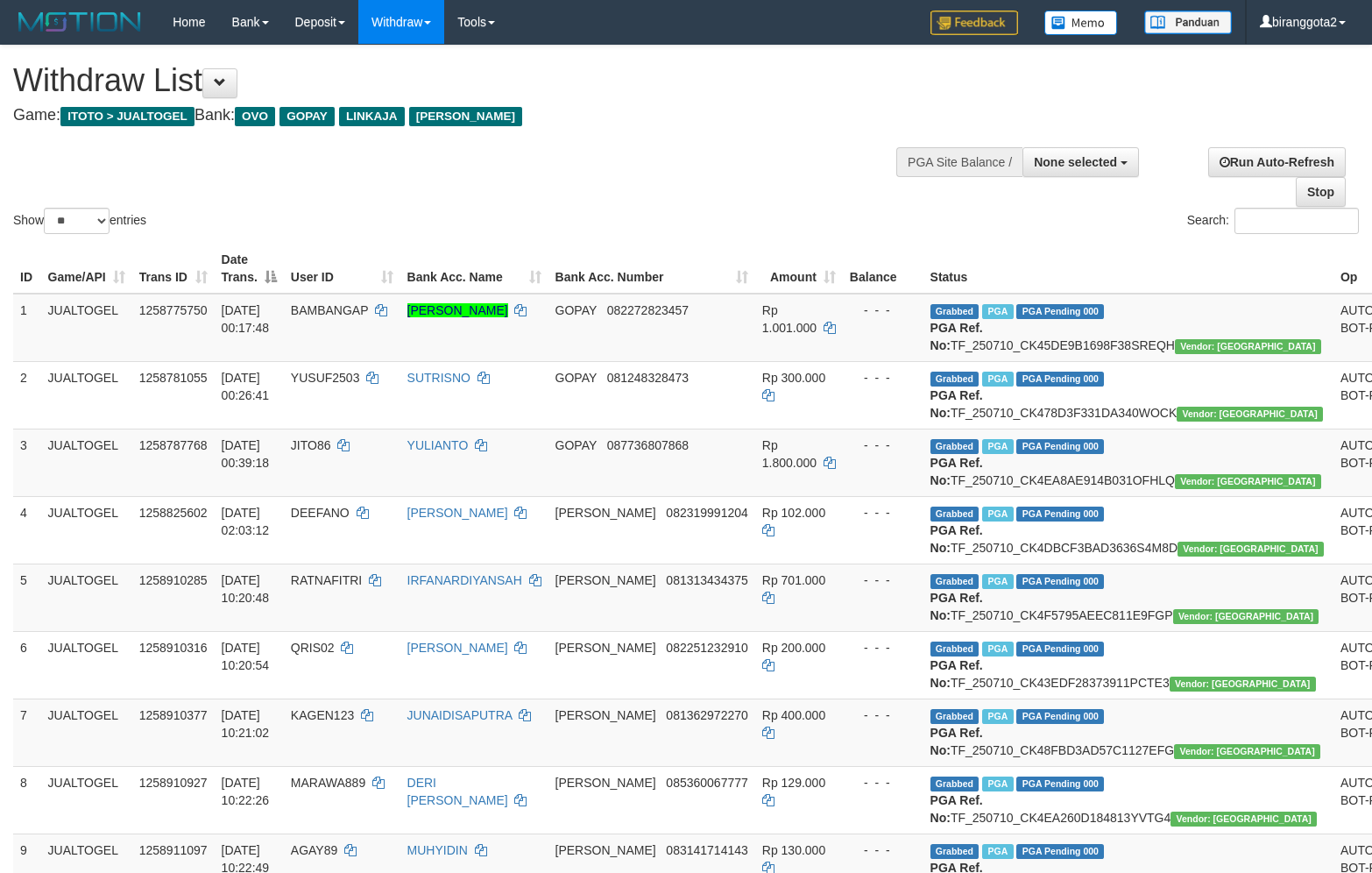 select 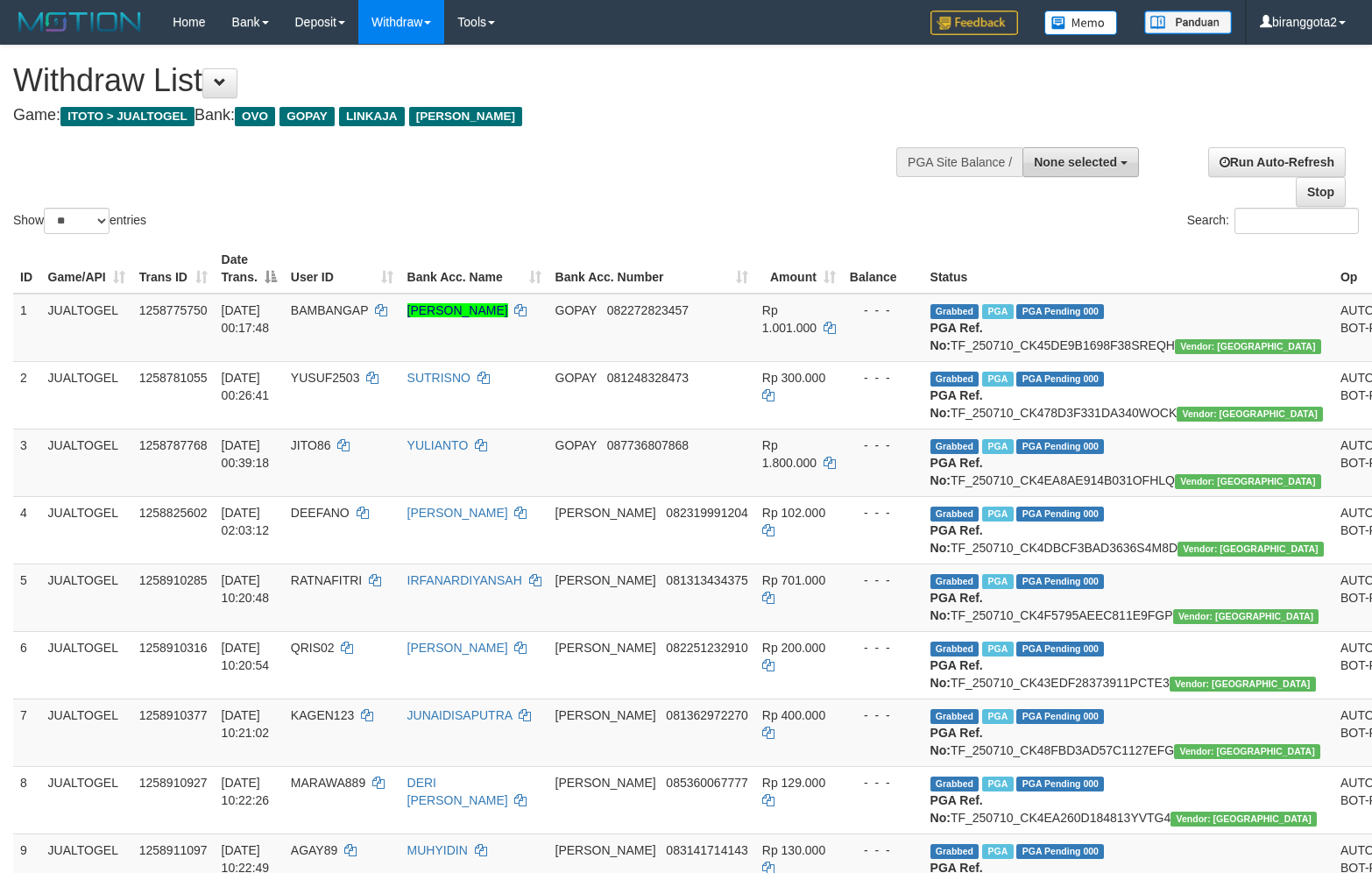 scroll, scrollTop: 0, scrollLeft: 0, axis: both 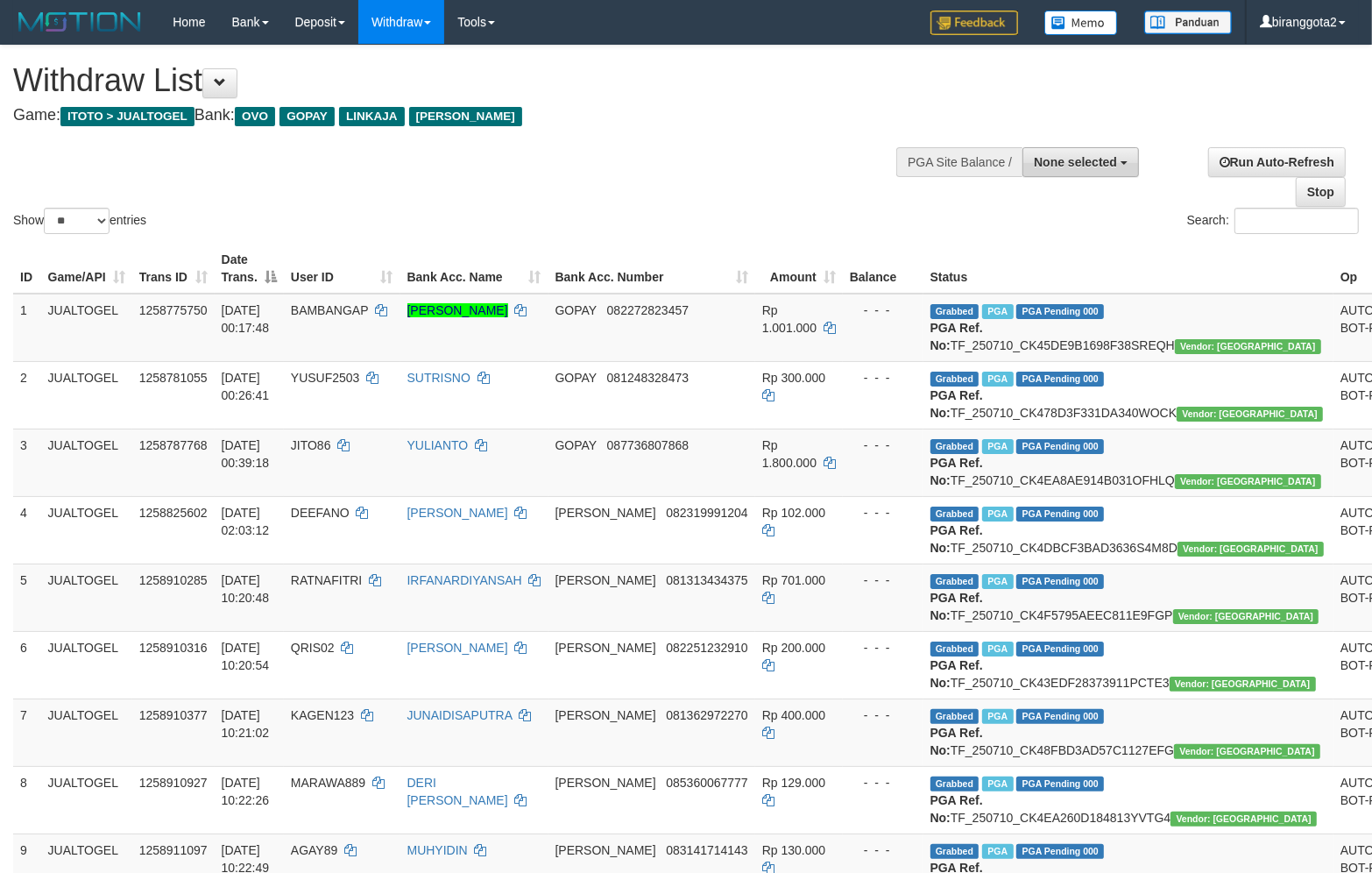 click on "None selected" at bounding box center (1075, 162) 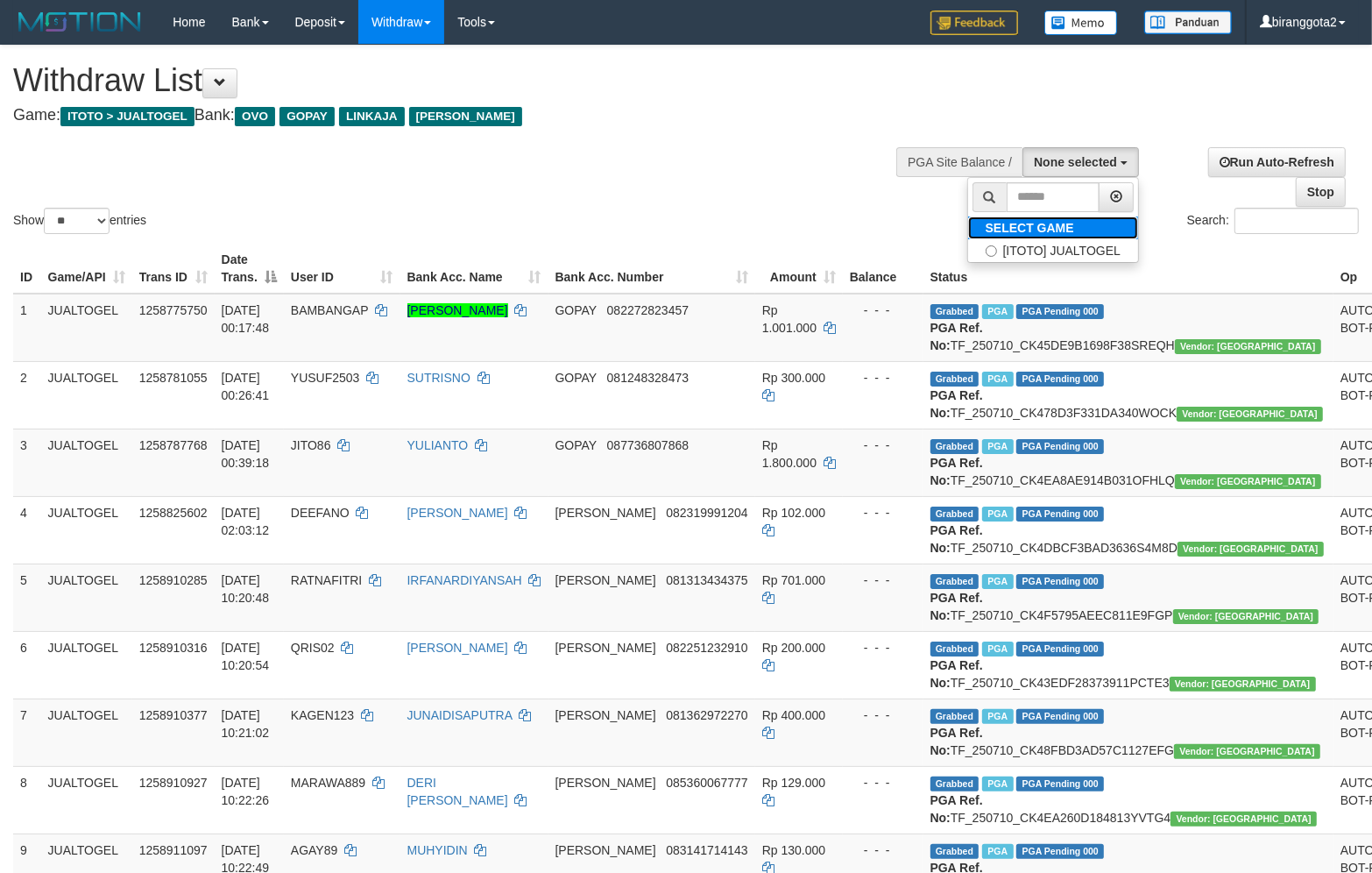 click on "SELECT GAME" at bounding box center [1029, 228] 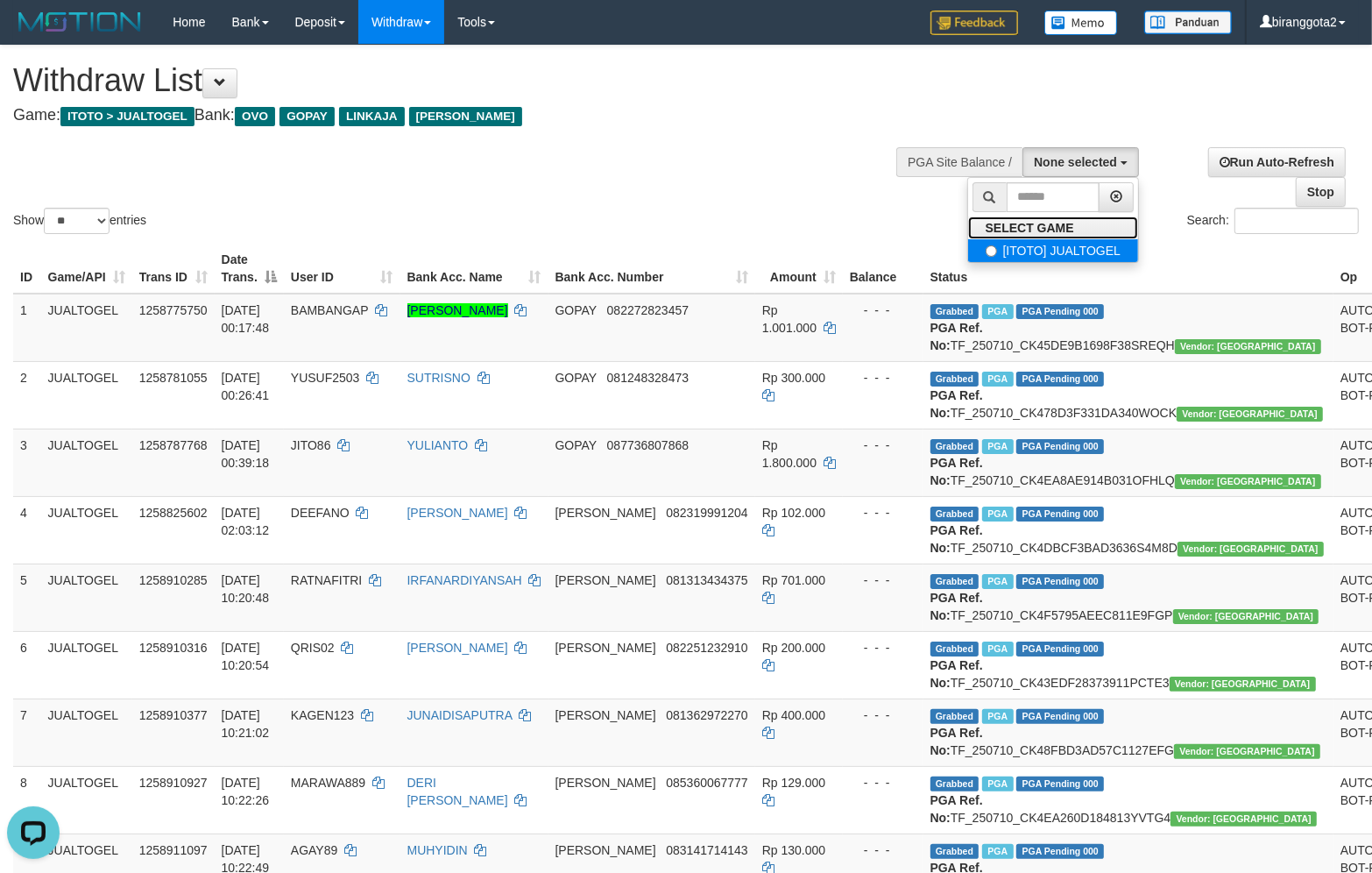 scroll, scrollTop: 0, scrollLeft: 0, axis: both 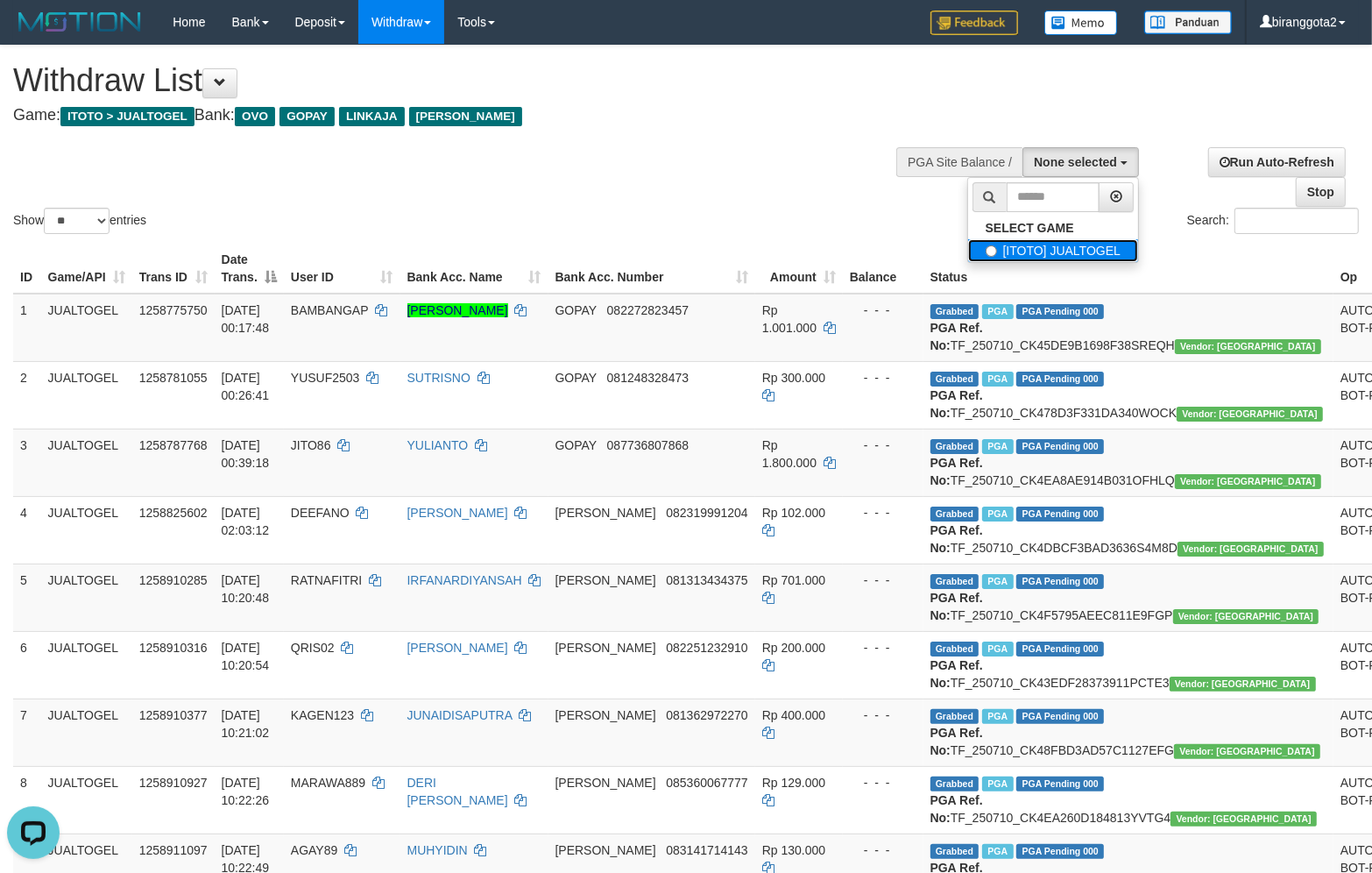 click on "[ITOTO] JUALTOGEL" at bounding box center (1053, 251) 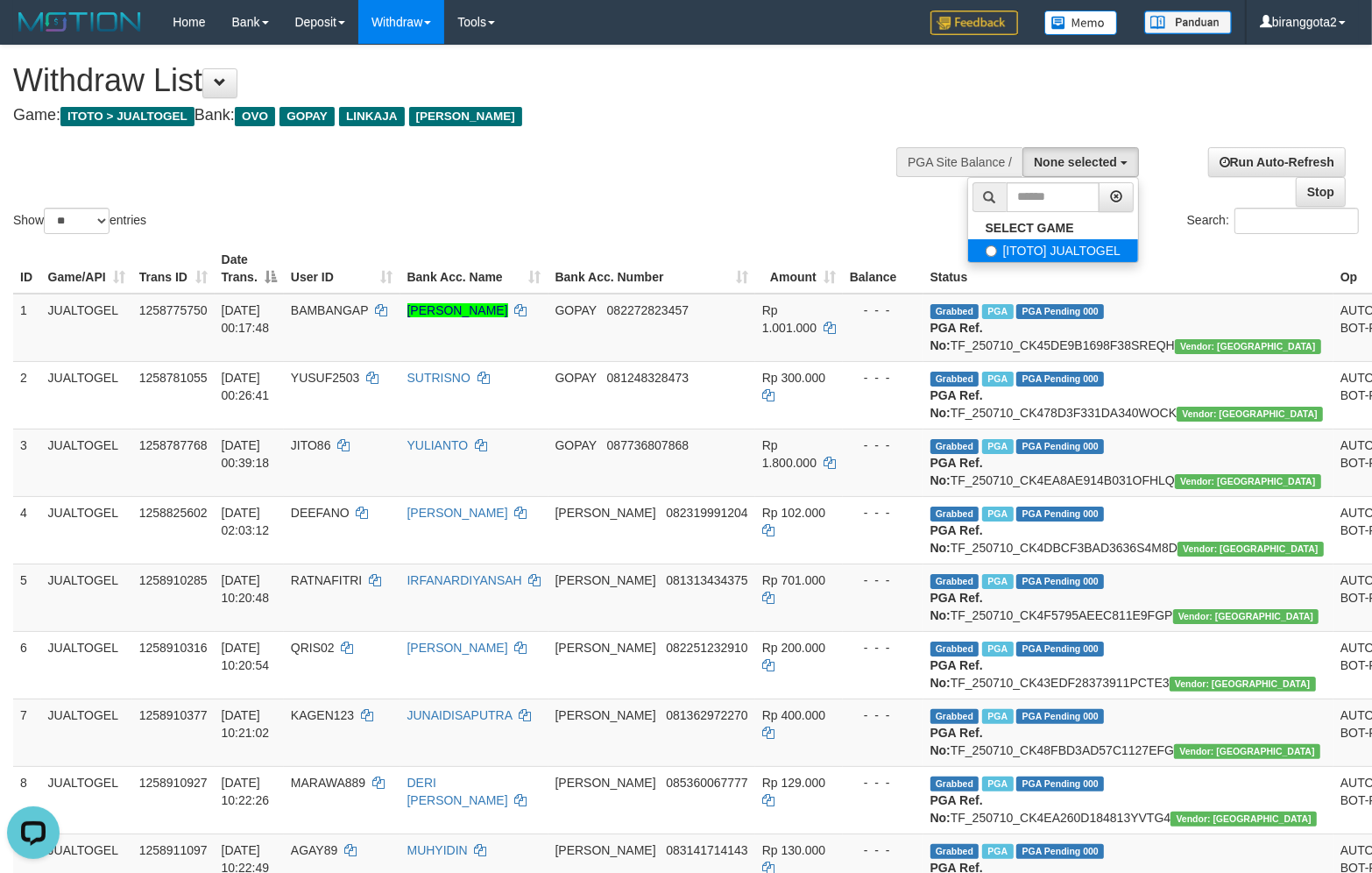 select on "****" 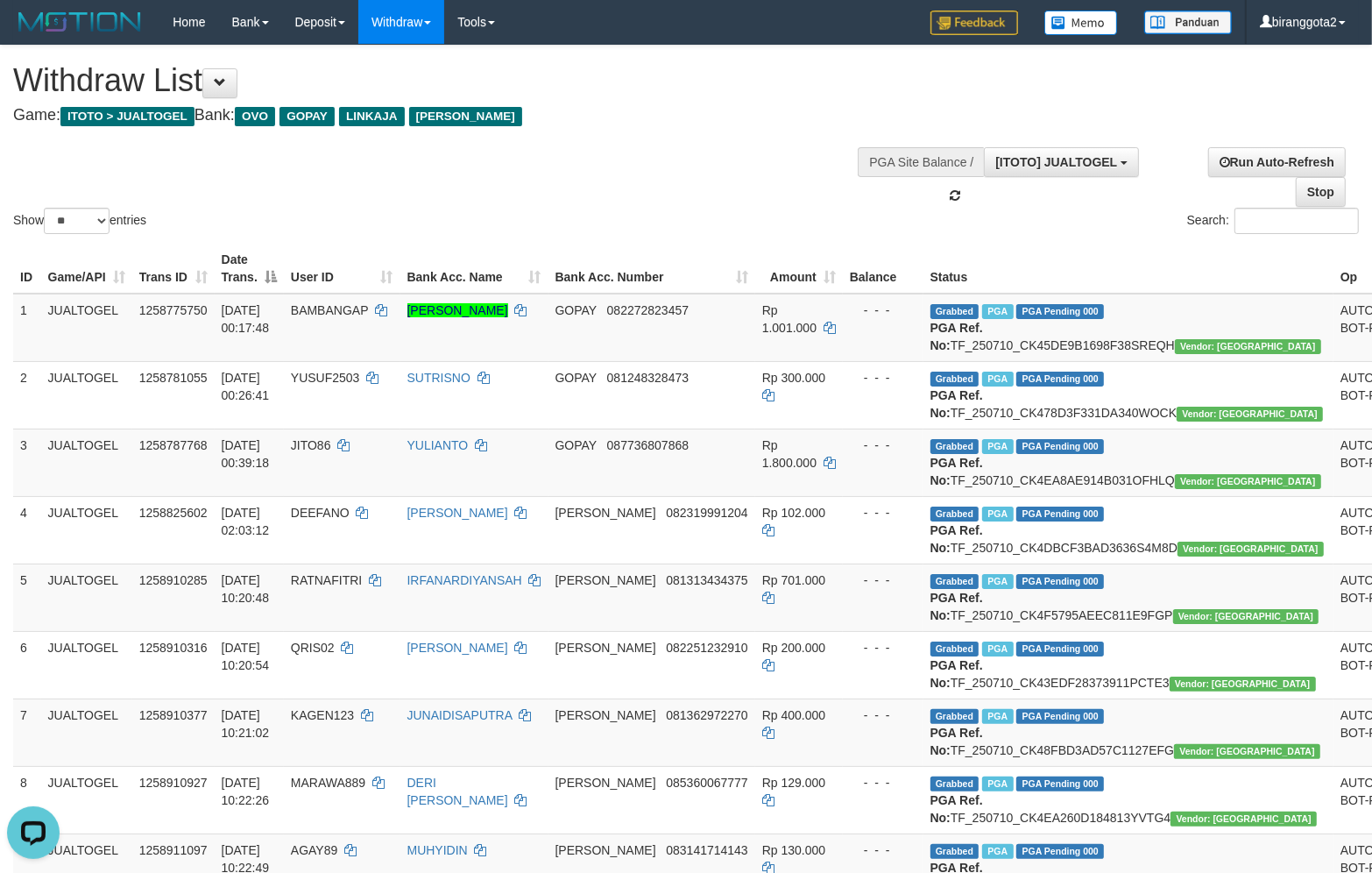 scroll, scrollTop: 15, scrollLeft: 0, axis: vertical 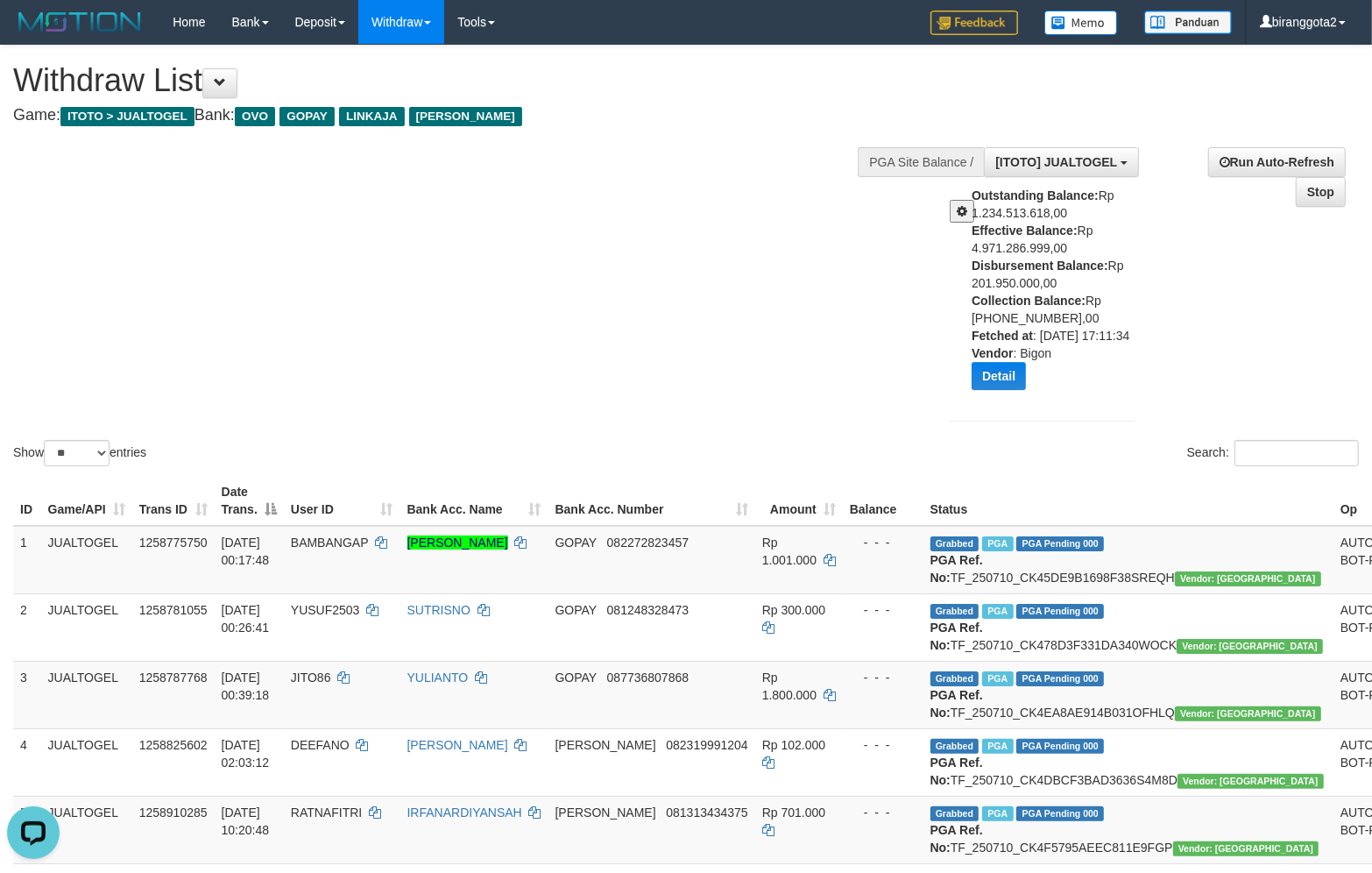 click on "Outstanding Balance:  Rp 1.234.513.618,00
Effective Balance:  Rp 4.971.286.999,00
Disbursement Balance:  Rp 201.950.000,00
Collection Balance:  Rp 13.772.120.339,00
Fetched at : 2025-07-10 17:11:34
Vendor : Bigon
Detail
Vendor Name
Outstanding Balance
Effective Balance
Disbursment Balance
Collection Balance
No data found
Fetched at:   2025-07-10 17:11:34
Vendor:   Bigon" at bounding box center (1059, 295) 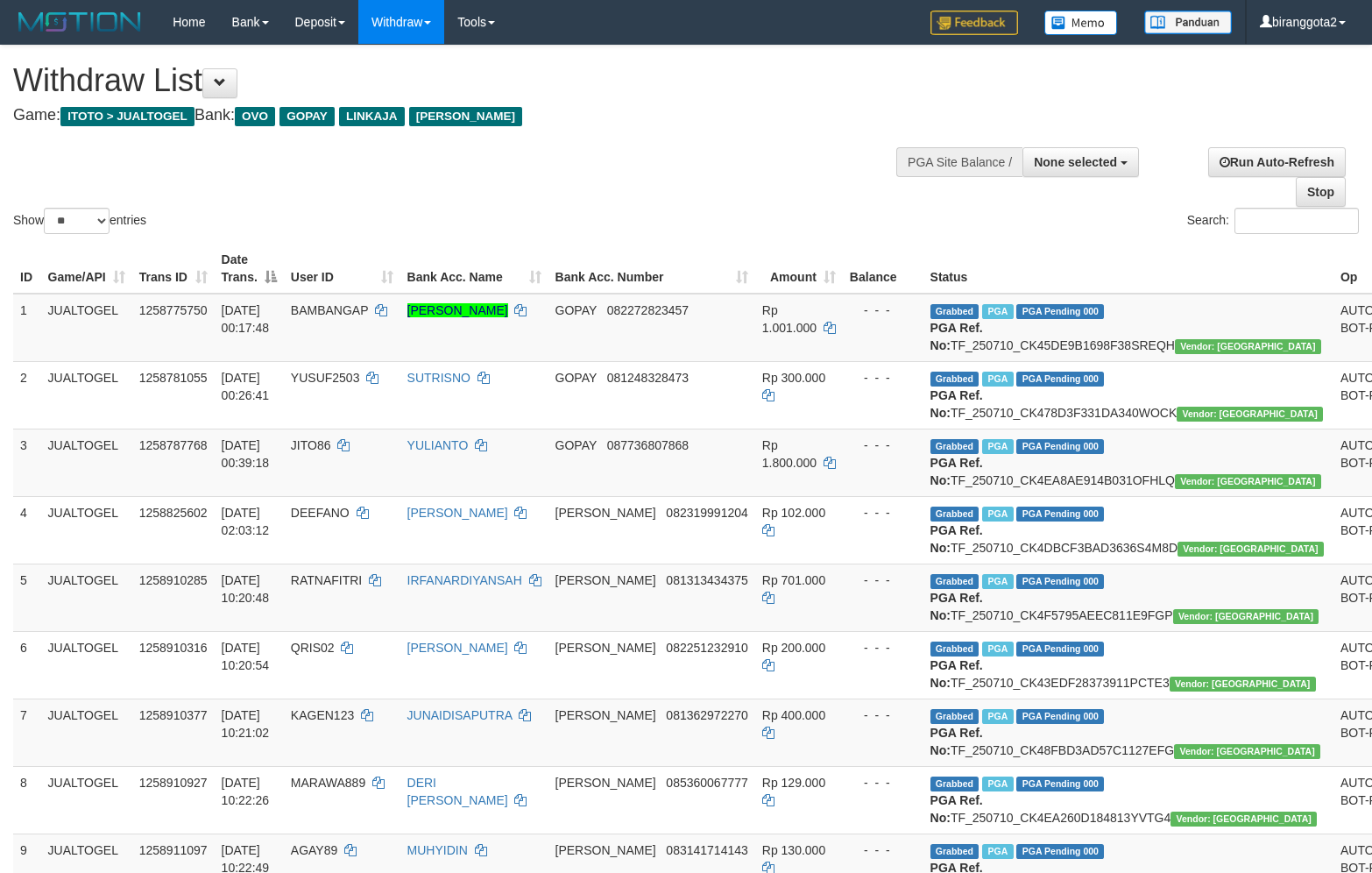select 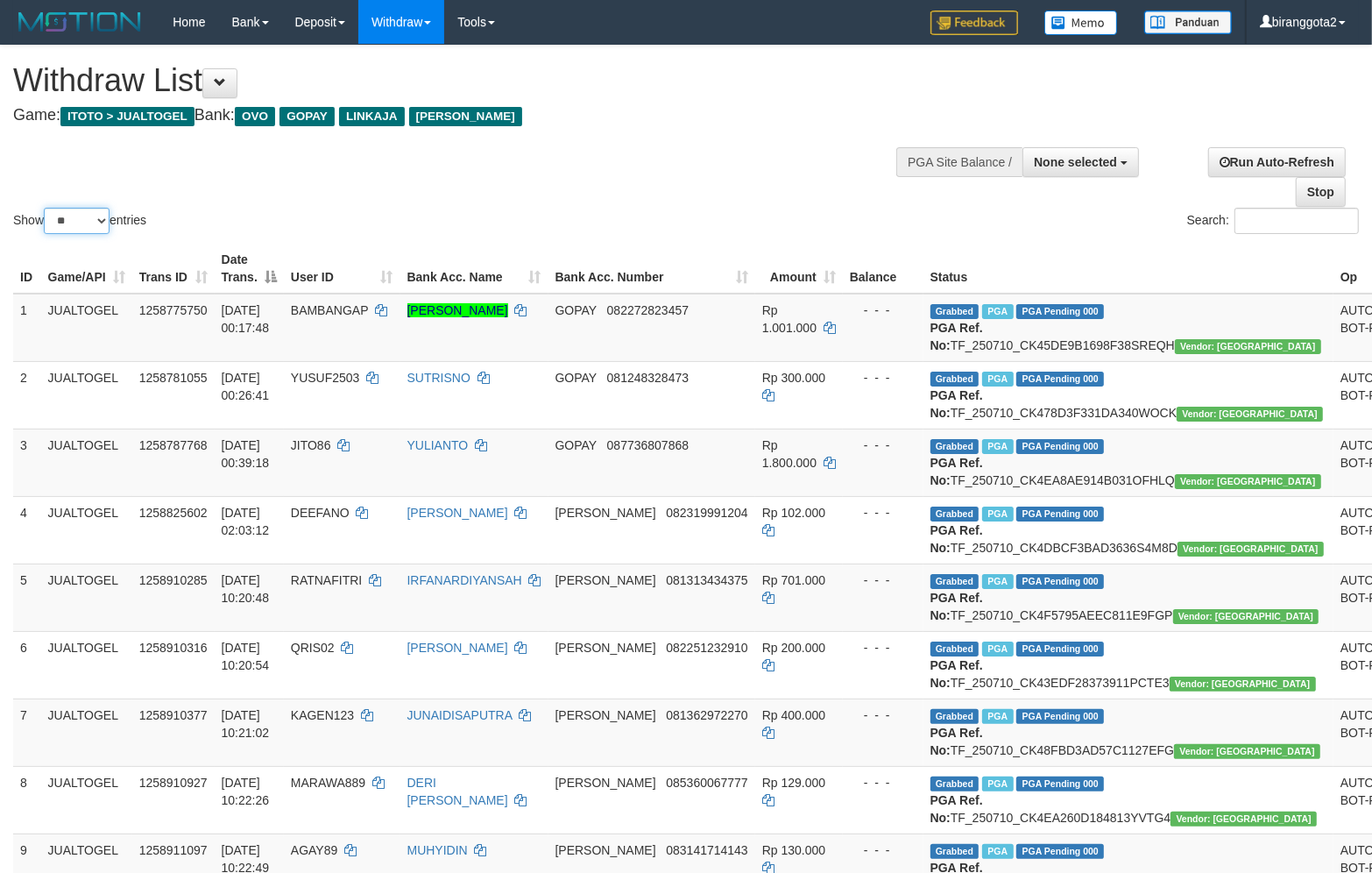 click on "** ** ** ***" at bounding box center [76, 221] 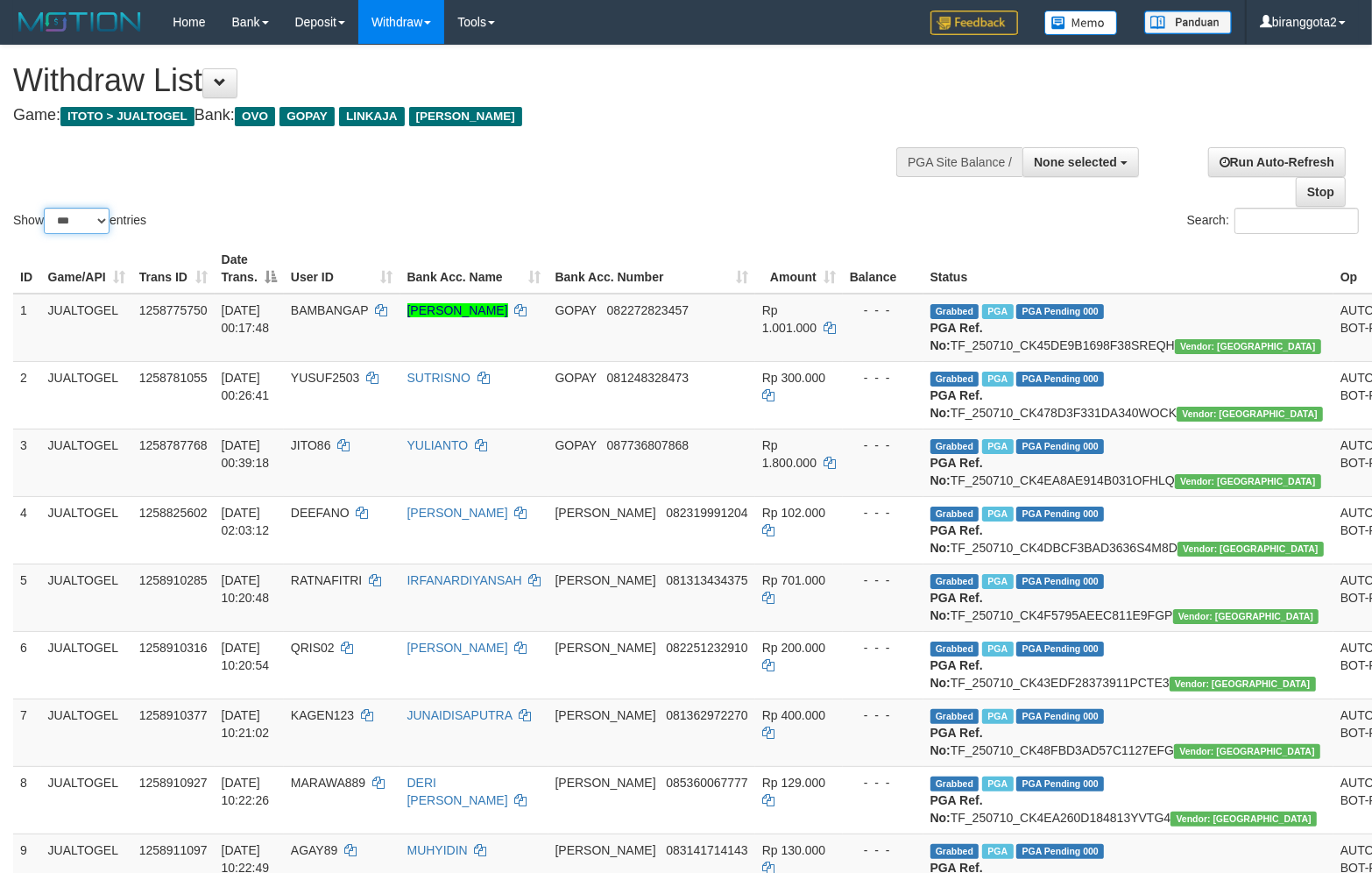 click on "** ** ** ***" at bounding box center [76, 221] 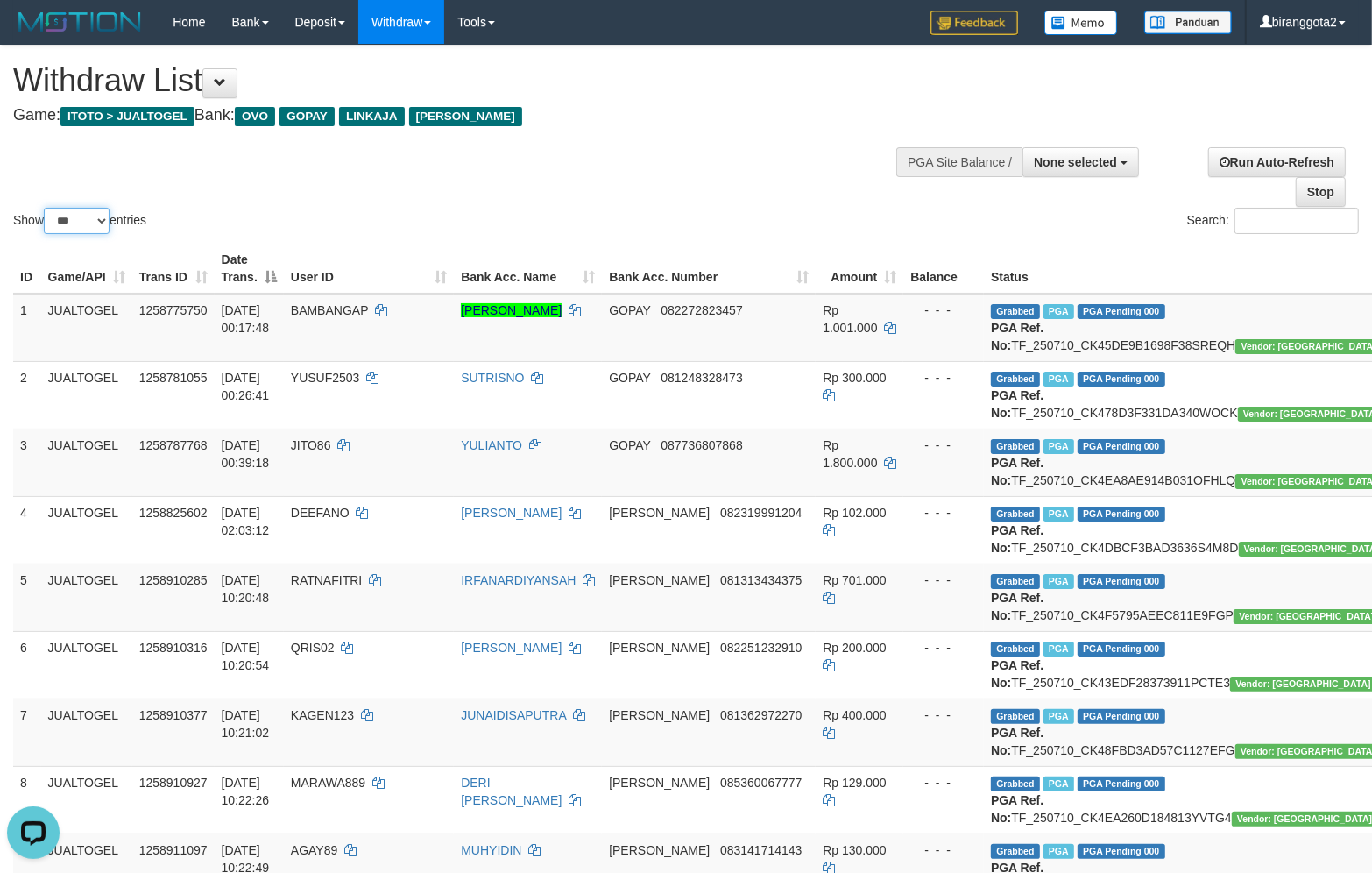 scroll, scrollTop: 0, scrollLeft: 0, axis: both 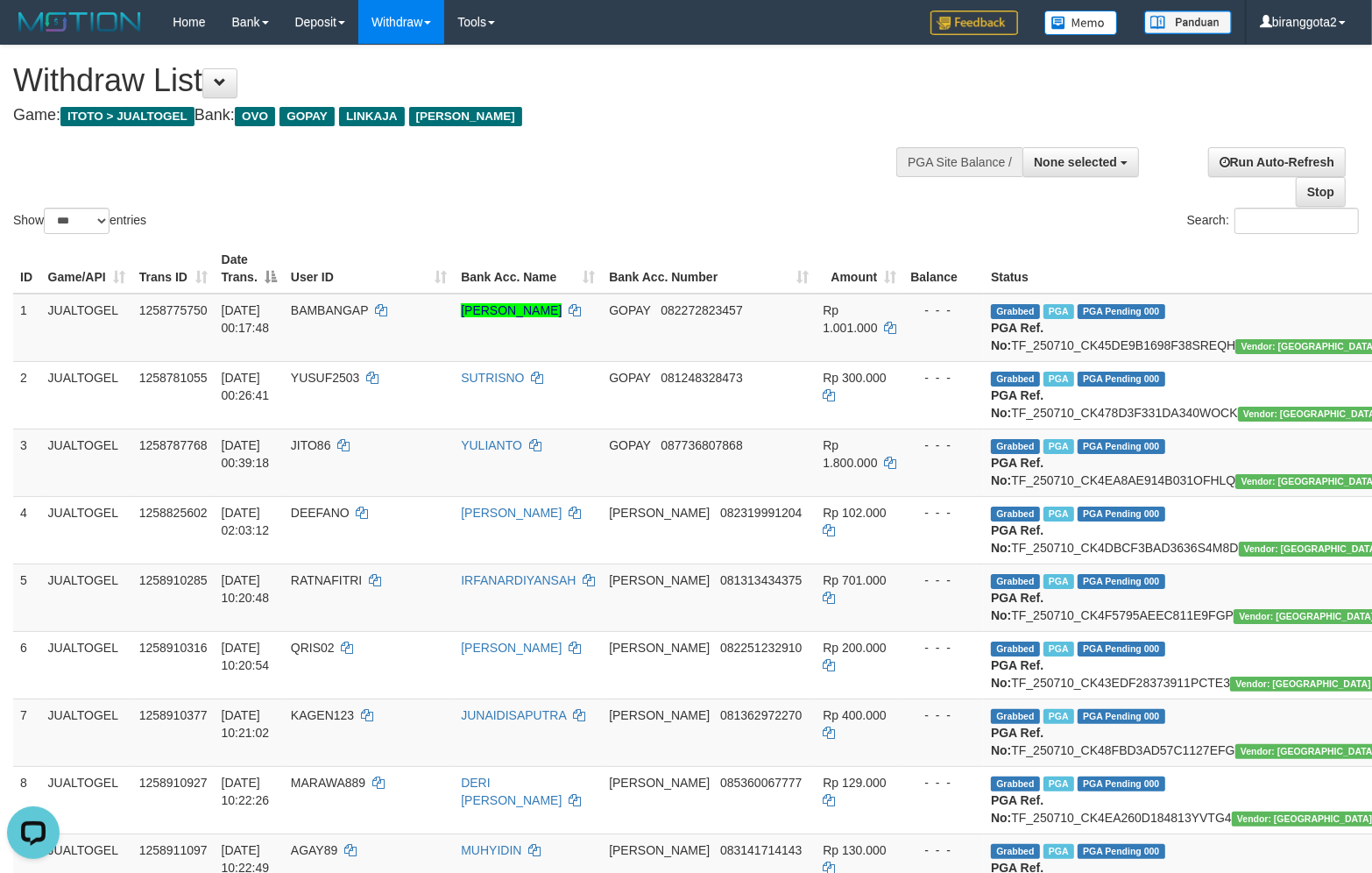 click on "Withdraw List
Game:   ITOTO > JUALTOGEL    				Bank:   OVO   GOPAY   LINKAJA   DANA" at bounding box center [455, 93] 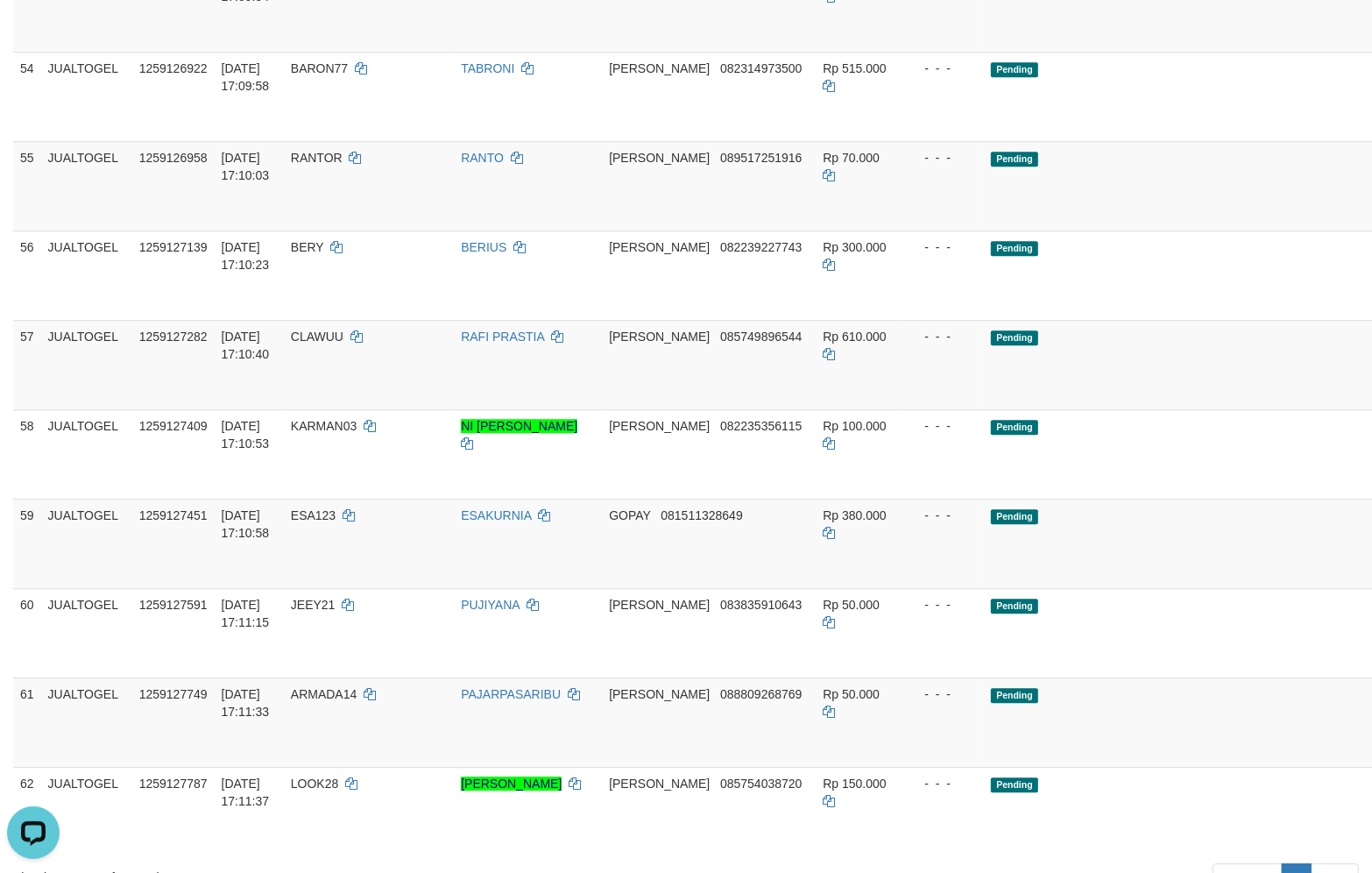 click on "Pending" at bounding box center [1189, -440] 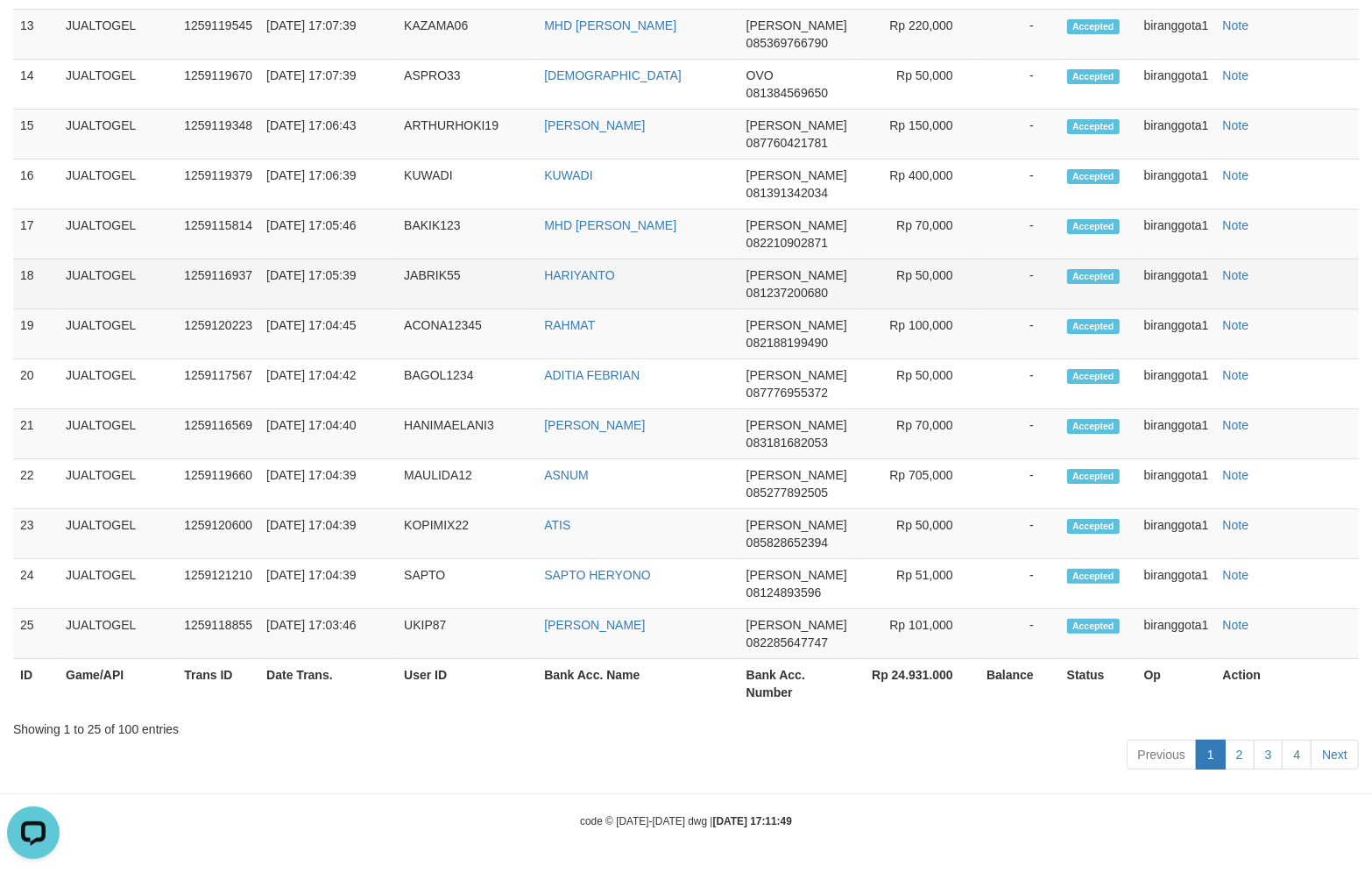 click on "-" at bounding box center (1020, 284) 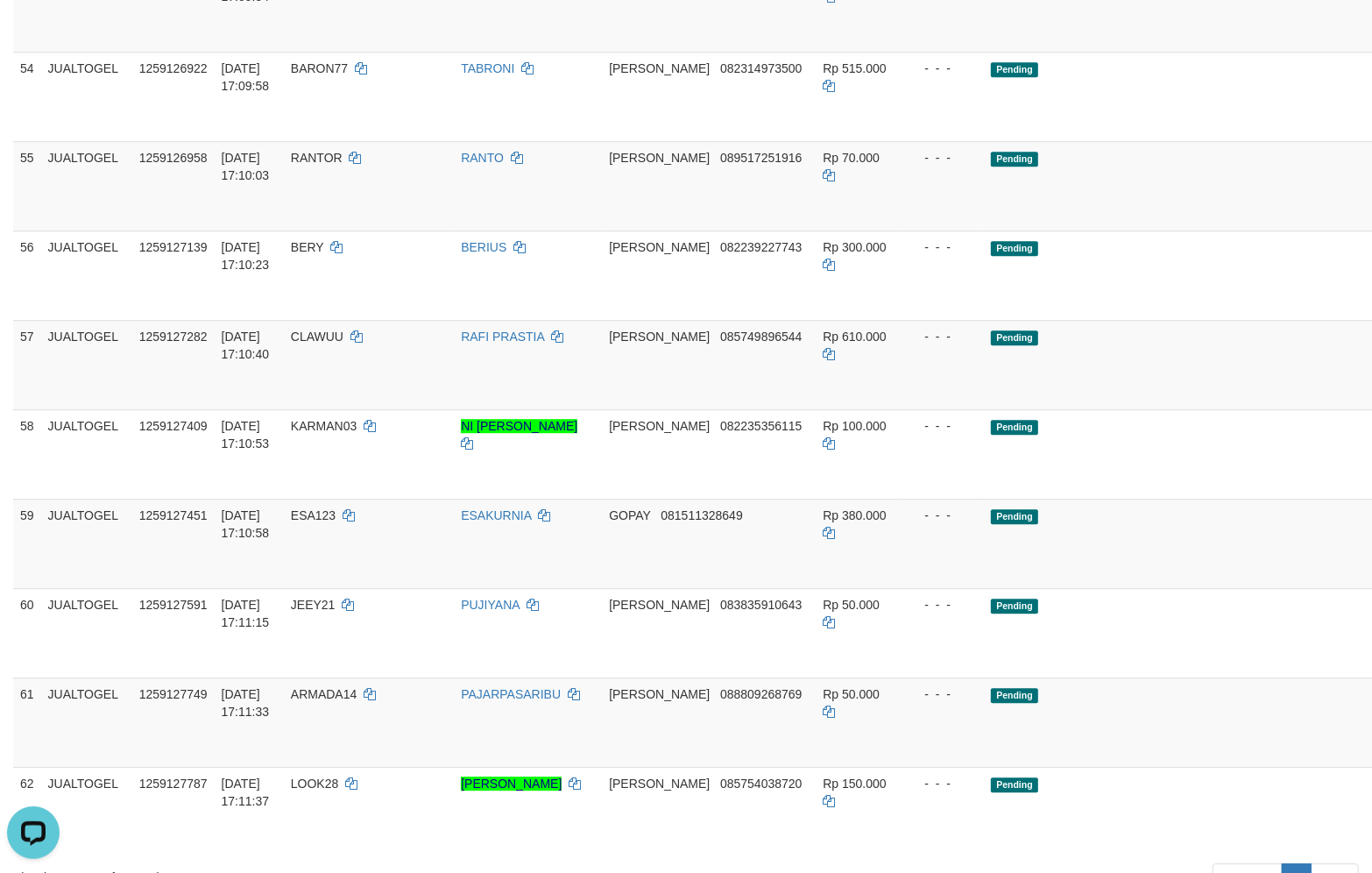 click on "Pending" at bounding box center [1189, -440] 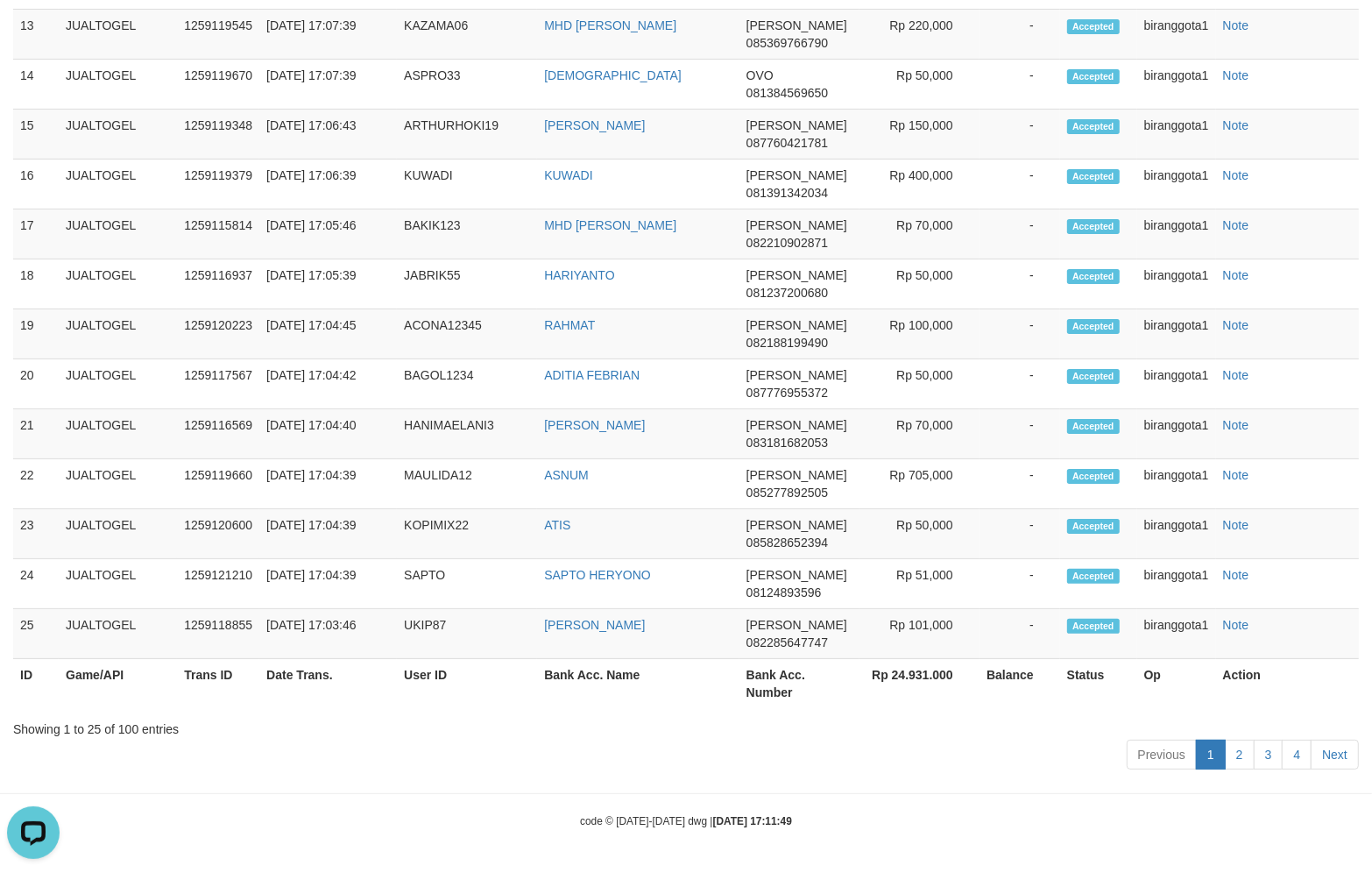 click on "-" at bounding box center (1020, -266) 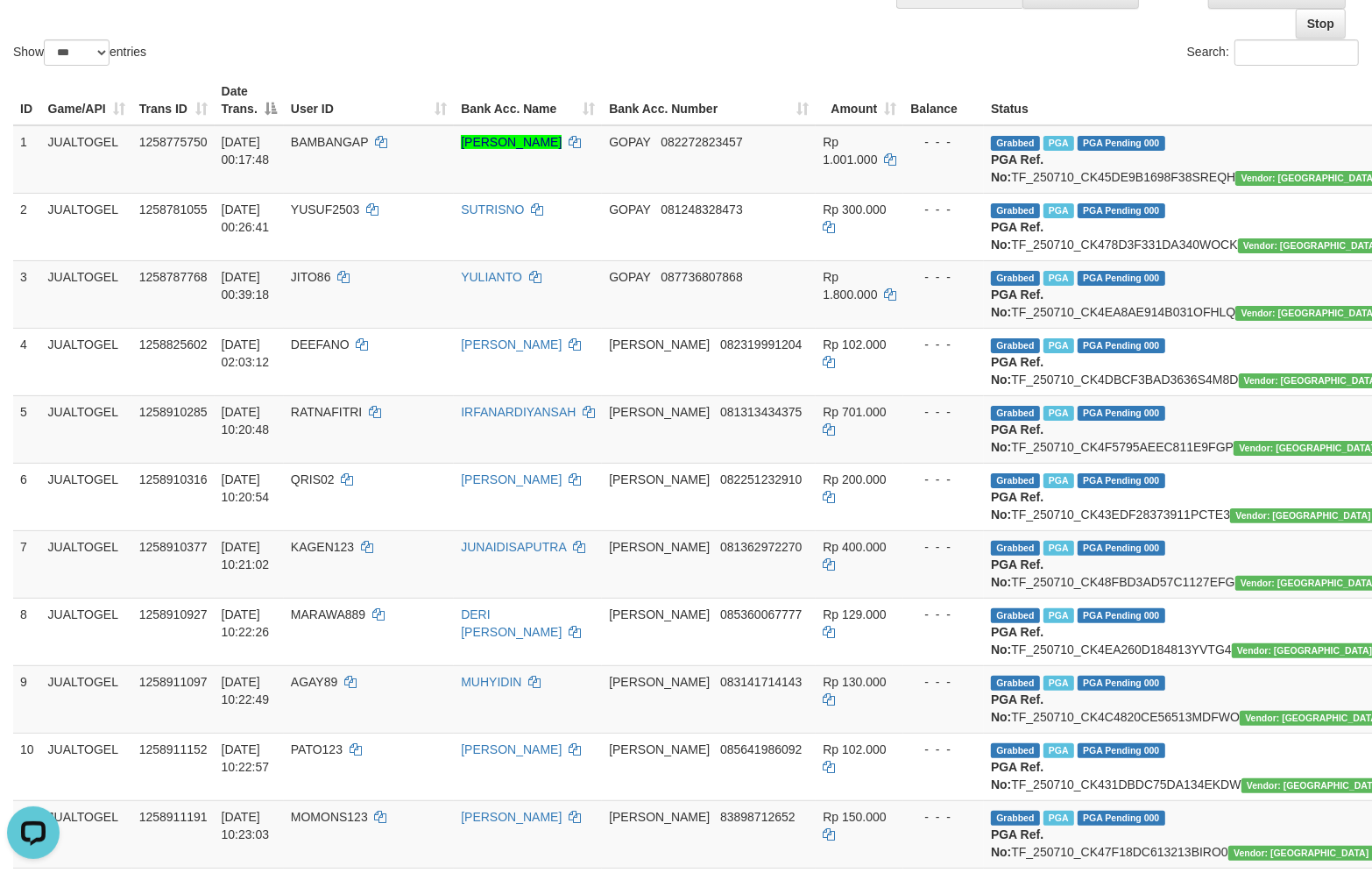 scroll, scrollTop: 0, scrollLeft: 0, axis: both 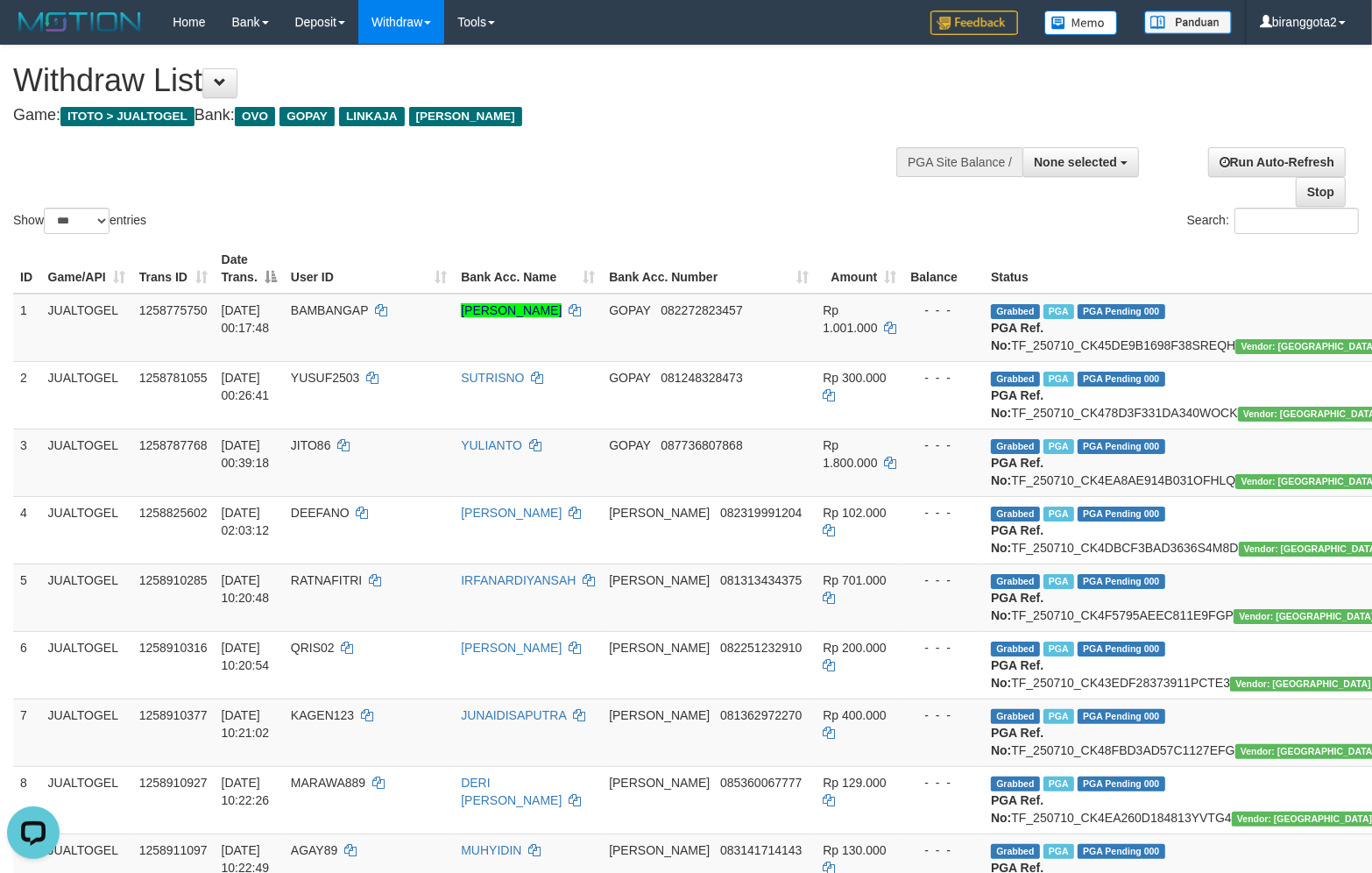 drag, startPoint x: 812, startPoint y: 146, endPoint x: 822, endPoint y: 147, distance: 10.04988 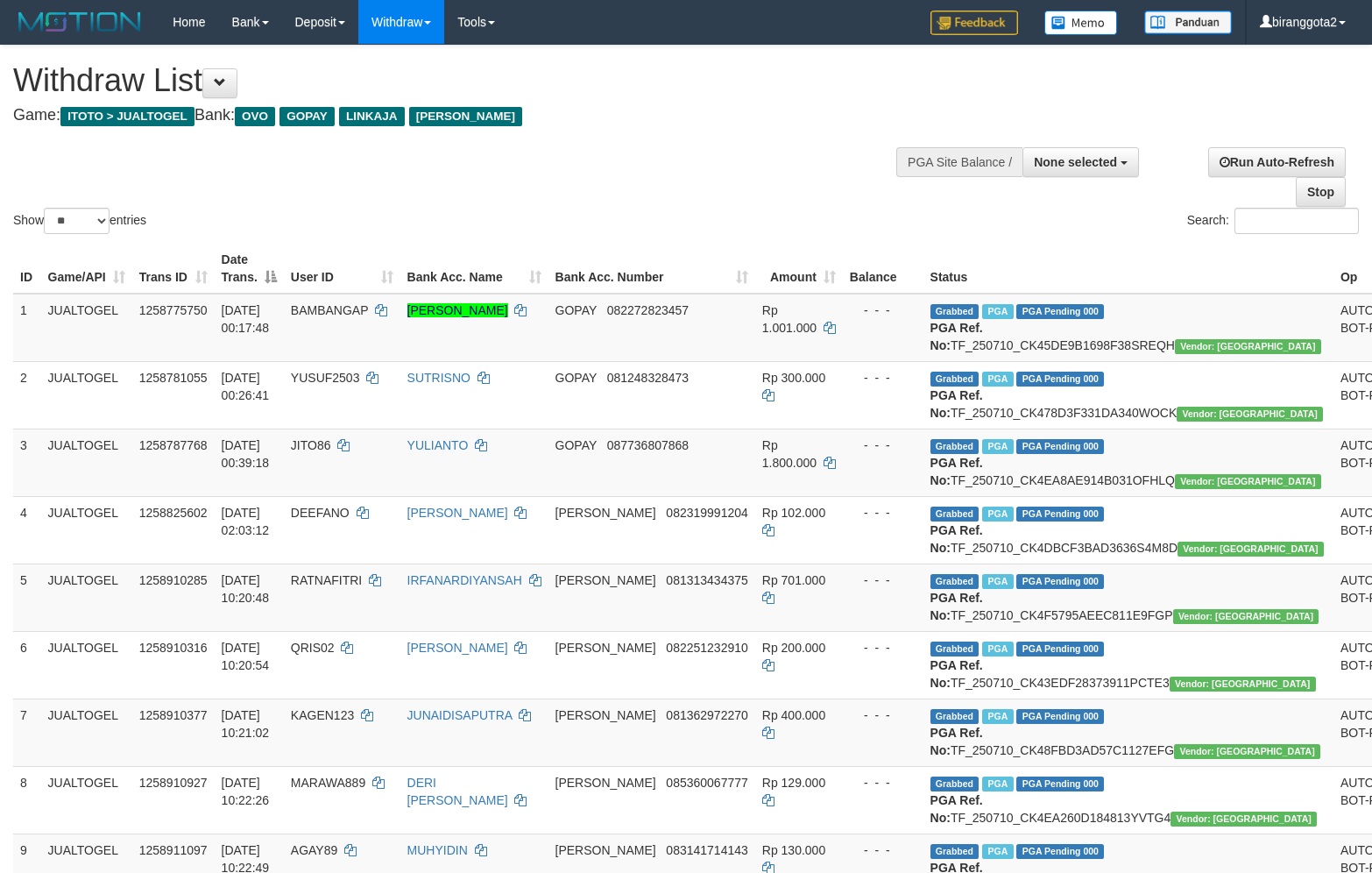 select 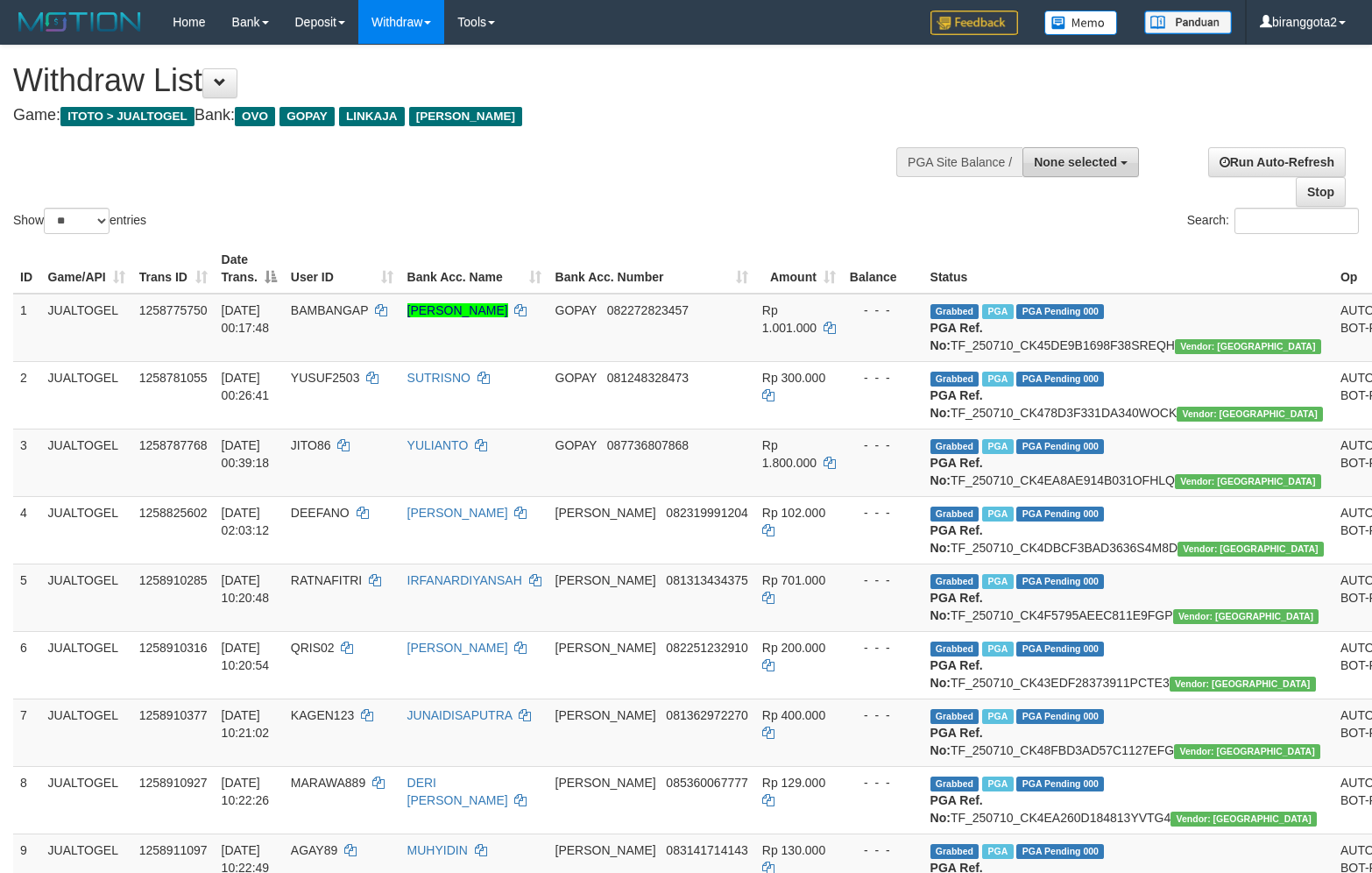 scroll, scrollTop: 0, scrollLeft: 0, axis: both 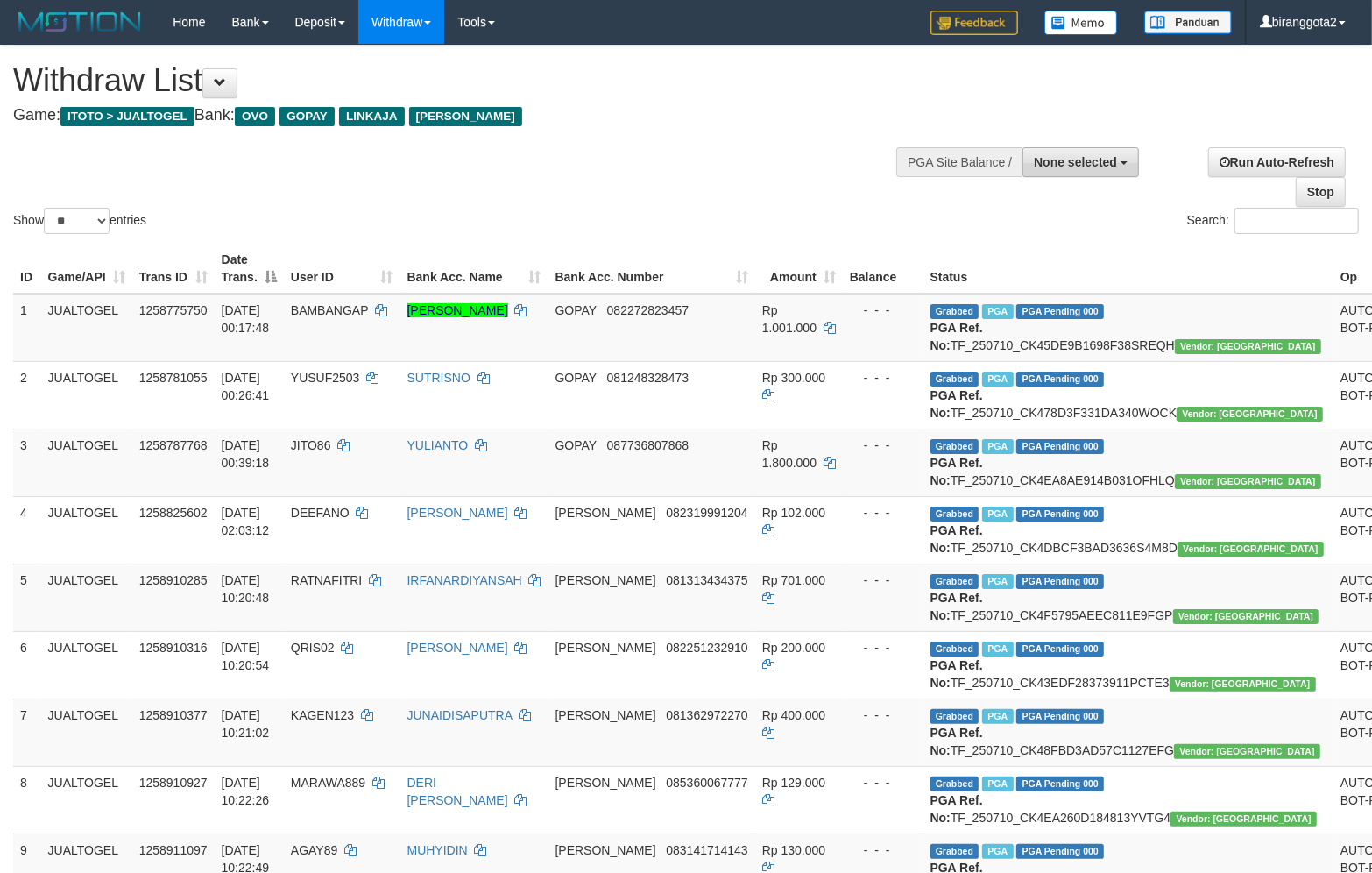 click on "None selected" at bounding box center (1075, 162) 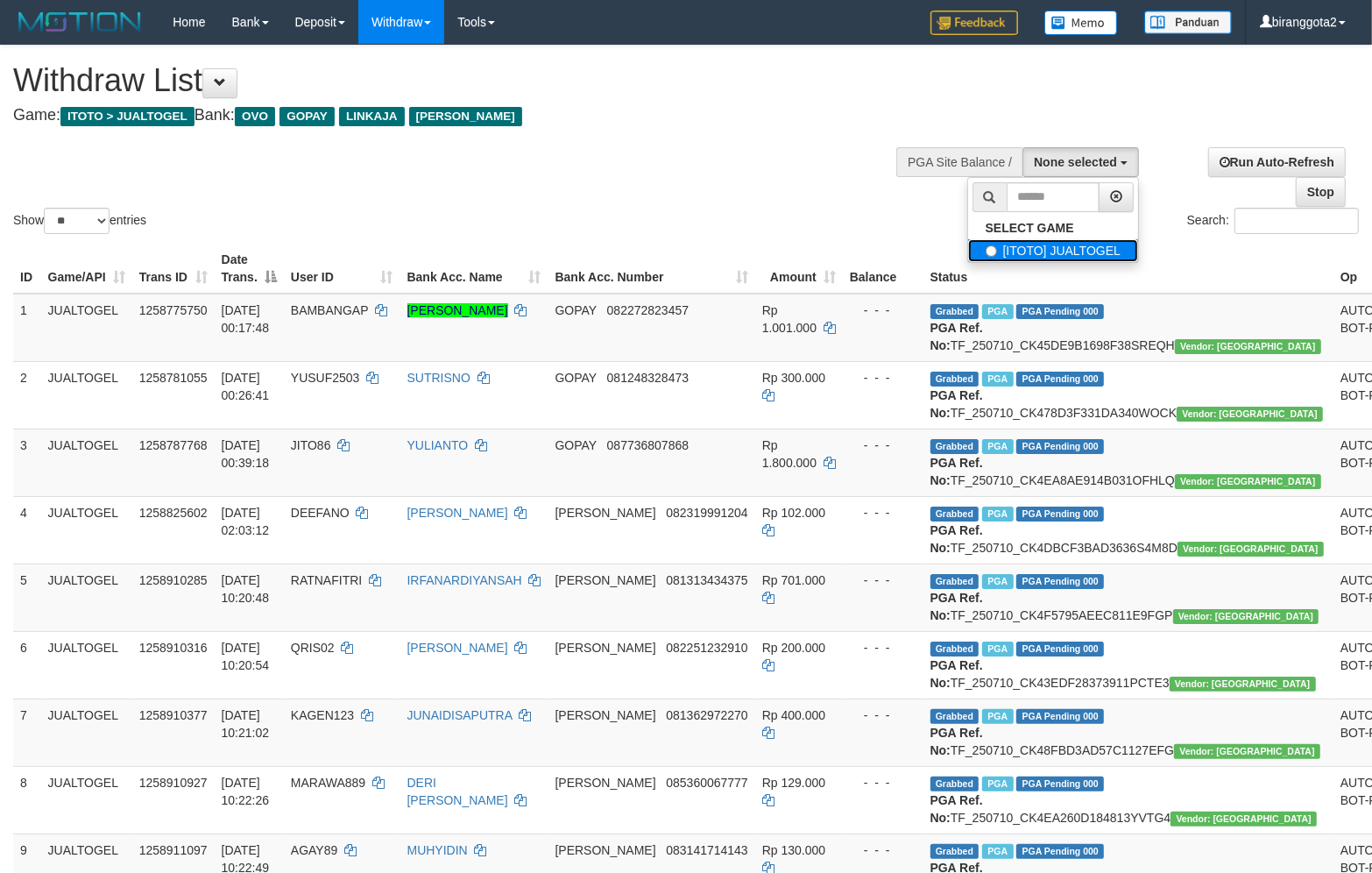 click on "[ITOTO] JUALTOGEL" at bounding box center (1053, 251) 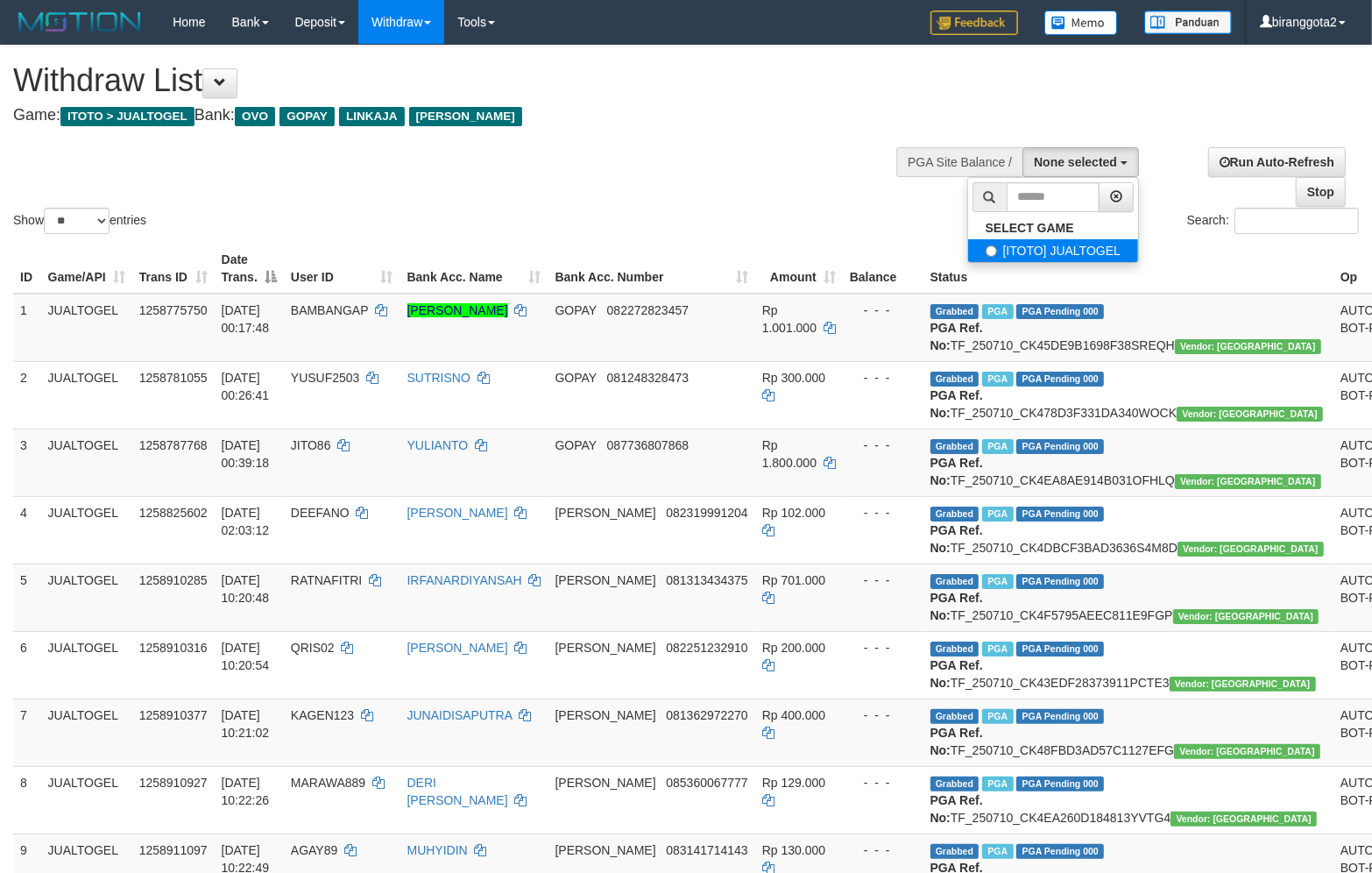 select on "****" 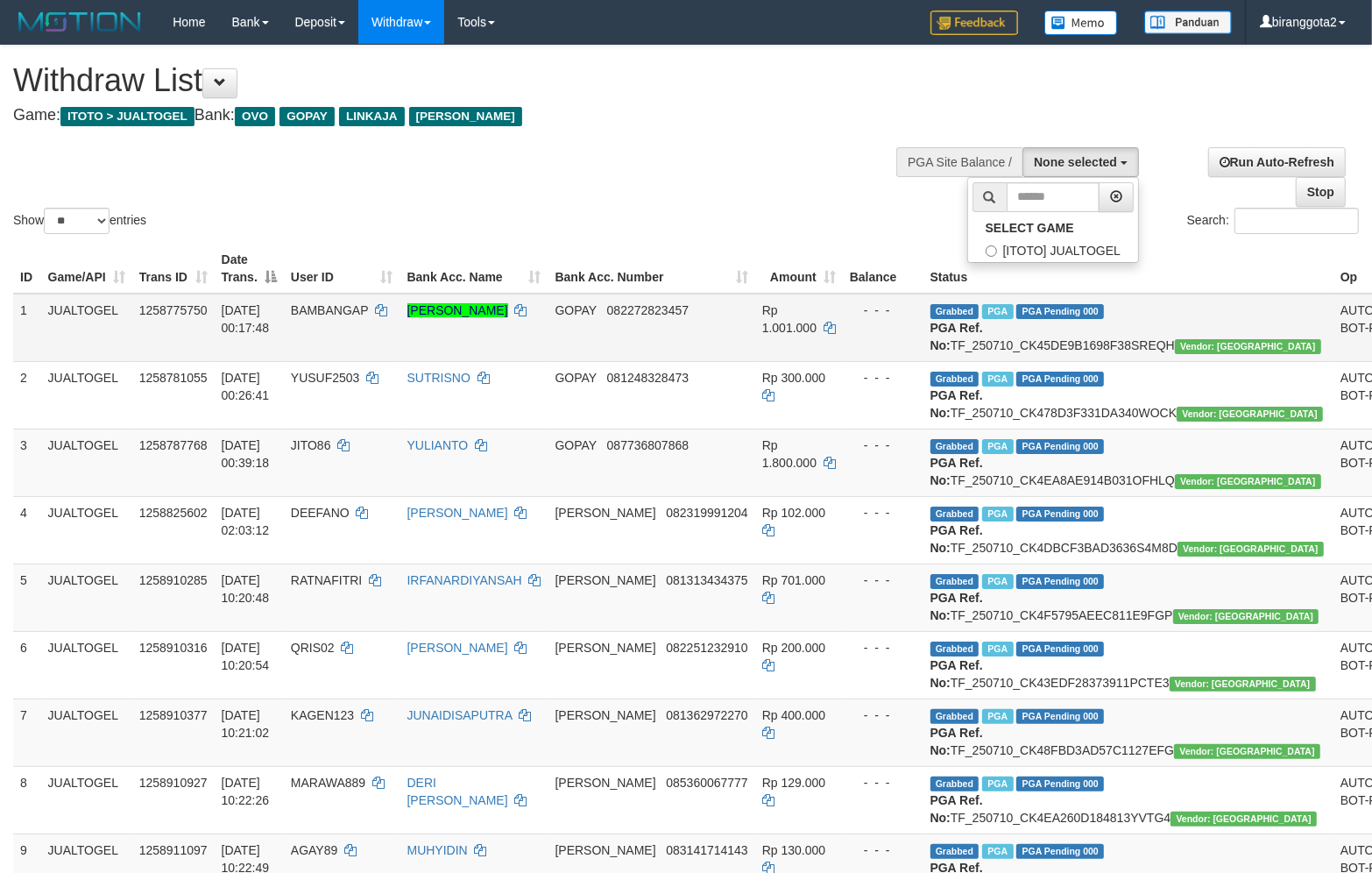 scroll, scrollTop: 15, scrollLeft: 0, axis: vertical 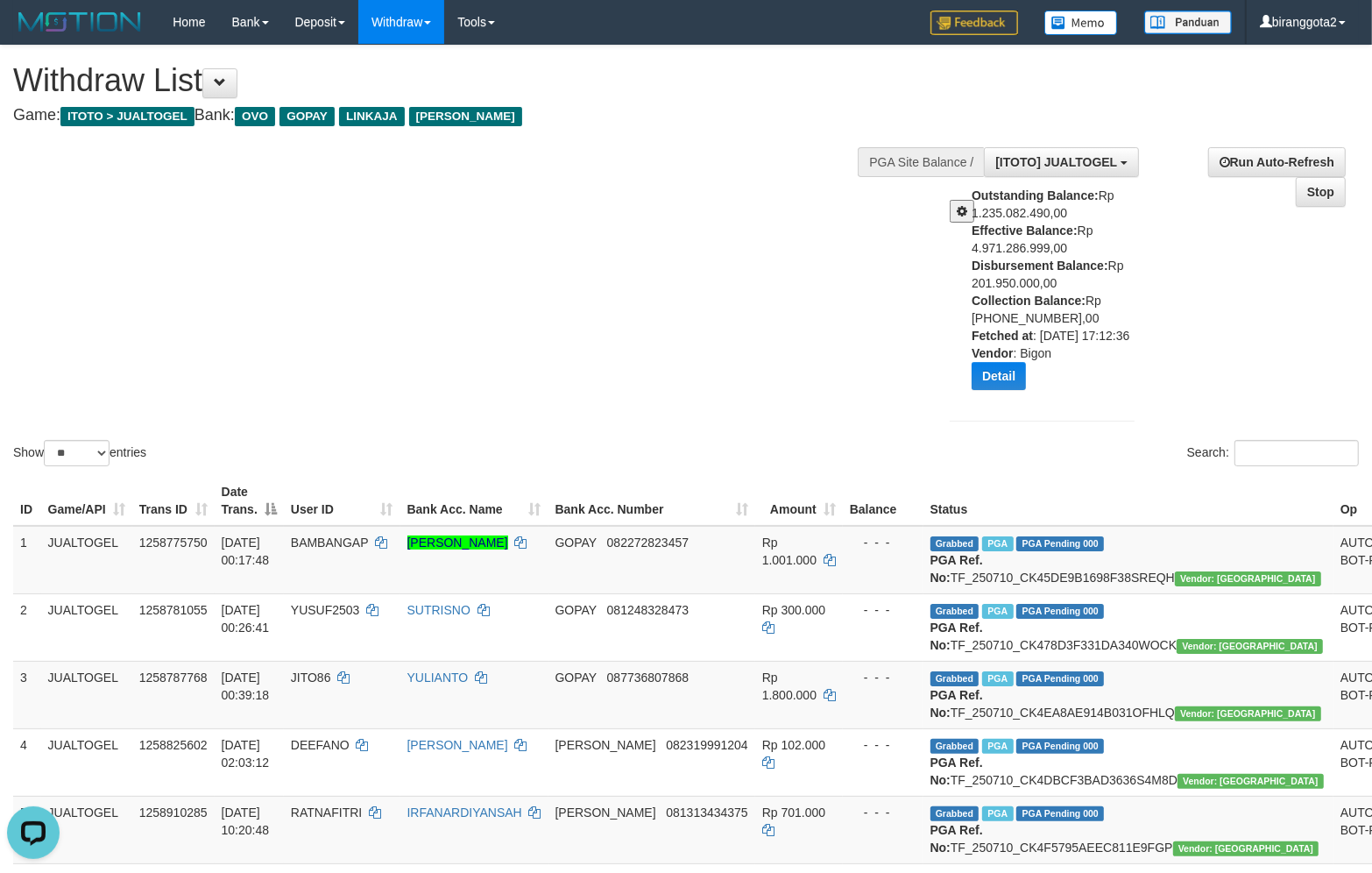 click on "Show  ** ** ** ***  entries Search:" at bounding box center (686, 258) 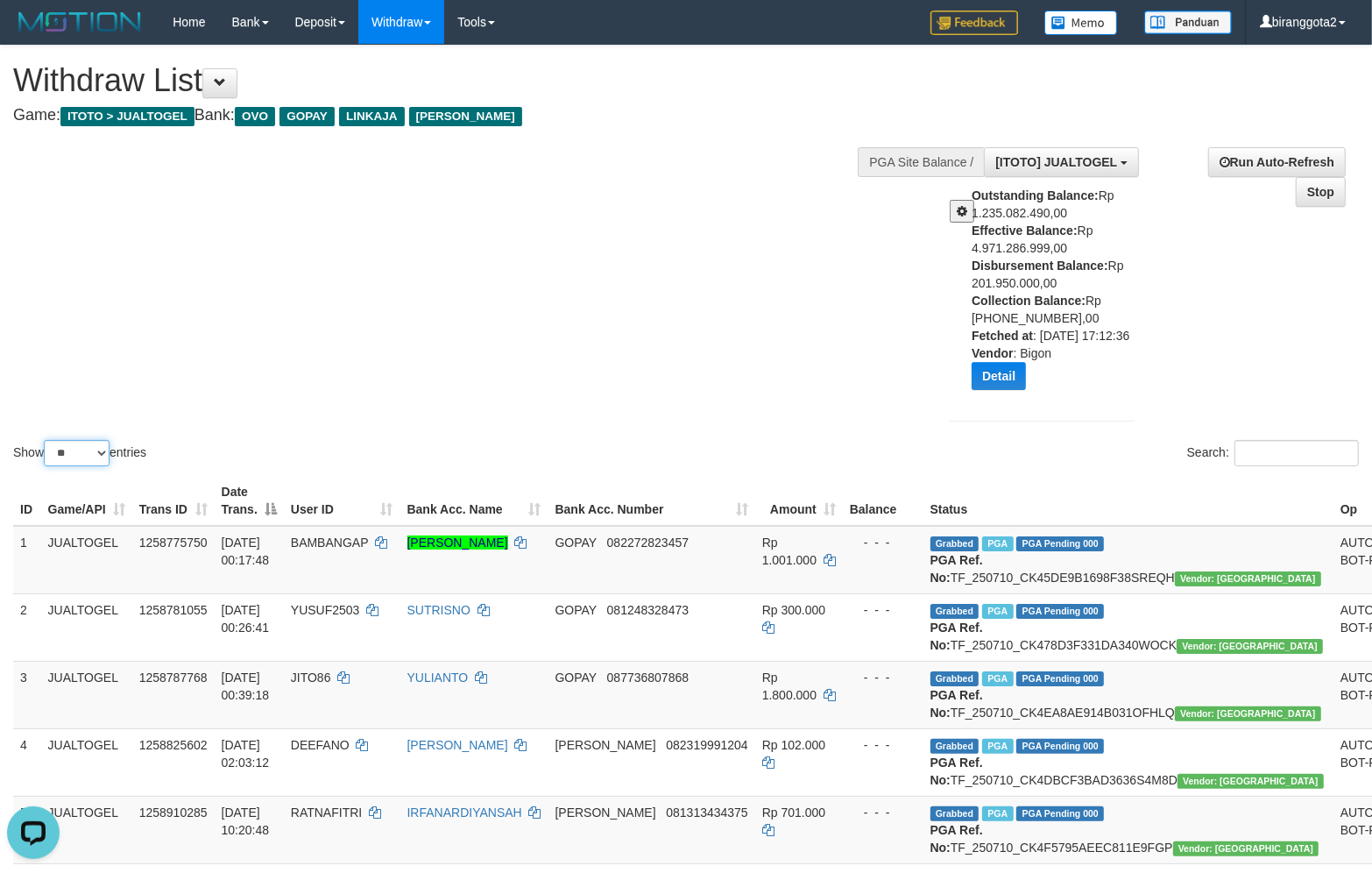 drag, startPoint x: 74, startPoint y: 458, endPoint x: 76, endPoint y: 478, distance: 20.099751 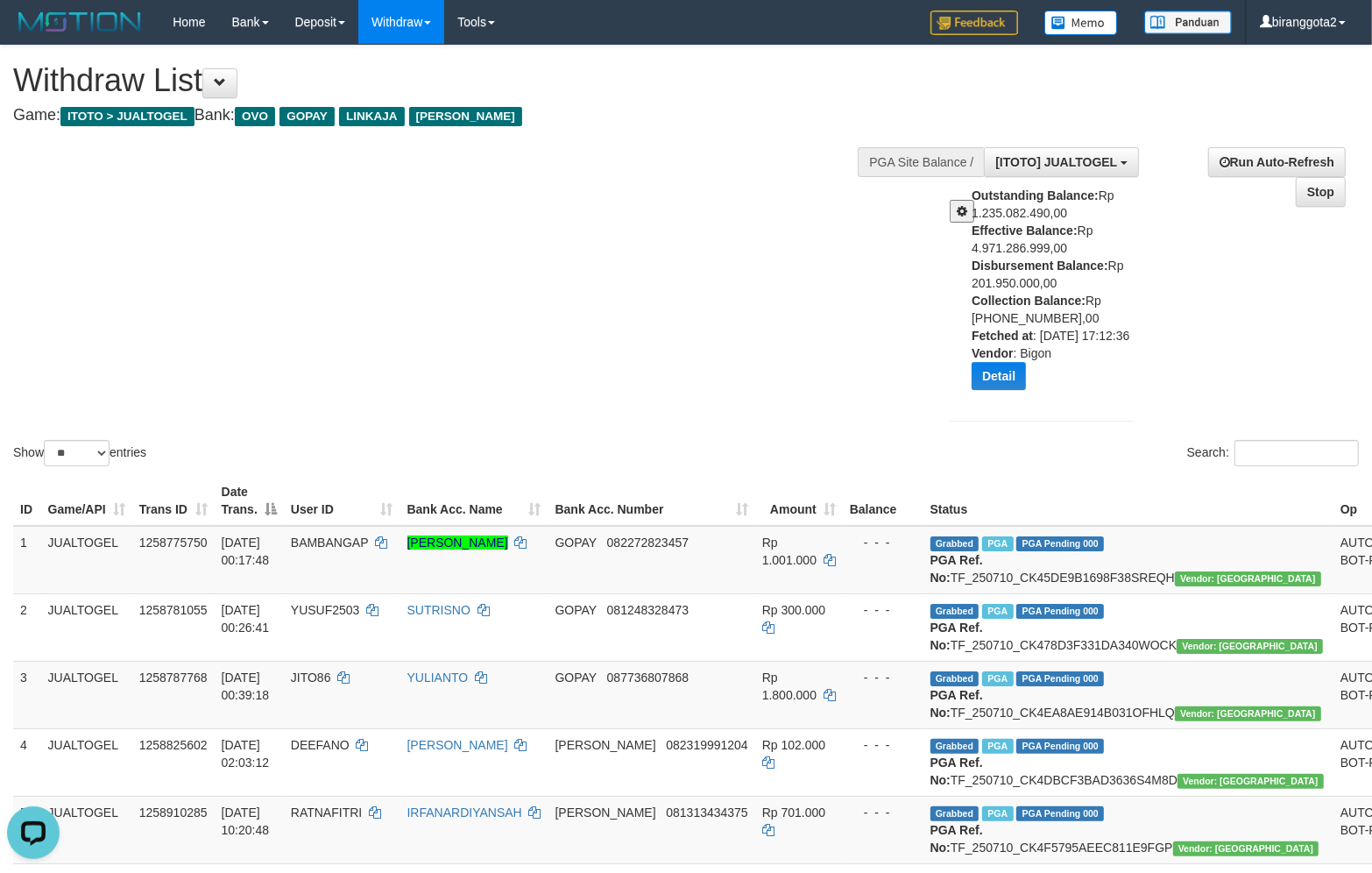 click on "Show  ** ** ** ***  entries Search:" at bounding box center (686, 258) 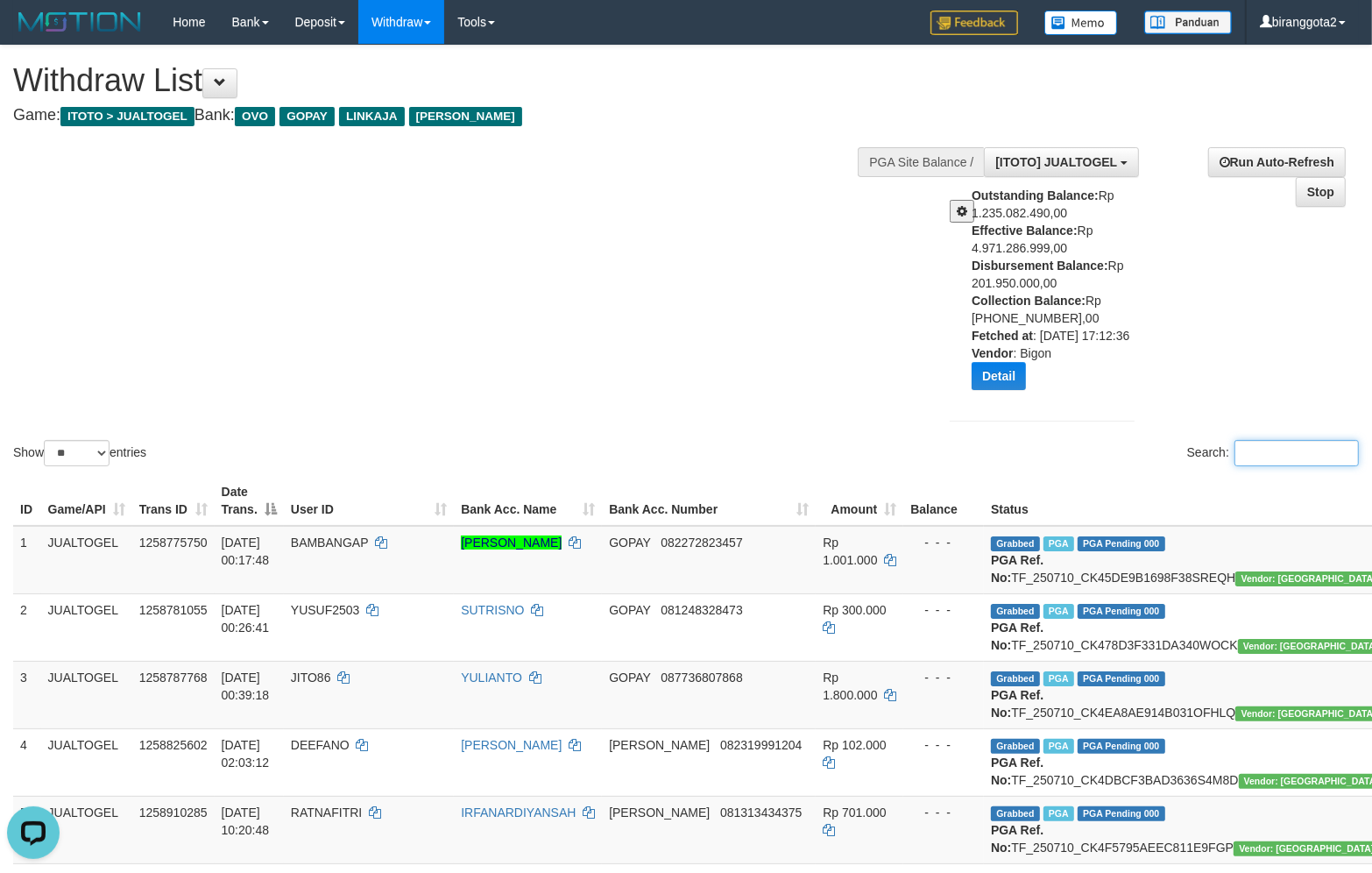 click on "Search:" at bounding box center [1297, 453] 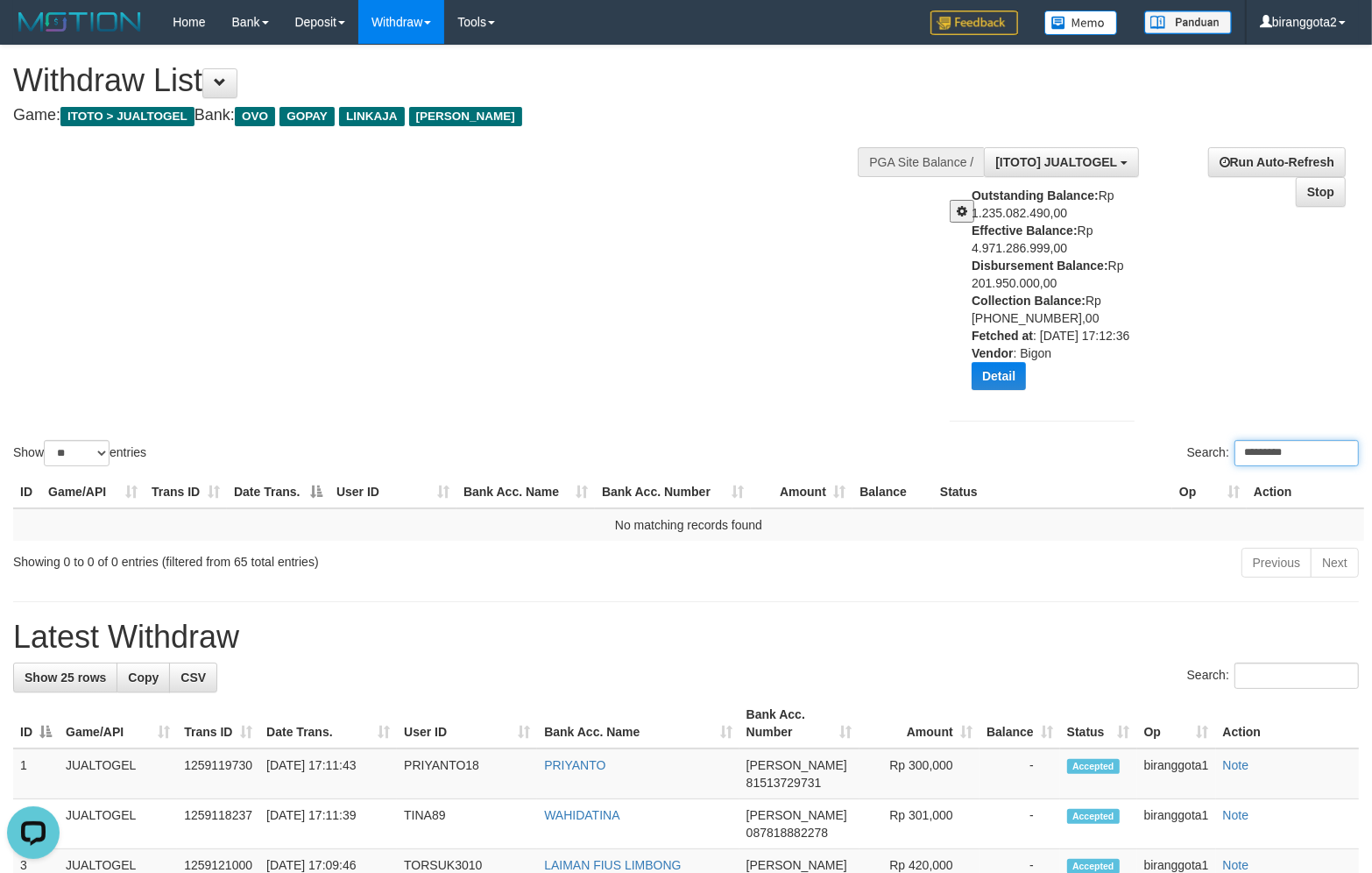 type on "*********" 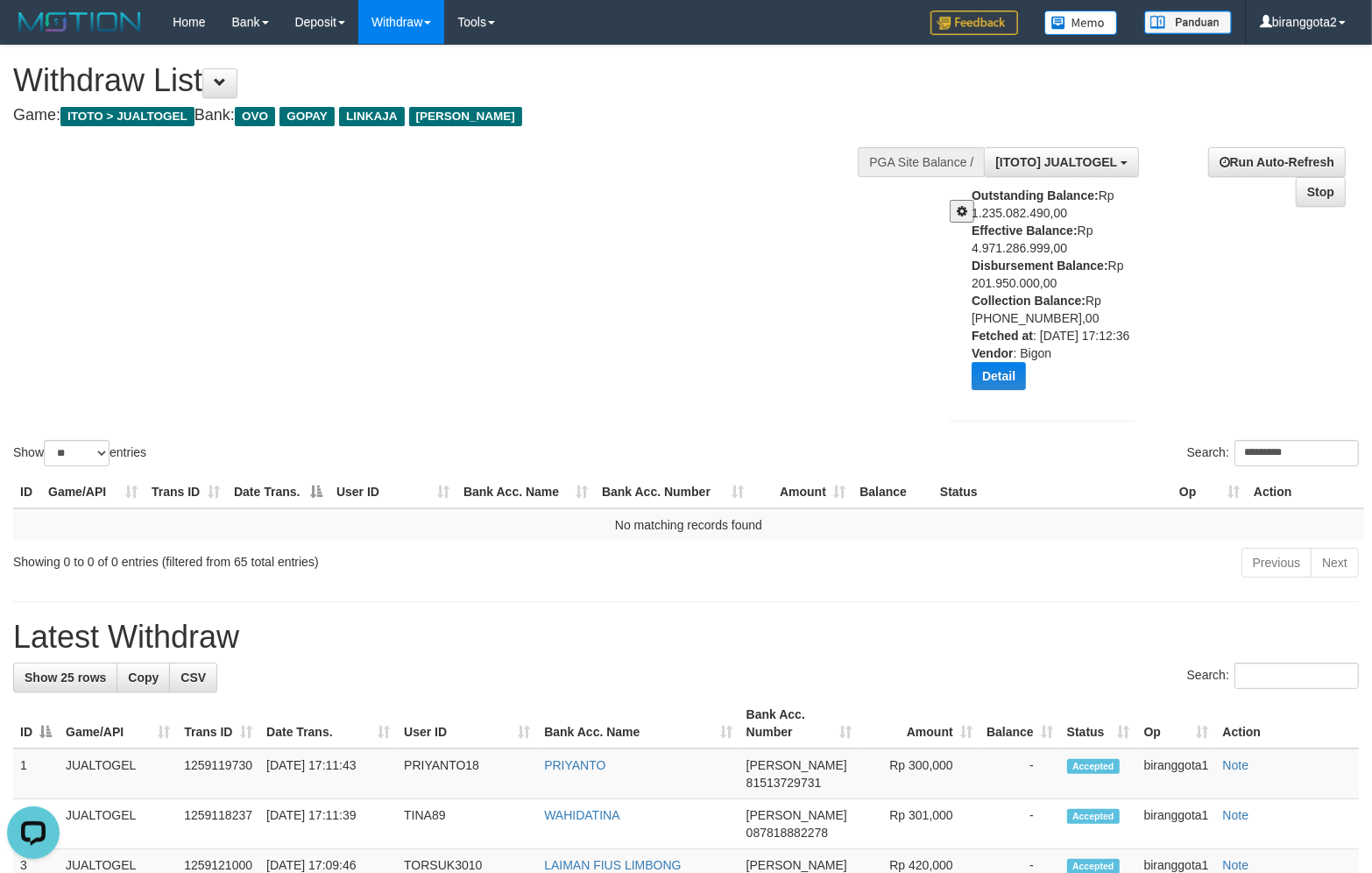 click on "Show  ** ** ** ***  entries Search: *********" at bounding box center [686, 258] 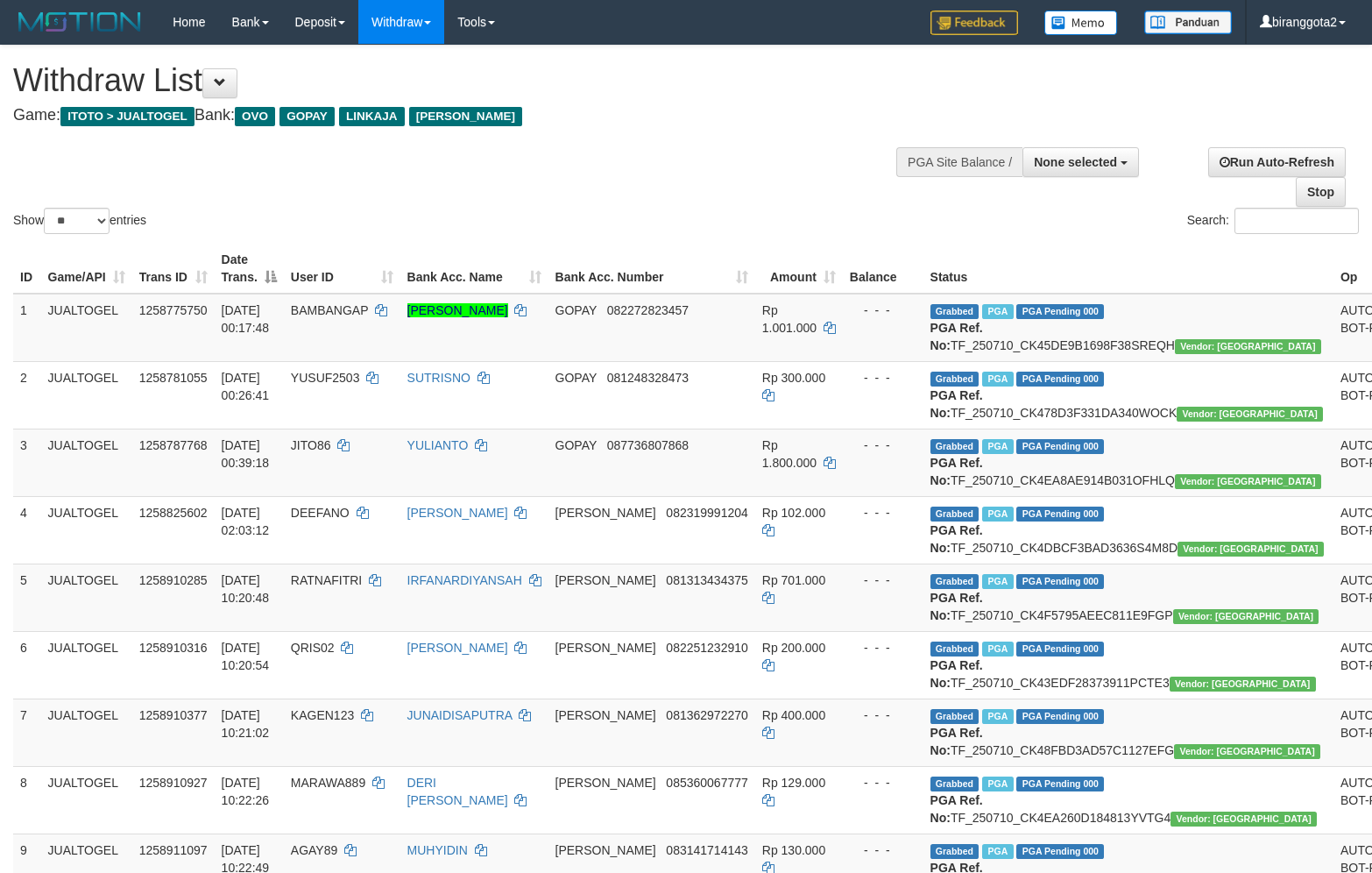 select 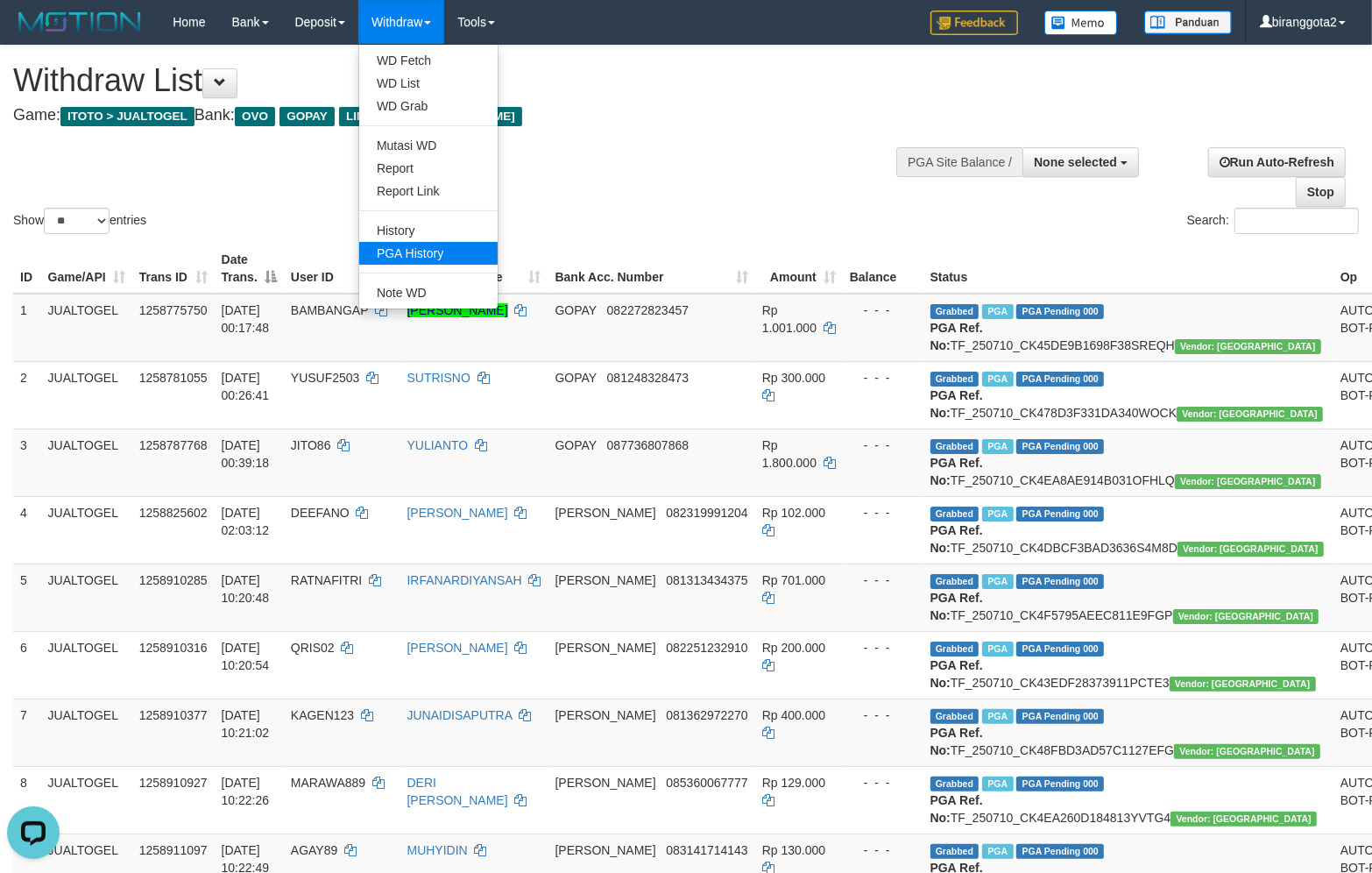 scroll, scrollTop: 0, scrollLeft: 0, axis: both 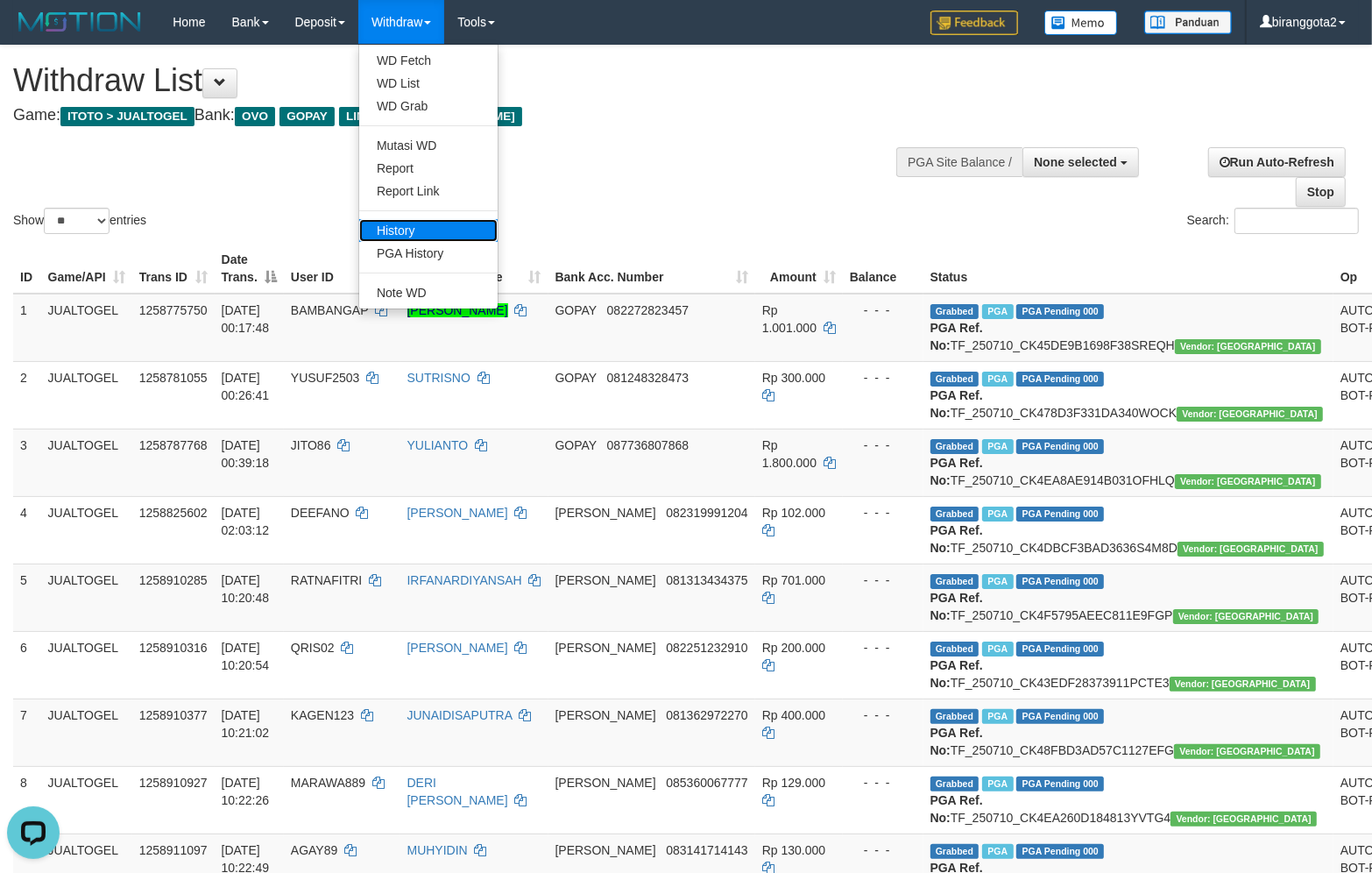 click on "History" at bounding box center [428, 231] 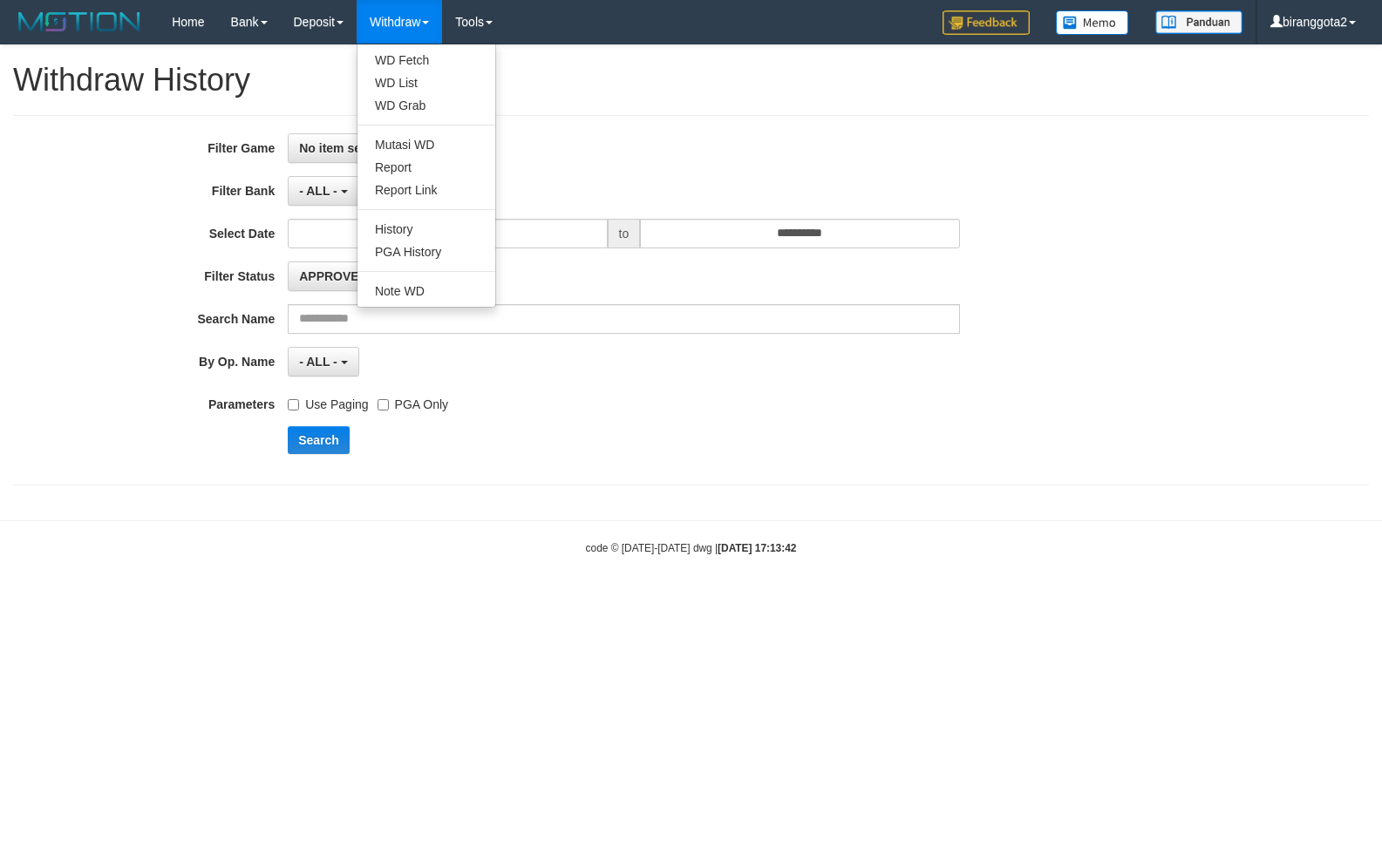 scroll, scrollTop: 0, scrollLeft: 0, axis: both 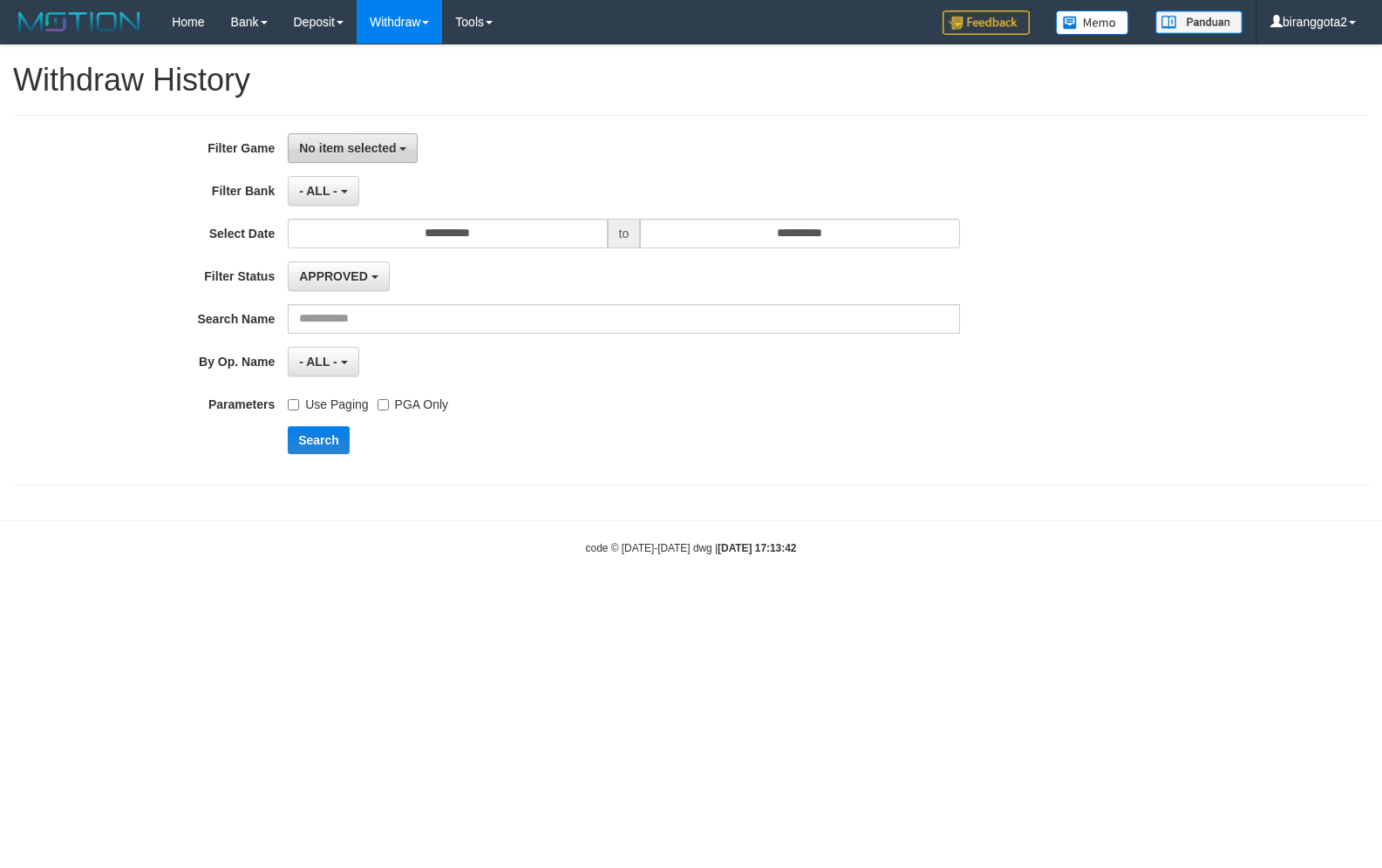click on "No item selected" at bounding box center (352, 148) 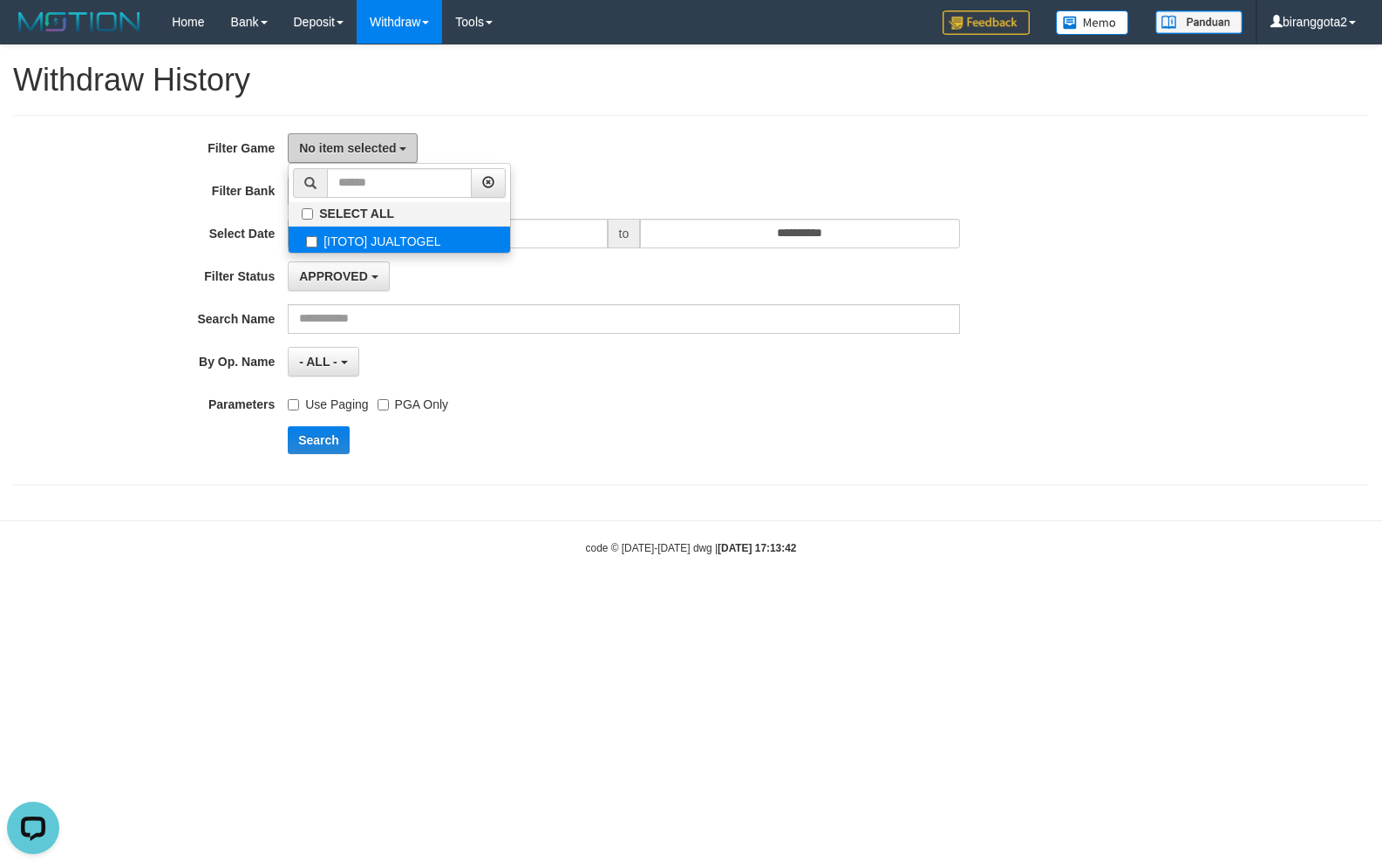 scroll, scrollTop: 0, scrollLeft: 0, axis: both 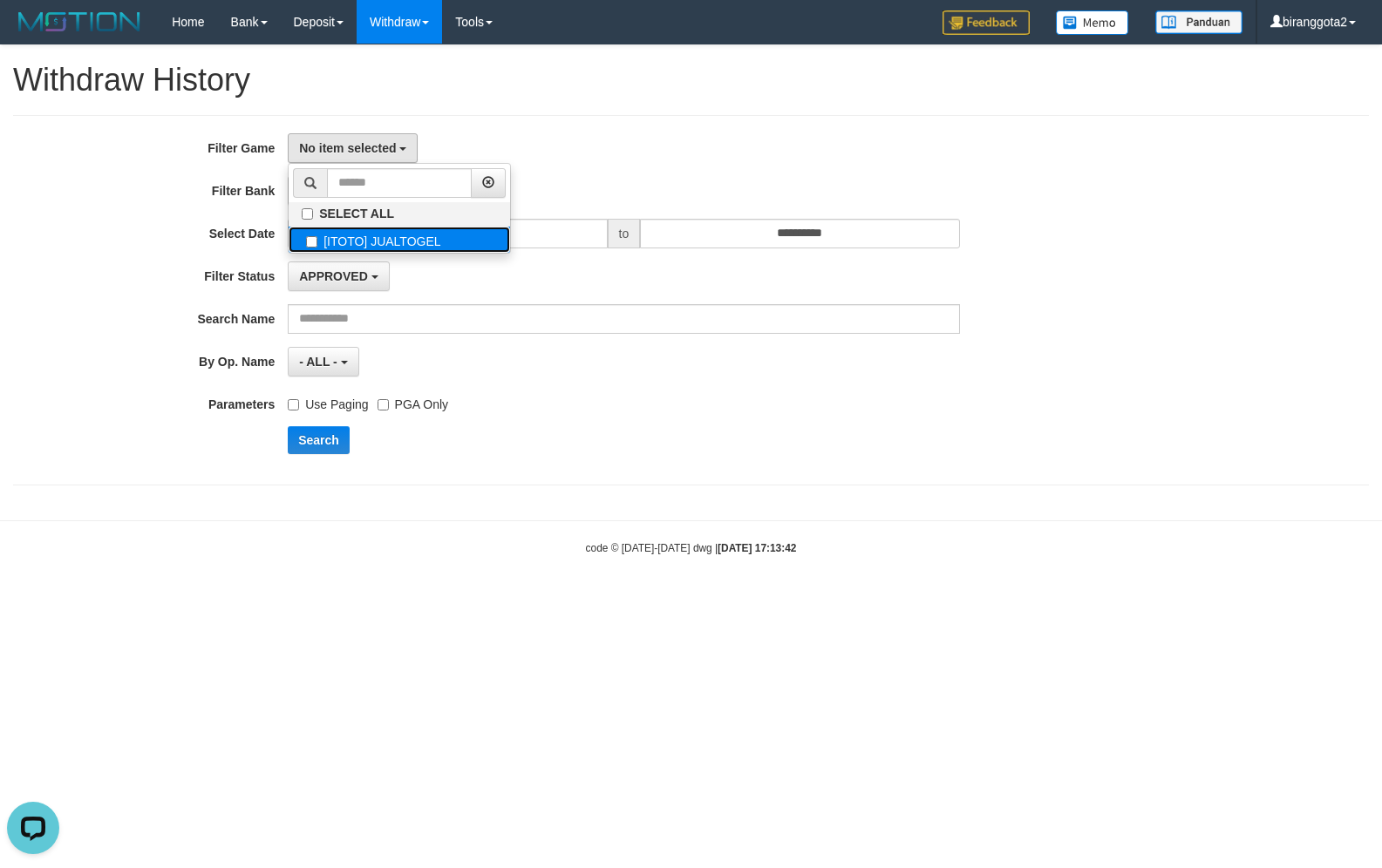 click on "[ITOTO] JUALTOGEL" at bounding box center [399, 240] 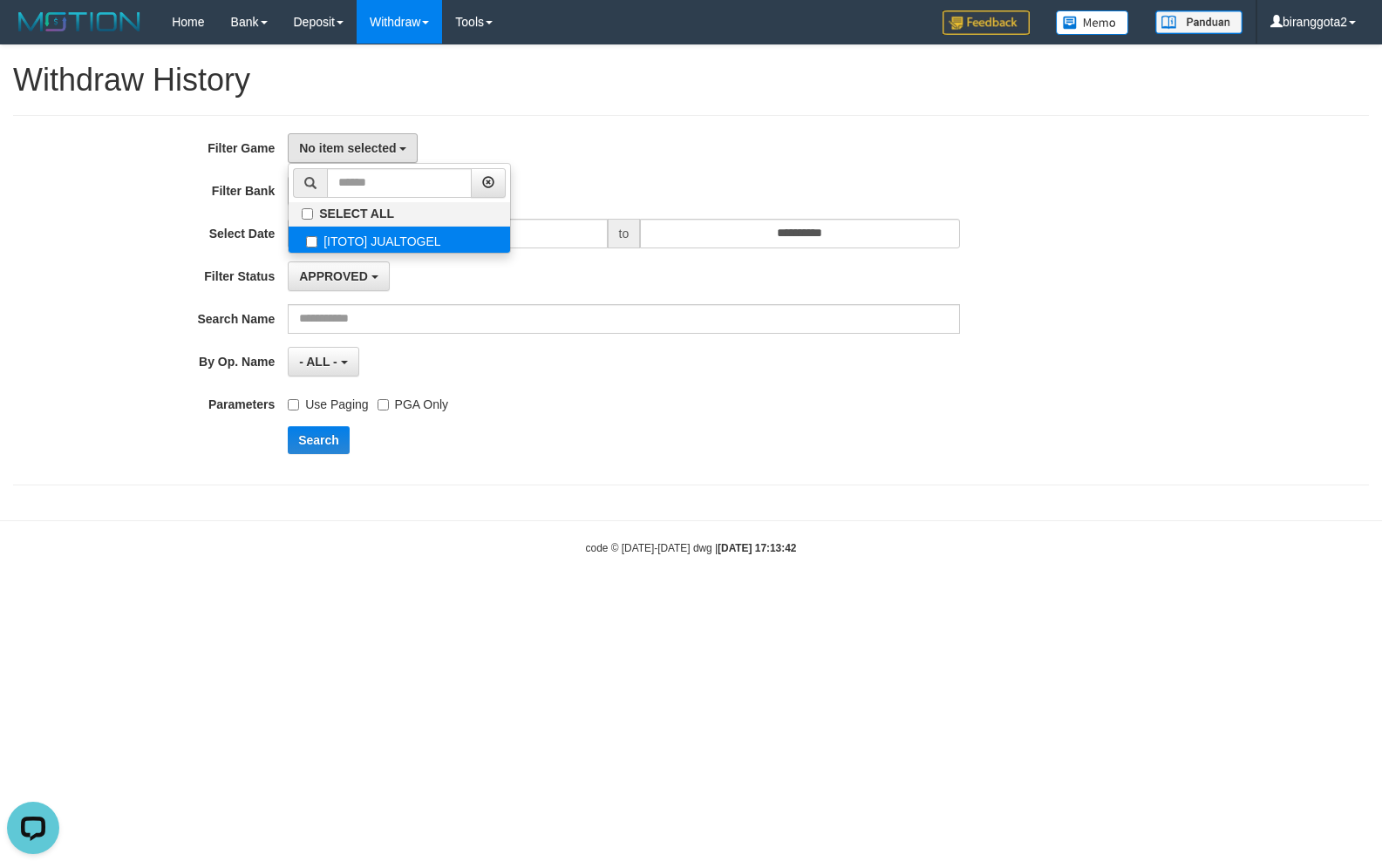 select on "****" 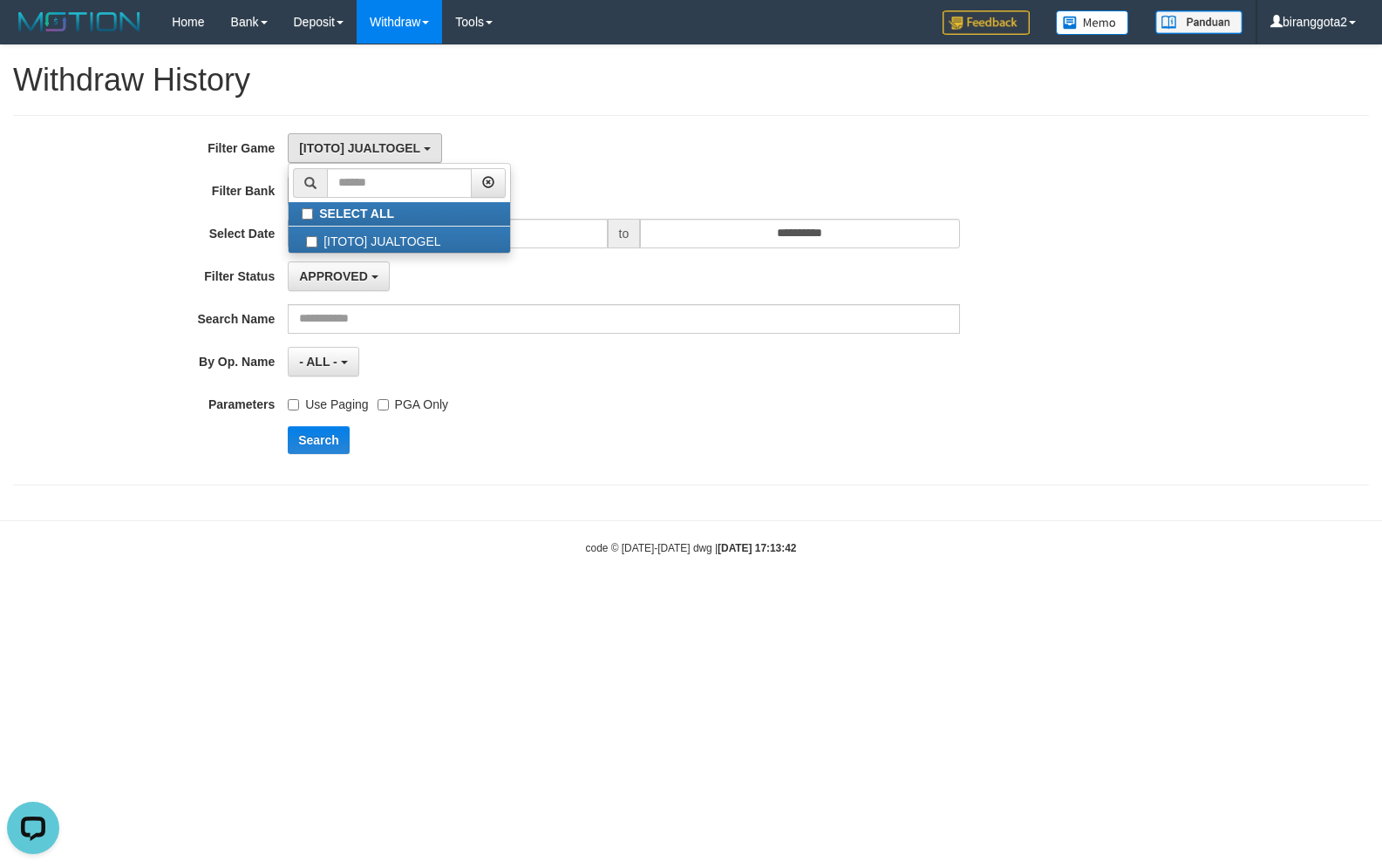 click on "- ALL -    - select status -  - ALL -" at bounding box center [623, 362] 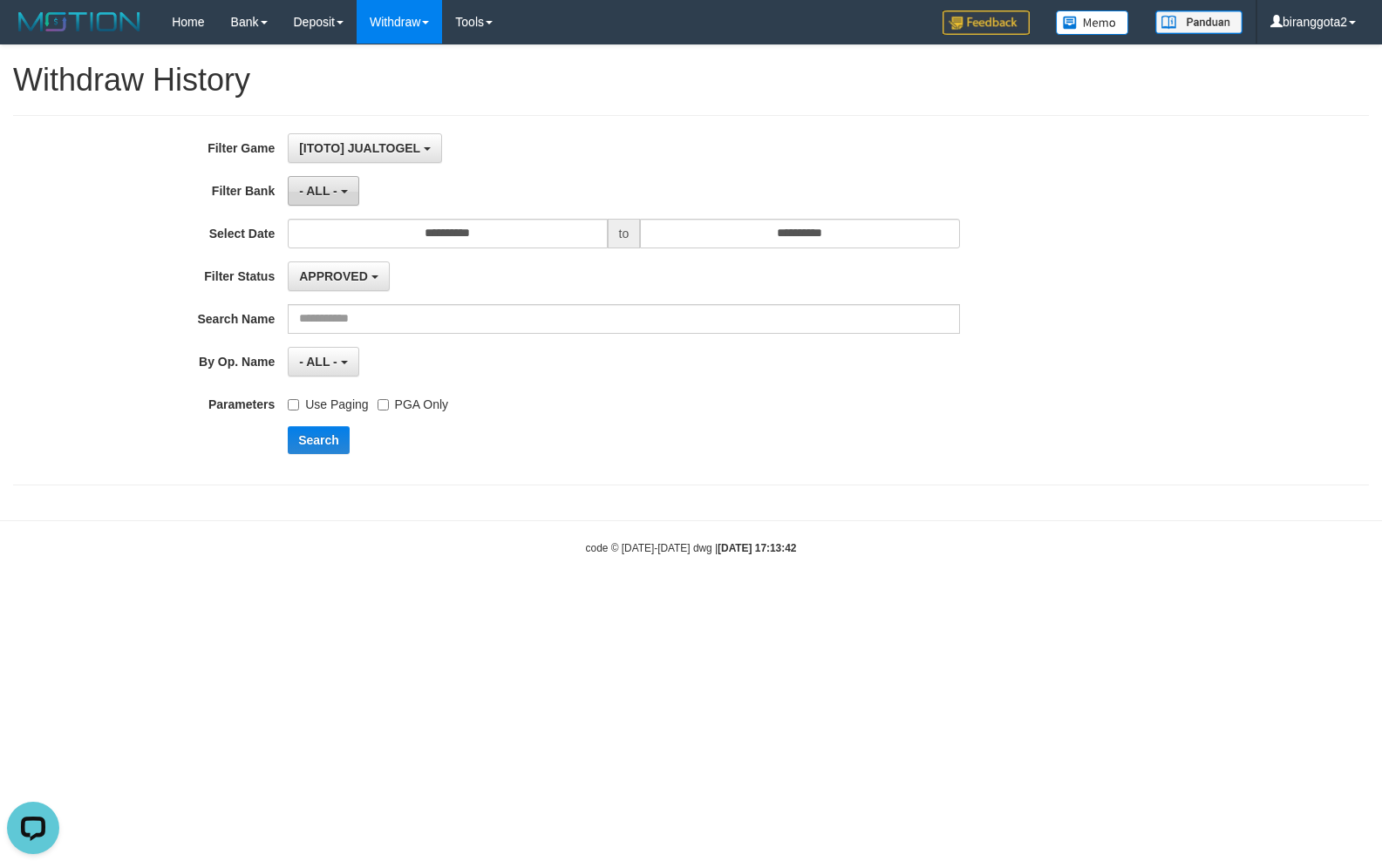 click on "- ALL -" at bounding box center (323, 191) 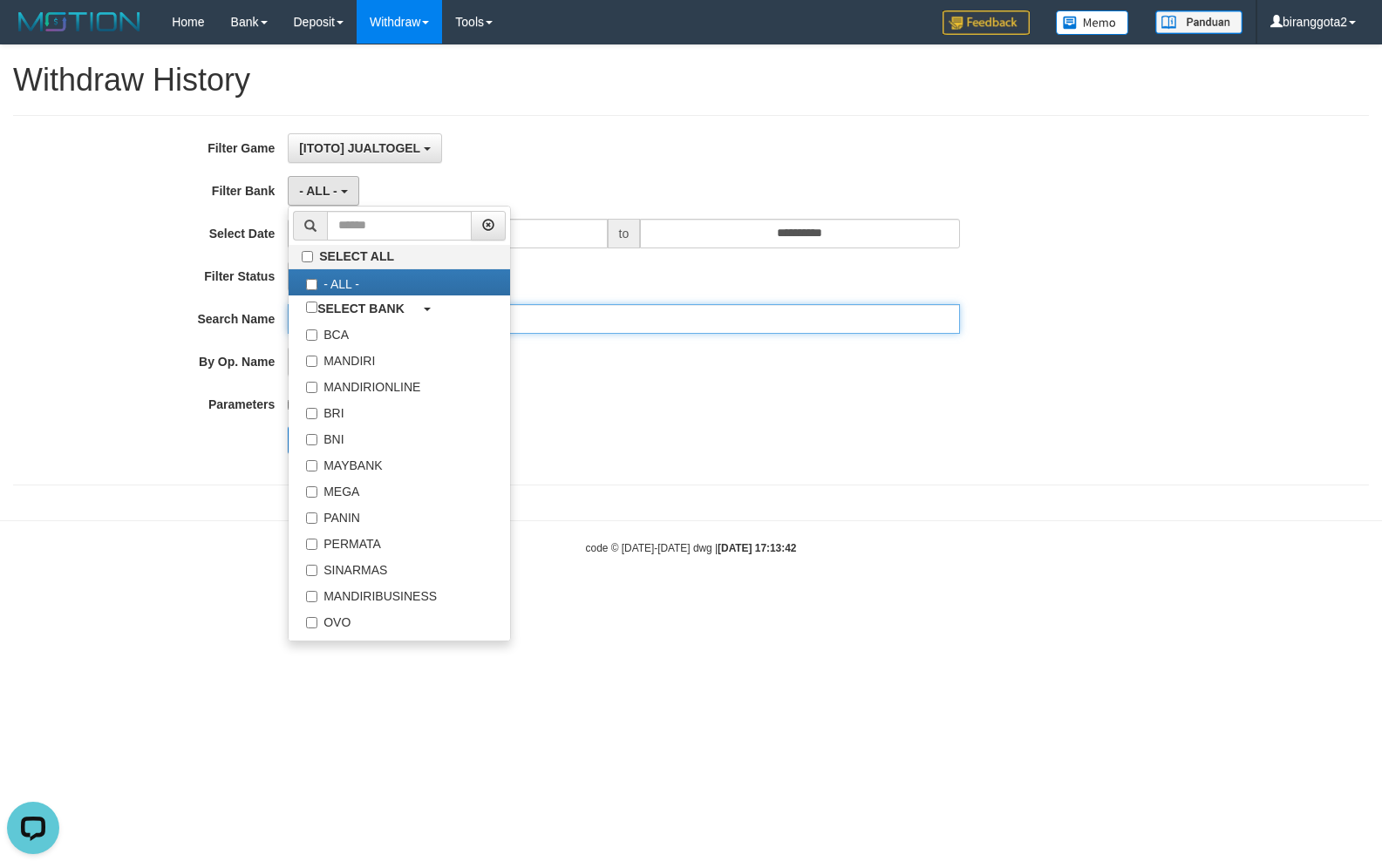 click at bounding box center (623, 319) 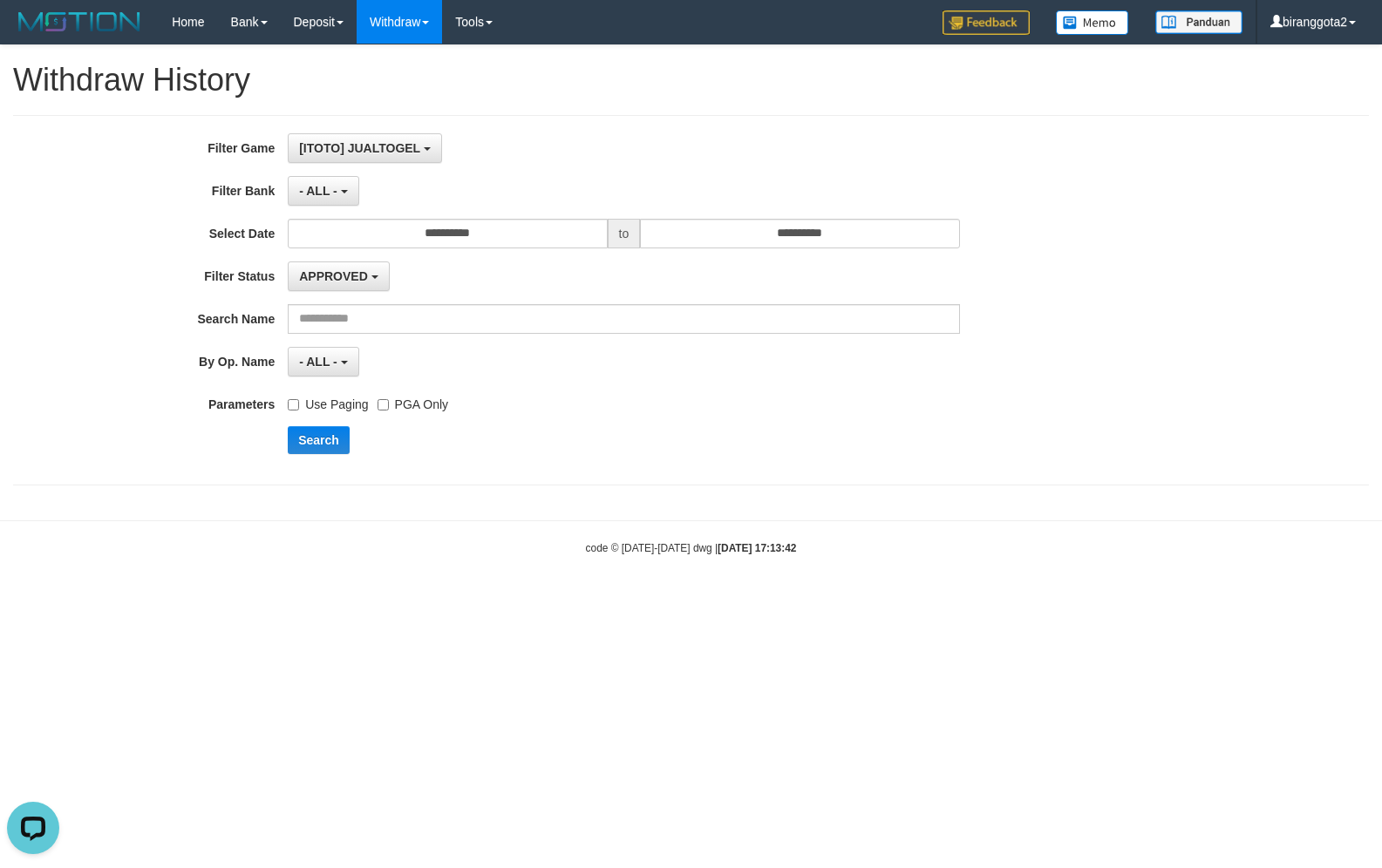 click on "Search" at bounding box center (719, 440) 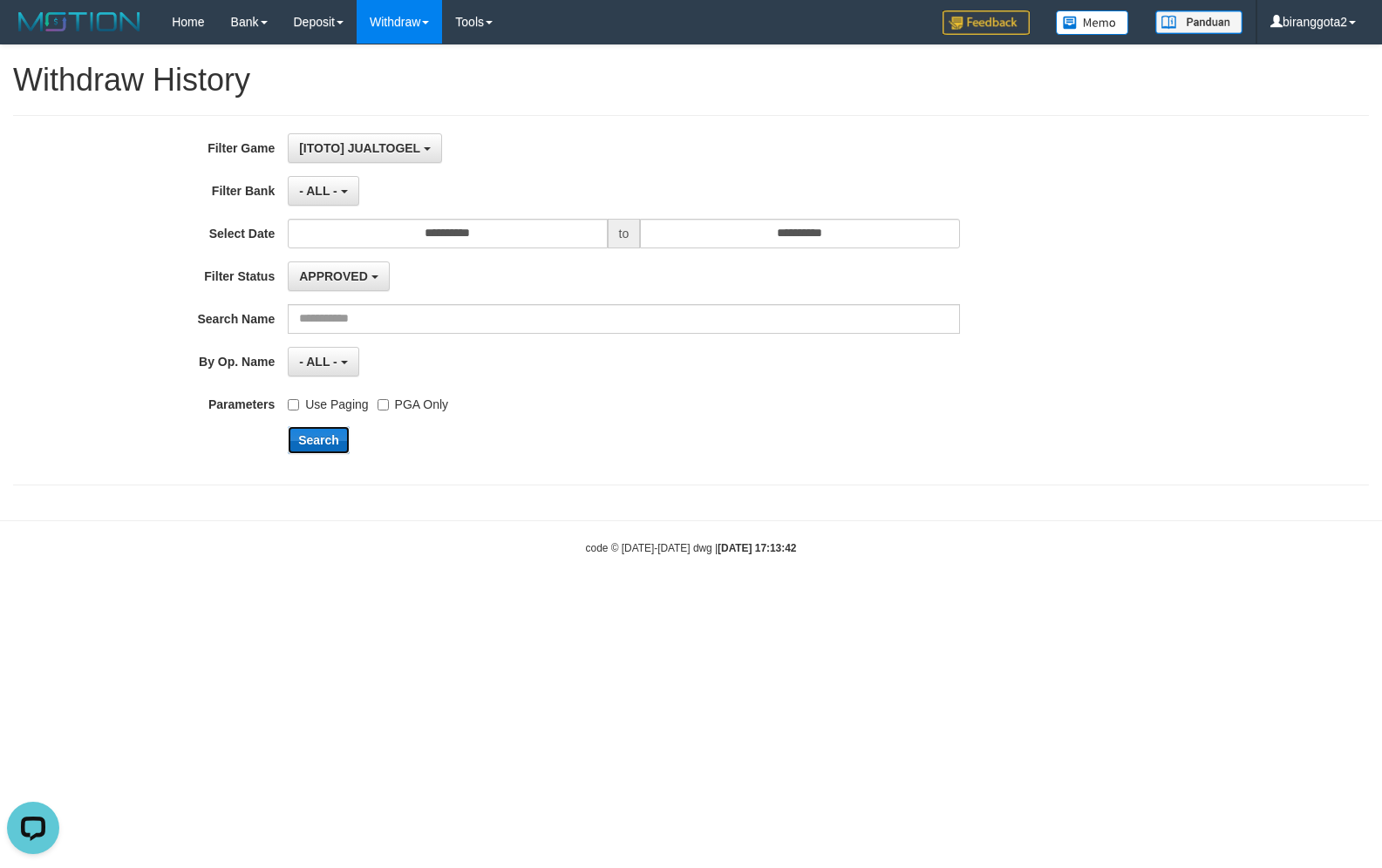 click on "Search" at bounding box center [318, 440] 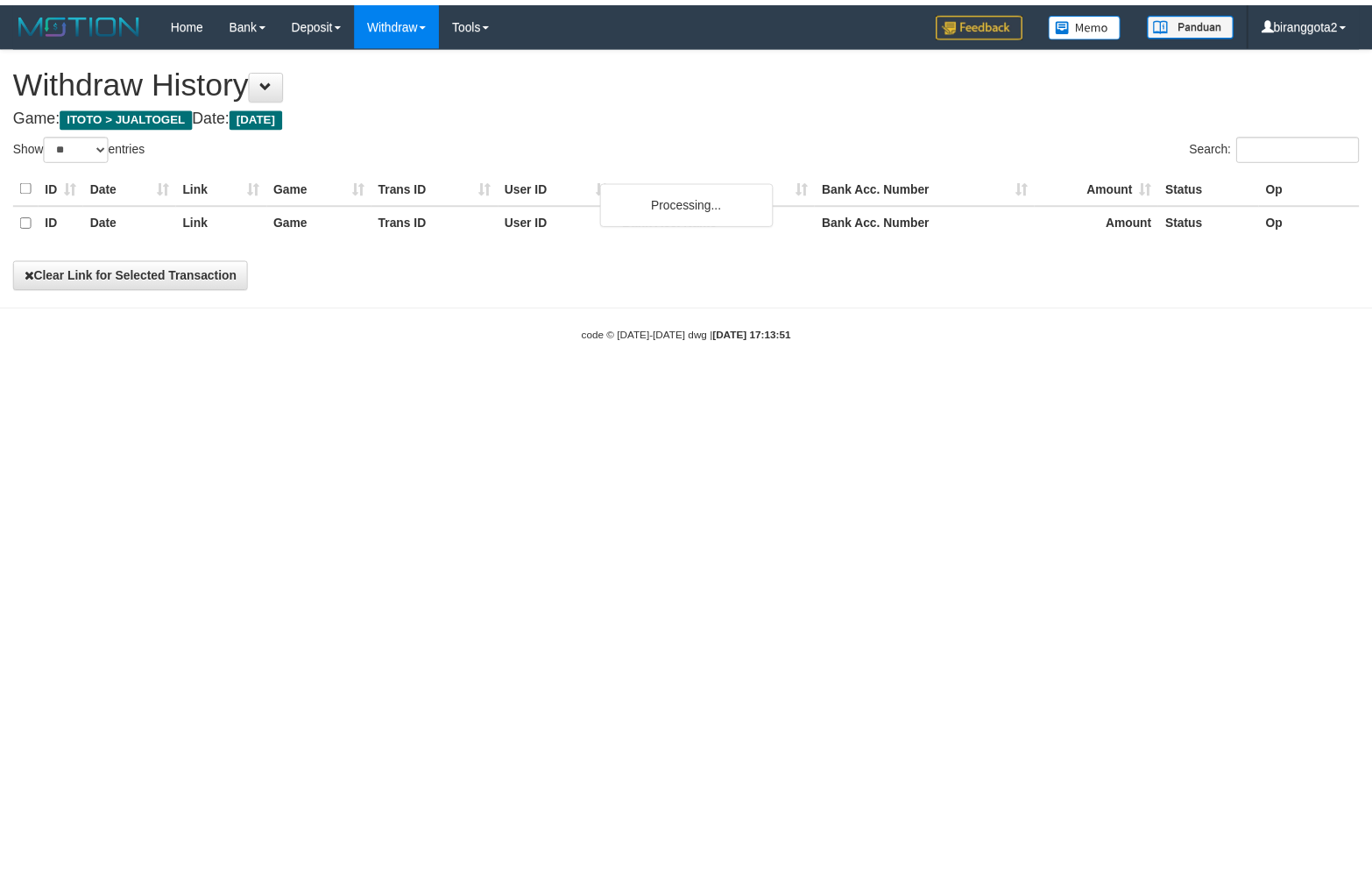 scroll, scrollTop: 0, scrollLeft: 0, axis: both 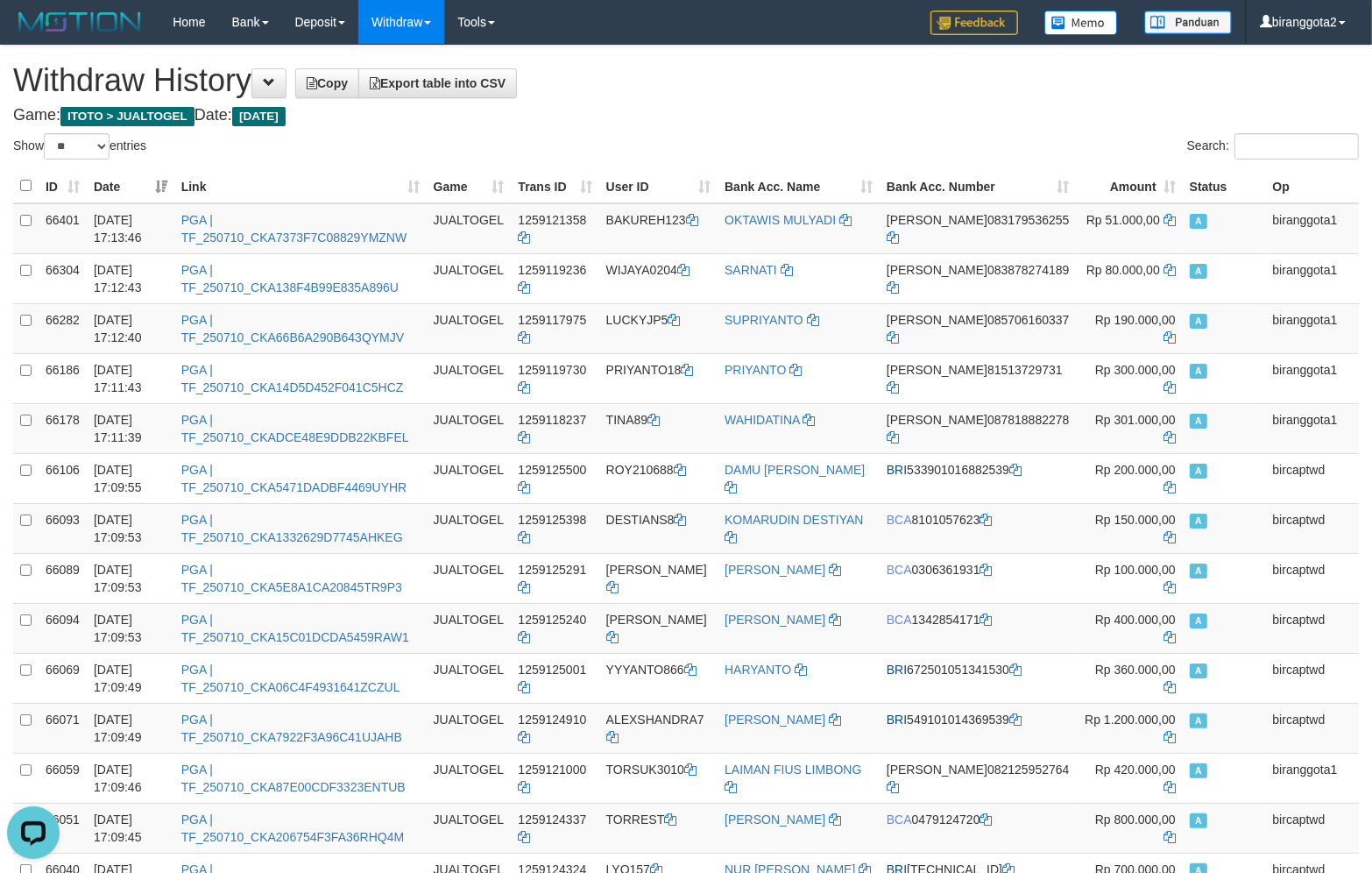 click on "Withdraw History
Copy  Export table into CSV" at bounding box center (686, 81) 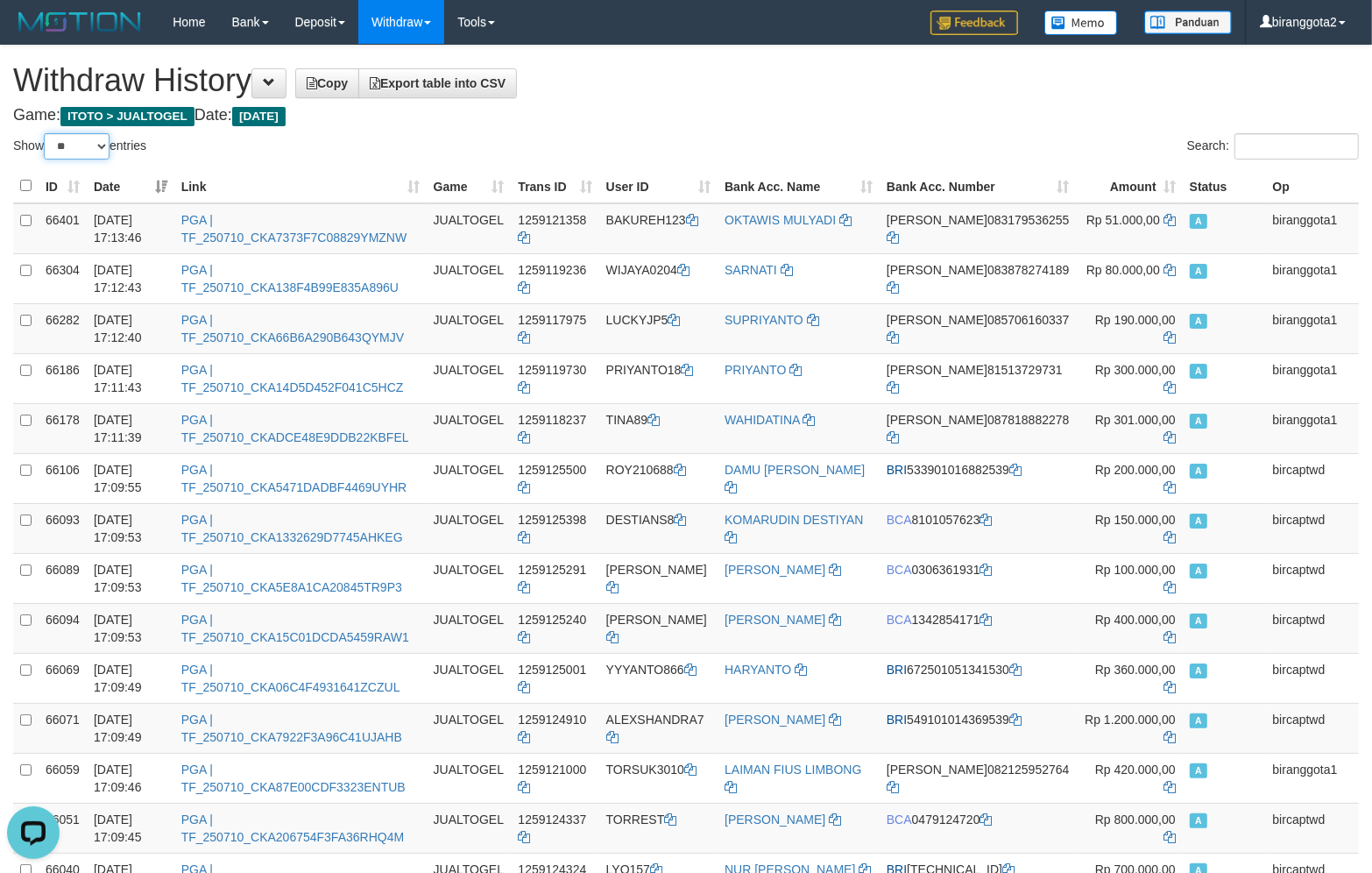 drag, startPoint x: 67, startPoint y: 143, endPoint x: 68, endPoint y: 156, distance: 13.038405 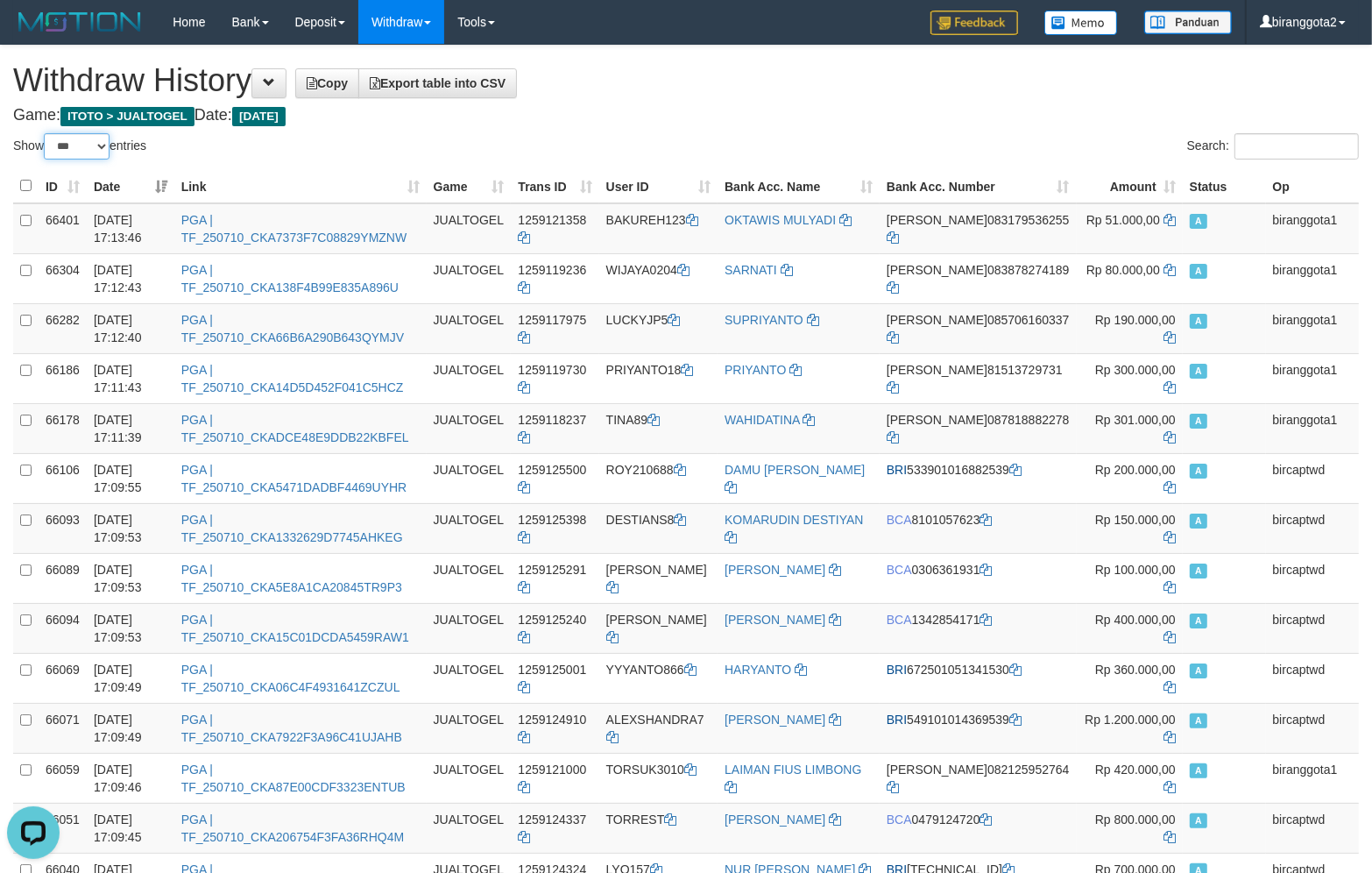 click on "** ** ** ***" at bounding box center [76, 146] 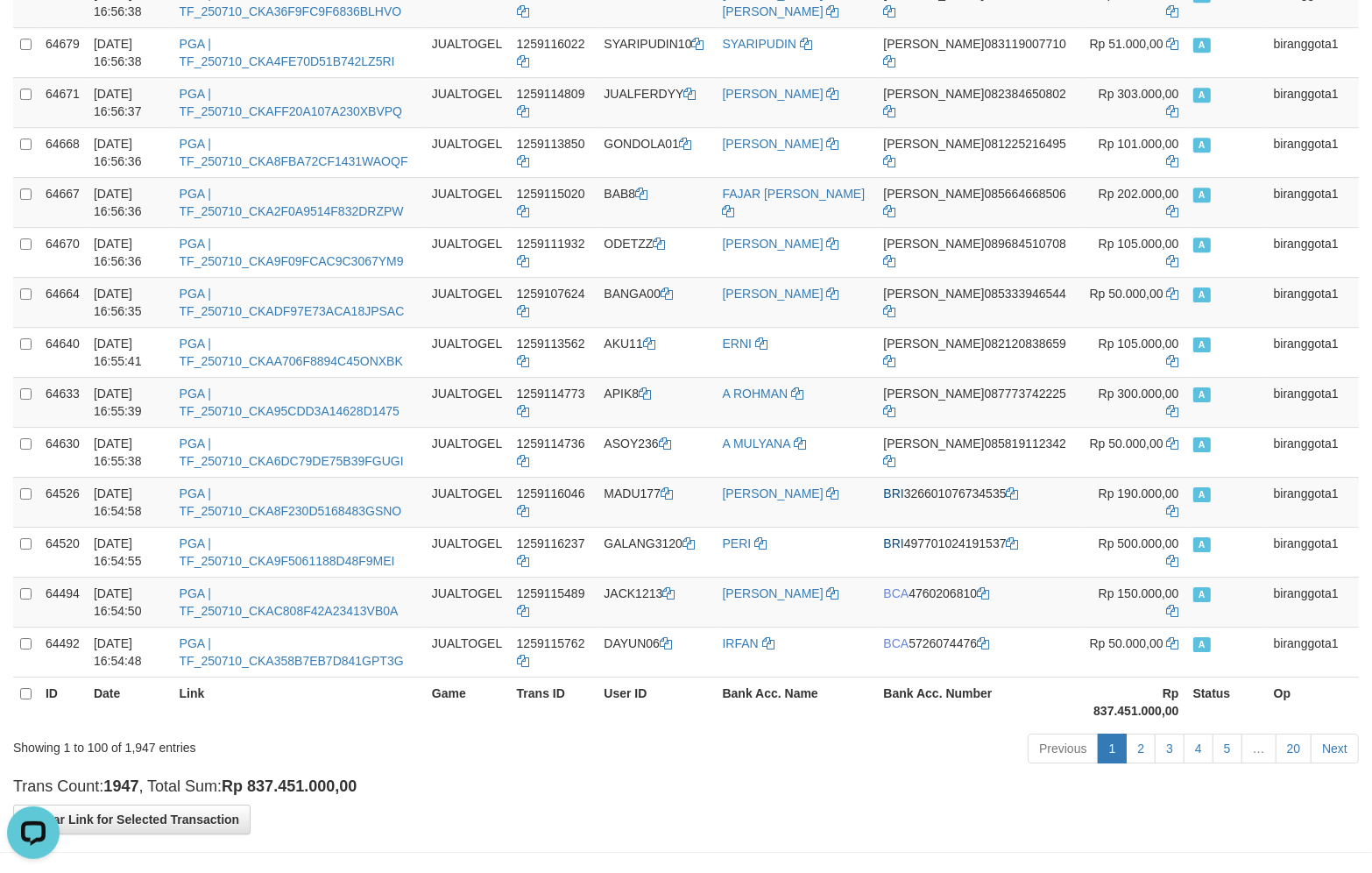 scroll, scrollTop: 4617, scrollLeft: 0, axis: vertical 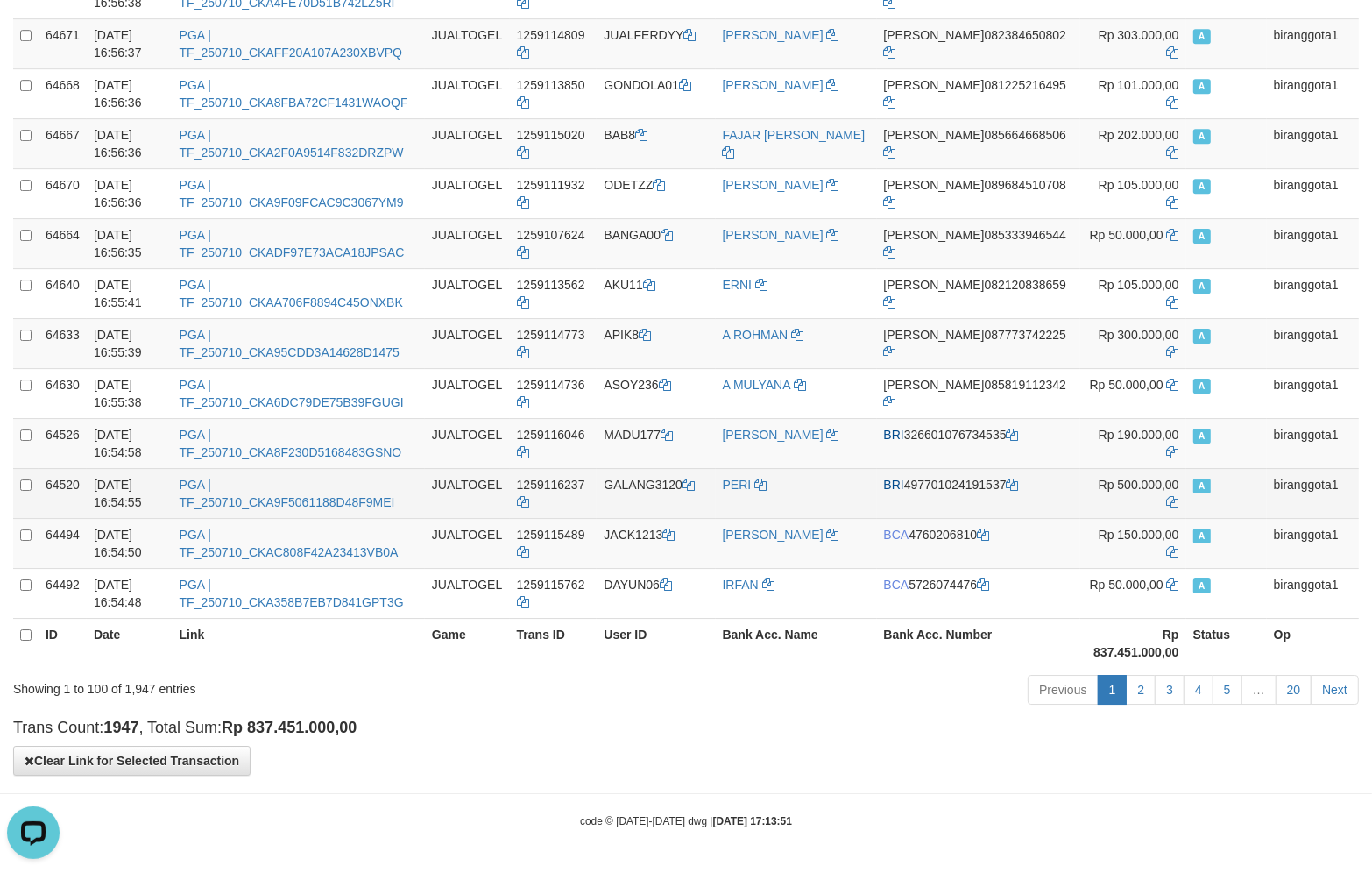 click on "A" at bounding box center (1227, 493) 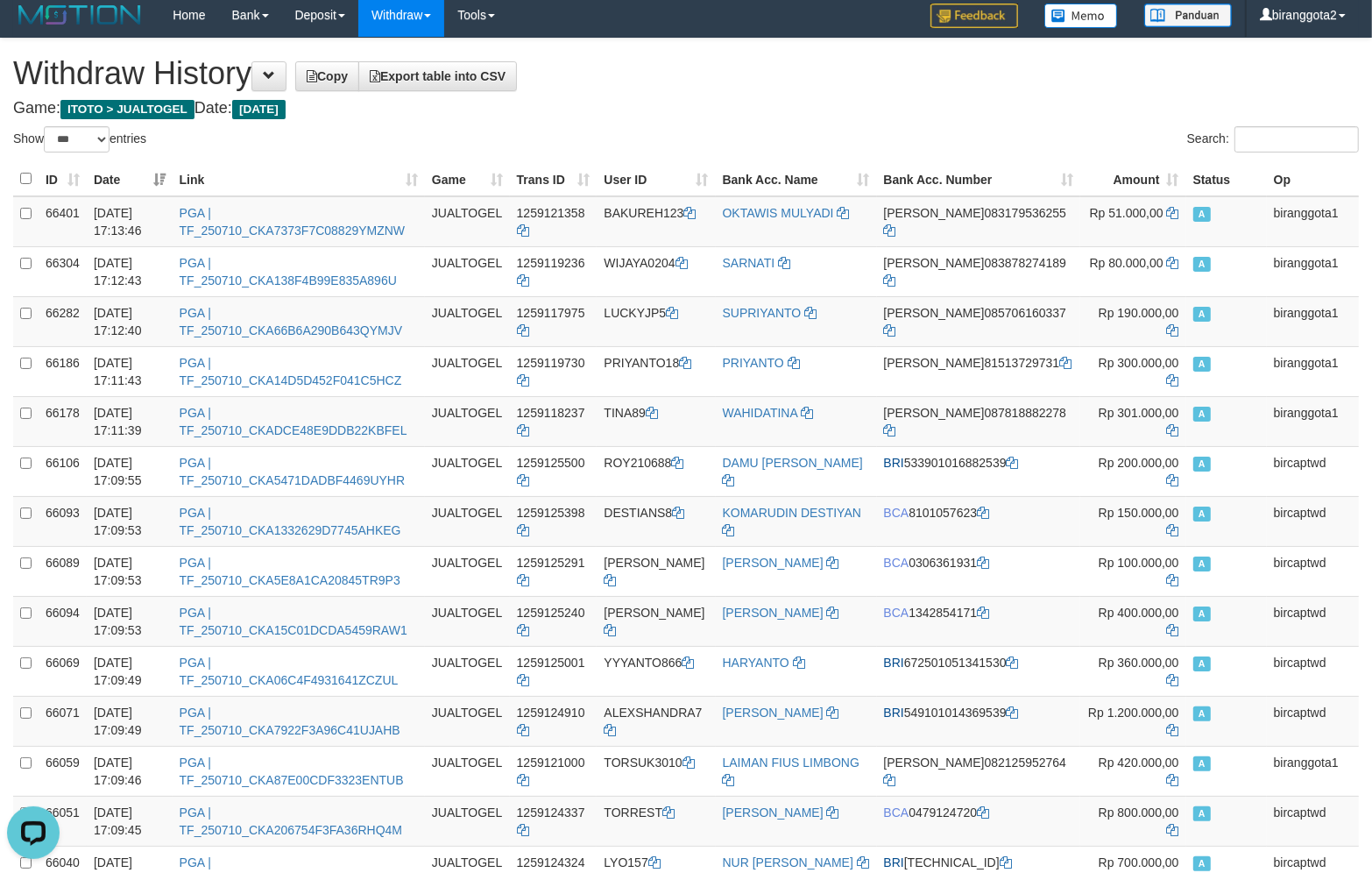 scroll, scrollTop: 0, scrollLeft: 0, axis: both 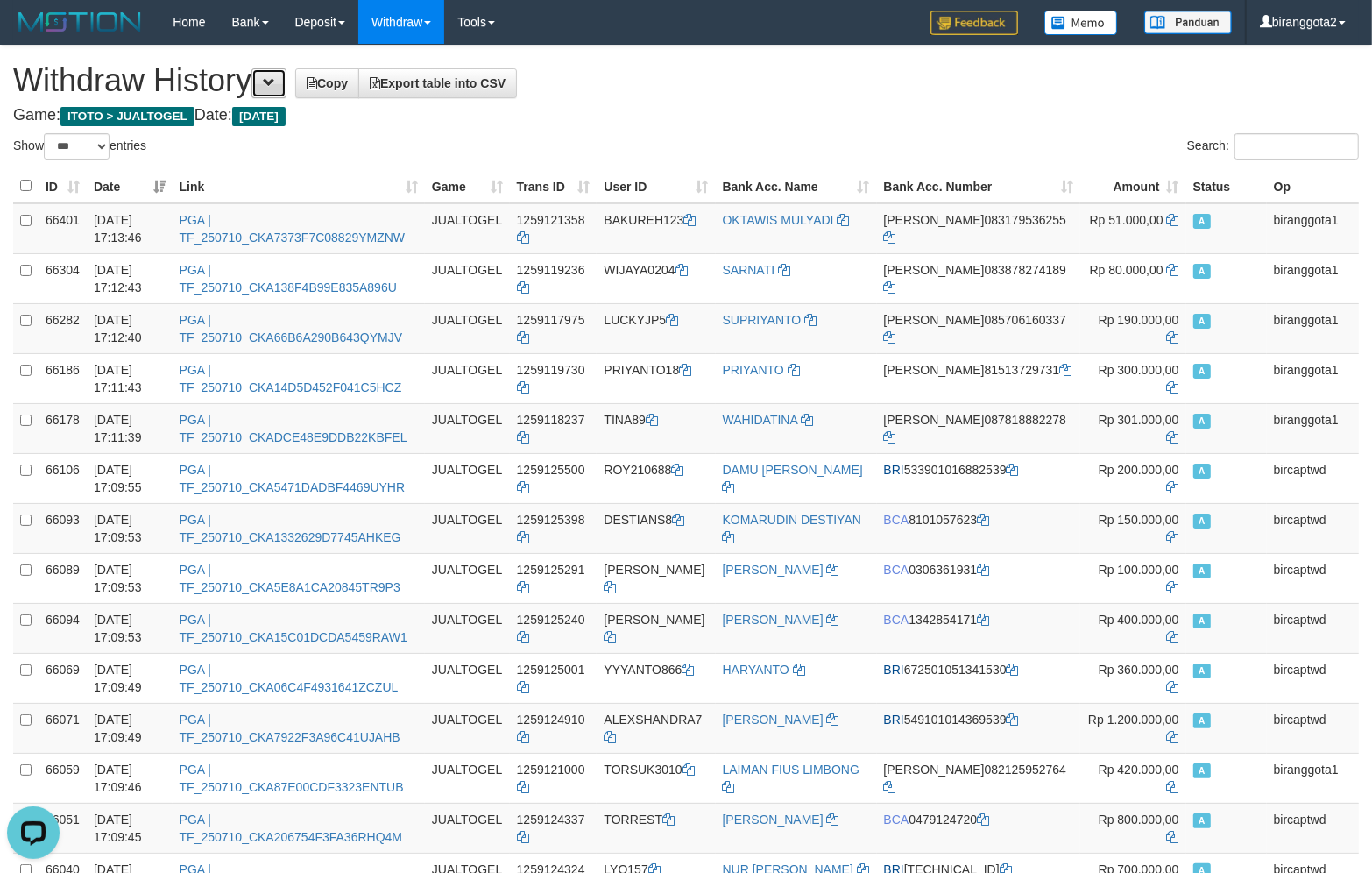 click at bounding box center [269, 82] 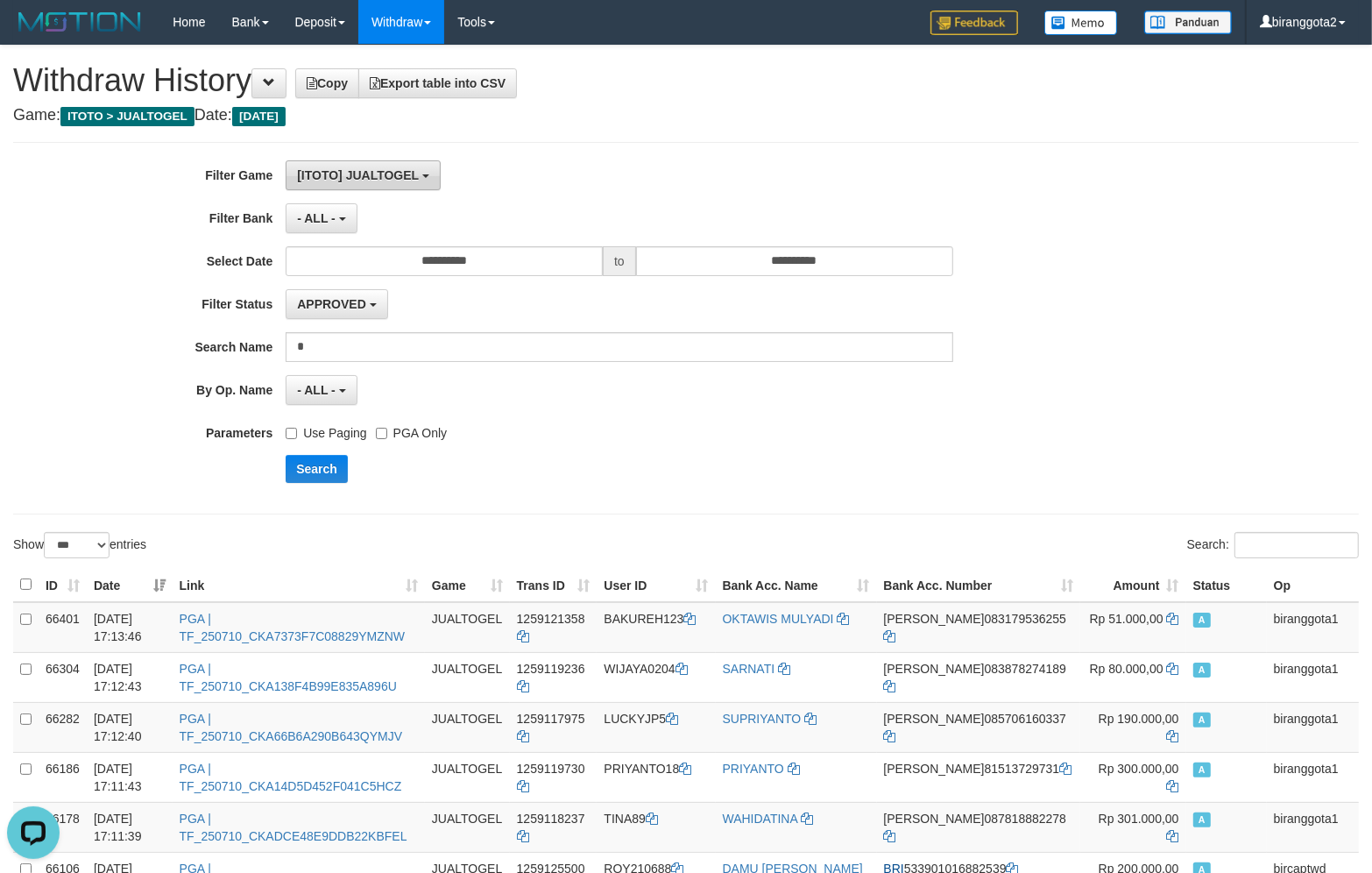 click on "[ITOTO] JUALTOGEL" at bounding box center (357, 175) 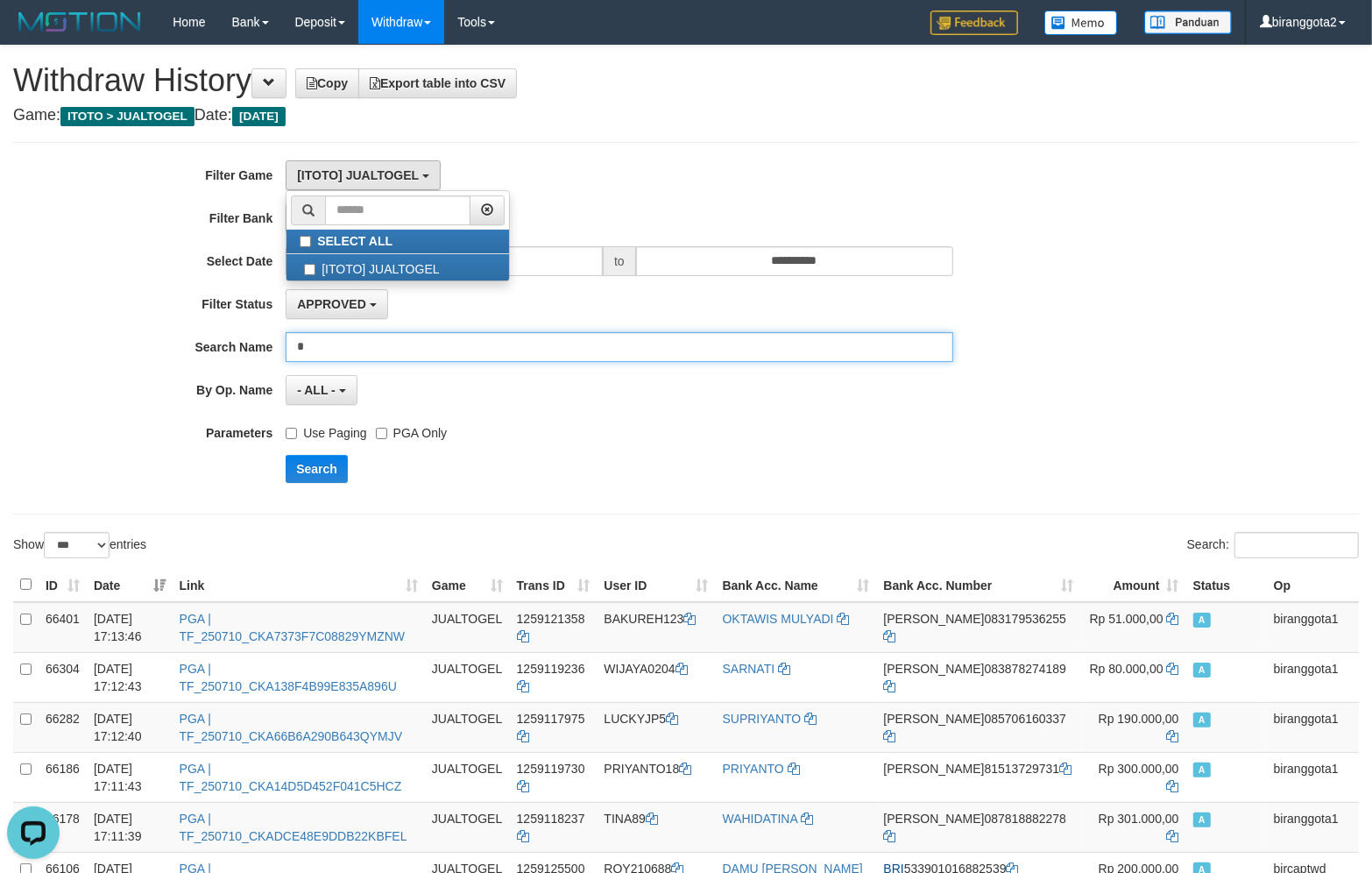 drag, startPoint x: 500, startPoint y: 355, endPoint x: 496, endPoint y: 346, distance: 9.84886 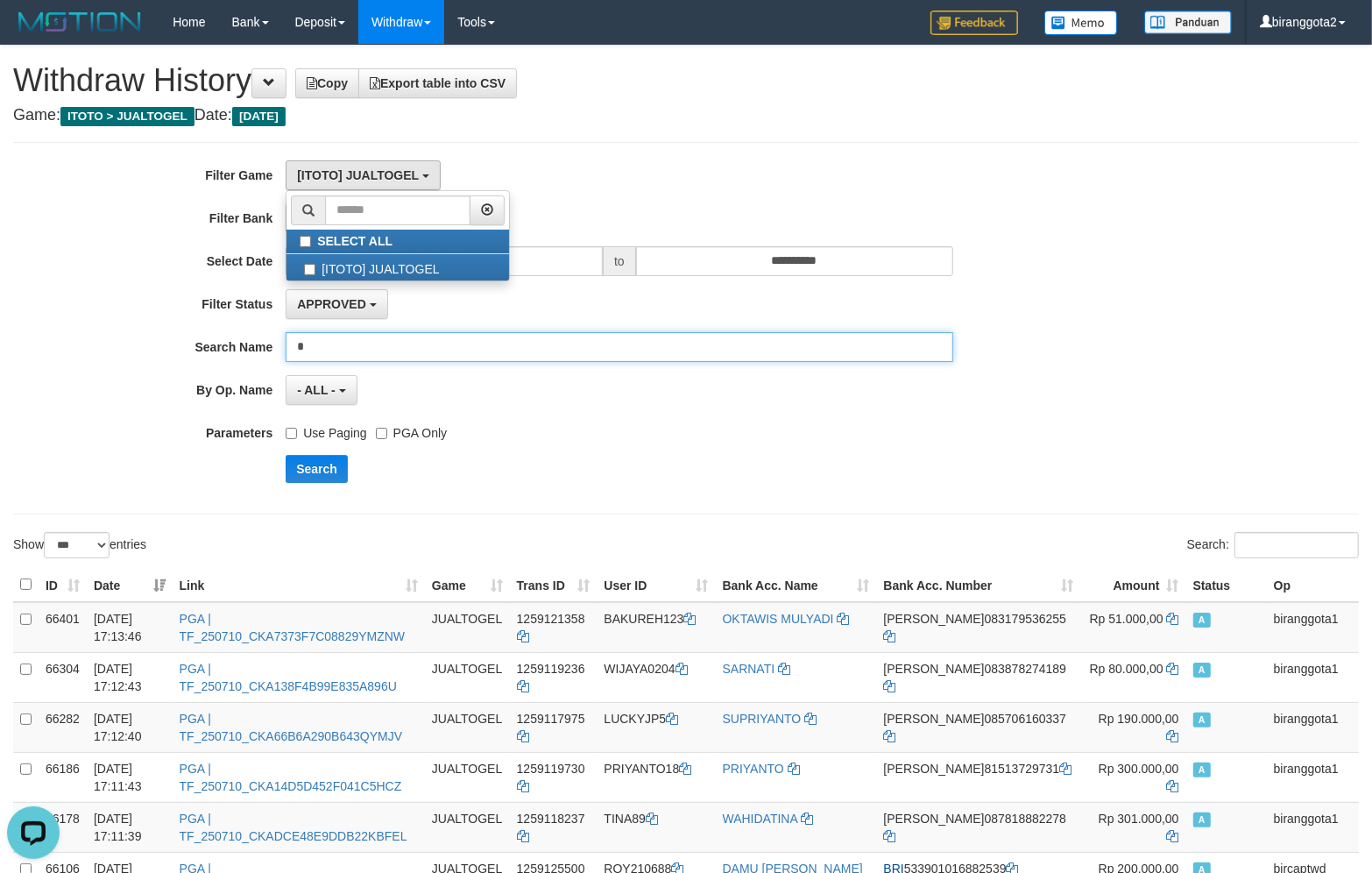 click on "*" at bounding box center [619, 347] 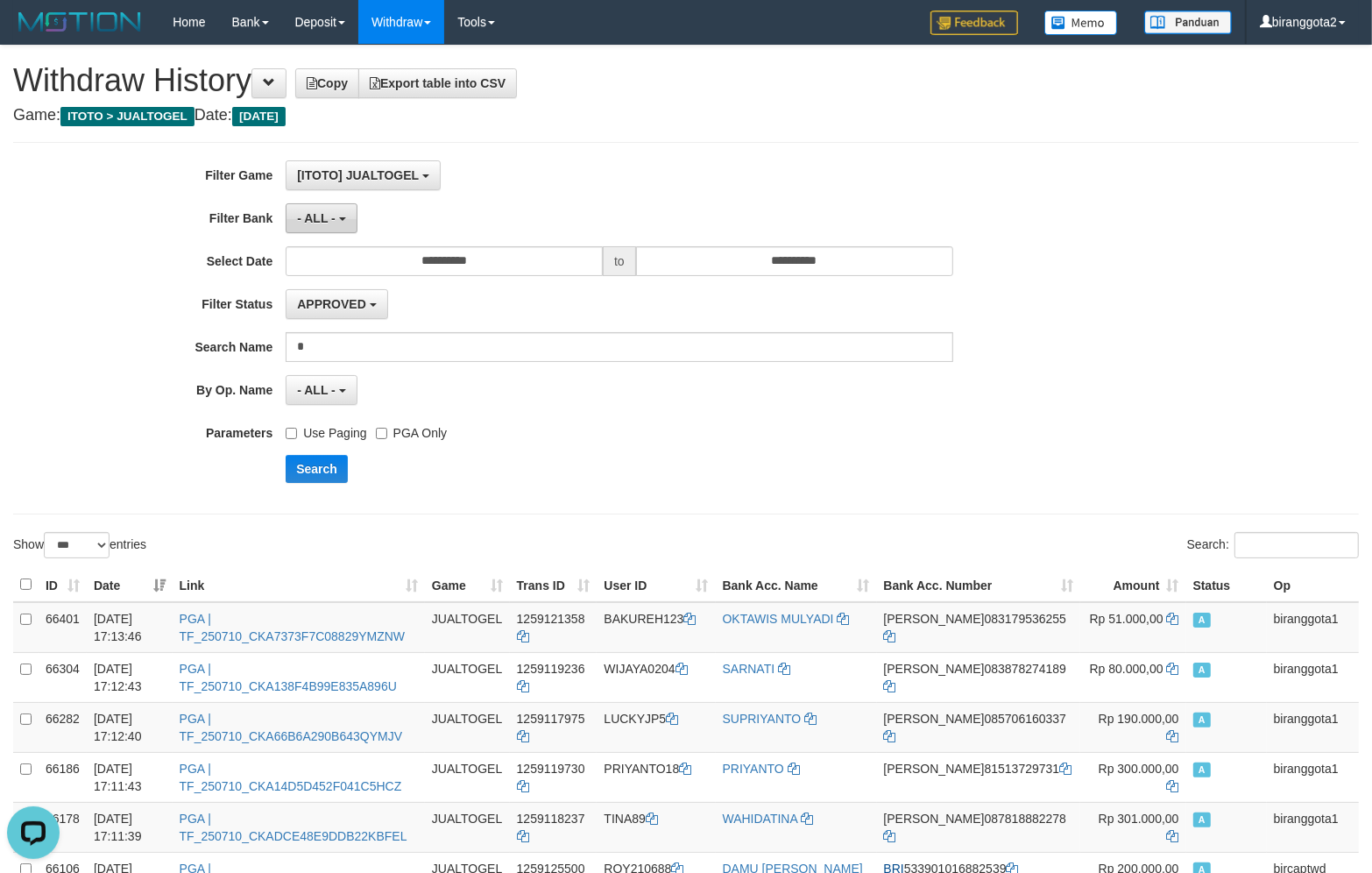 click on "- ALL -" at bounding box center (316, 218) 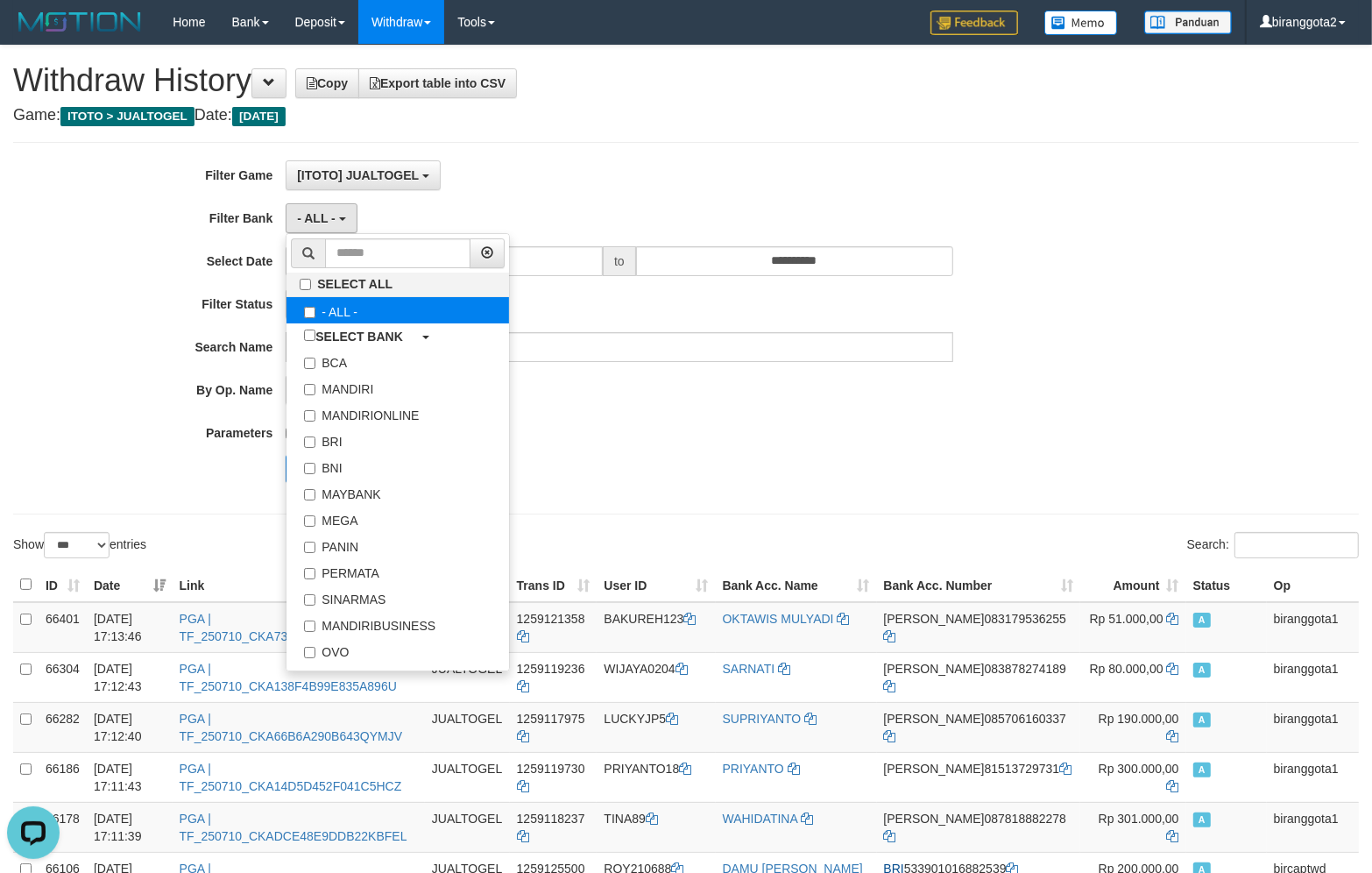 click on "- ALL -" at bounding box center (398, 310) 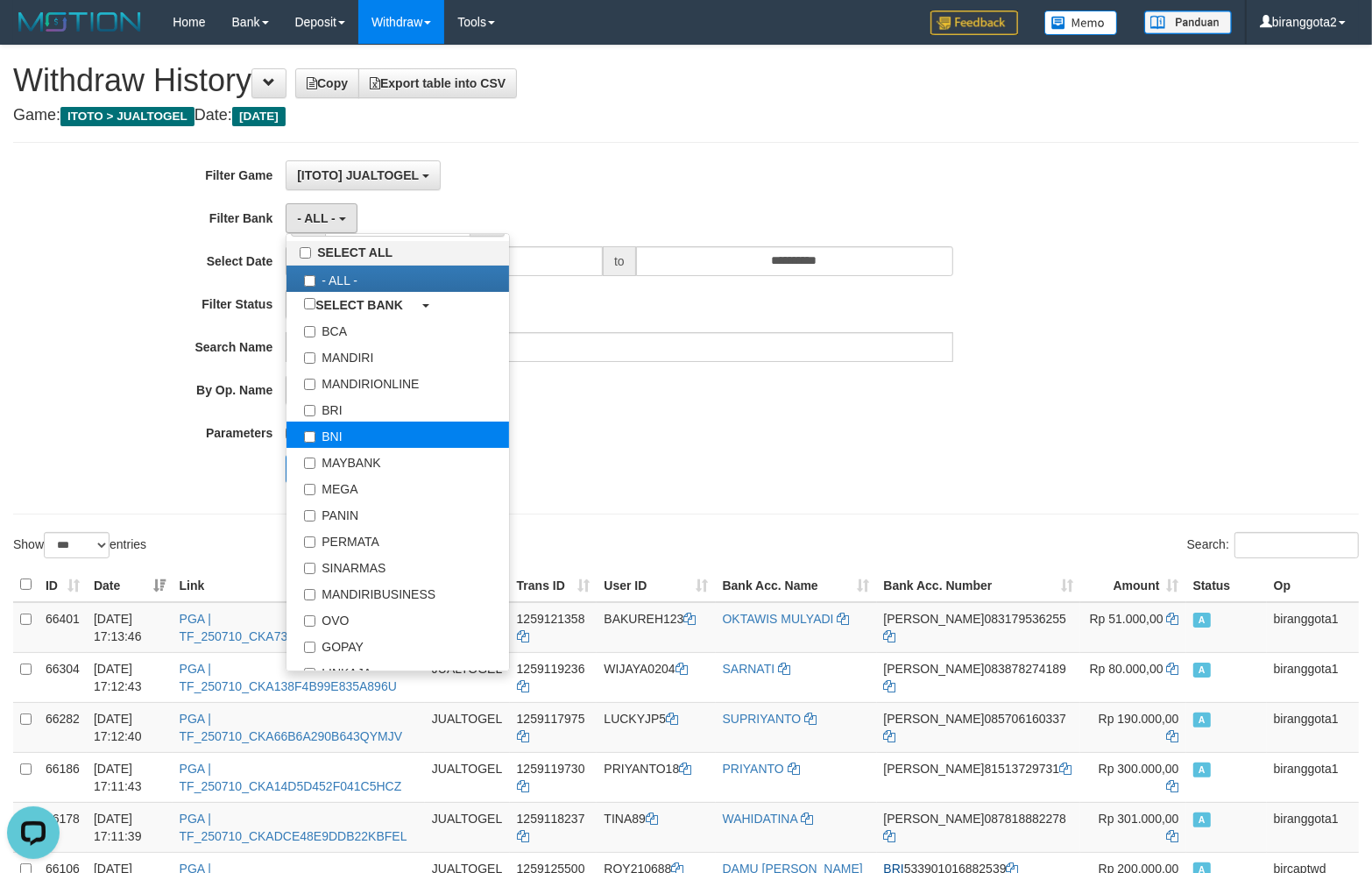 scroll, scrollTop: 73, scrollLeft: 0, axis: vertical 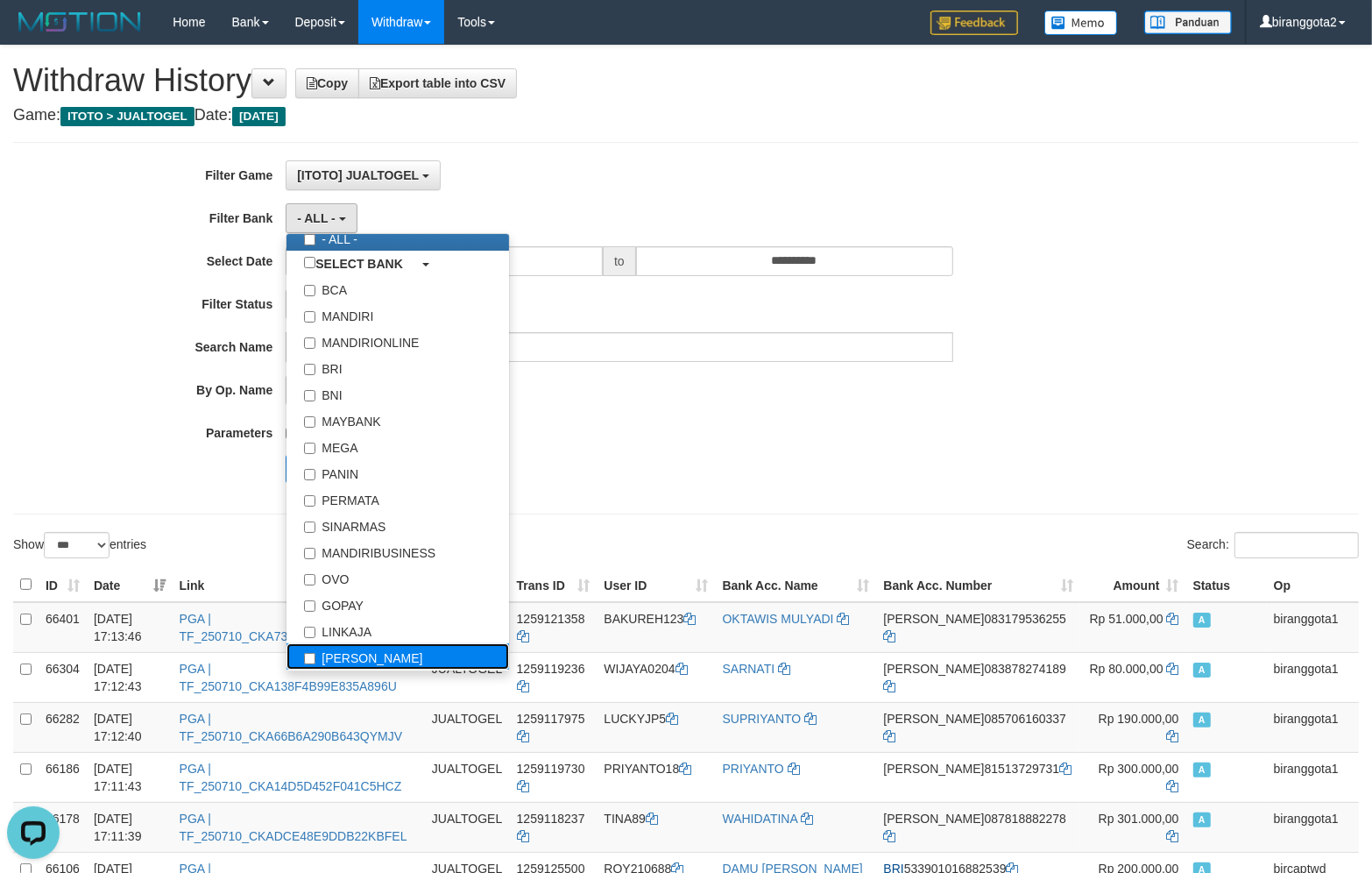 click on "[PERSON_NAME]" at bounding box center (398, 657) 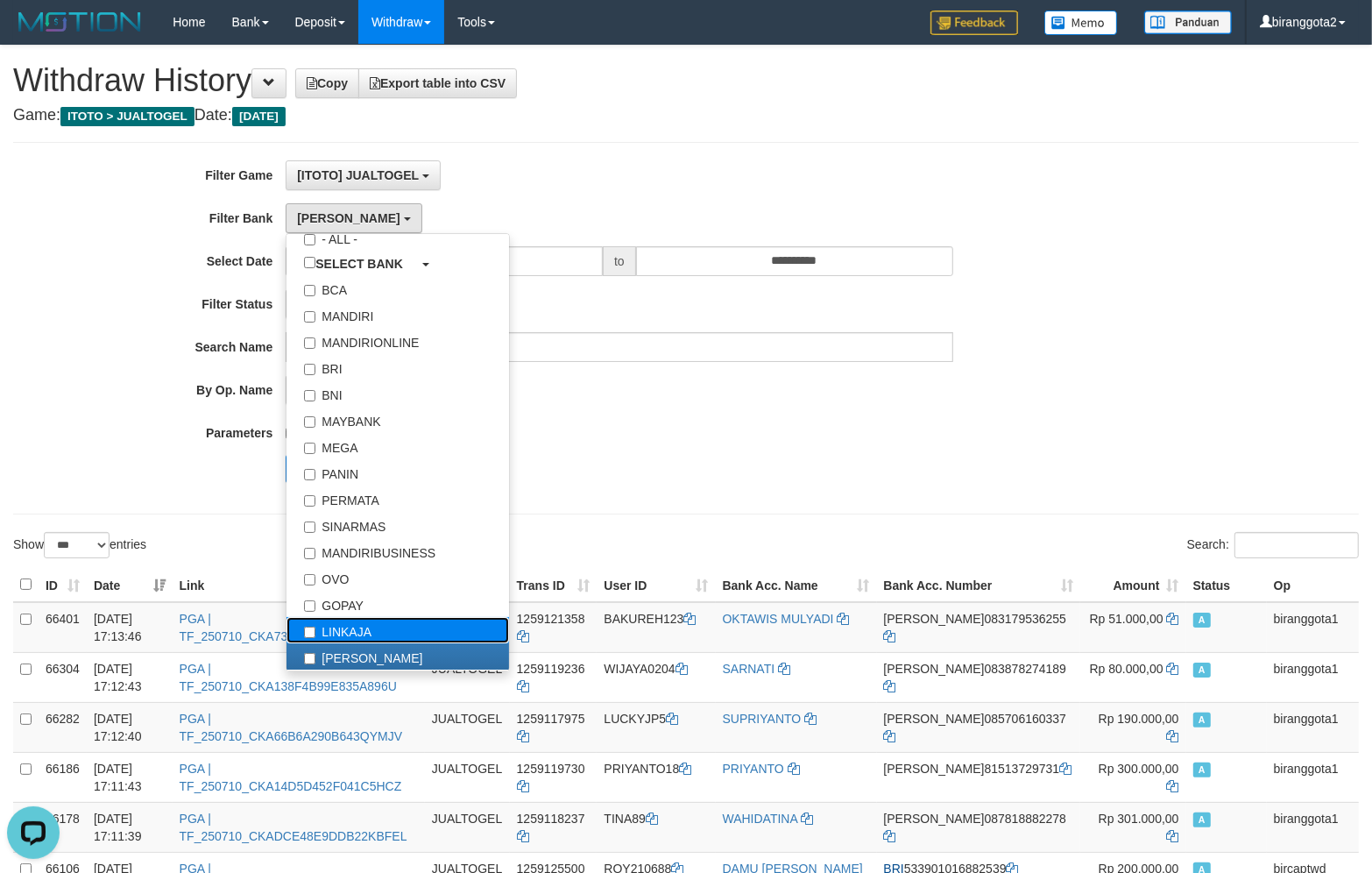click on "LINKAJA" at bounding box center [398, 630] 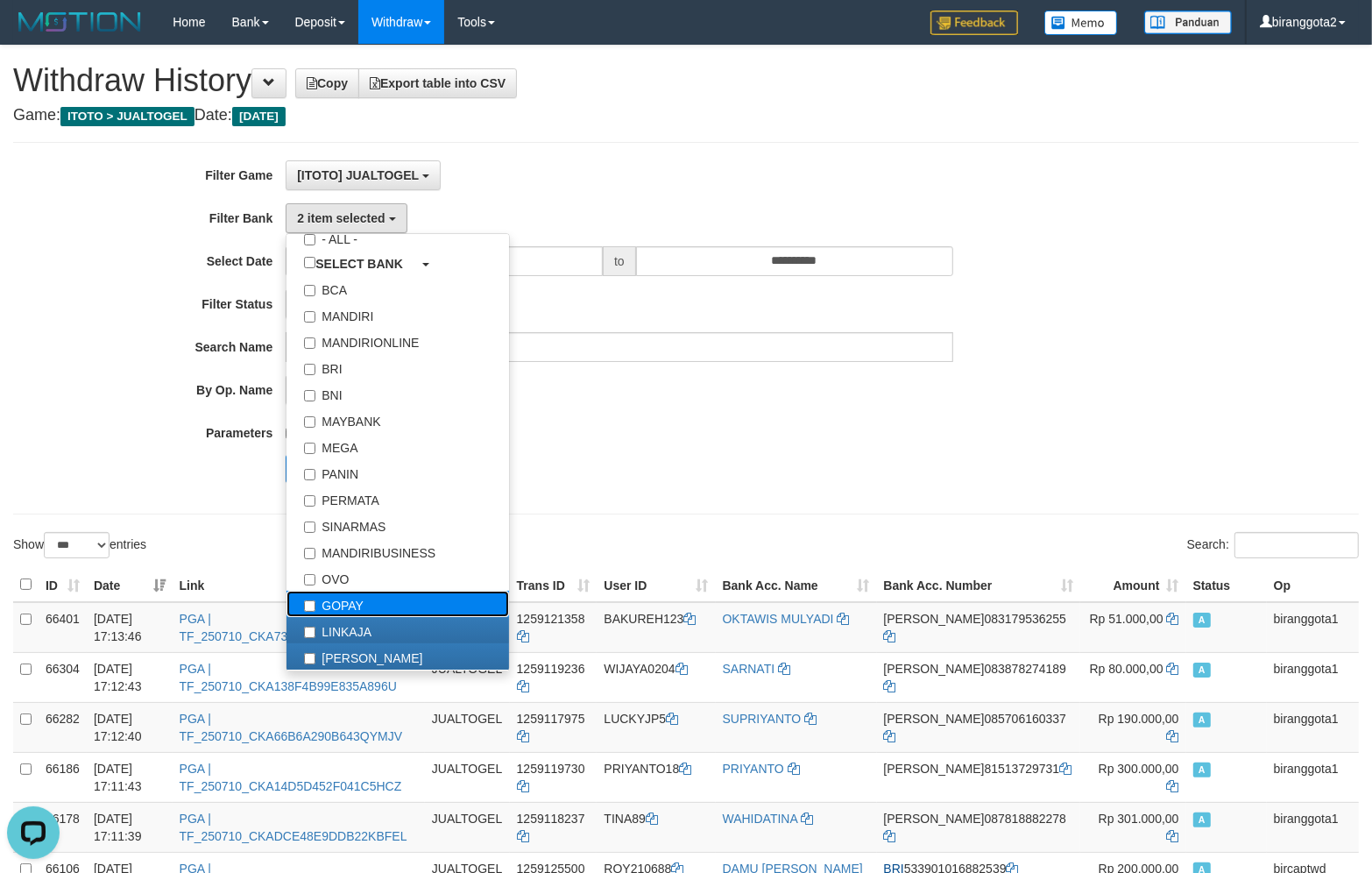 click on "GOPAY" at bounding box center (398, 604) 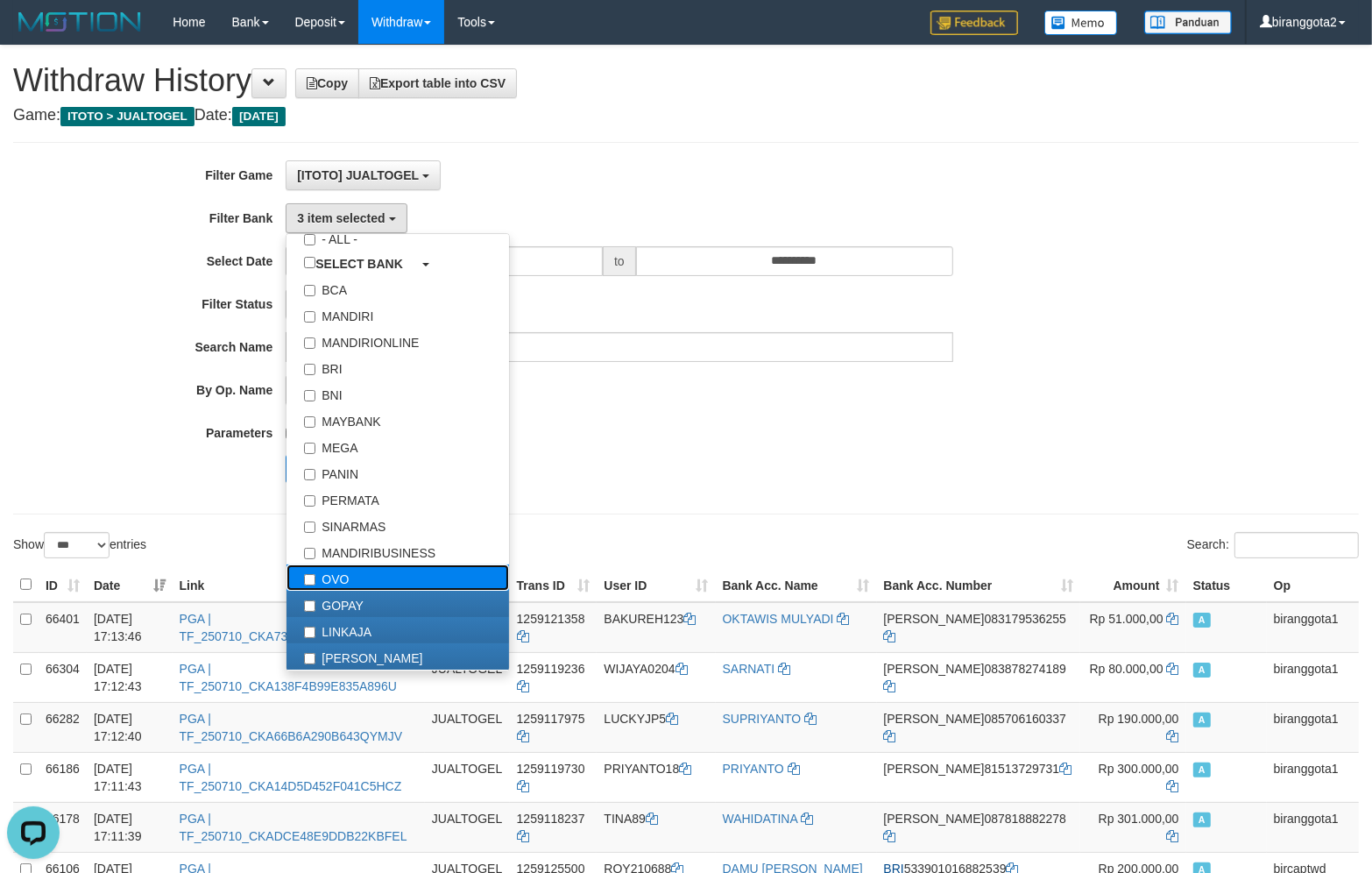 click on "OVO" at bounding box center [398, 578] 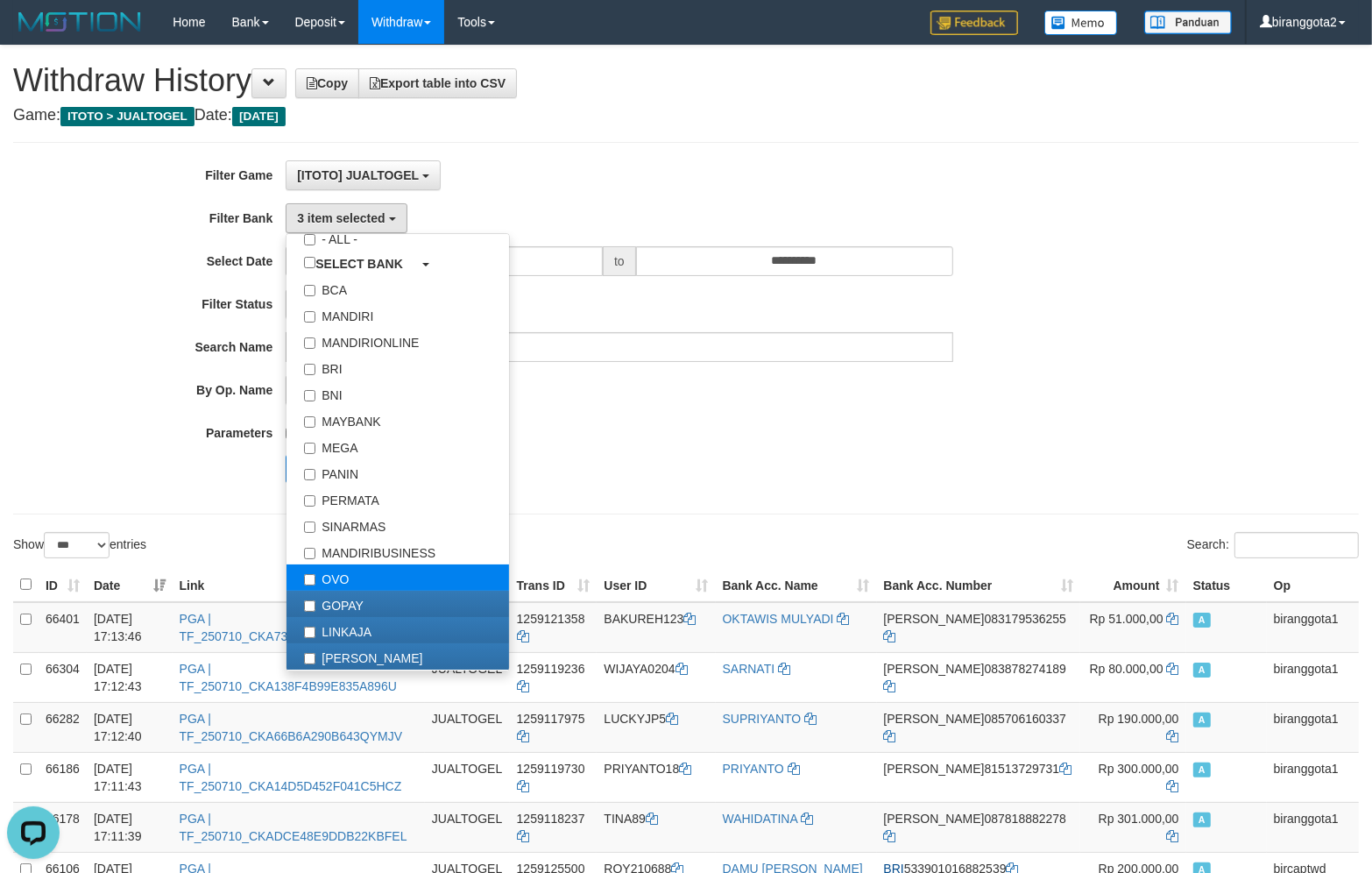 select on "***" 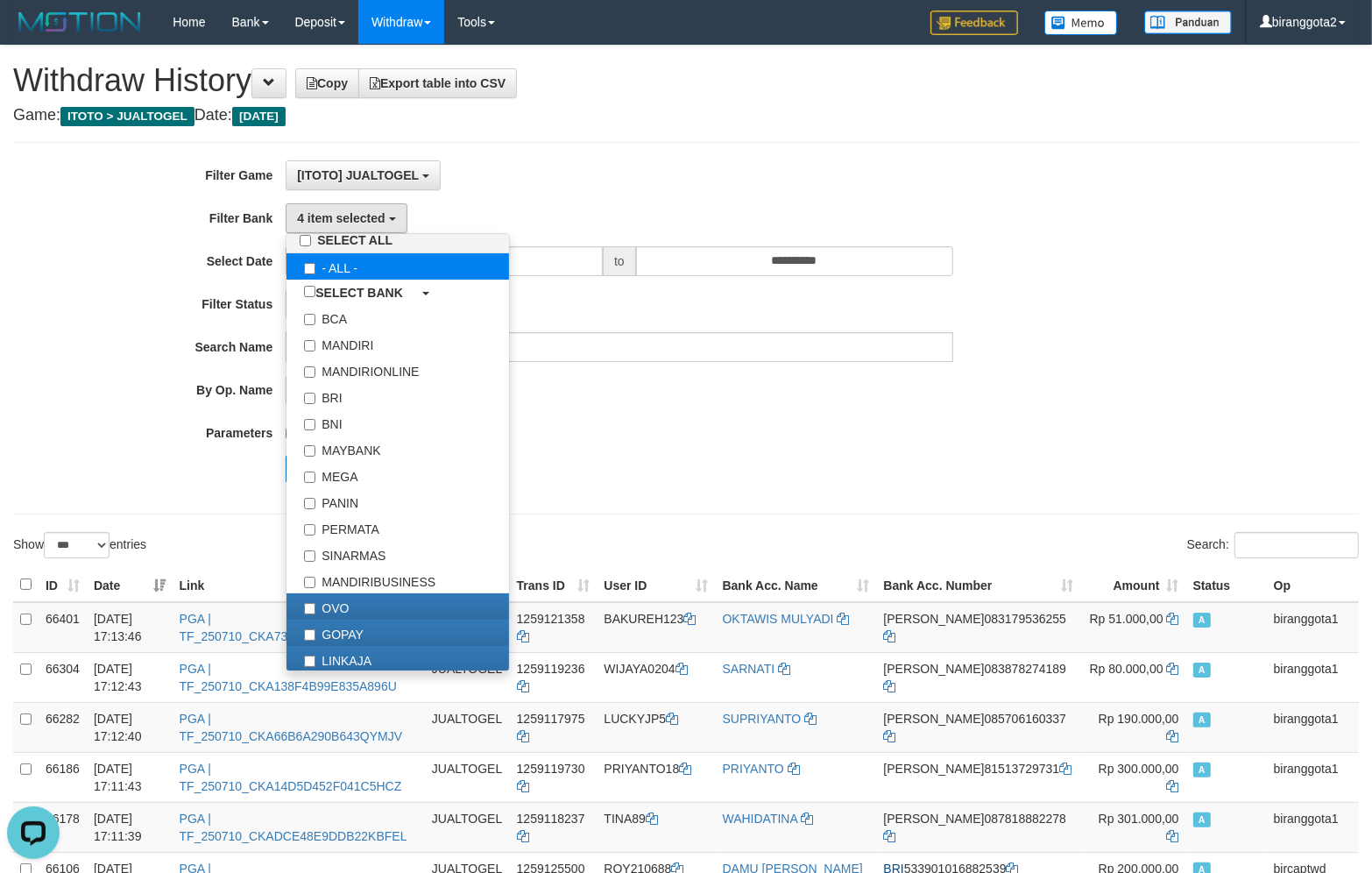 scroll, scrollTop: 0, scrollLeft: 0, axis: both 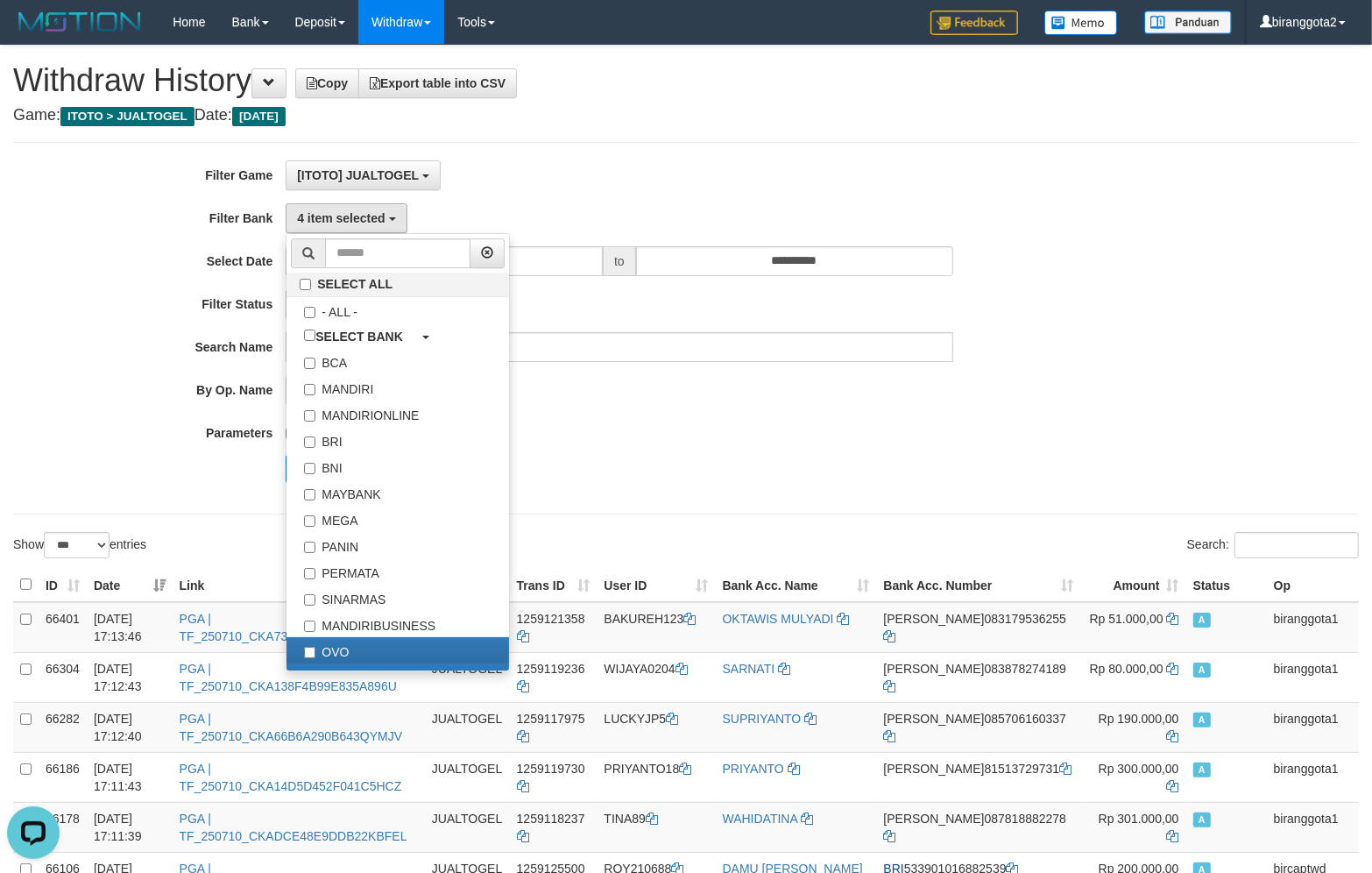 click on "**********" at bounding box center [571, 328] 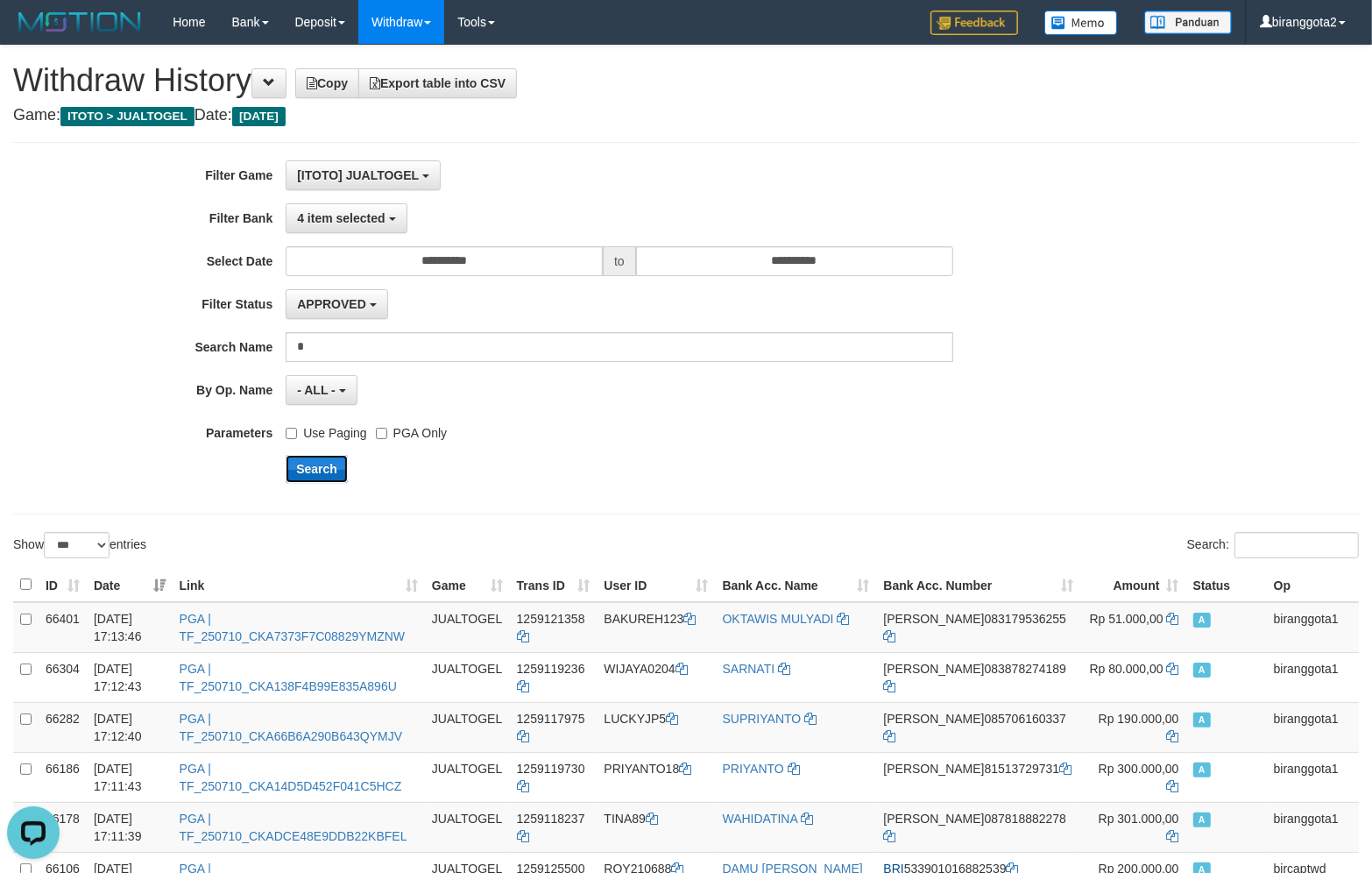 click on "Search" at bounding box center (316, 469) 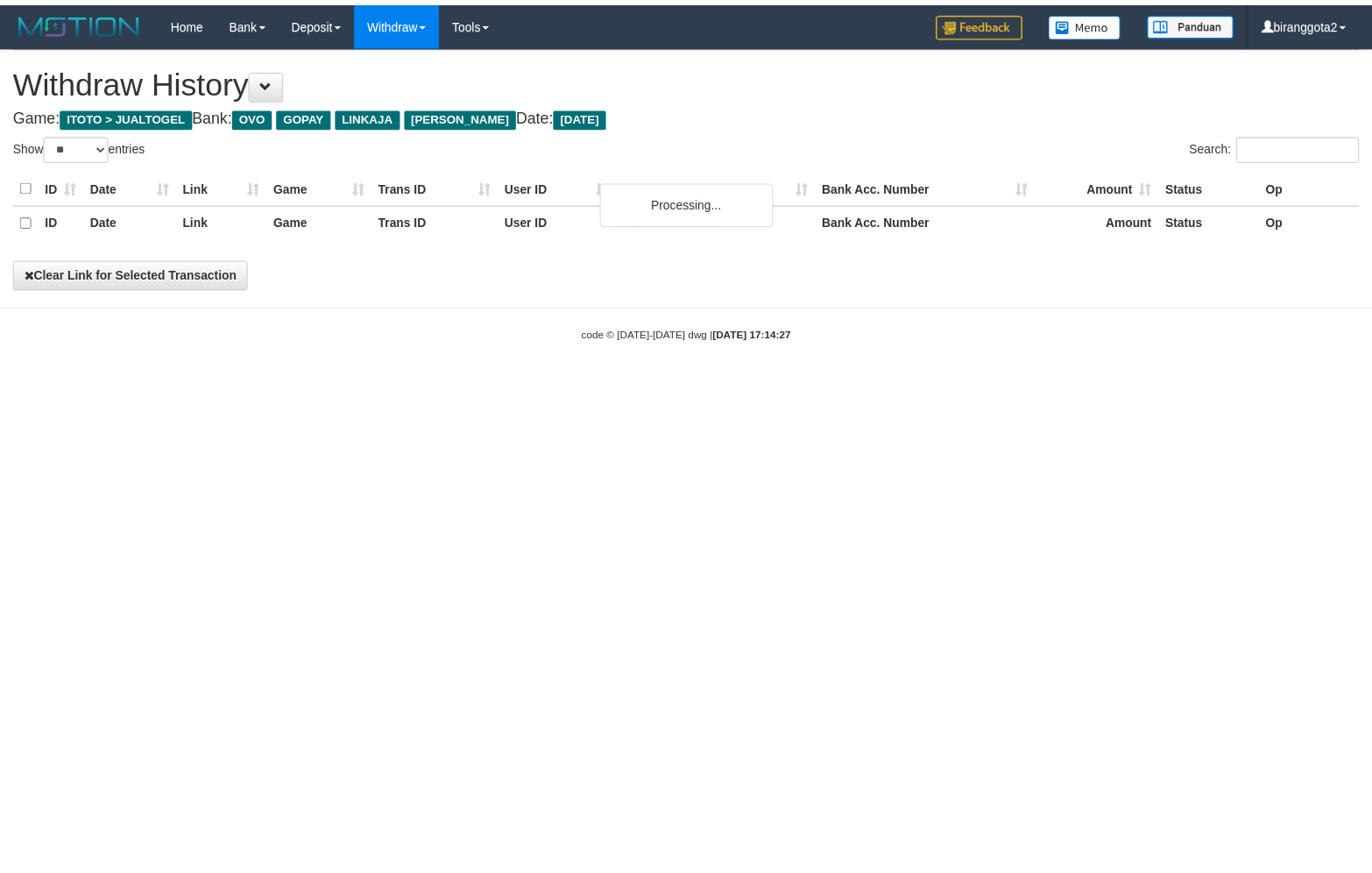 scroll, scrollTop: 0, scrollLeft: 0, axis: both 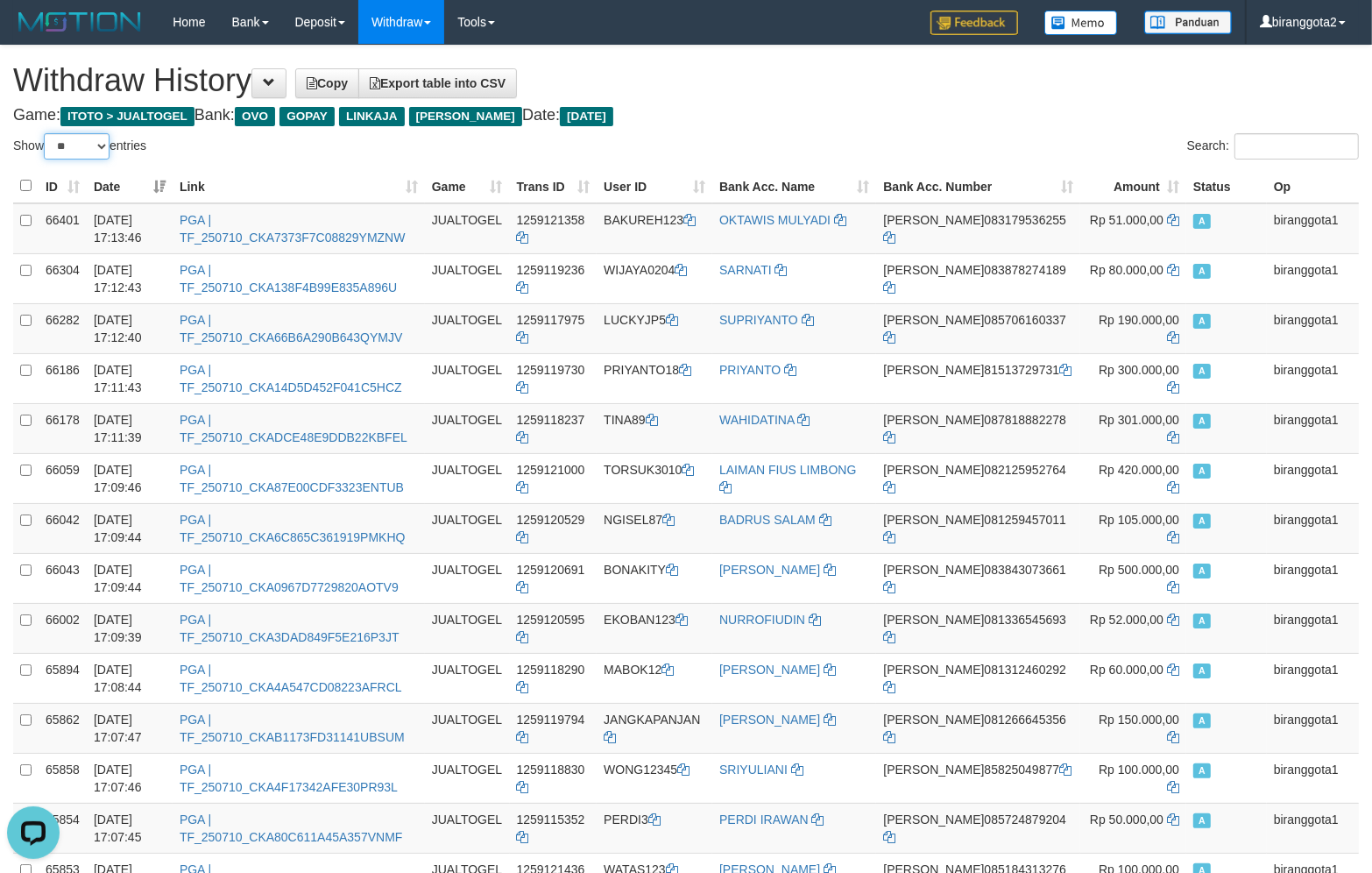 drag, startPoint x: 86, startPoint y: 146, endPoint x: 90, endPoint y: 154, distance: 8.94427 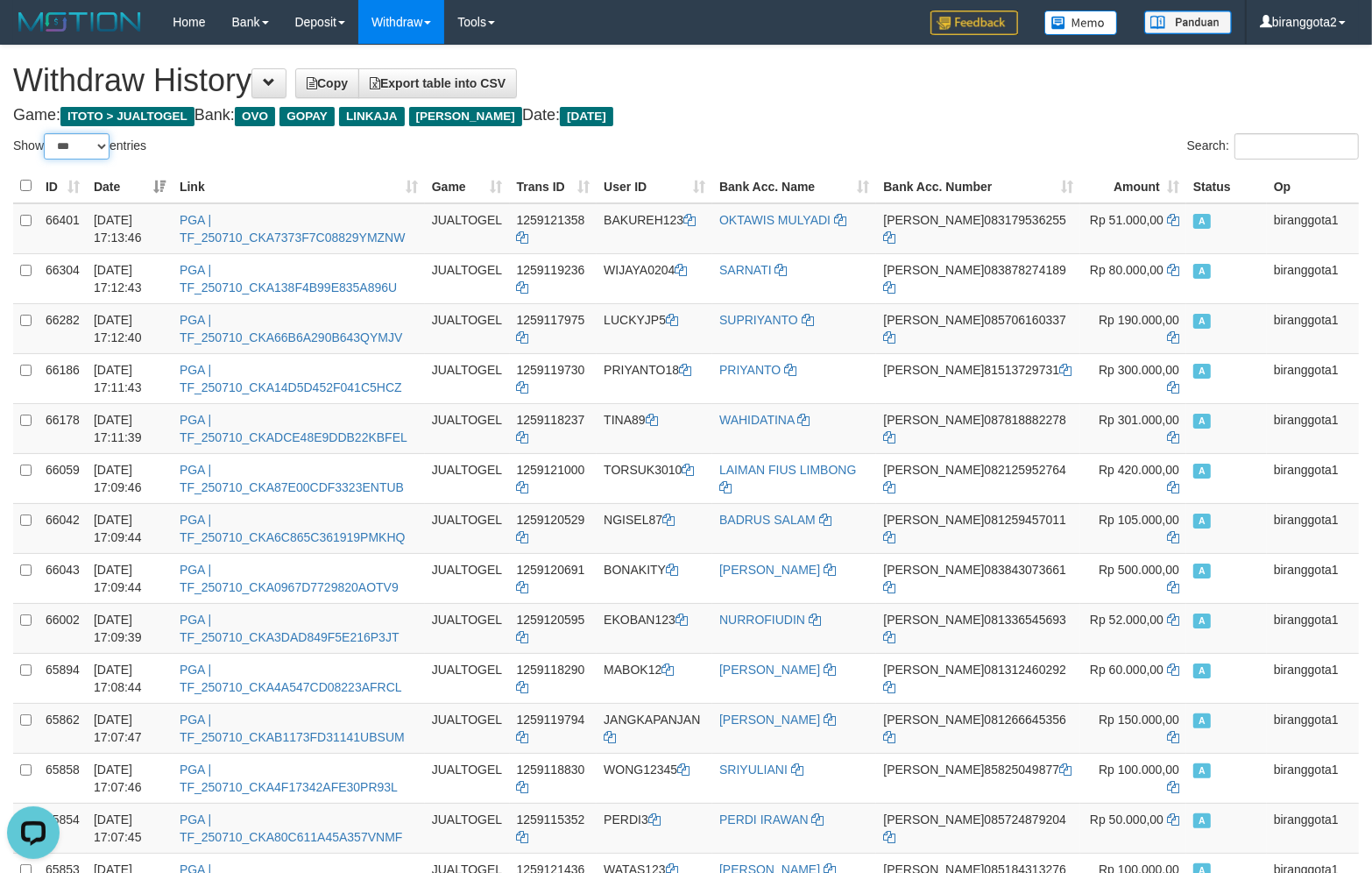 click on "** ** ** ***" at bounding box center [76, 146] 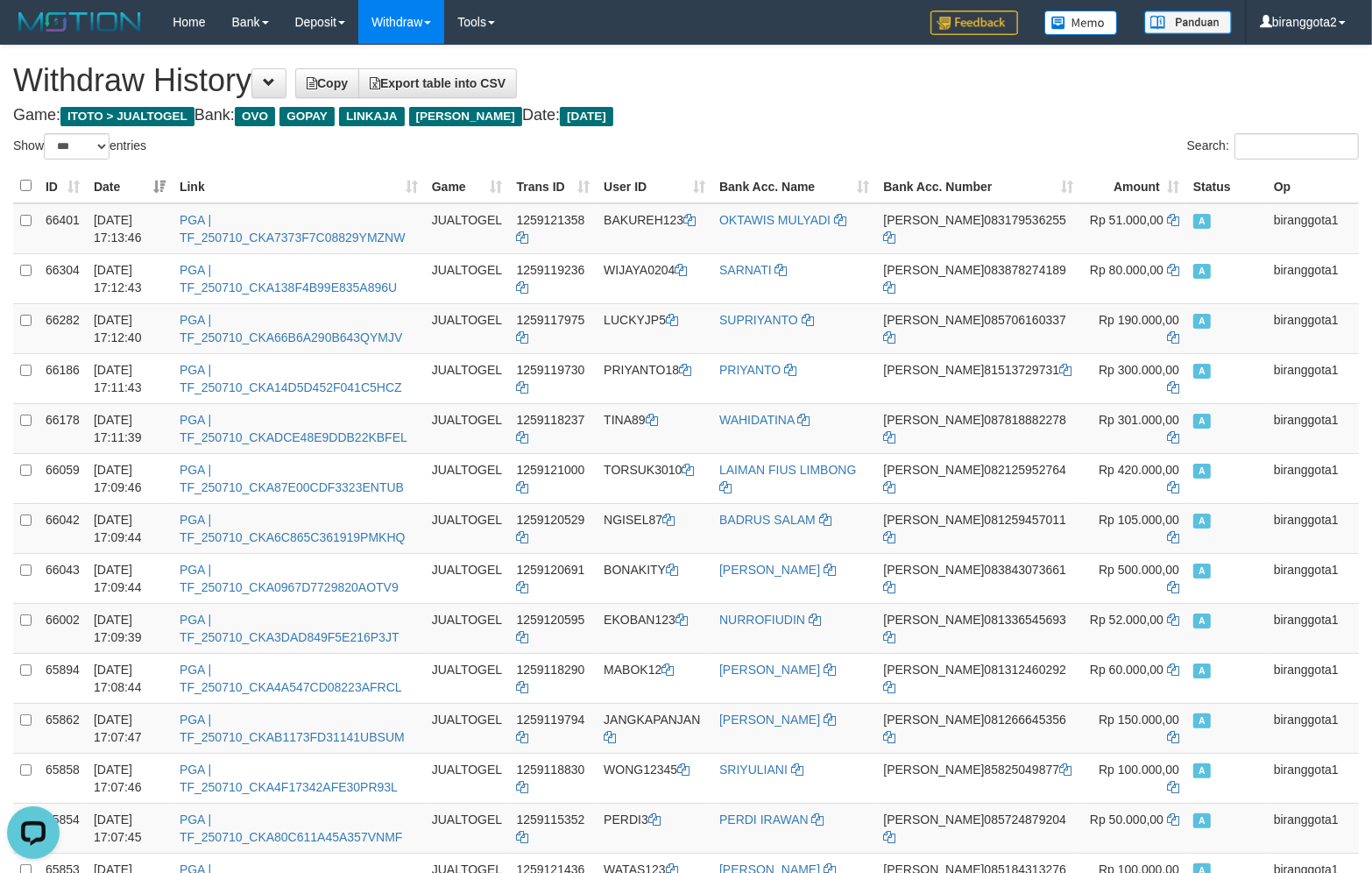 click on "Game:   ITOTO > JUALTOGEL    		Bank:   OVO   GOPAY   LINKAJA   DANA    		Date:  Today" at bounding box center (686, 116) 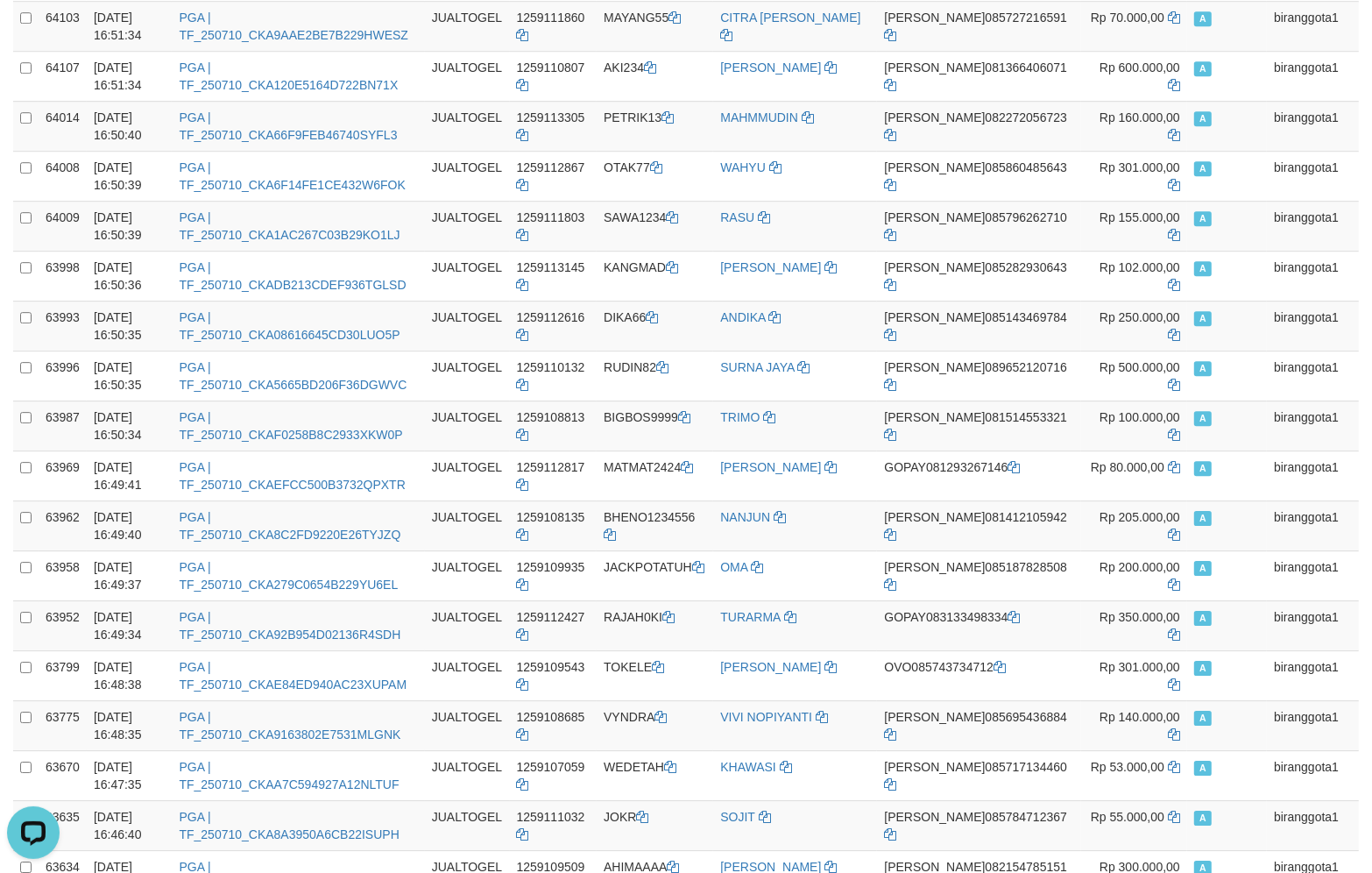 scroll, scrollTop: 4617, scrollLeft: 0, axis: vertical 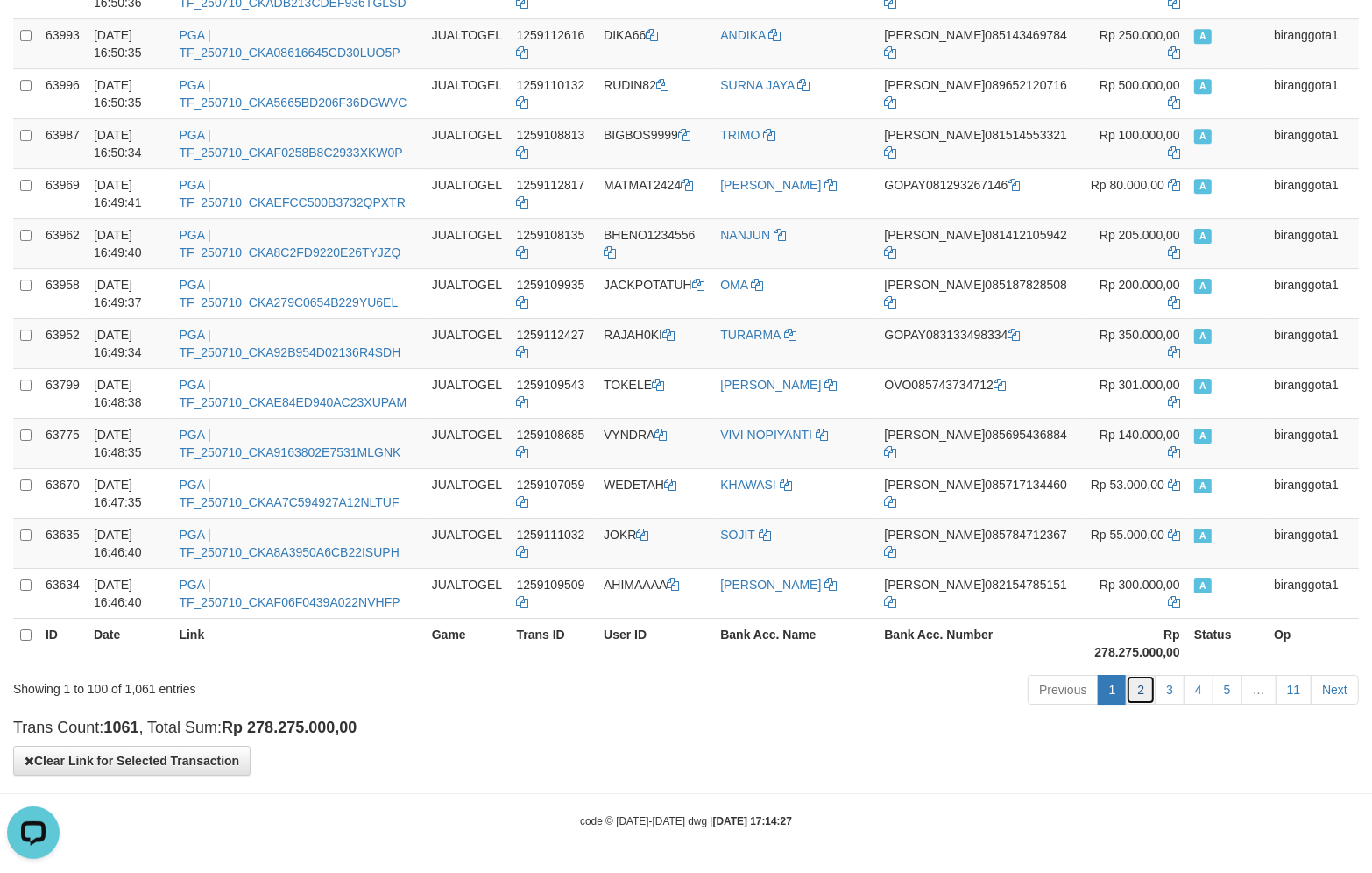 click on "2" at bounding box center [1141, 690] 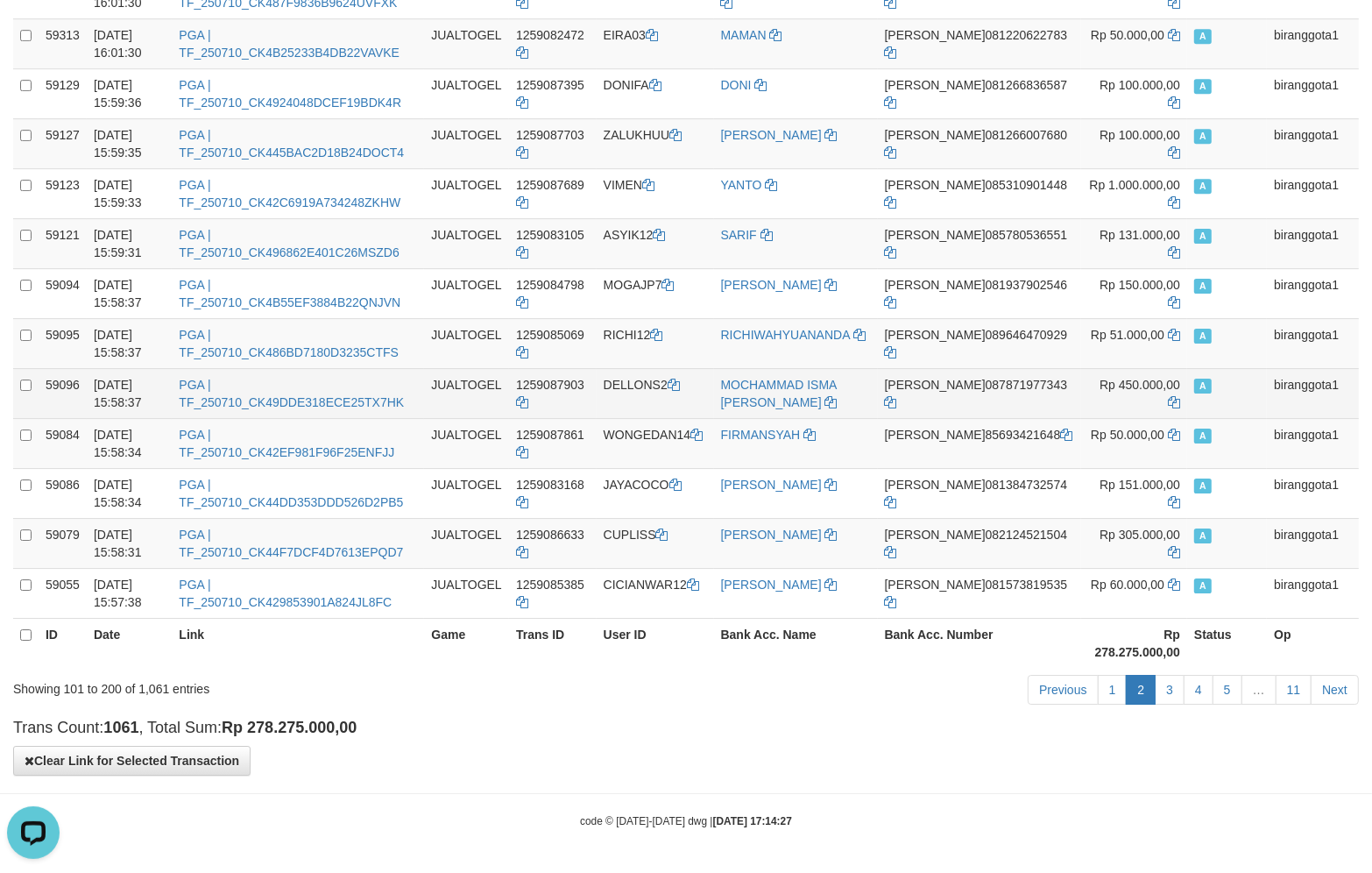 click on "biranggota1" at bounding box center (1312, 393) 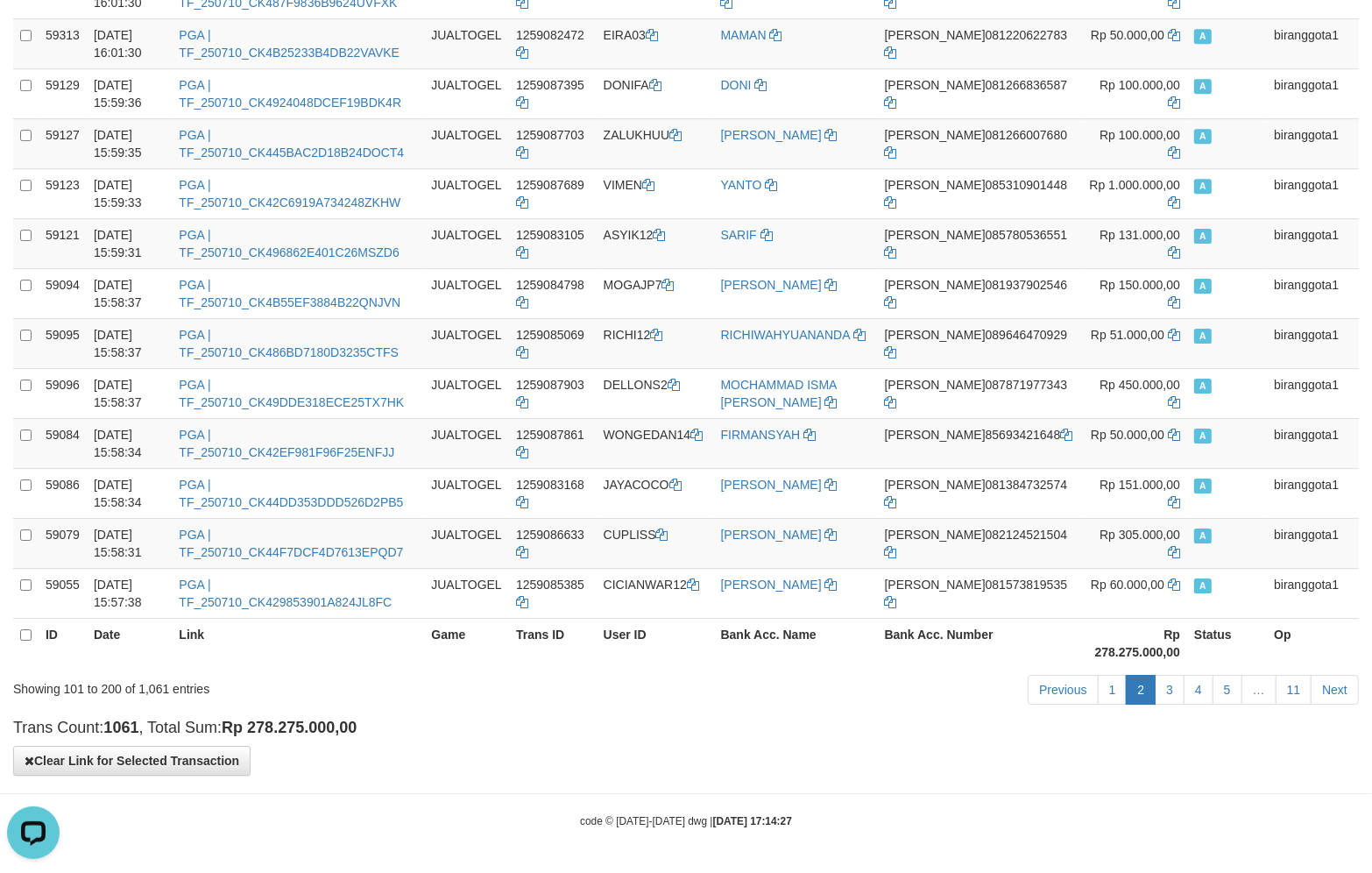 scroll, scrollTop: 1053, scrollLeft: 0, axis: vertical 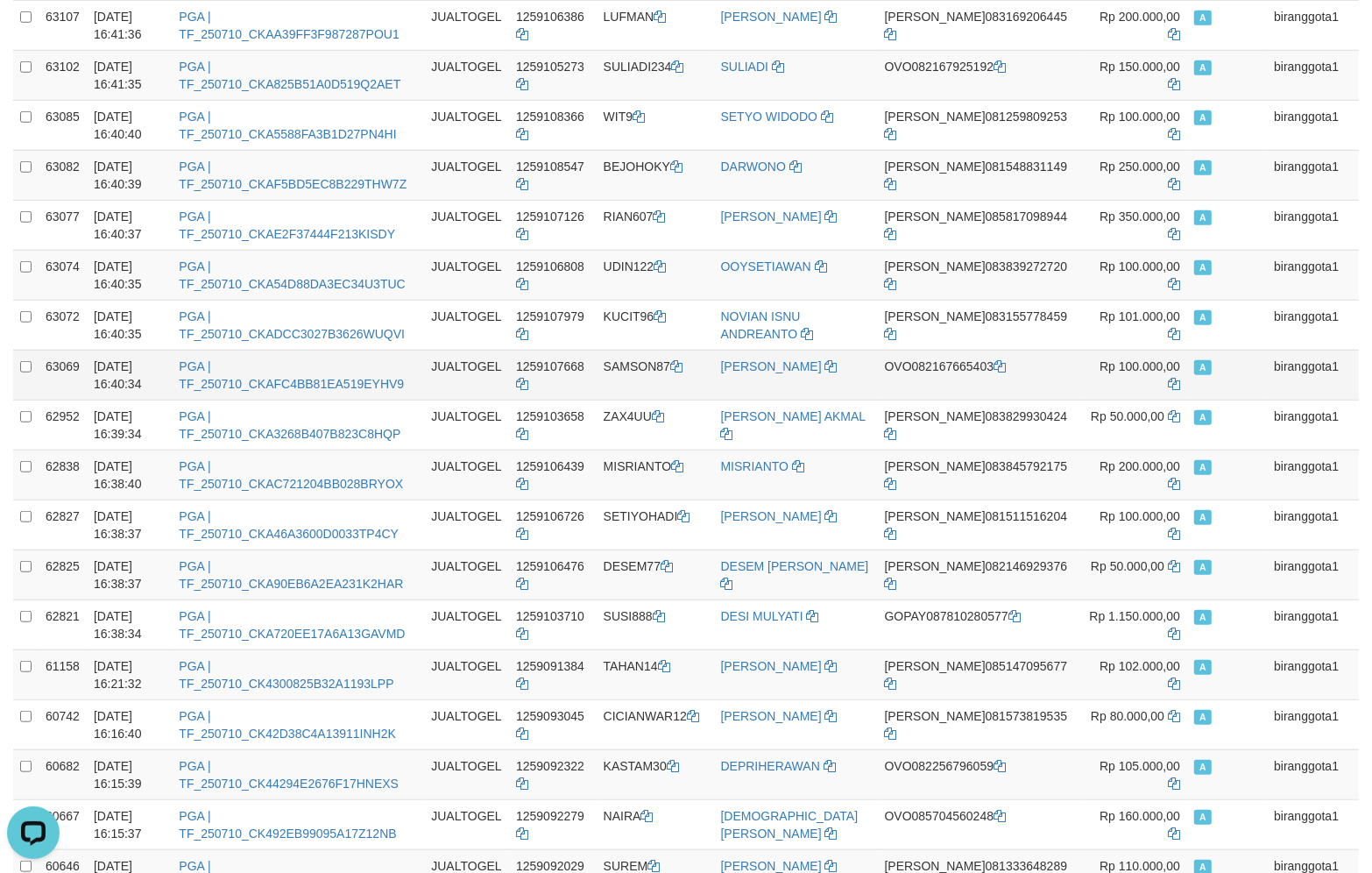click on "SAMSON87" at bounding box center [655, 374] 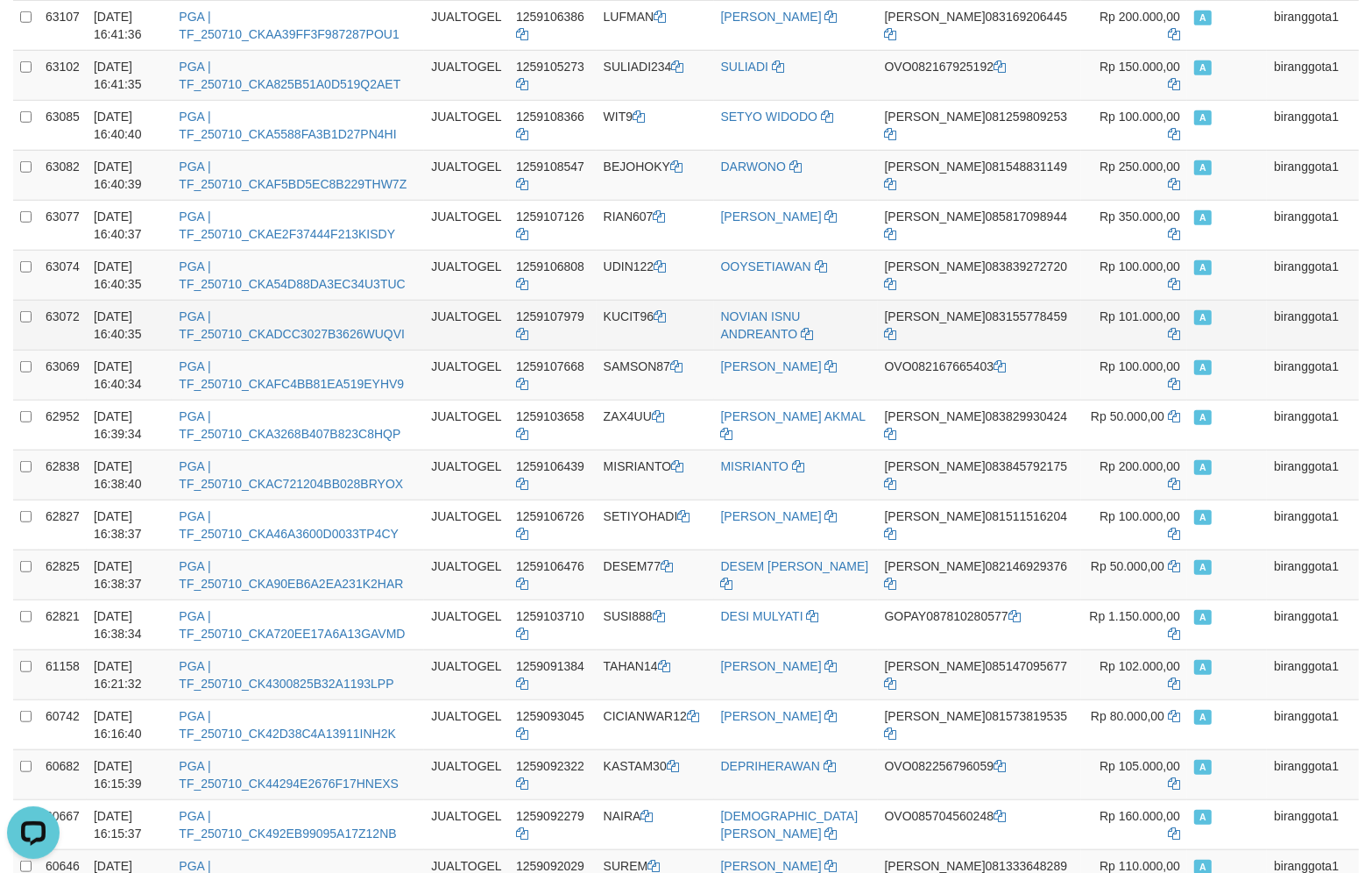 click on "KUCIT96" at bounding box center [655, 324] 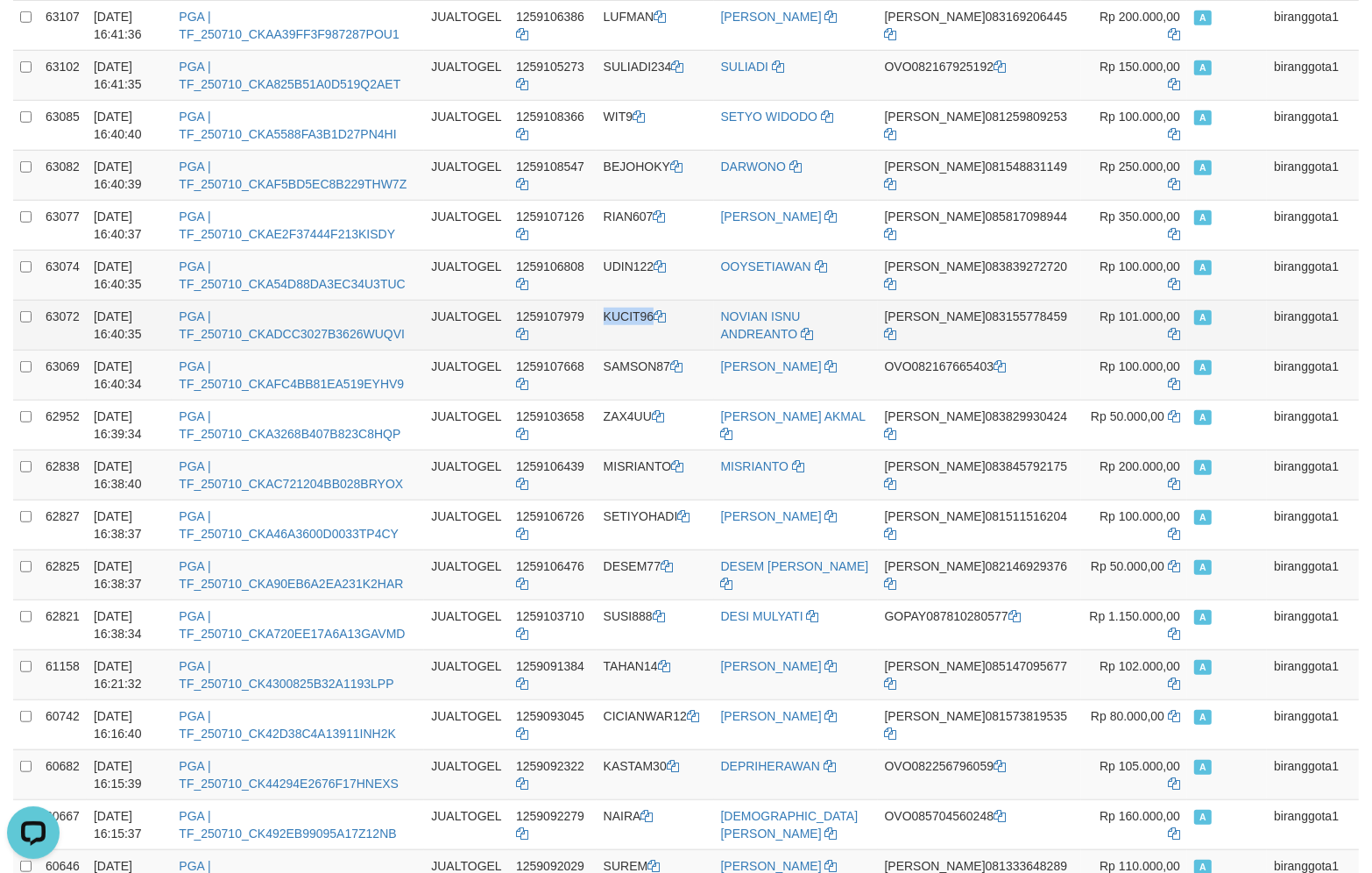 copy on "KUCIT96" 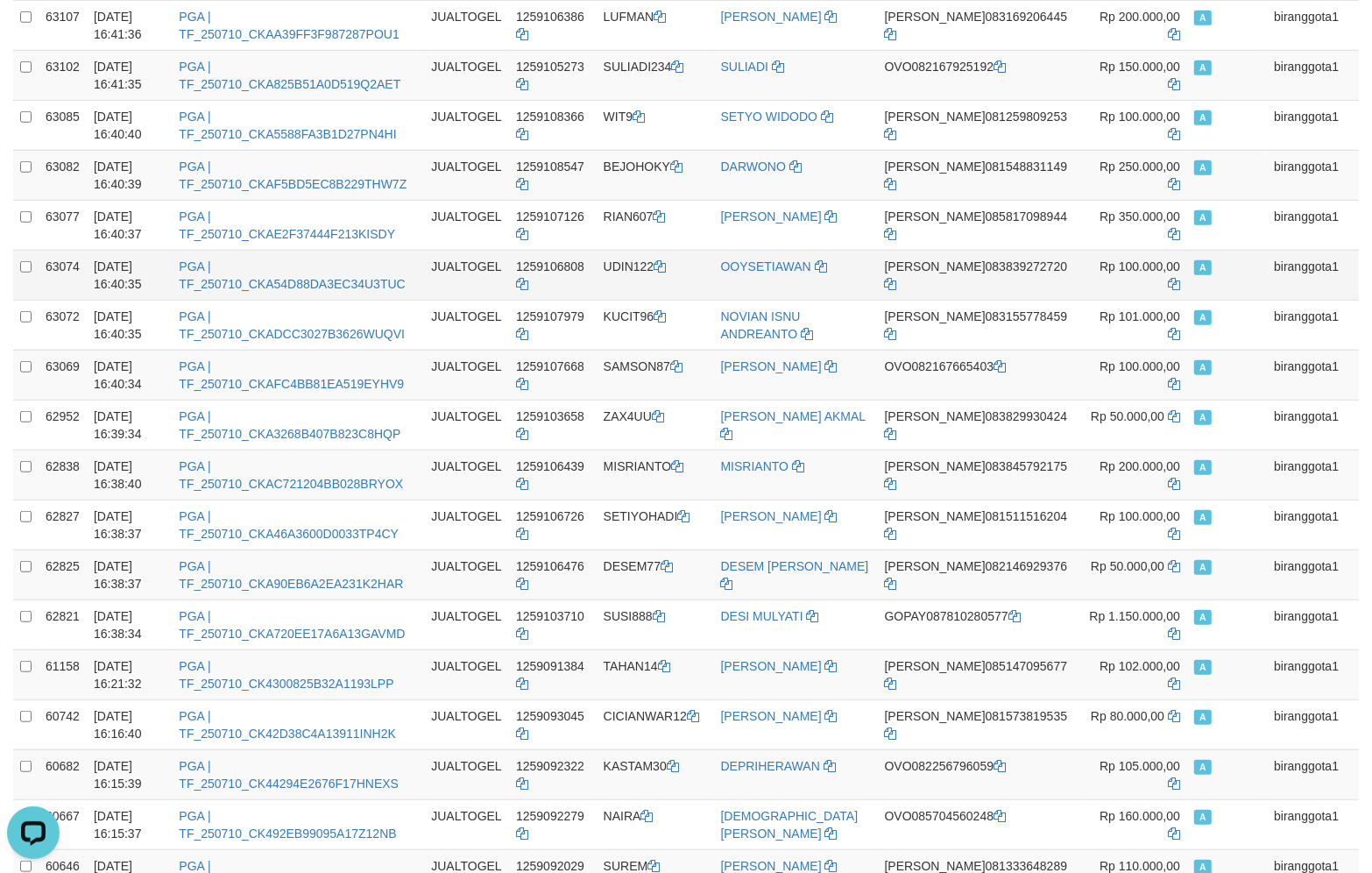 click on "UDIN122" at bounding box center (655, 274) 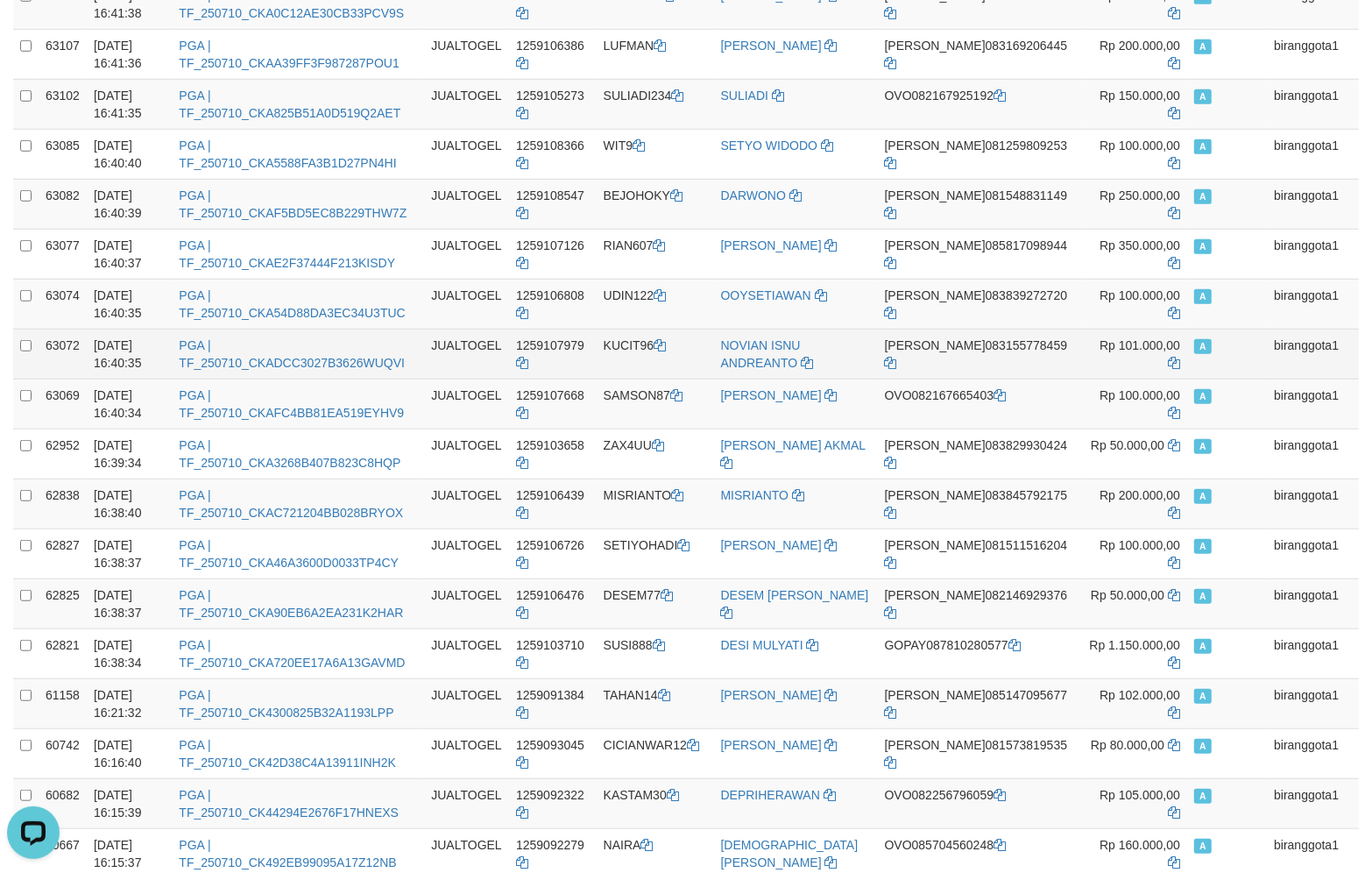 scroll, scrollTop: 1017, scrollLeft: 0, axis: vertical 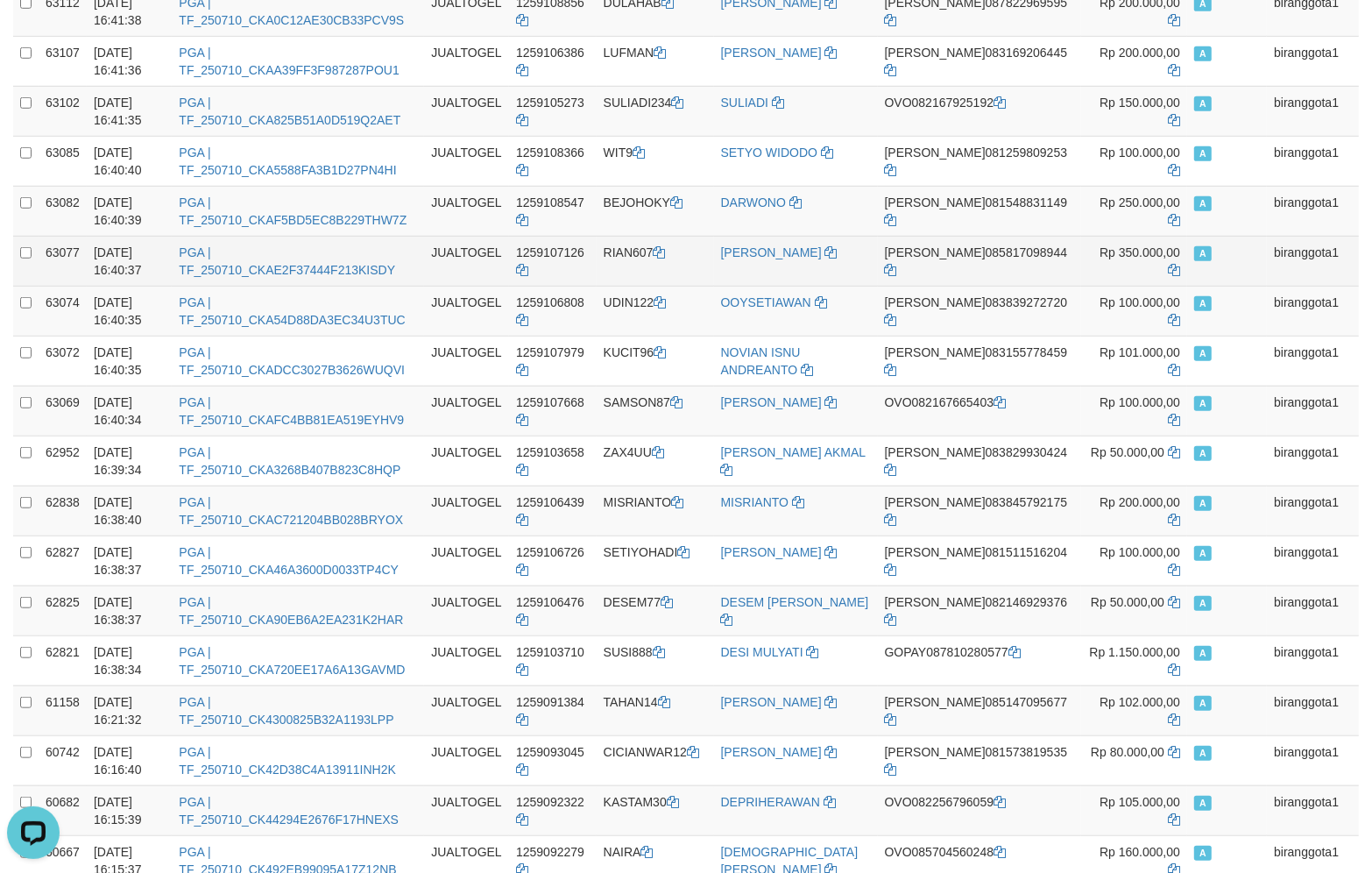 click on "RIAN607" at bounding box center [655, 260] 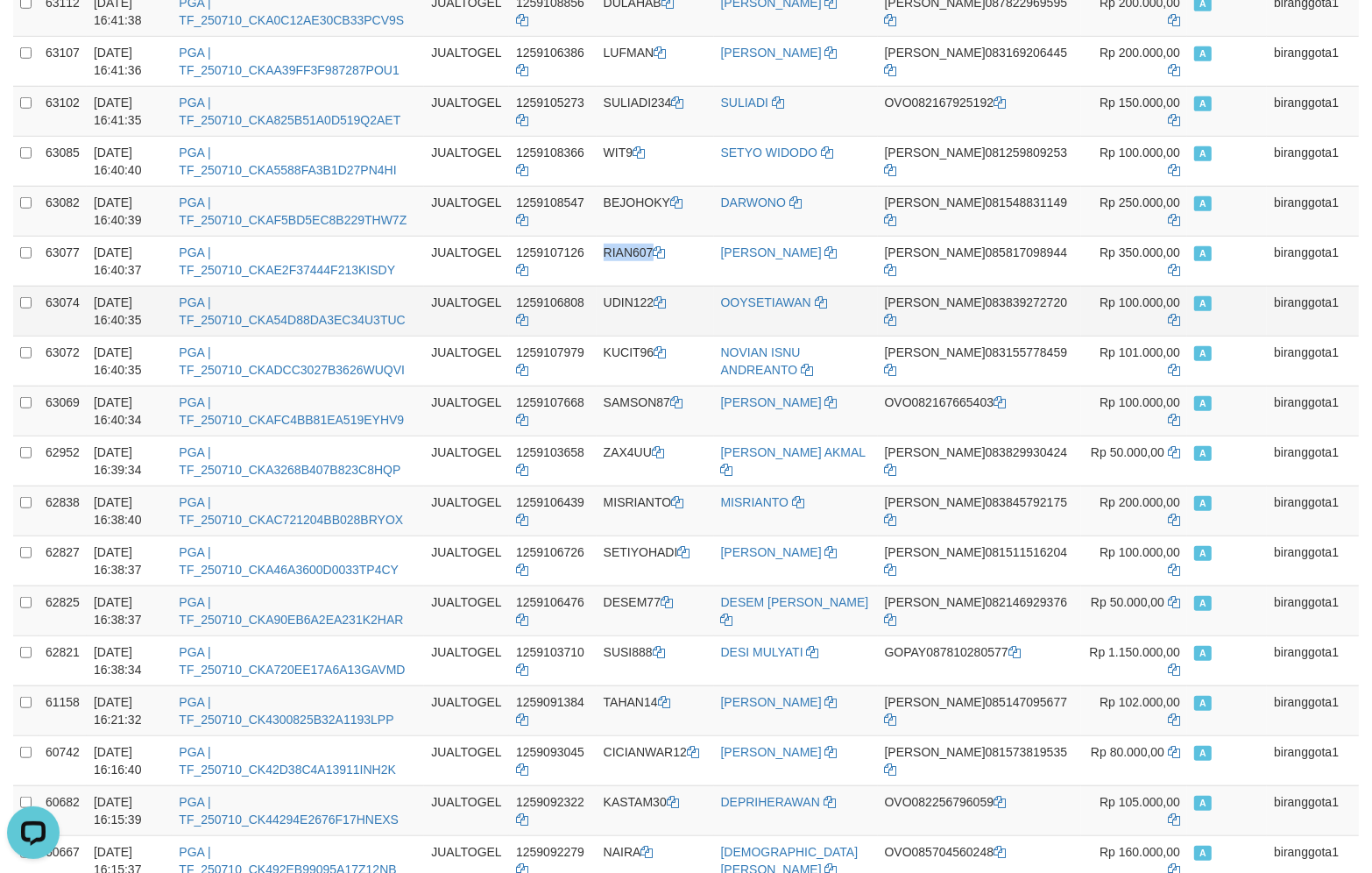 copy on "RIAN607" 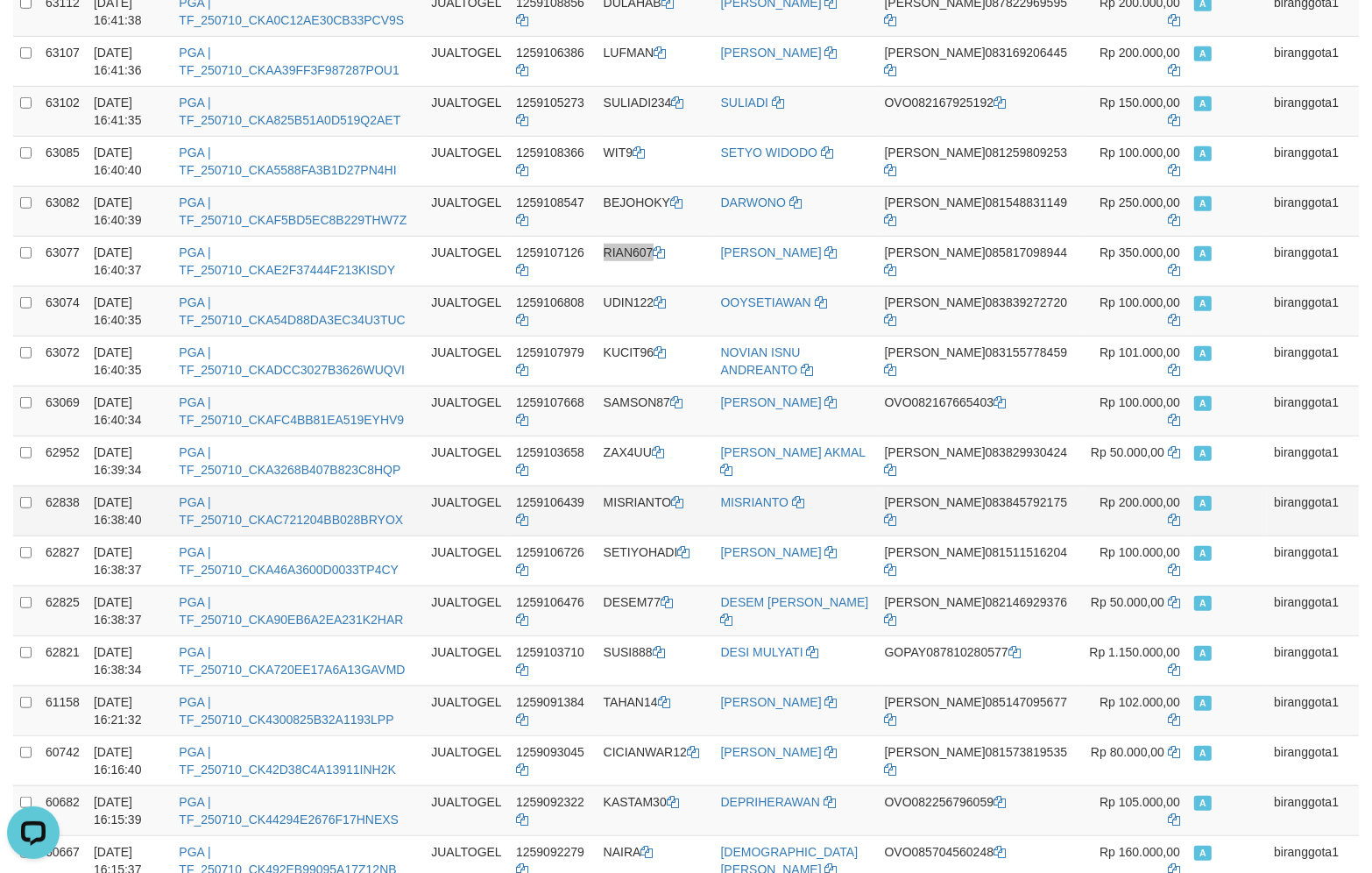 scroll, scrollTop: 979, scrollLeft: 0, axis: vertical 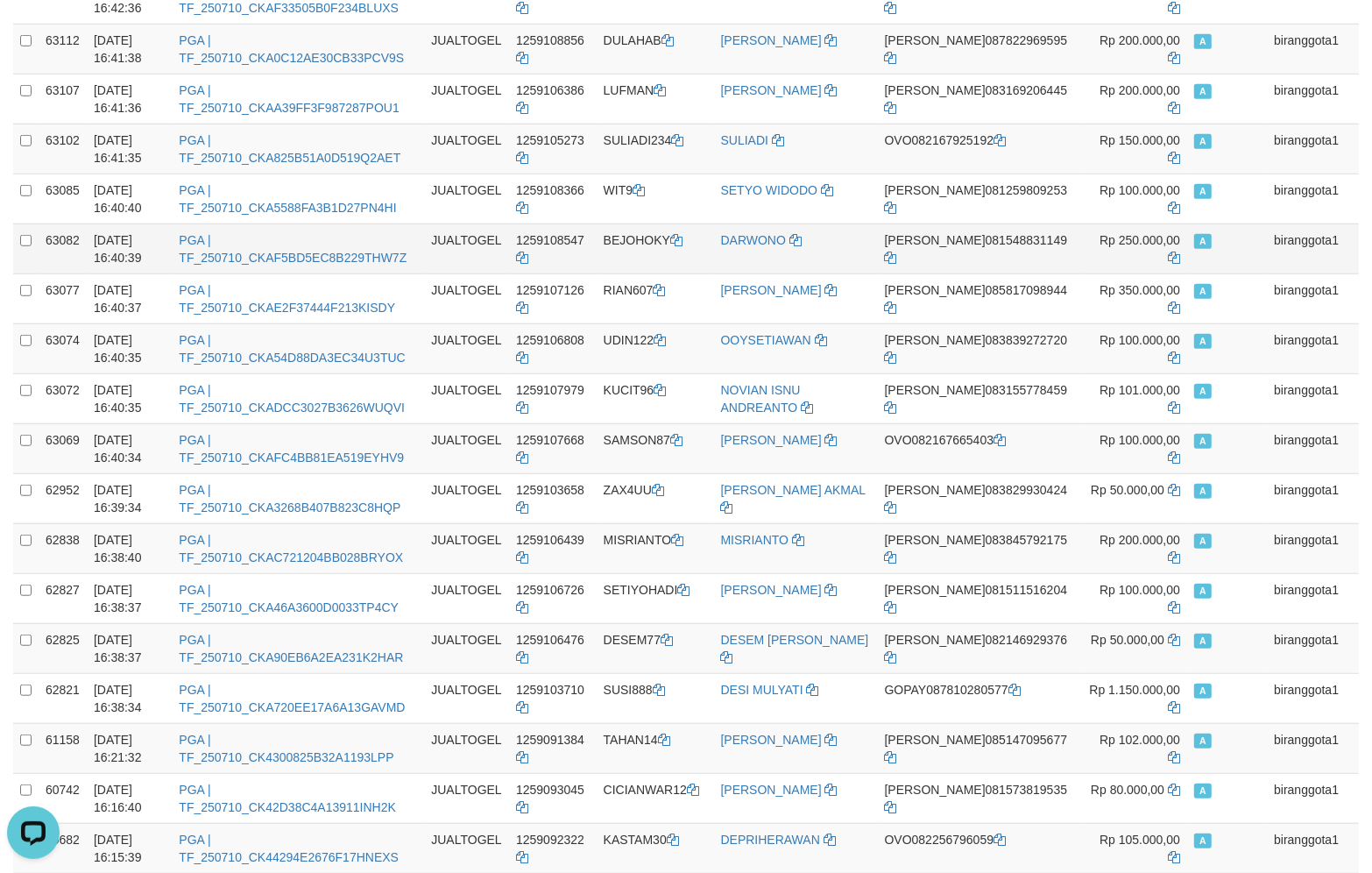 click on "BEJOHOKY" at bounding box center (655, 248) 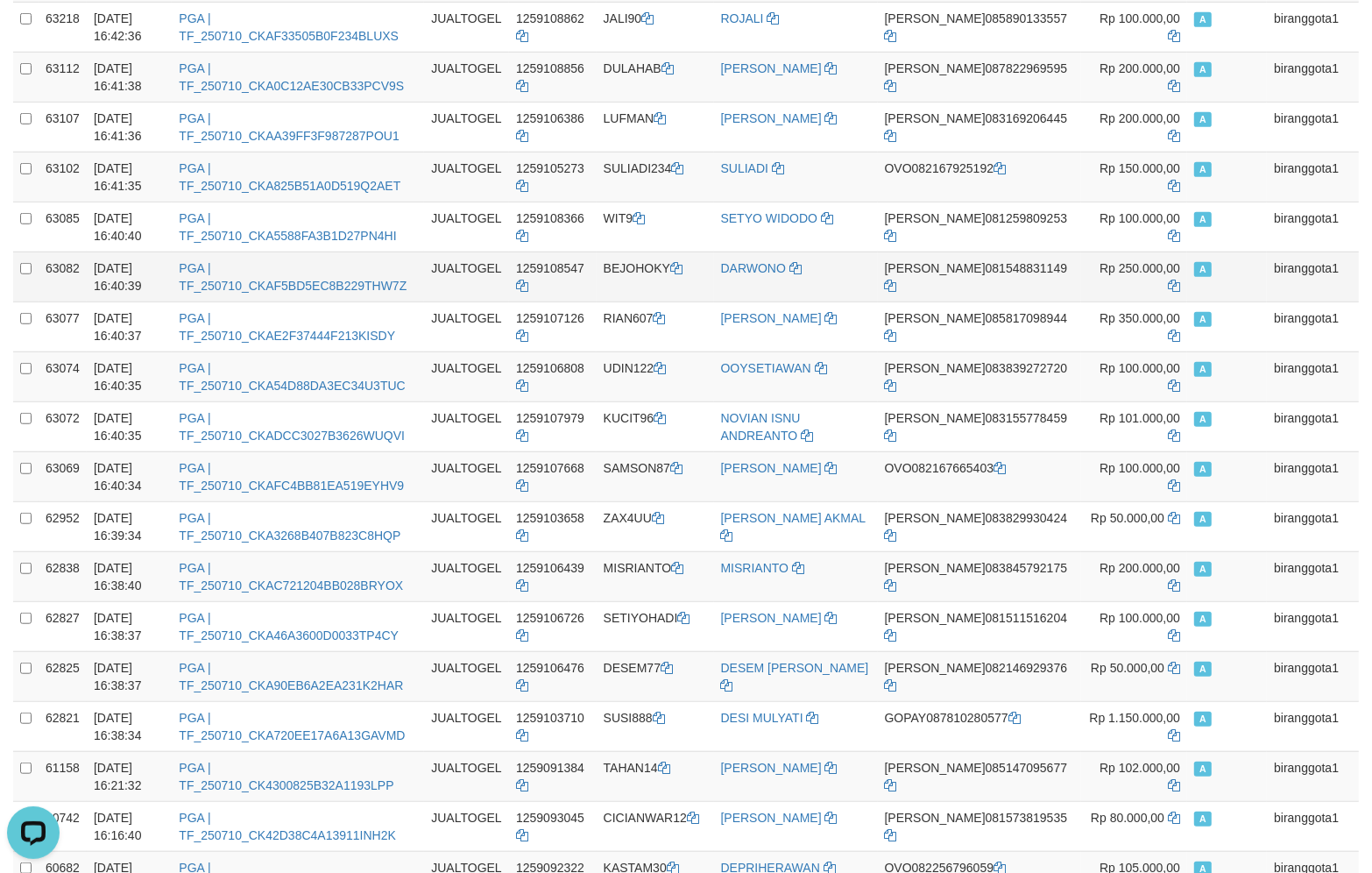 scroll, scrollTop: 943, scrollLeft: 0, axis: vertical 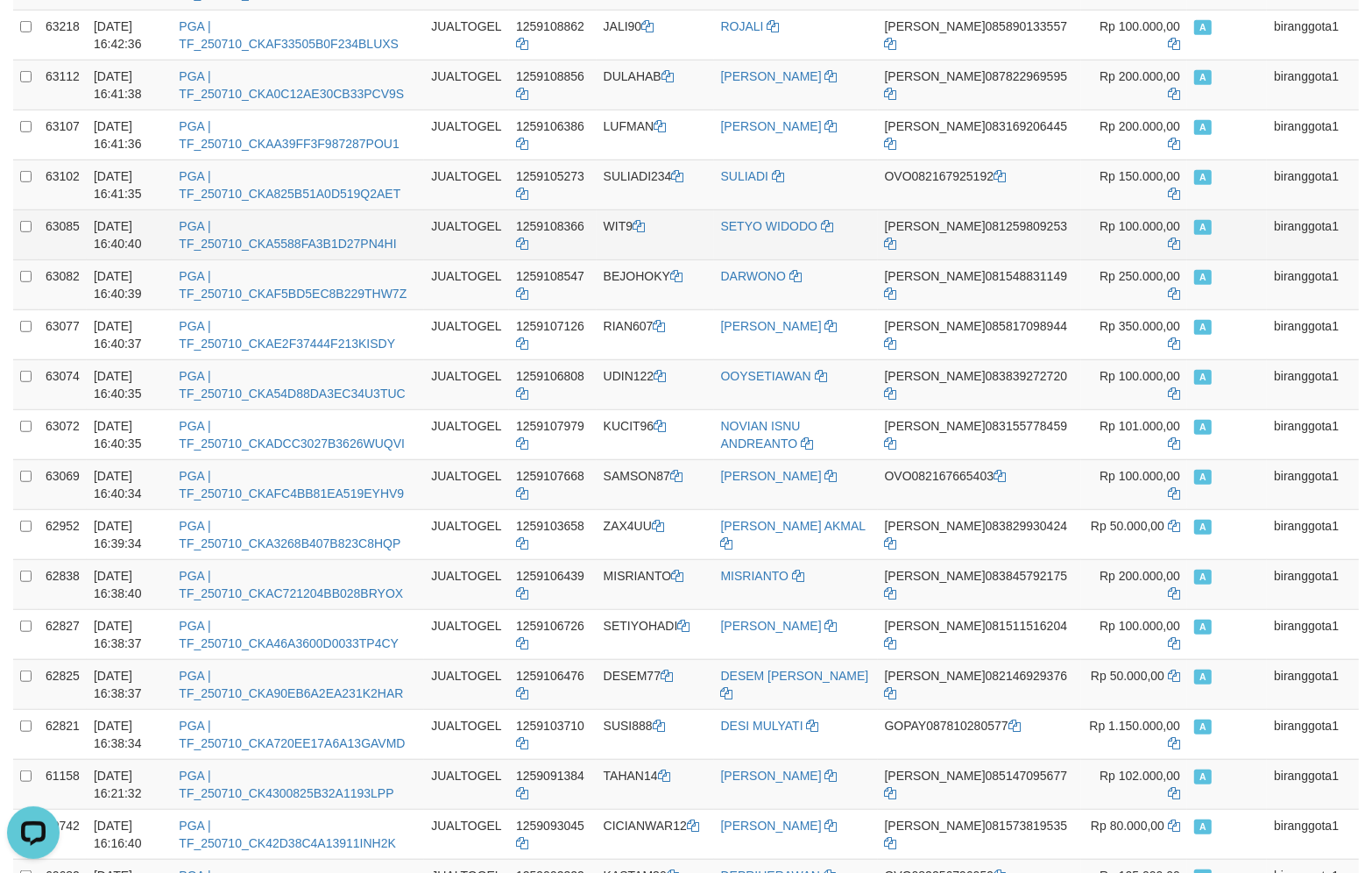 click on "WIT9" at bounding box center [655, 234] 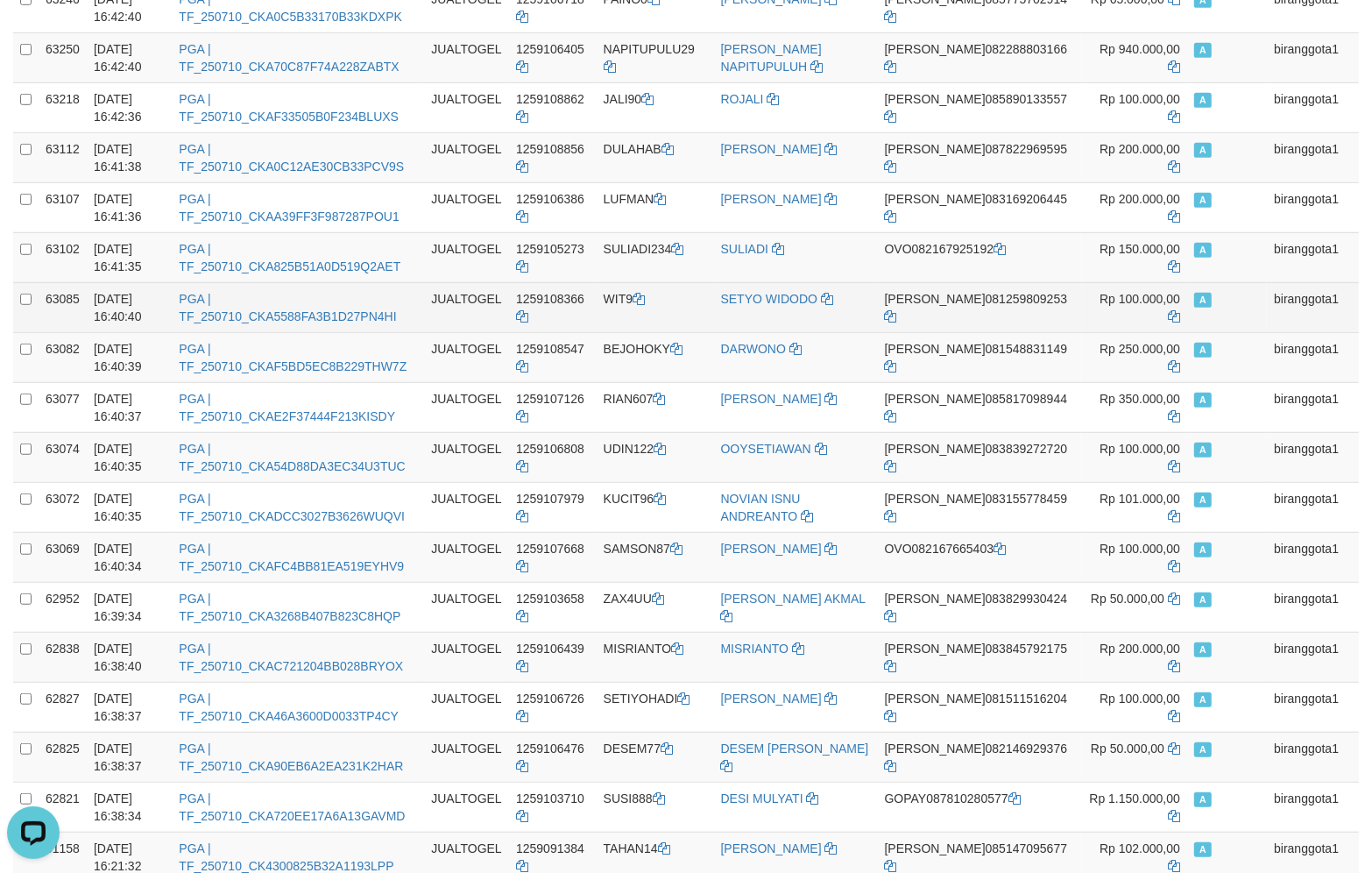 scroll, scrollTop: 869, scrollLeft: 0, axis: vertical 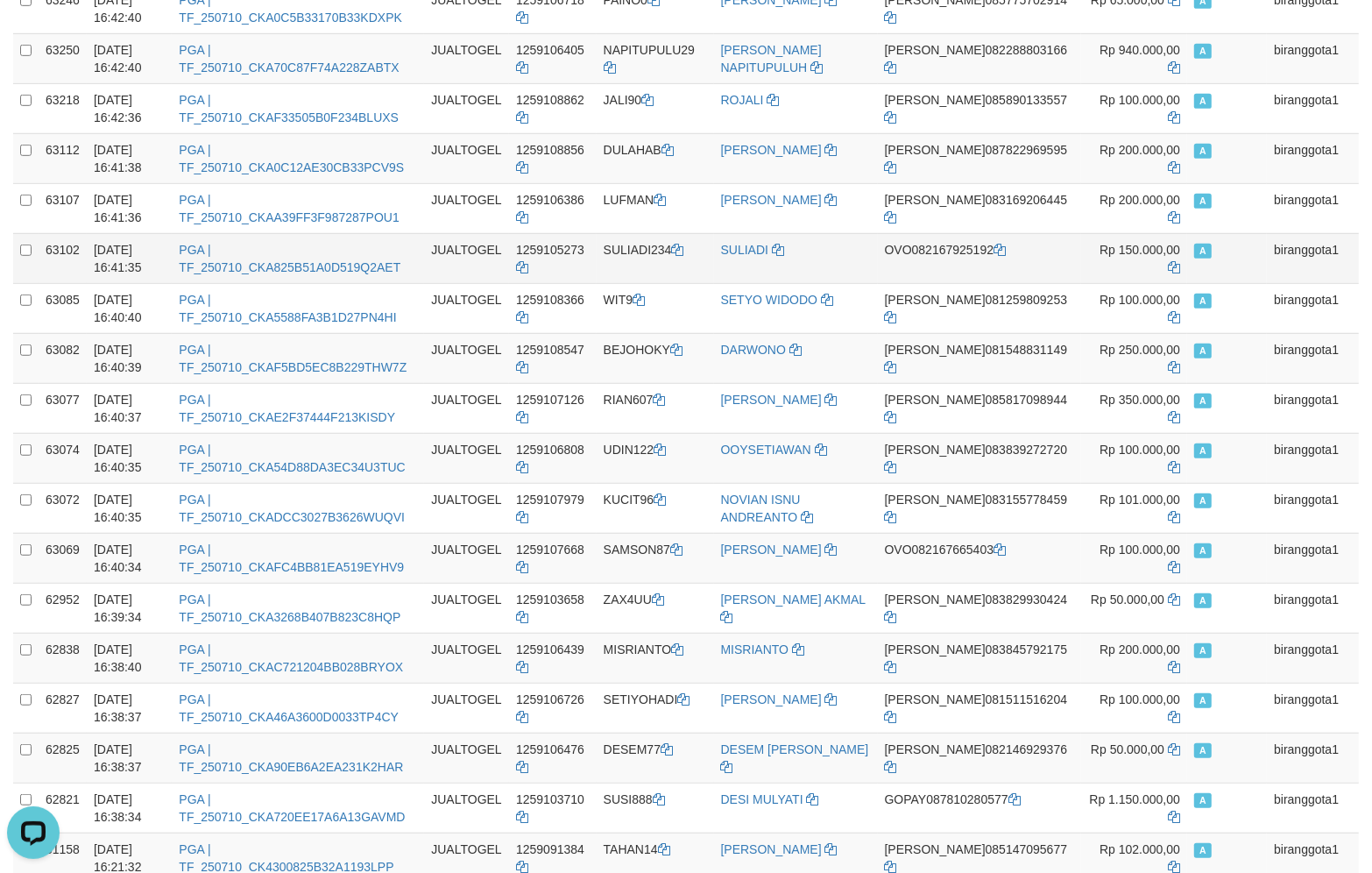 click on "SULIADI234" at bounding box center [655, 258] 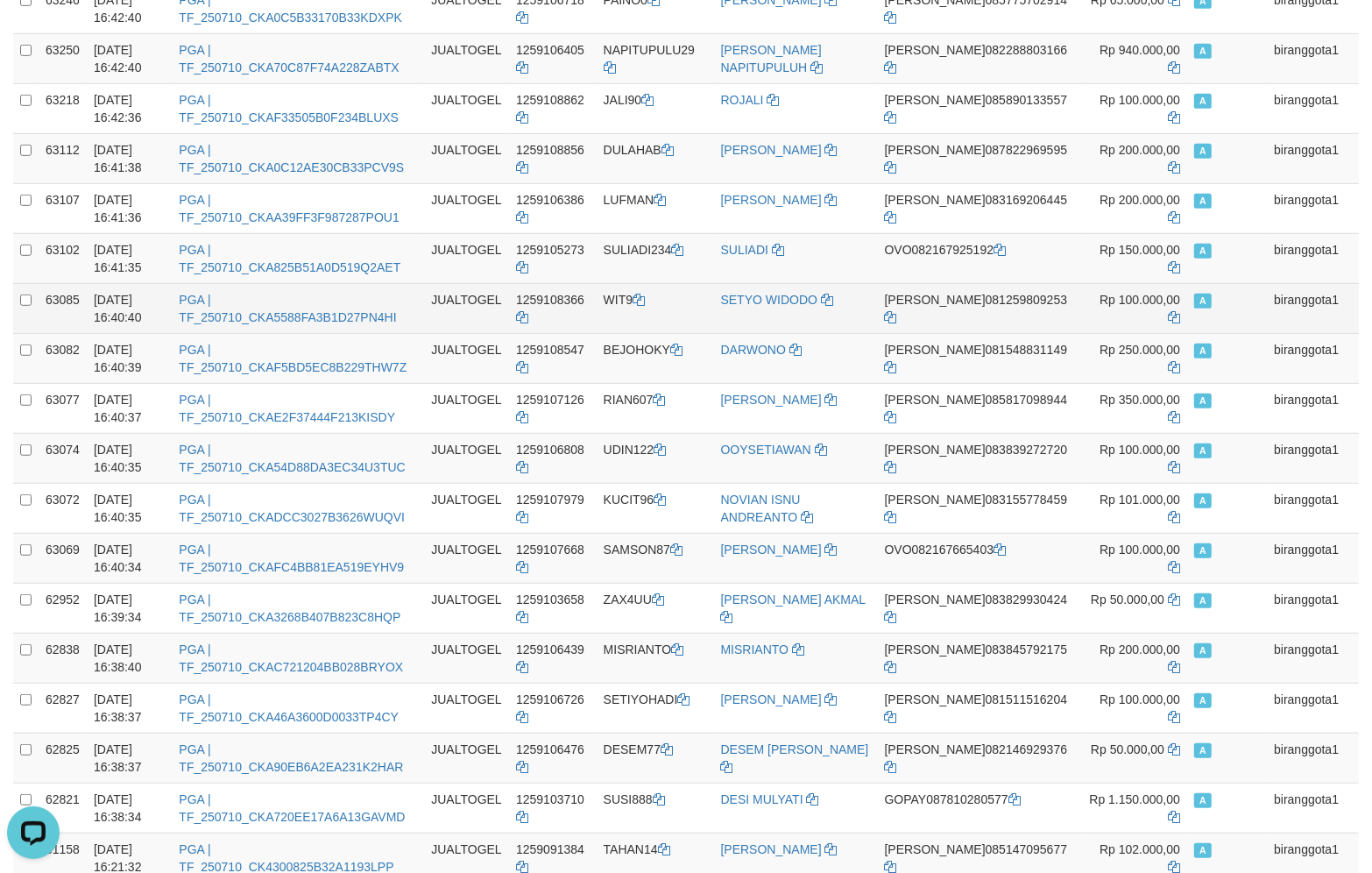 click on "WIT9" at bounding box center (655, 308) 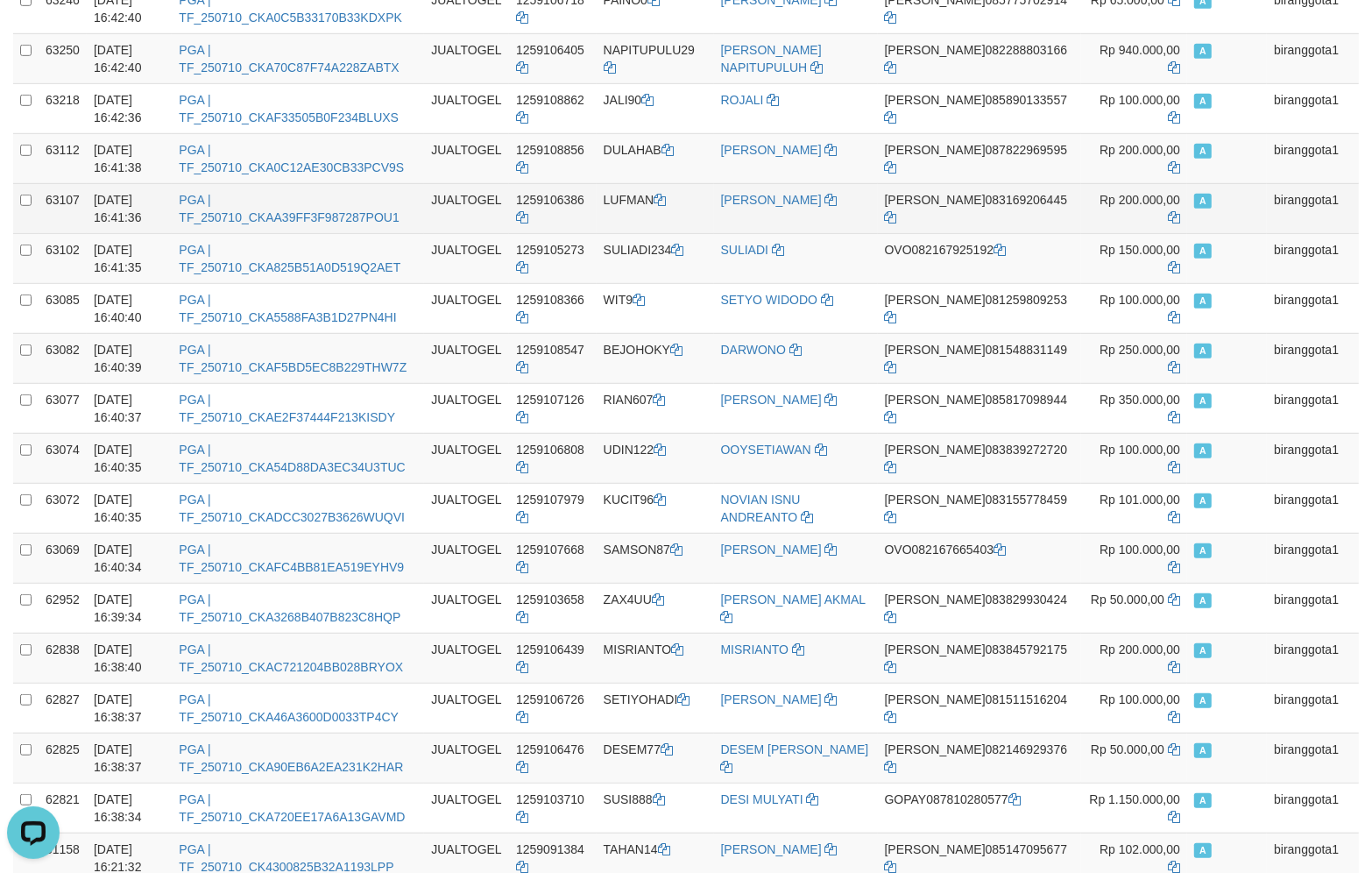click on "LUFMAN" at bounding box center (655, 208) 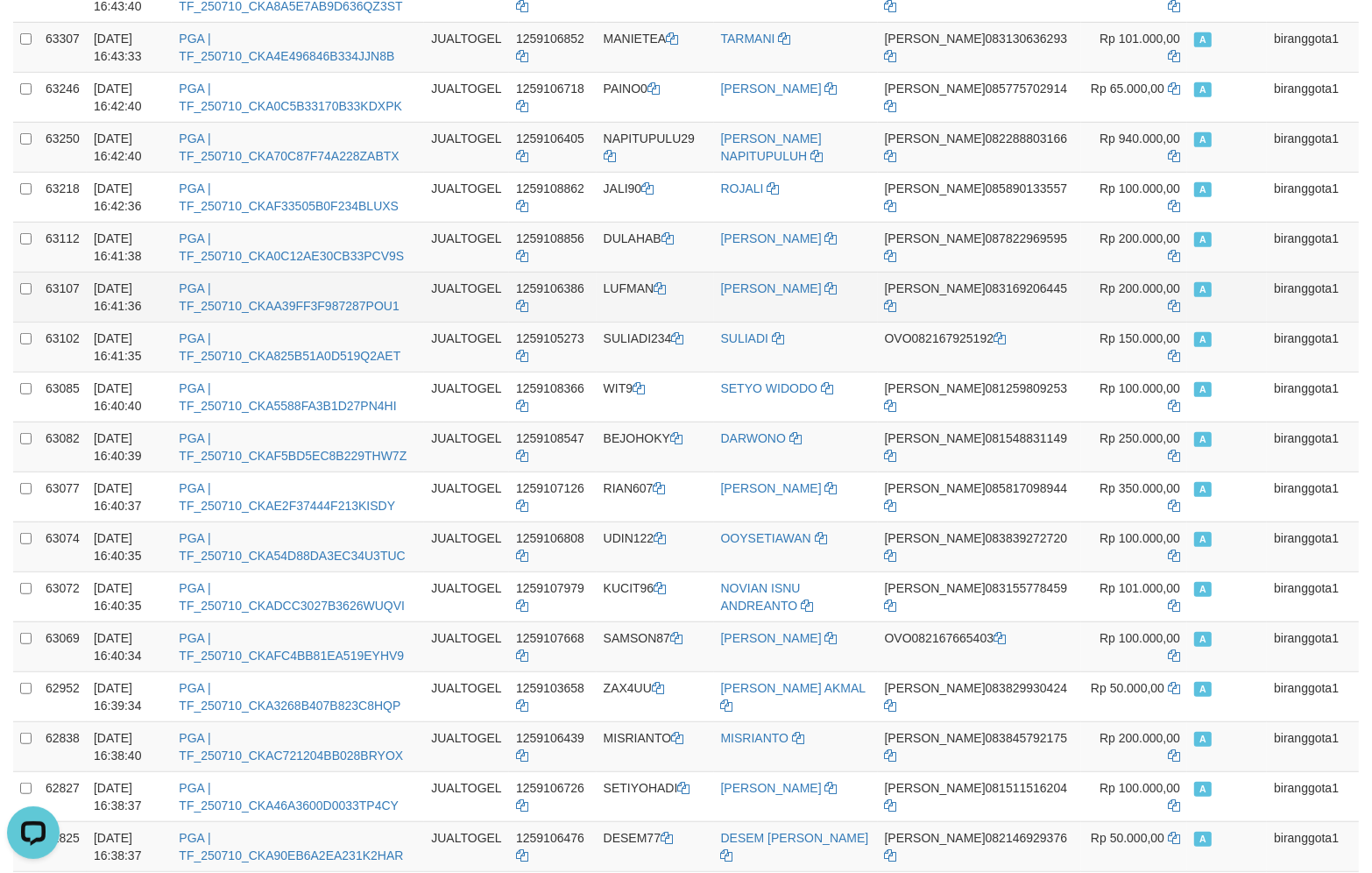 scroll, scrollTop: 760, scrollLeft: 0, axis: vertical 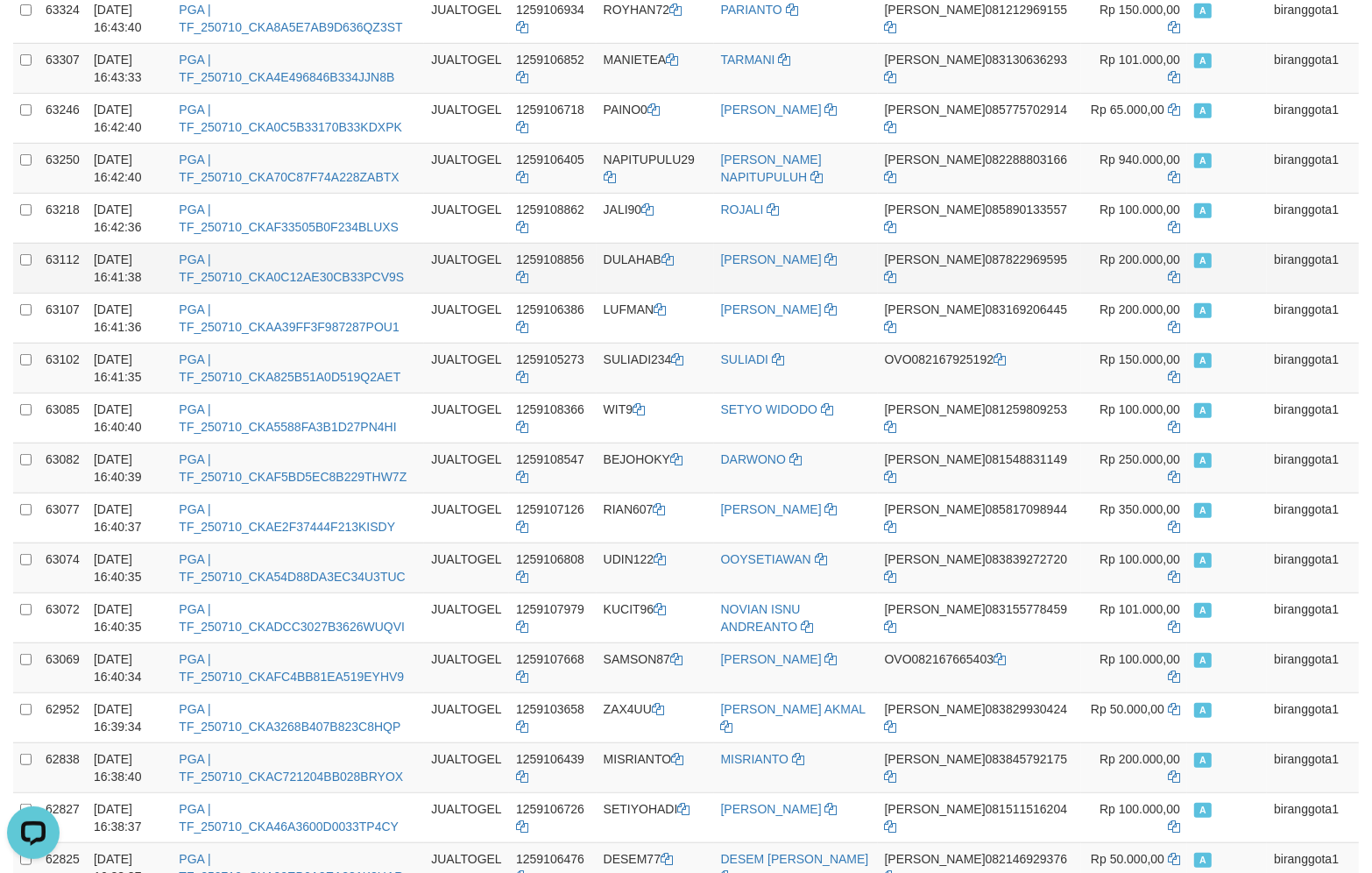 click on "DULAHAB" at bounding box center (655, 267) 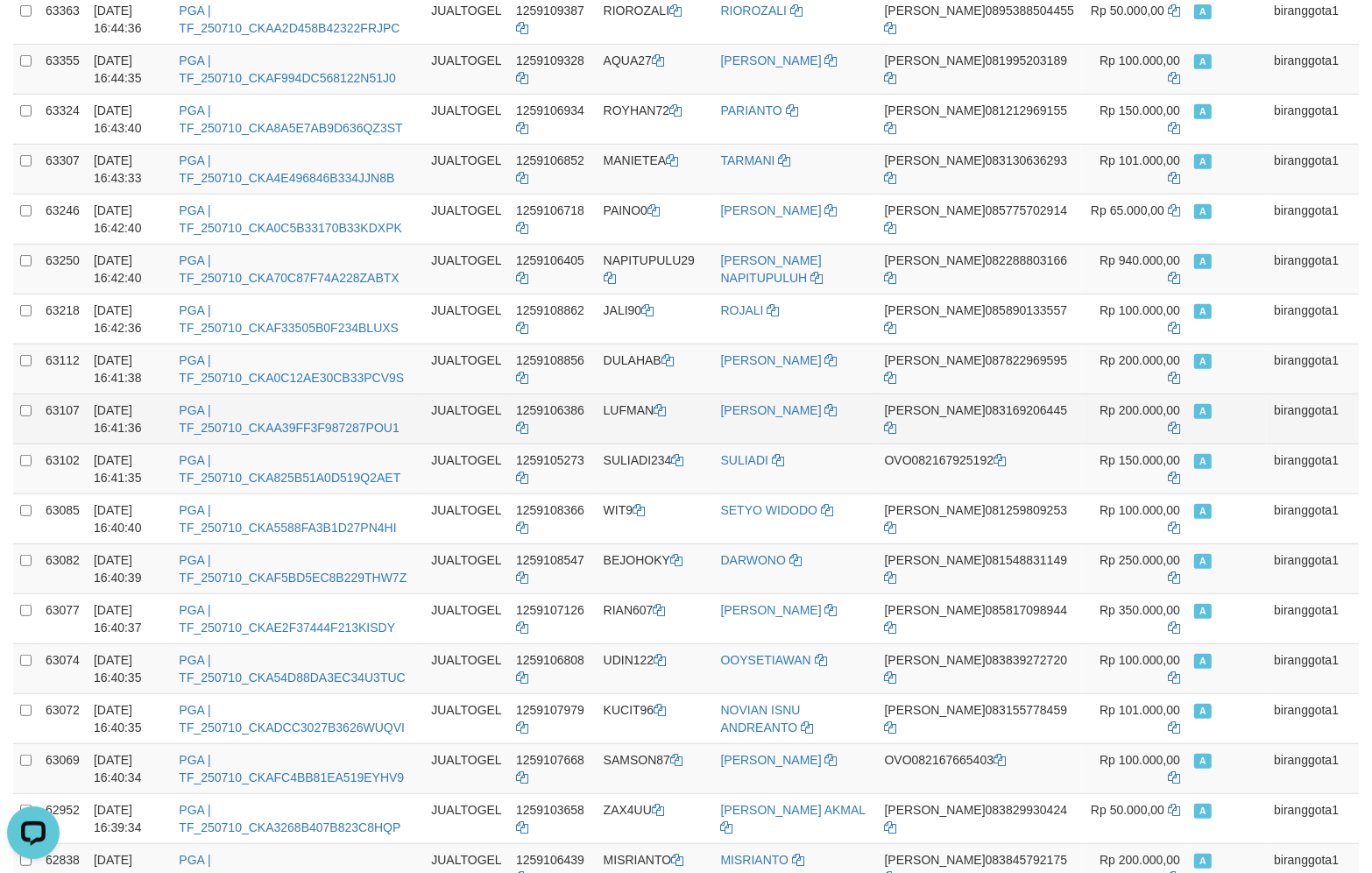 scroll, scrollTop: 650, scrollLeft: 0, axis: vertical 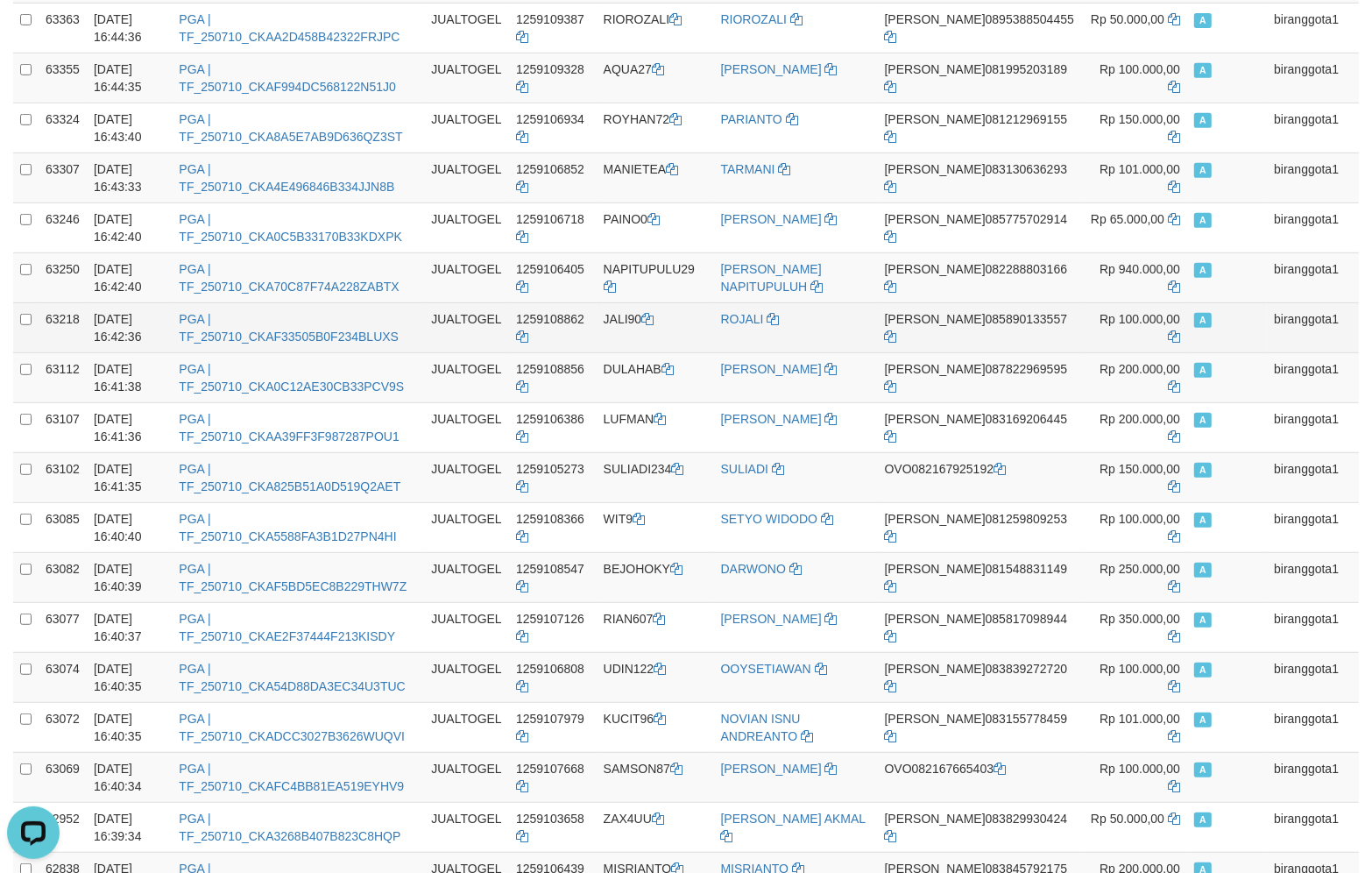 click on "JALI90" at bounding box center (655, 327) 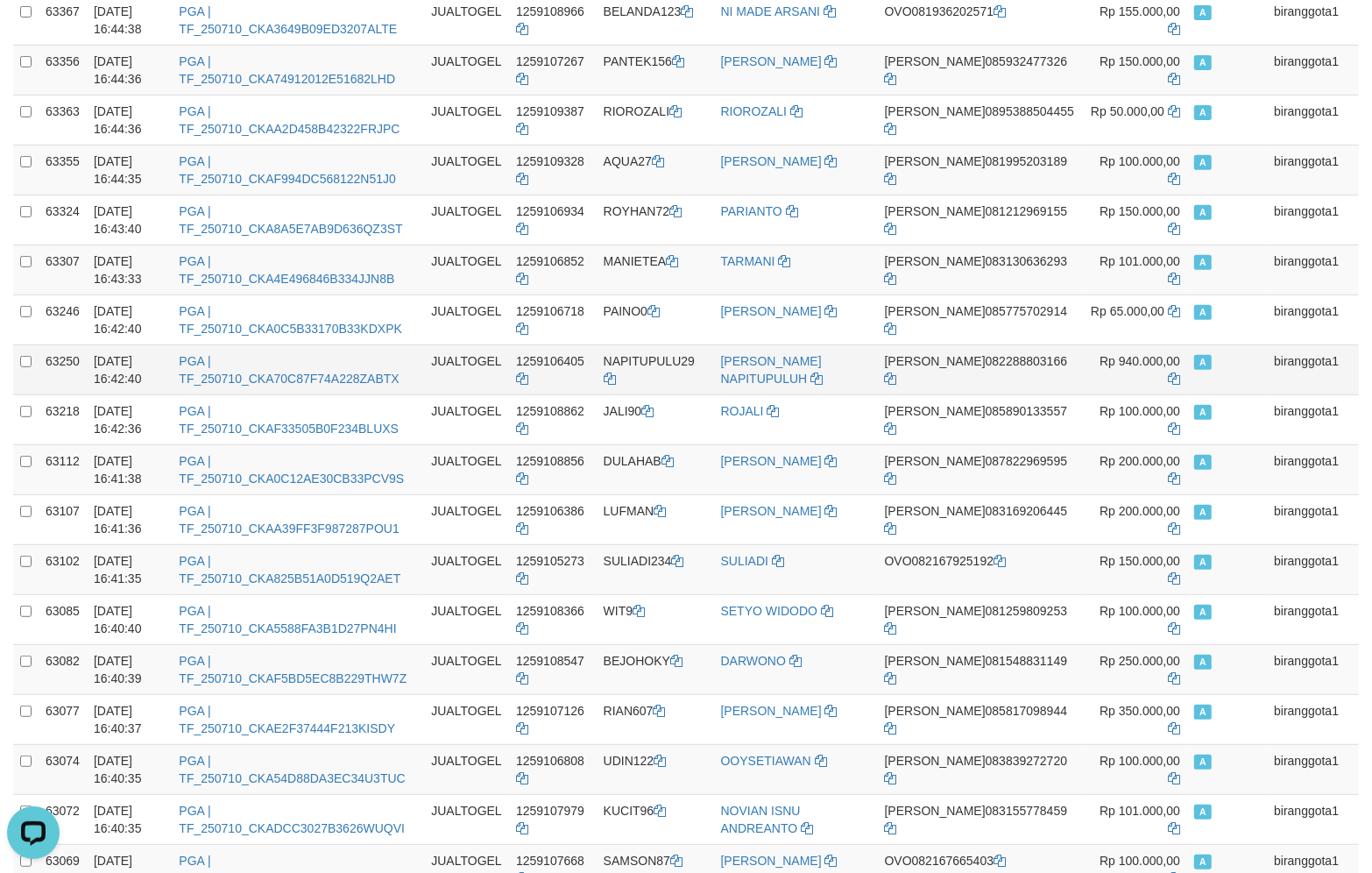 scroll, scrollTop: 541, scrollLeft: 0, axis: vertical 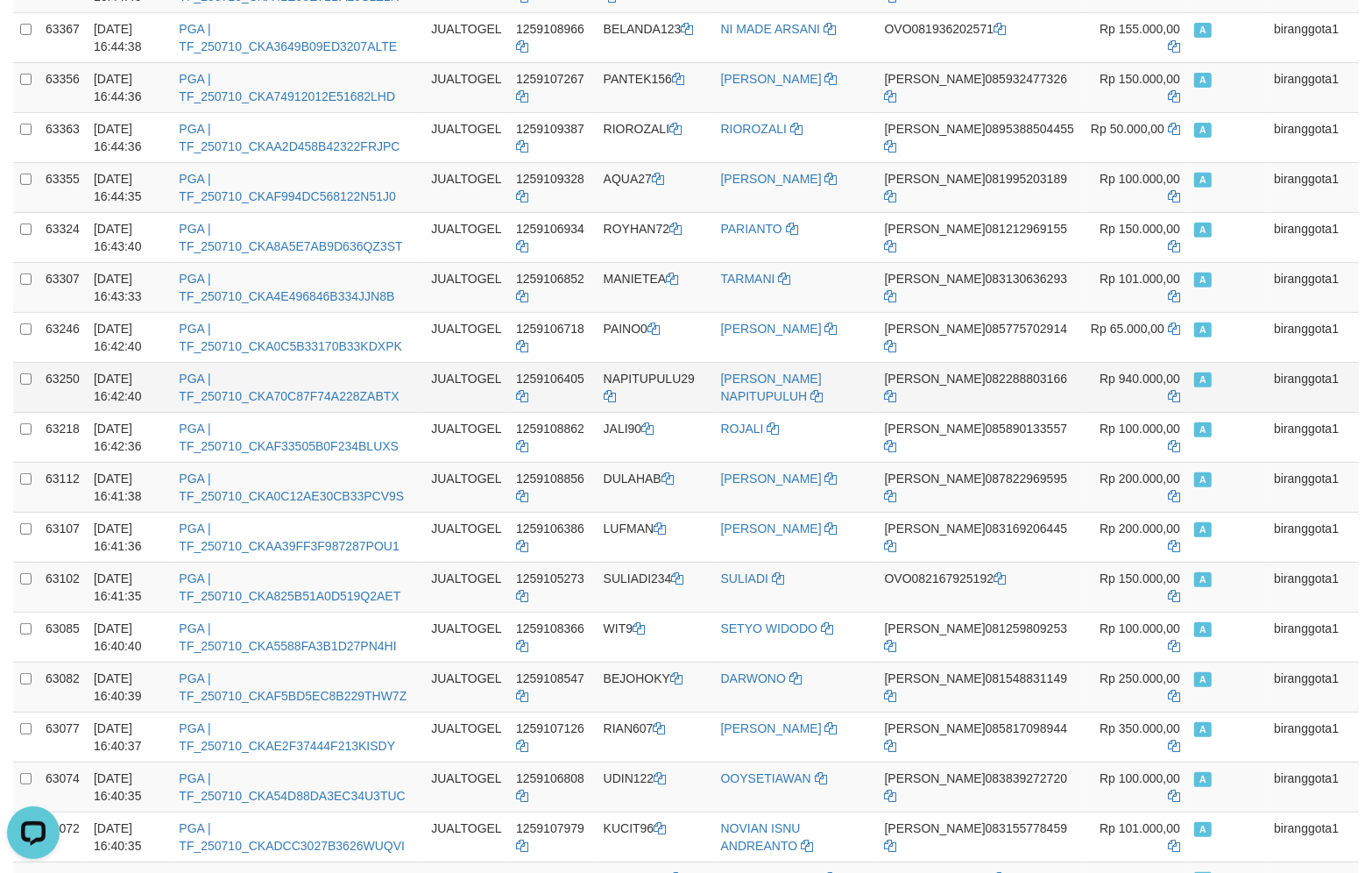 click on "NAPITUPULU29" at bounding box center [655, 387] 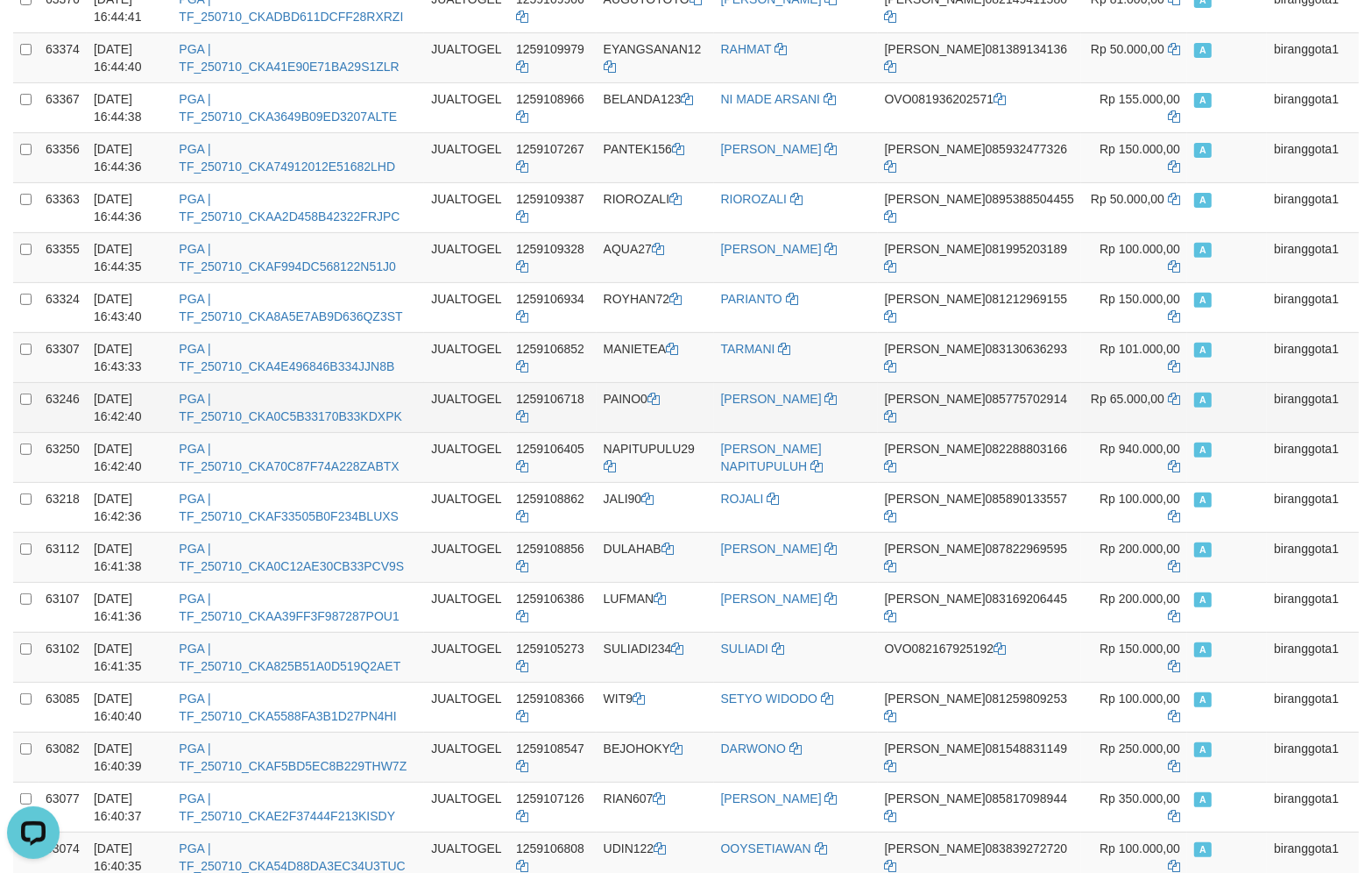 scroll, scrollTop: 469, scrollLeft: 0, axis: vertical 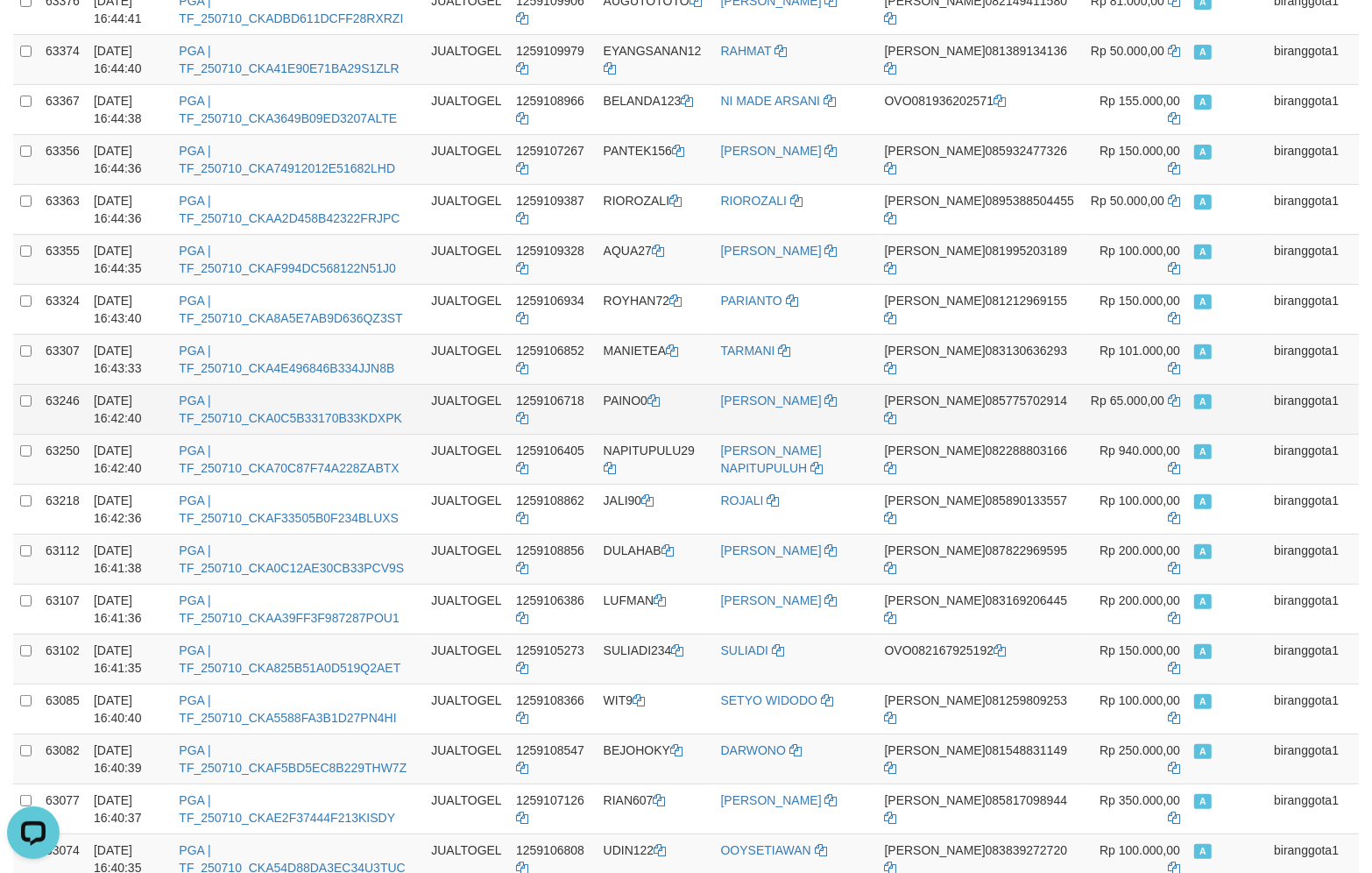 click on "PAINO0" at bounding box center [655, 408] 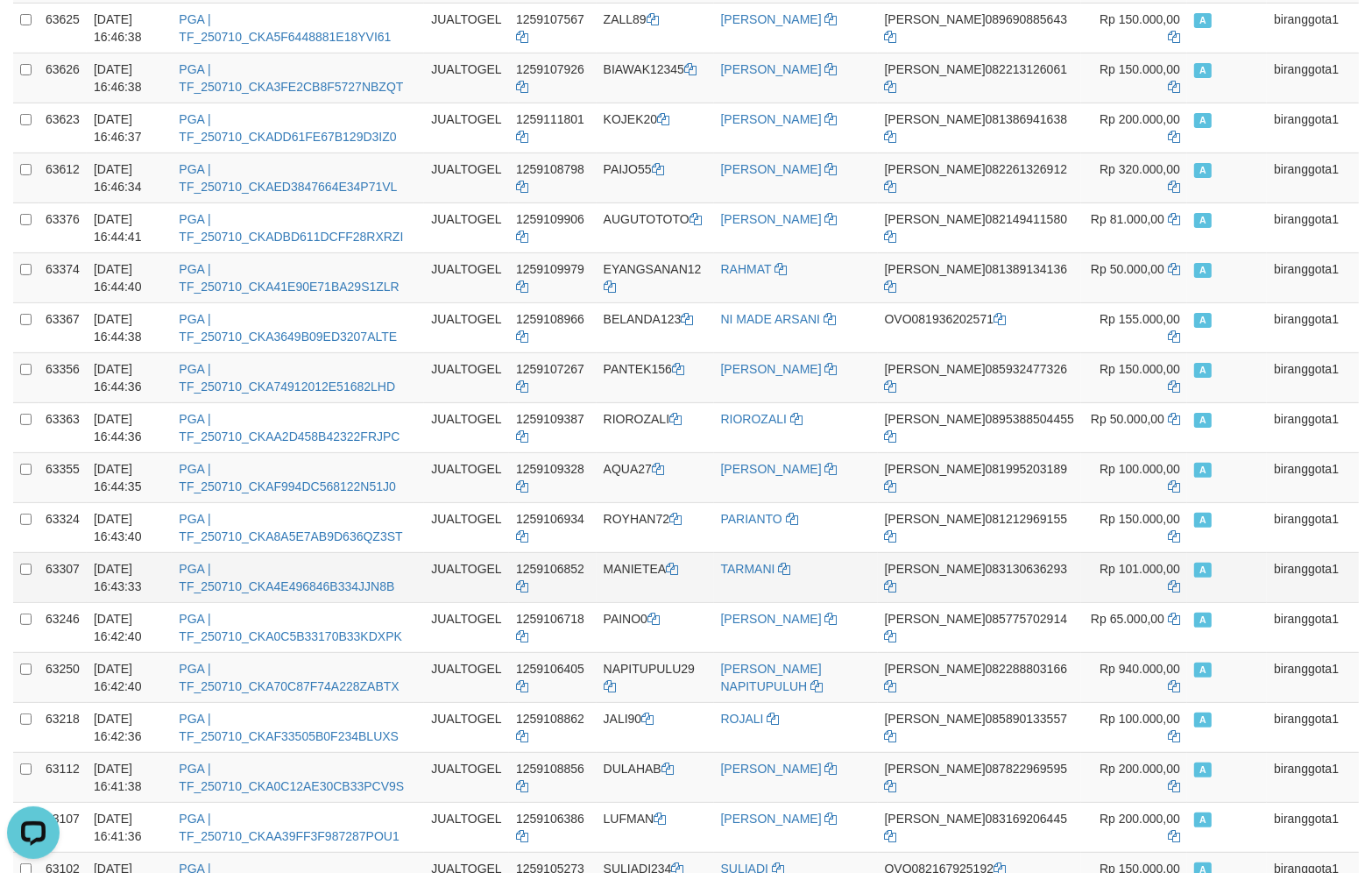 scroll, scrollTop: 250, scrollLeft: 0, axis: vertical 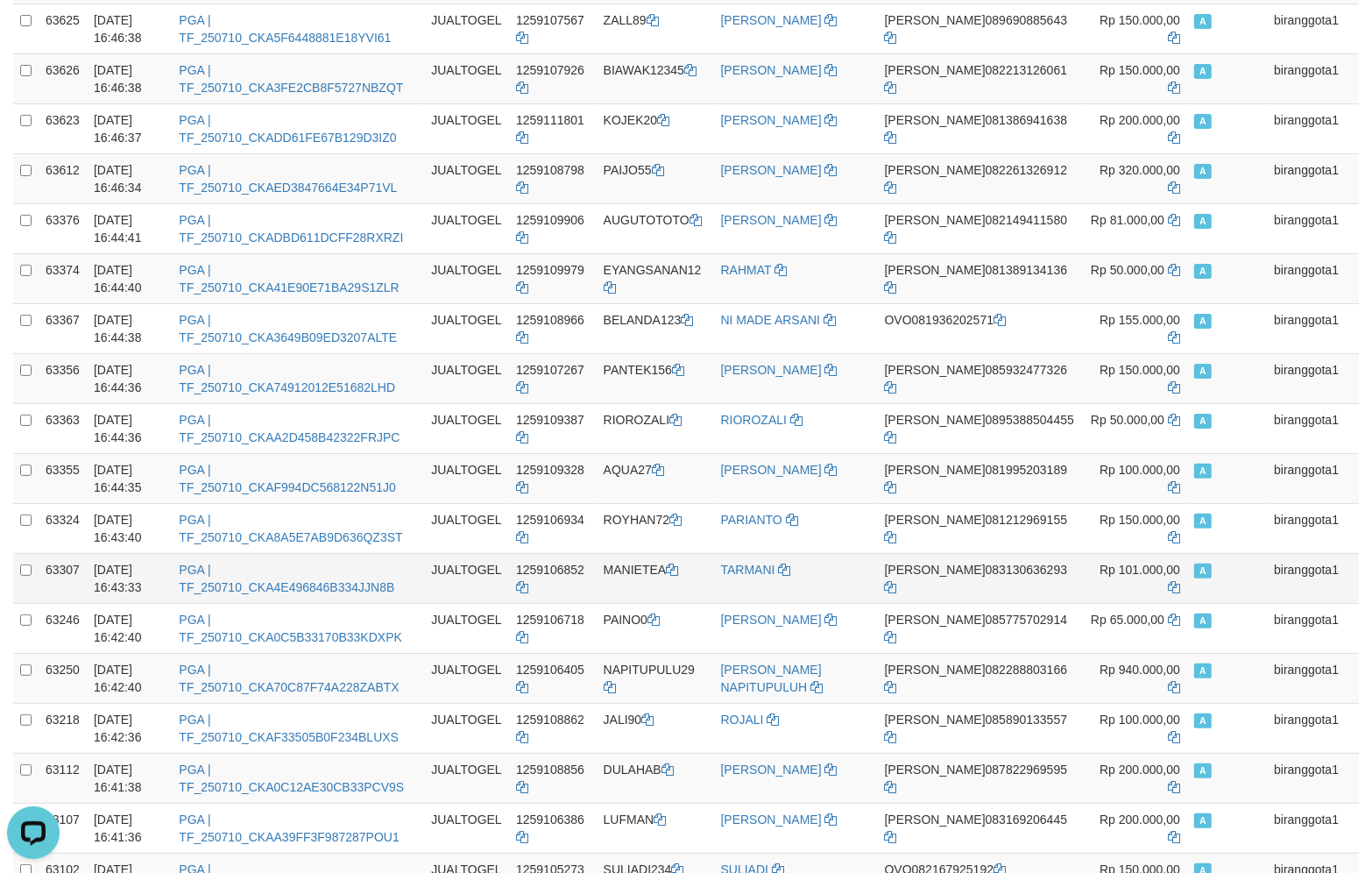 click on "MANIETEA" at bounding box center [655, 578] 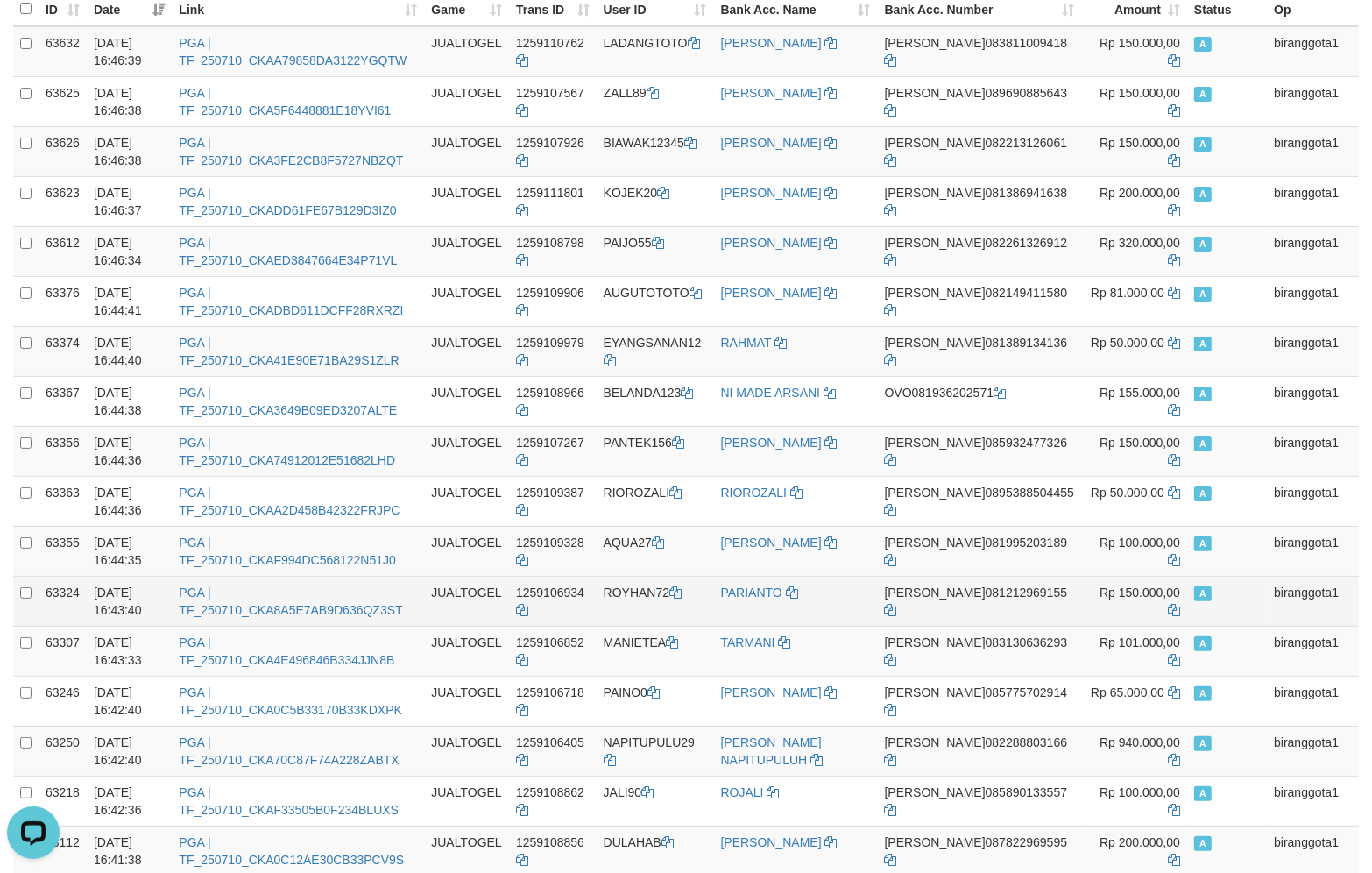 scroll, scrollTop: 176, scrollLeft: 0, axis: vertical 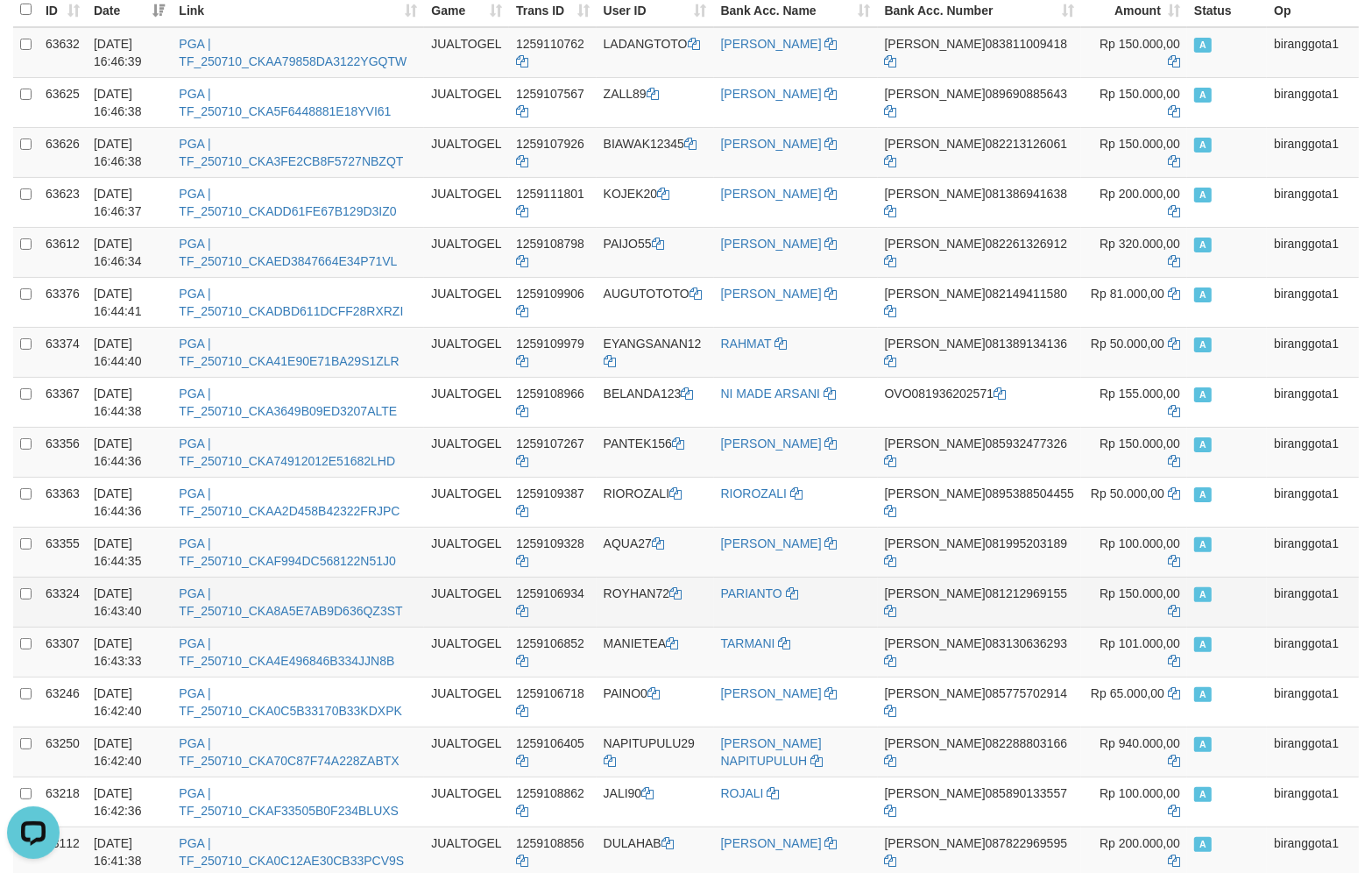 click on "ROYHAN72" at bounding box center [655, 601] 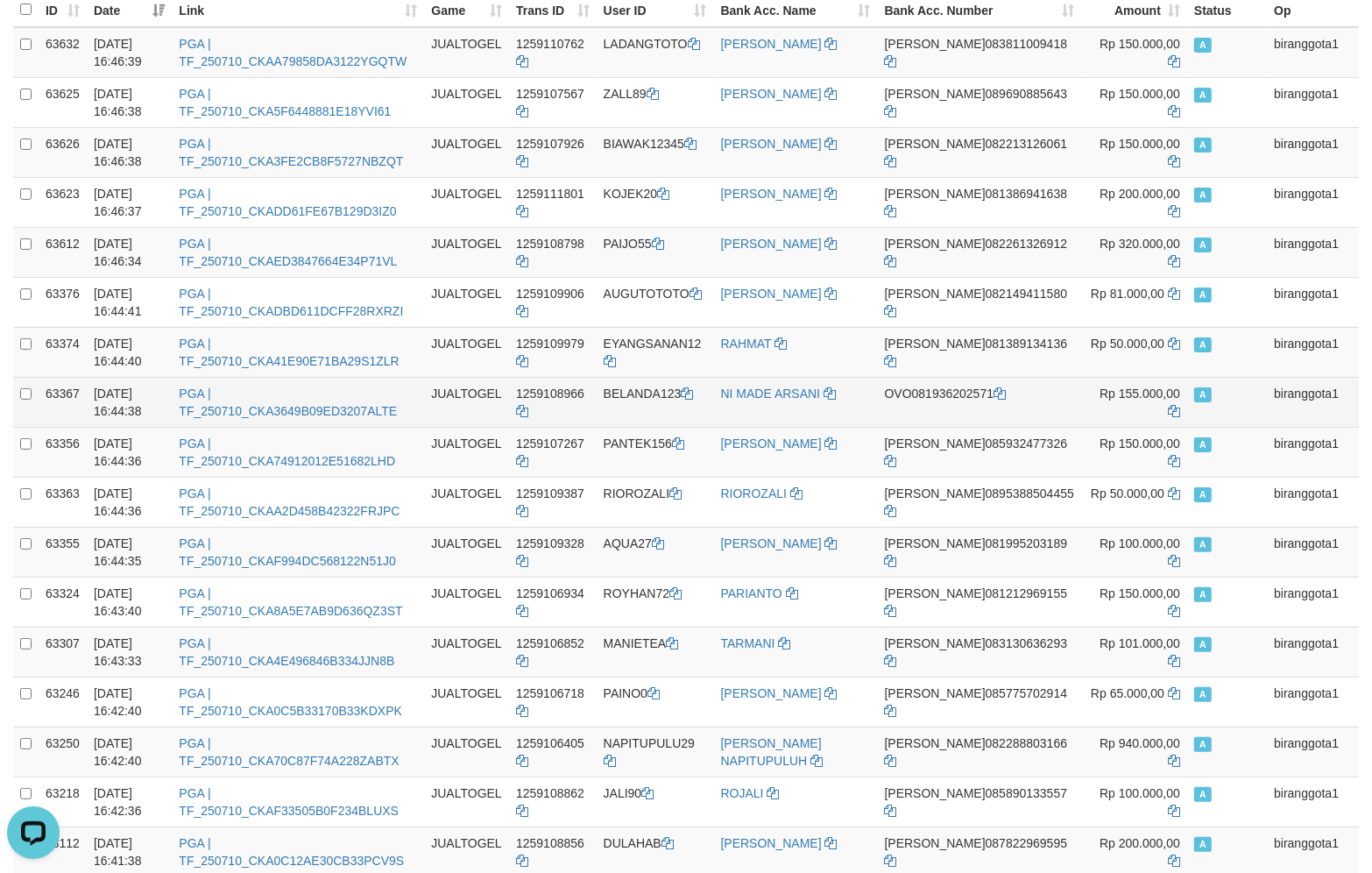 click on "BELANDA123" at bounding box center (655, 401) 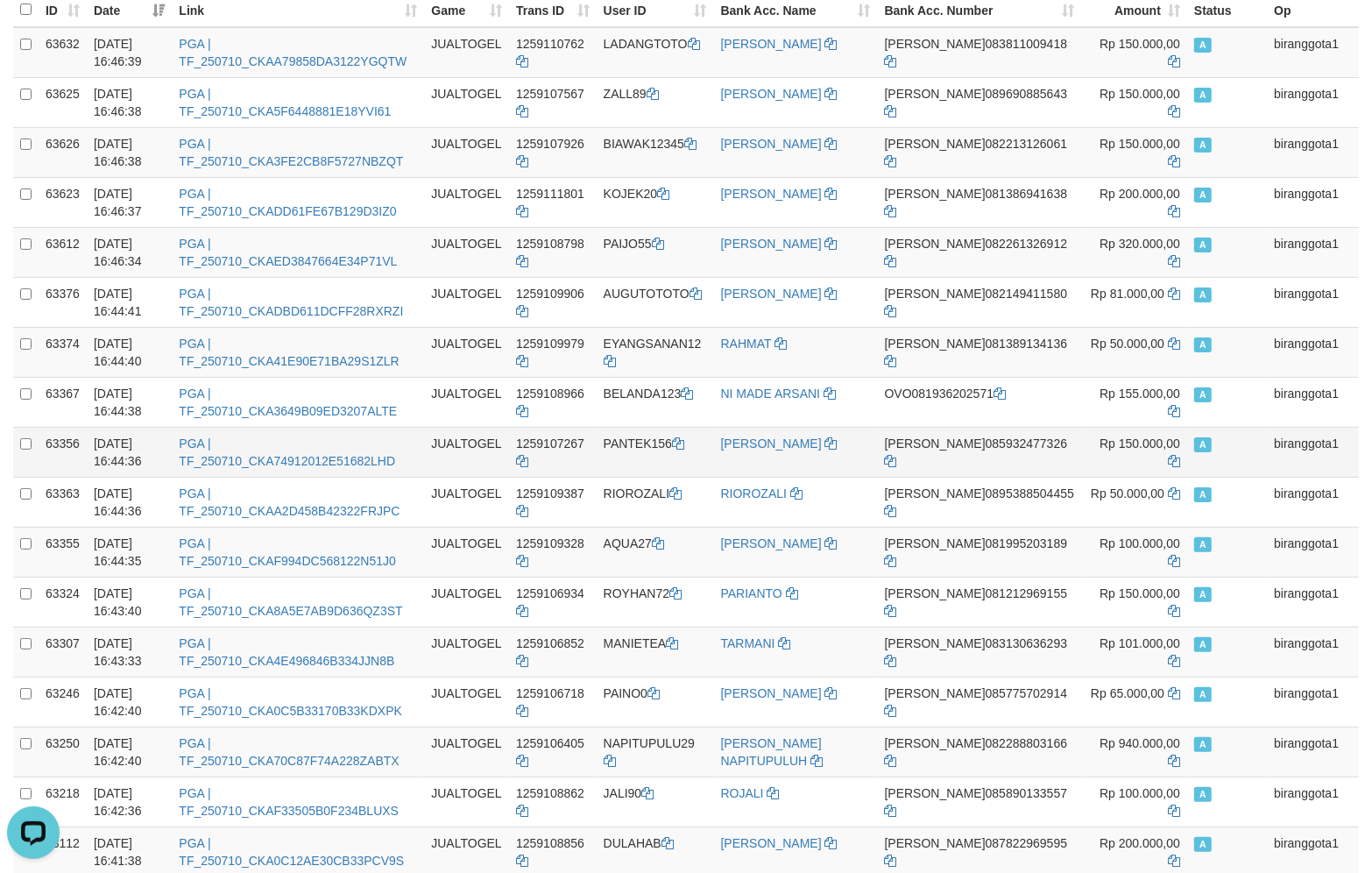 click on "PANTEK156" at bounding box center (655, 451) 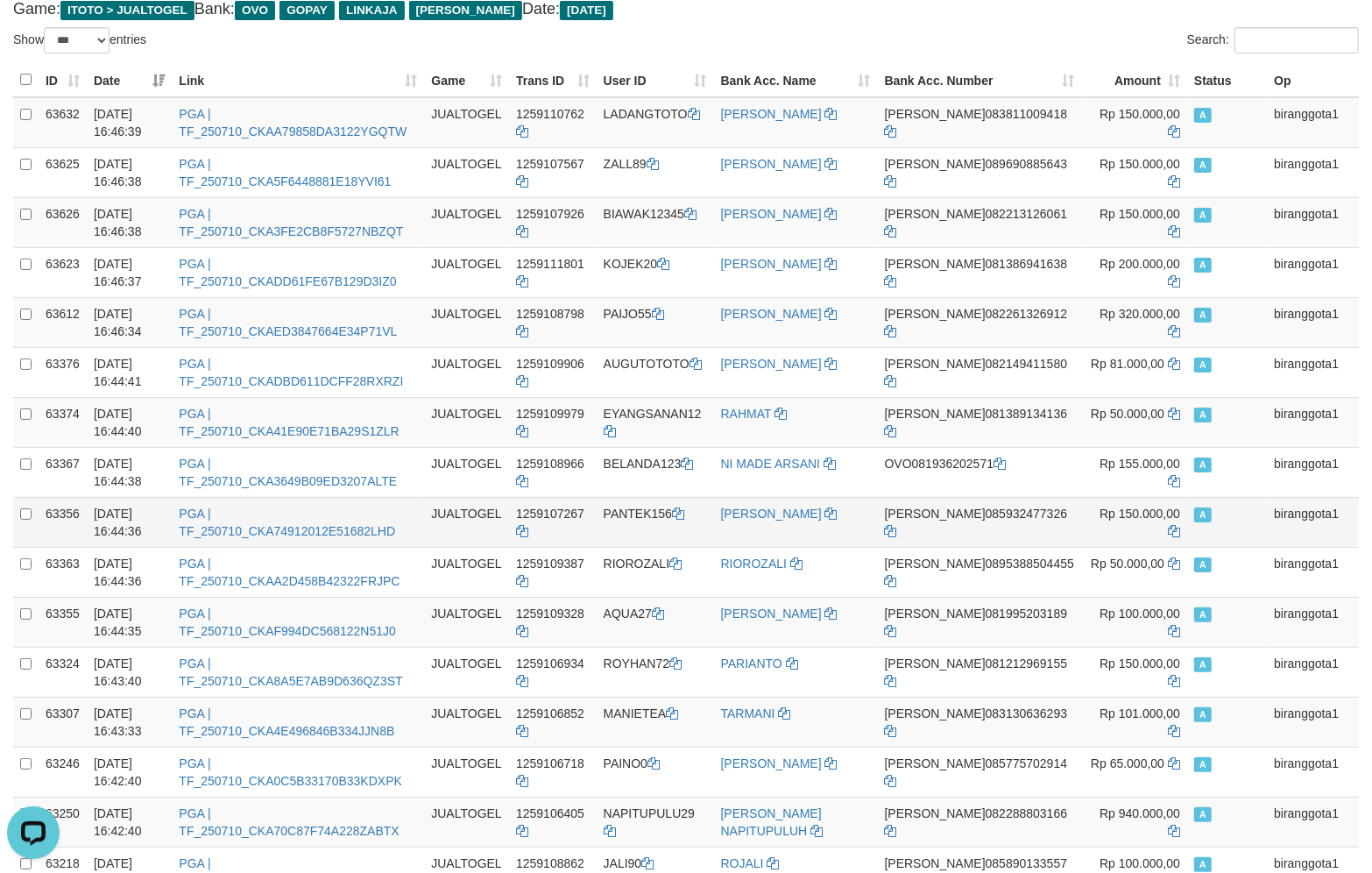 scroll, scrollTop: 103, scrollLeft: 0, axis: vertical 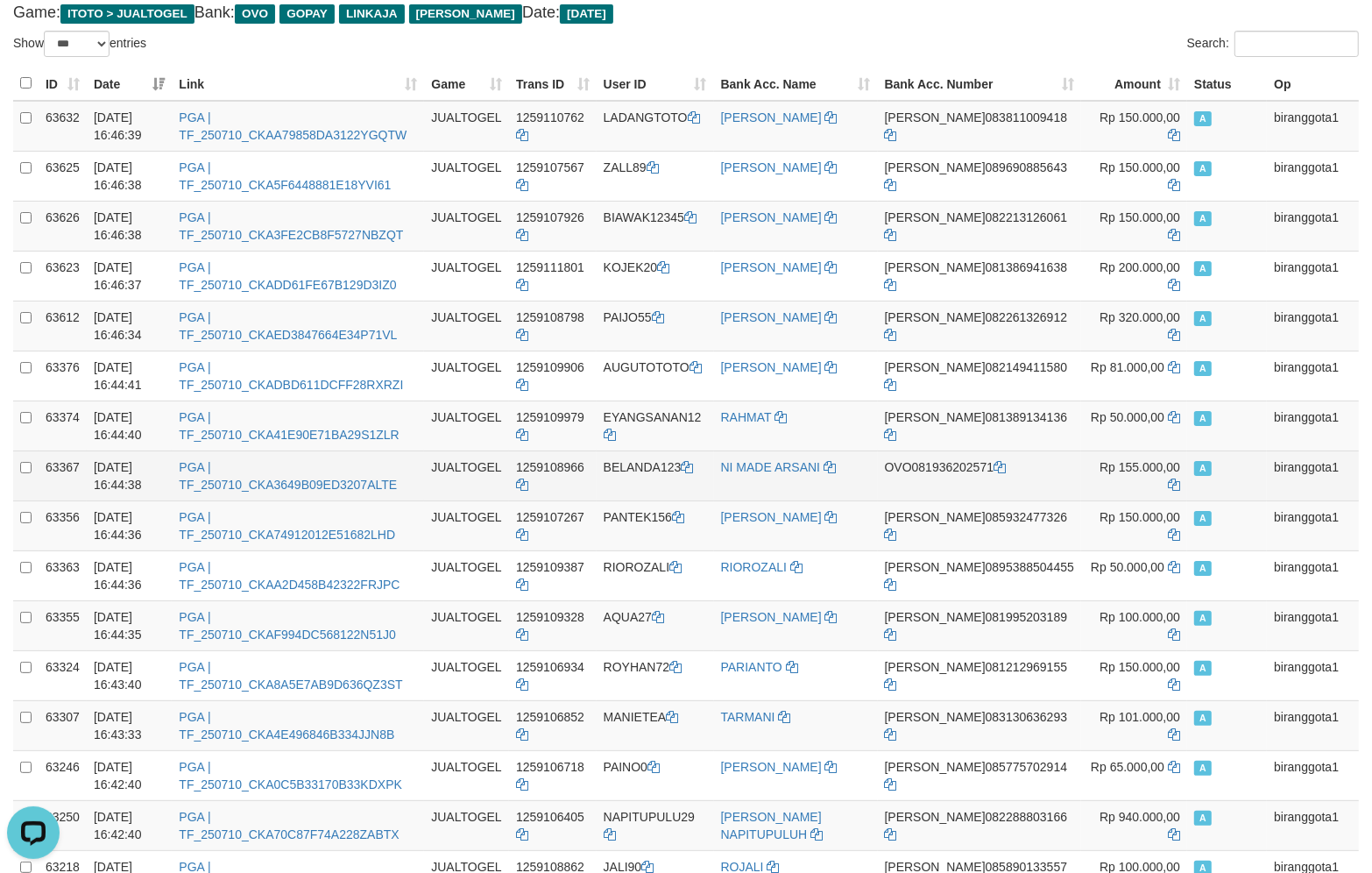 click on "BELANDA123" at bounding box center (655, 475) 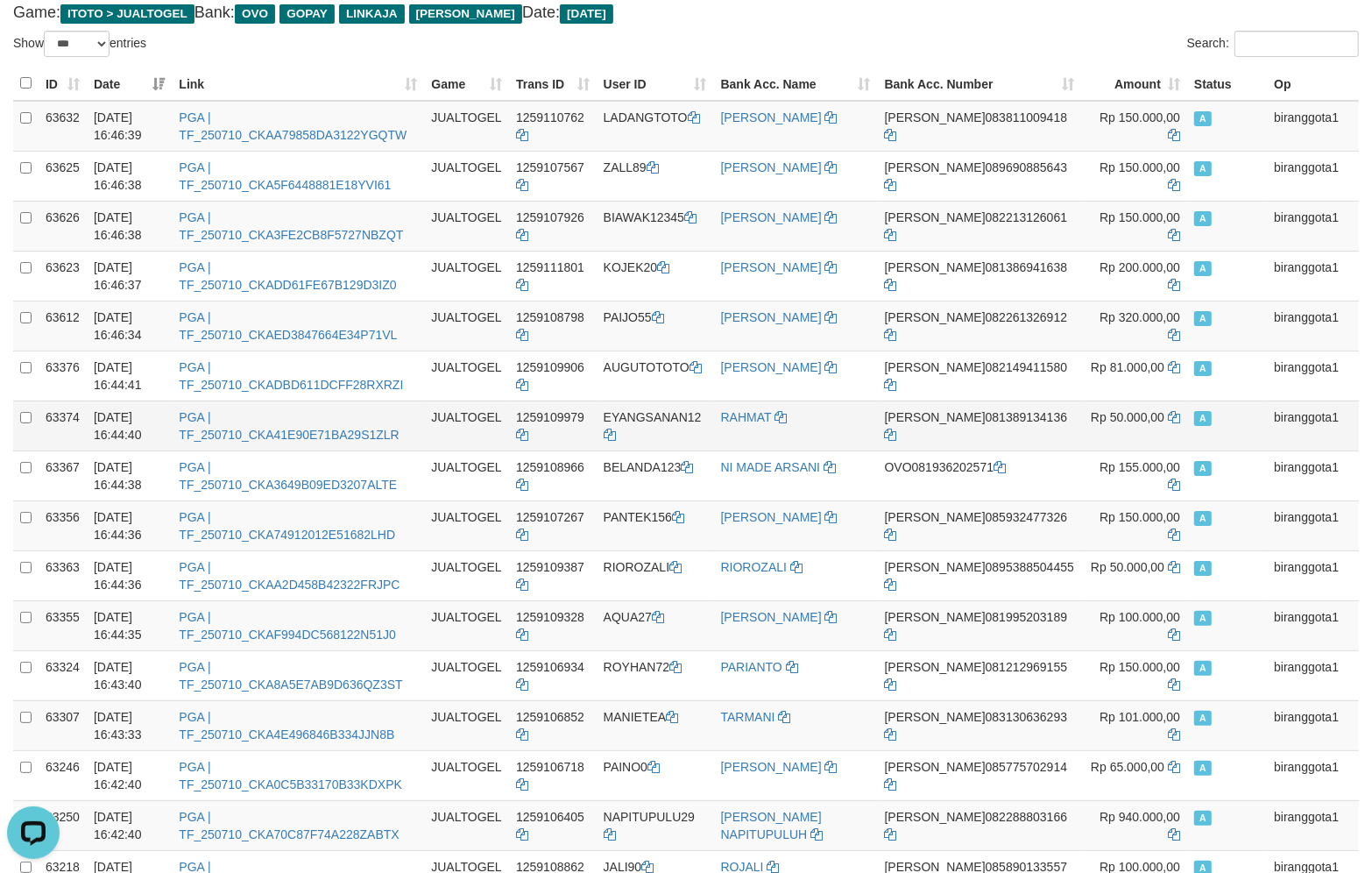 click on "EYANGSANAN12" at bounding box center [655, 425] 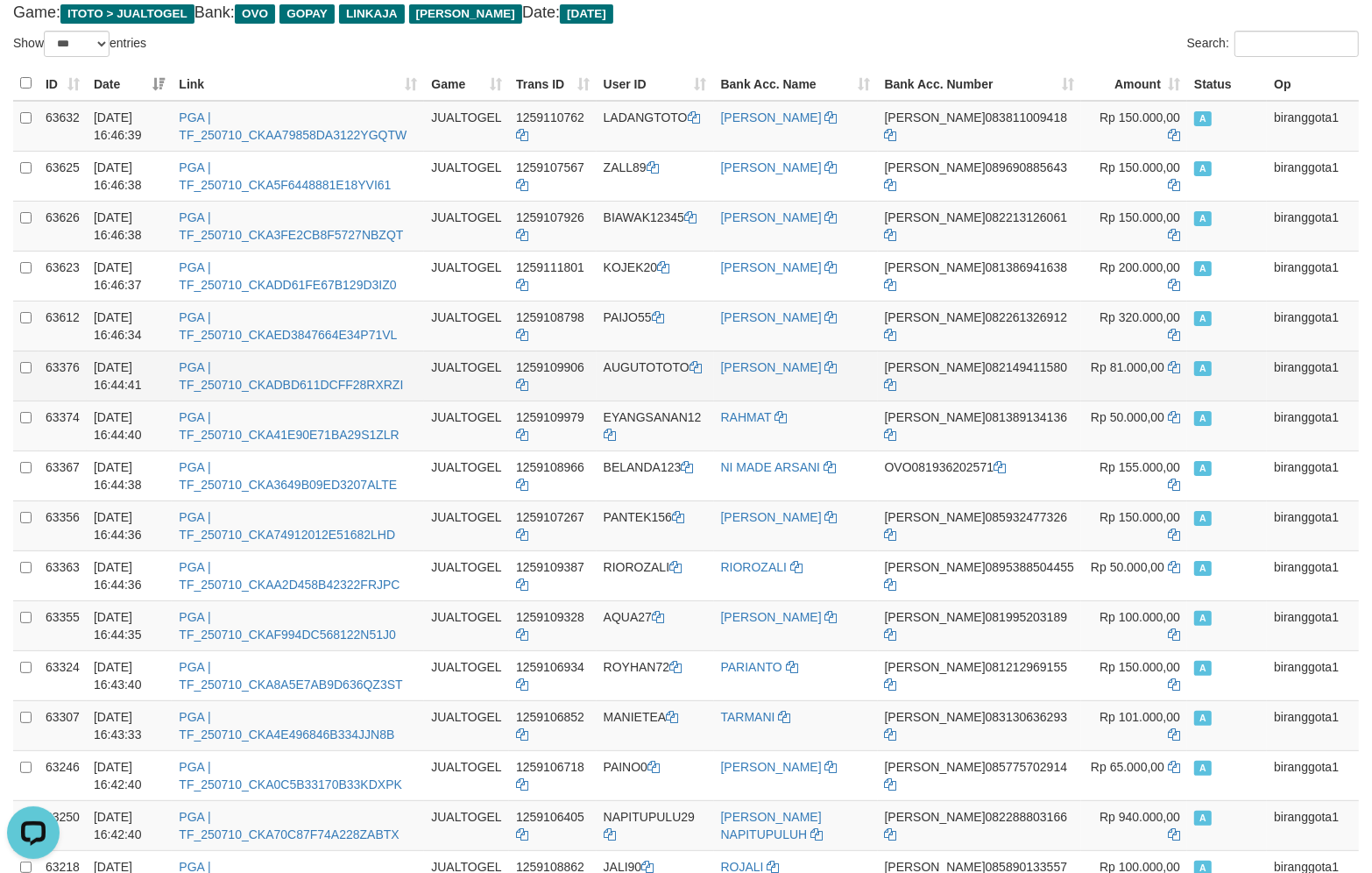 click on "AUGUTOTOTO" at bounding box center (655, 375) 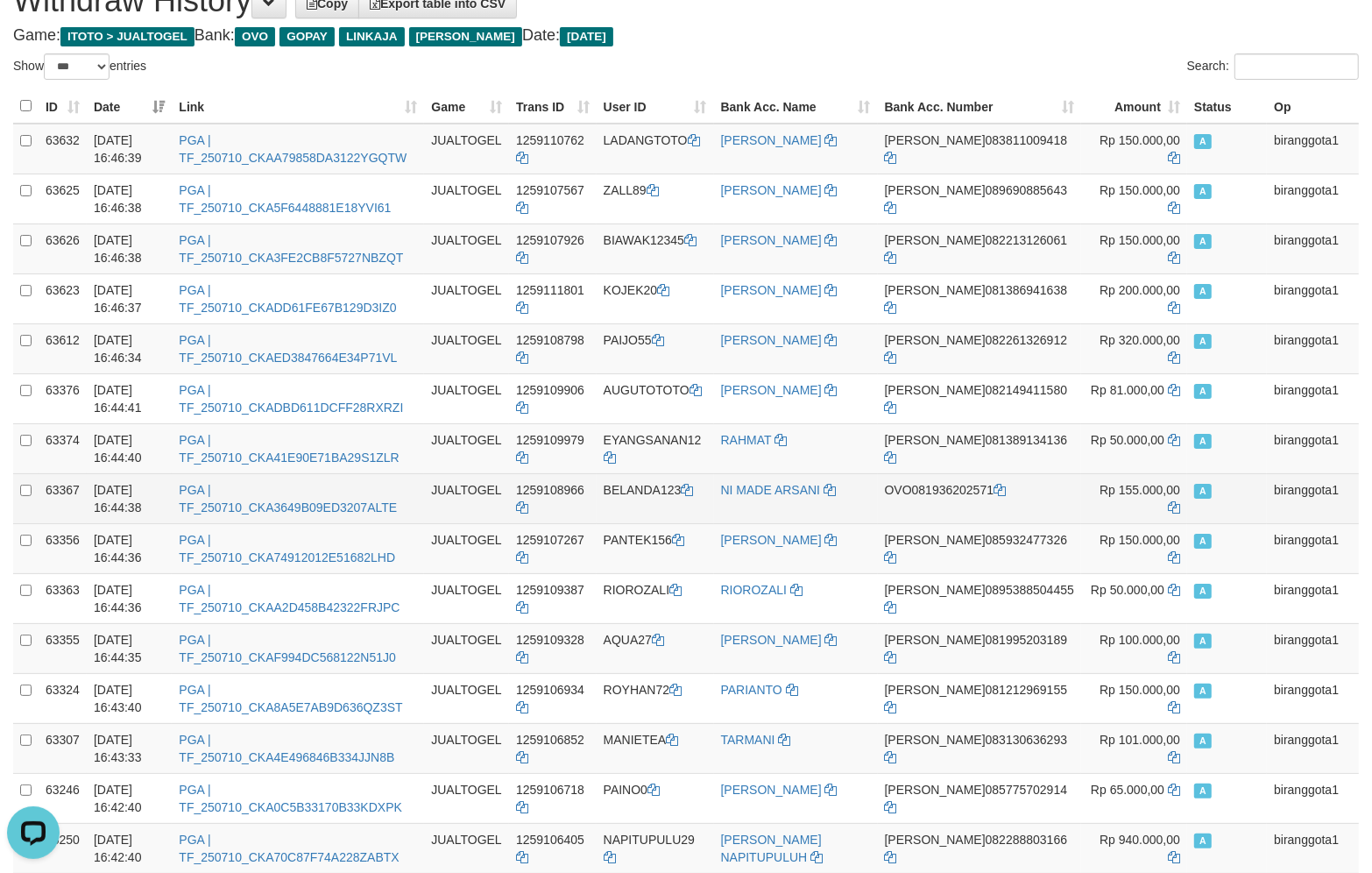 scroll, scrollTop: 67, scrollLeft: 0, axis: vertical 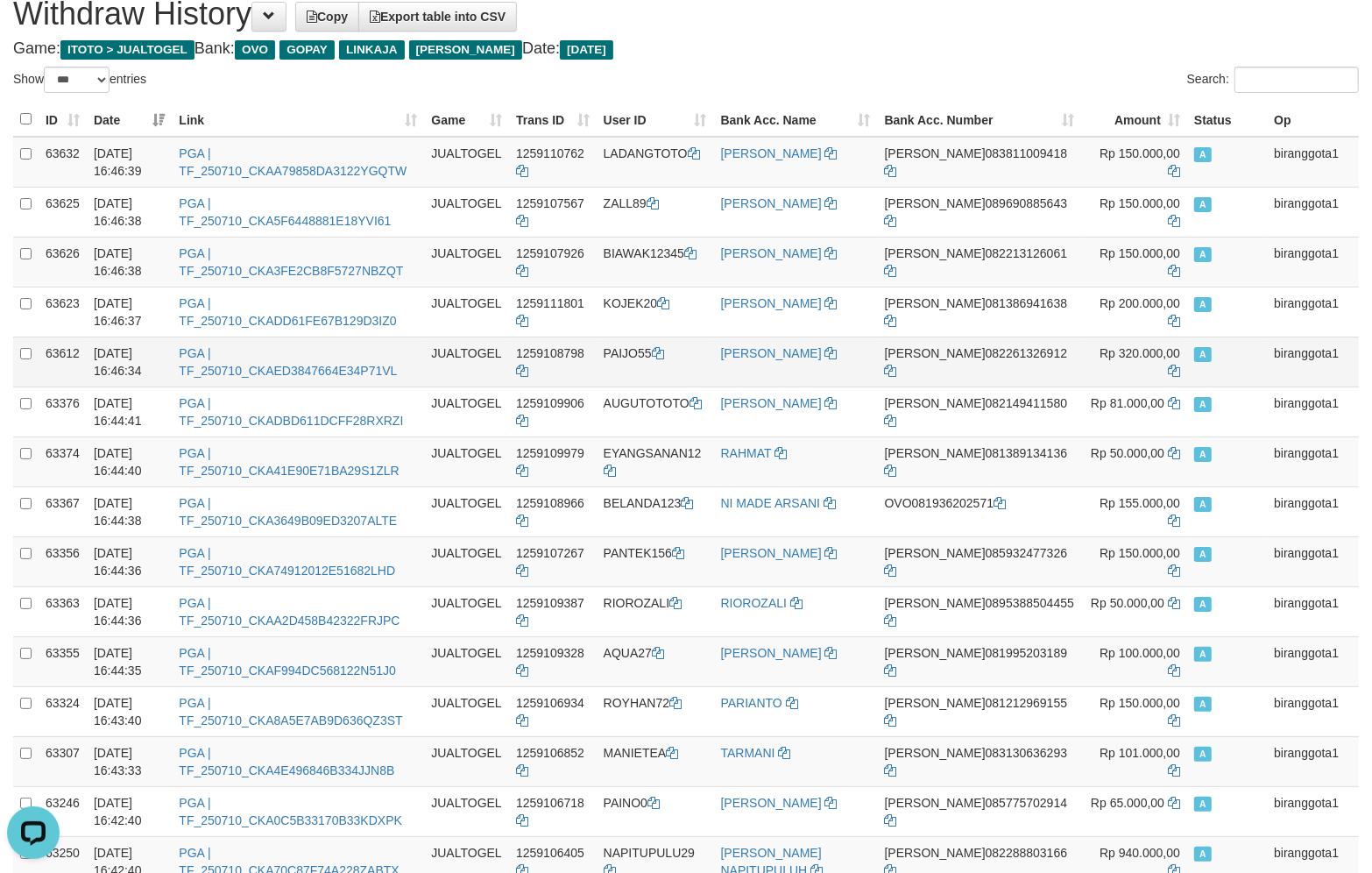 click on "PAIJO55" at bounding box center (655, 361) 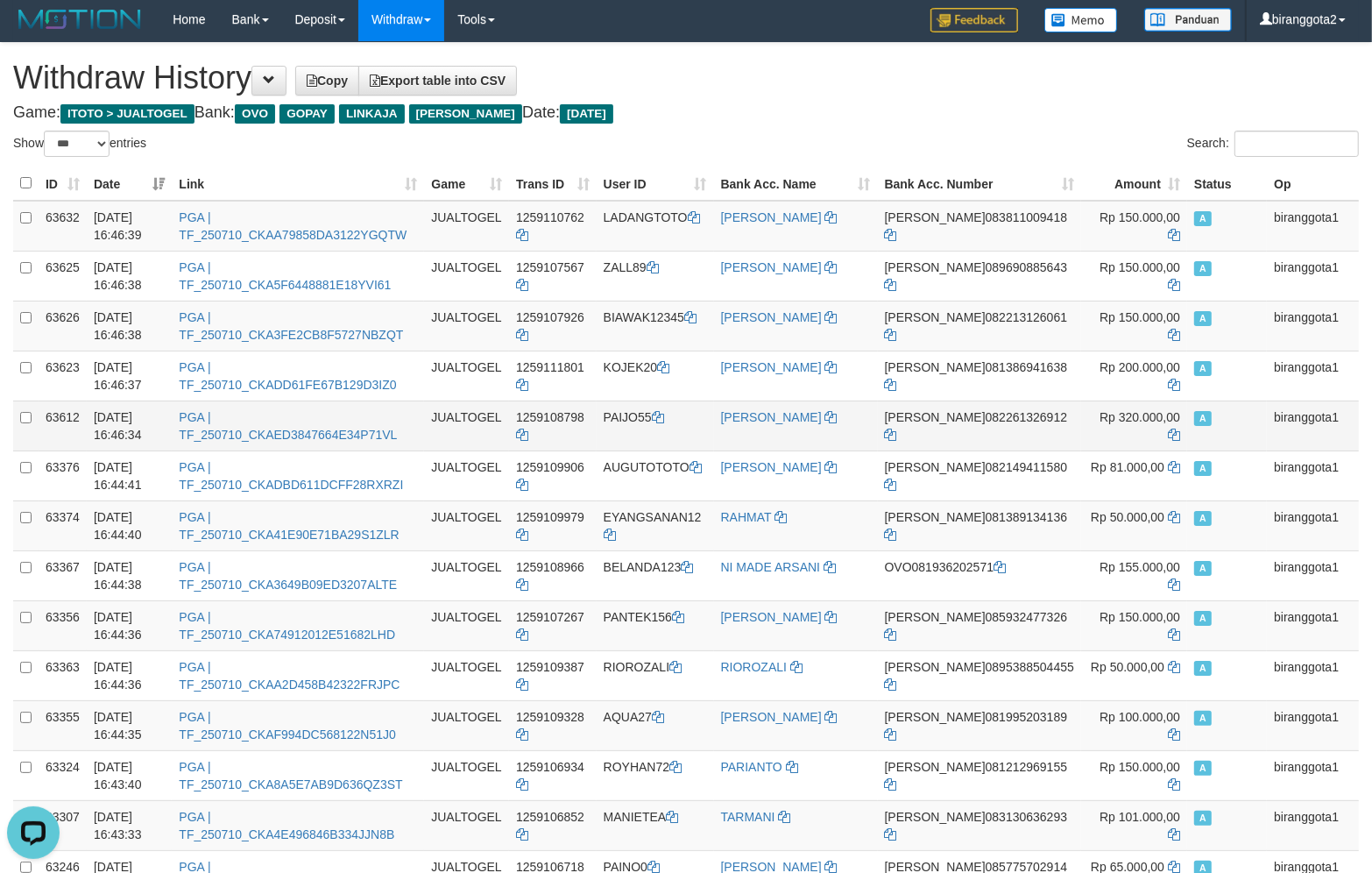 scroll, scrollTop: 0, scrollLeft: 0, axis: both 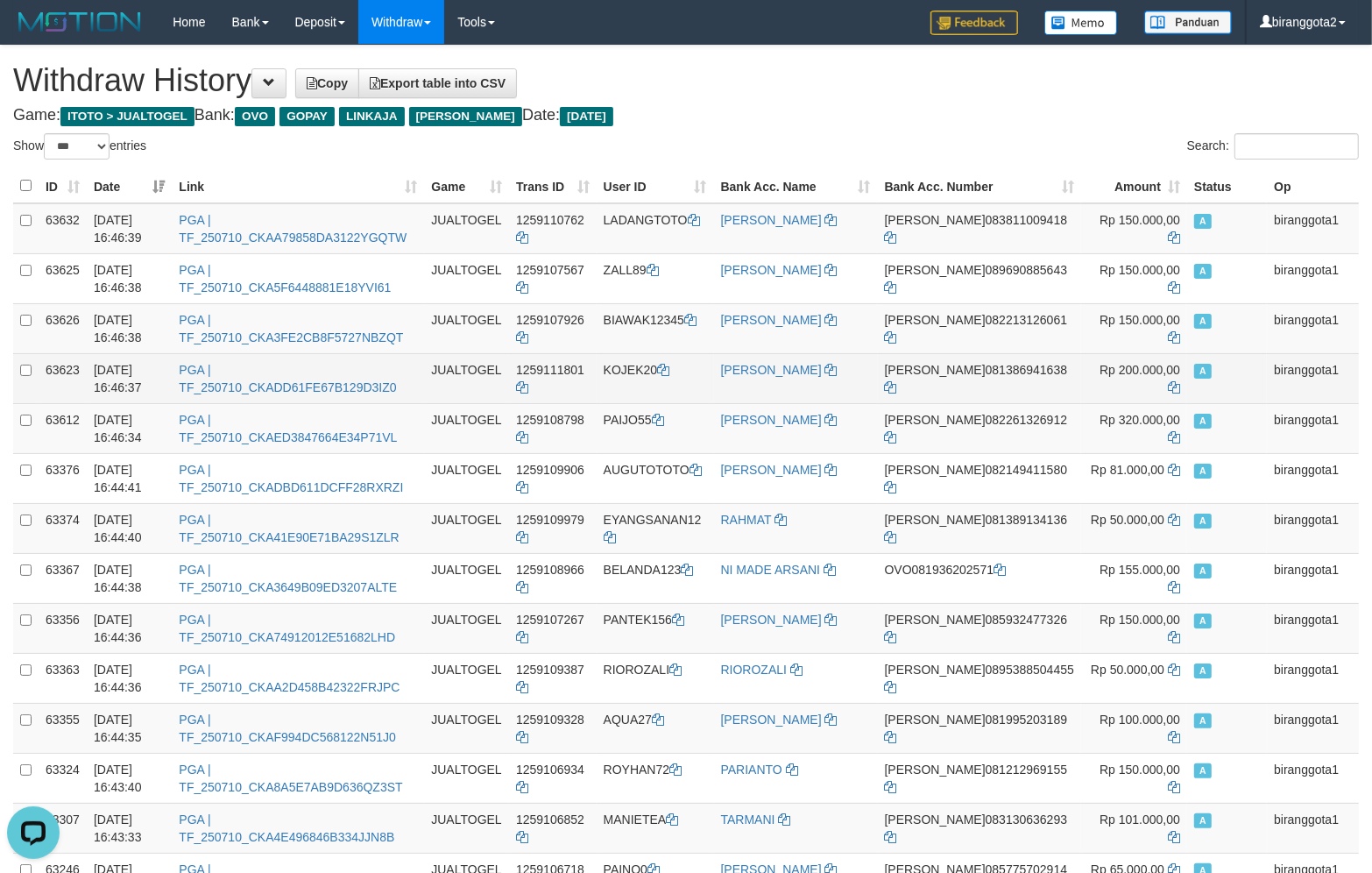 click on "KOJEK20" at bounding box center [655, 378] 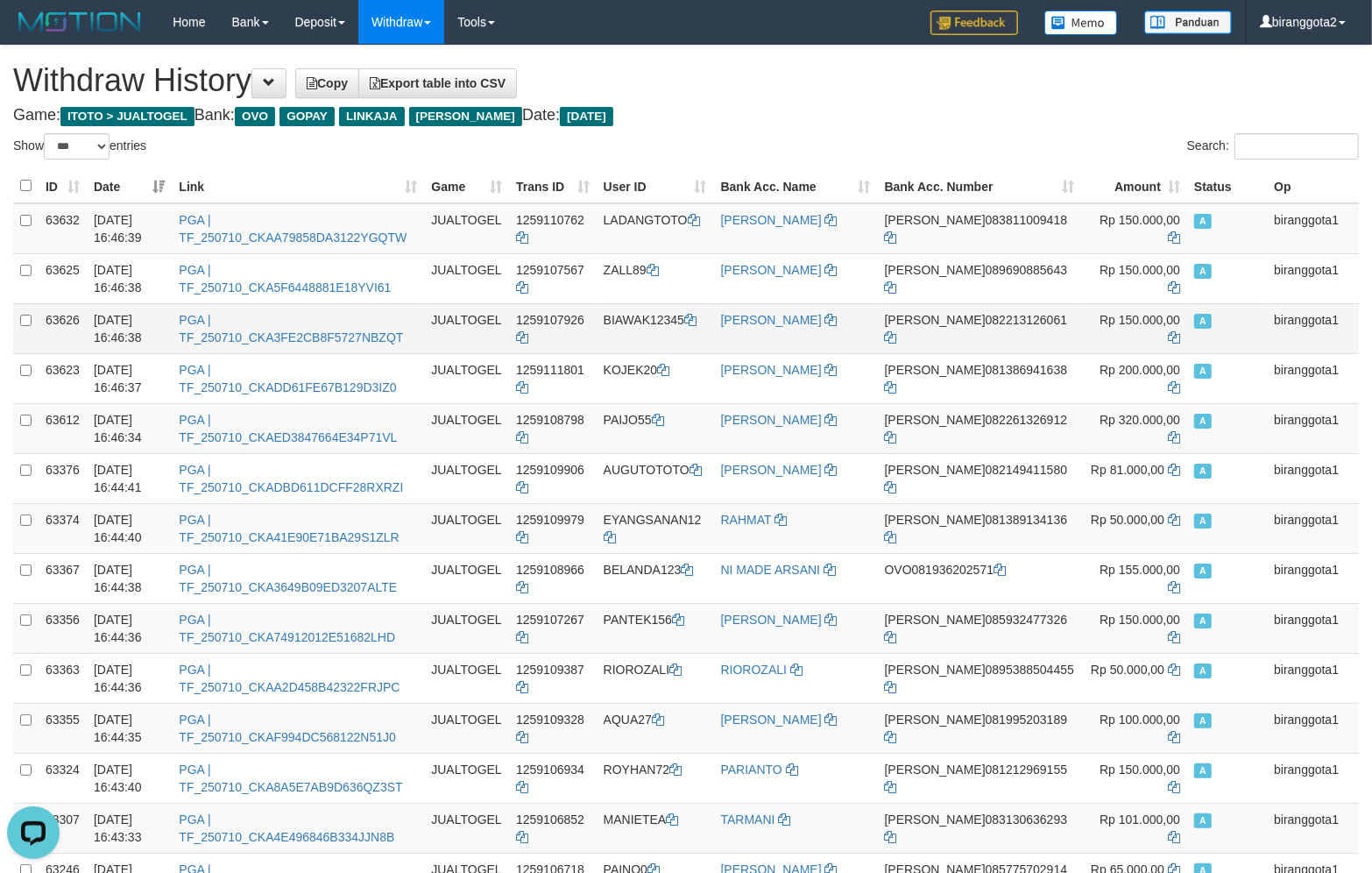 click on "BIAWAK12345" at bounding box center (655, 328) 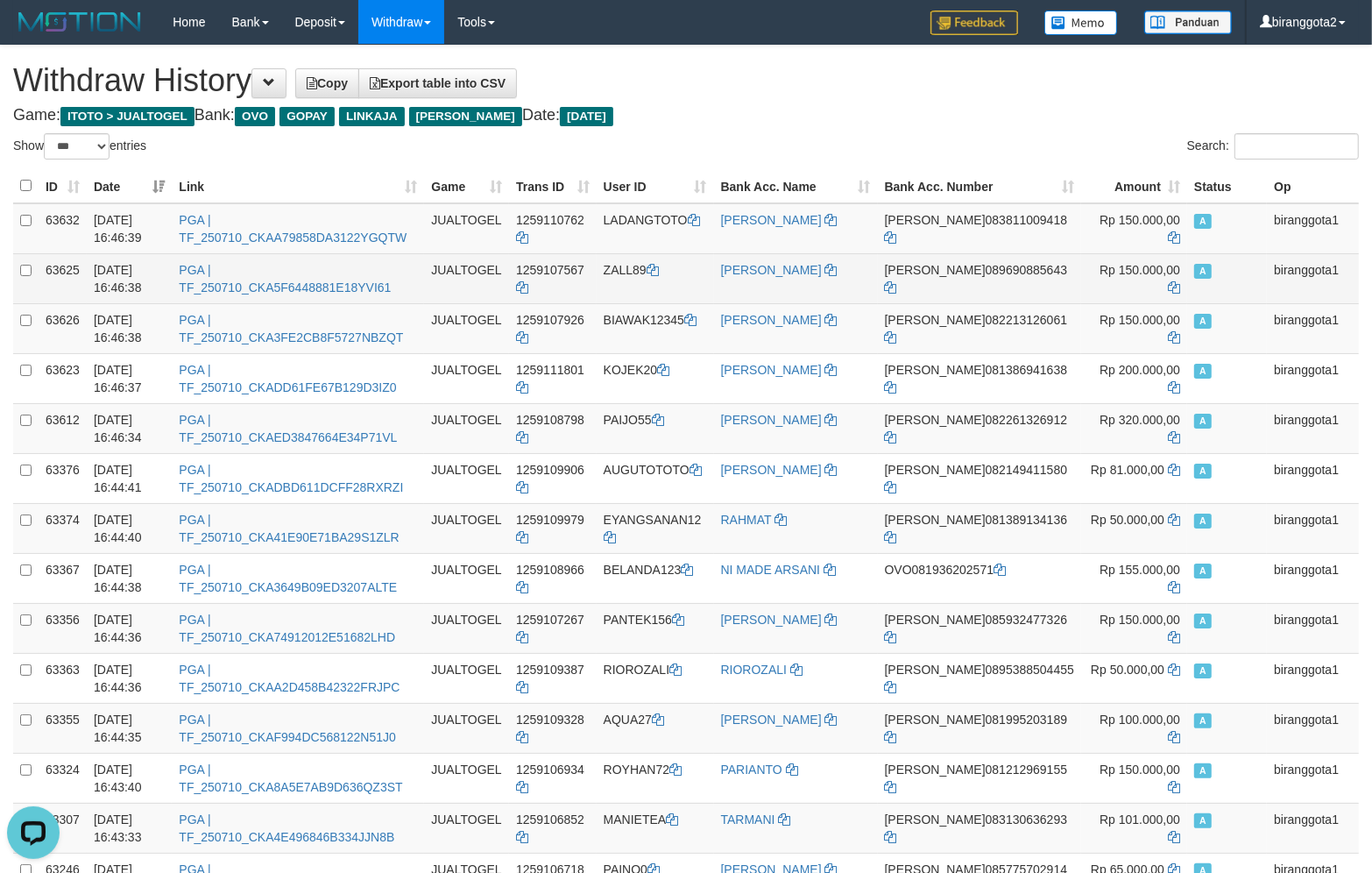 click on "ZALL89" at bounding box center (655, 278) 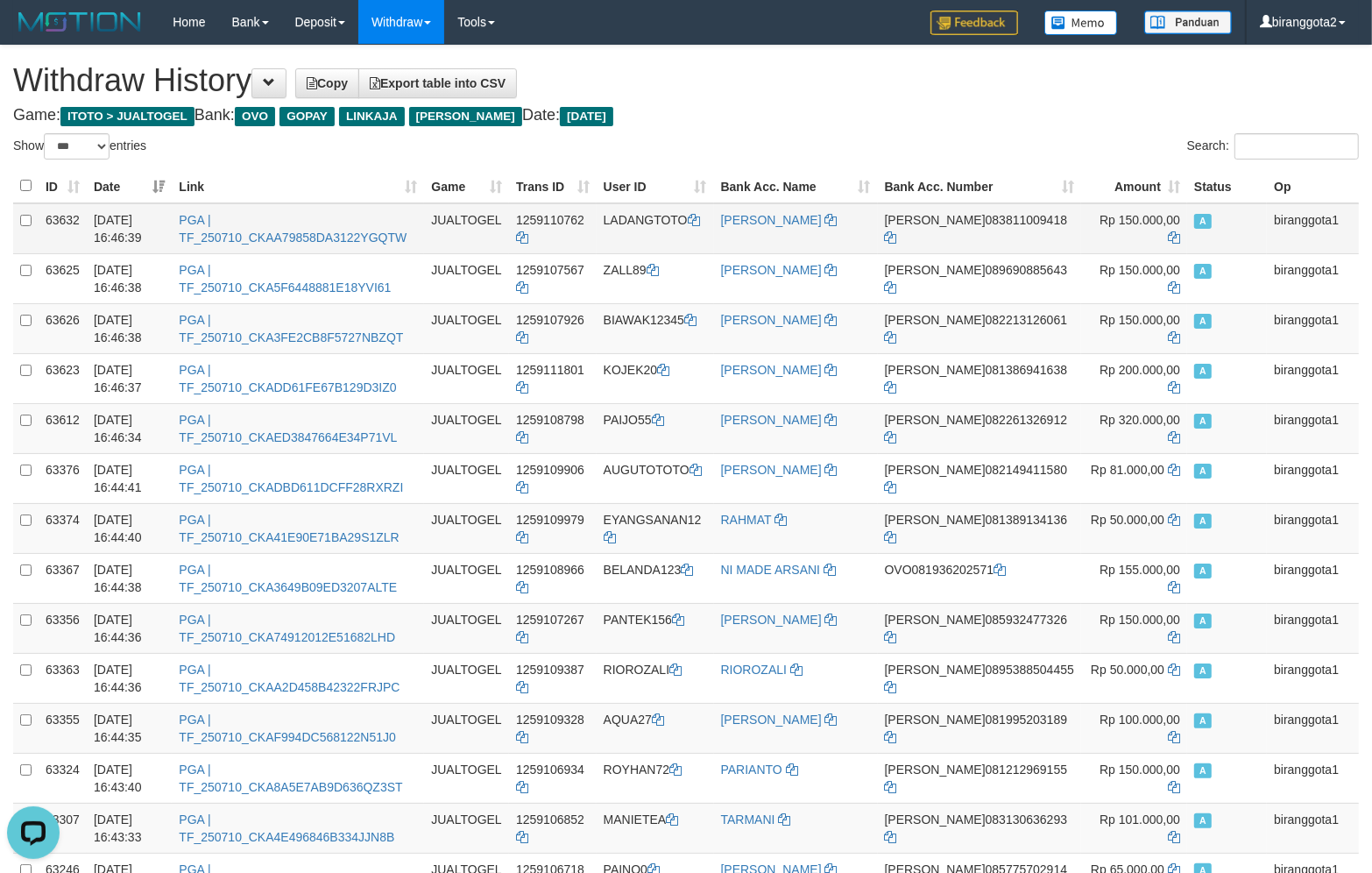 click on "LADANGTOTO" at bounding box center (655, 229) 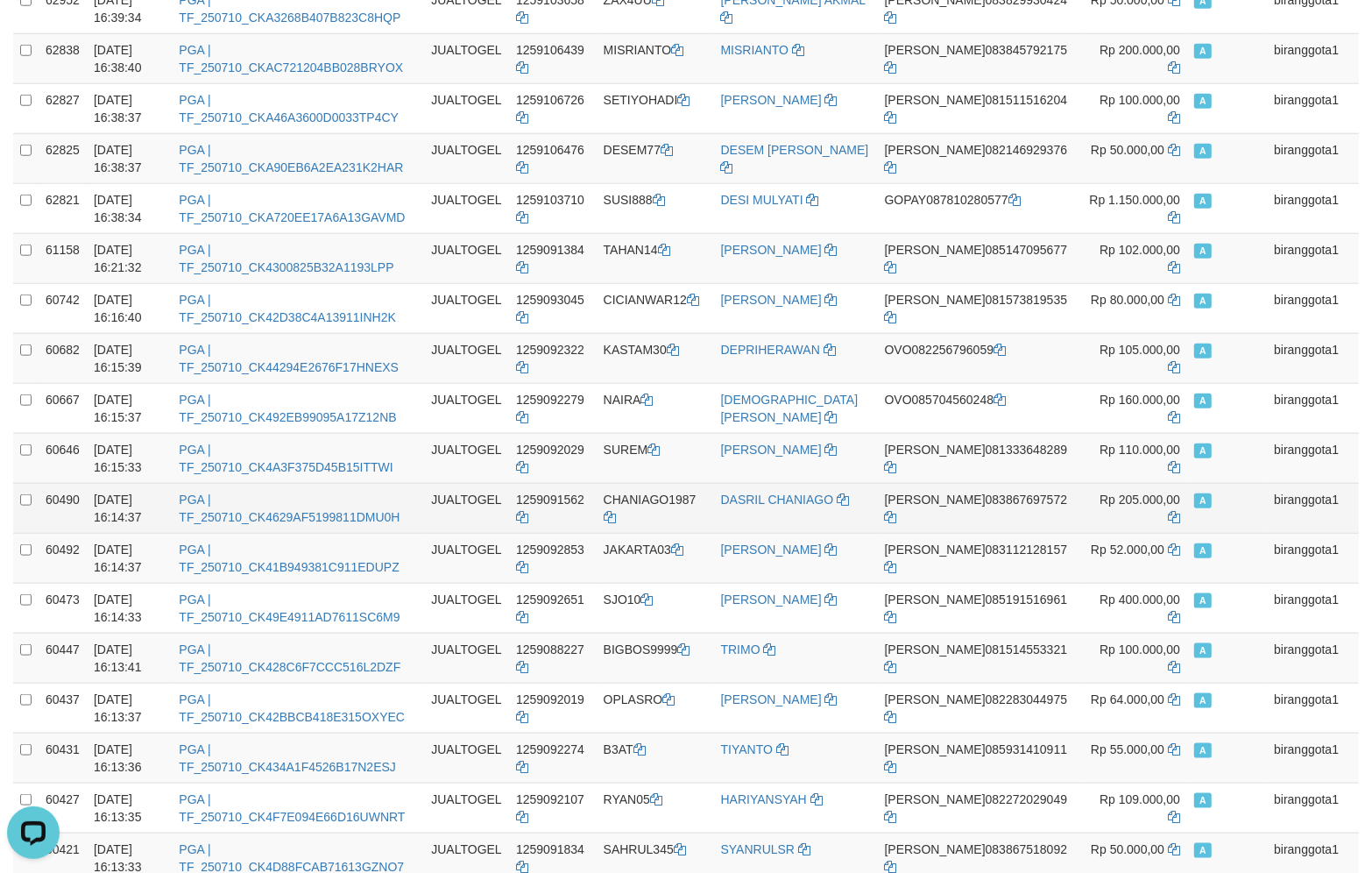 scroll, scrollTop: 1460, scrollLeft: 0, axis: vertical 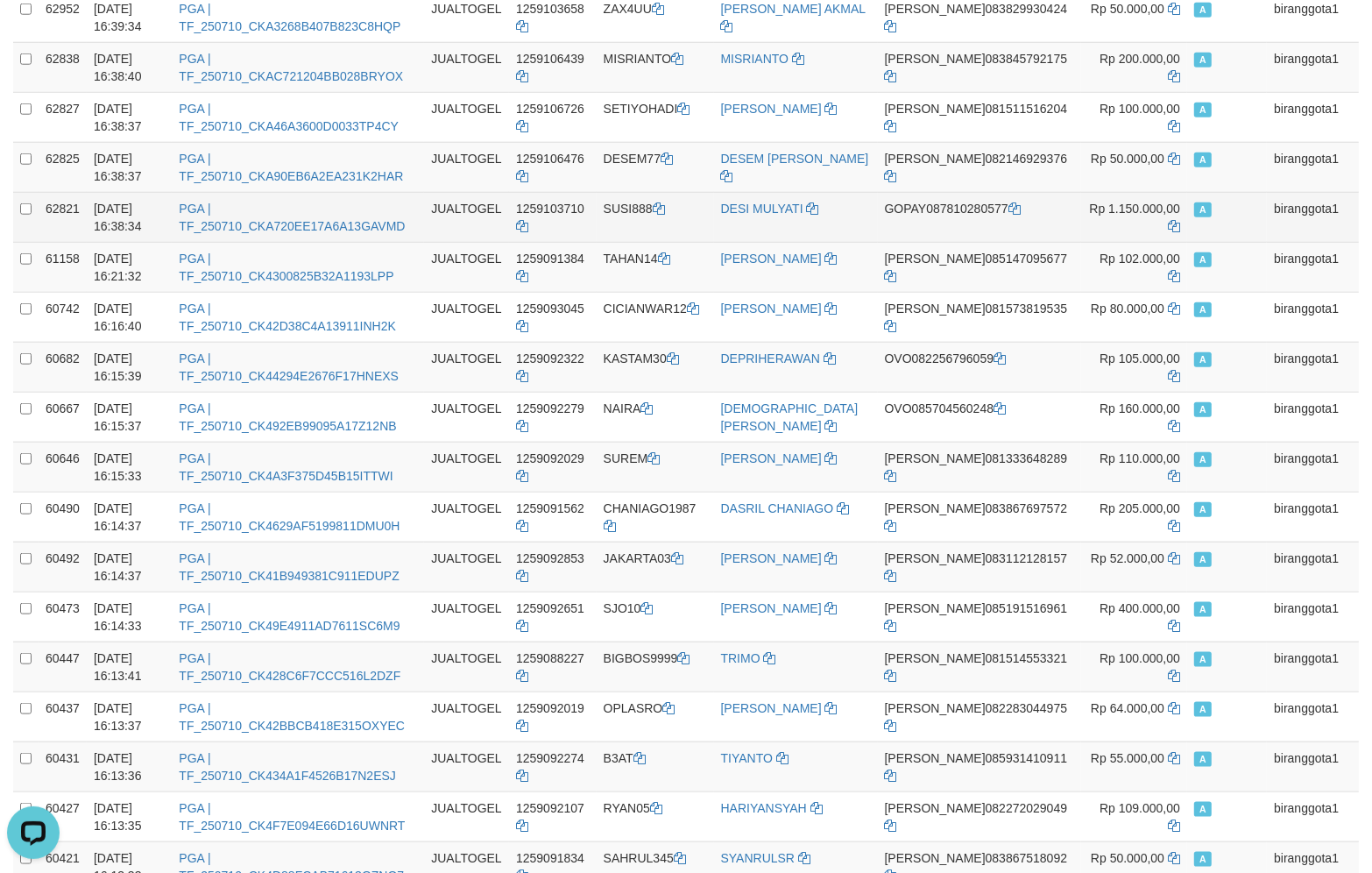 click on "SUSI888" at bounding box center (655, 216) 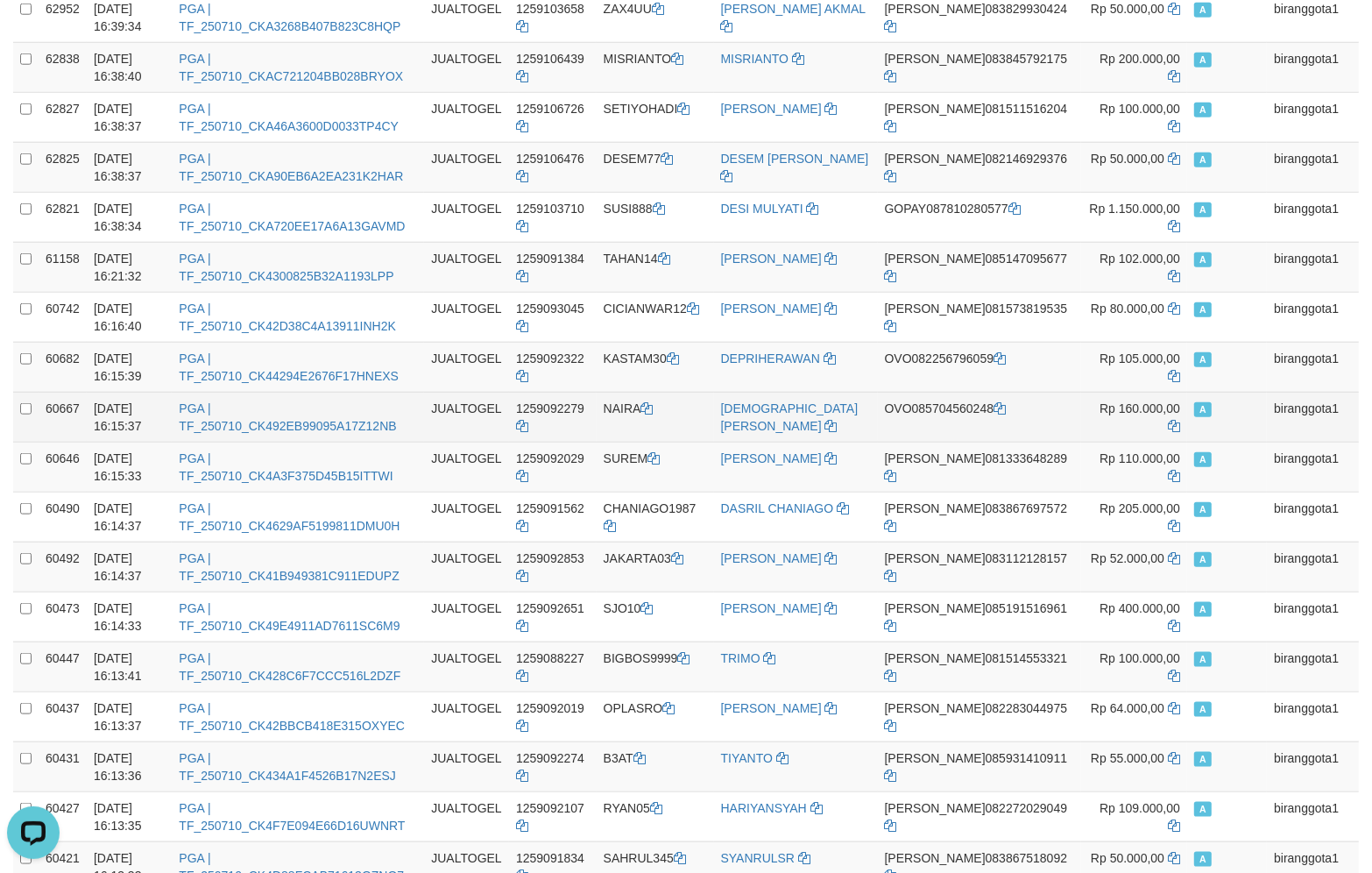 click on "NAIRA" at bounding box center (655, 416) 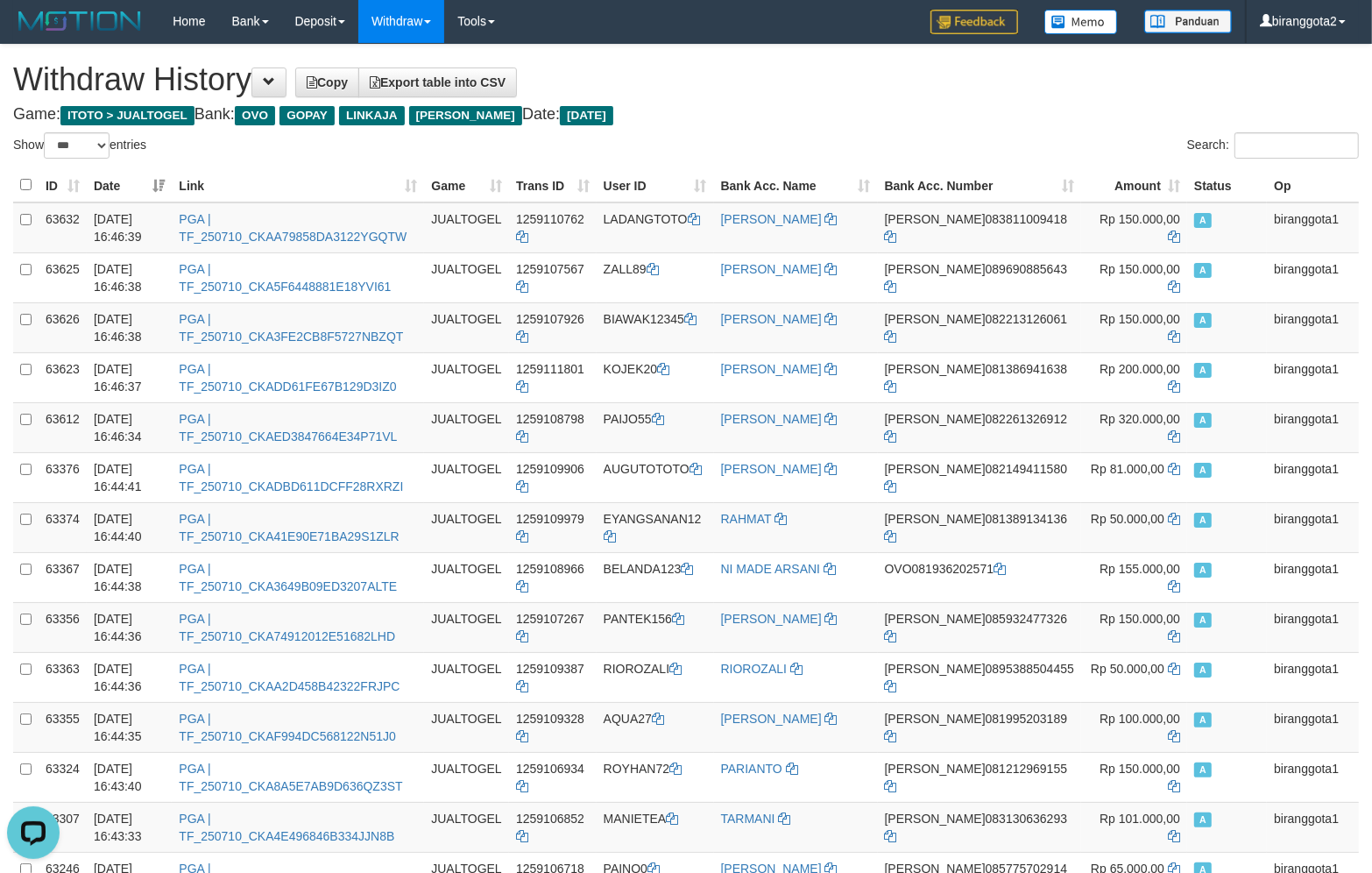 scroll, scrollTop: 0, scrollLeft: 0, axis: both 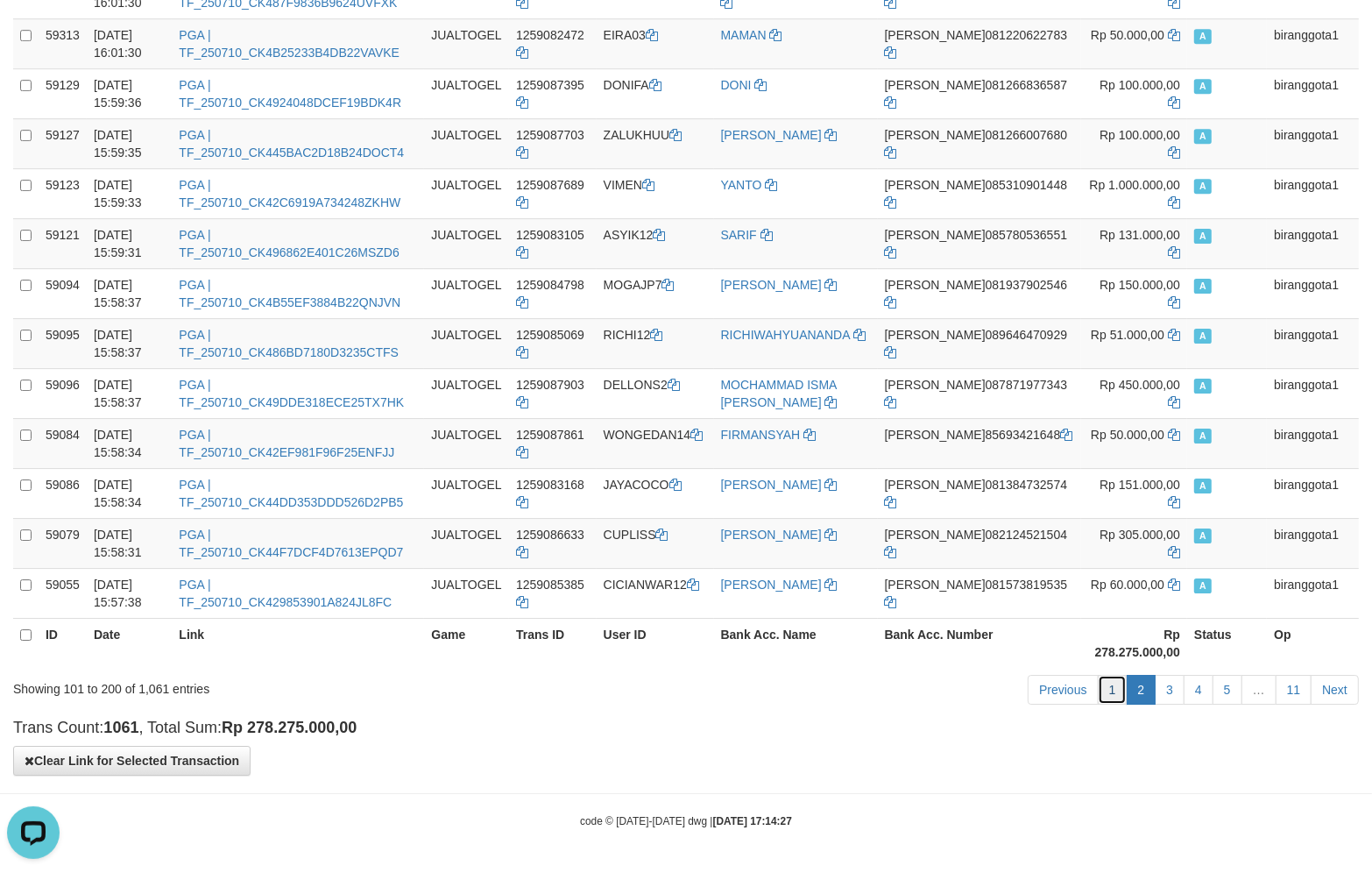 click on "1" at bounding box center (1113, 690) 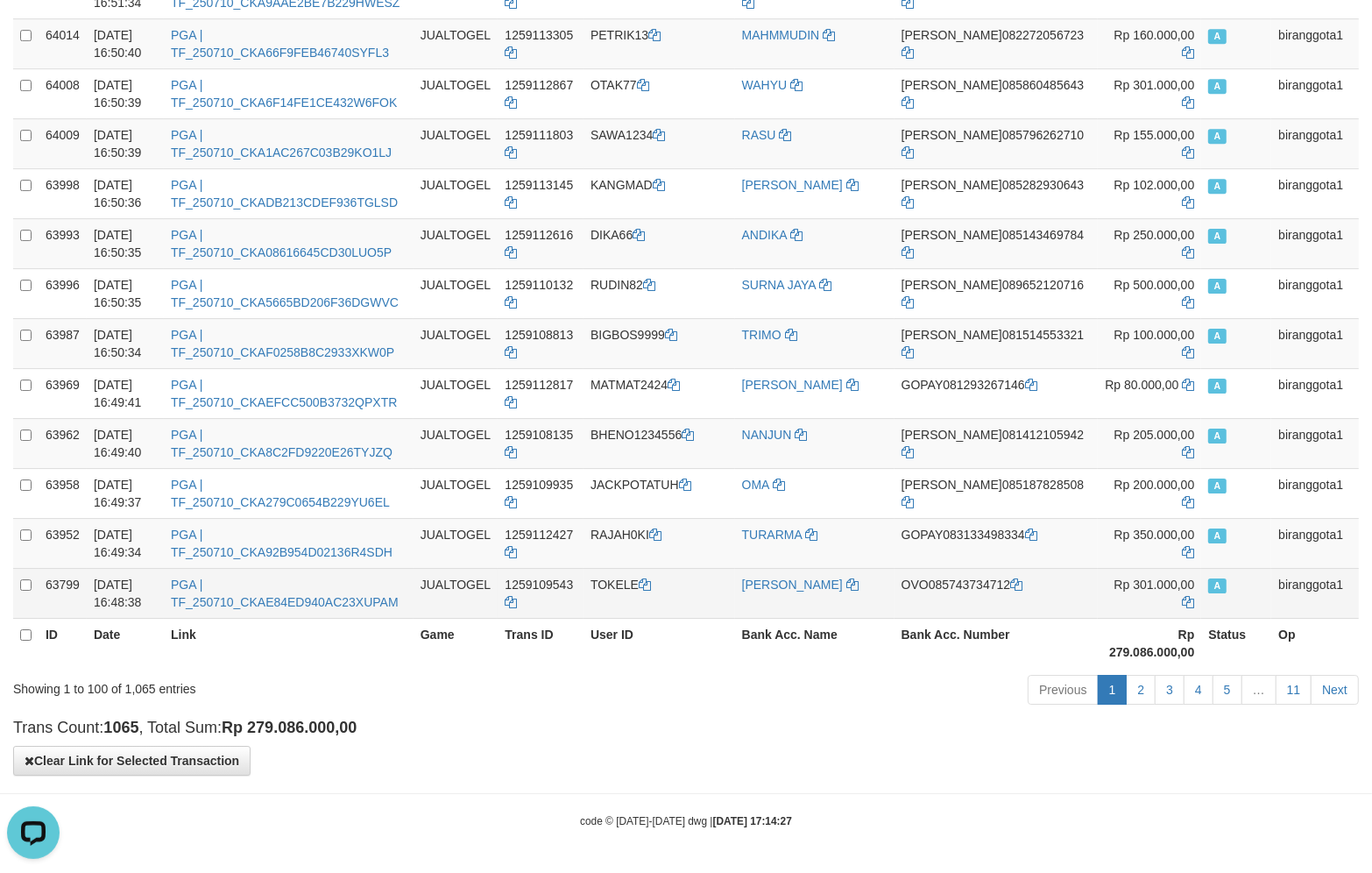 click on "TOKELE" at bounding box center (659, 593) 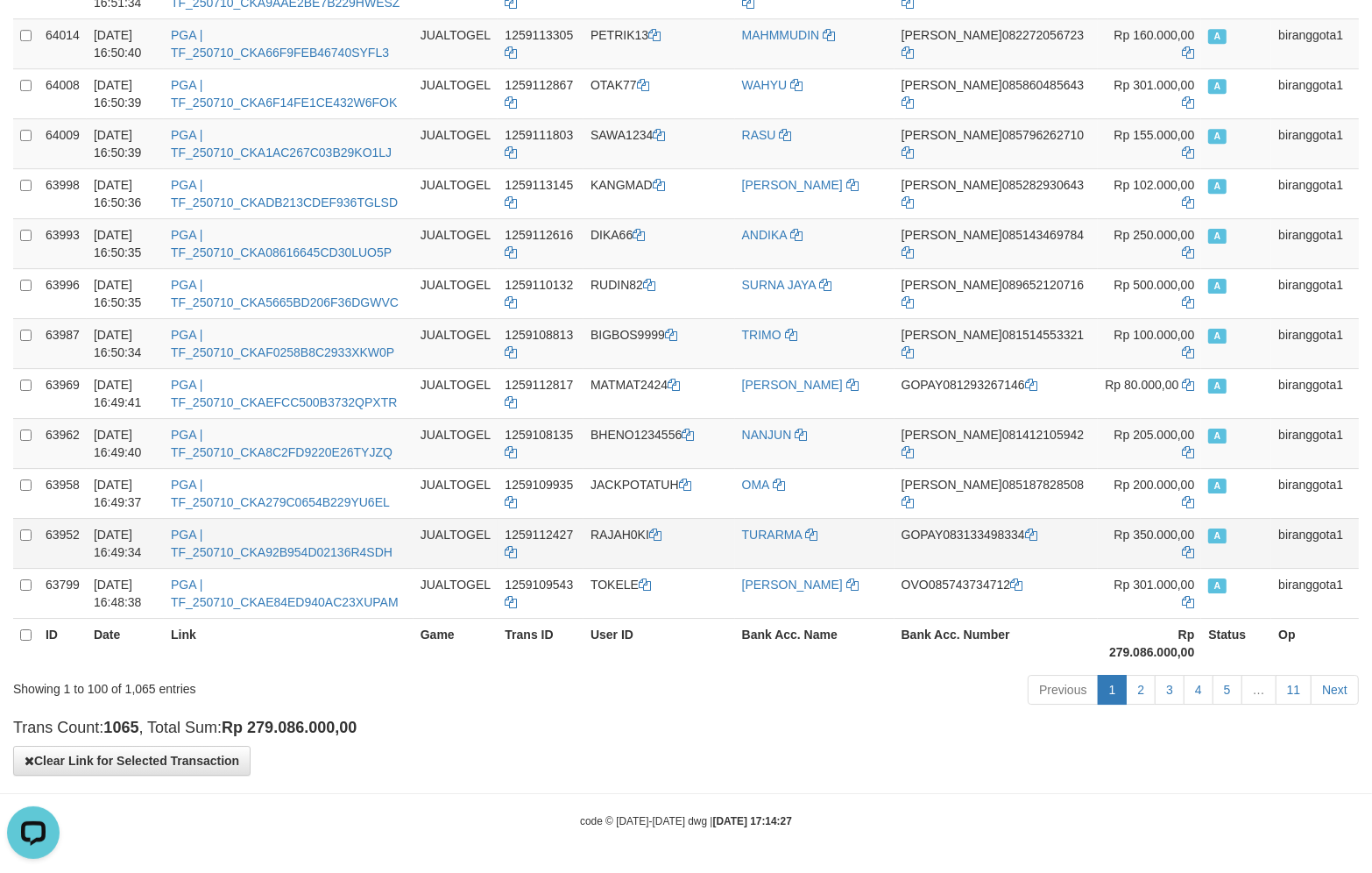click on "RAJAH0KI" at bounding box center [659, 543] 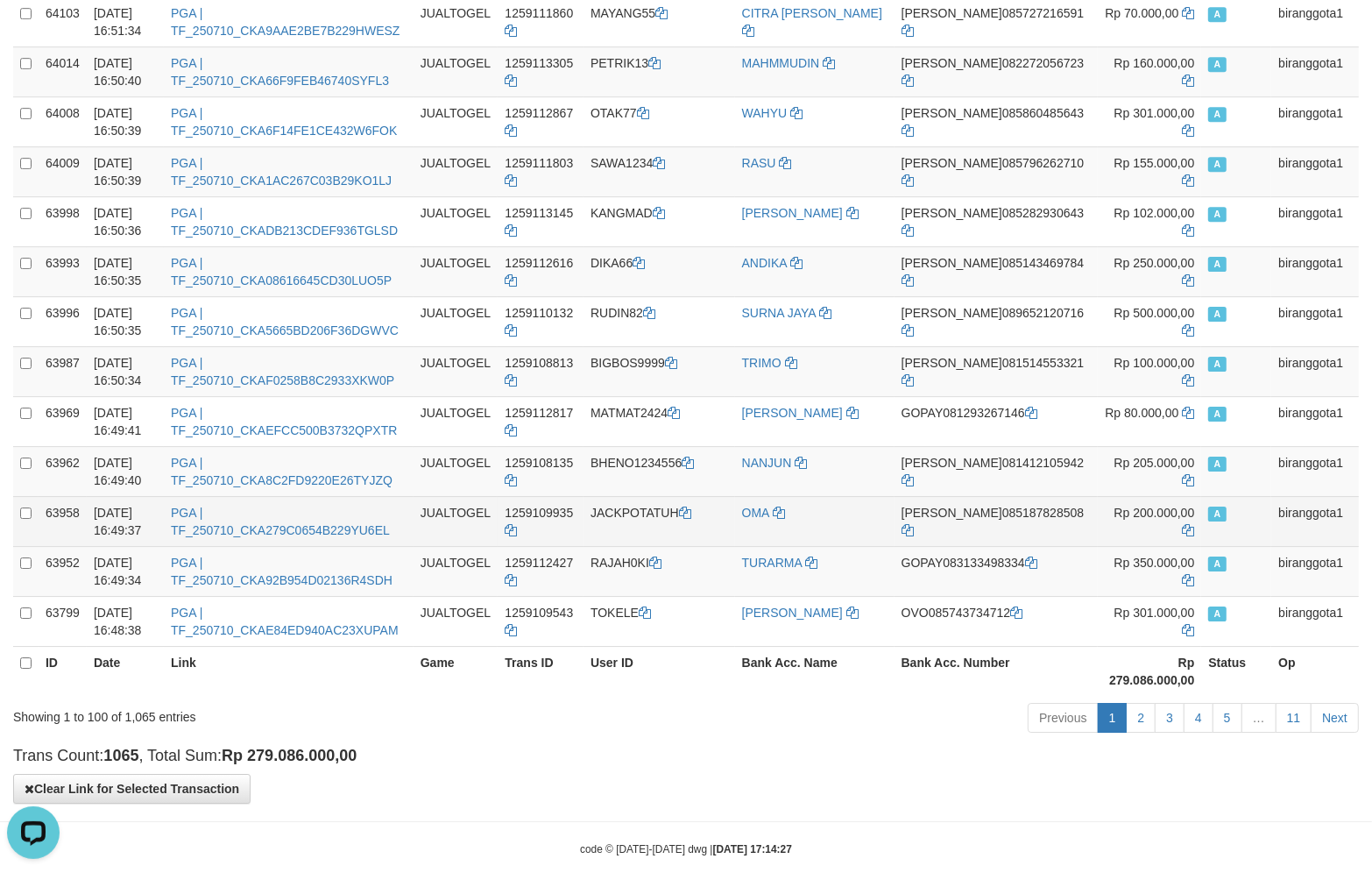 scroll, scrollTop: 4543, scrollLeft: 0, axis: vertical 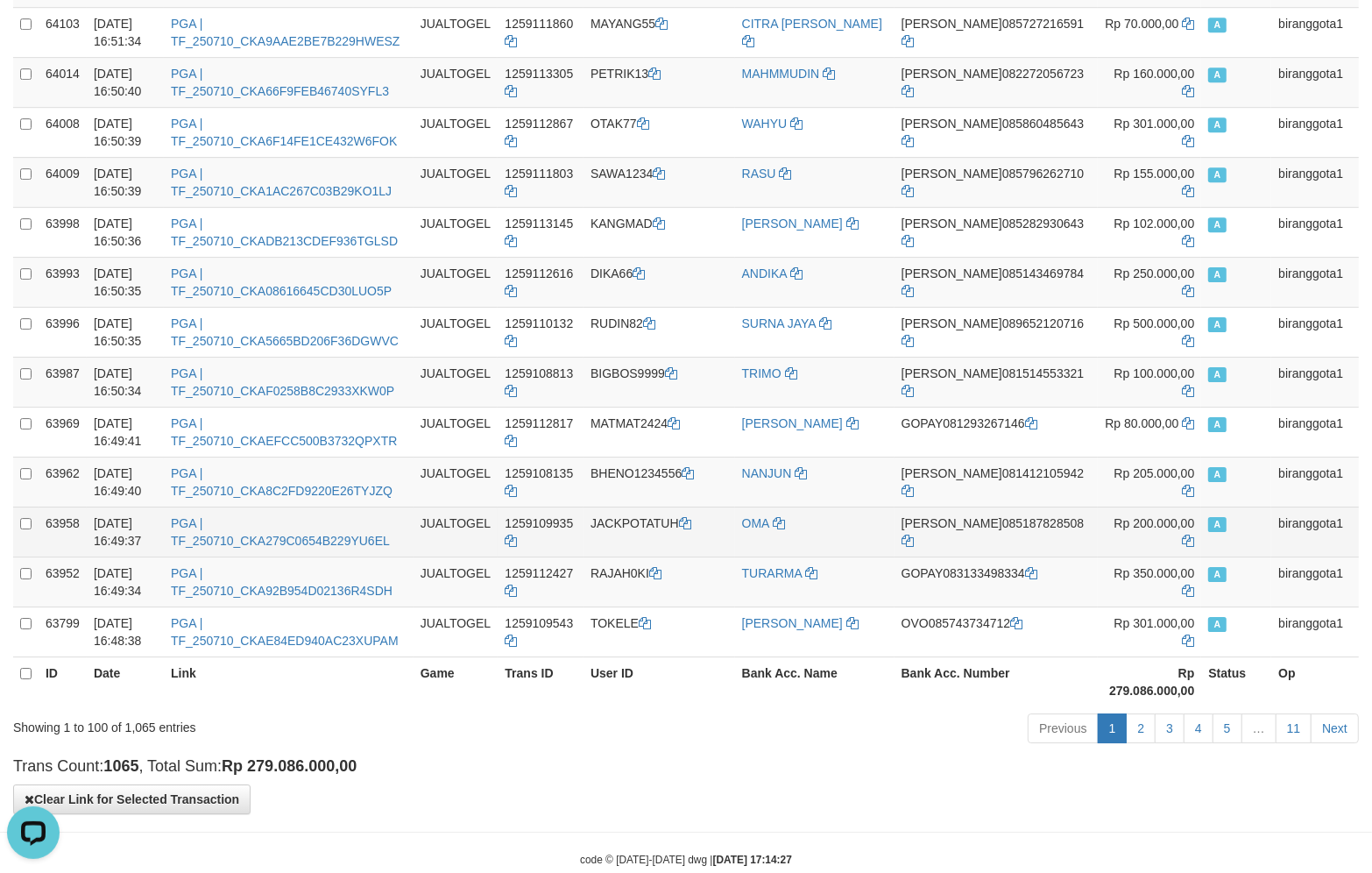 click on "JACKPOTATUH" at bounding box center [659, 531] 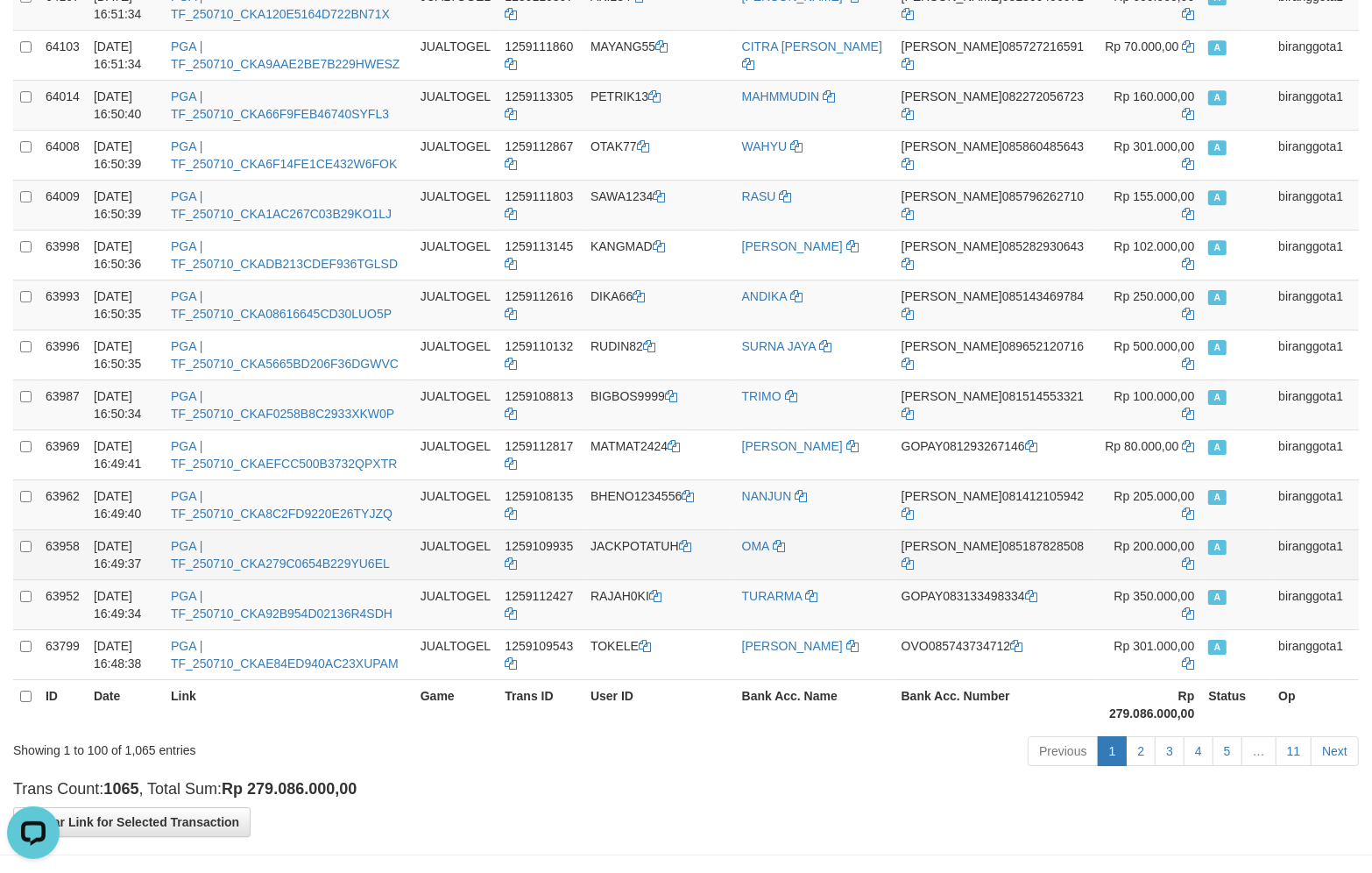scroll, scrollTop: 4507, scrollLeft: 0, axis: vertical 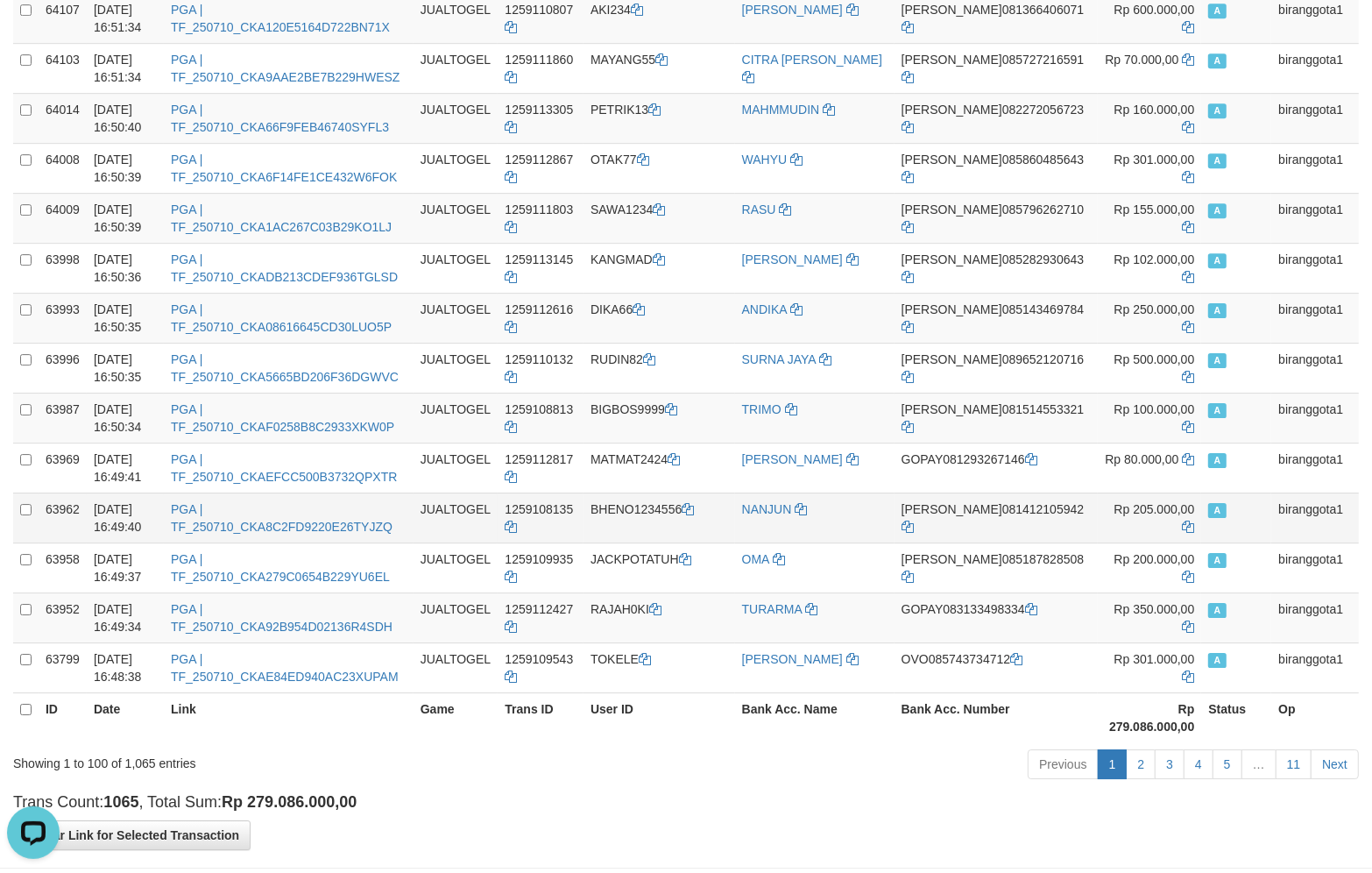click on "BHENO1234556" at bounding box center (659, 517) 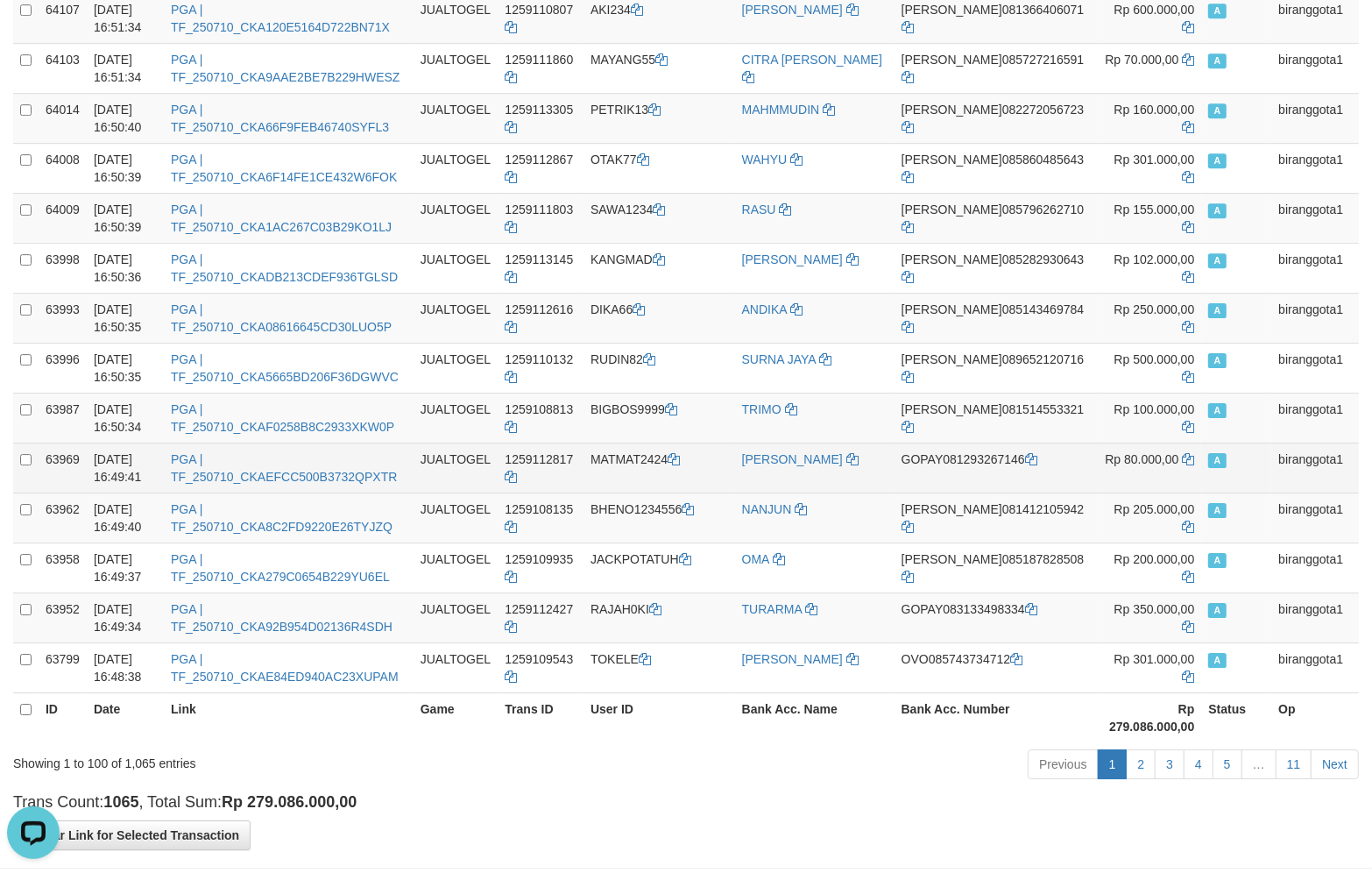 click on "MATMAT2424" at bounding box center (659, 467) 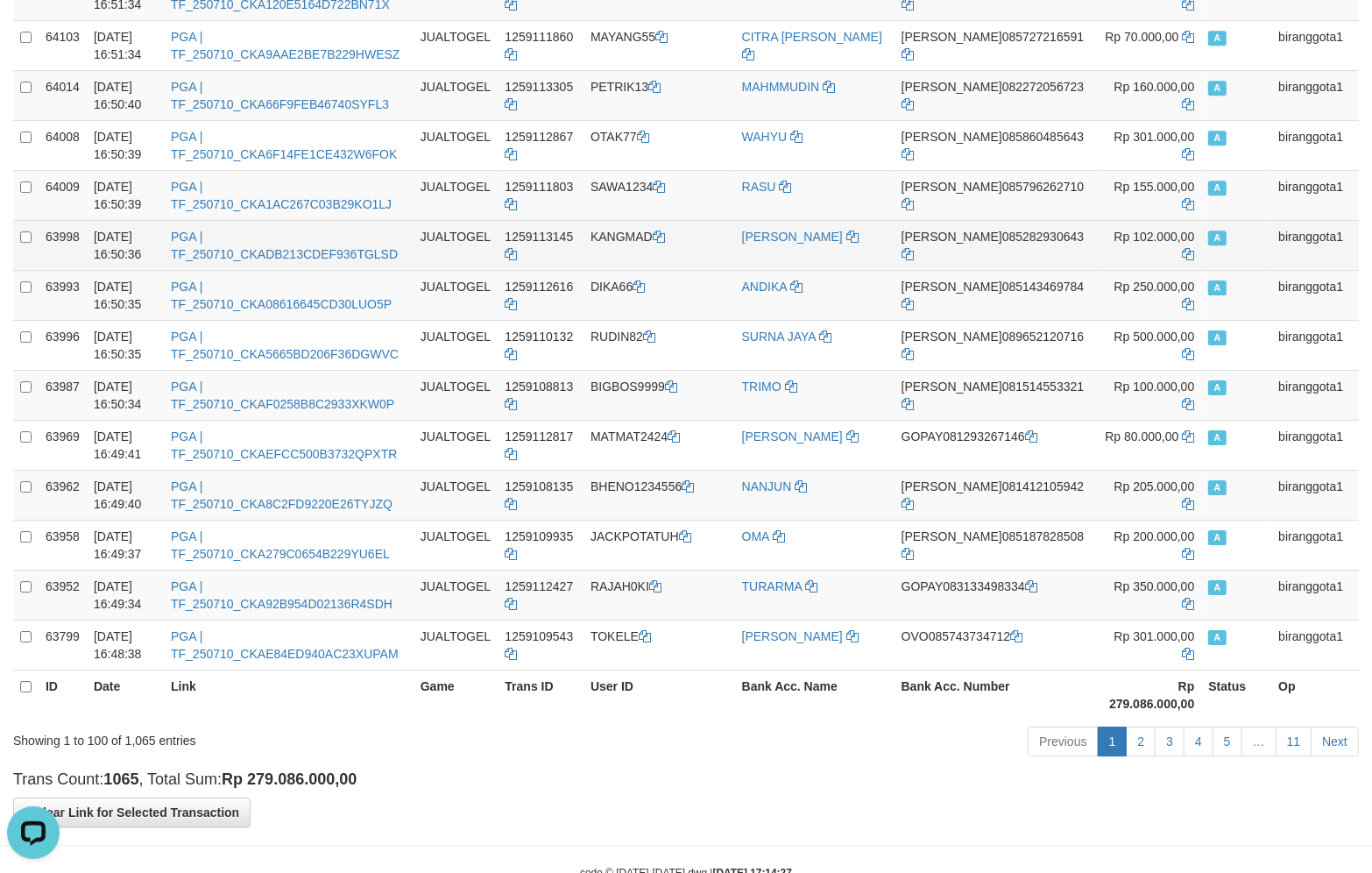 scroll, scrollTop: 4543, scrollLeft: 0, axis: vertical 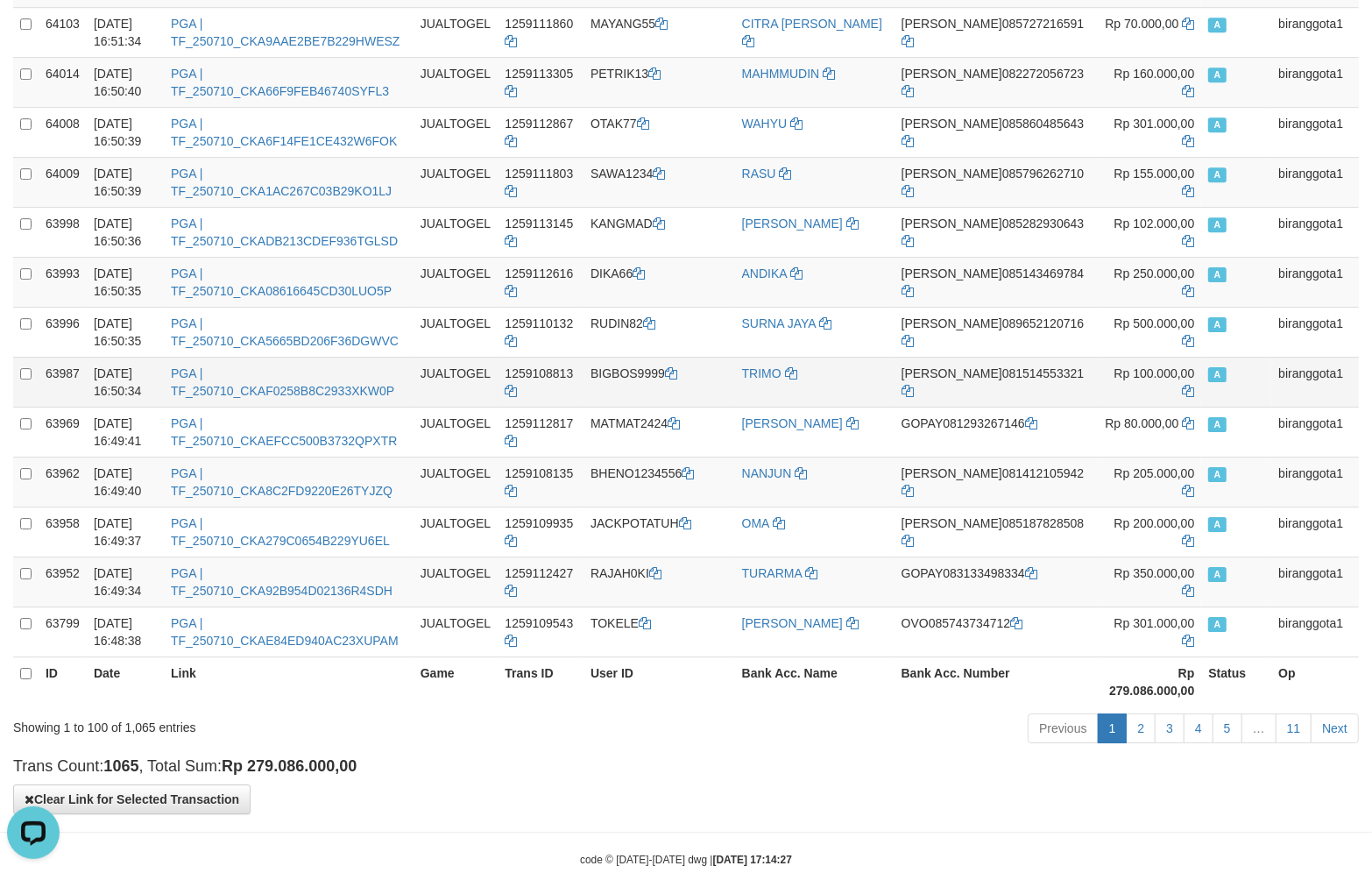 click on "BIGBOS9999" at bounding box center [659, 381] 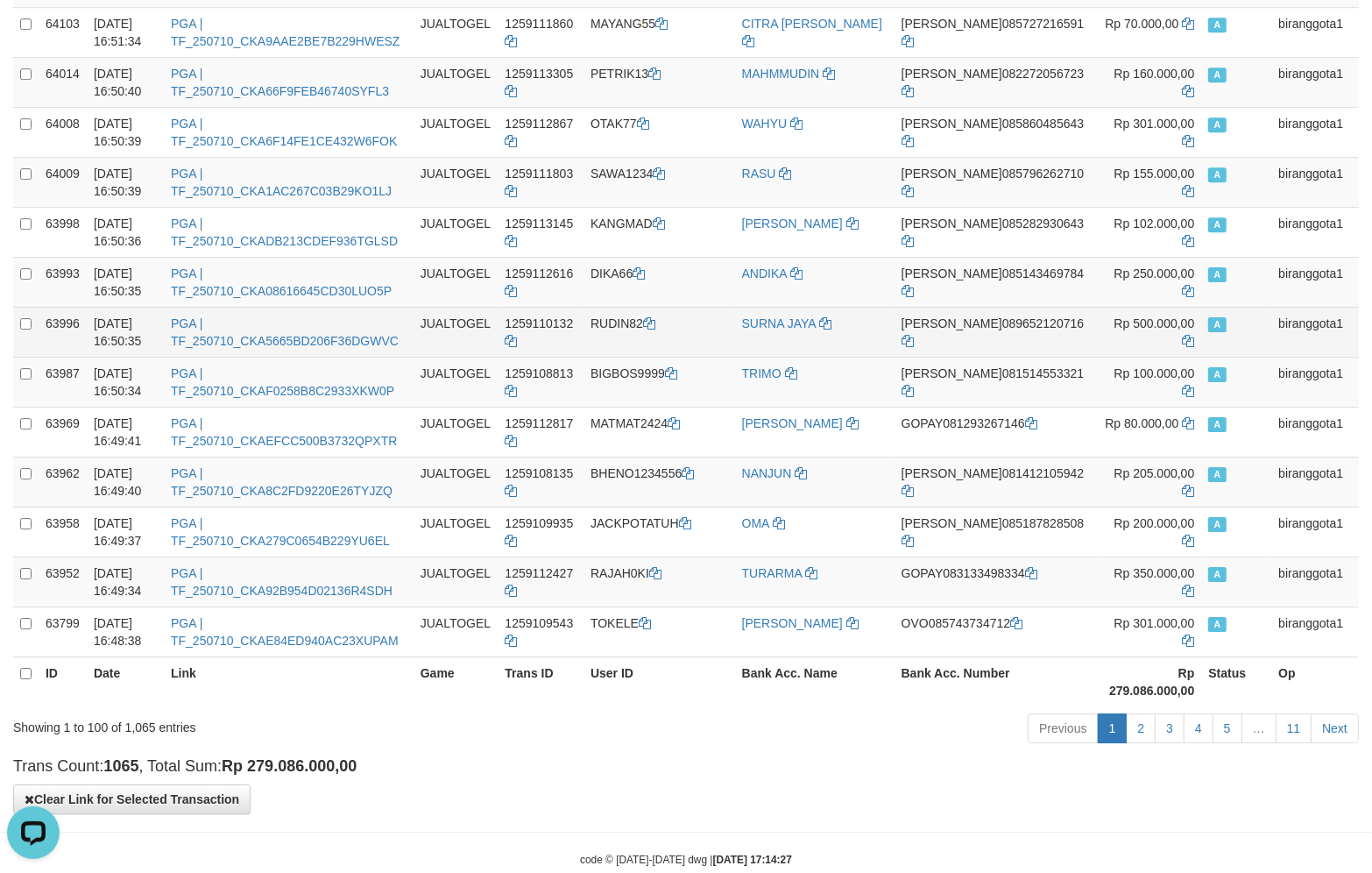 click on "RUDIN82" at bounding box center (659, 331) 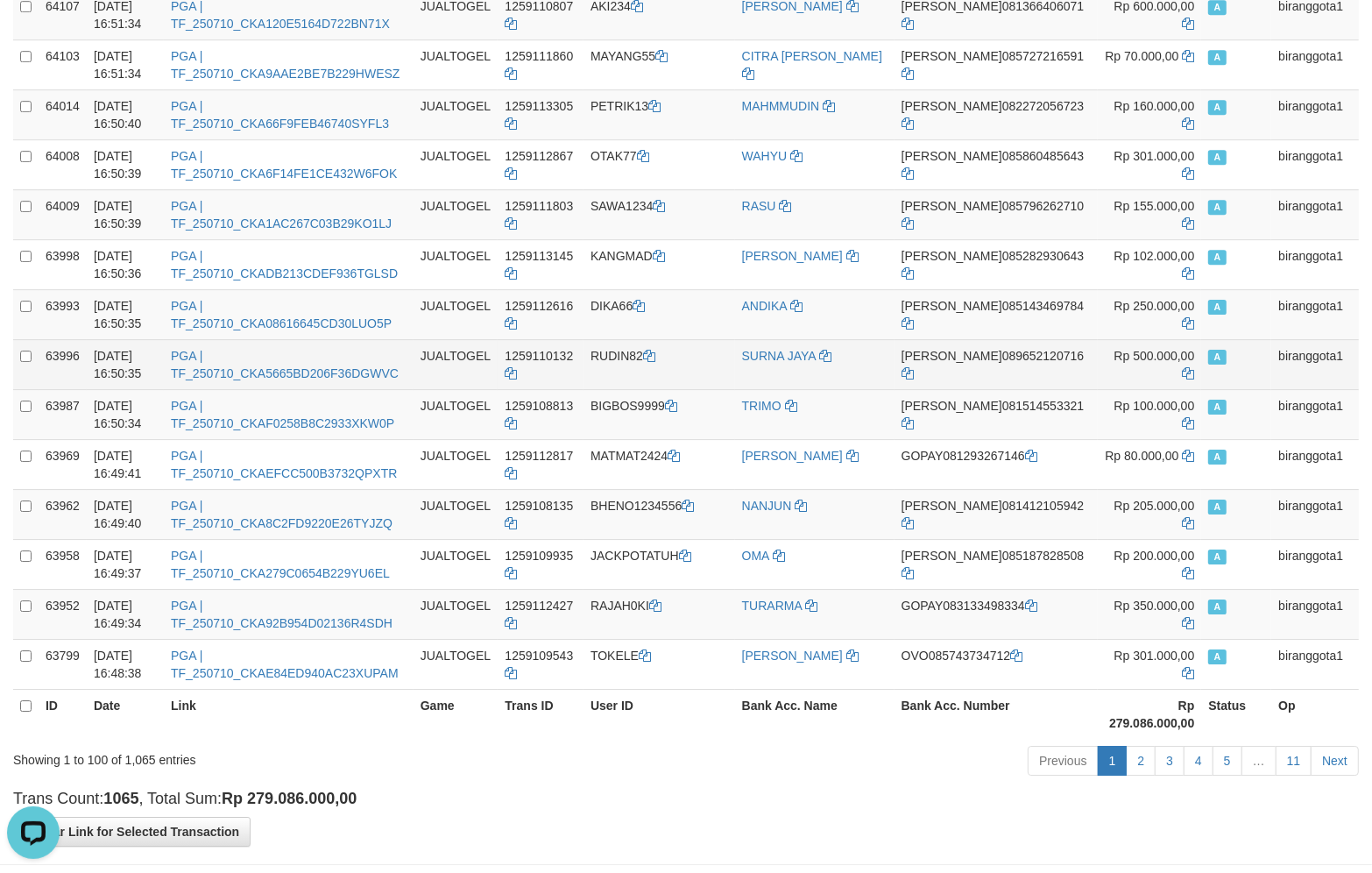 scroll, scrollTop: 4507, scrollLeft: 0, axis: vertical 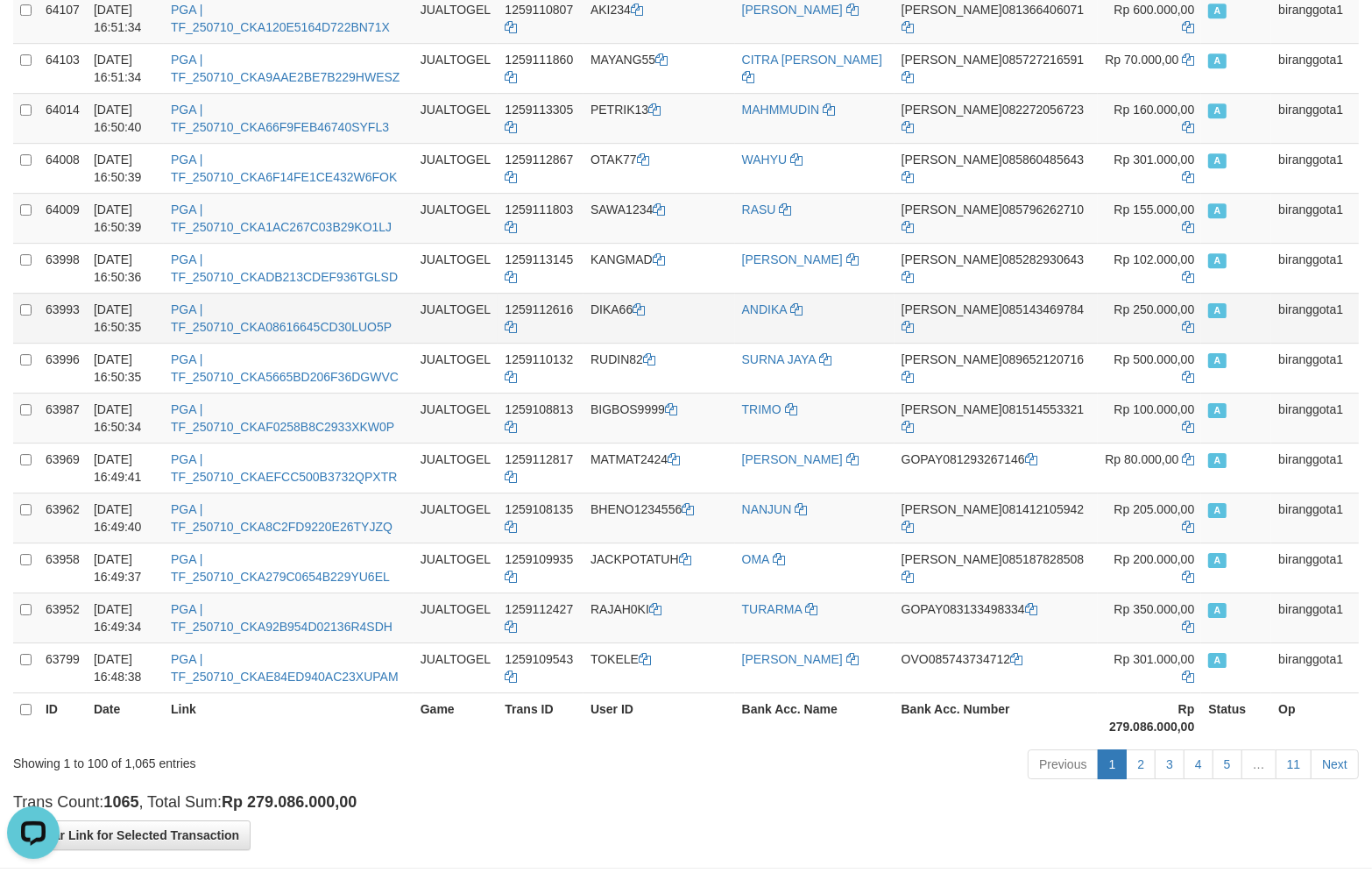 click on "DIKA66" at bounding box center (659, 317) 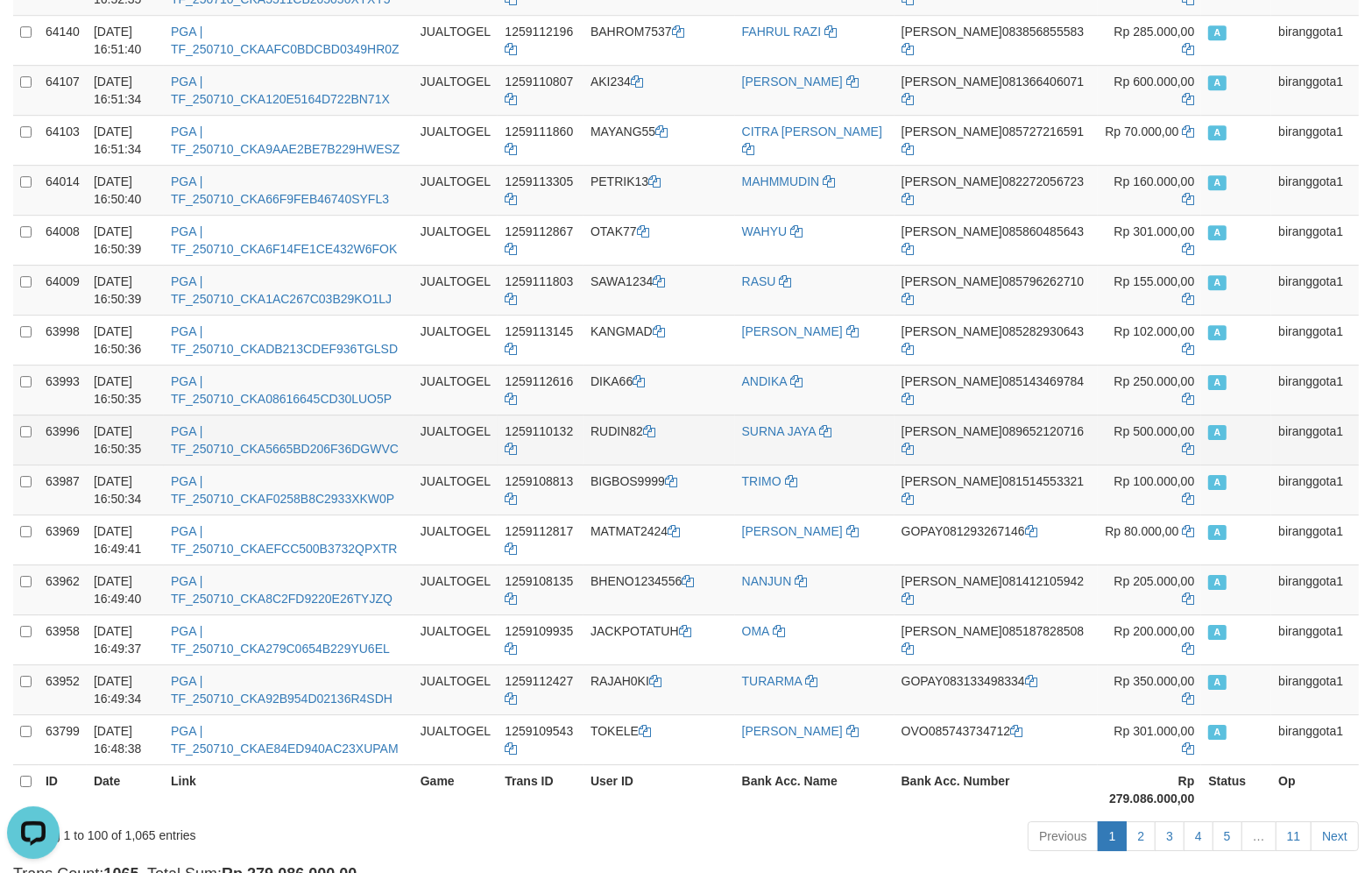 scroll, scrollTop: 4433, scrollLeft: 0, axis: vertical 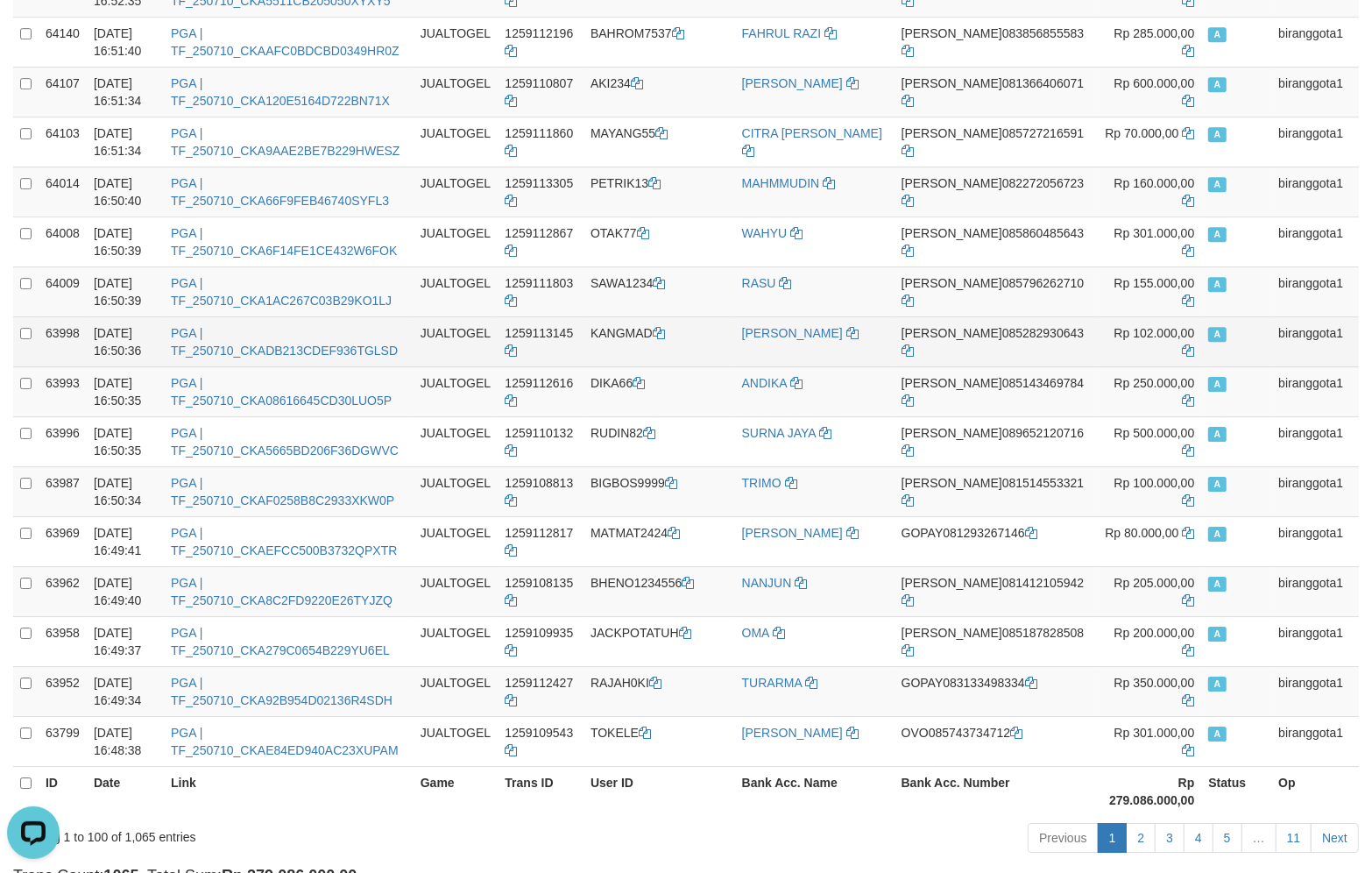 click on "KANGMAD" at bounding box center (659, 341) 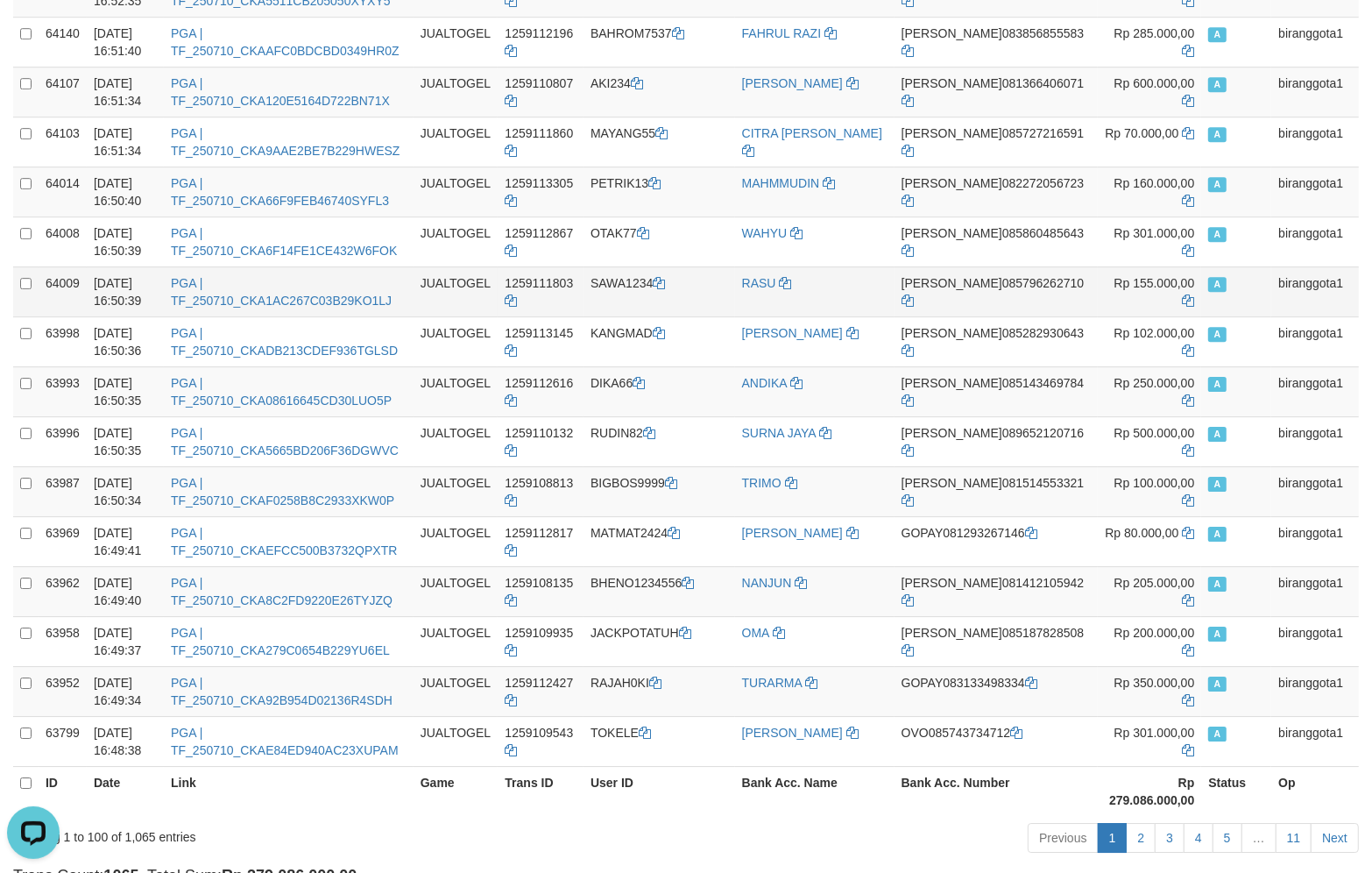 click on "SAWA1234" at bounding box center [659, 291] 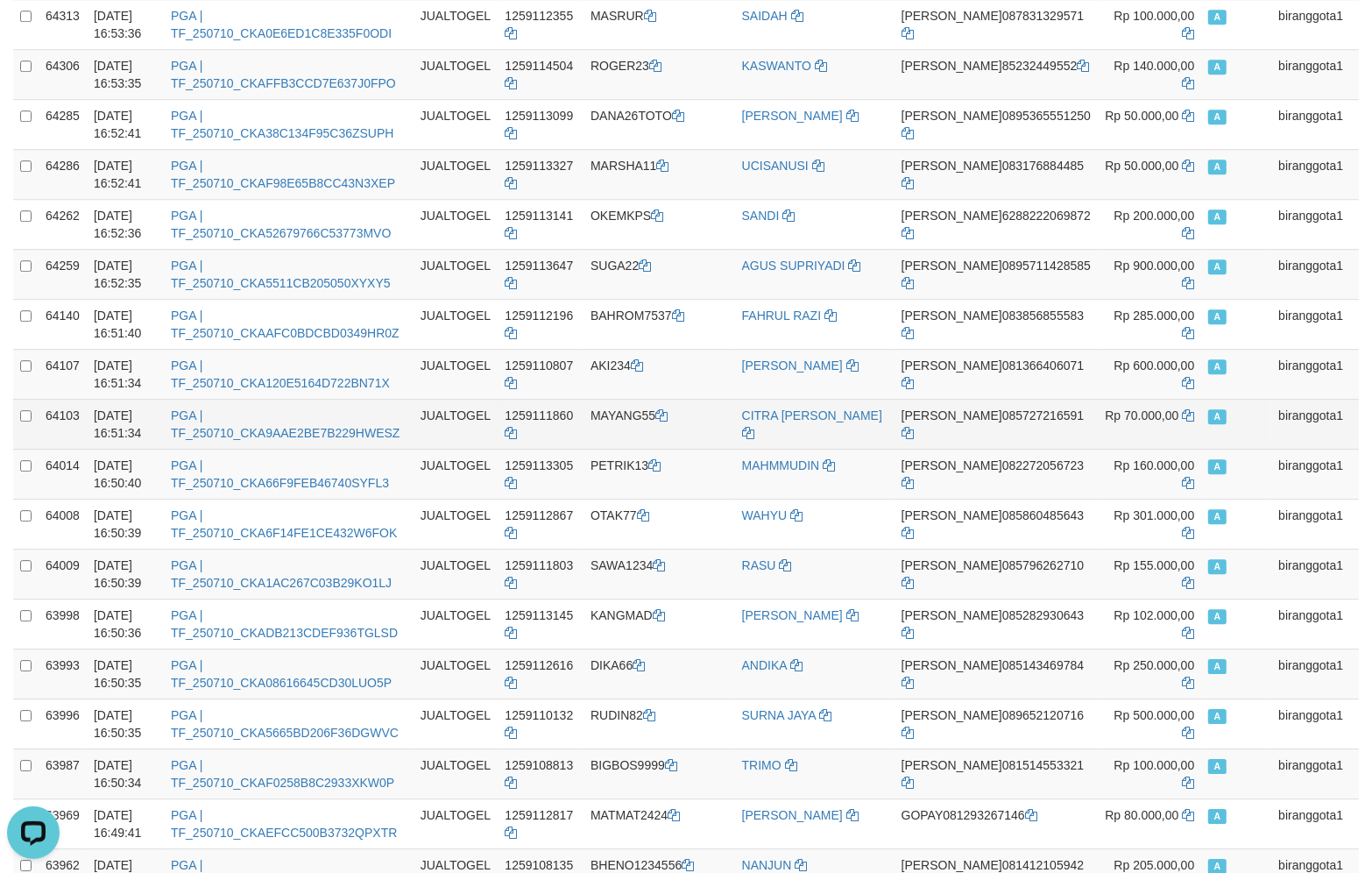 scroll, scrollTop: 4142, scrollLeft: 0, axis: vertical 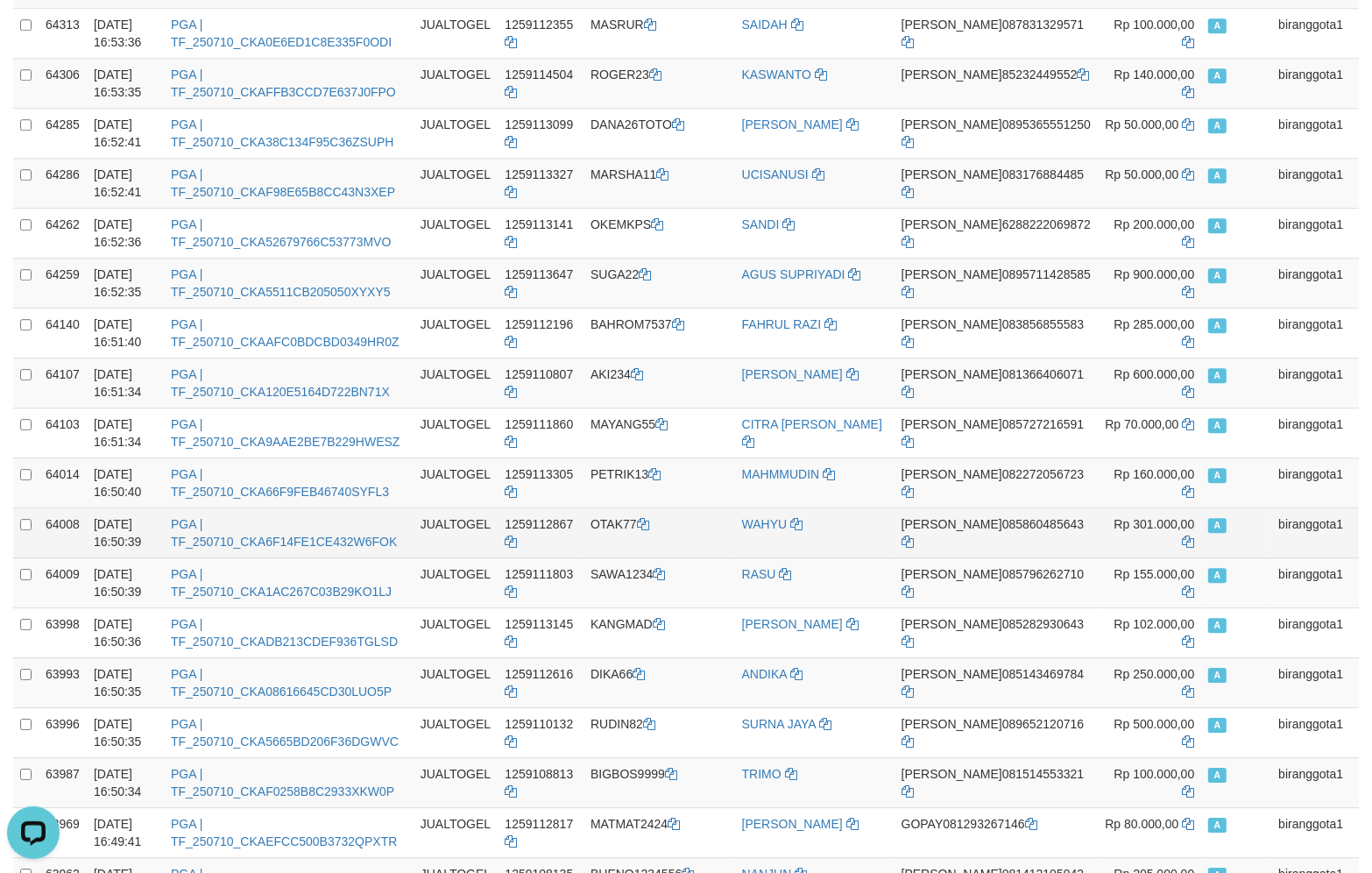 click on "OTAK77" at bounding box center (659, 532) 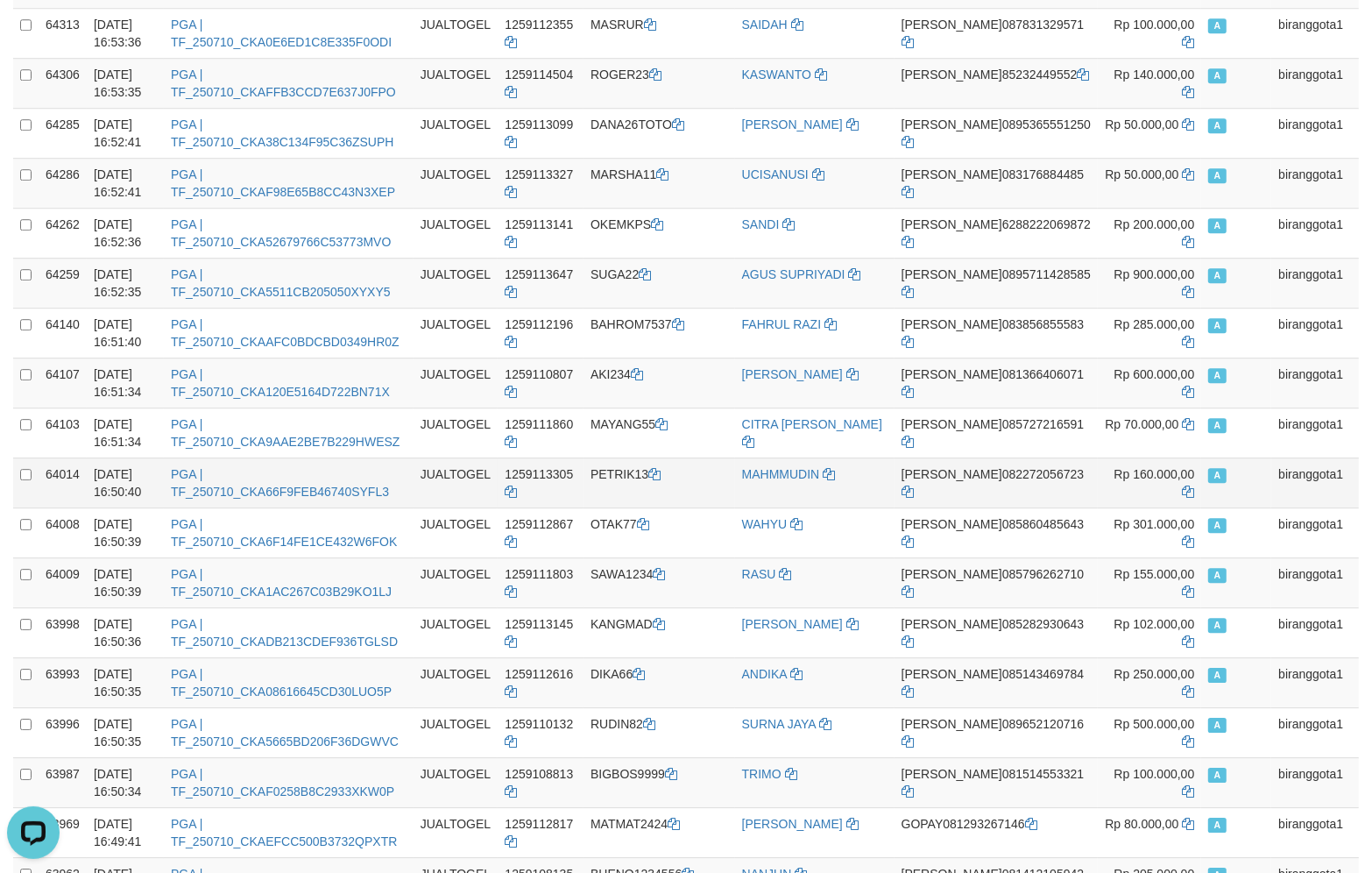 click on "PETRIK13" at bounding box center [659, 482] 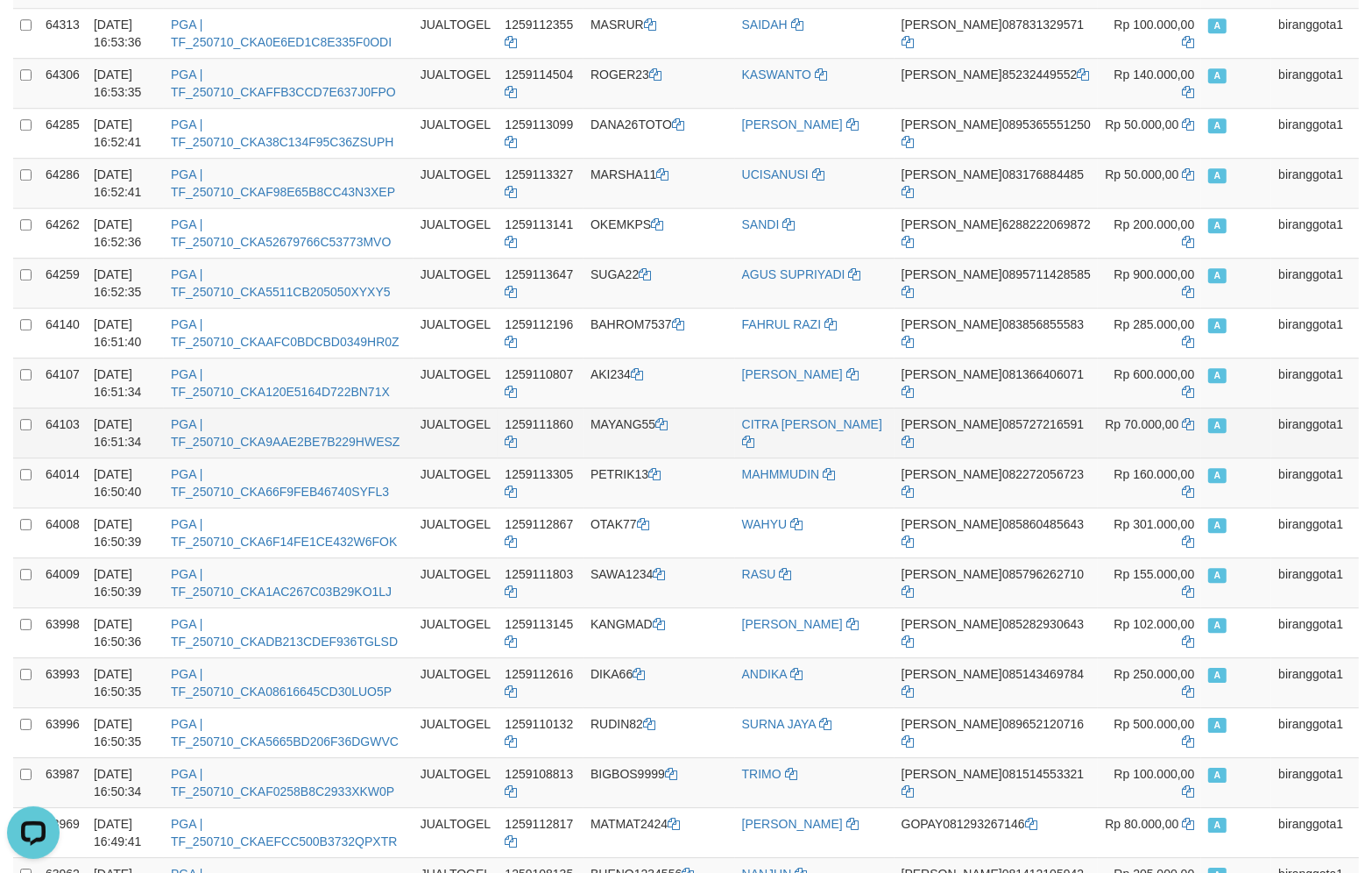 click on "MAYANG55" at bounding box center [659, 432] 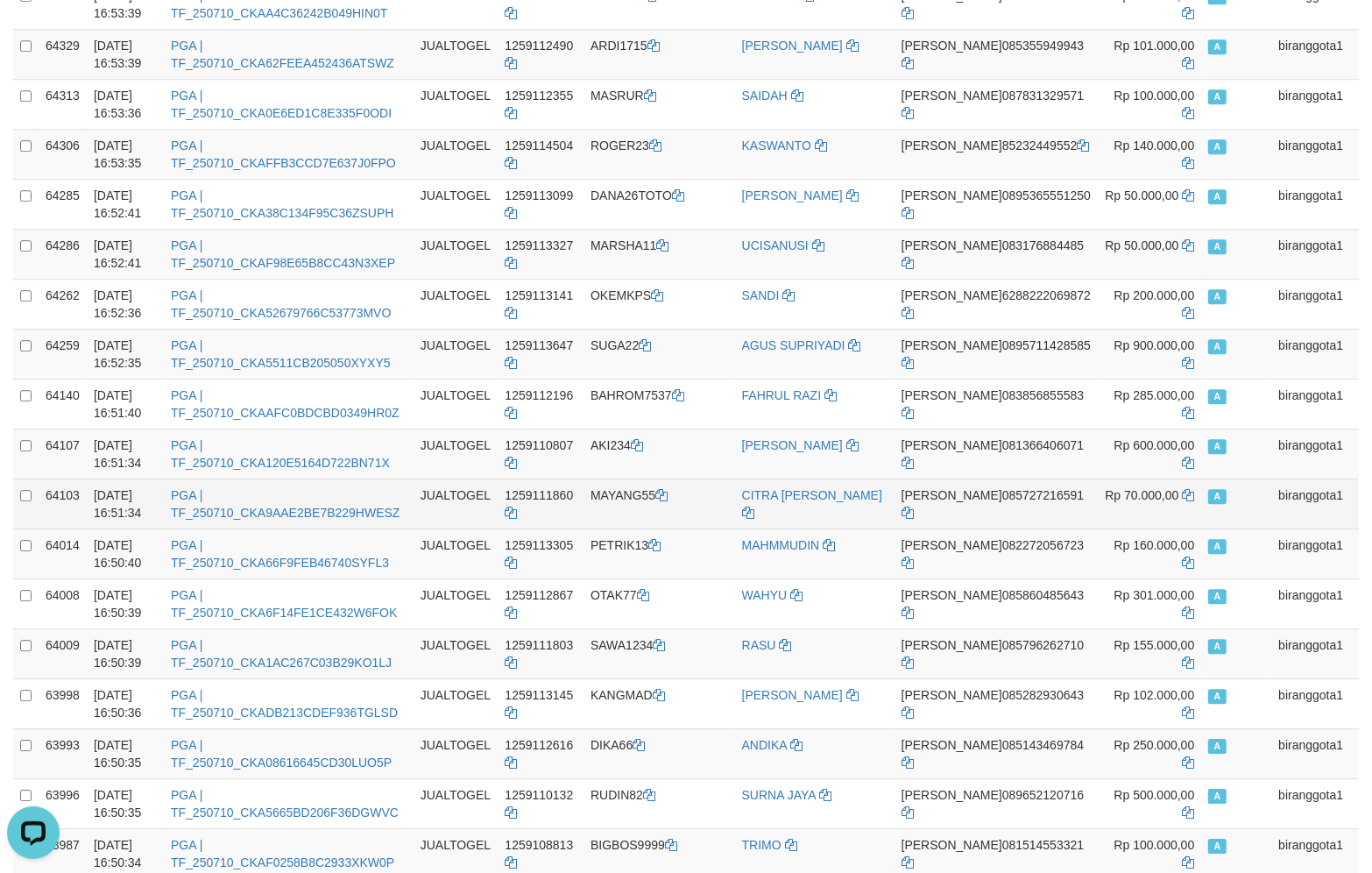 scroll, scrollTop: 4069, scrollLeft: 0, axis: vertical 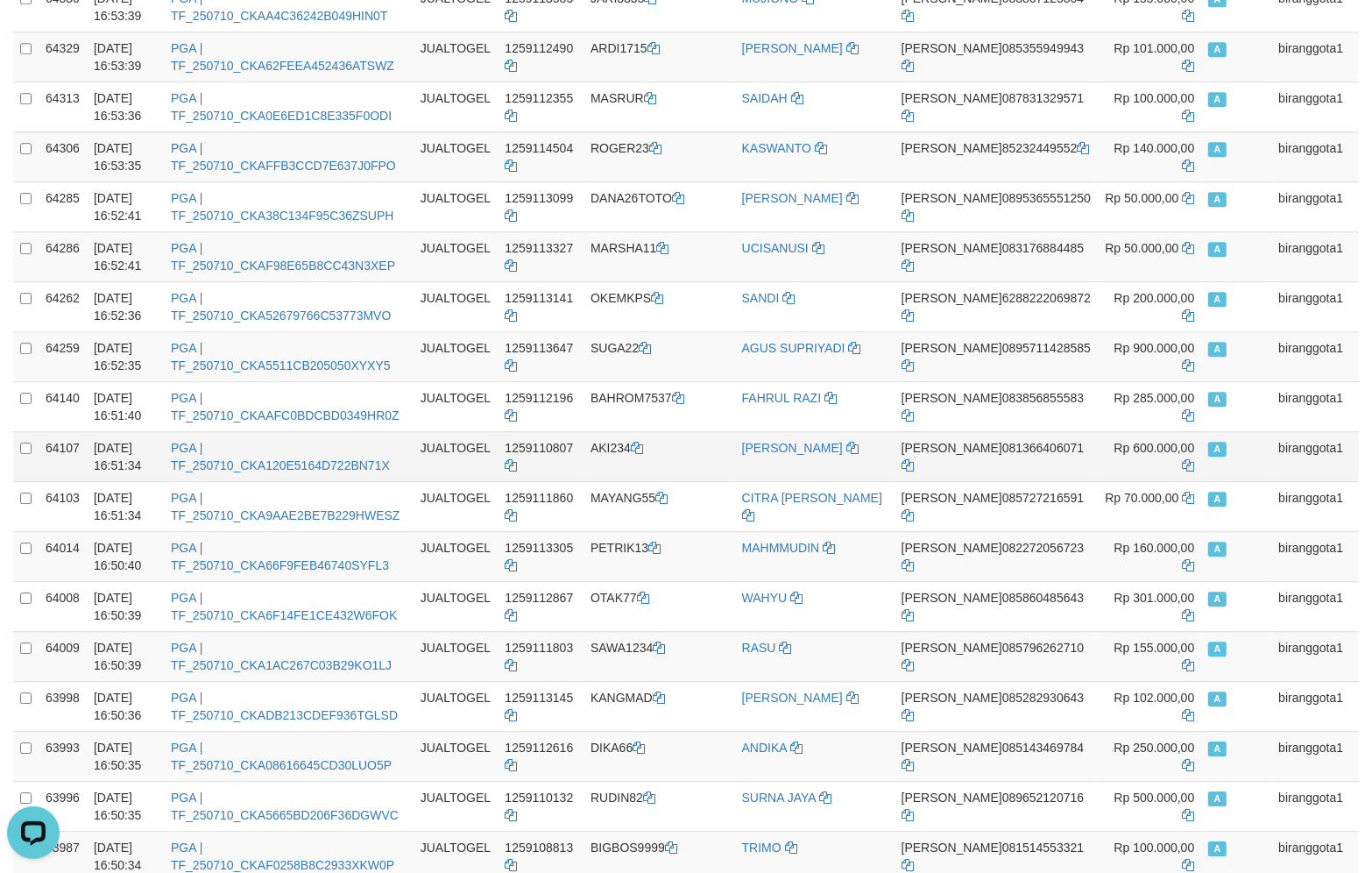 click on "AKI234" at bounding box center (659, 456) 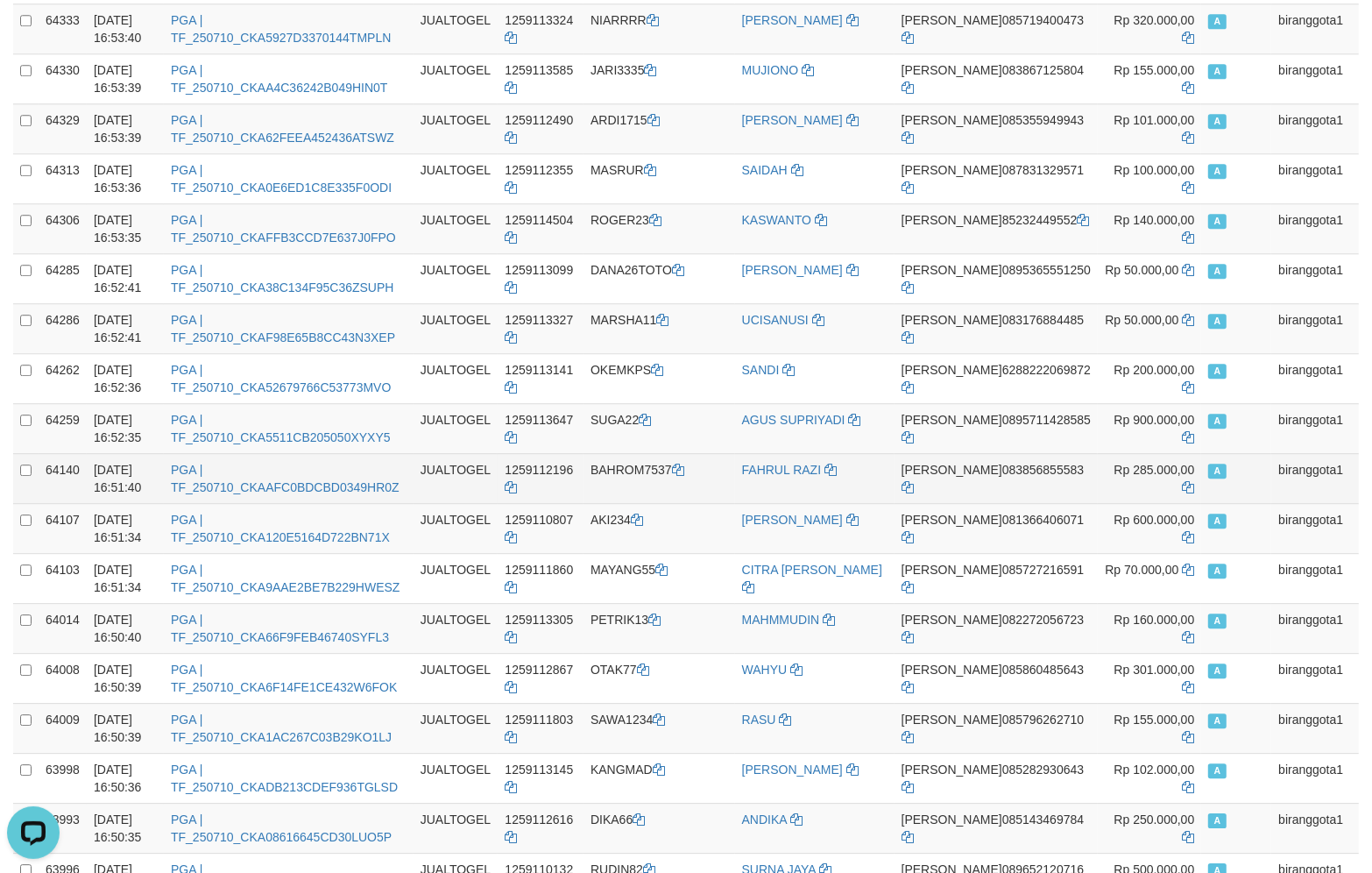 scroll, scrollTop: 3995, scrollLeft: 0, axis: vertical 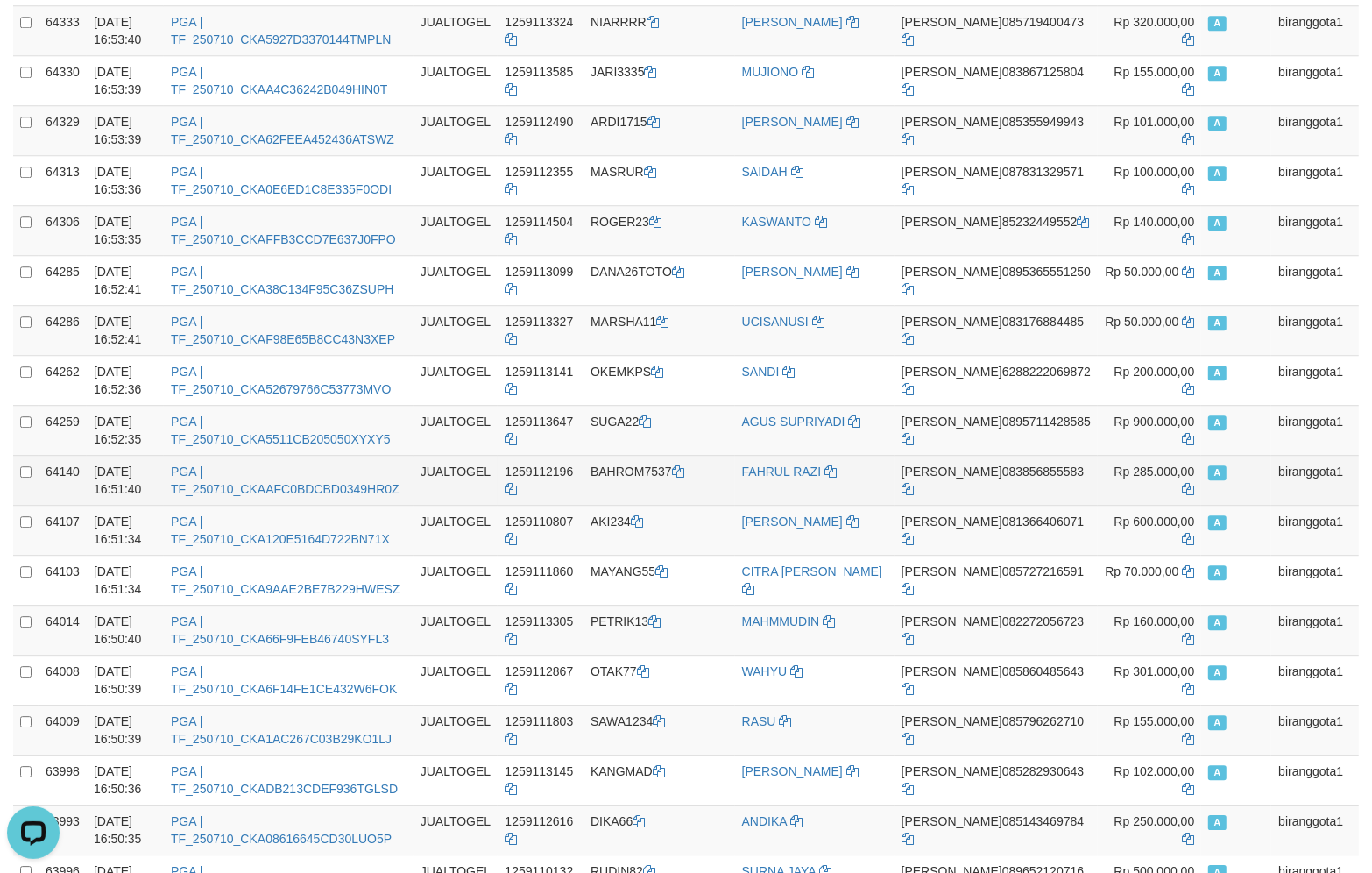 click on "BAHROM7537" at bounding box center [659, 479] 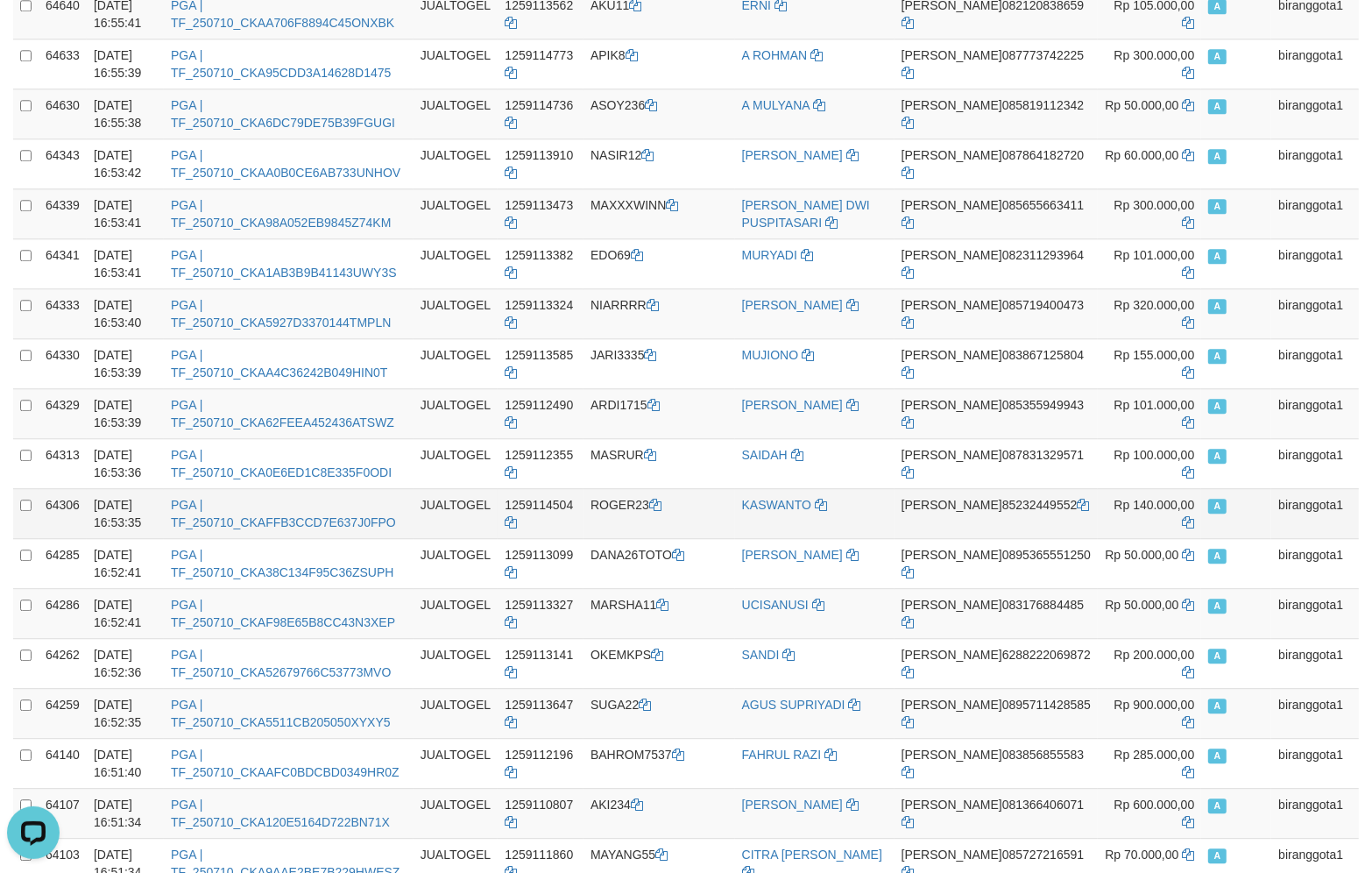 scroll, scrollTop: 3704, scrollLeft: 0, axis: vertical 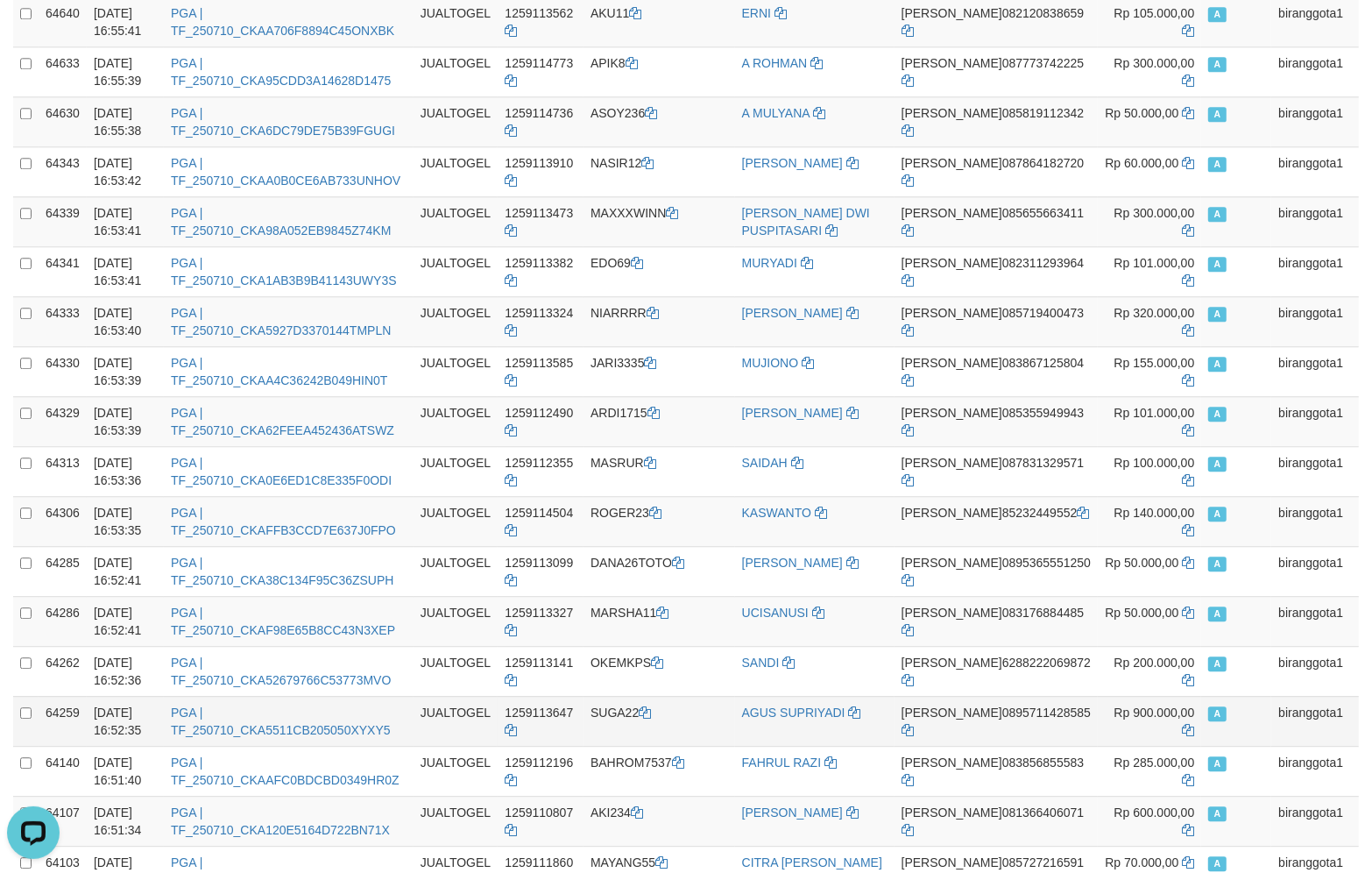 click on "SUGA22" at bounding box center (659, 720) 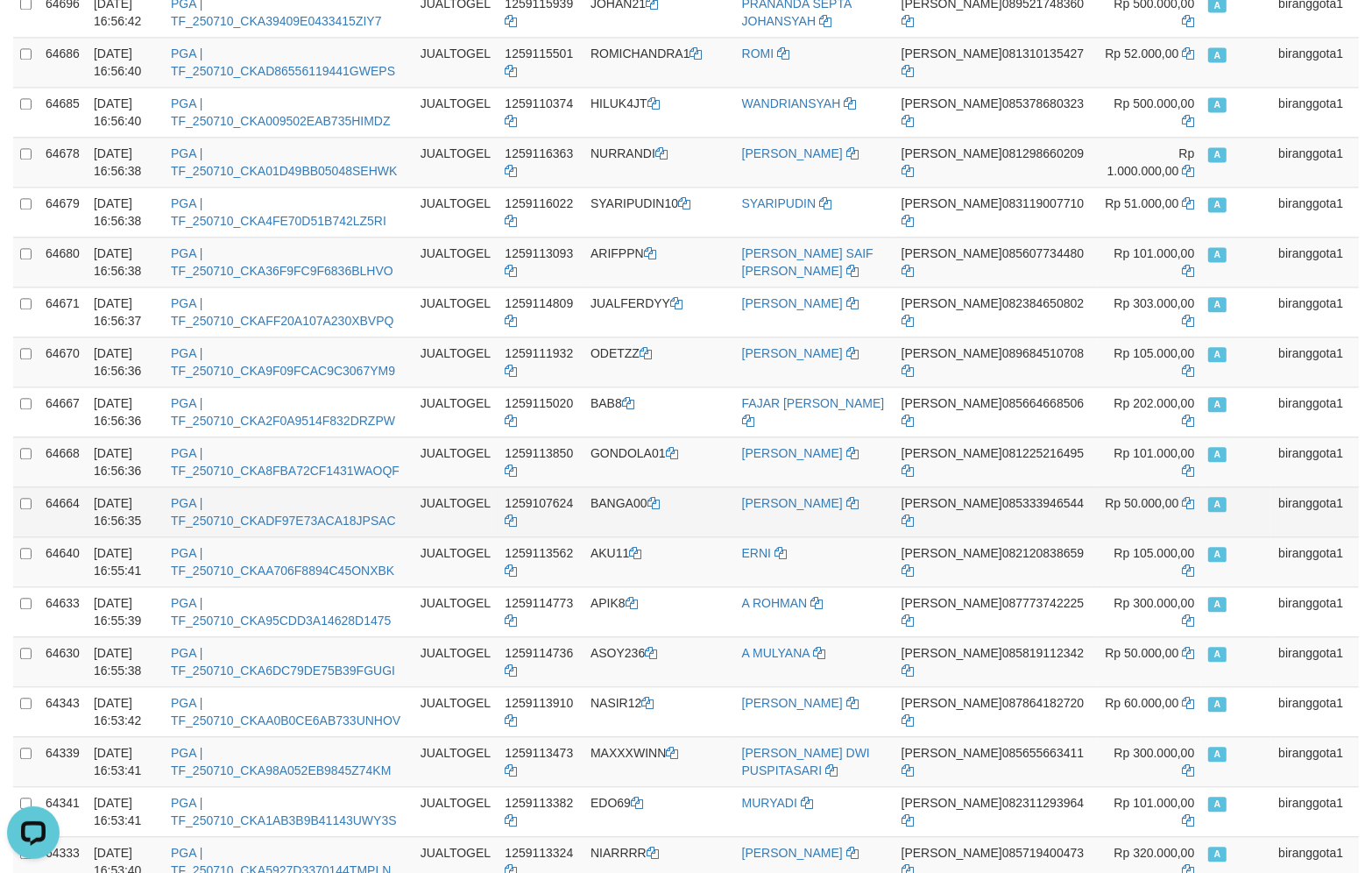 scroll, scrollTop: 2973, scrollLeft: 0, axis: vertical 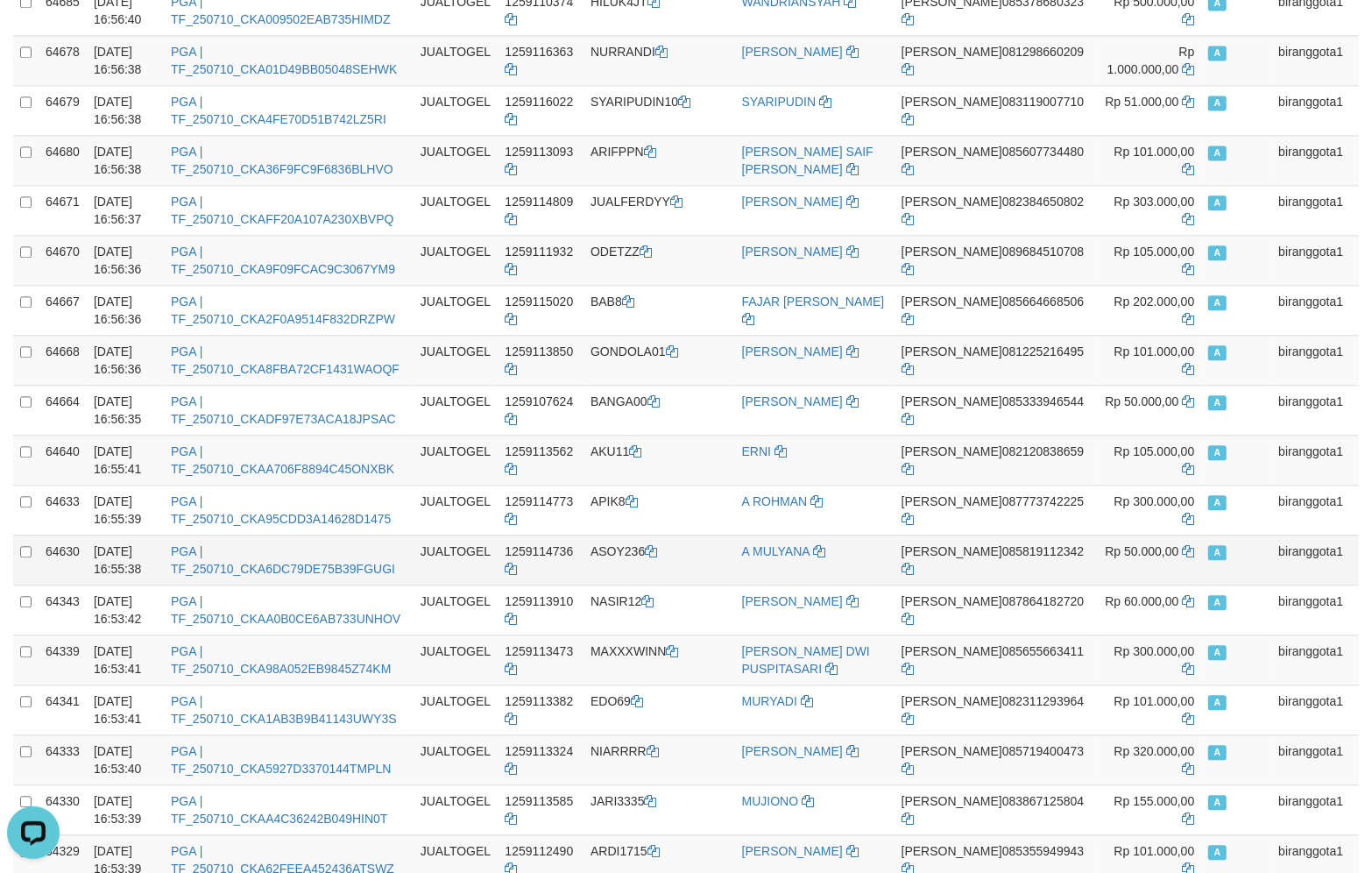 click on "A MULYANA" at bounding box center [815, 559] 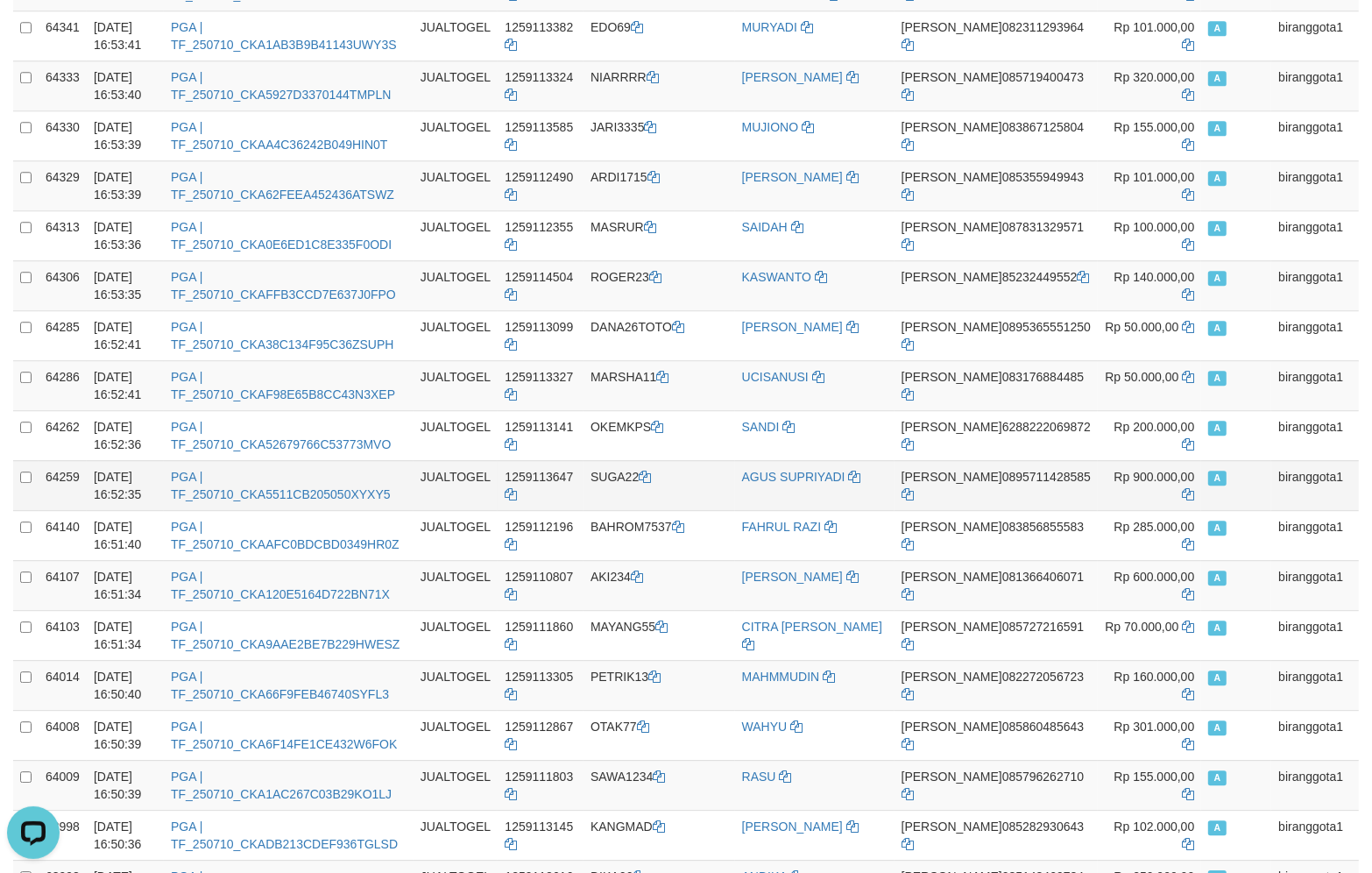scroll, scrollTop: 3938, scrollLeft: 0, axis: vertical 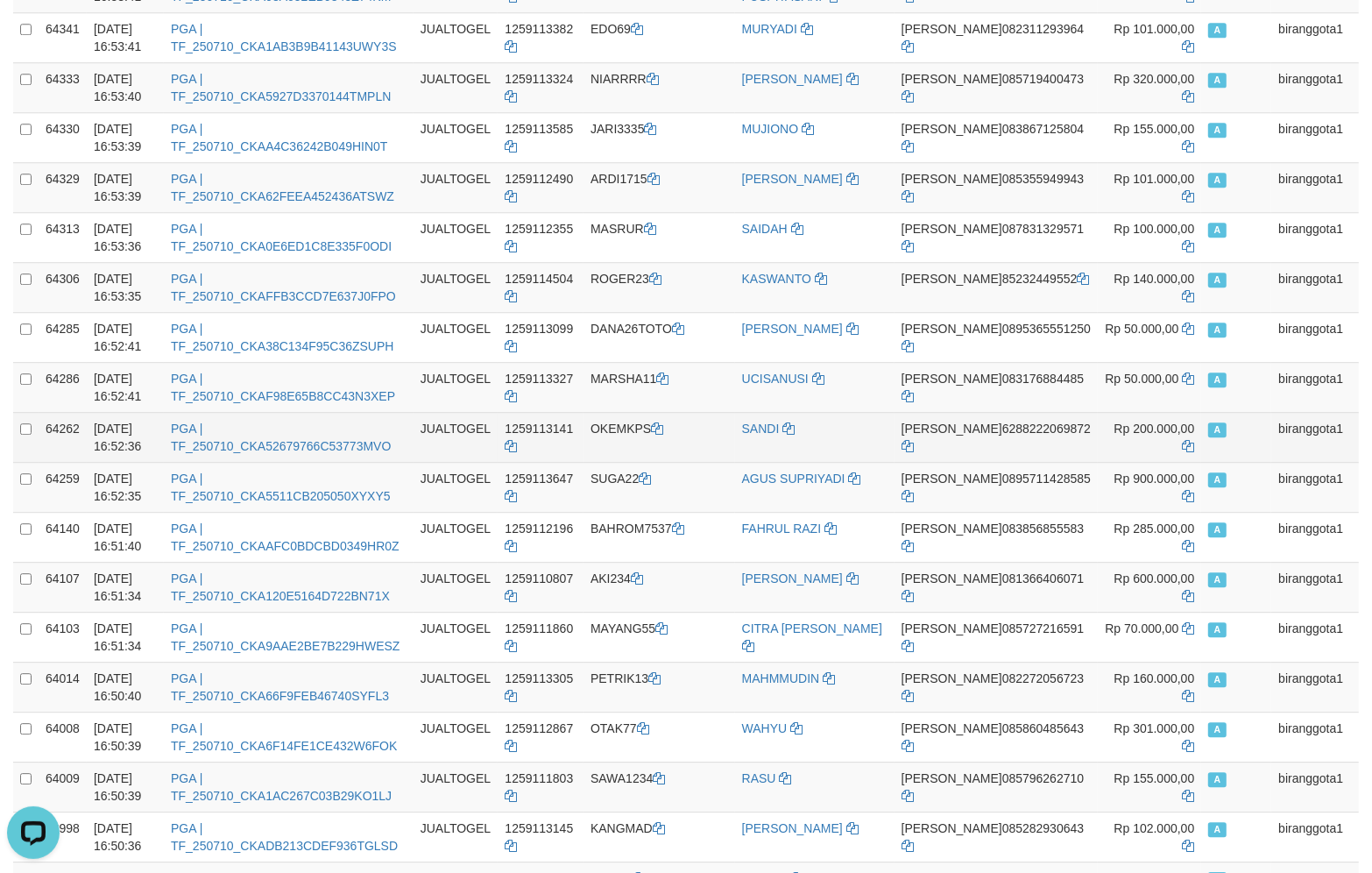 click on "OKEMKPS" at bounding box center (659, 436) 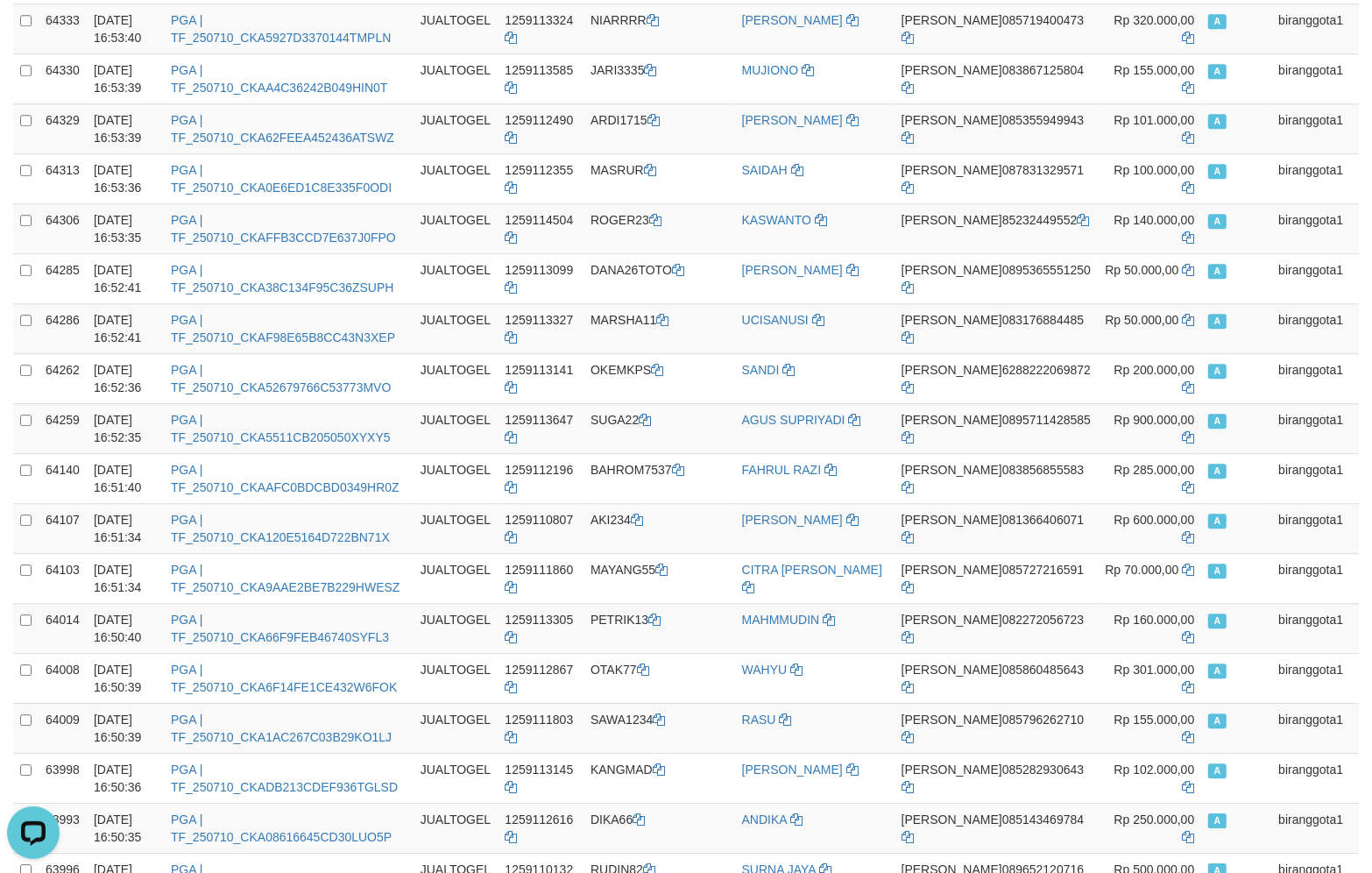 scroll, scrollTop: 4004, scrollLeft: 0, axis: vertical 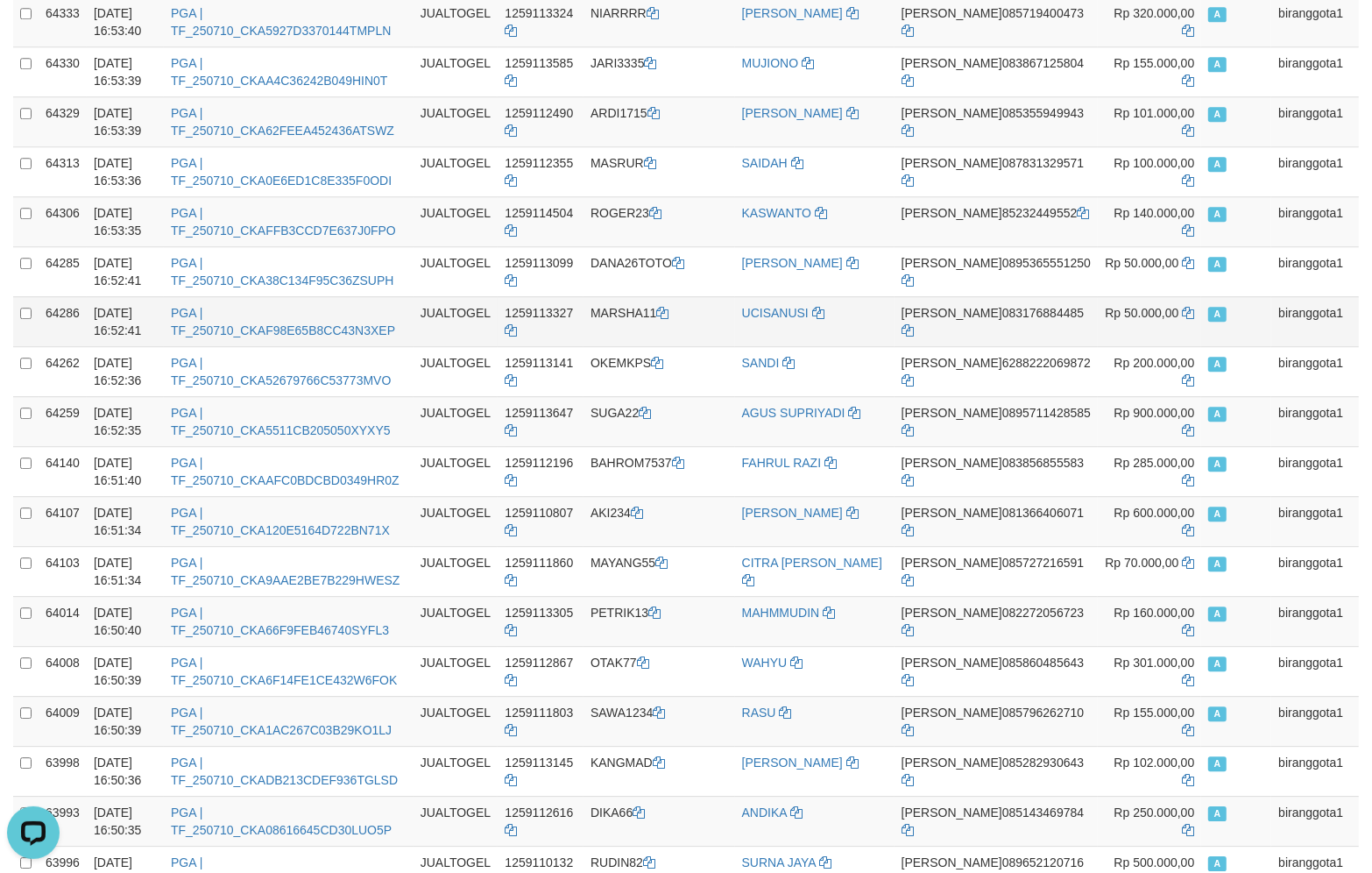 click on "MARSHA11" at bounding box center (659, 321) 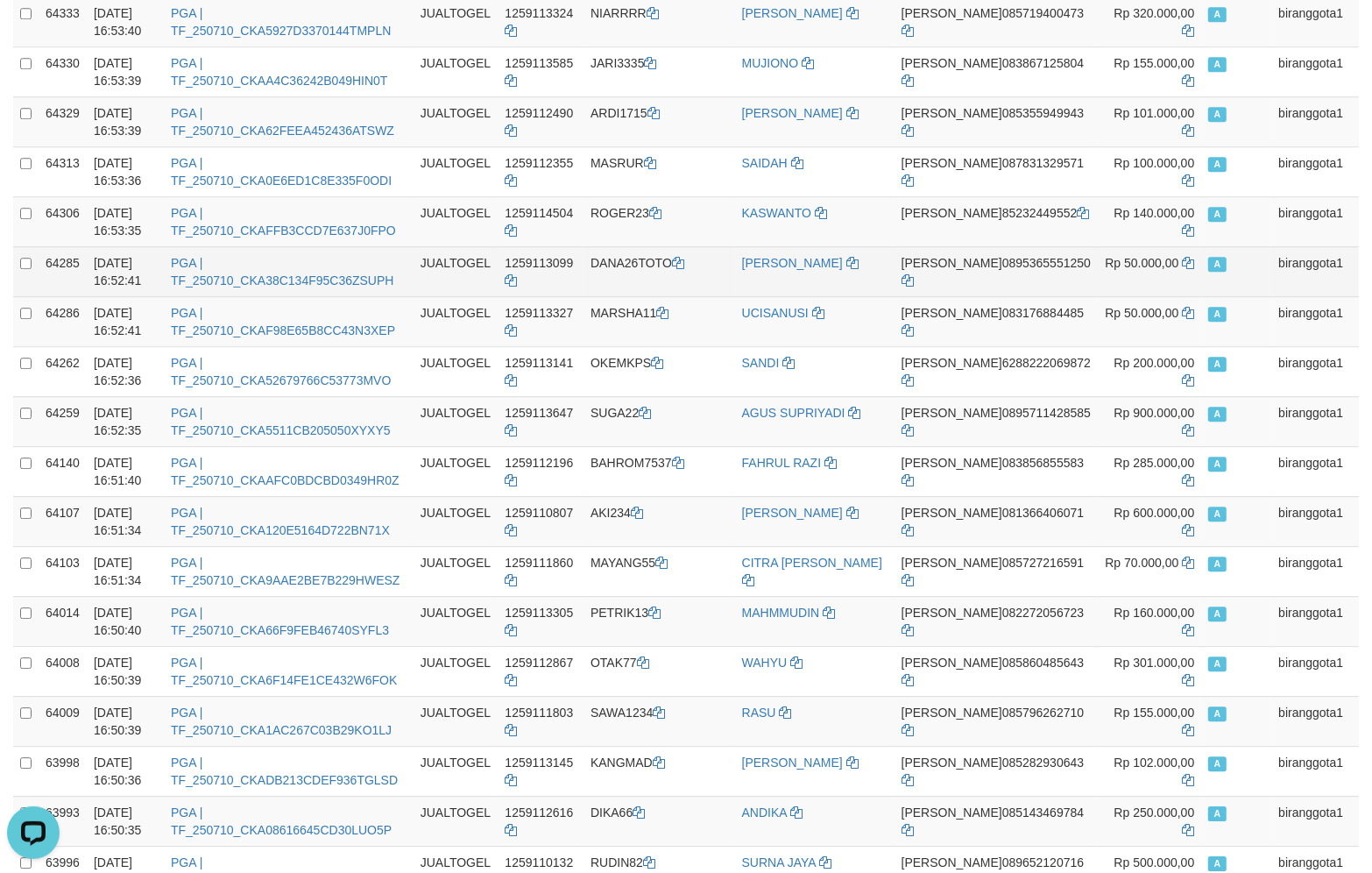 click on "DANA26TOTO" at bounding box center (659, 271) 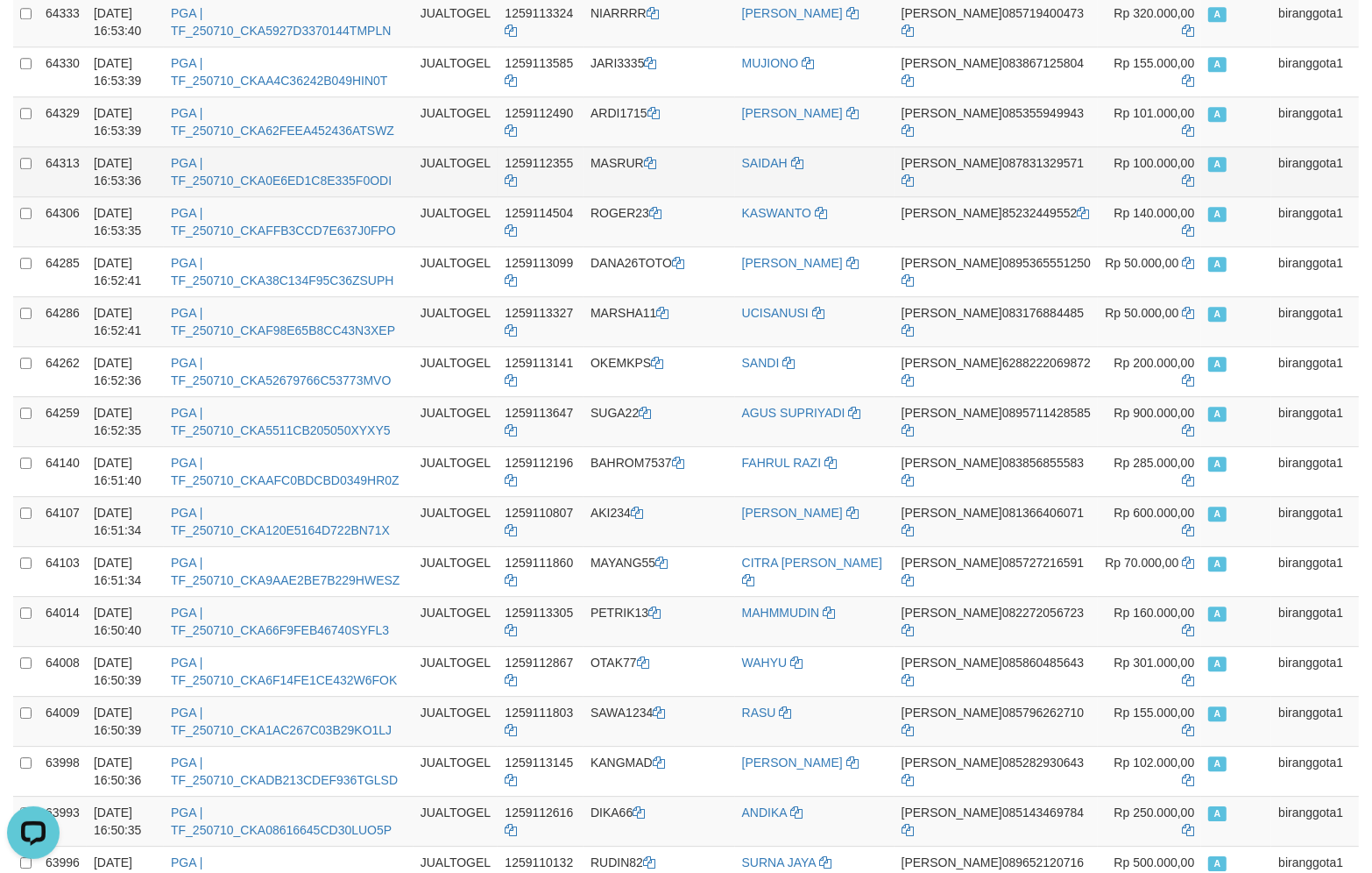 click on "MASRUR" at bounding box center (659, 171) 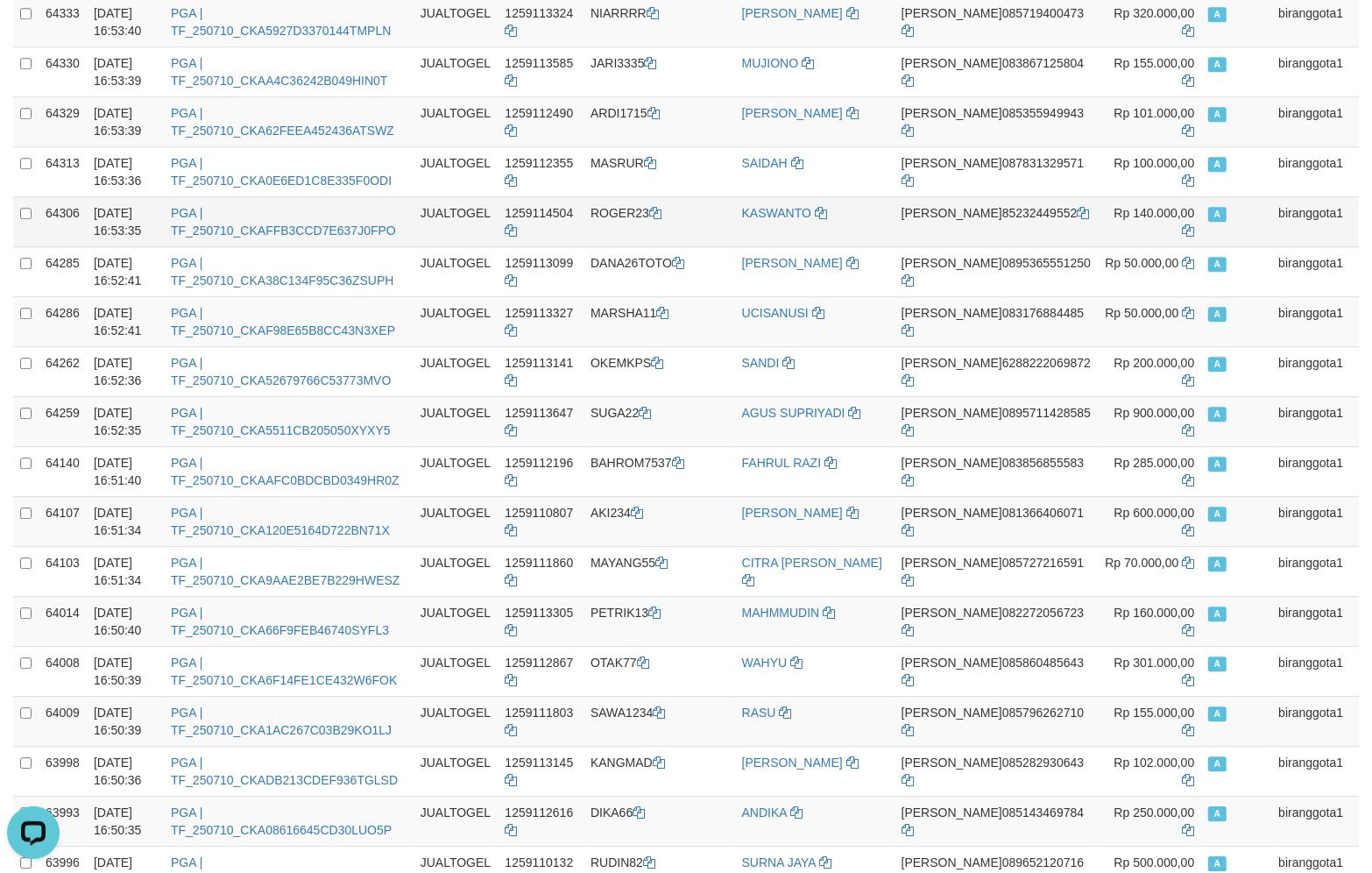 click on "ROGER23" at bounding box center (659, 221) 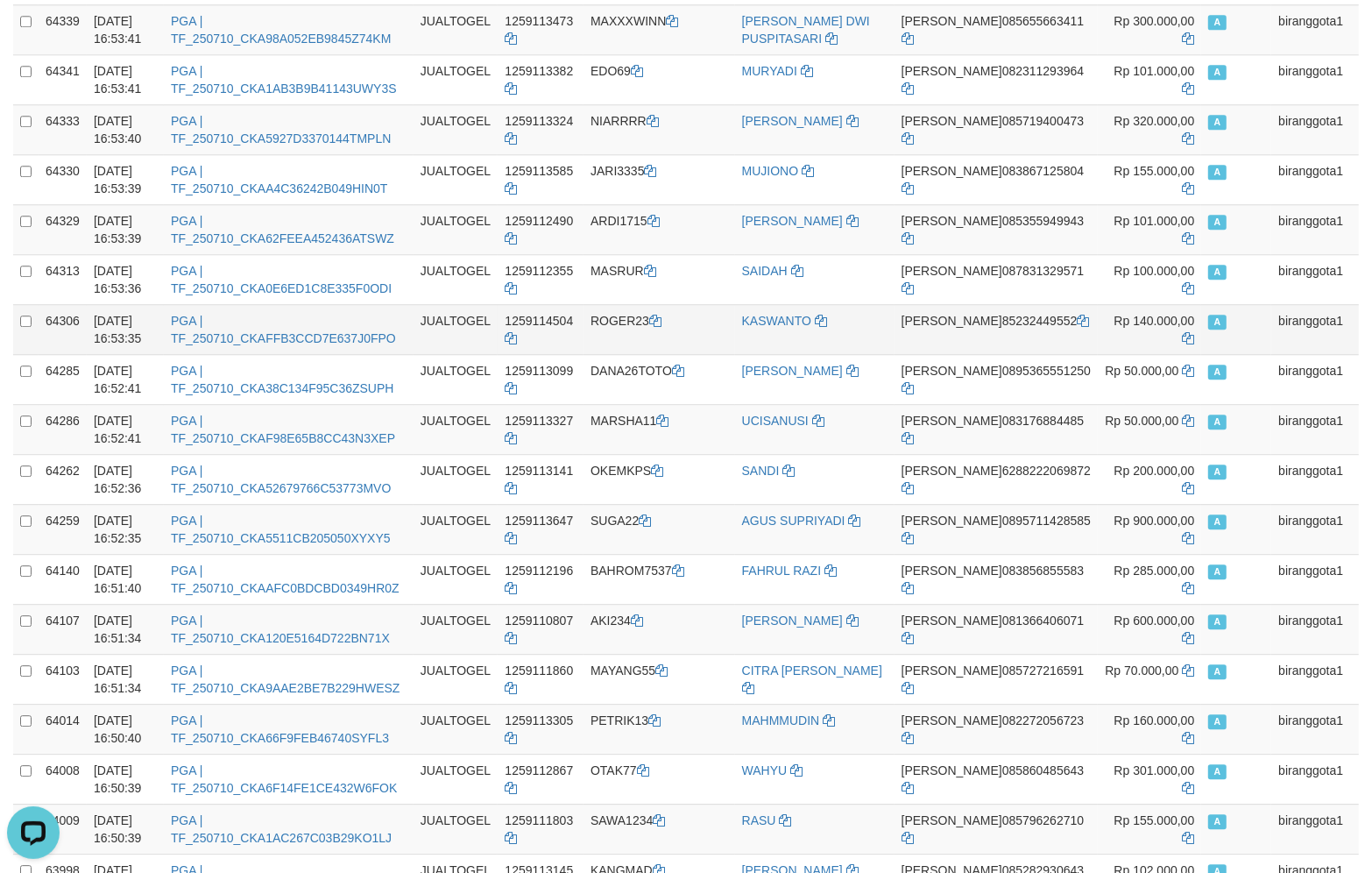 scroll, scrollTop: 3894, scrollLeft: 0, axis: vertical 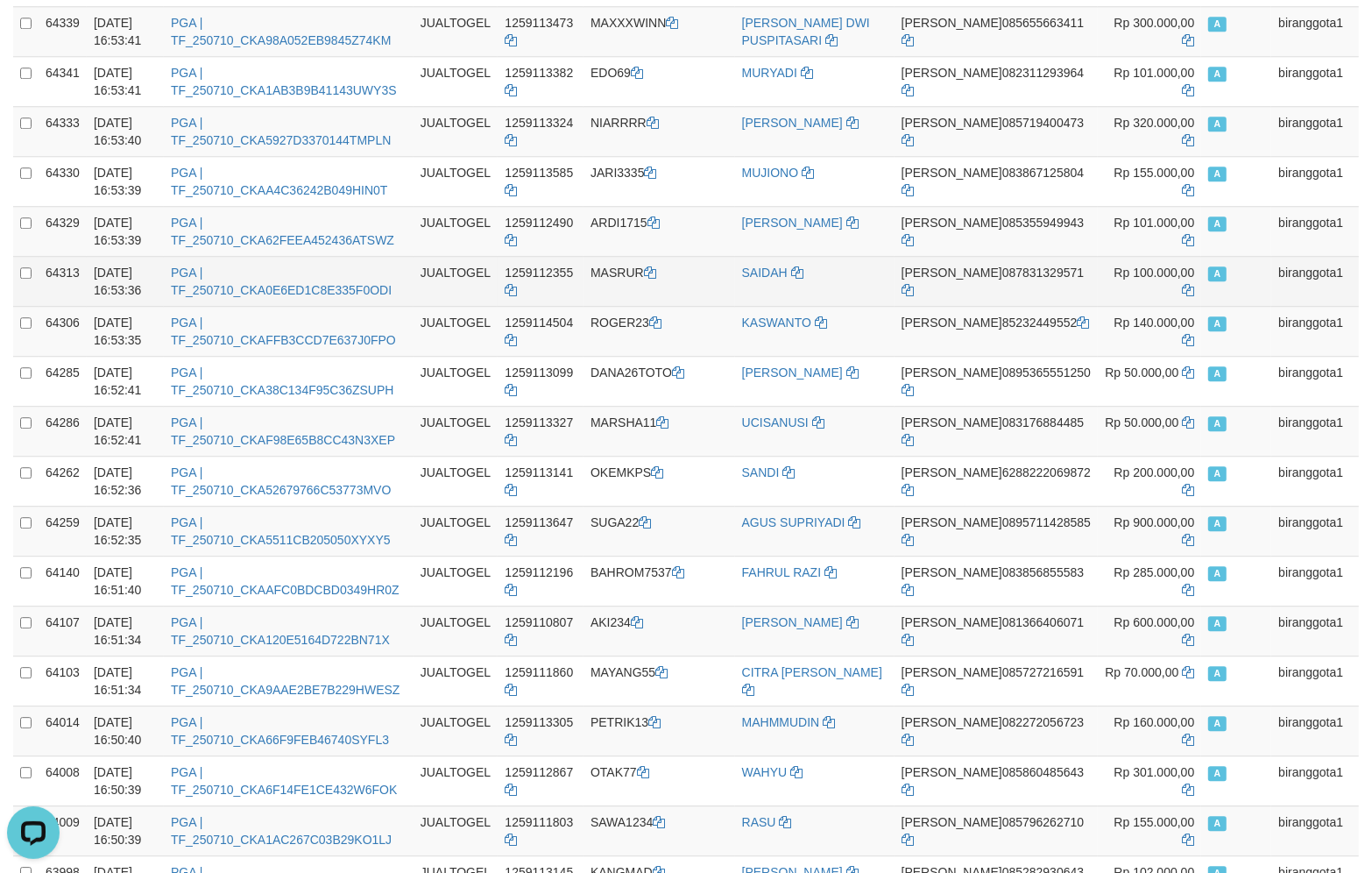 click on "MASRUR" at bounding box center [659, 280] 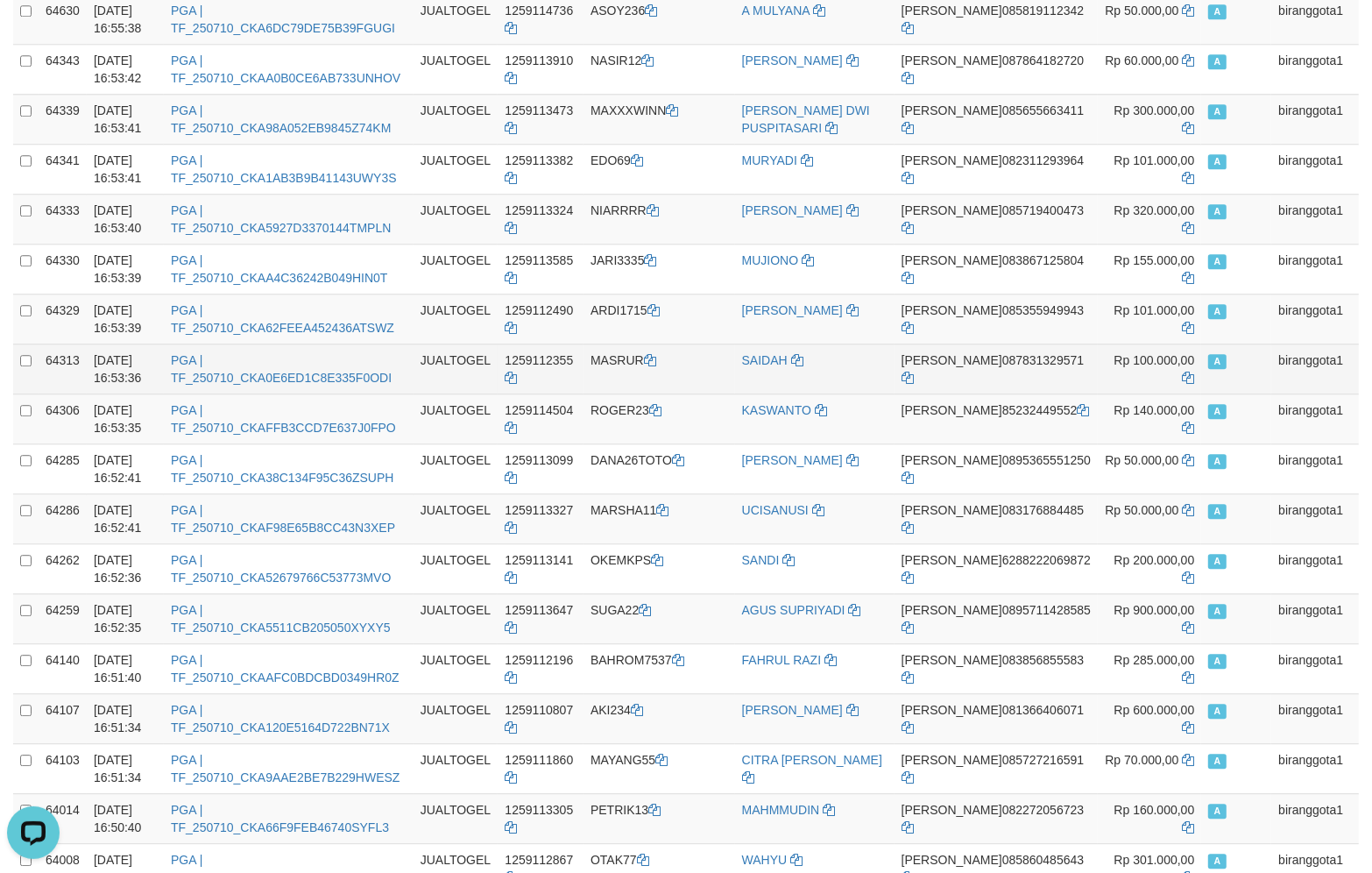 scroll, scrollTop: 3785, scrollLeft: 0, axis: vertical 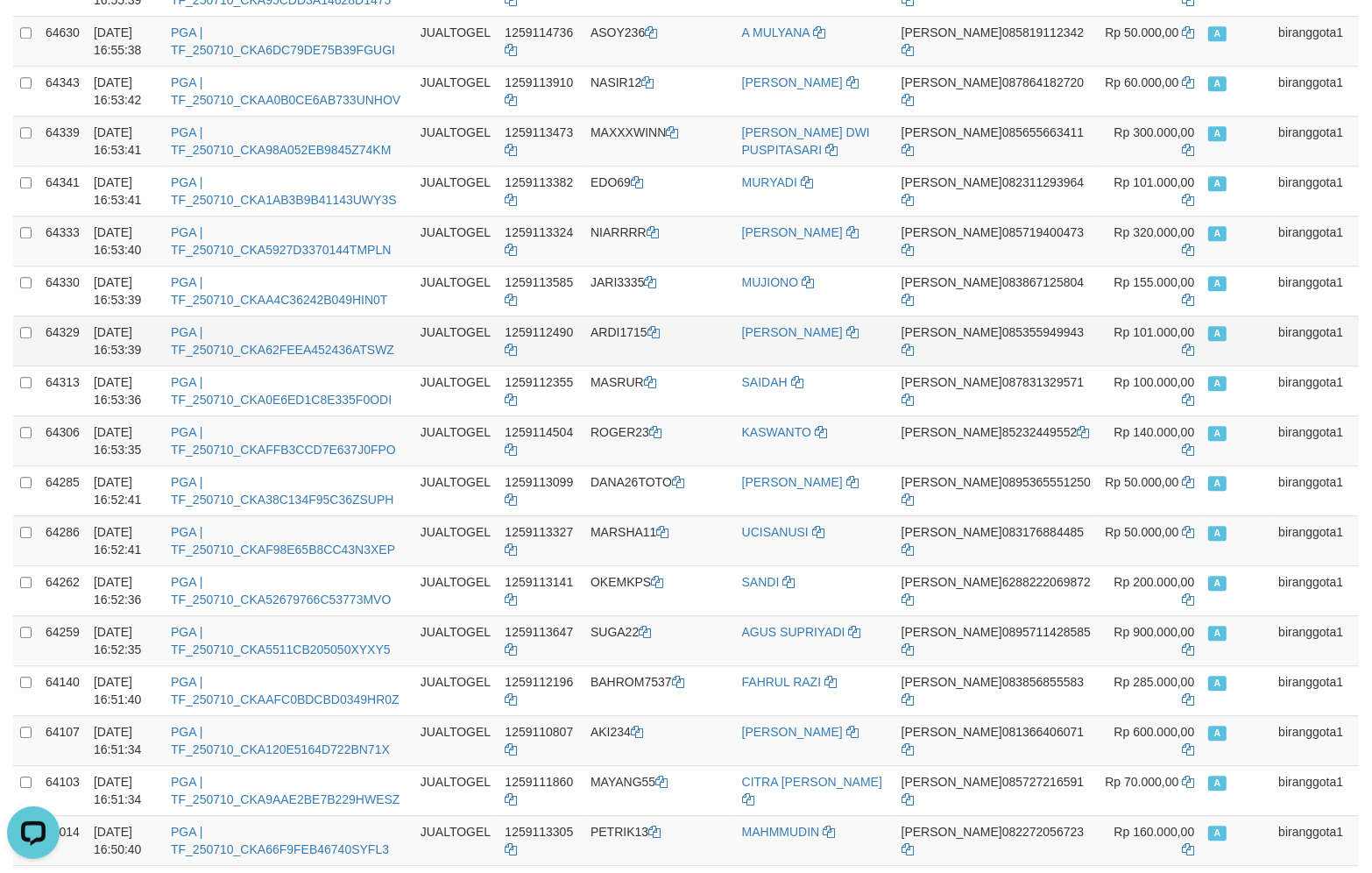 click on "ARDI1715" at bounding box center (659, 340) 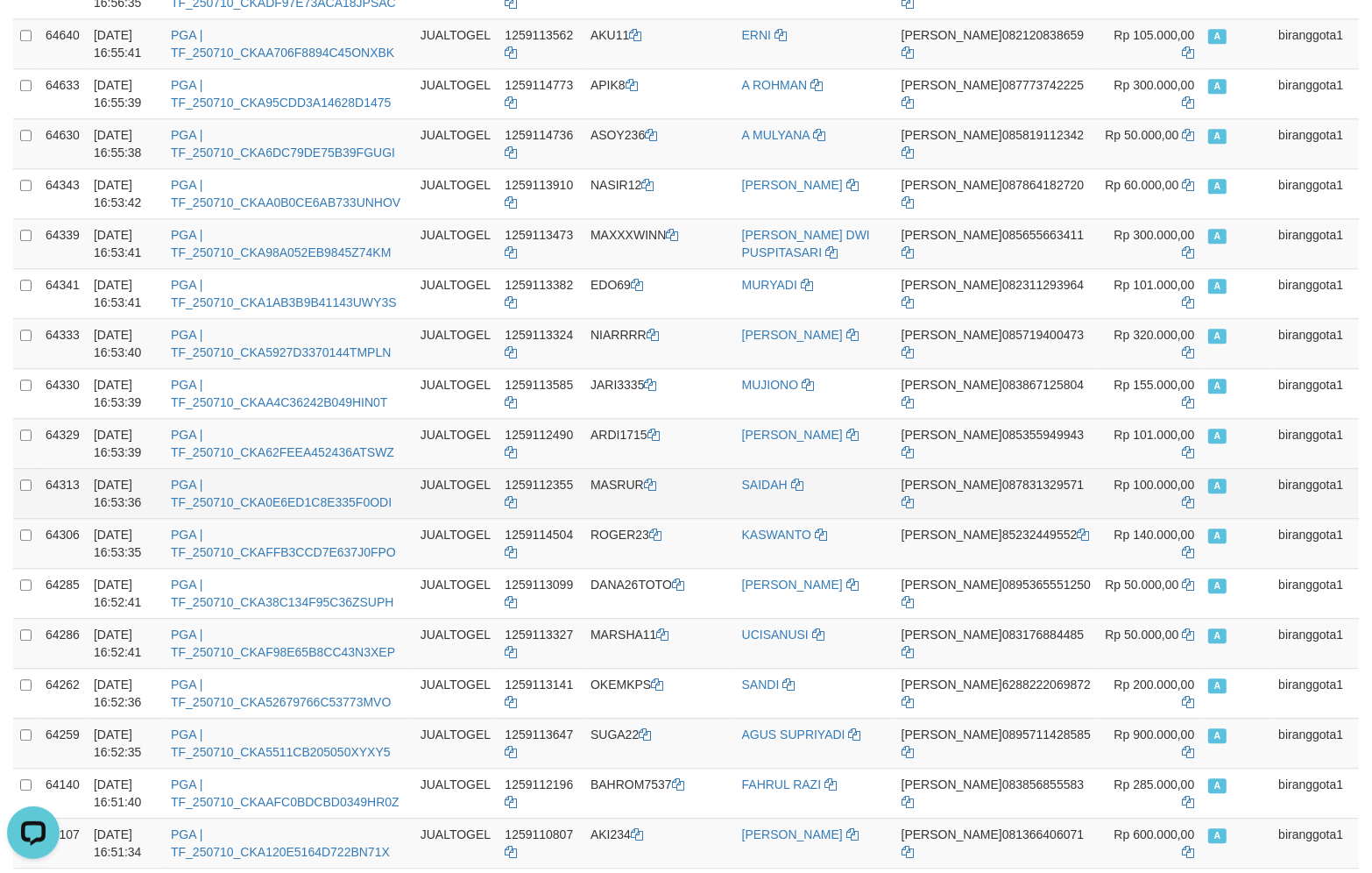 scroll, scrollTop: 3675, scrollLeft: 0, axis: vertical 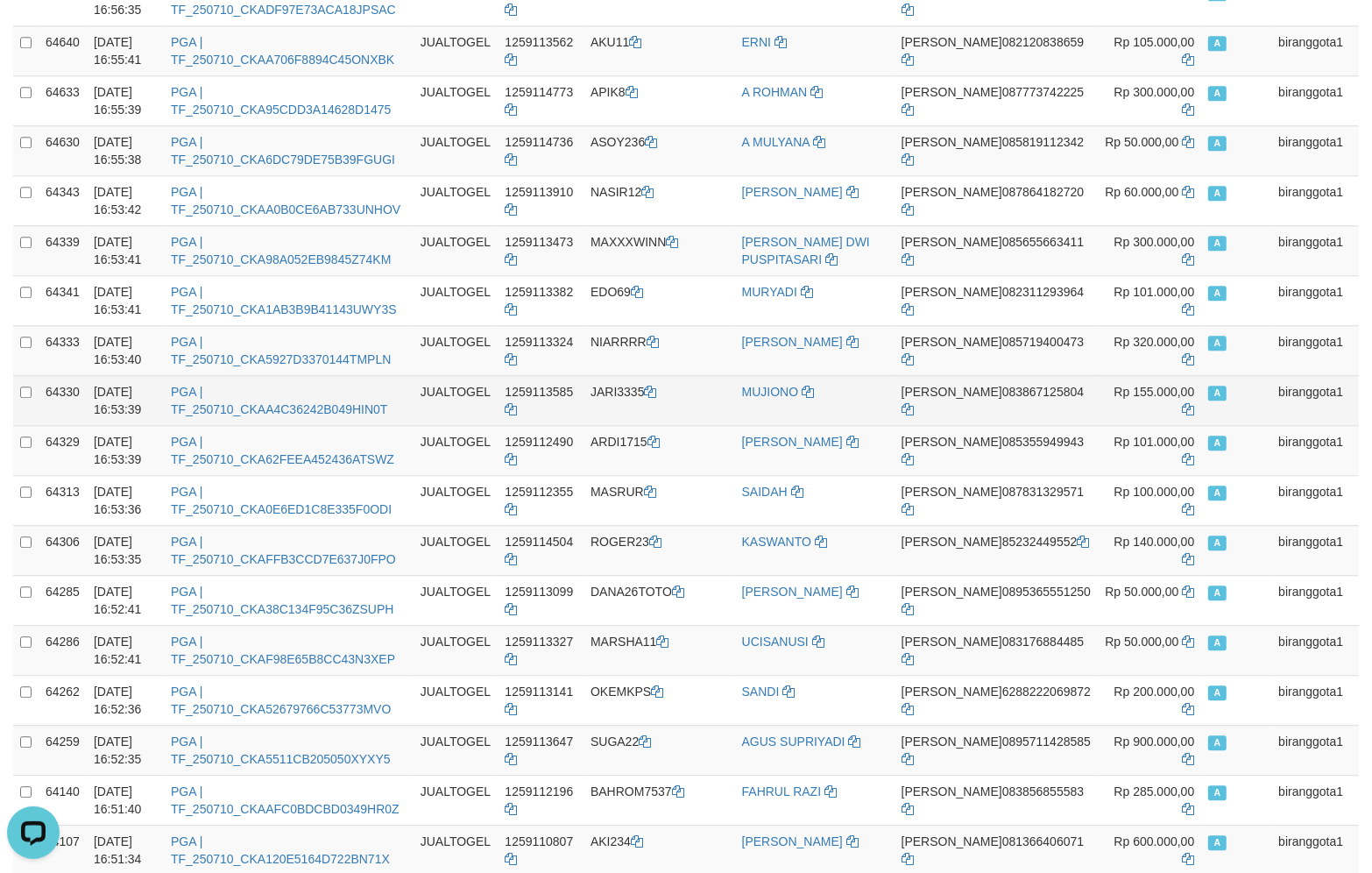 click on "JARI3335" at bounding box center (659, 400) 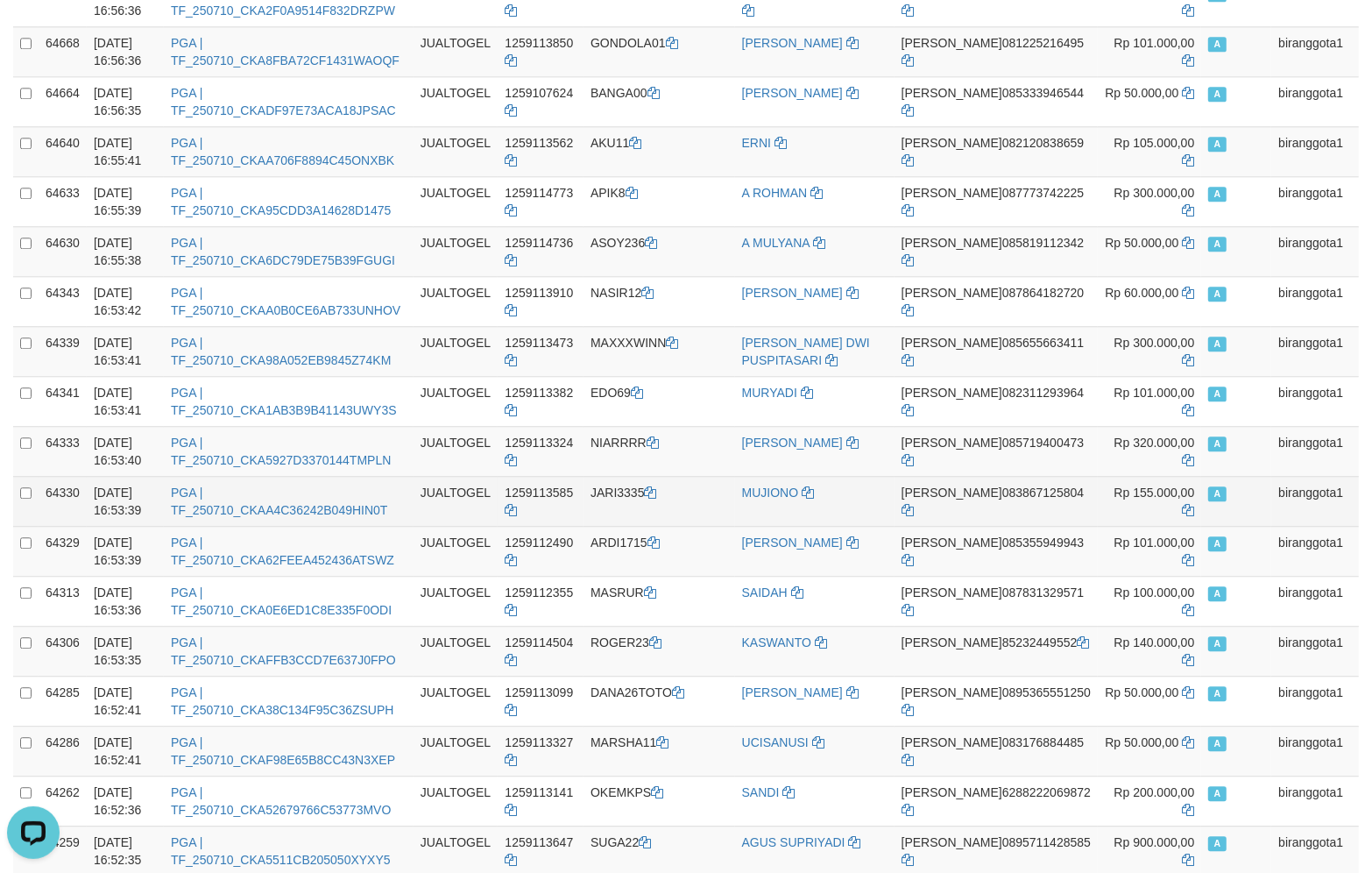 scroll, scrollTop: 3566, scrollLeft: 0, axis: vertical 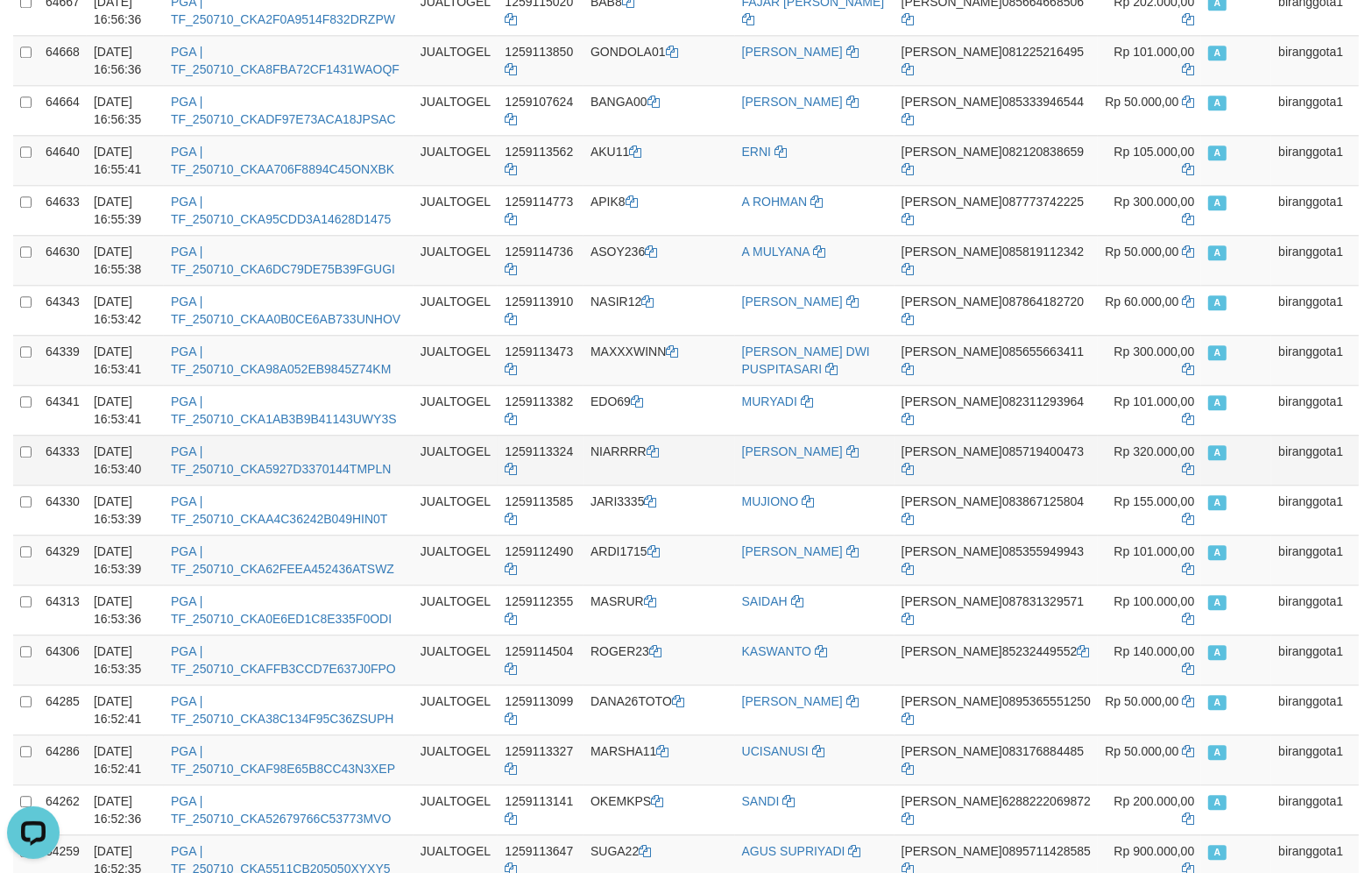 click on "NIARRRR" at bounding box center (659, 459) 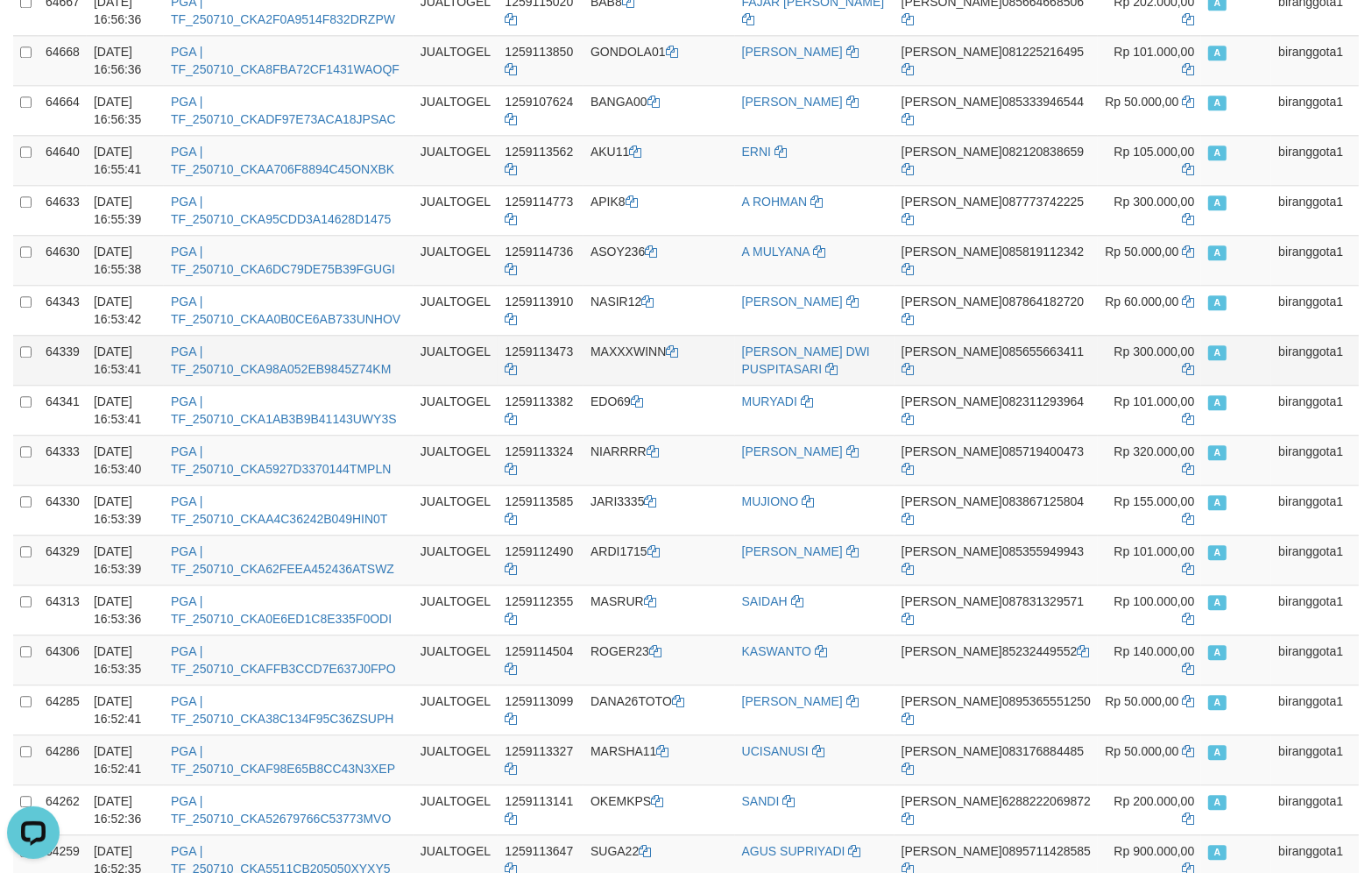 click on "MAXXXWINN" at bounding box center (659, 359) 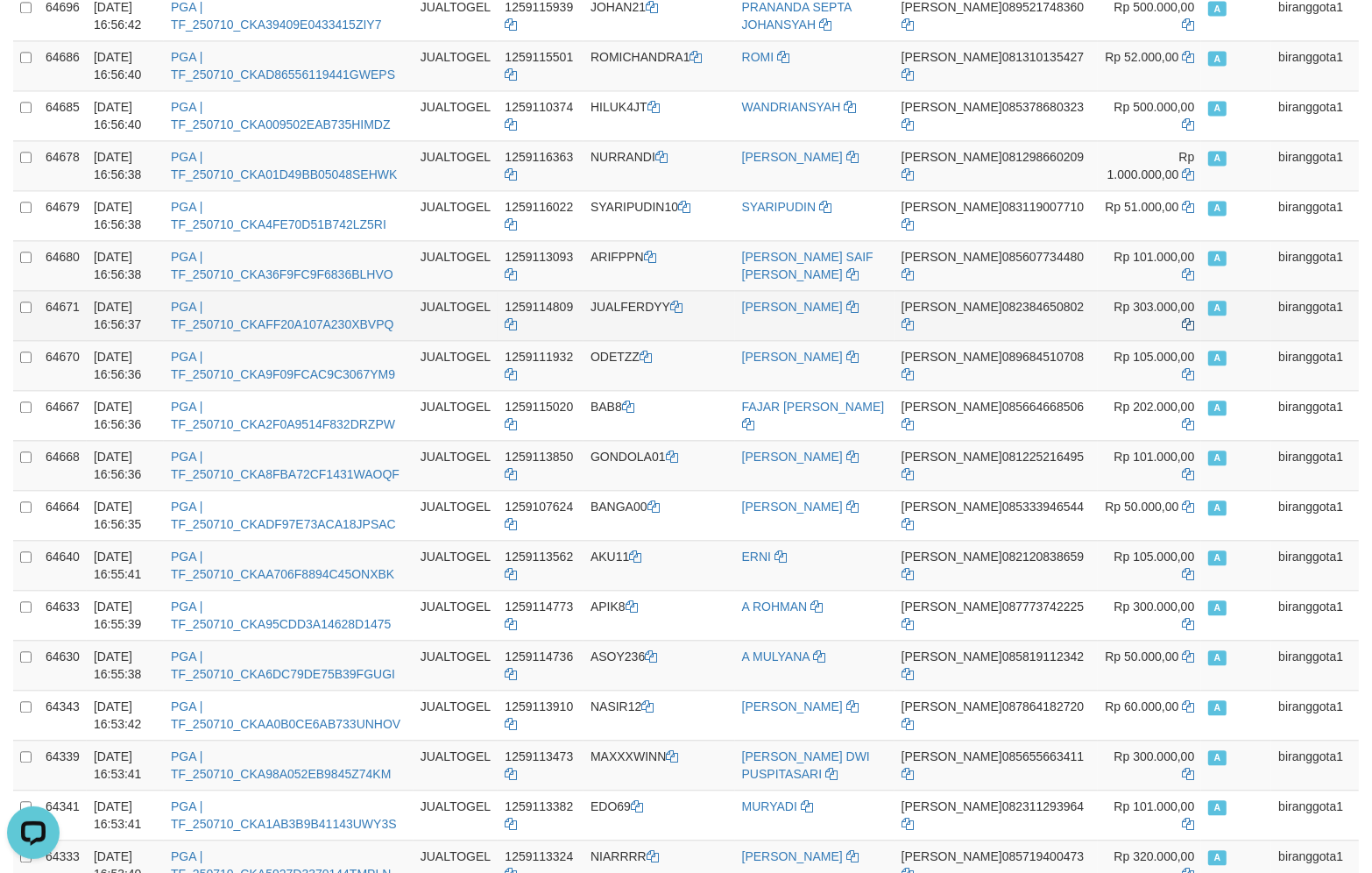 scroll, scrollTop: 3274, scrollLeft: 0, axis: vertical 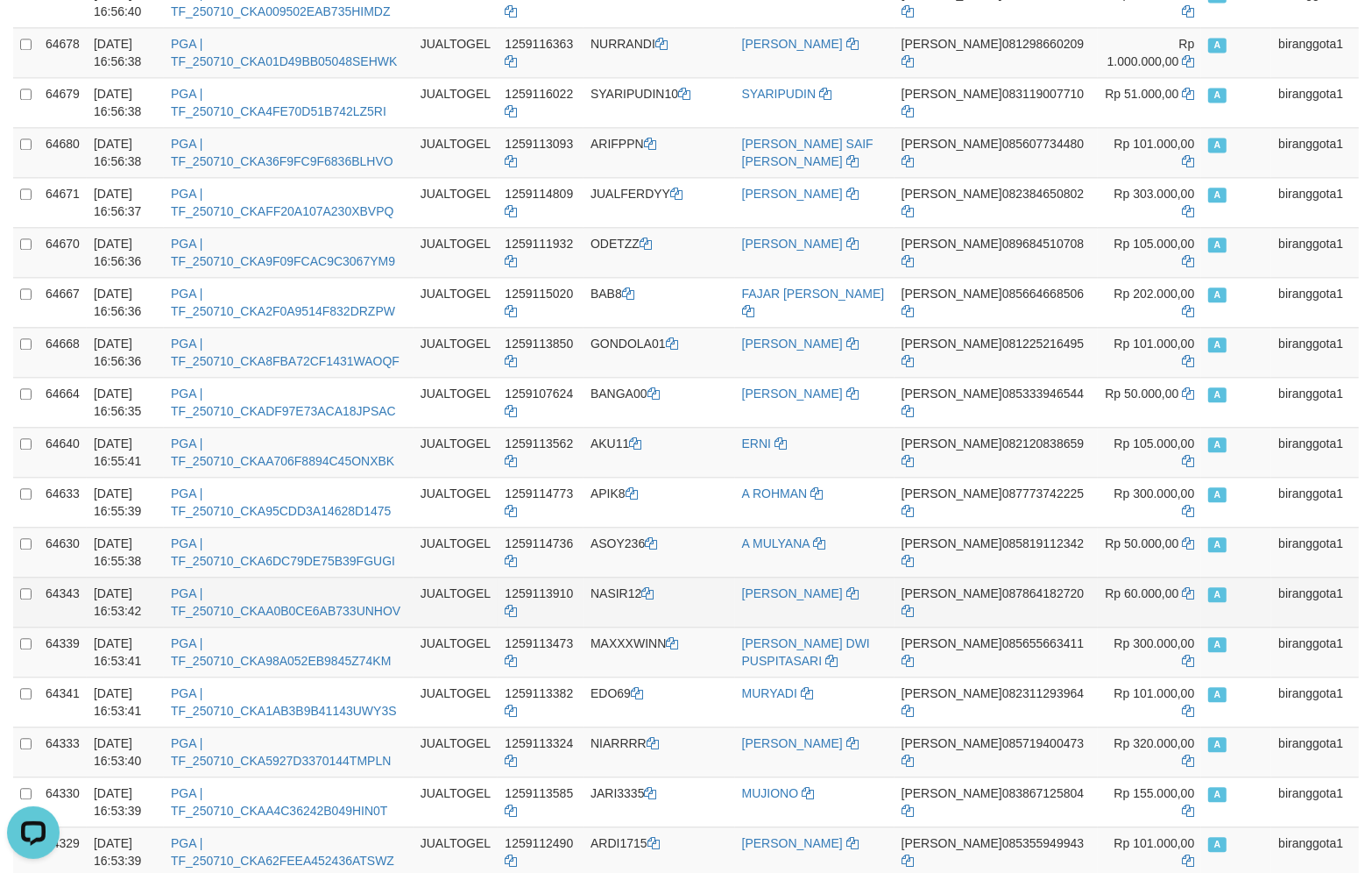 click on "NASIR12" at bounding box center (659, 601) 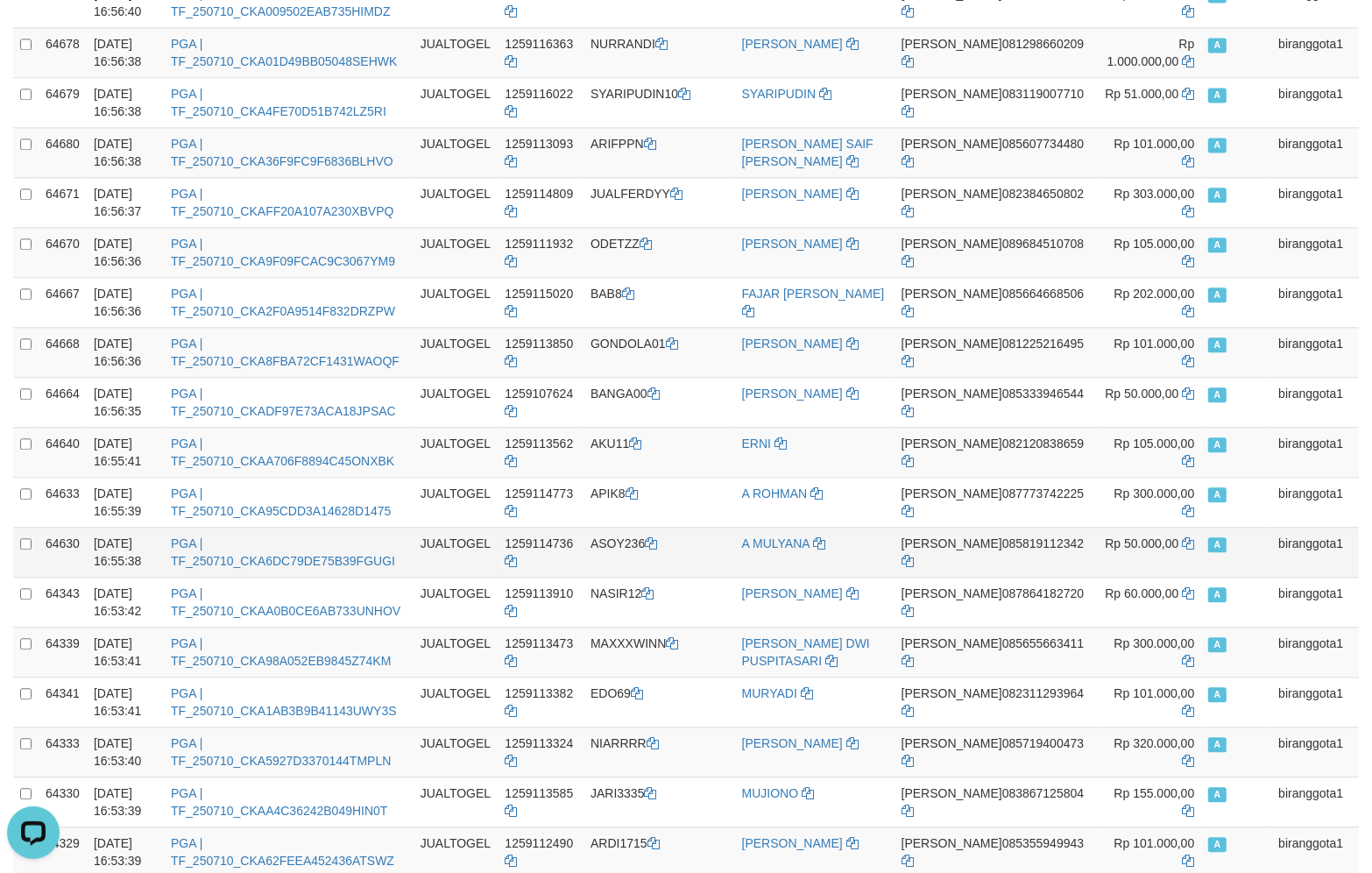 click on "ASOY236" at bounding box center [659, 551] 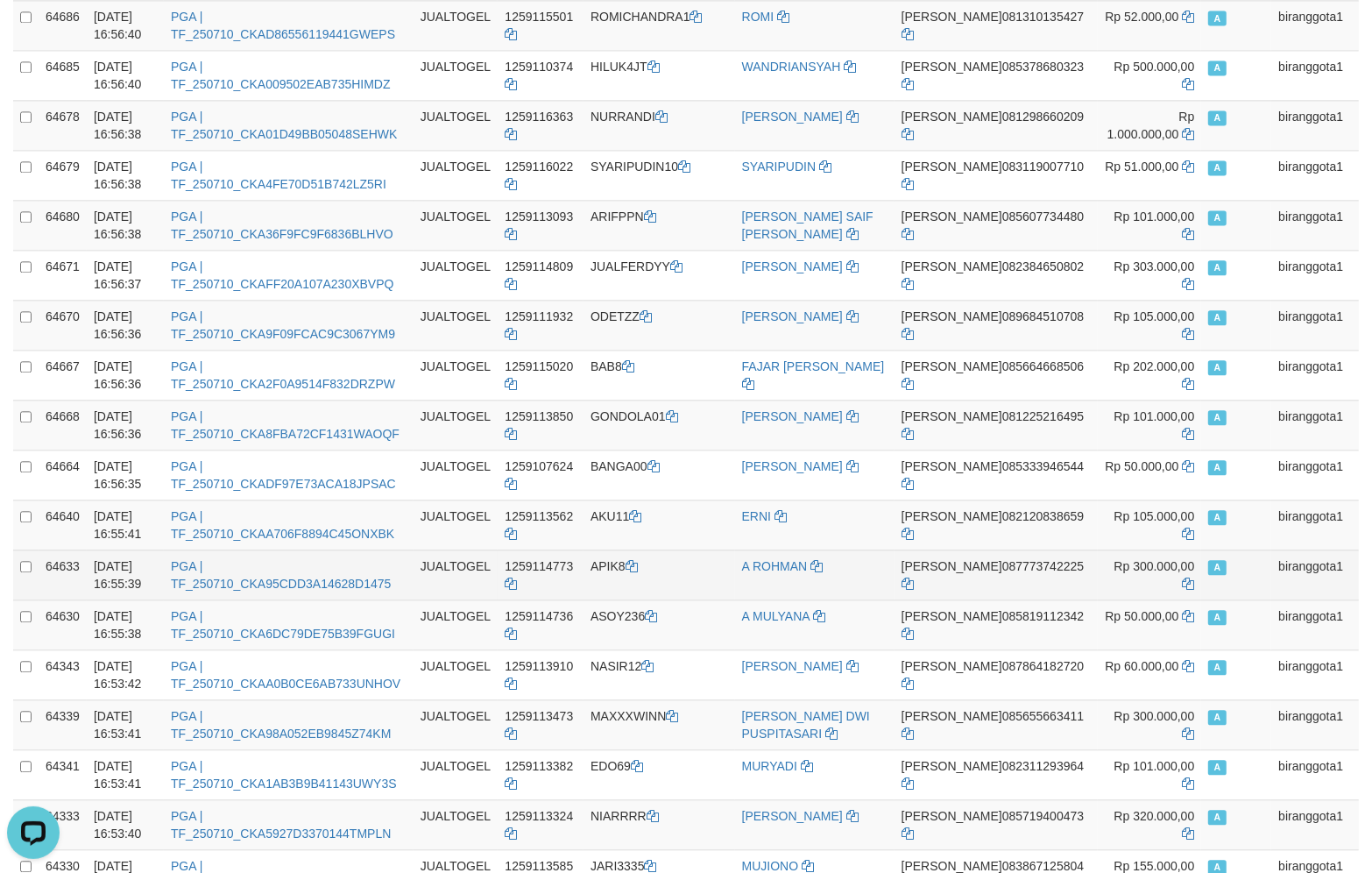click on "APIK8" at bounding box center [659, 574] 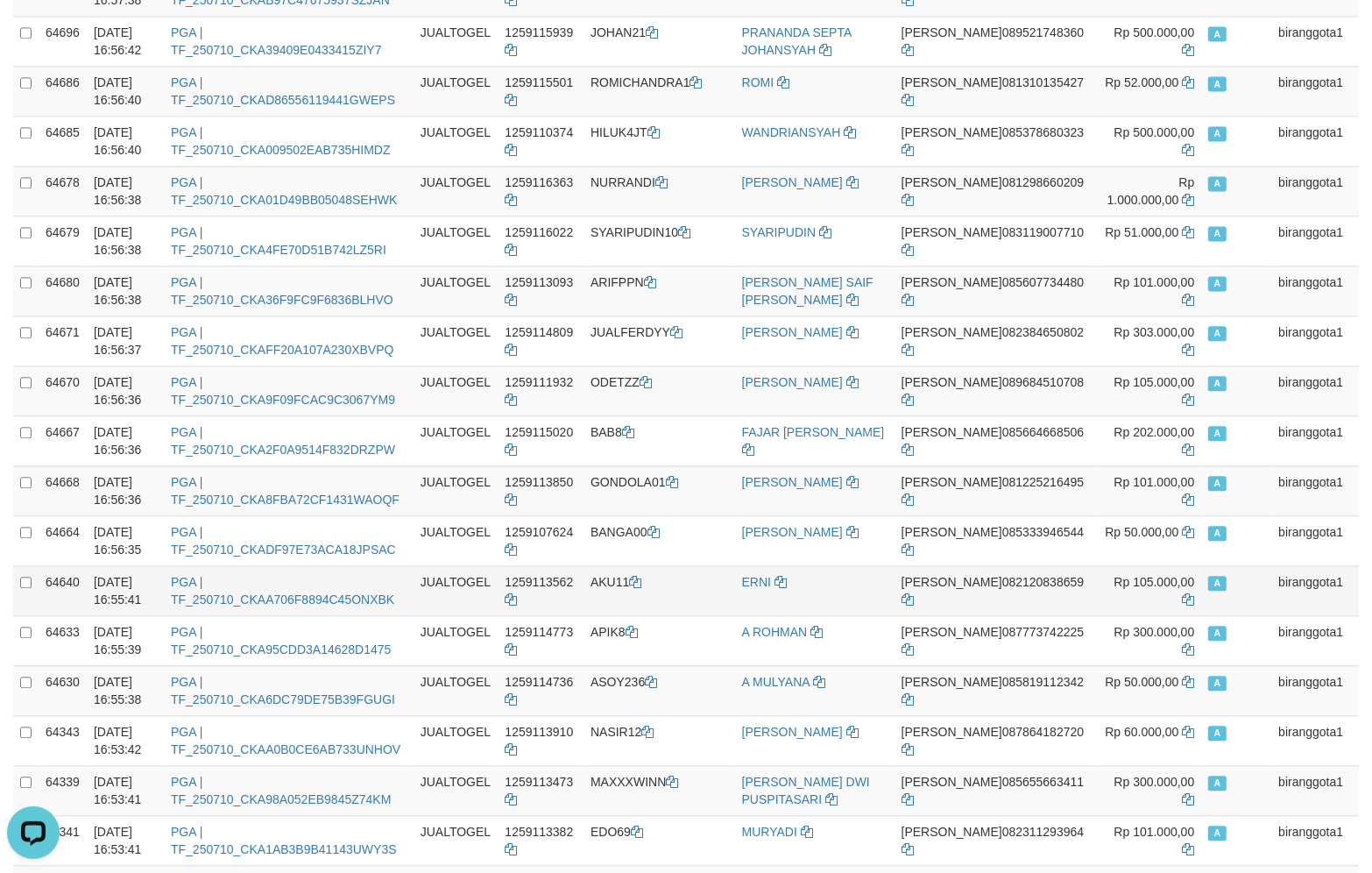 scroll, scrollTop: 3127, scrollLeft: 0, axis: vertical 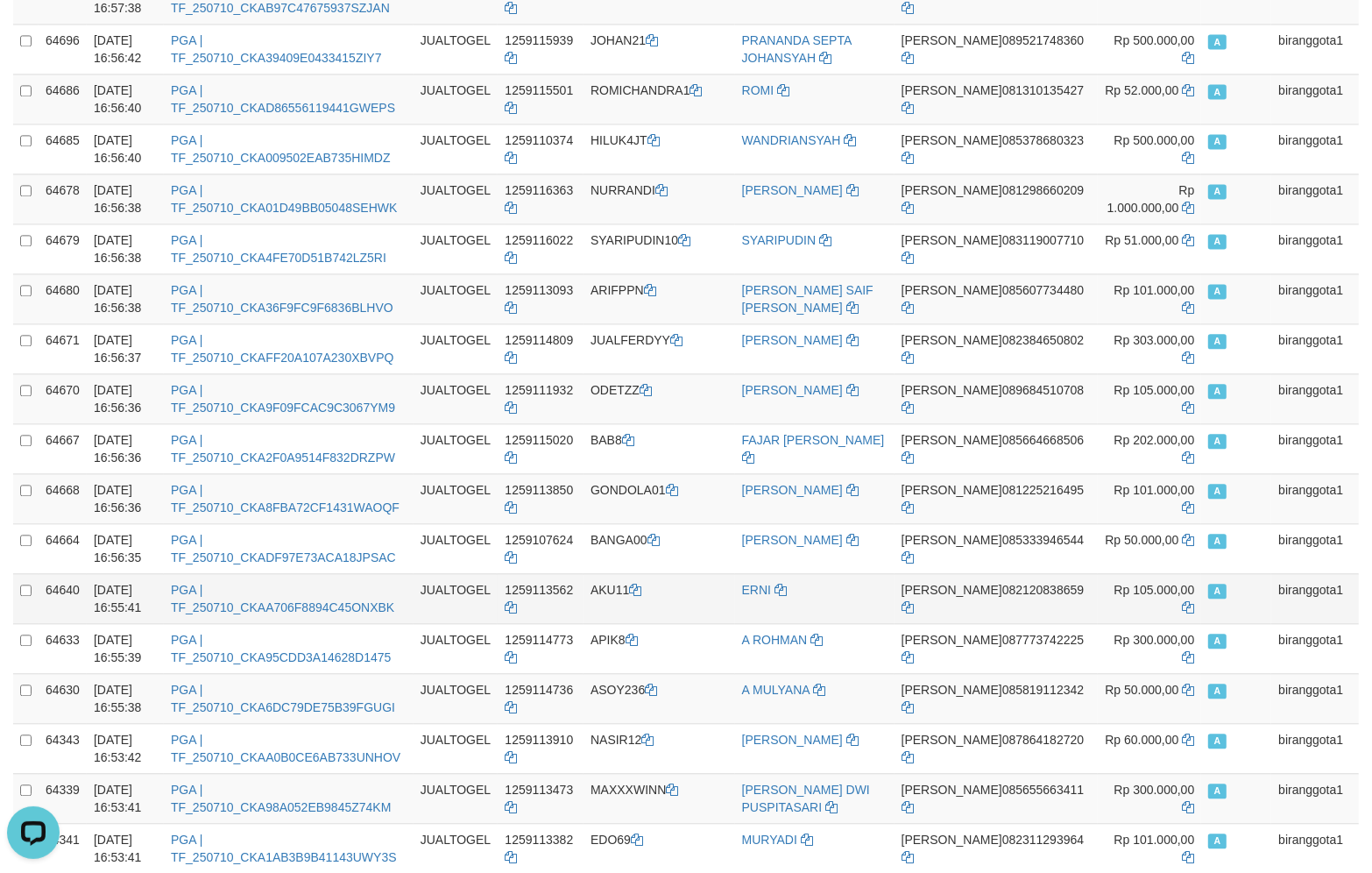 click on "AKU11" at bounding box center (659, 598) 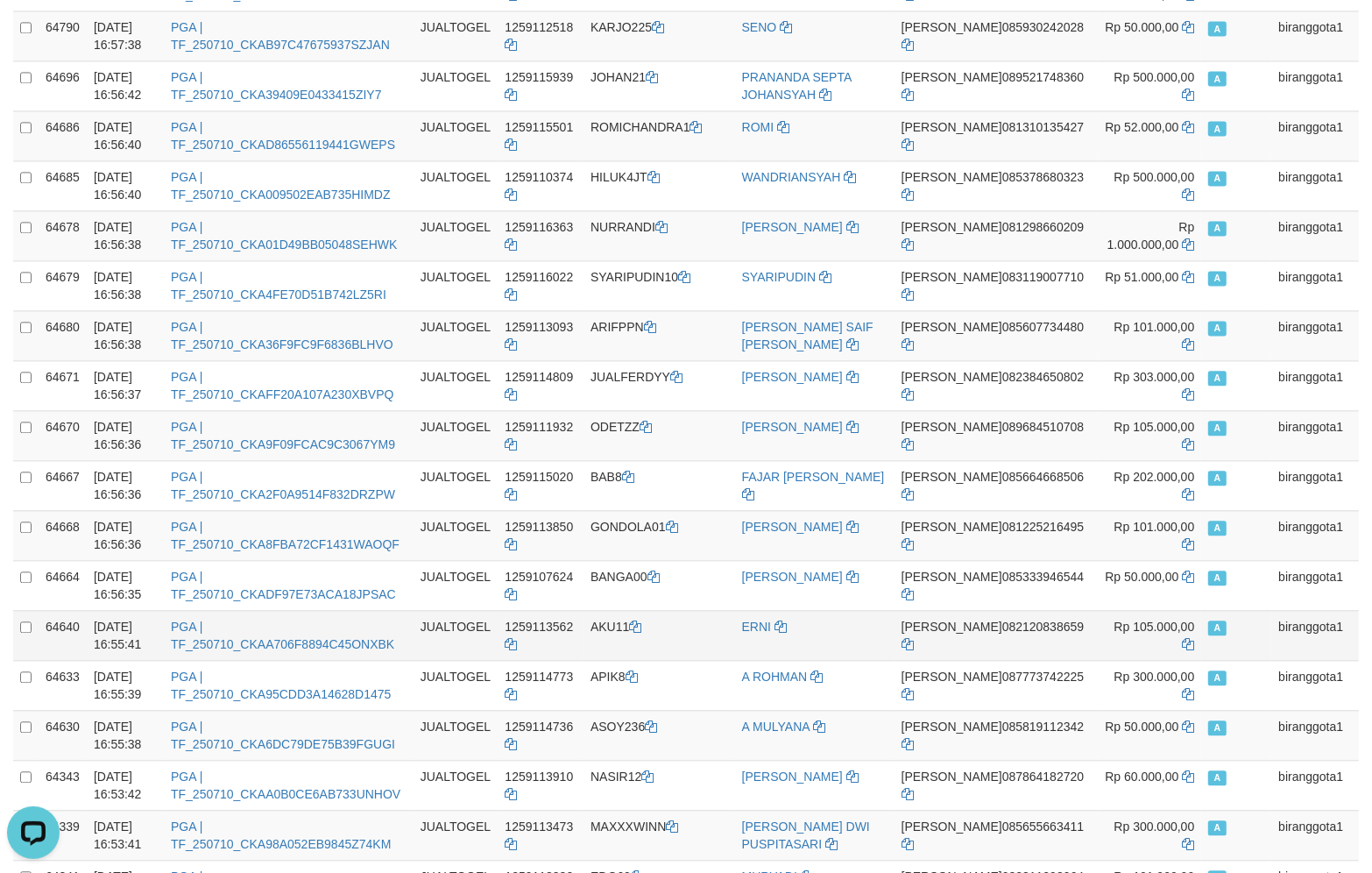 scroll, scrollTop: 3055, scrollLeft: 0, axis: vertical 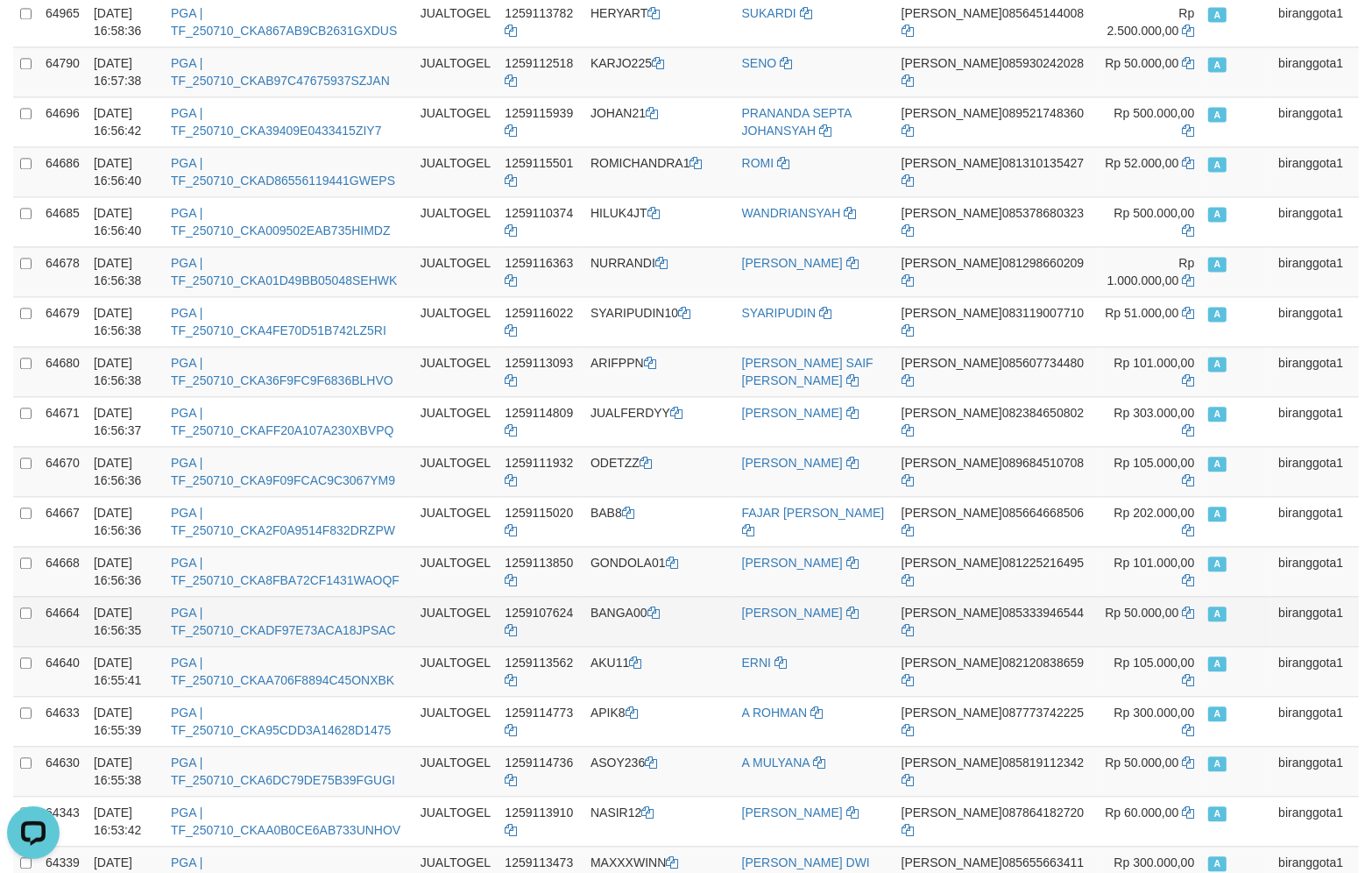 click on "BANGA00" at bounding box center [659, 621] 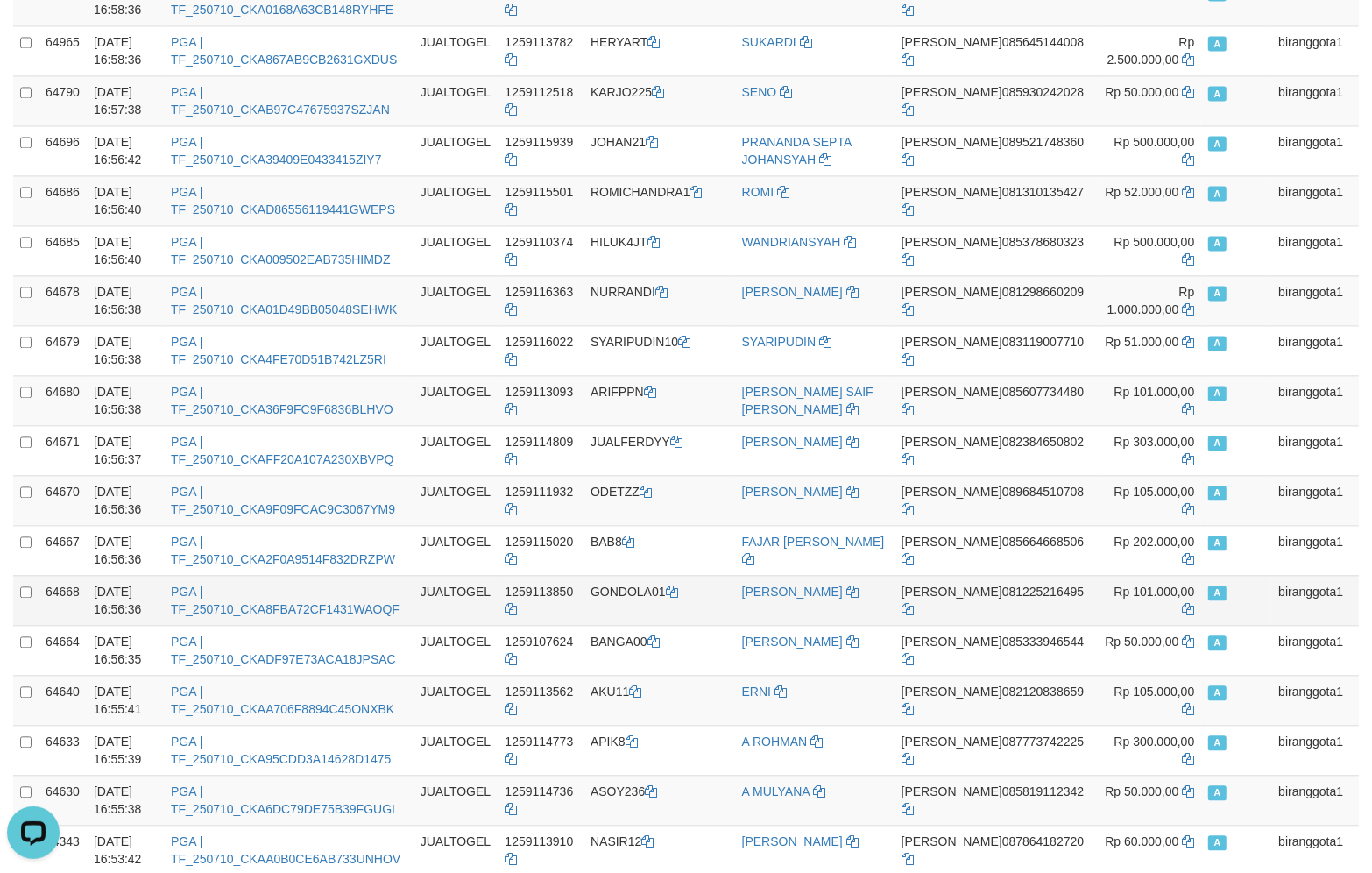 scroll, scrollTop: 3018, scrollLeft: 0, axis: vertical 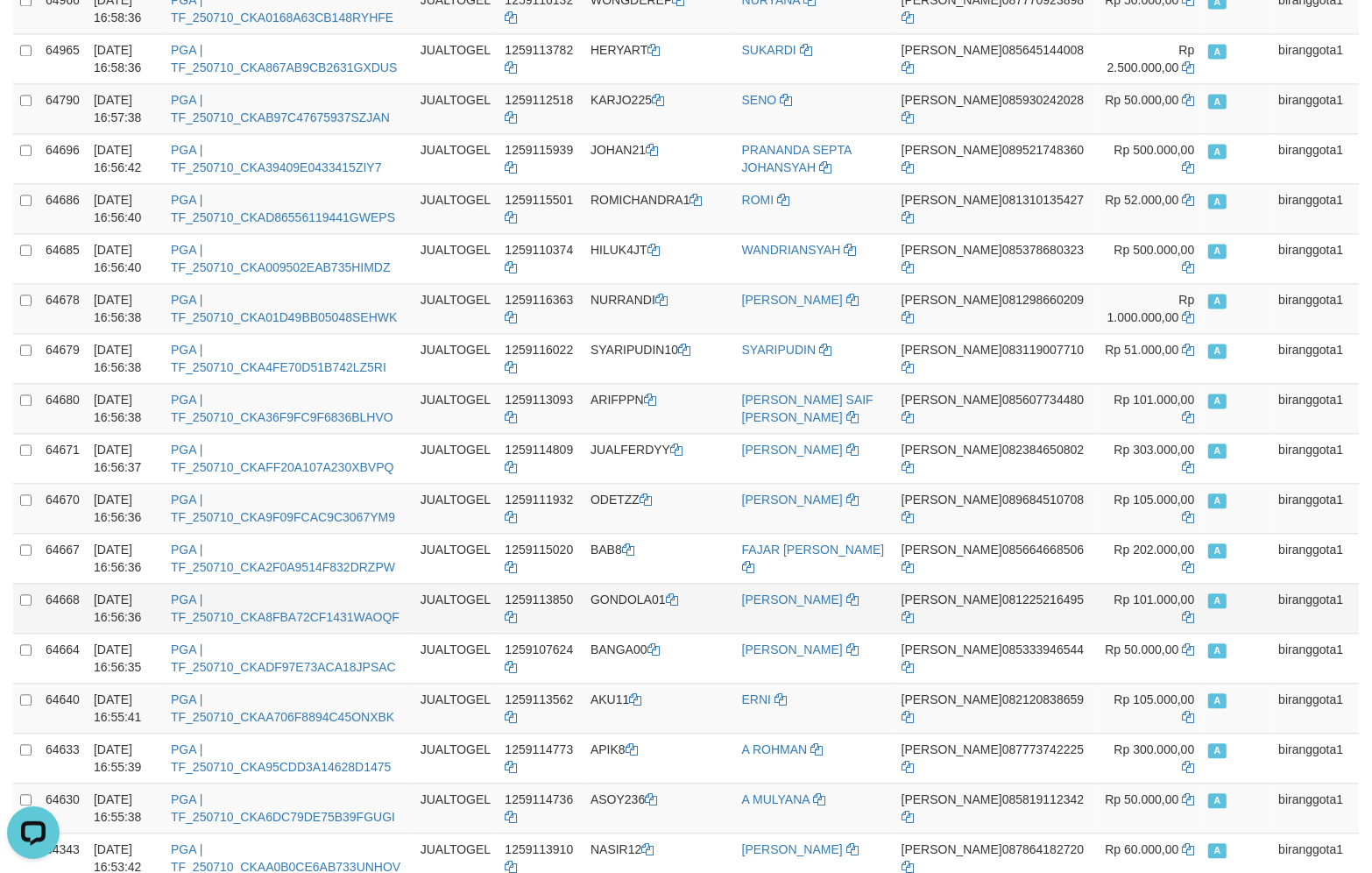 click on "GONDOLA01" at bounding box center (659, 607) 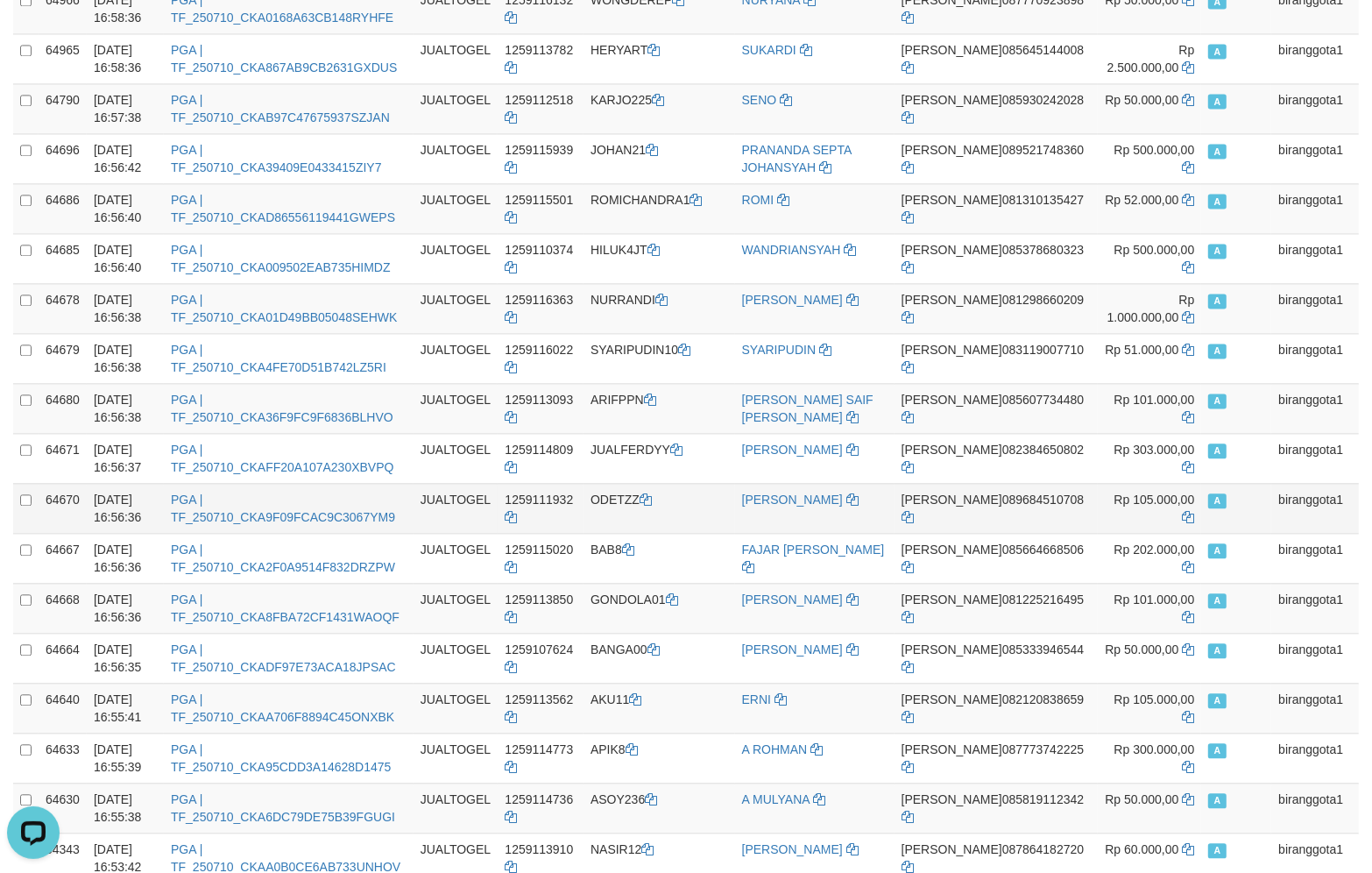 scroll, scrollTop: 2982, scrollLeft: 0, axis: vertical 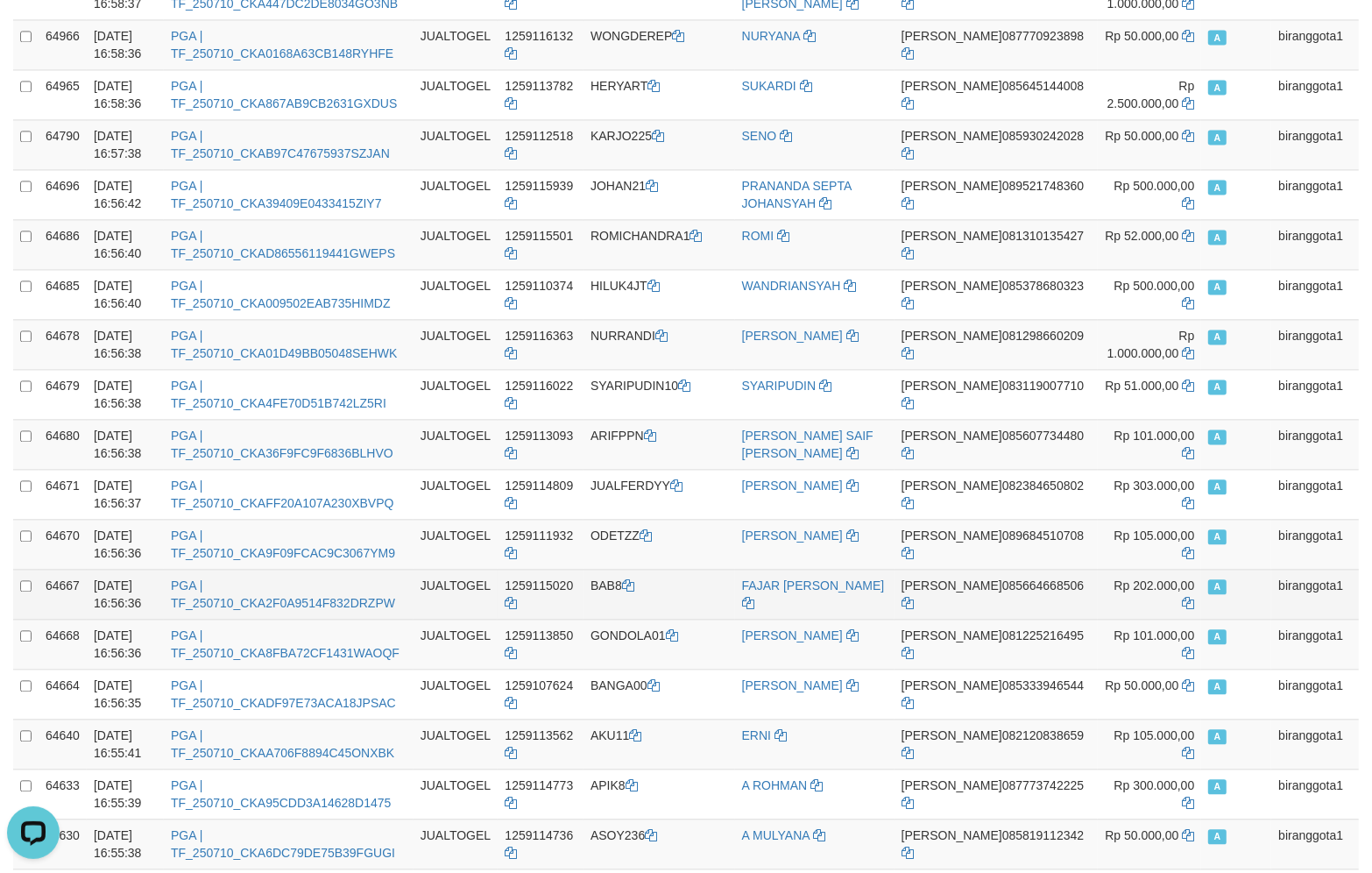 click on "BAB8" at bounding box center (659, 593) 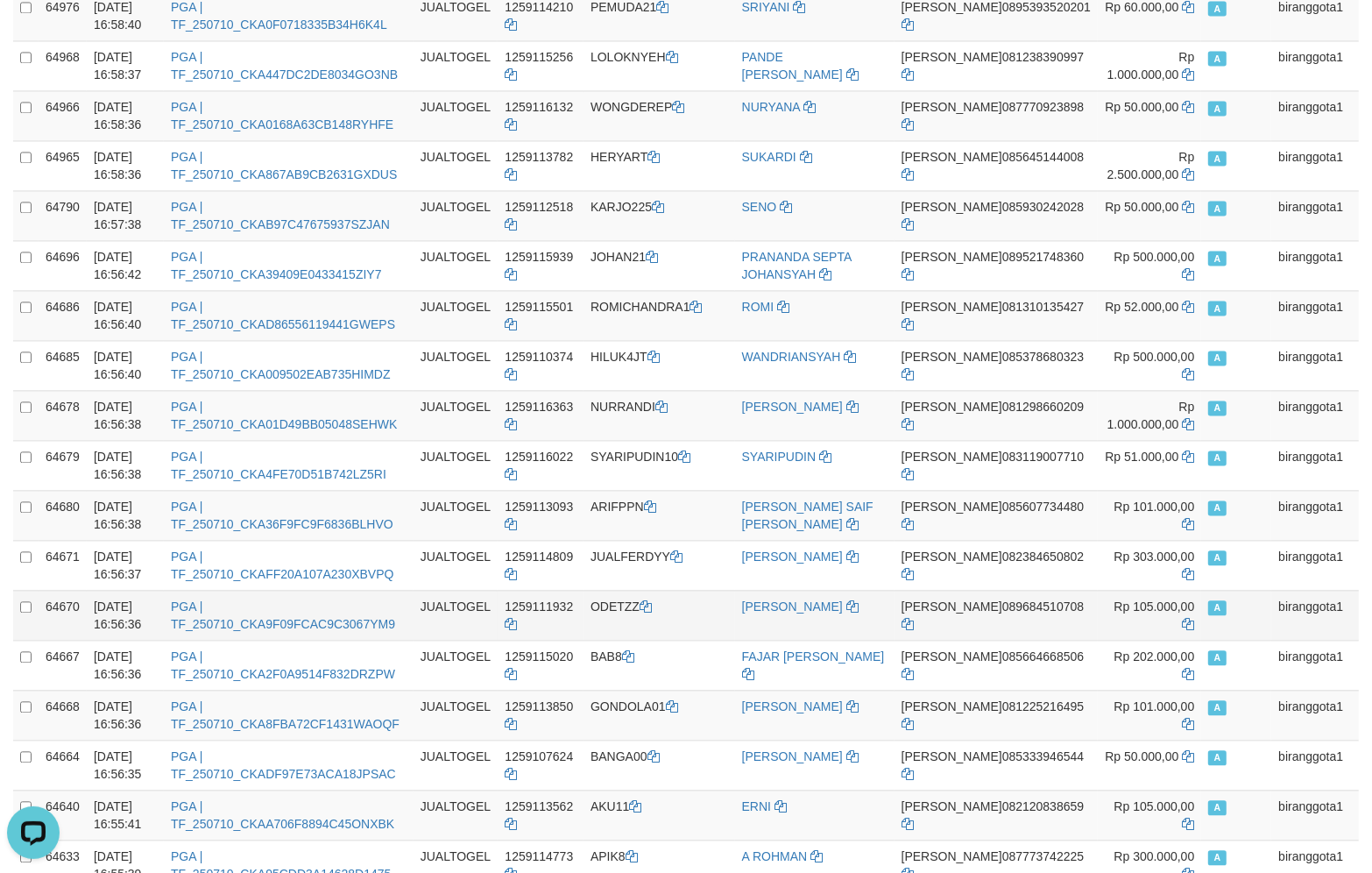 scroll, scrollTop: 2908, scrollLeft: 0, axis: vertical 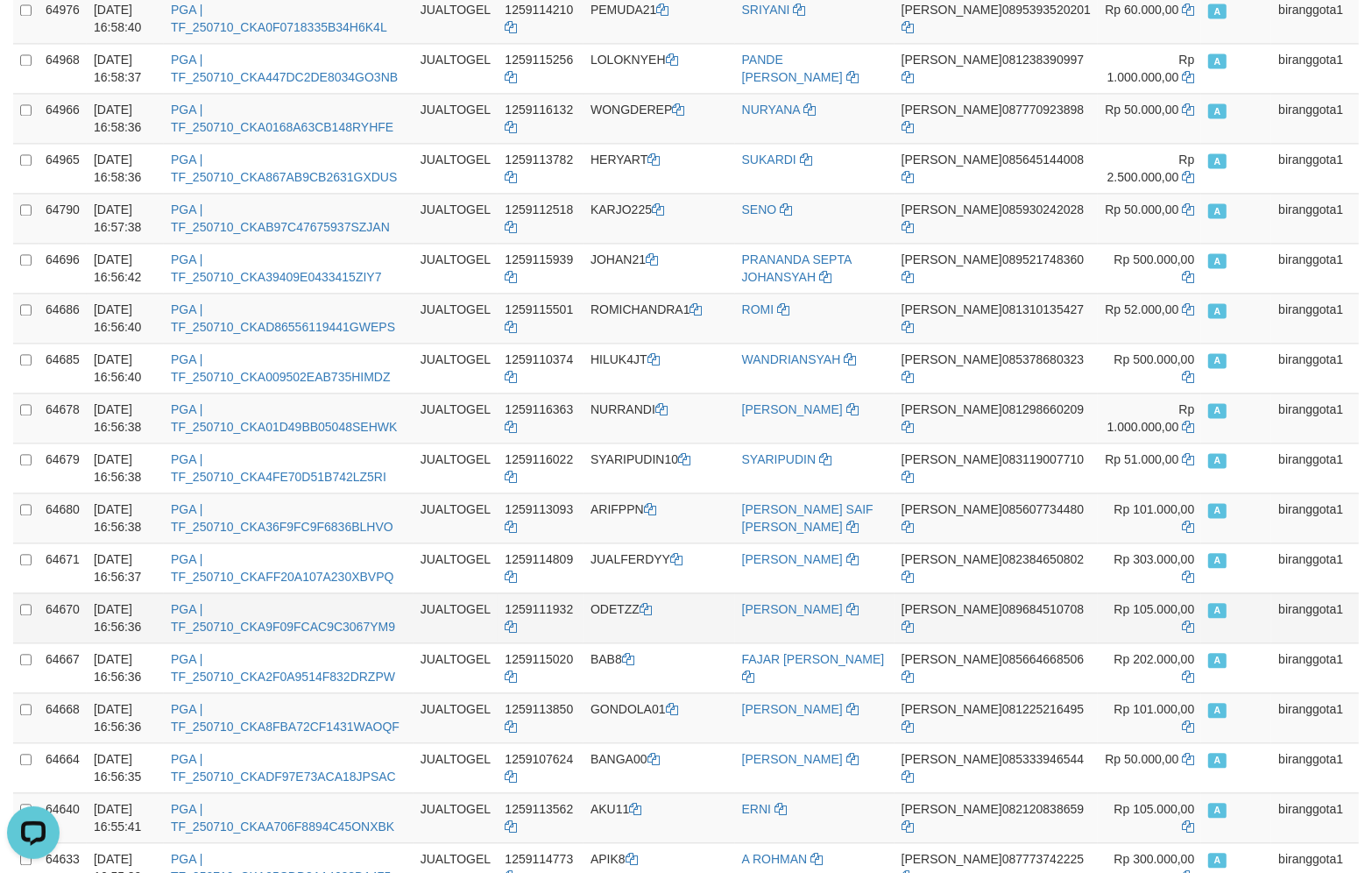 click on "ODETZZ" at bounding box center (659, 617) 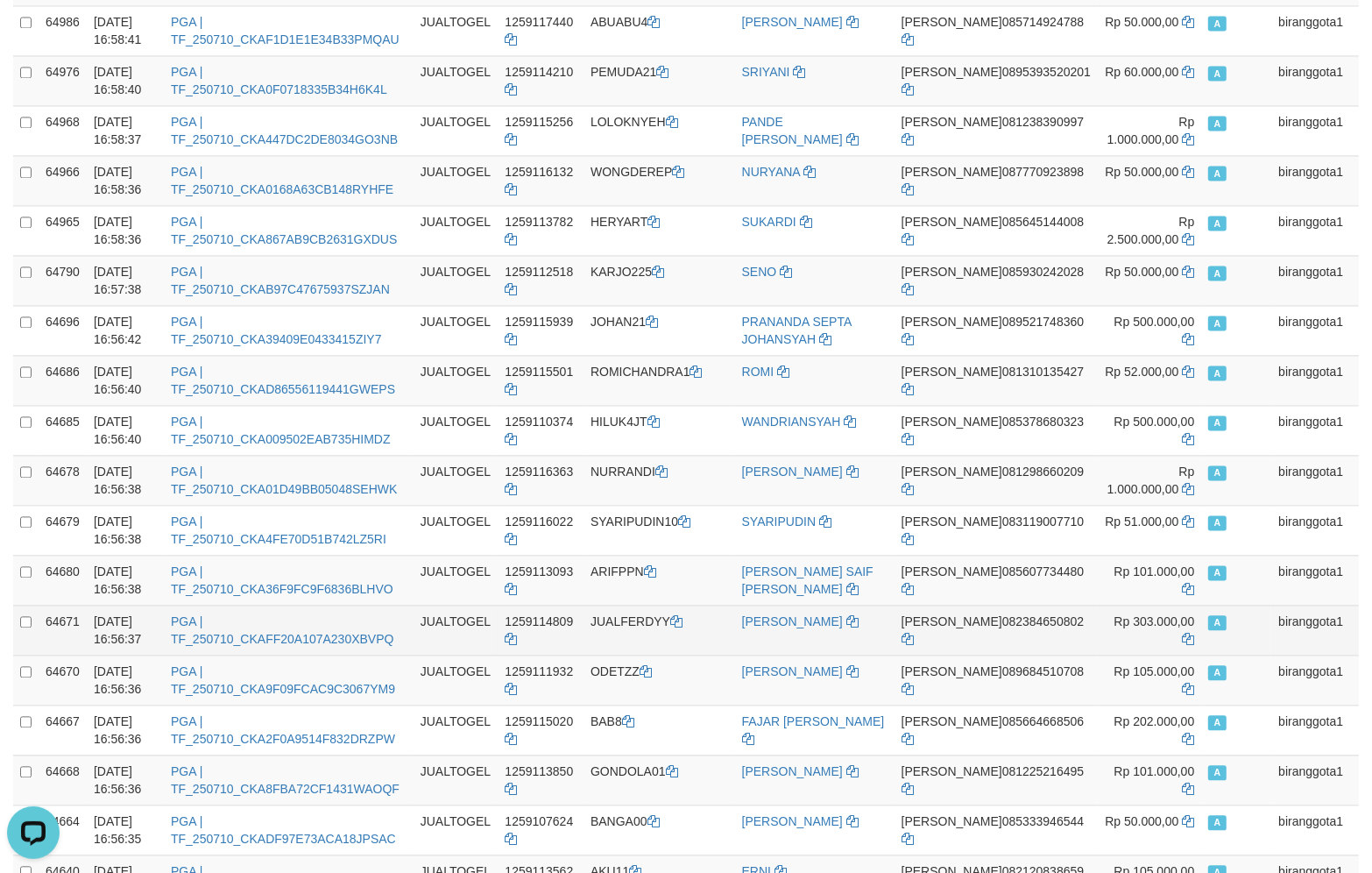 scroll, scrollTop: 2835, scrollLeft: 0, axis: vertical 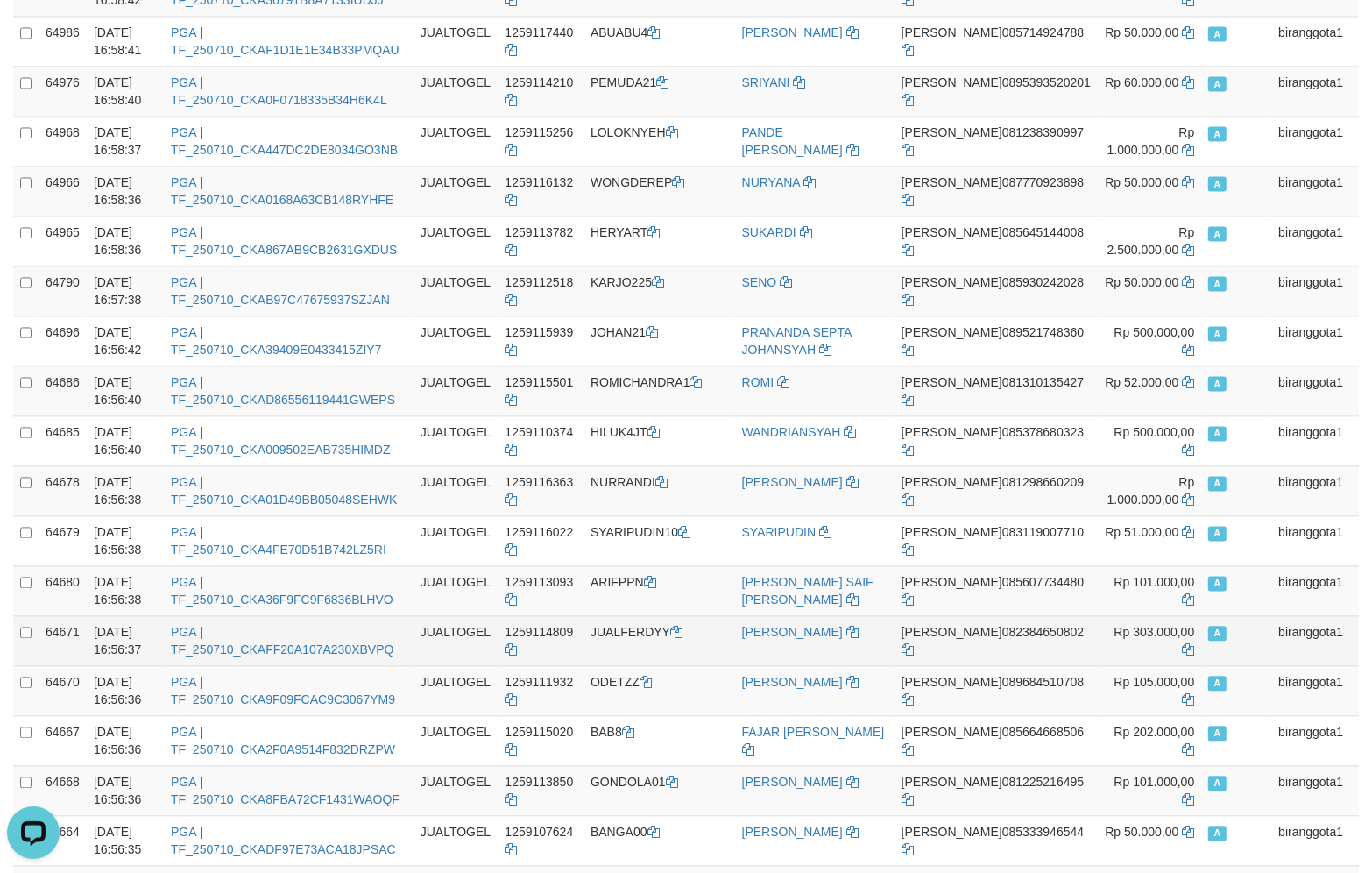 click on "JUALFERDYY" at bounding box center [659, 640] 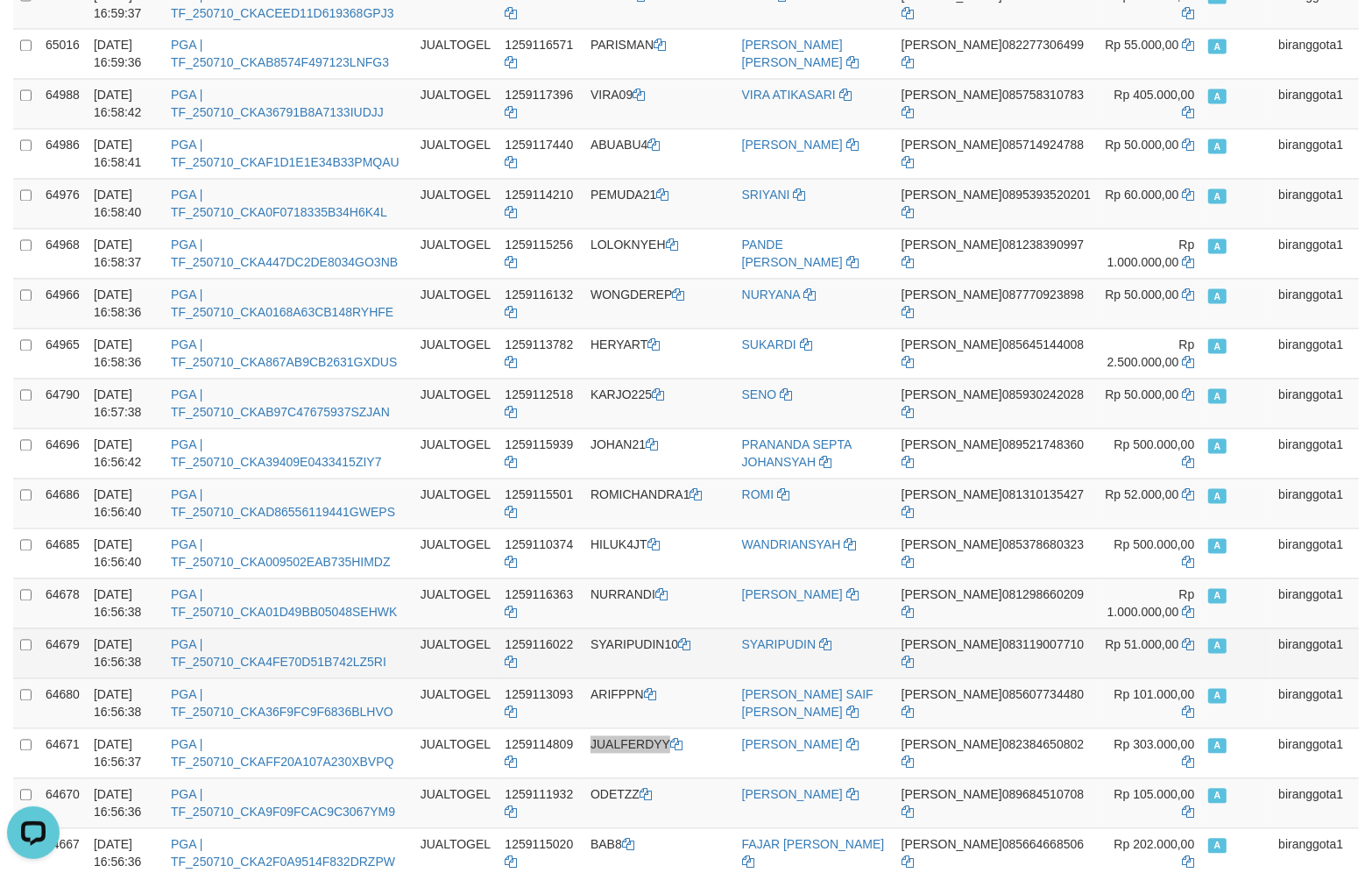 scroll, scrollTop: 2689, scrollLeft: 0, axis: vertical 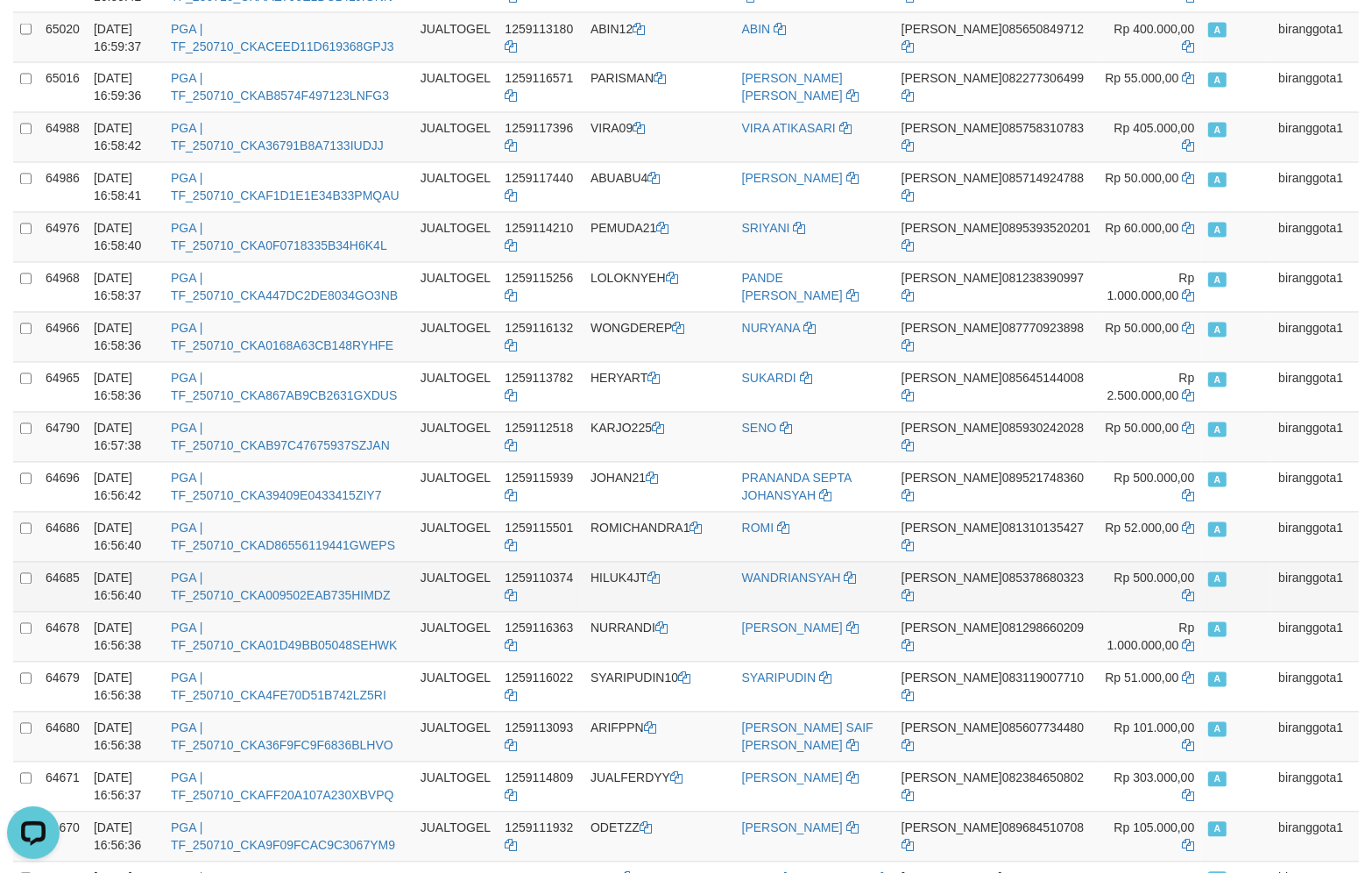 click on "HILUK4JT" at bounding box center (659, 586) 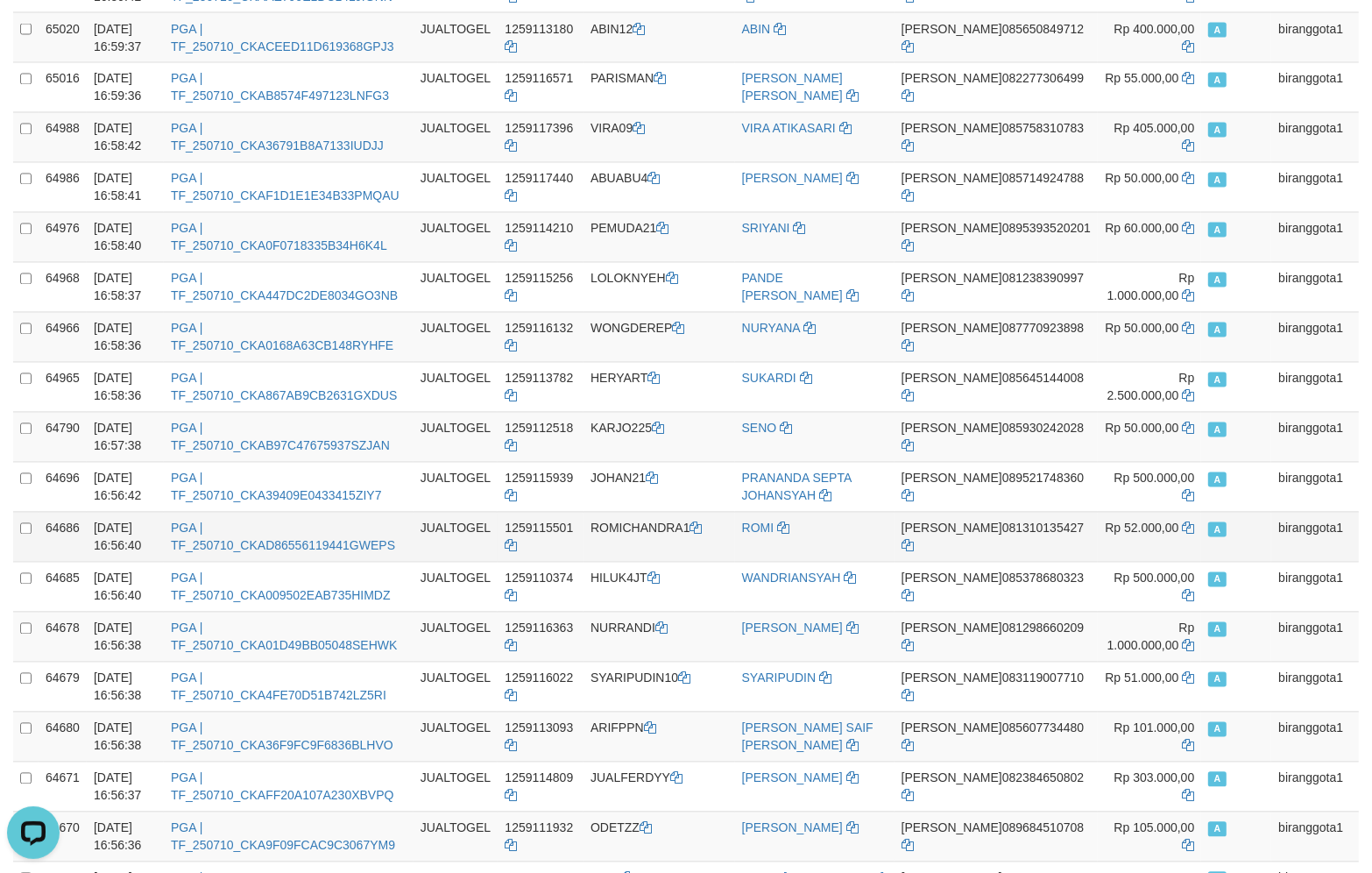 click on "ROMICHANDRA1" at bounding box center [659, 536] 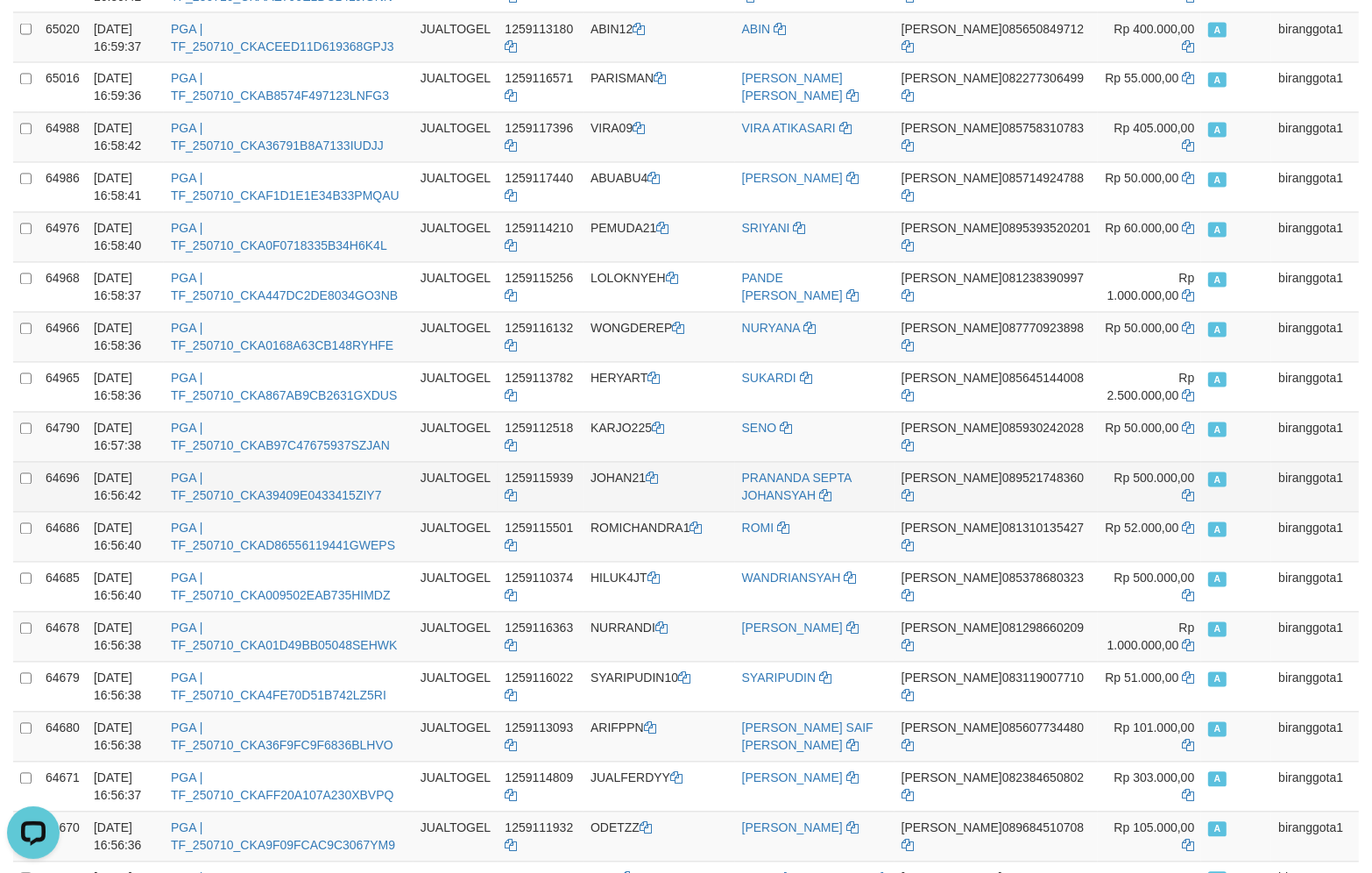 click on "JOHAN21" at bounding box center [659, 486] 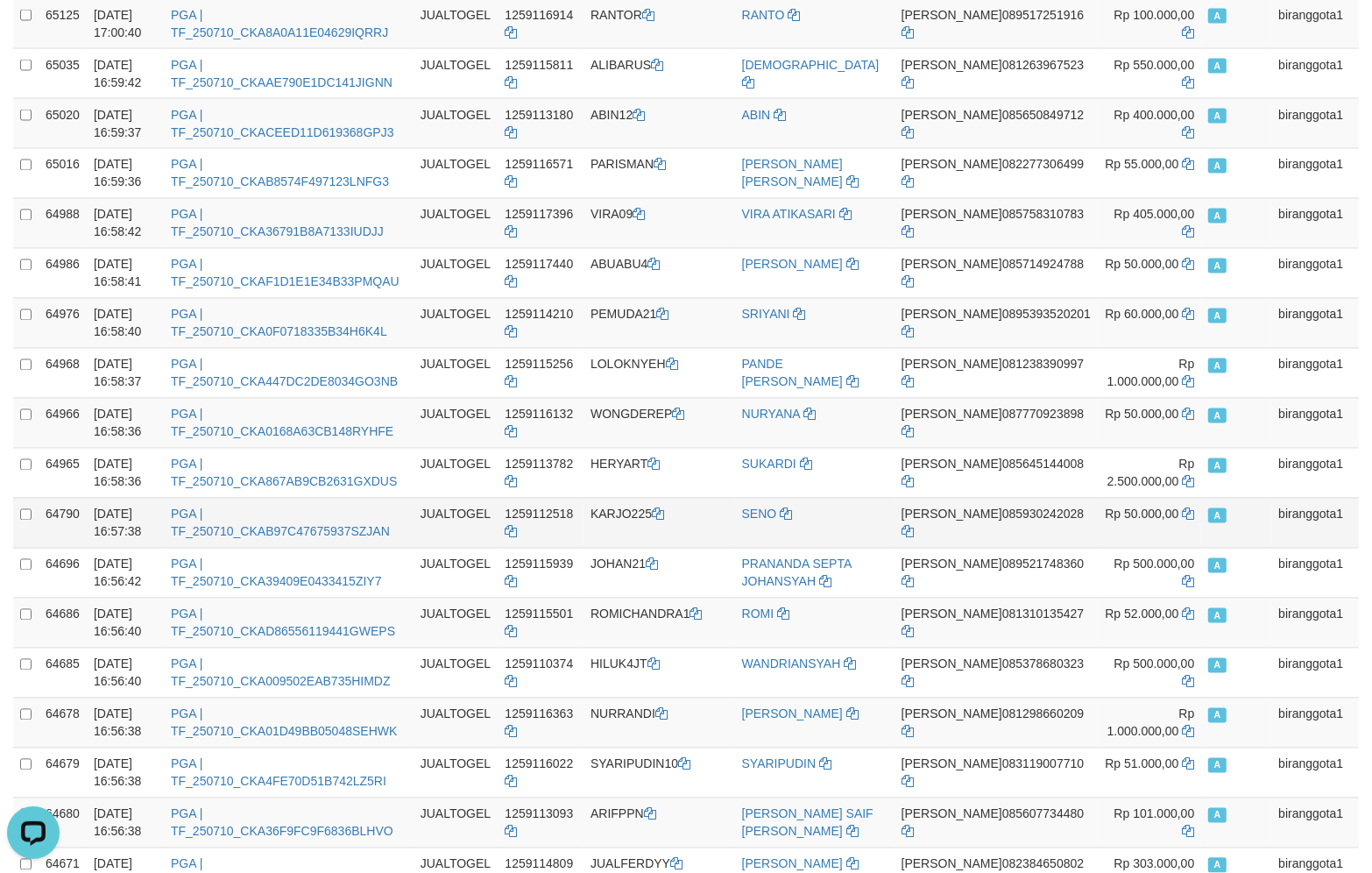 scroll, scrollTop: 2580, scrollLeft: 0, axis: vertical 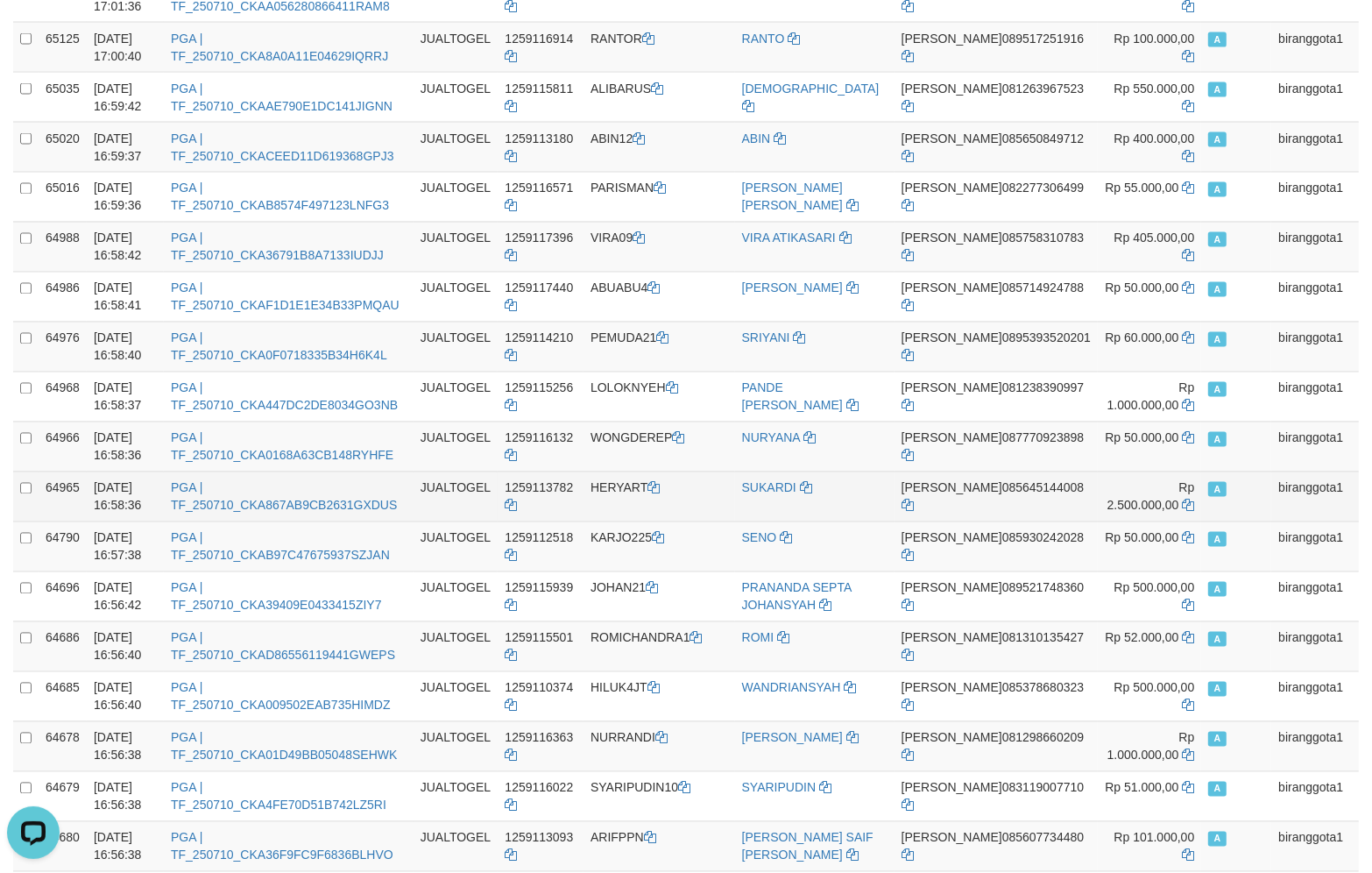 click on "HERYART" at bounding box center (659, 496) 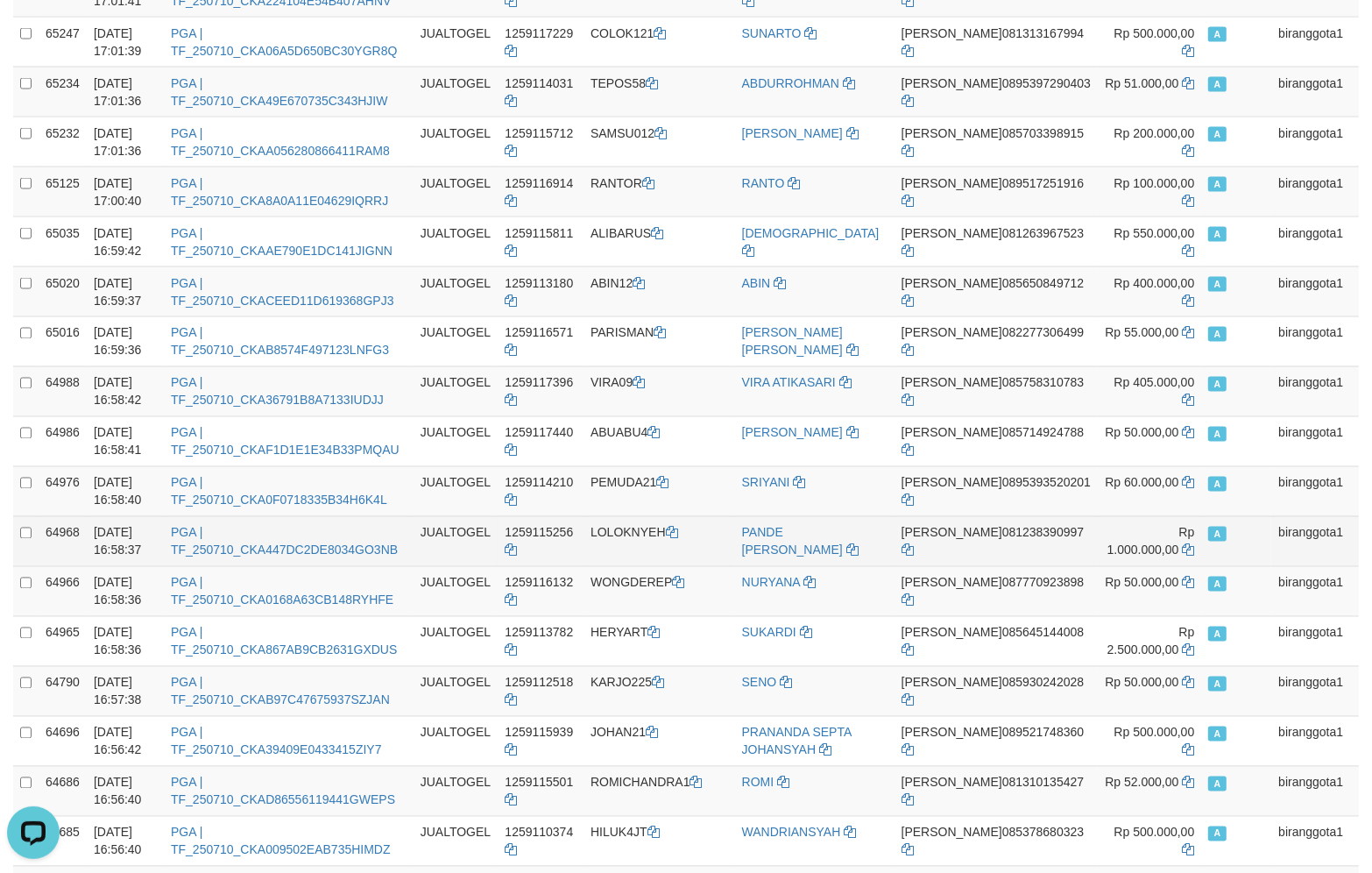 scroll, scrollTop: 2434, scrollLeft: 0, axis: vertical 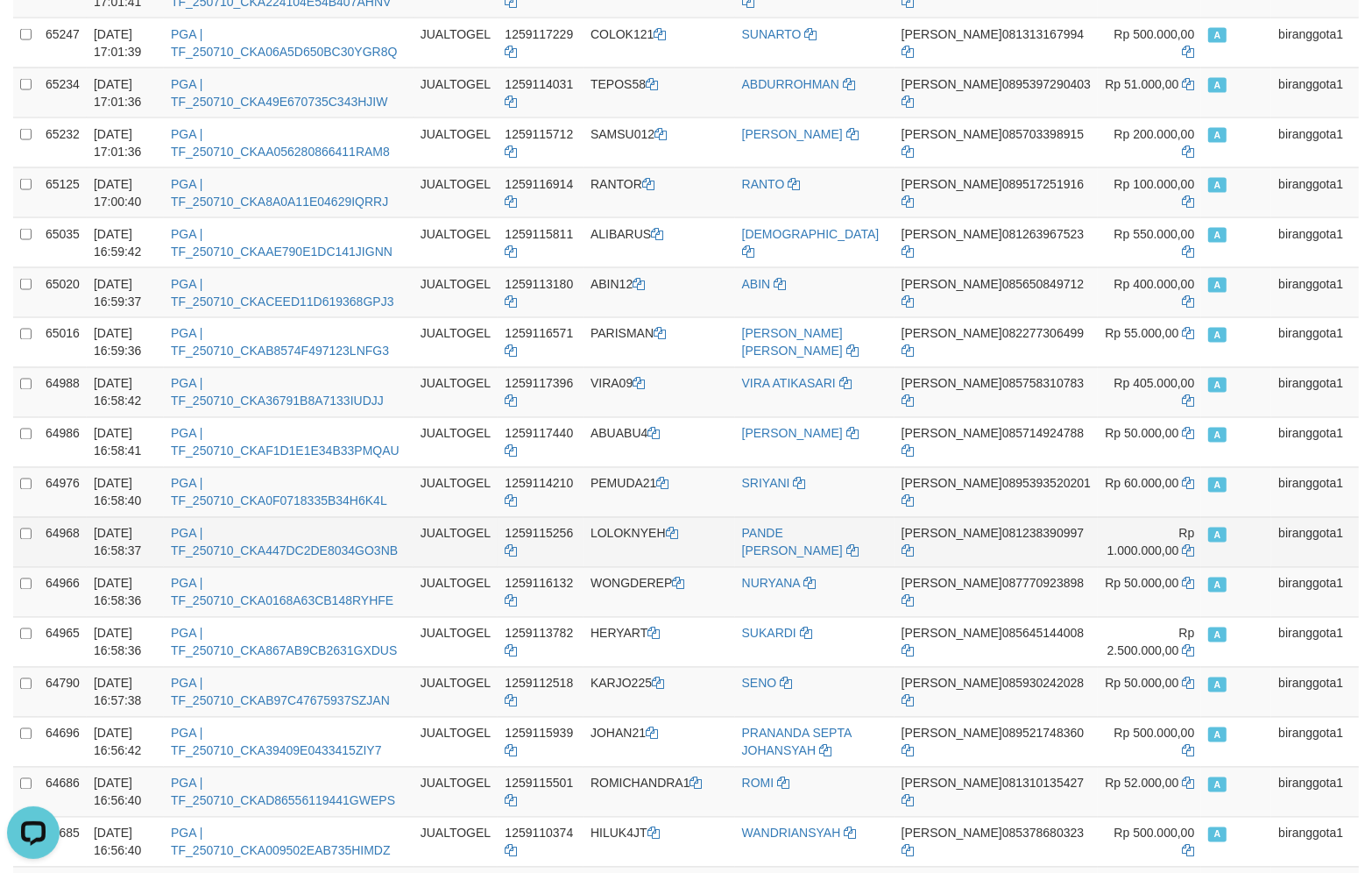 click on "LOLOKNYEH" at bounding box center [659, 542] 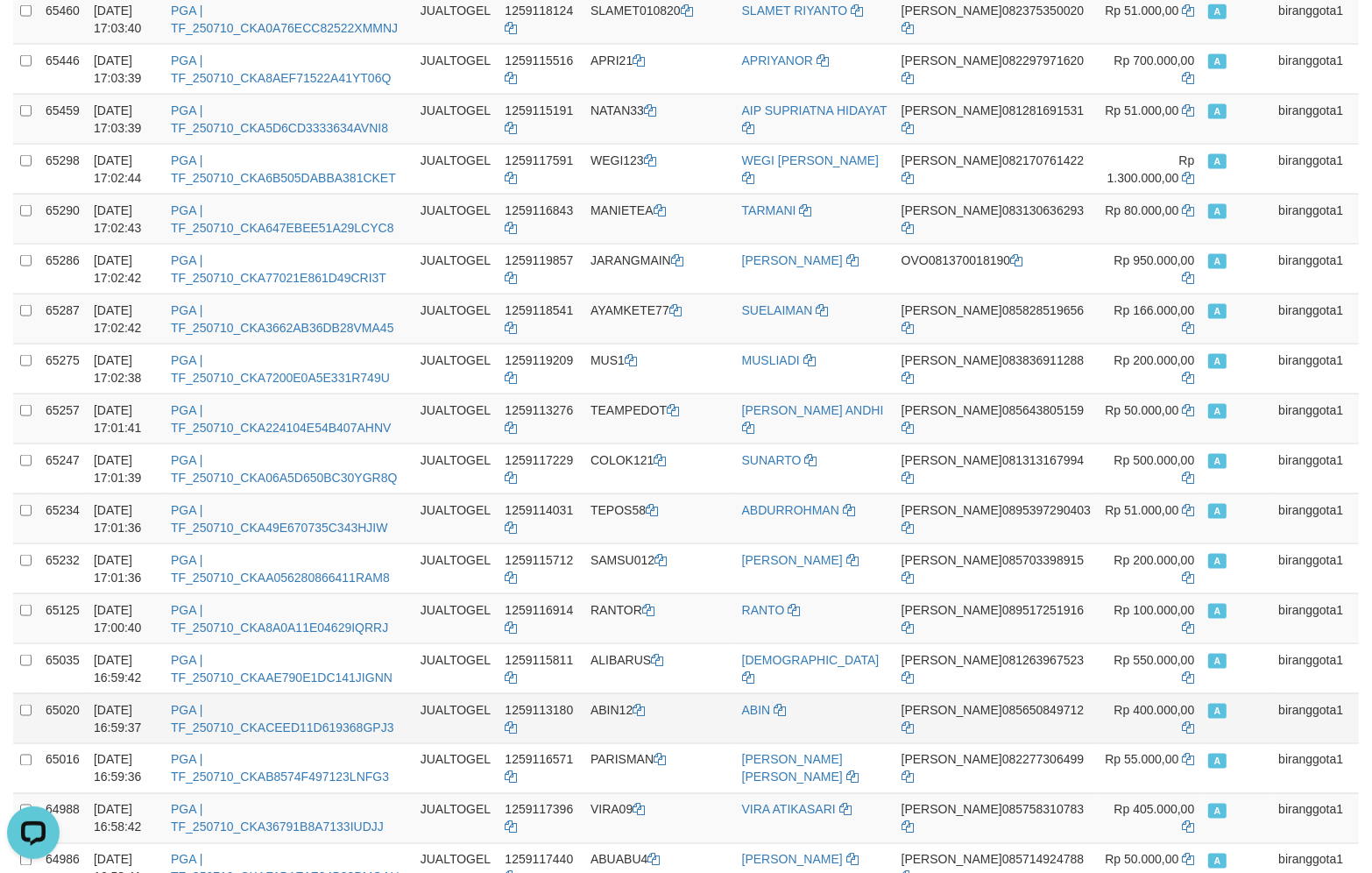 scroll, scrollTop: 1996, scrollLeft: 0, axis: vertical 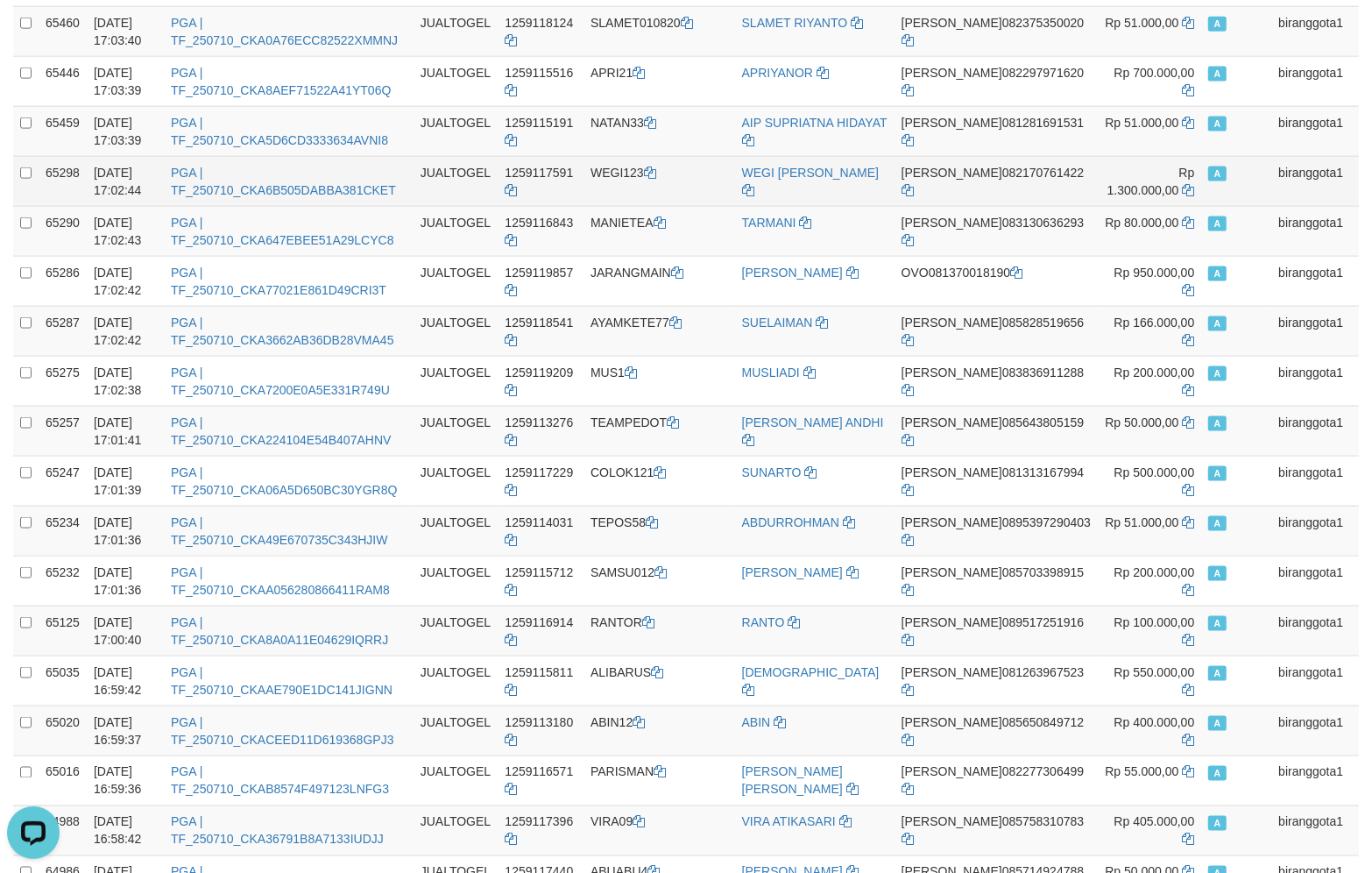 click on "WEGI123" at bounding box center [659, 181] 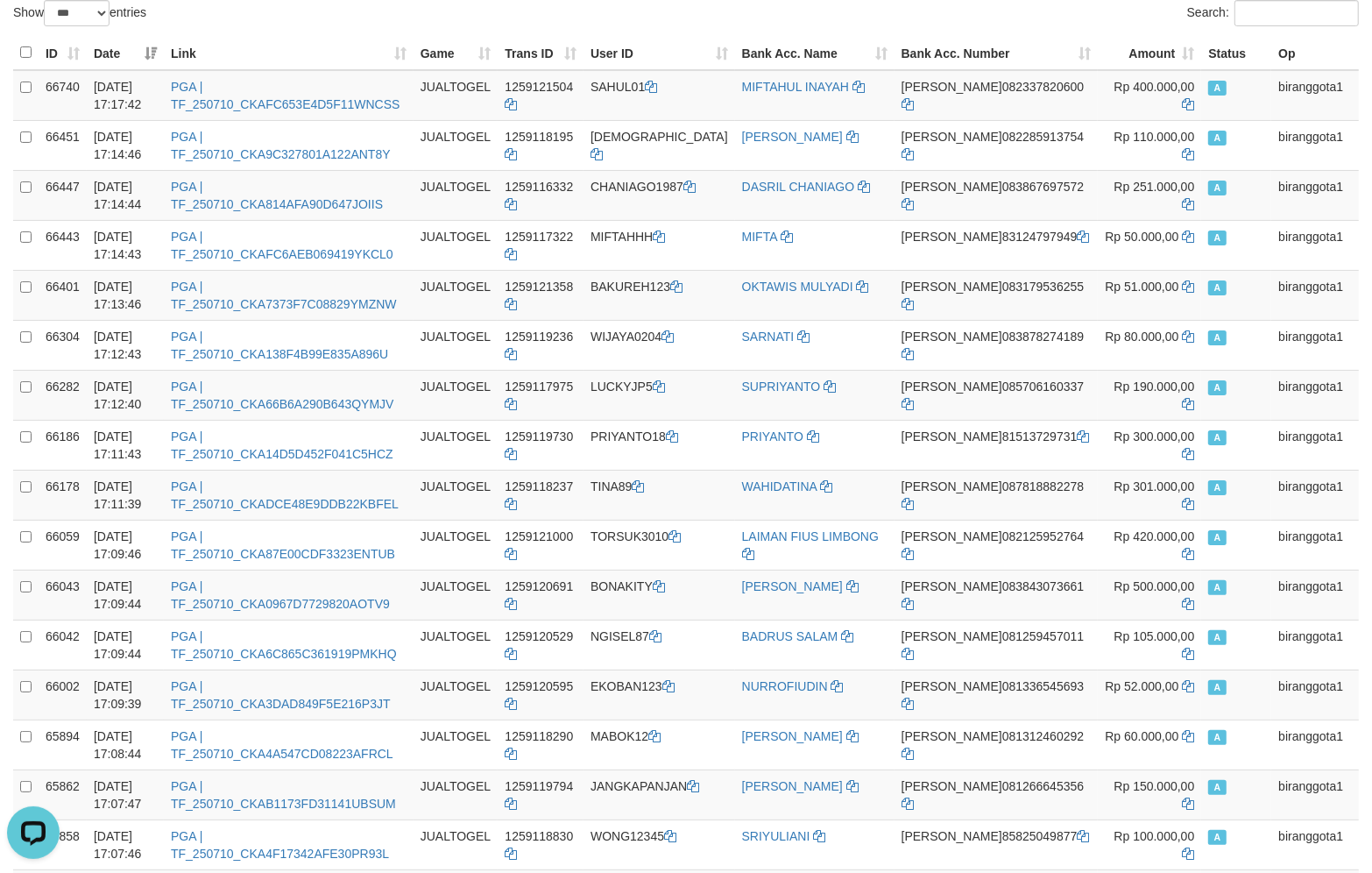 scroll, scrollTop: 146, scrollLeft: 0, axis: vertical 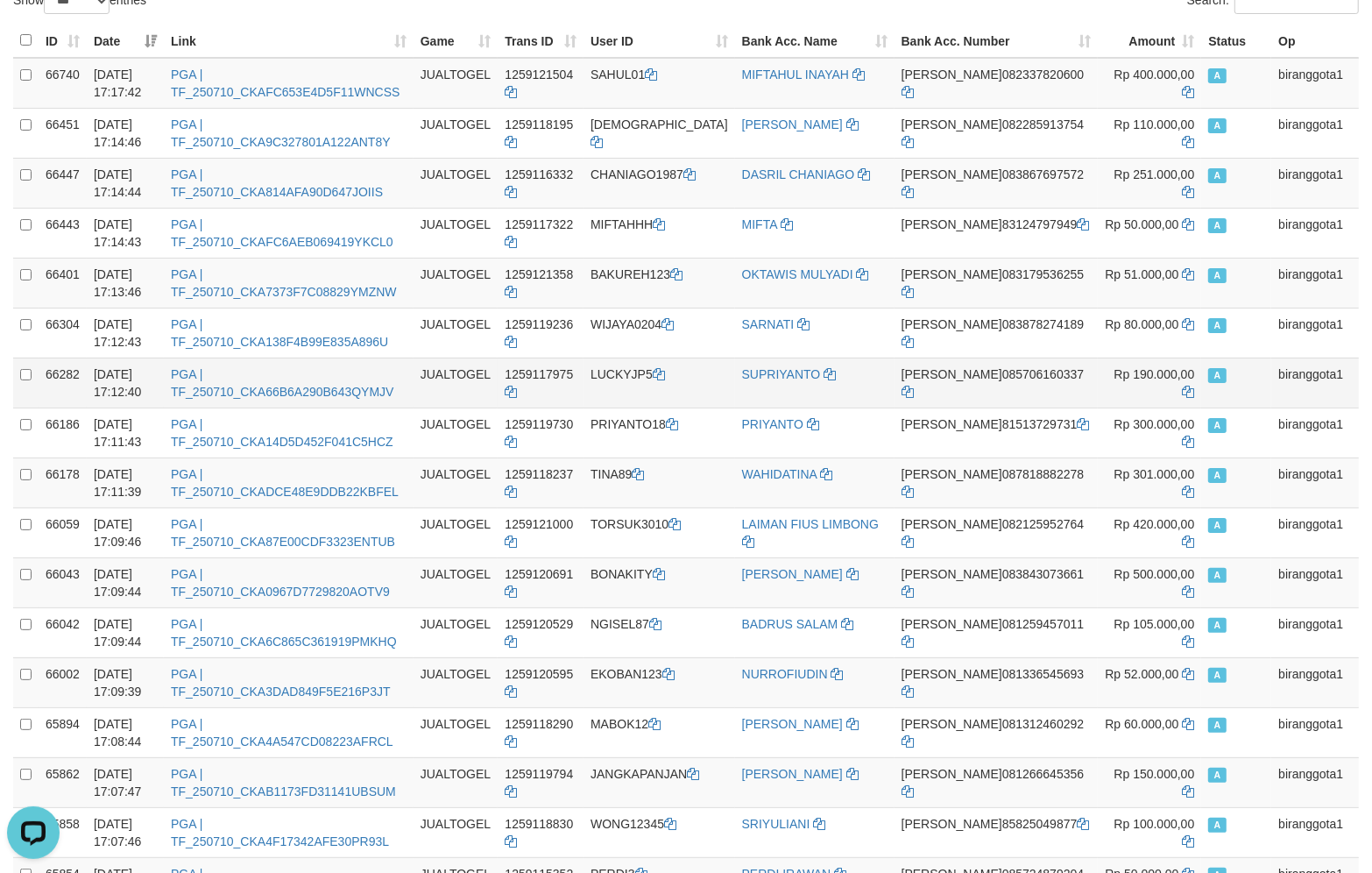 click on "SUPRIYANTO" at bounding box center [815, 382] 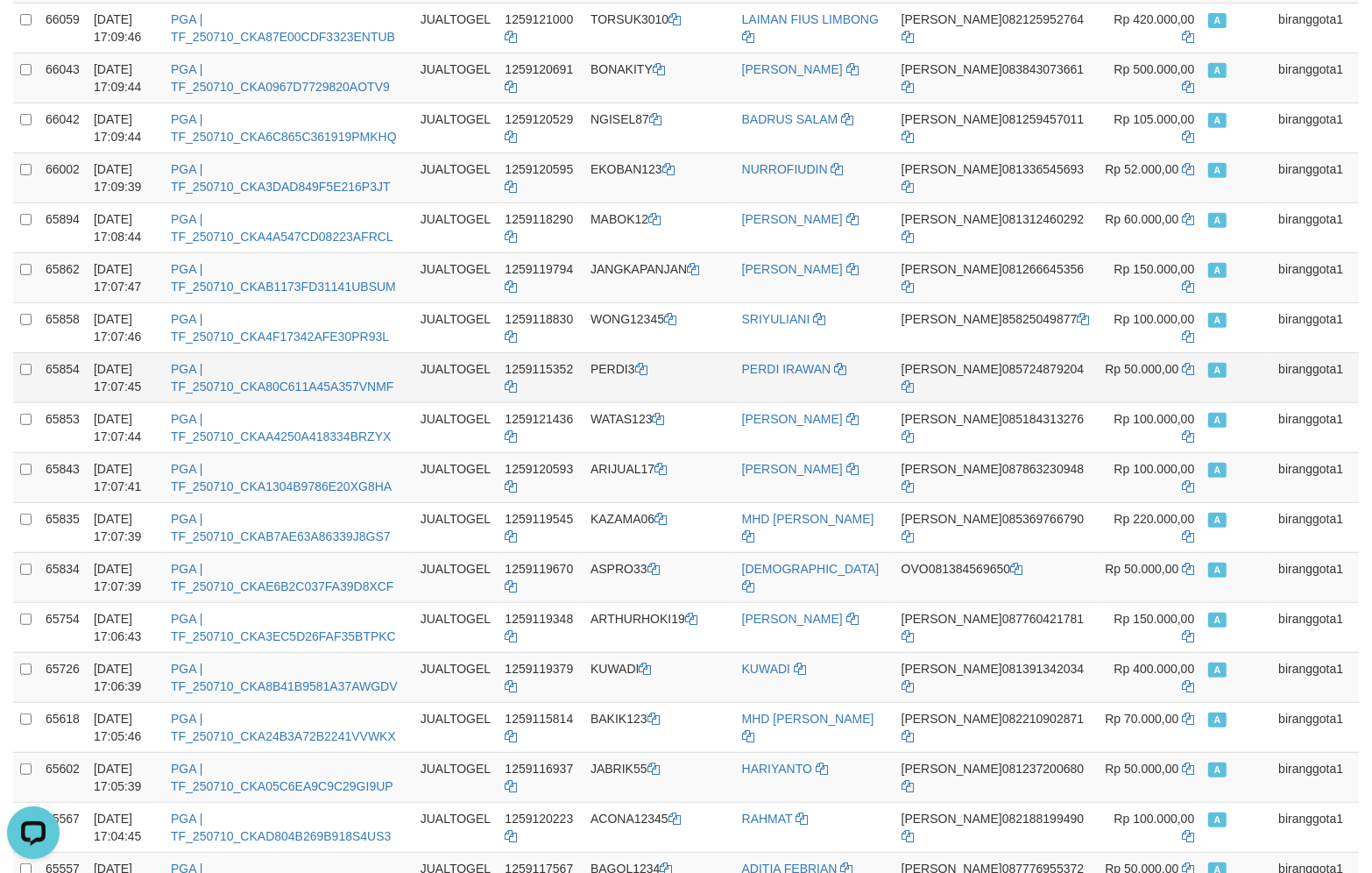 click on "PERDI3" at bounding box center (659, 377) 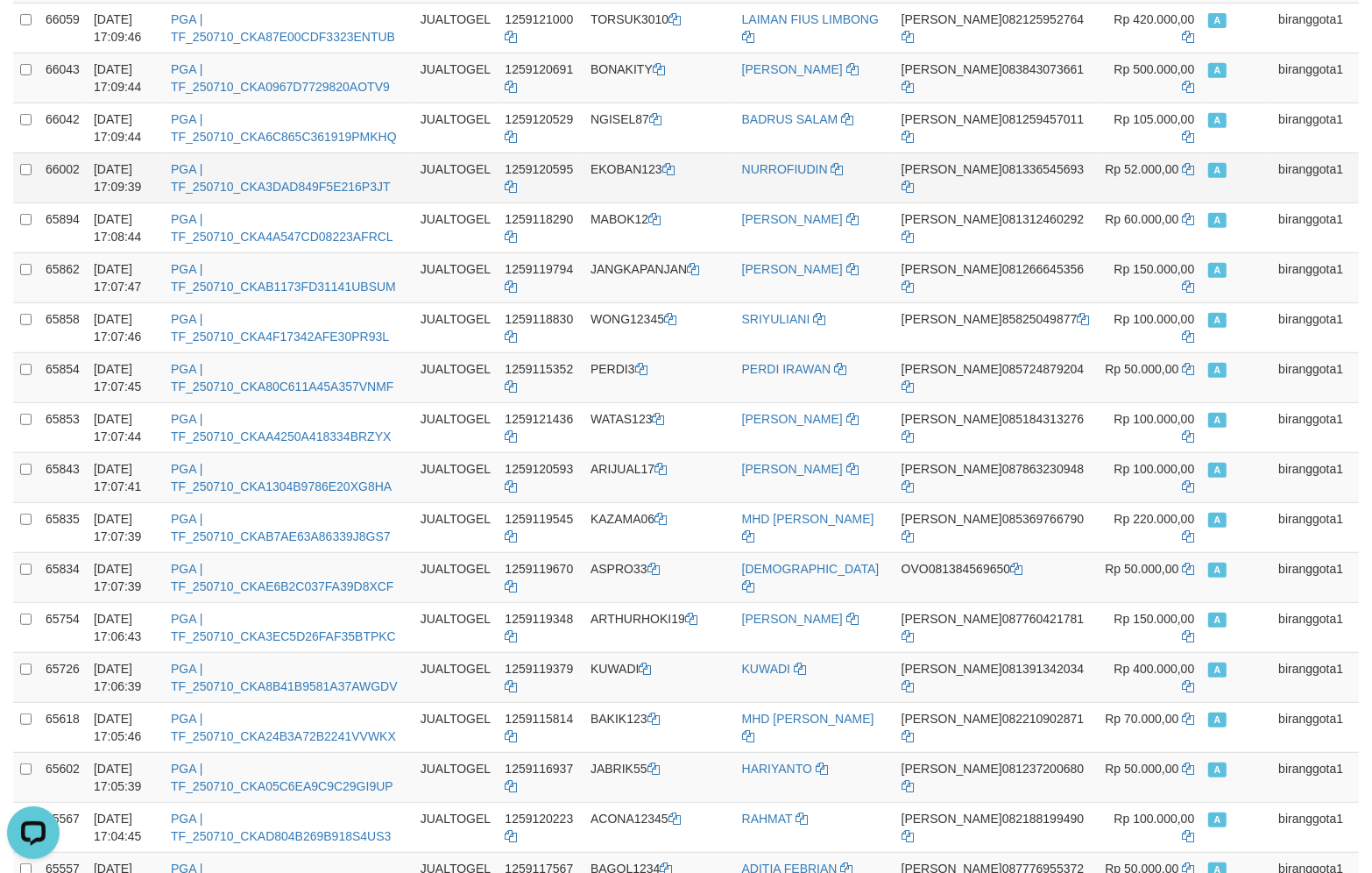 click on "A" at bounding box center (1236, 177) 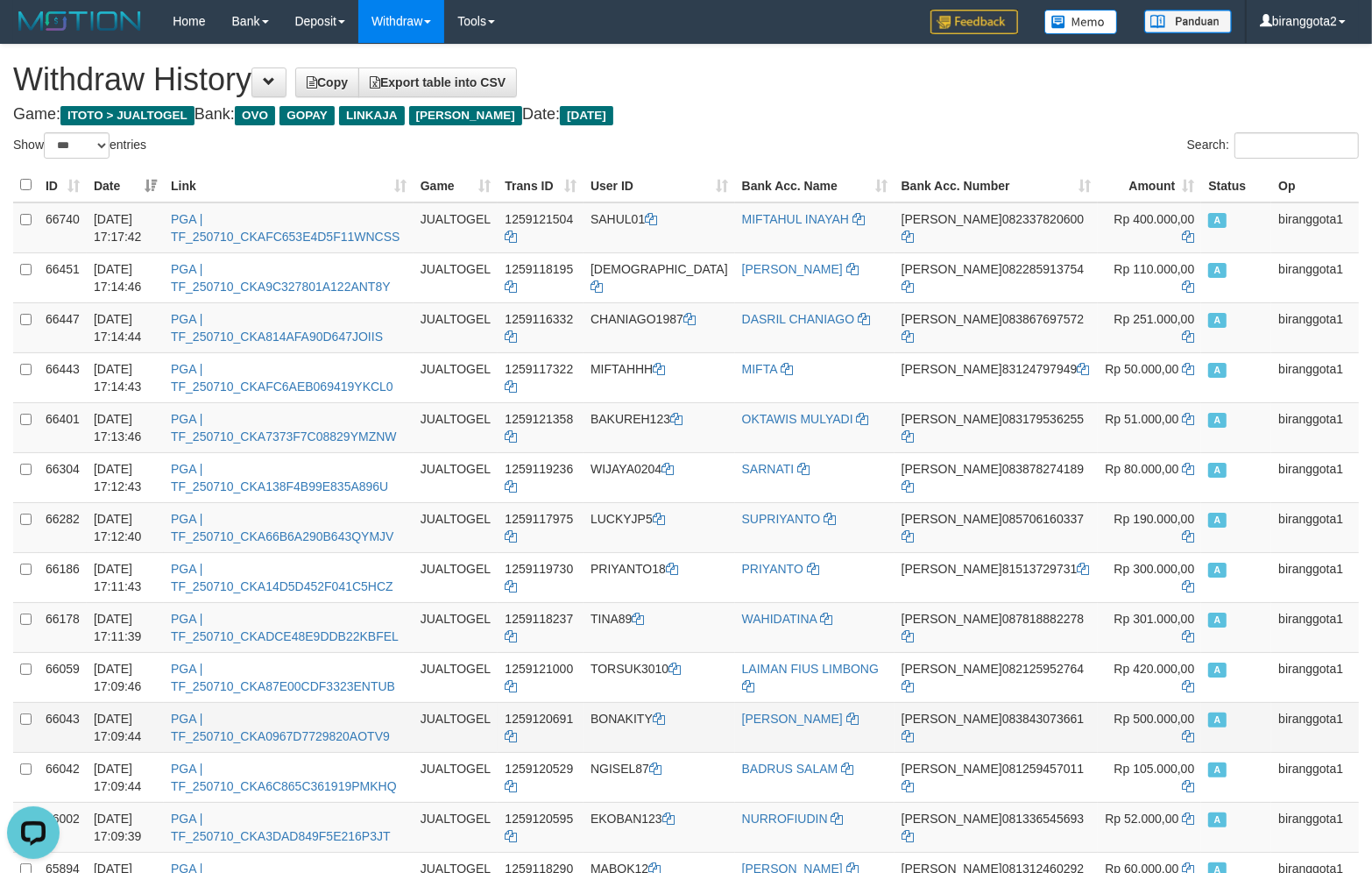scroll, scrollTop: 0, scrollLeft: 0, axis: both 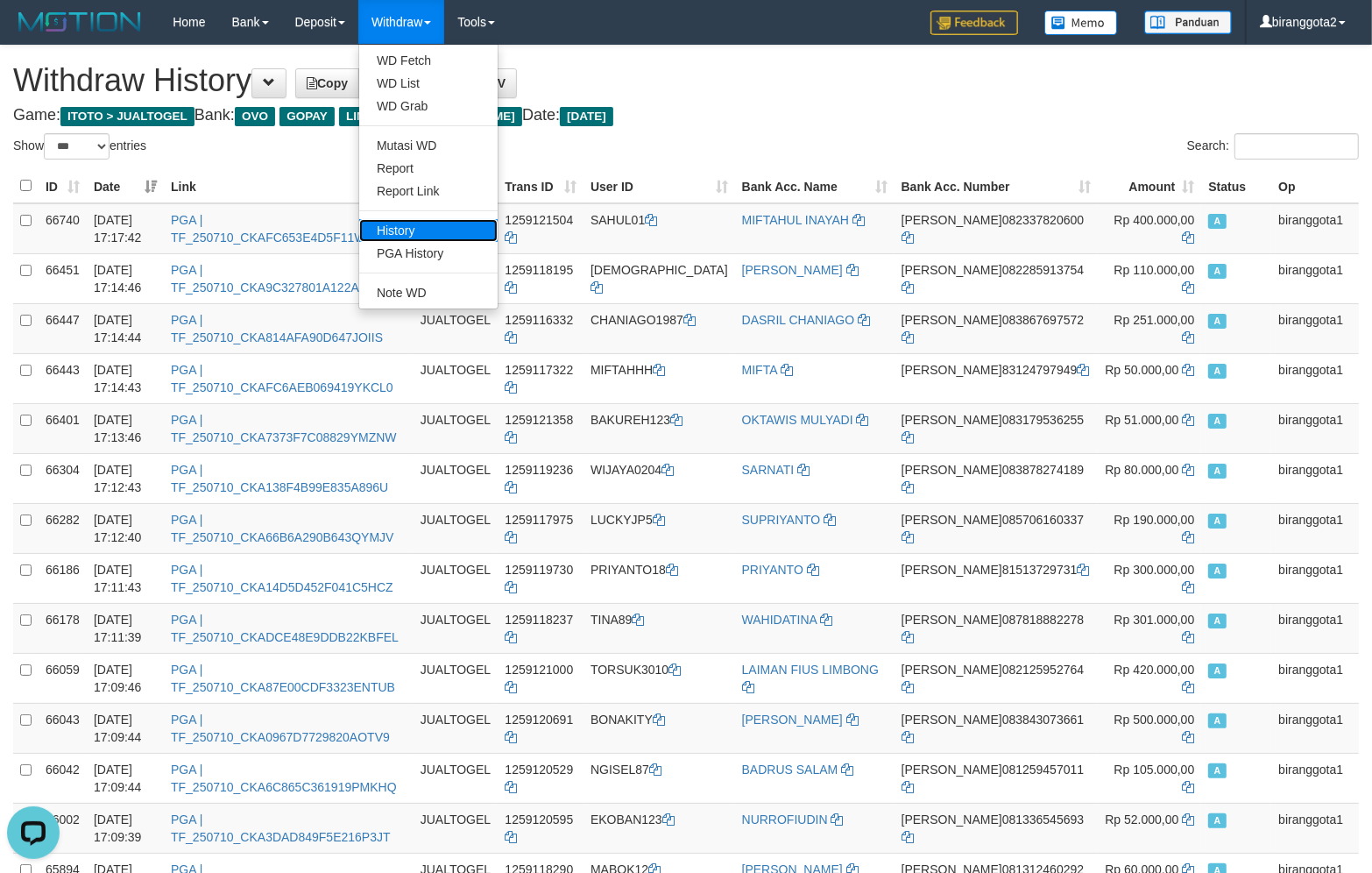 click on "History" at bounding box center [428, 231] 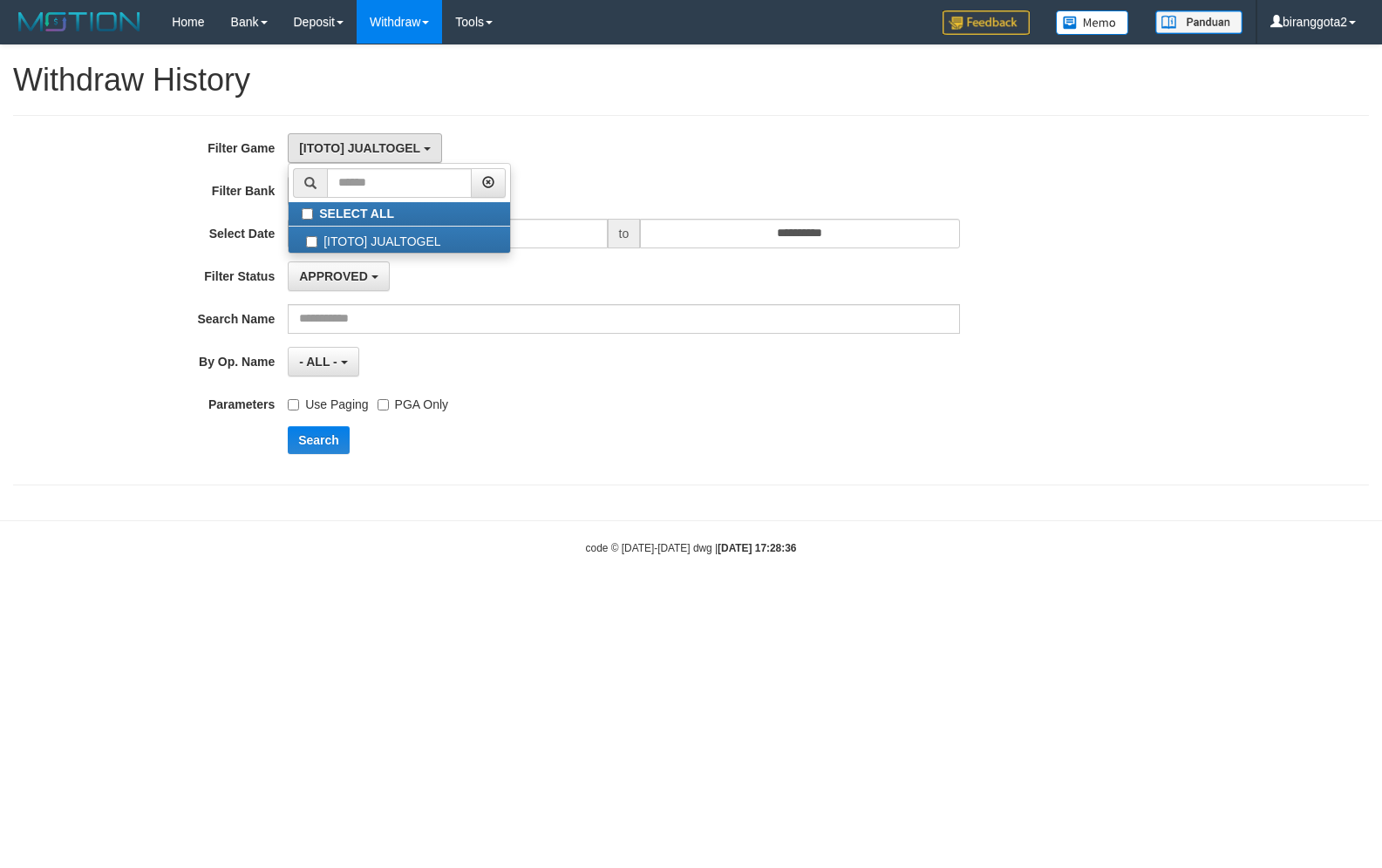 click at bounding box center (623, 319) 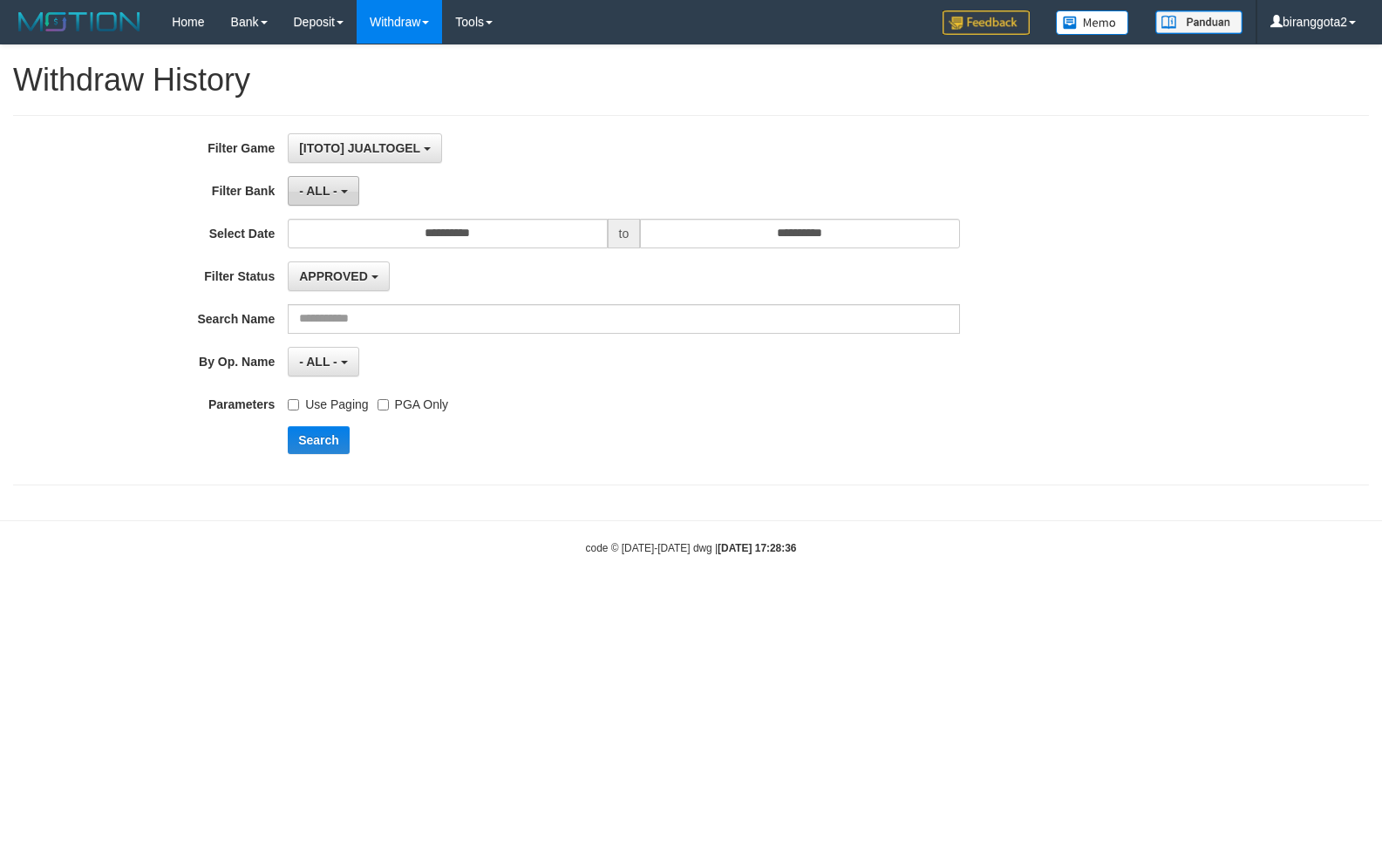 click on "- ALL -" at bounding box center [323, 191] 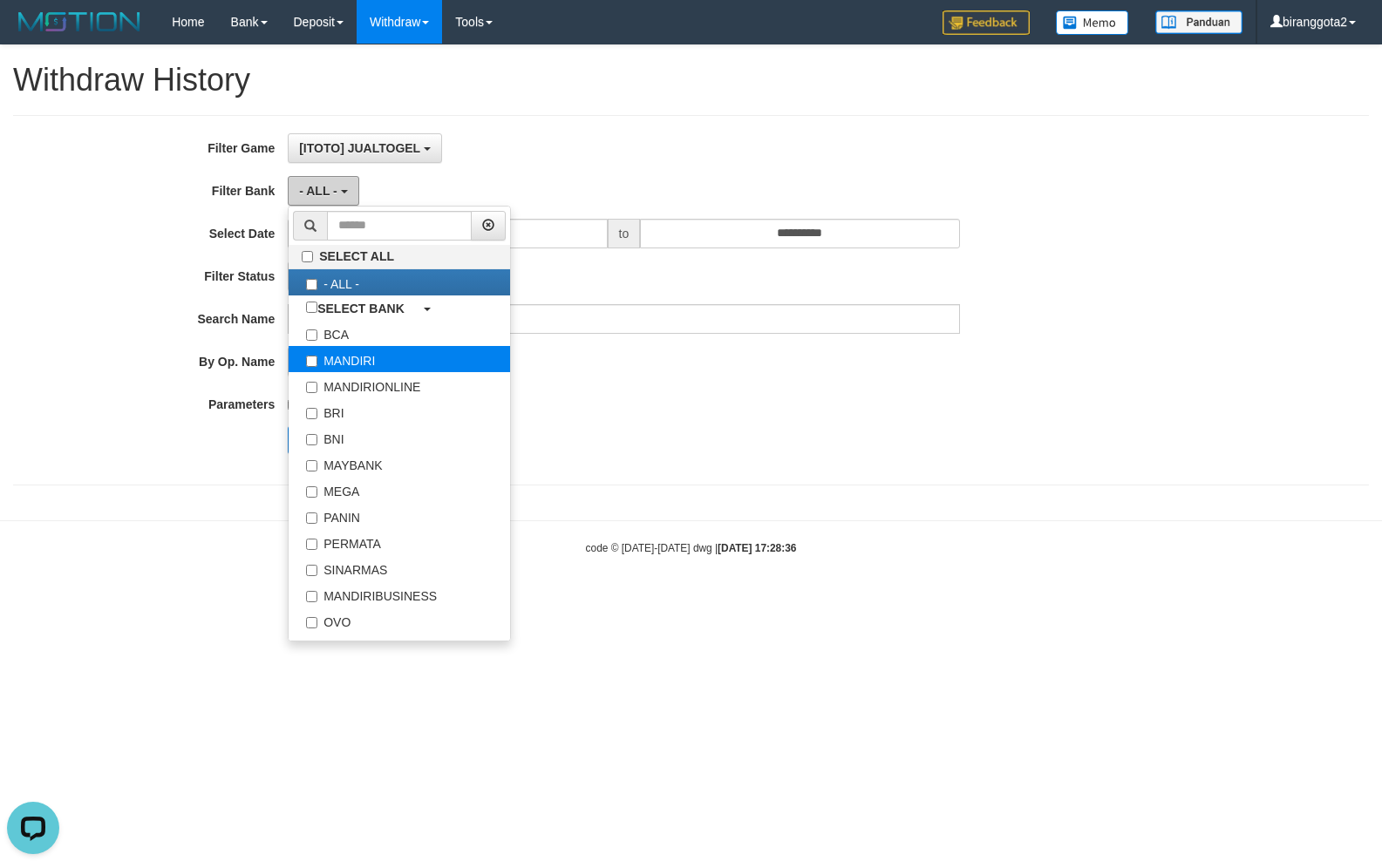 scroll, scrollTop: 0, scrollLeft: 0, axis: both 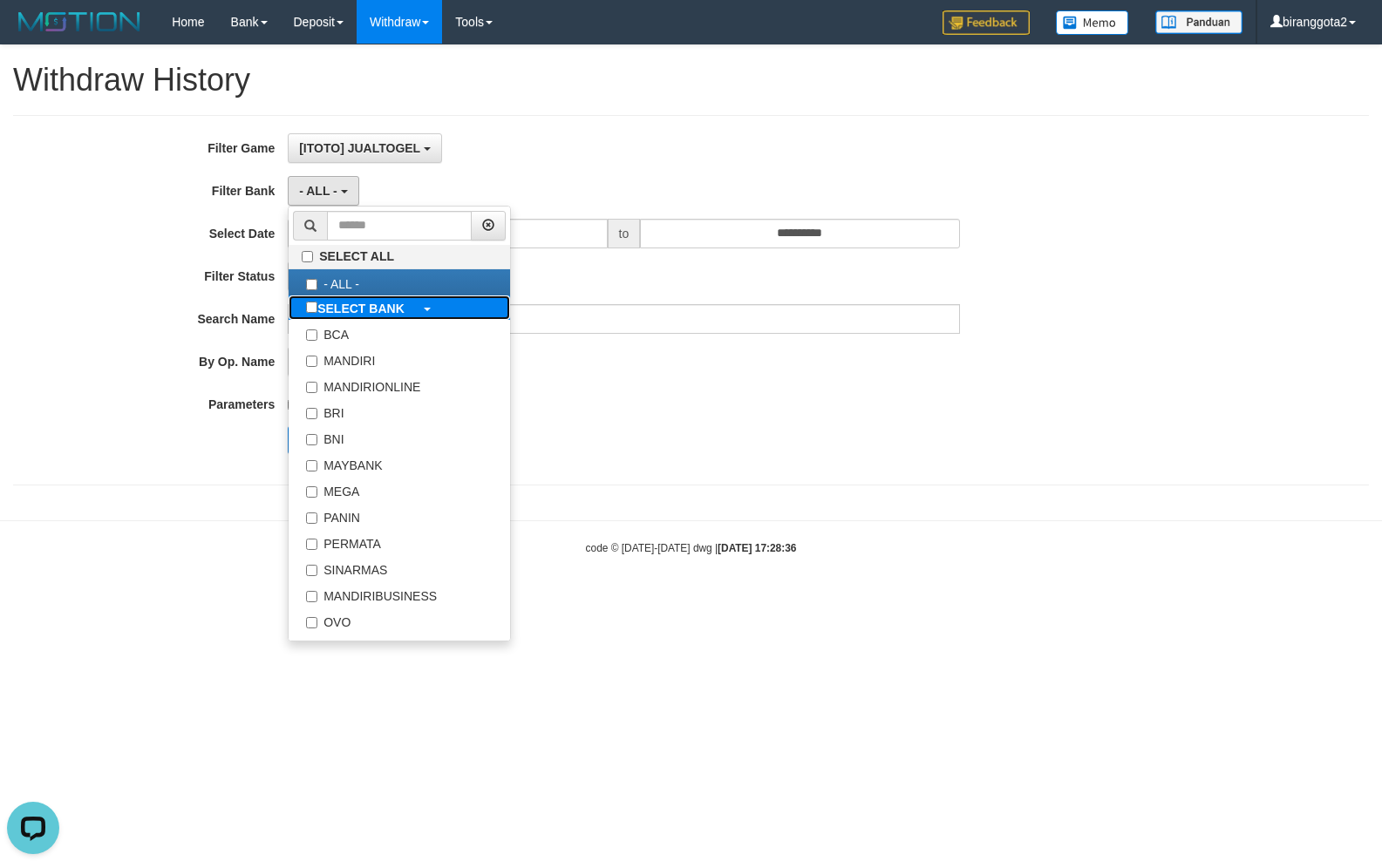 click on "SELECT BANK" at bounding box center (361, 309) 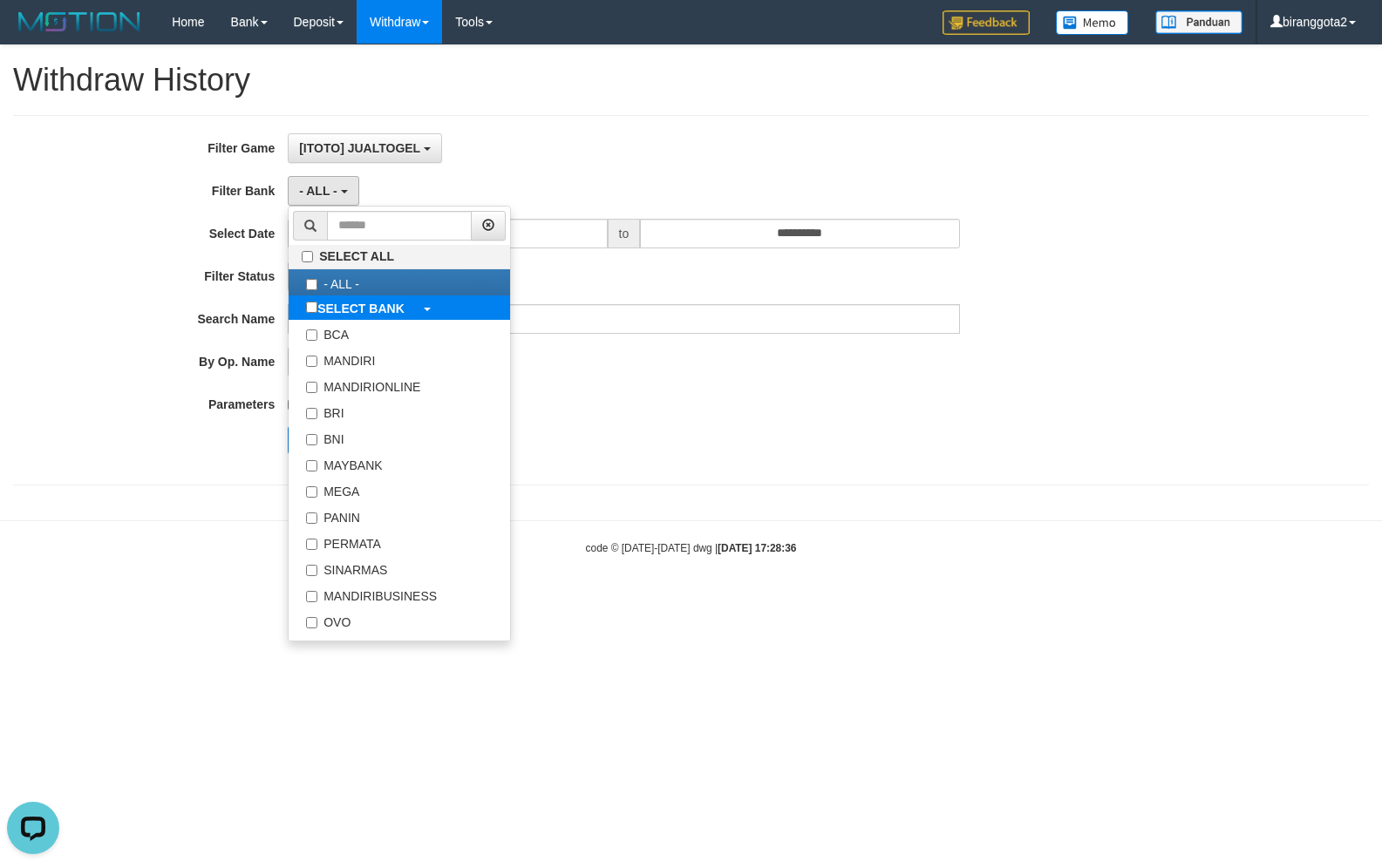 select on "***" 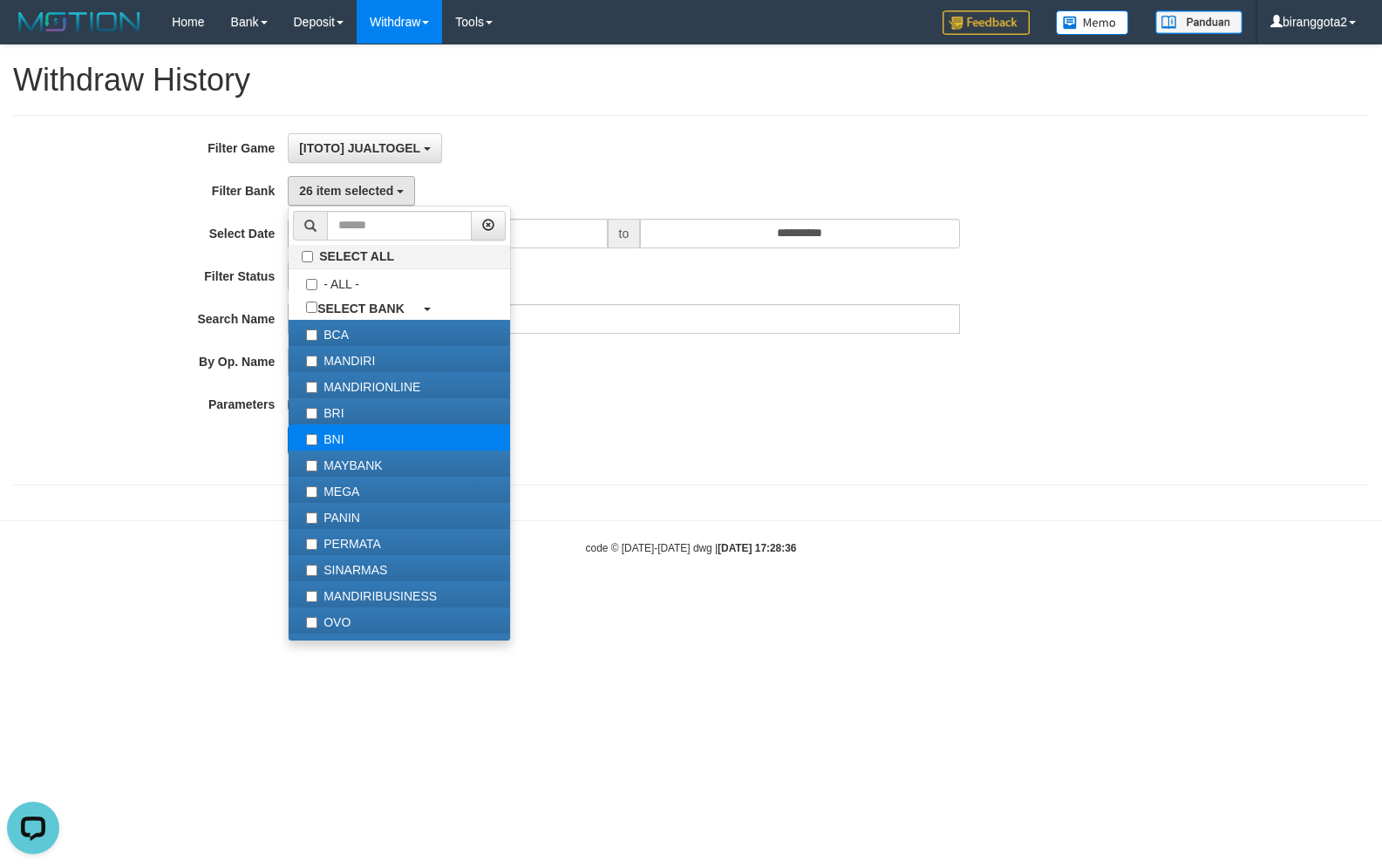 click on "BNI" at bounding box center [399, 437] 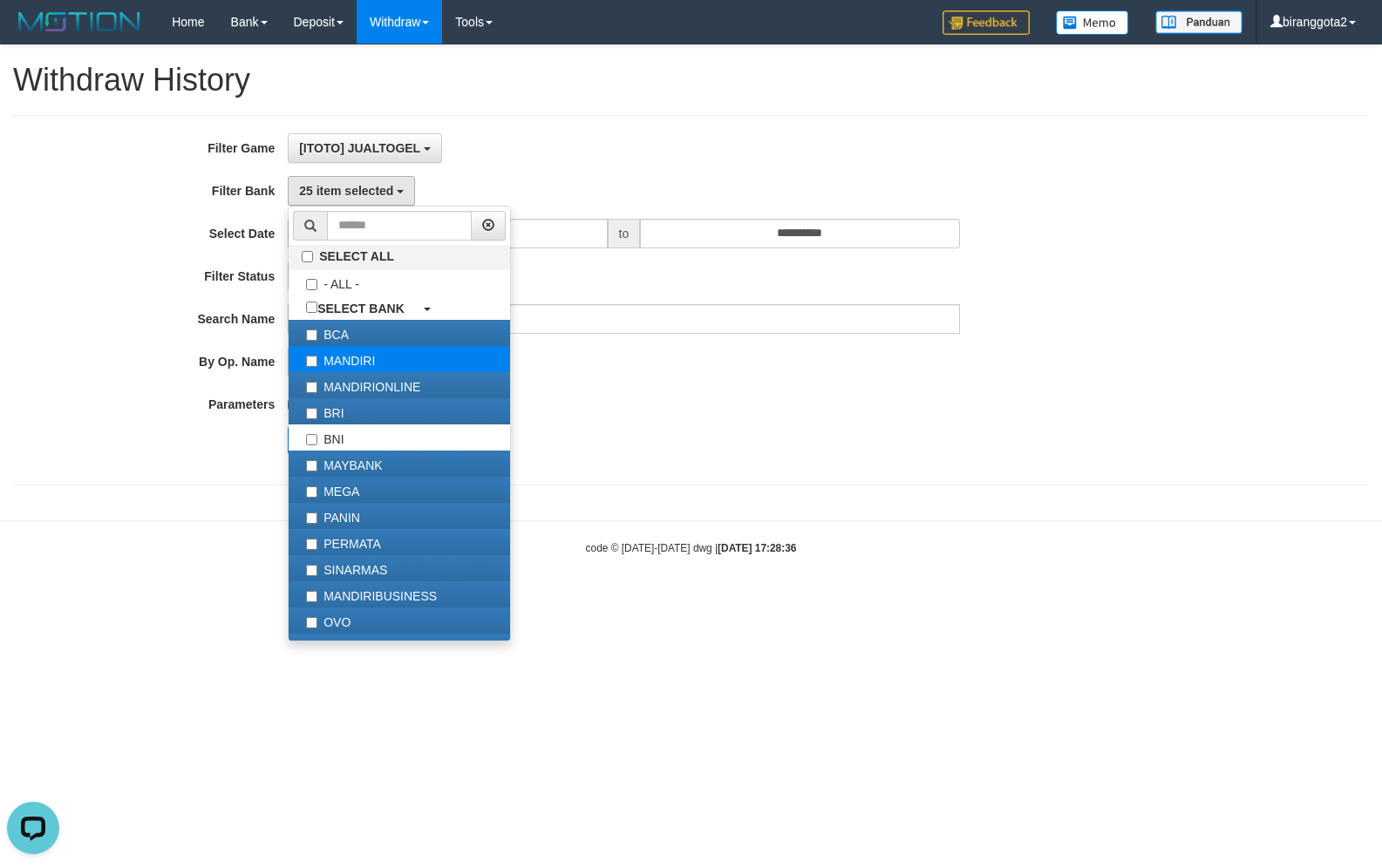 click on "MANDIRI" at bounding box center [399, 359] 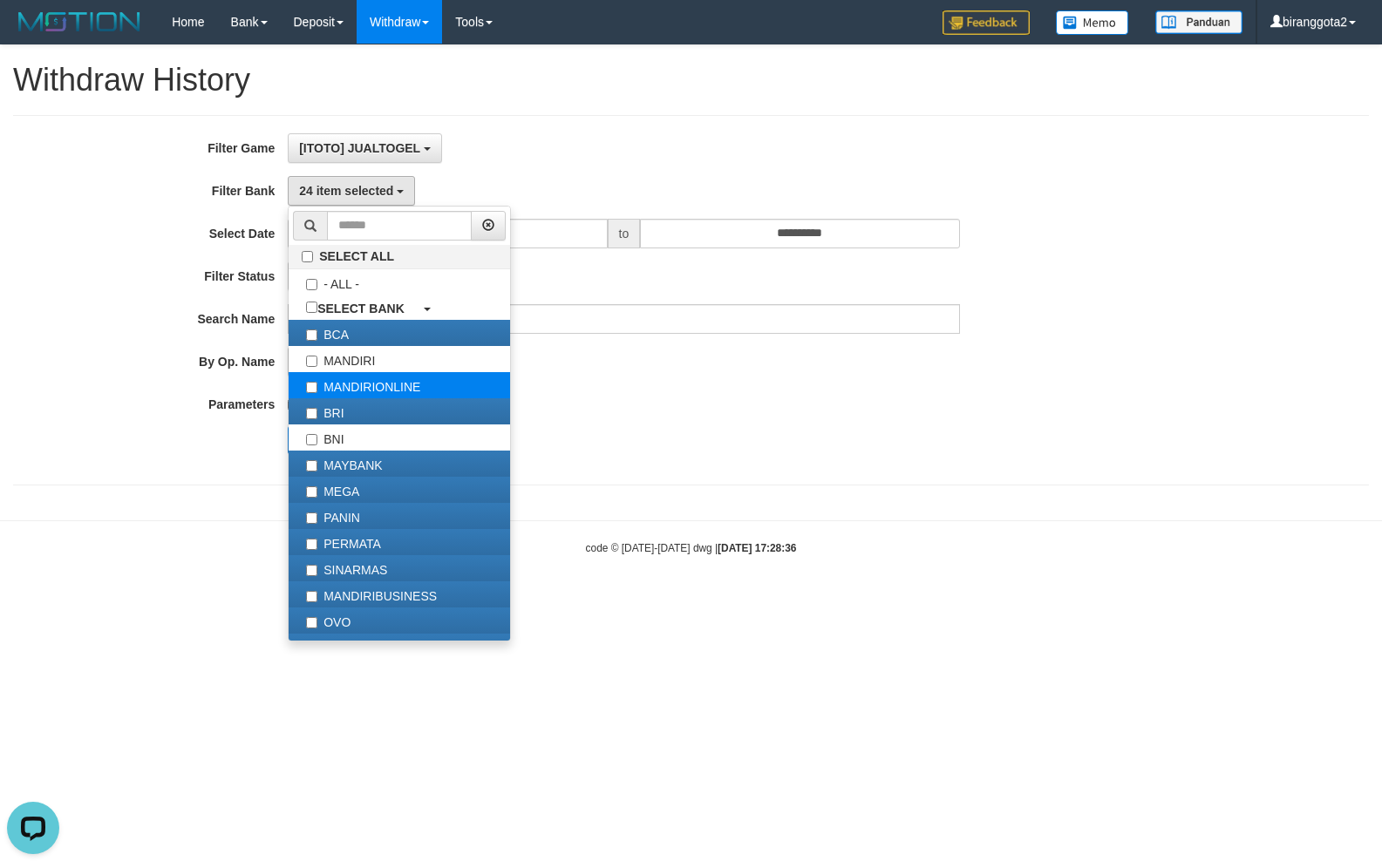 click on "MANDIRIONLINE" at bounding box center [399, 385] 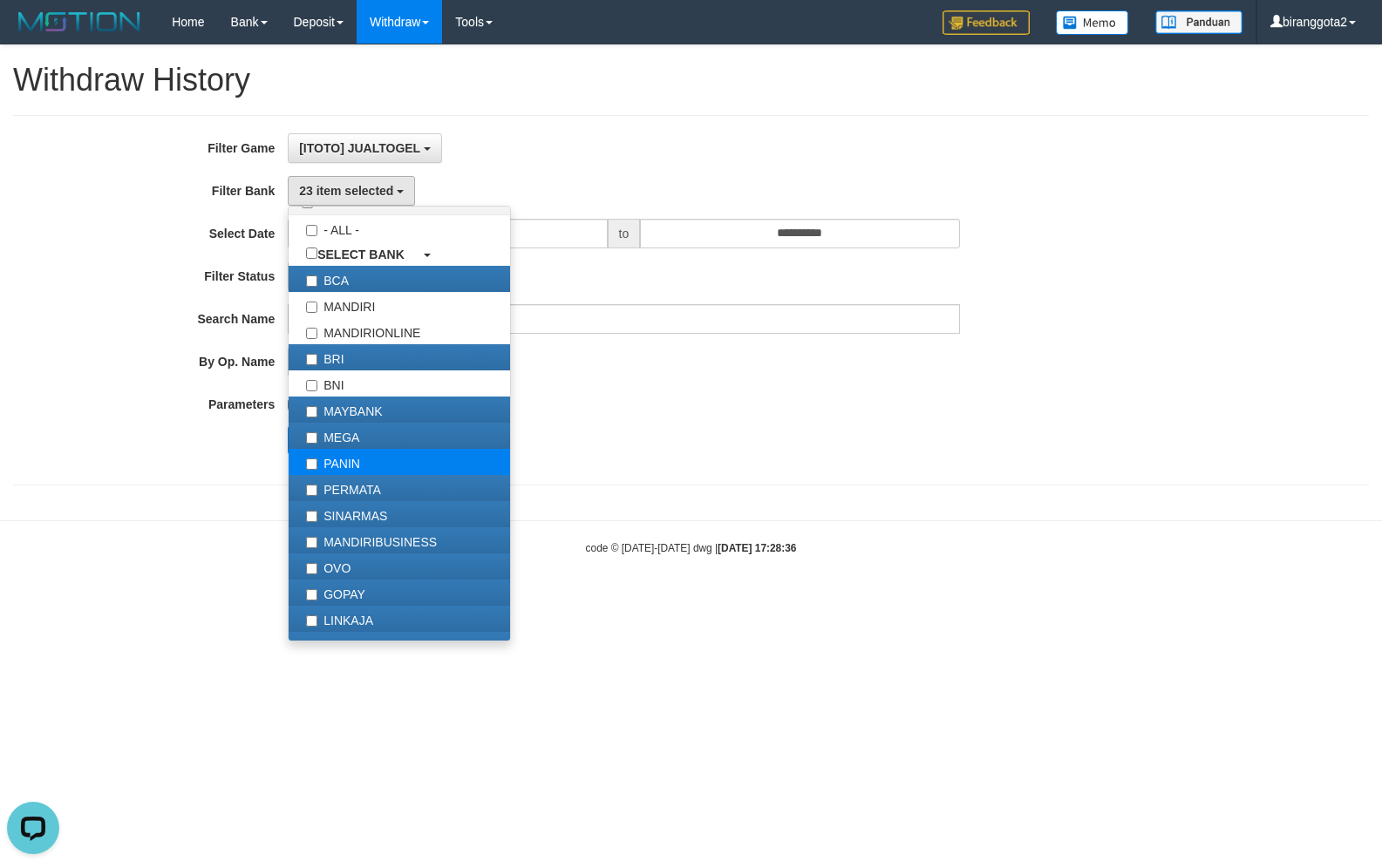 scroll, scrollTop: 0, scrollLeft: 0, axis: both 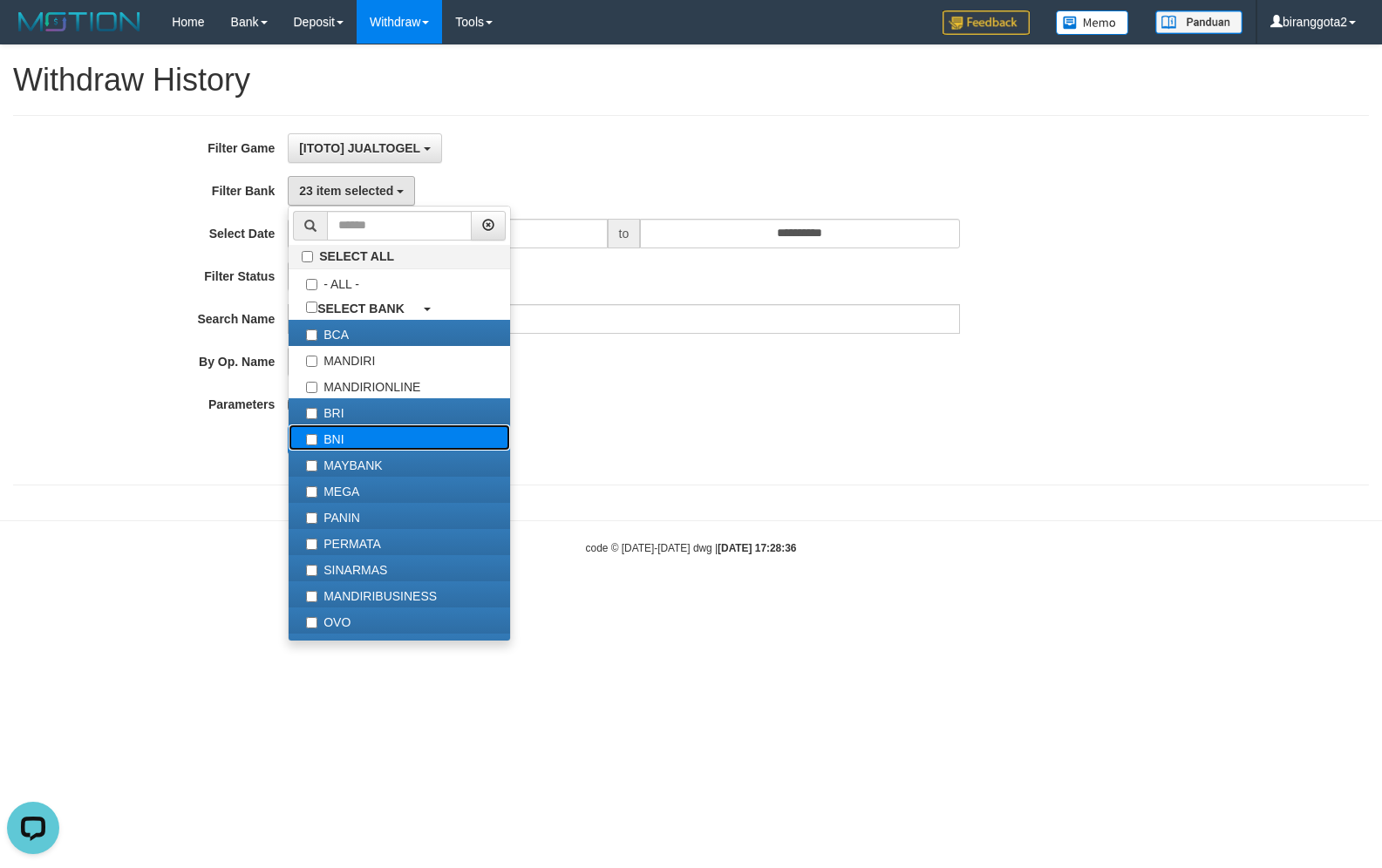 click on "BNI" at bounding box center (399, 437) 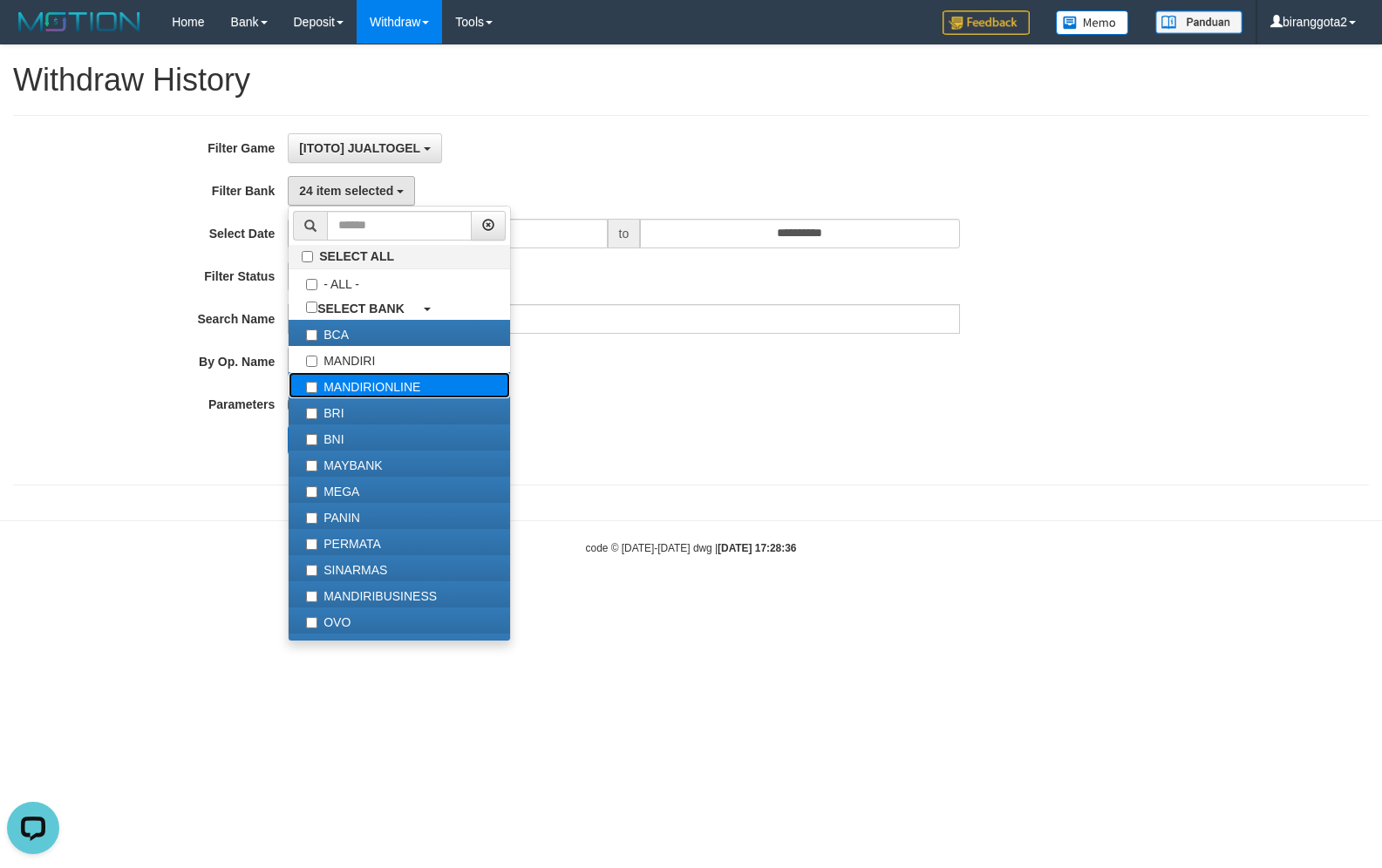 click on "MANDIRIONLINE" at bounding box center (399, 385) 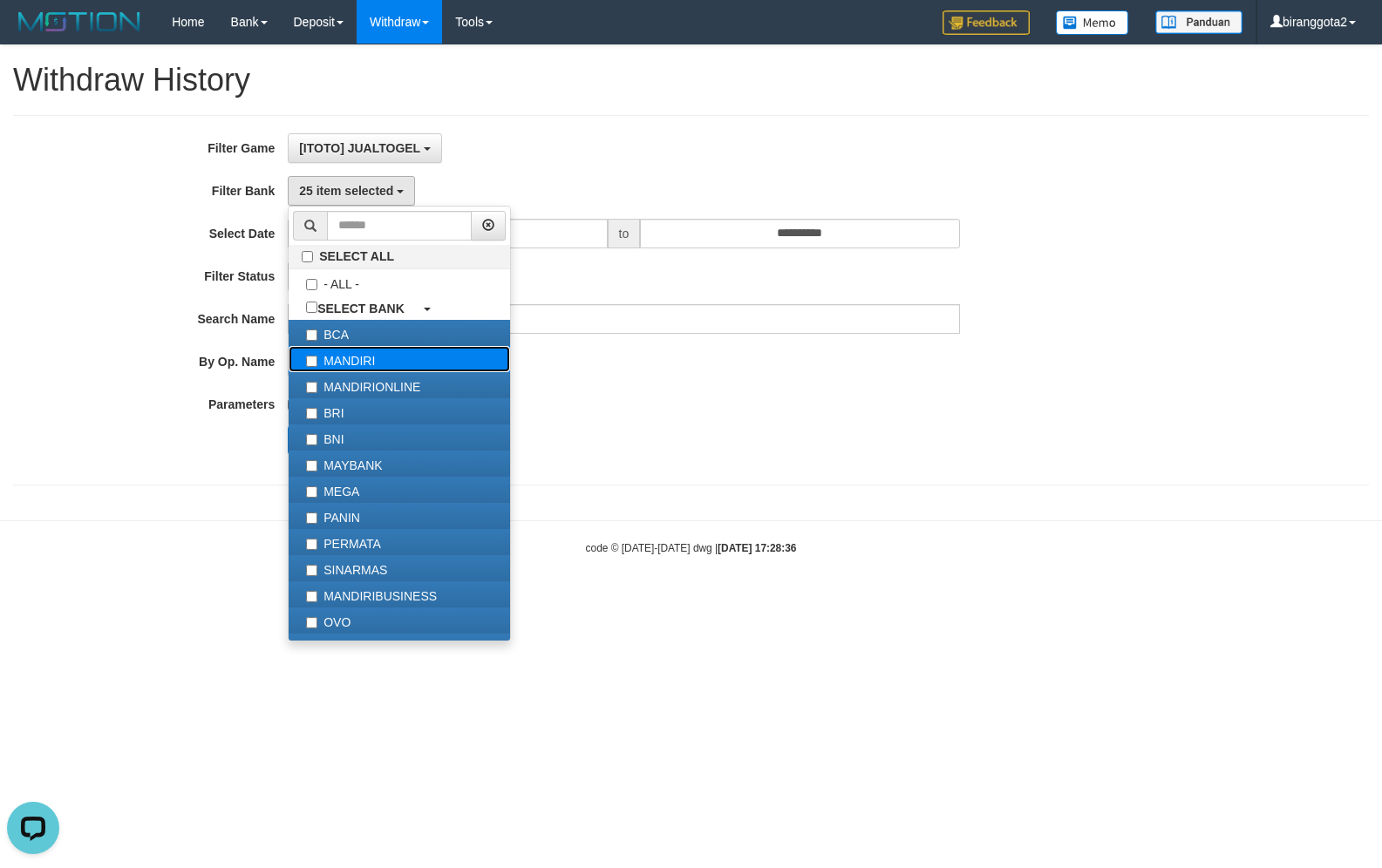 click on "MANDIRI" at bounding box center [399, 359] 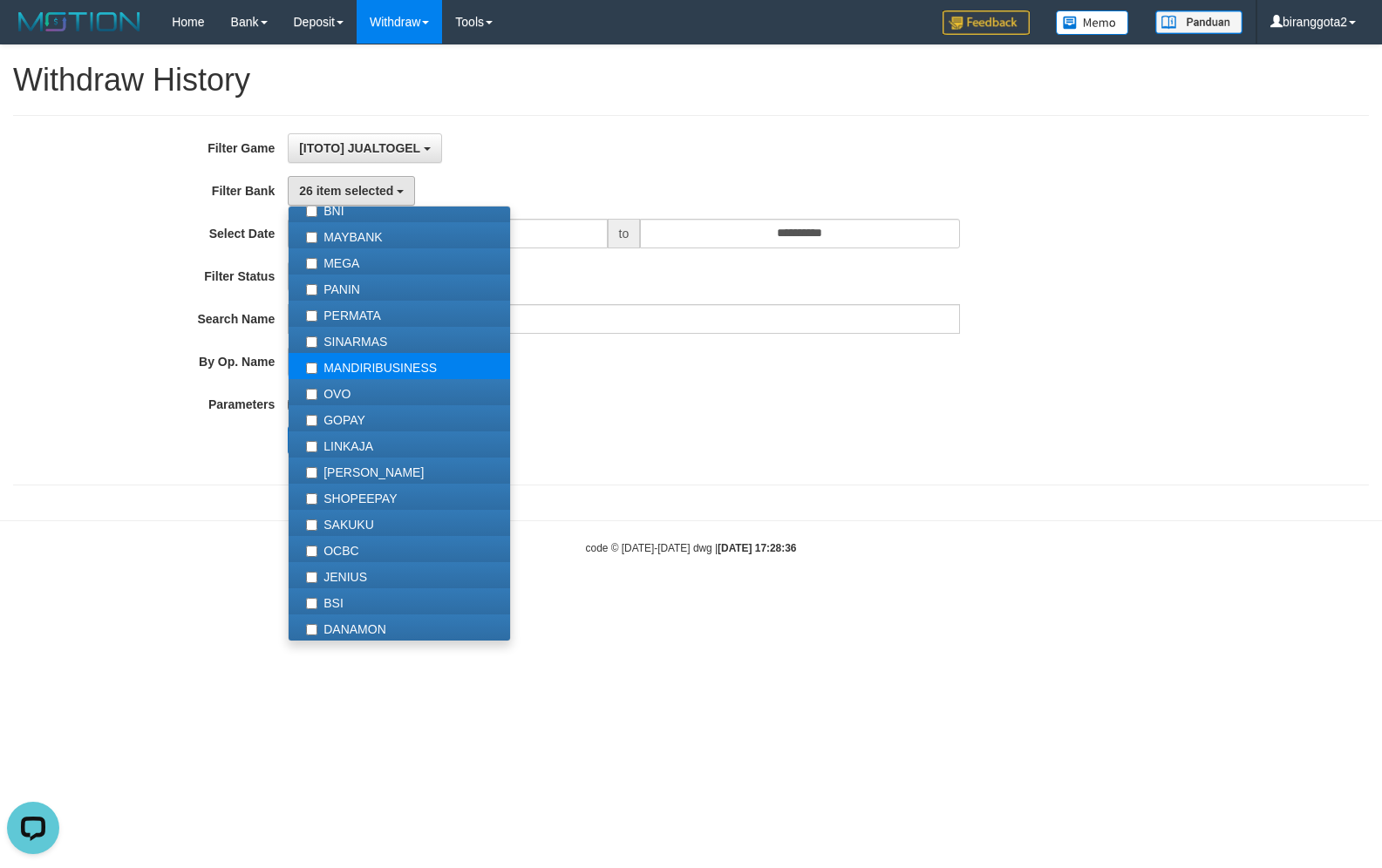 scroll, scrollTop: 290, scrollLeft: 0, axis: vertical 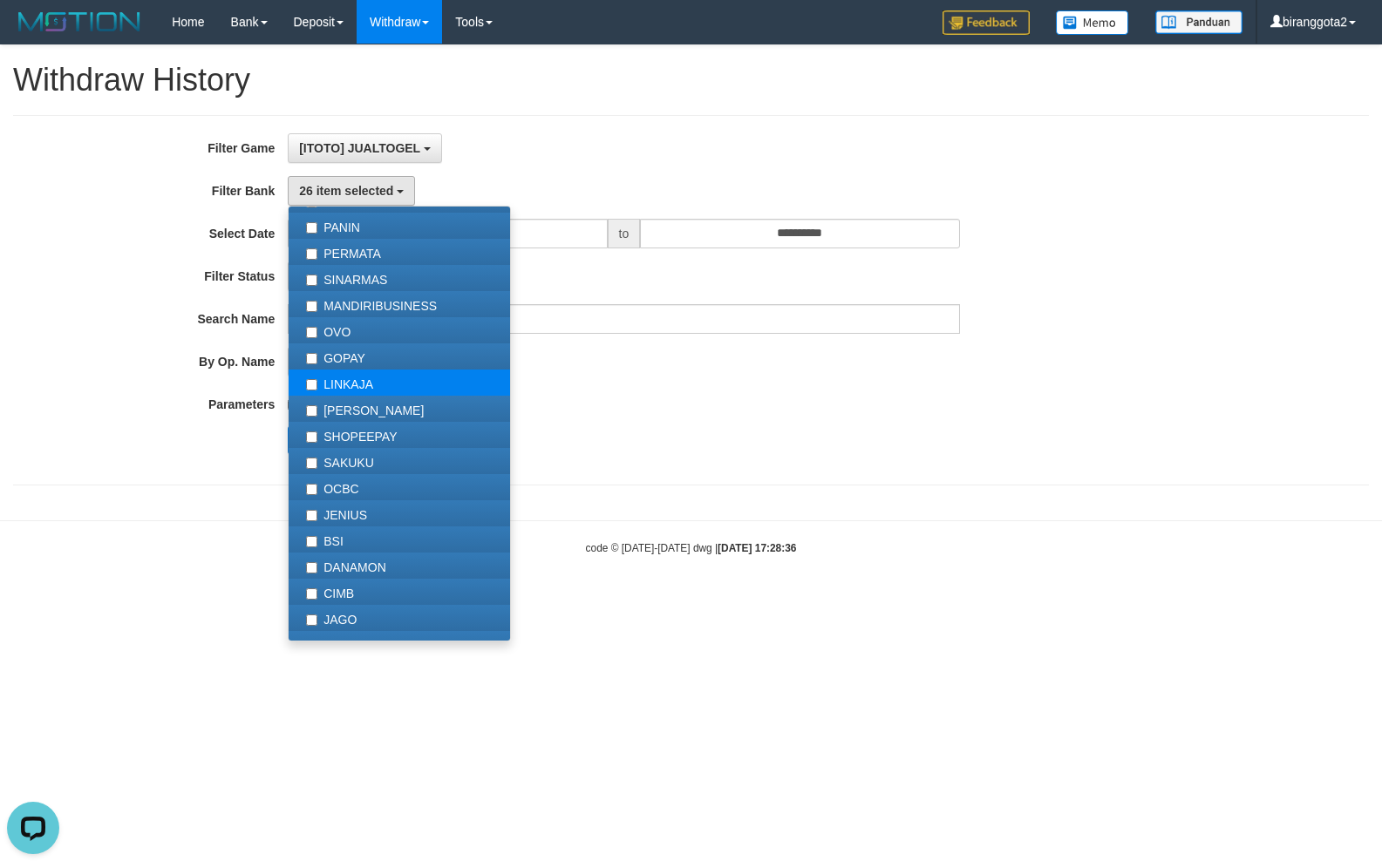 drag, startPoint x: 353, startPoint y: 412, endPoint x: 349, endPoint y: 395, distance: 17.464249 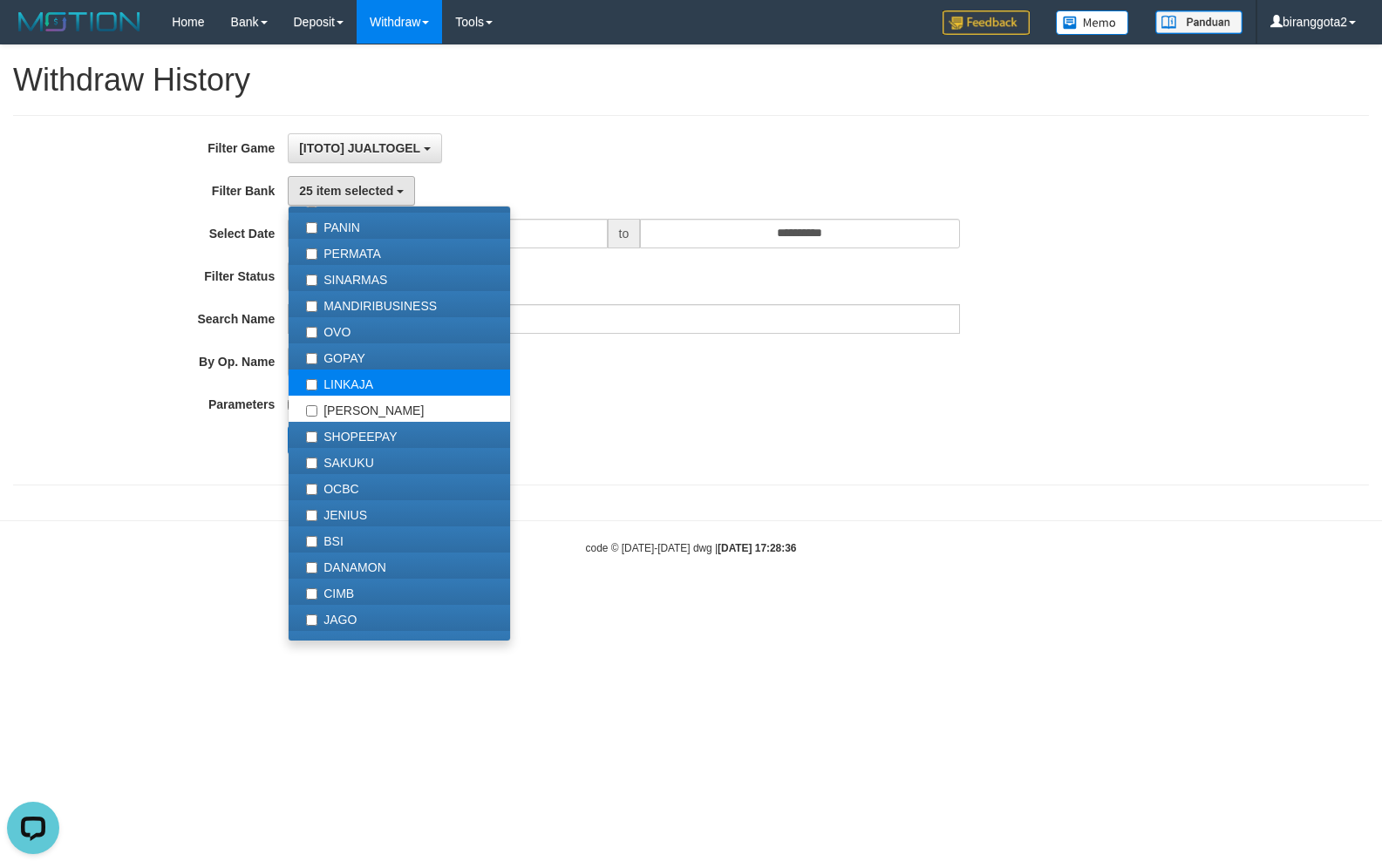 click on "LINKAJA" at bounding box center [399, 383] 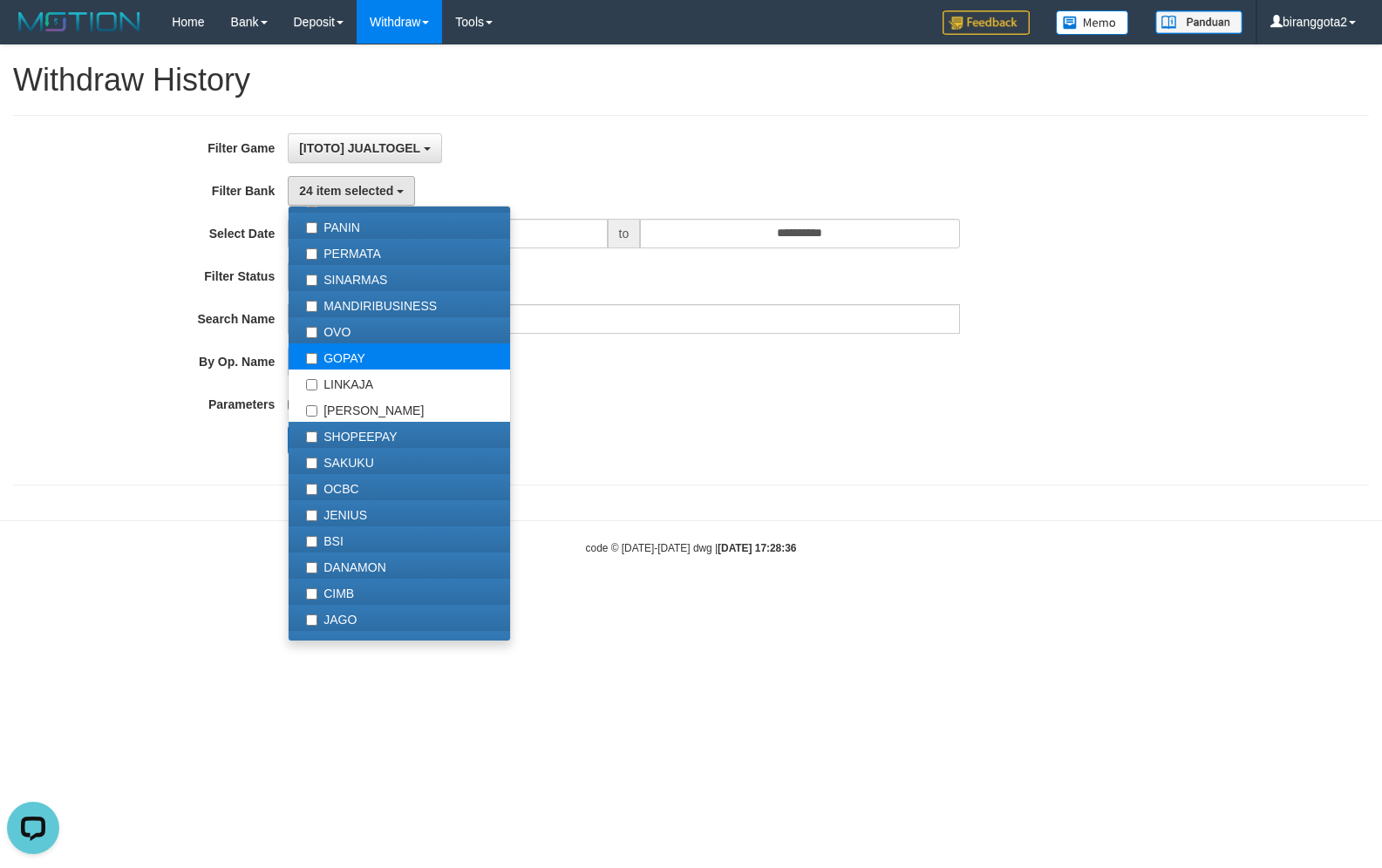click on "GOPAY" at bounding box center (399, 356) 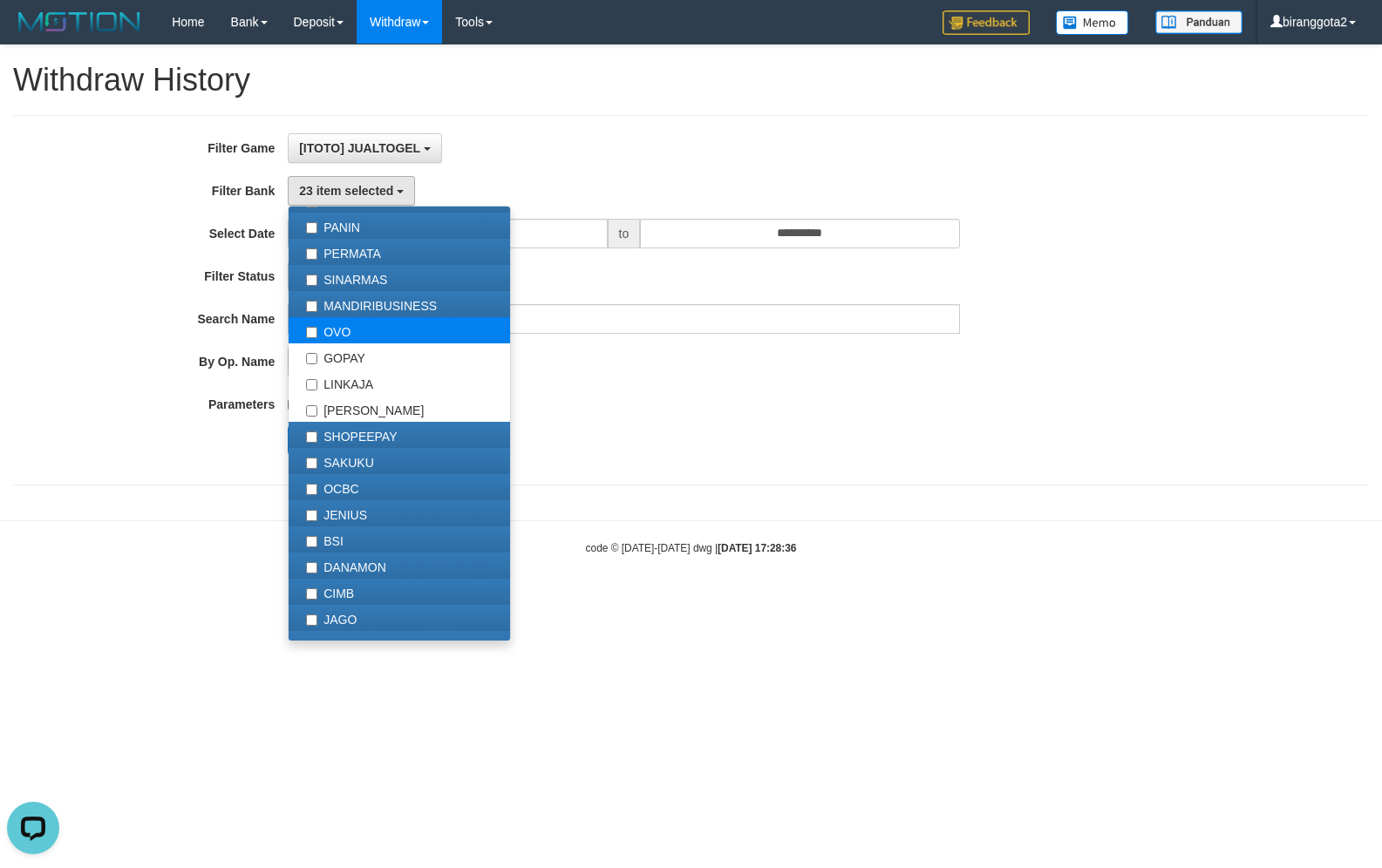 click on "OVO" at bounding box center [399, 330] 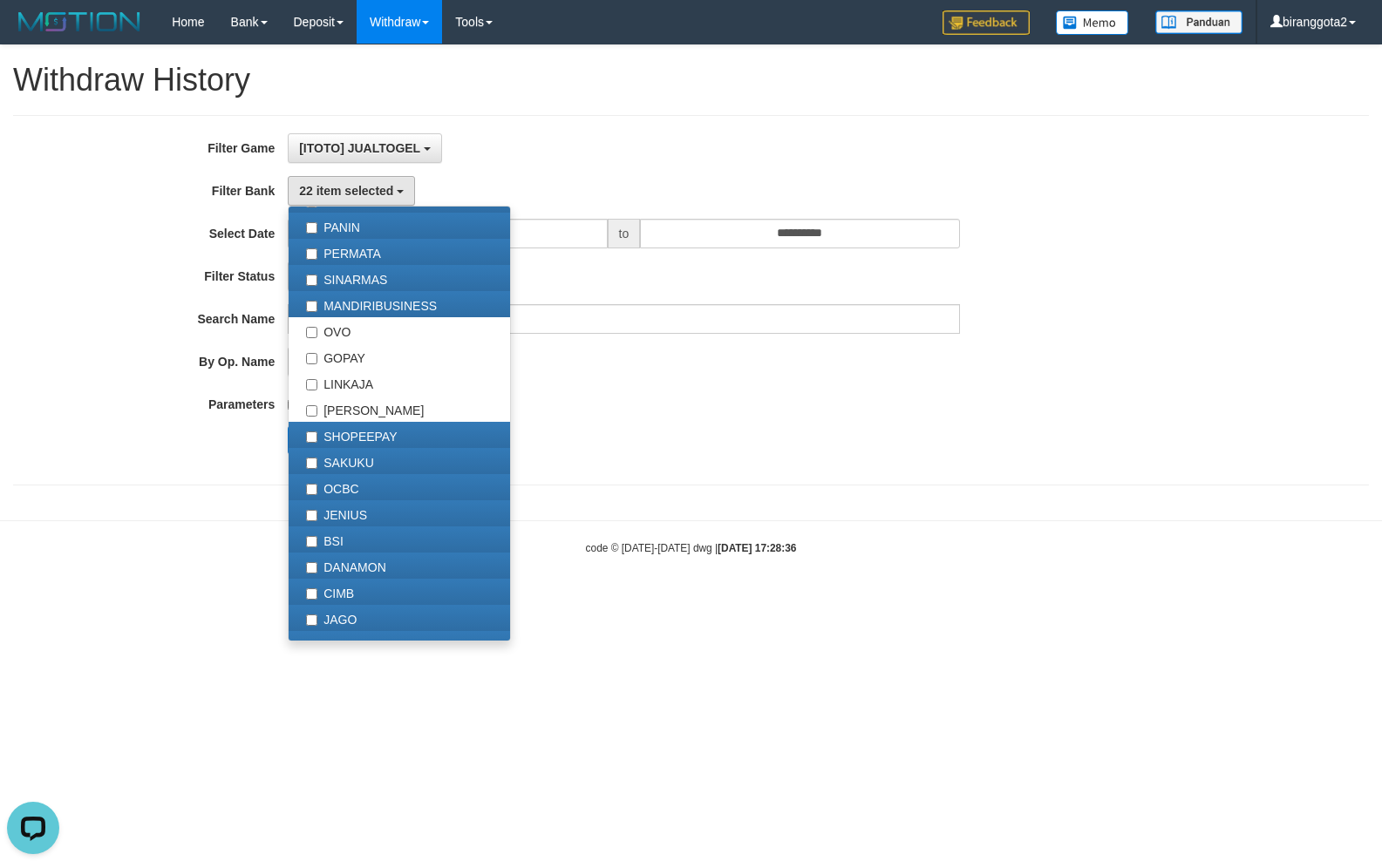 click on "- ALL -    - select status -  - ALL -" at bounding box center (623, 362) 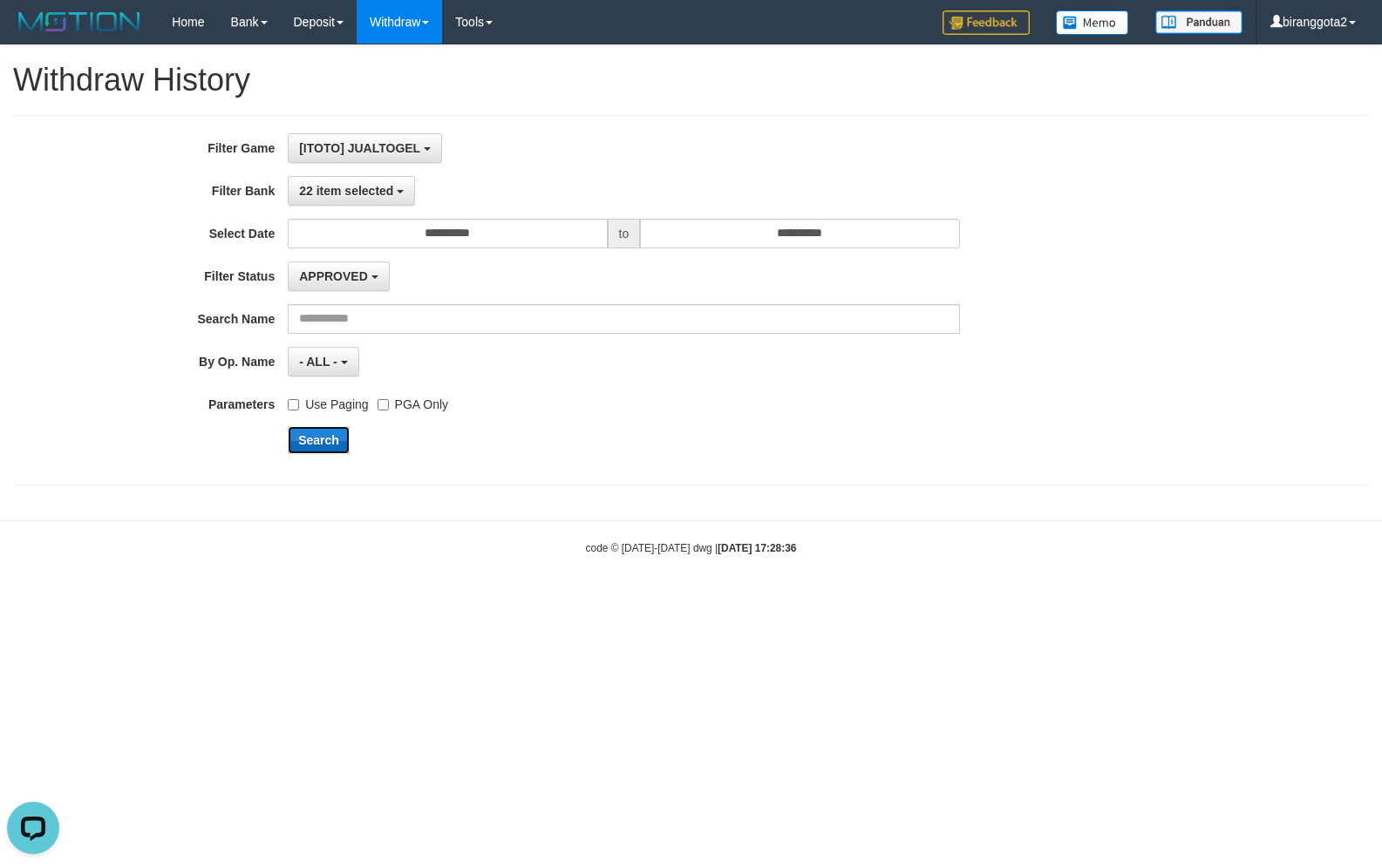 click on "Search" at bounding box center (318, 440) 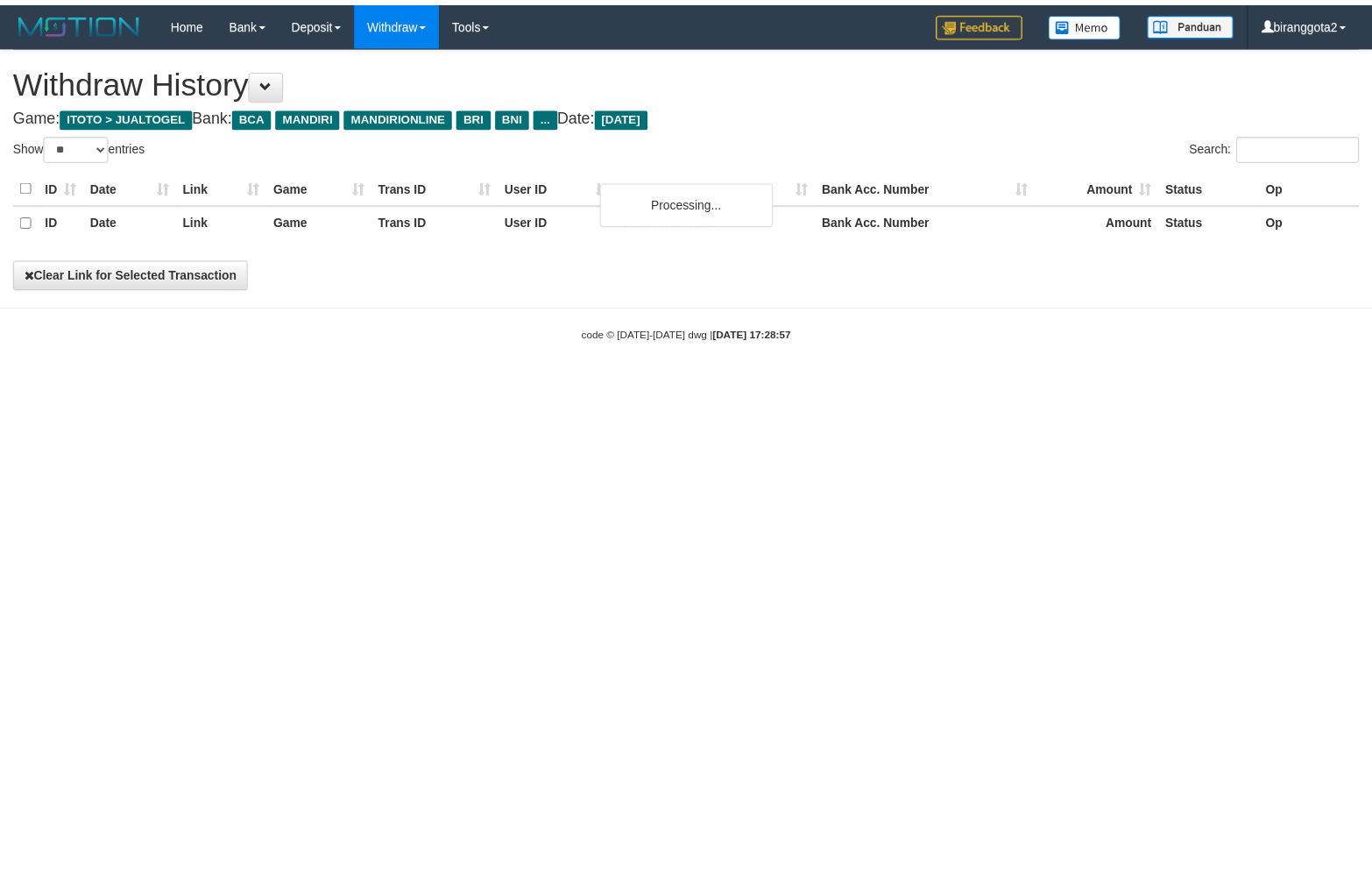 scroll, scrollTop: 0, scrollLeft: 0, axis: both 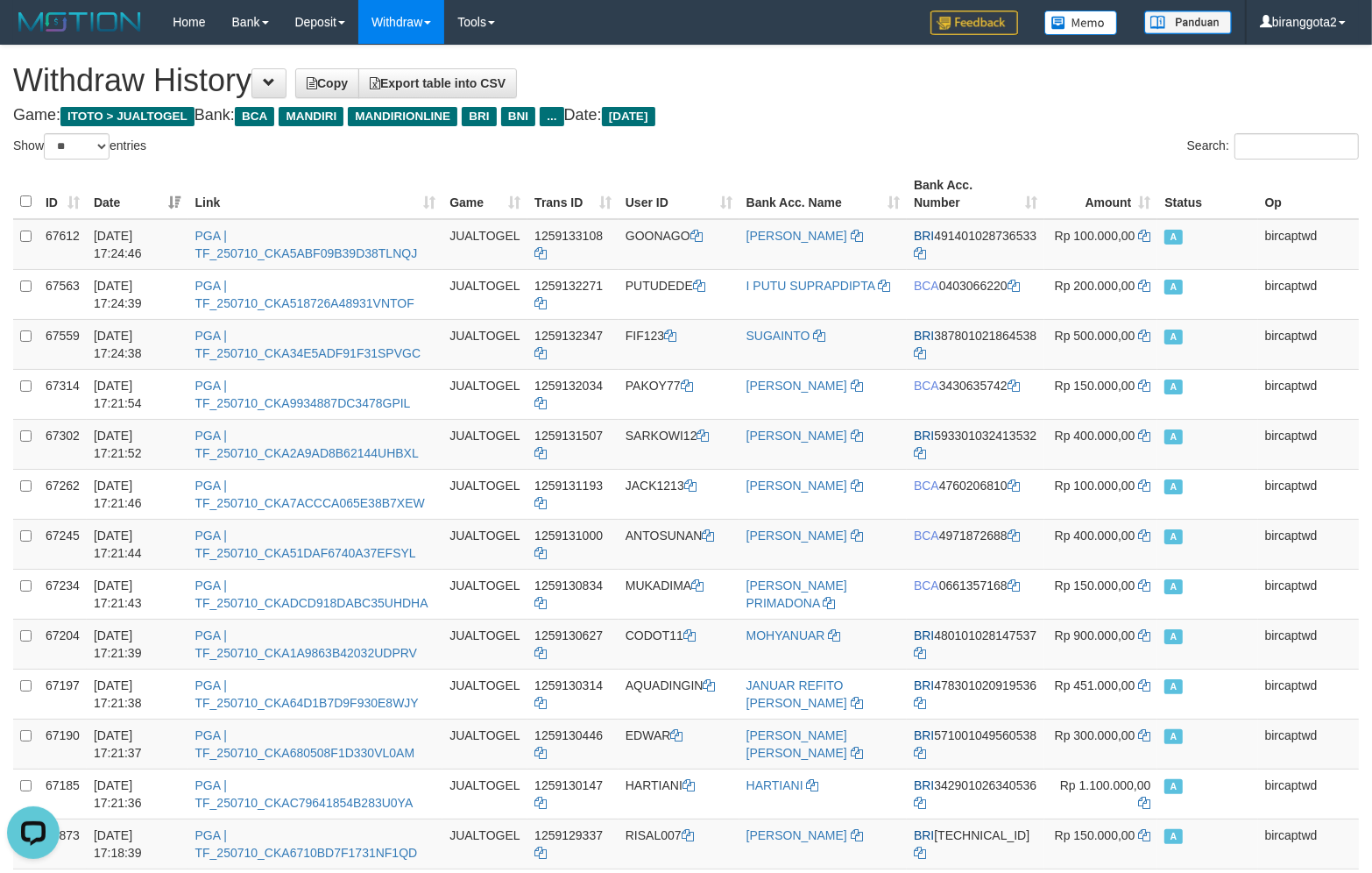 drag, startPoint x: 97, startPoint y: 164, endPoint x: 105, endPoint y: 169, distance: 9.433981 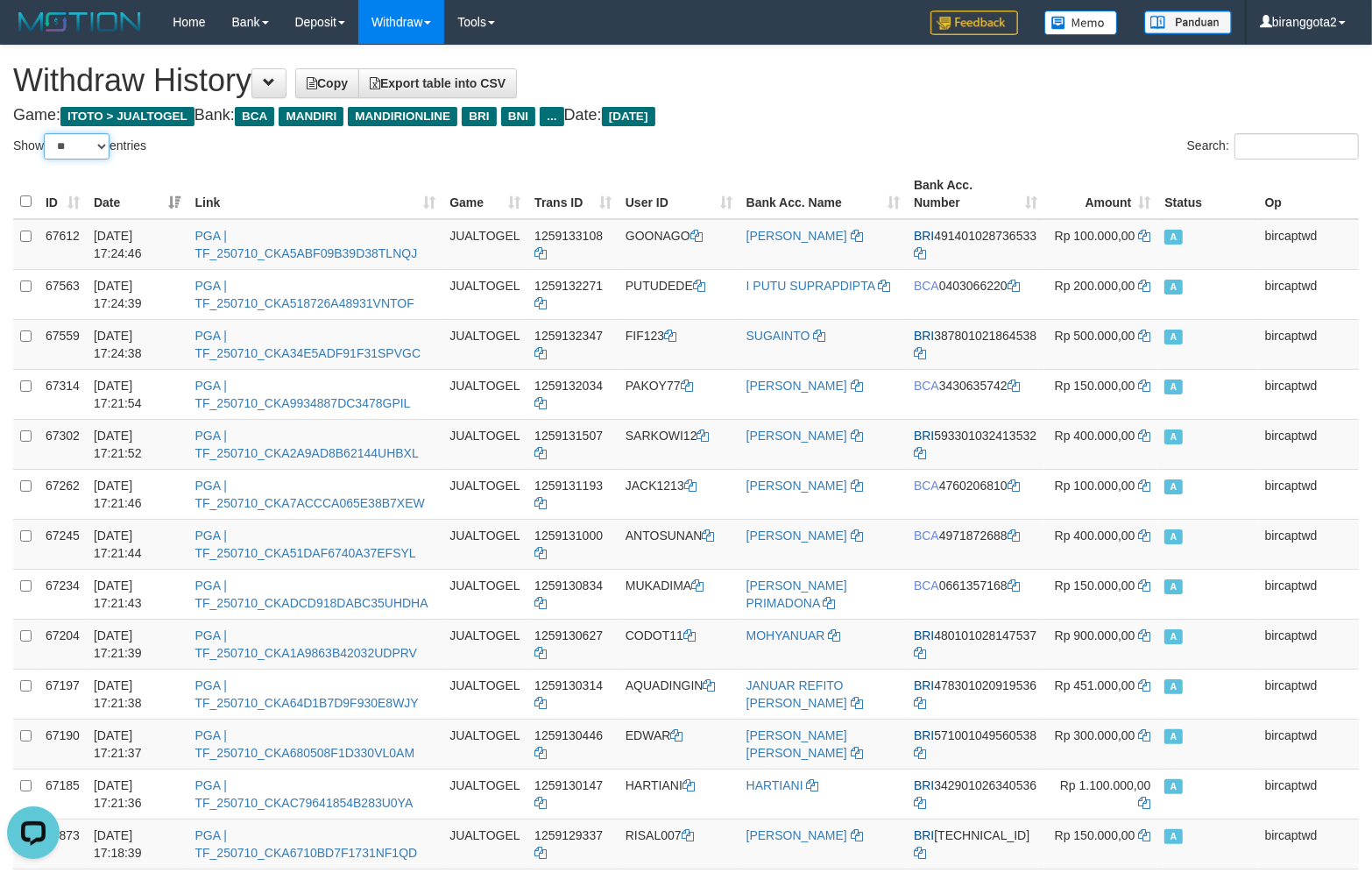 drag, startPoint x: 81, startPoint y: 146, endPoint x: 85, endPoint y: 156, distance: 10.7703296 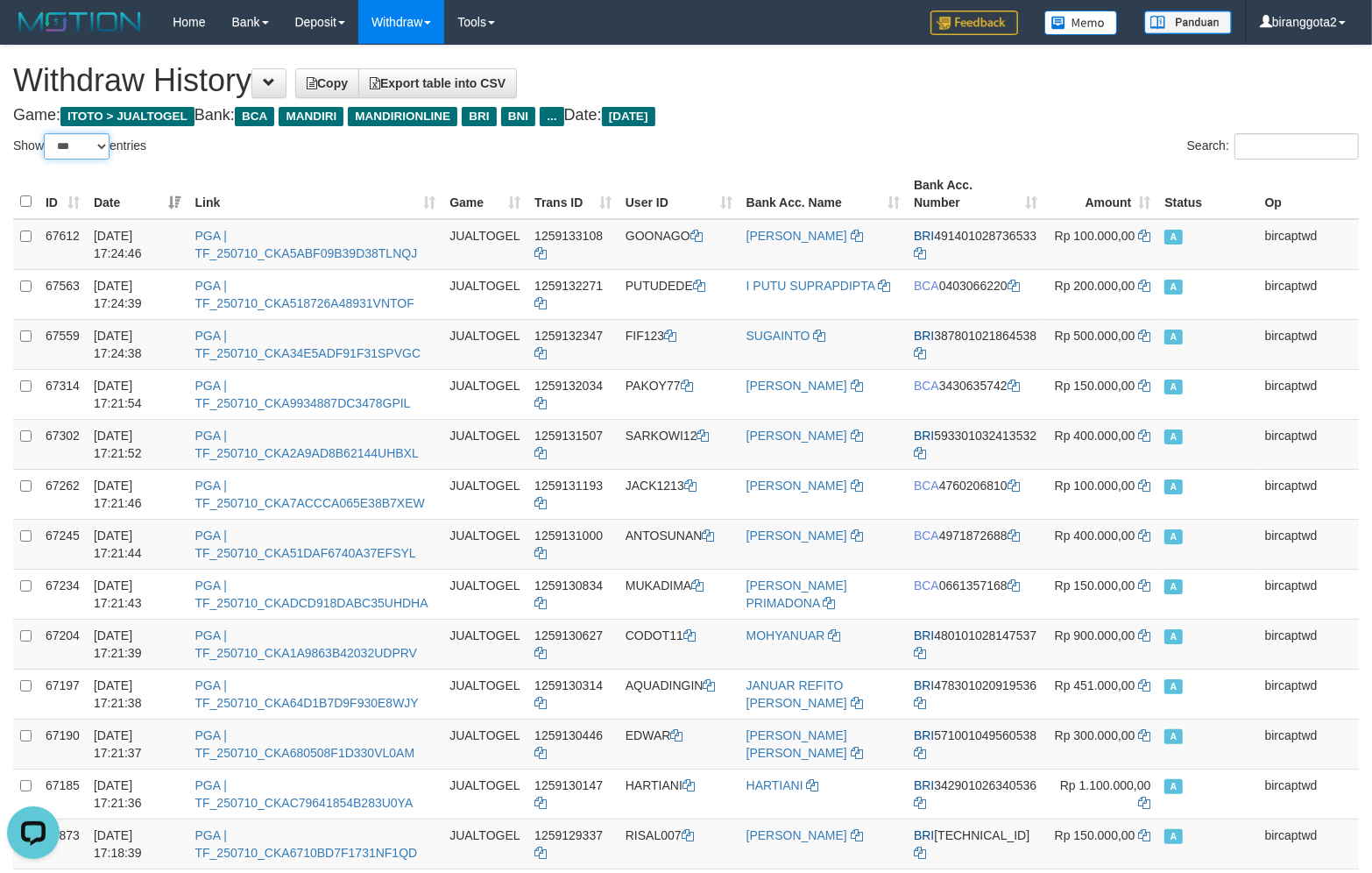 click on "** ** ** ***" at bounding box center (76, 146) 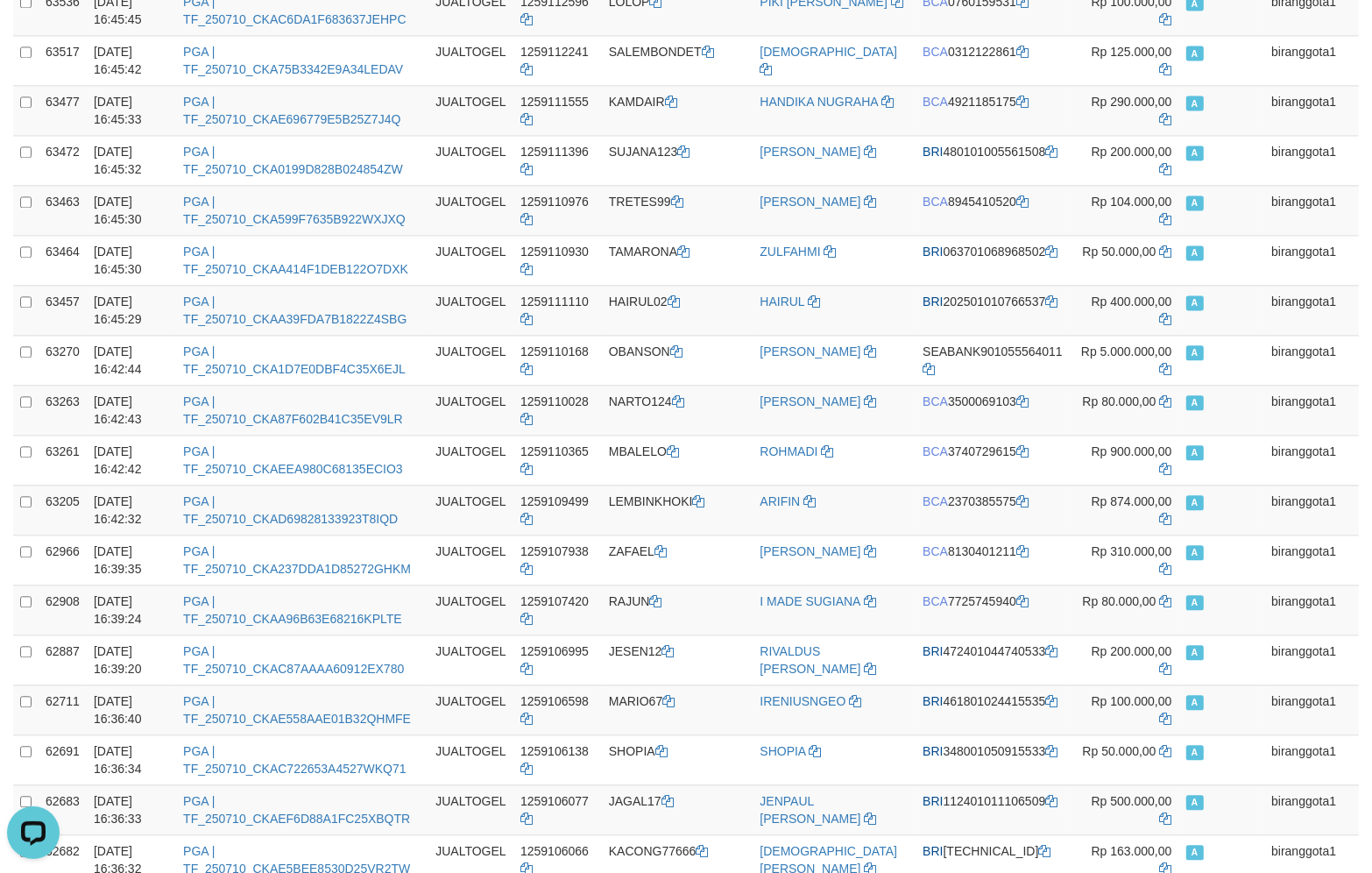 scroll, scrollTop: 4617, scrollLeft: 0, axis: vertical 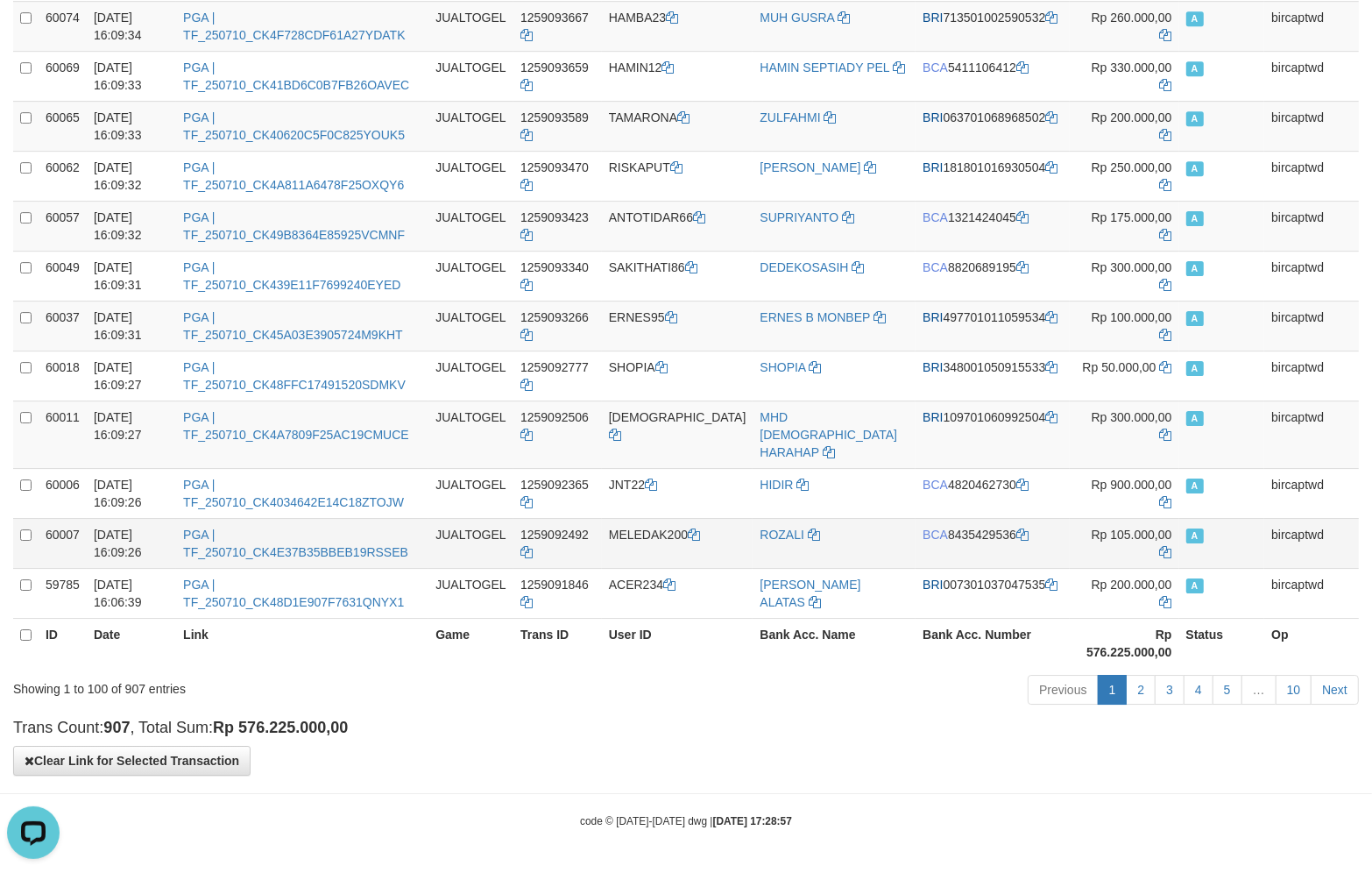 click on "A" at bounding box center [1222, 543] 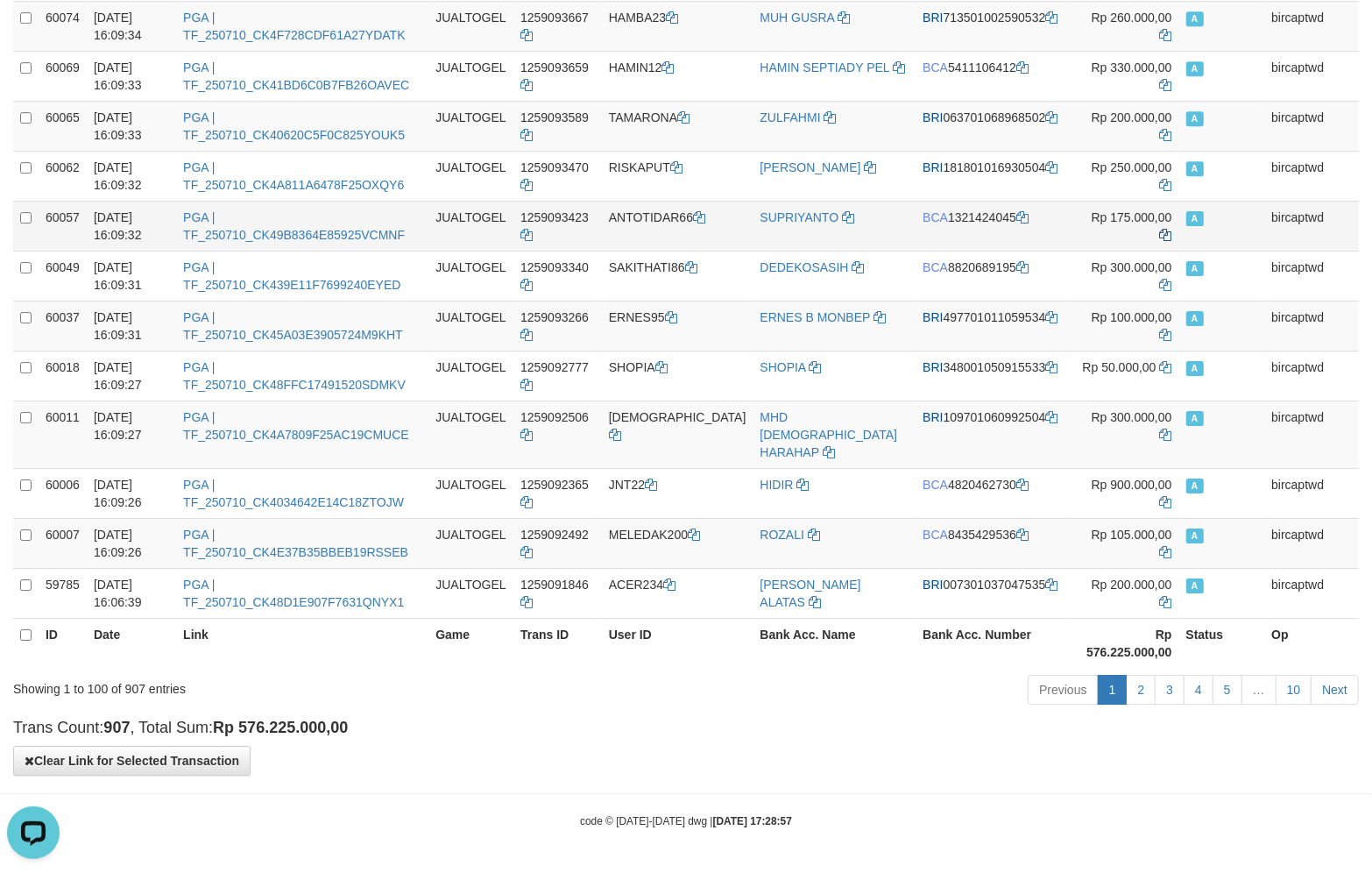 scroll, scrollTop: 4162, scrollLeft: 0, axis: vertical 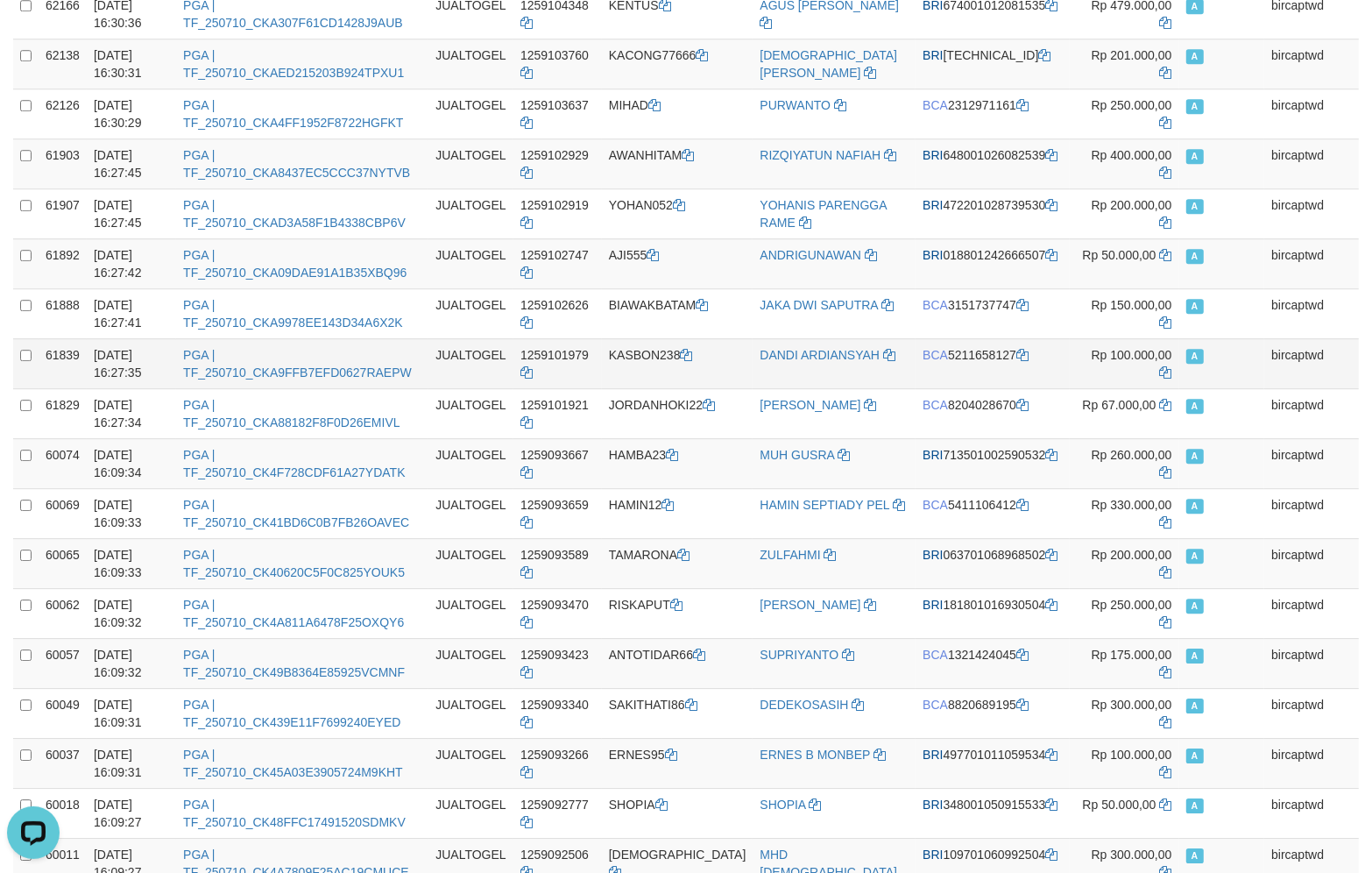 click on "KASBON238" at bounding box center (677, 363) 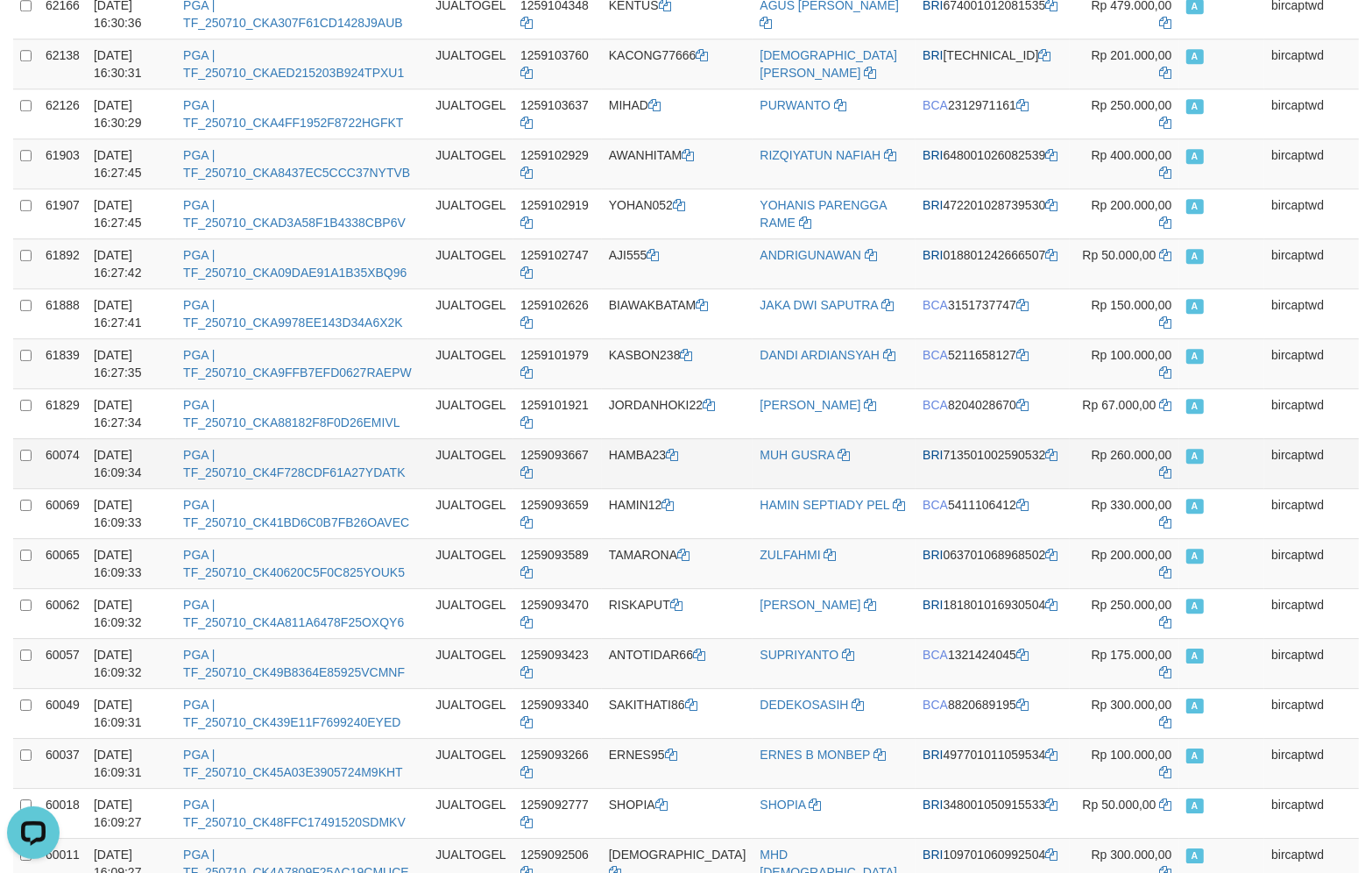 scroll, scrollTop: 4126, scrollLeft: 0, axis: vertical 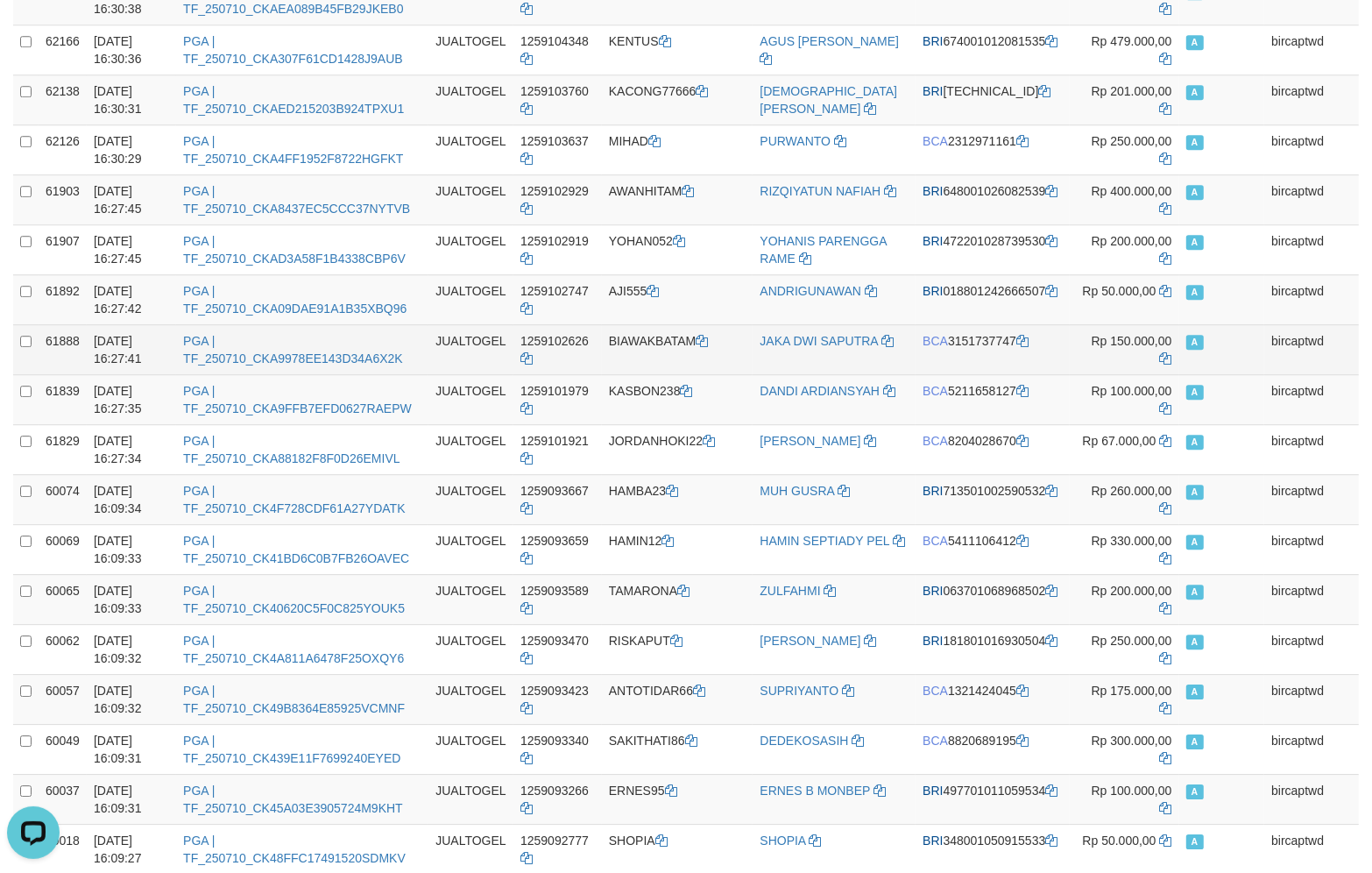 click on "BIAWAKBATAM" at bounding box center [677, 349] 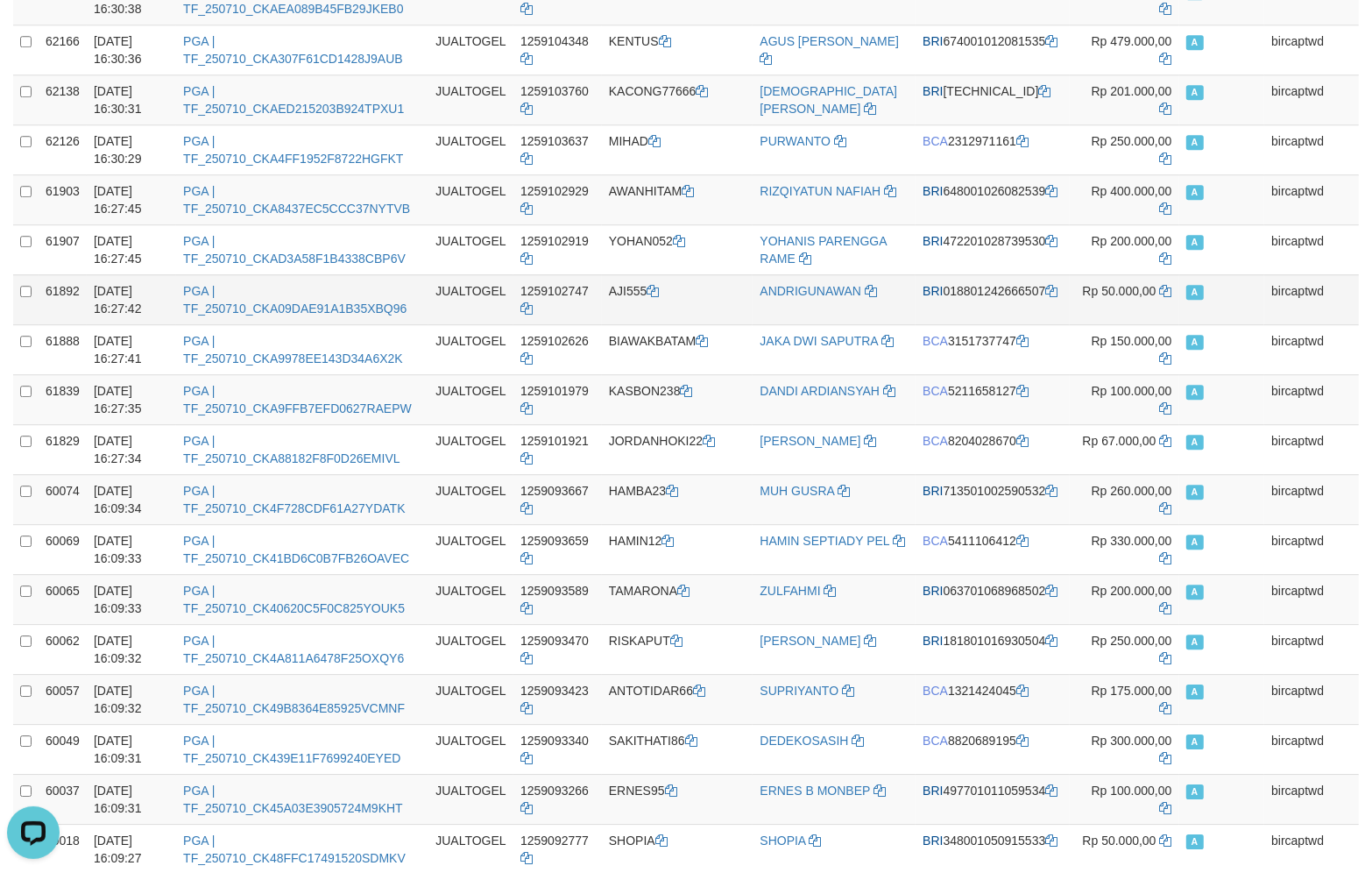 click on "AJI555" at bounding box center (677, 299) 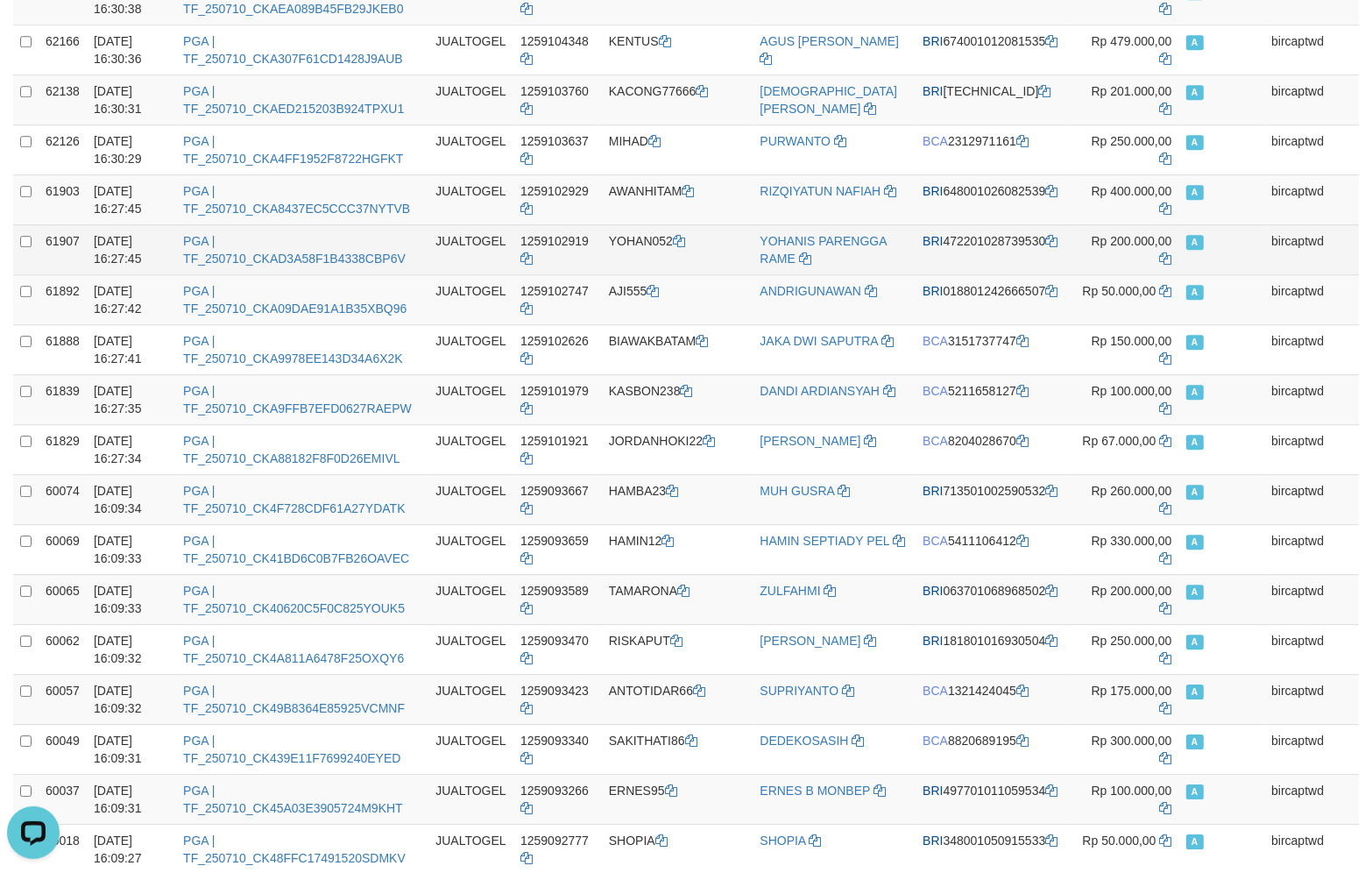 click on "YOHAN052" at bounding box center (677, 249) 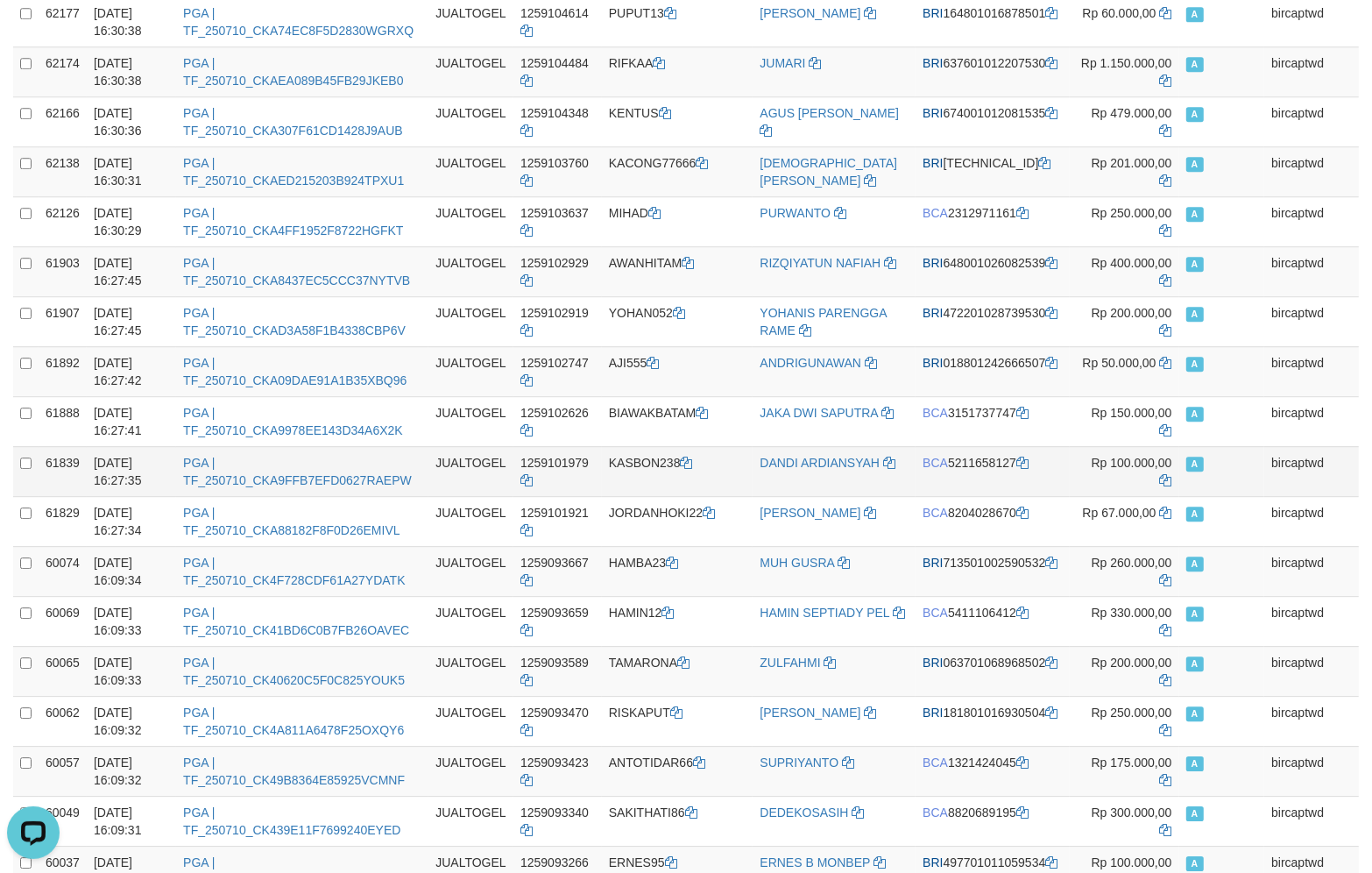 scroll, scrollTop: 4052, scrollLeft: 0, axis: vertical 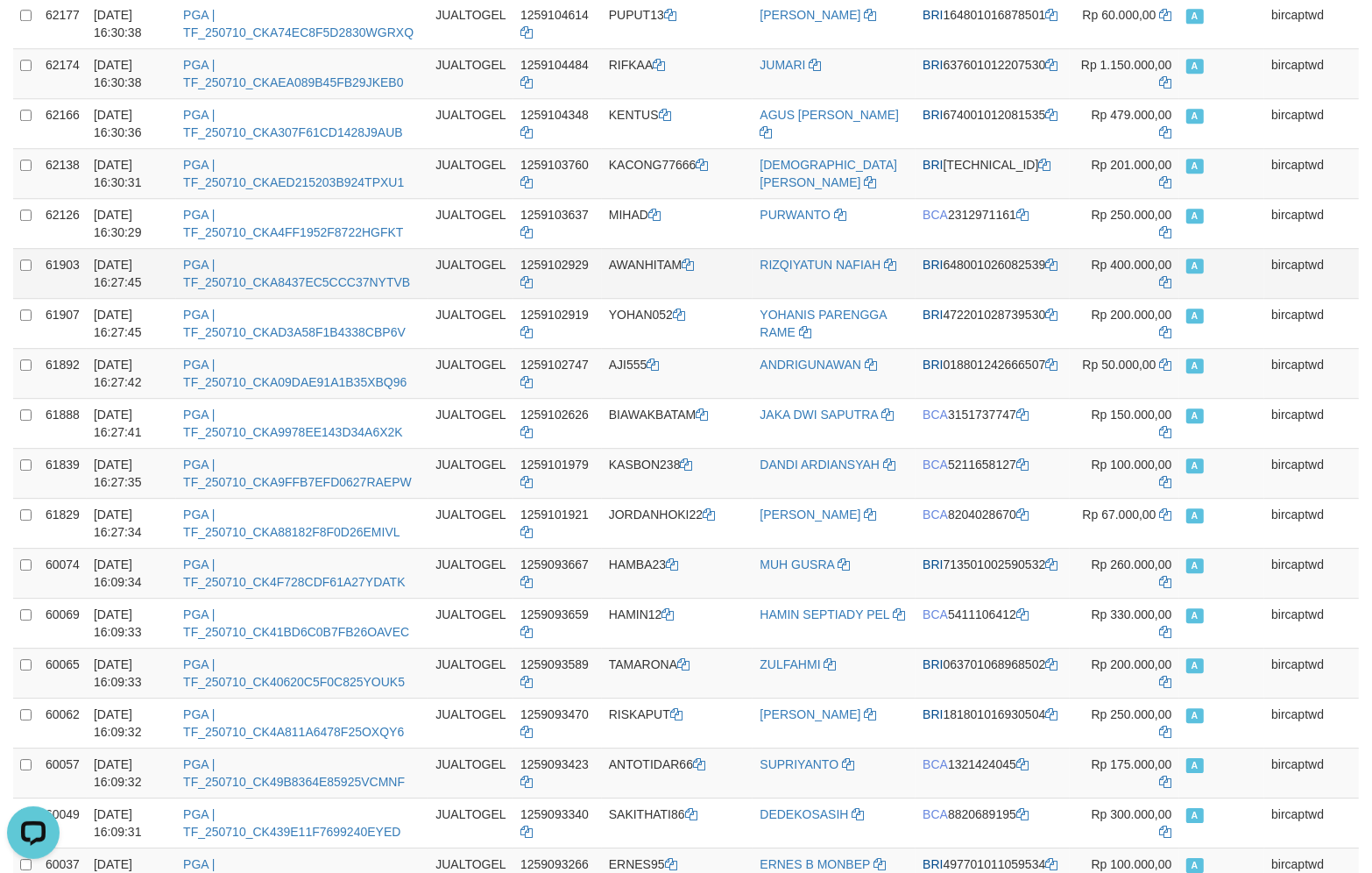 click on "AWANHITAM" at bounding box center [677, 273] 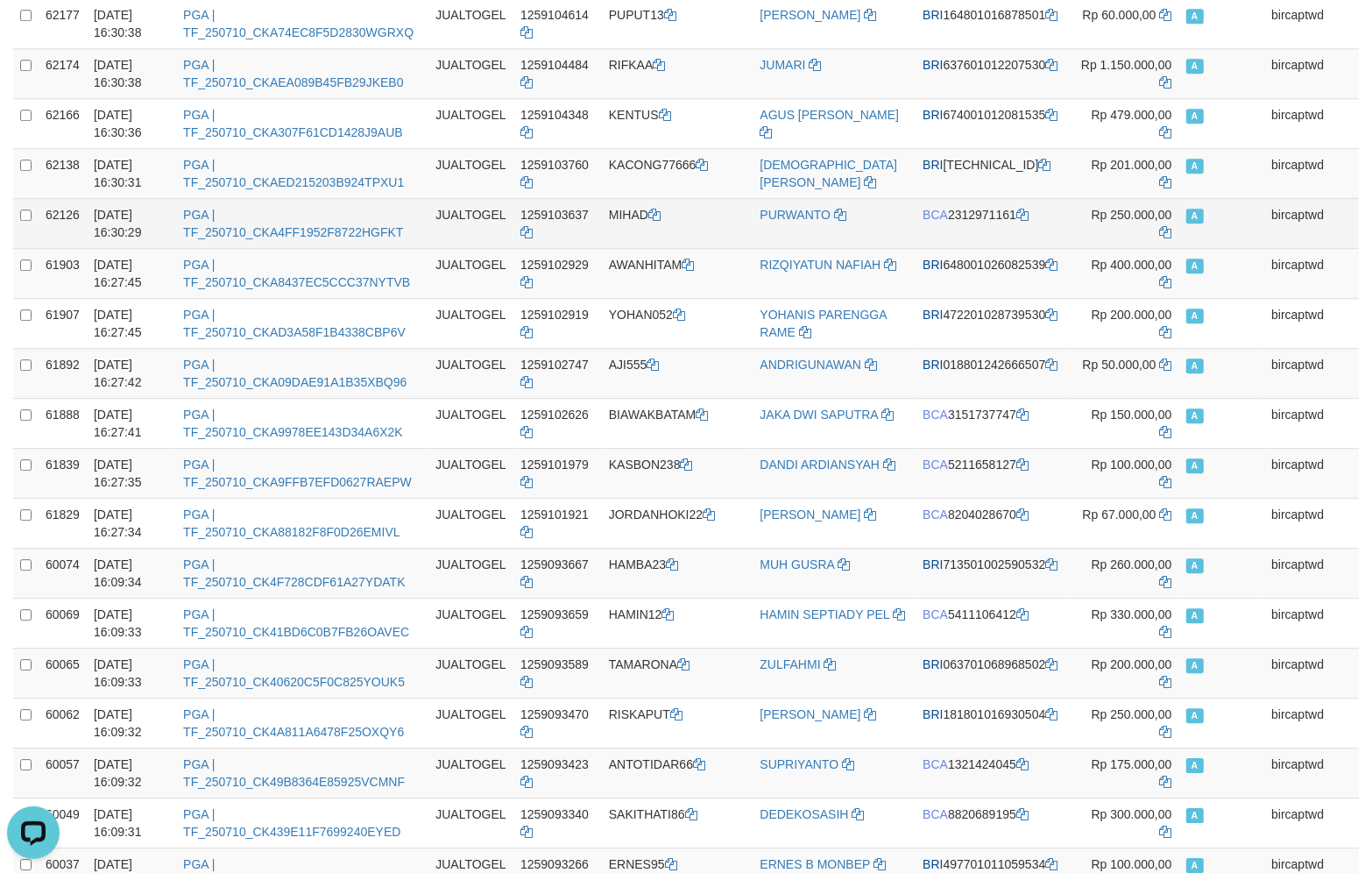 click on "MIHAD" at bounding box center (677, 223) 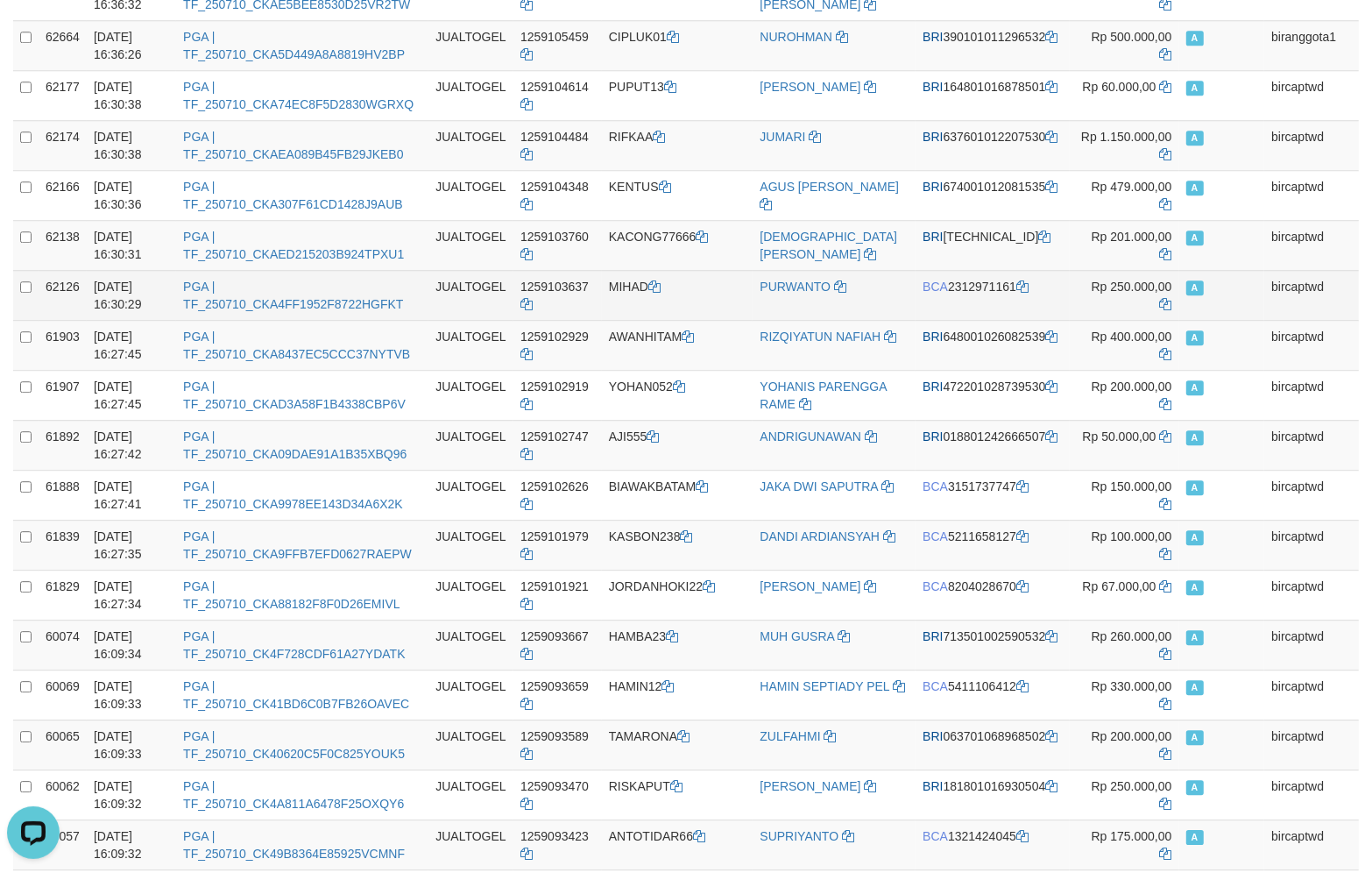 scroll, scrollTop: 3979, scrollLeft: 0, axis: vertical 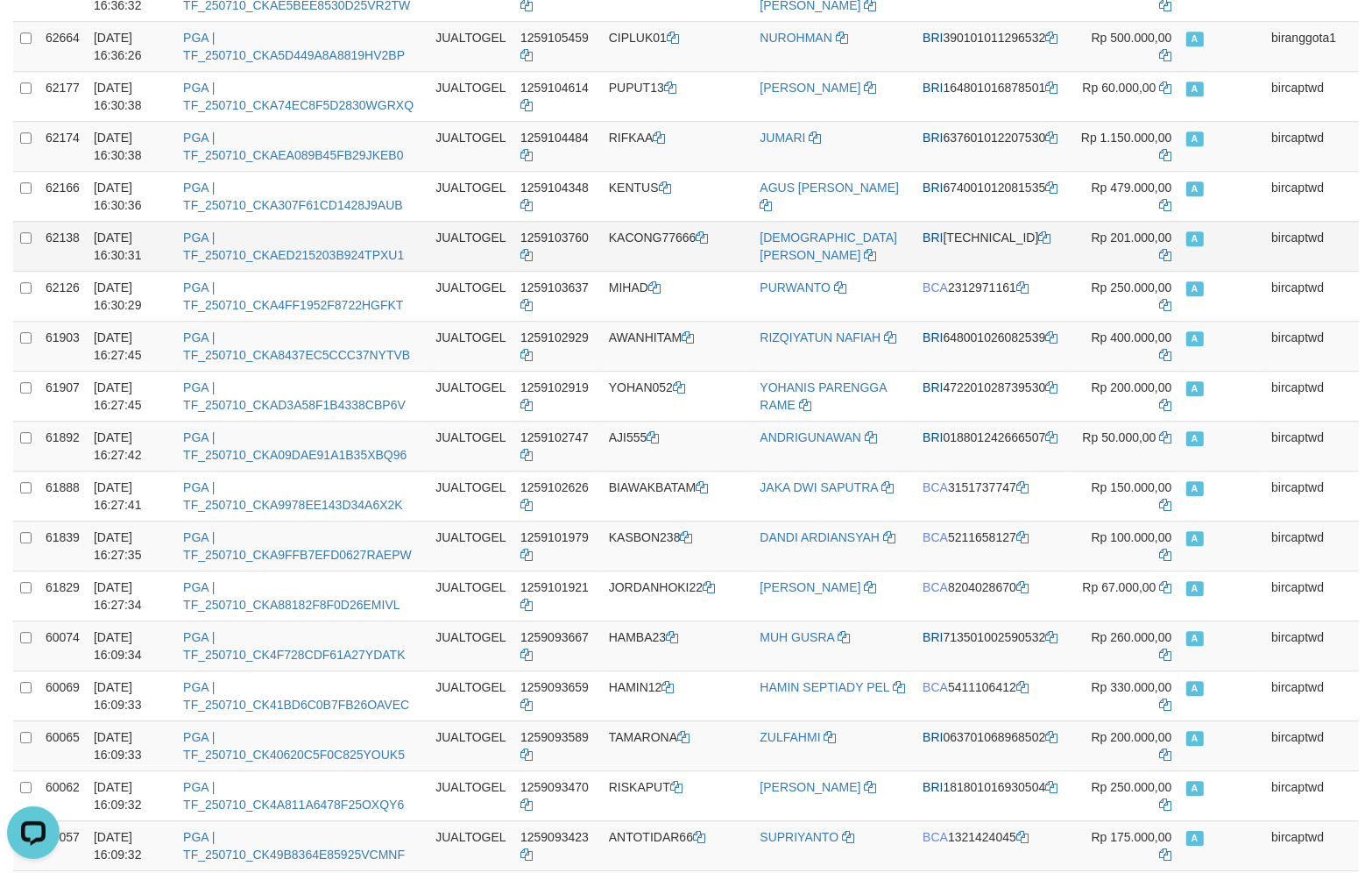 click on "KACONG77666" at bounding box center (677, 245) 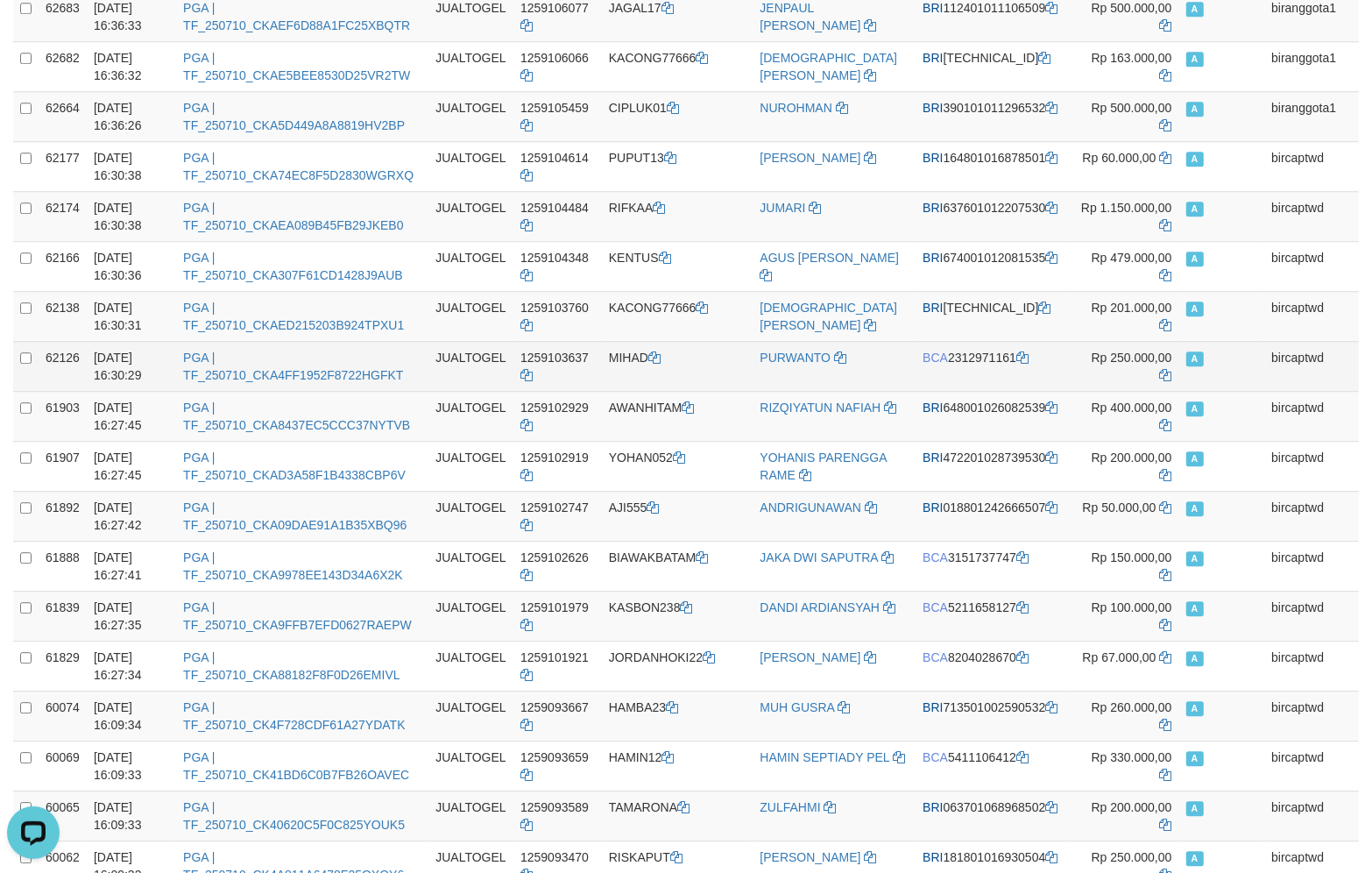 scroll, scrollTop: 3907, scrollLeft: 0, axis: vertical 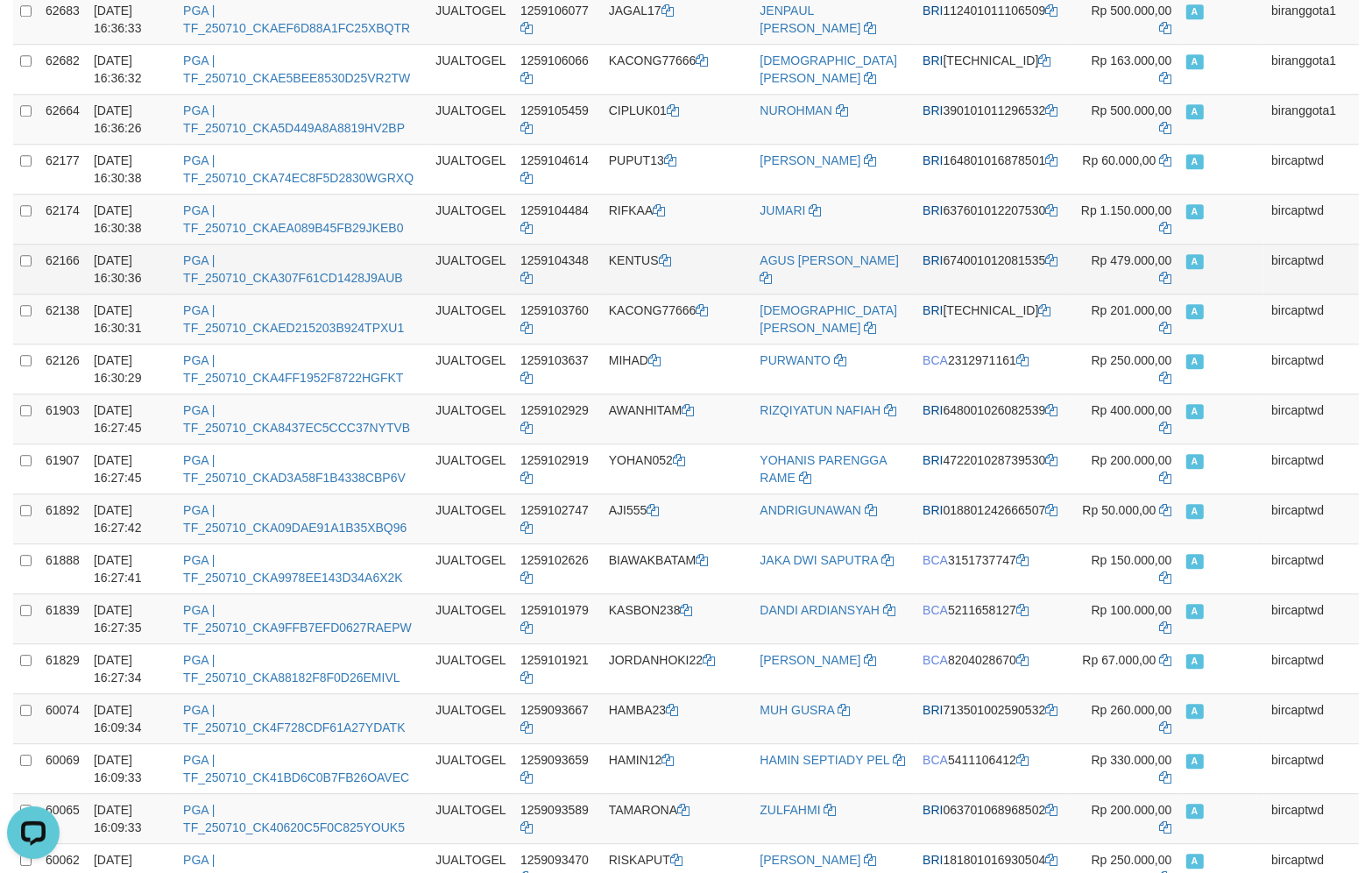 click on "KENTUS" at bounding box center [677, 268] 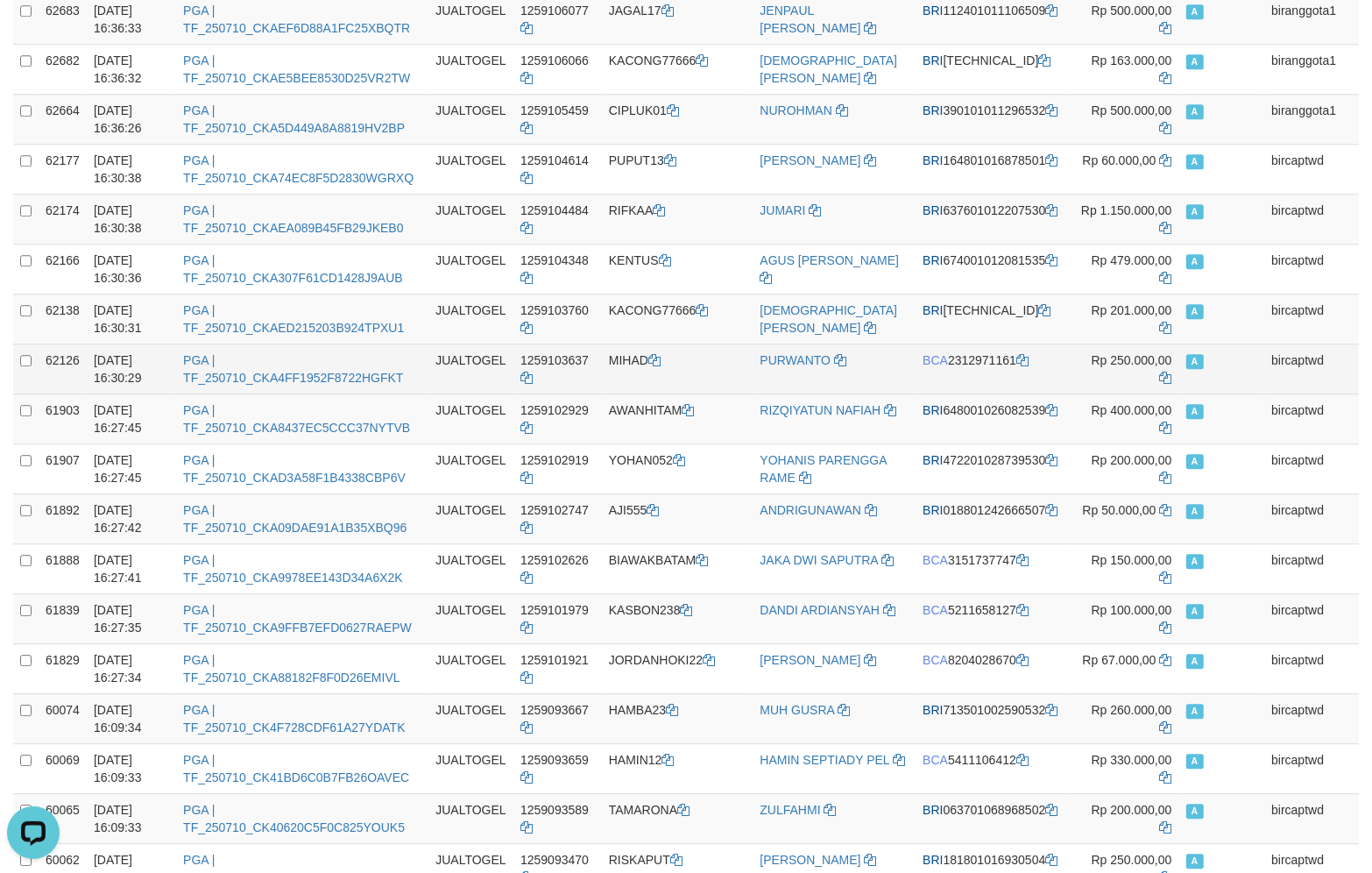 copy on "KENTUS" 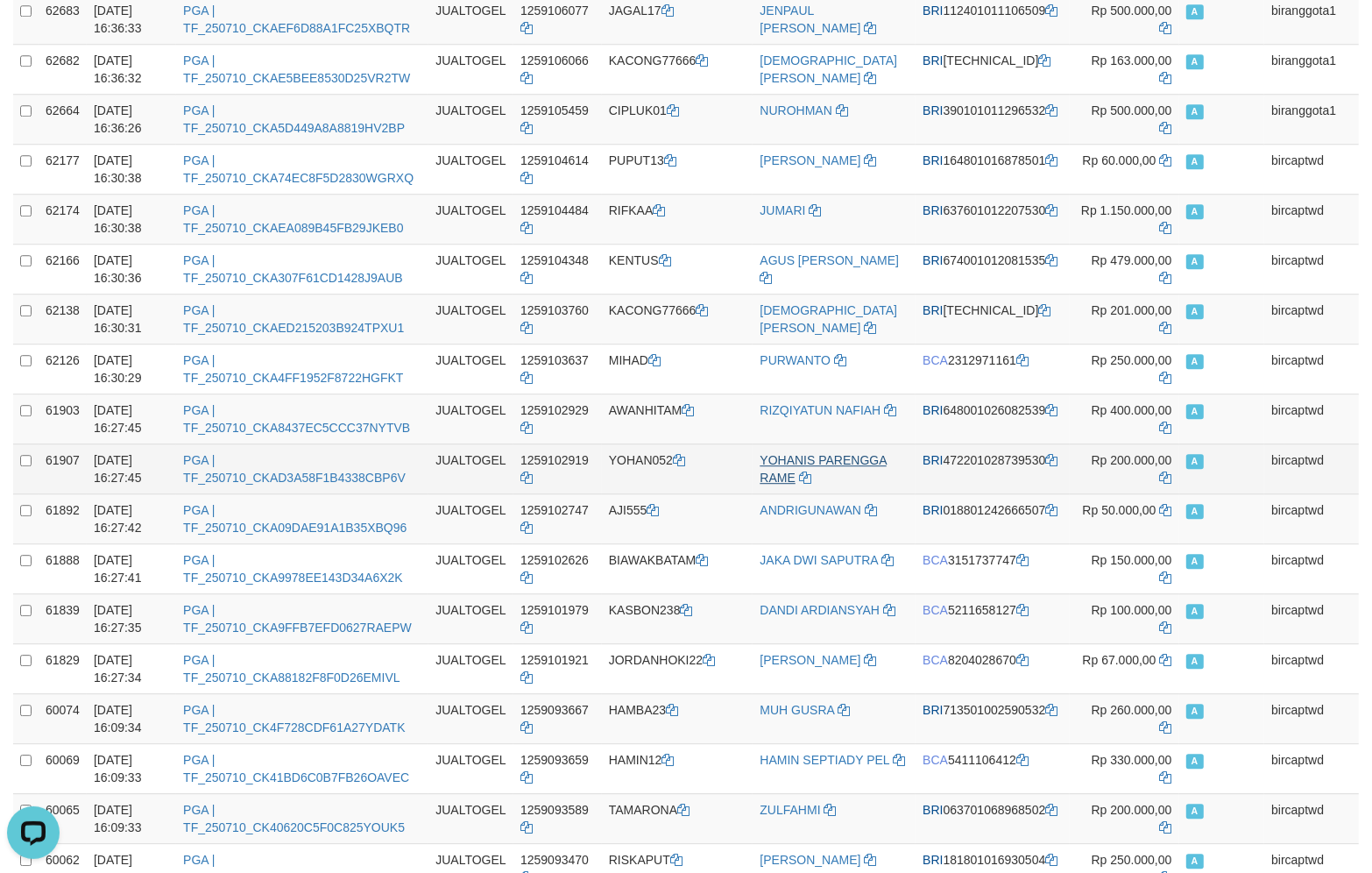 scroll, scrollTop: 3833, scrollLeft: 0, axis: vertical 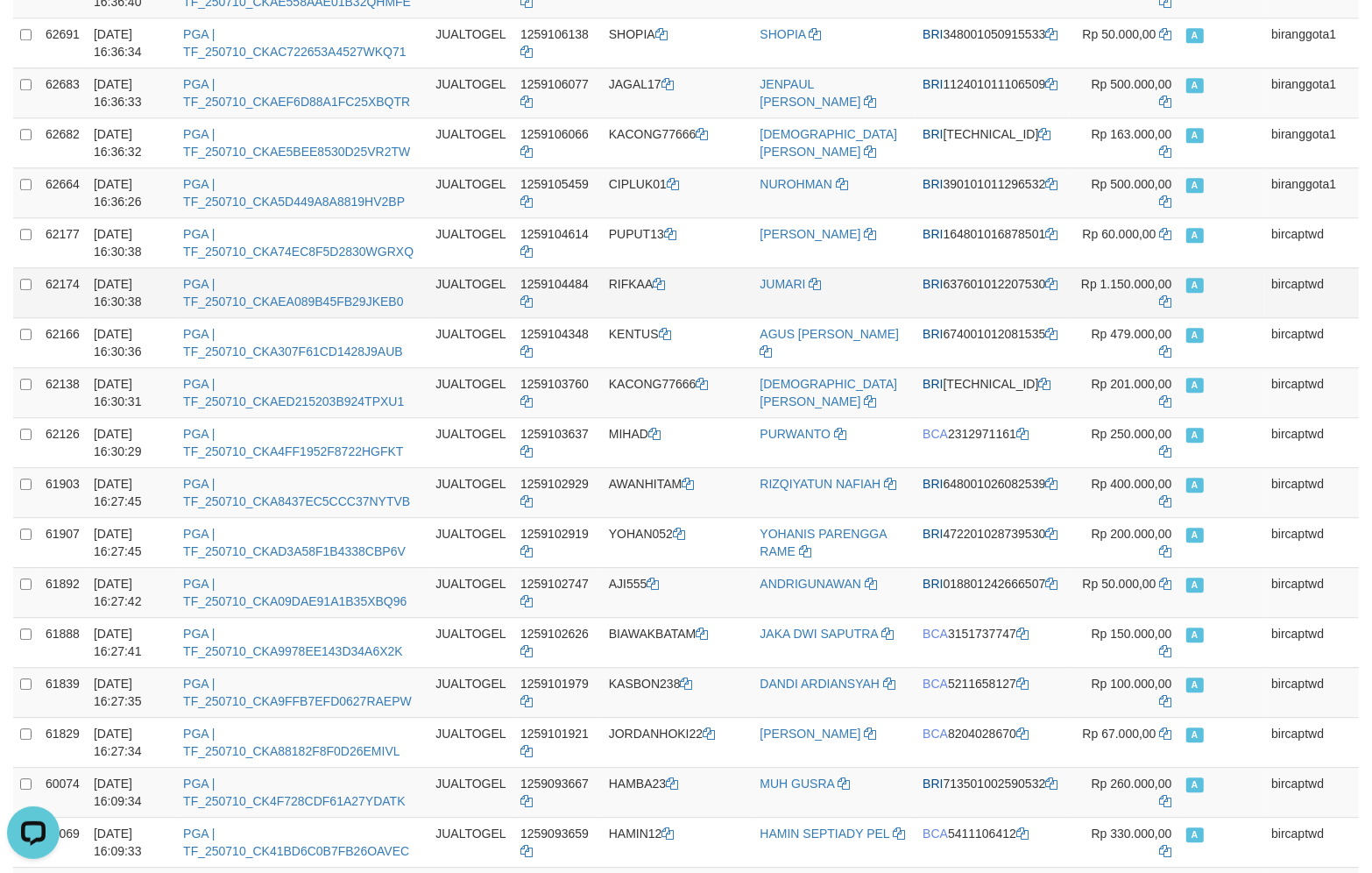 click on "RIFKAA" at bounding box center (677, 292) 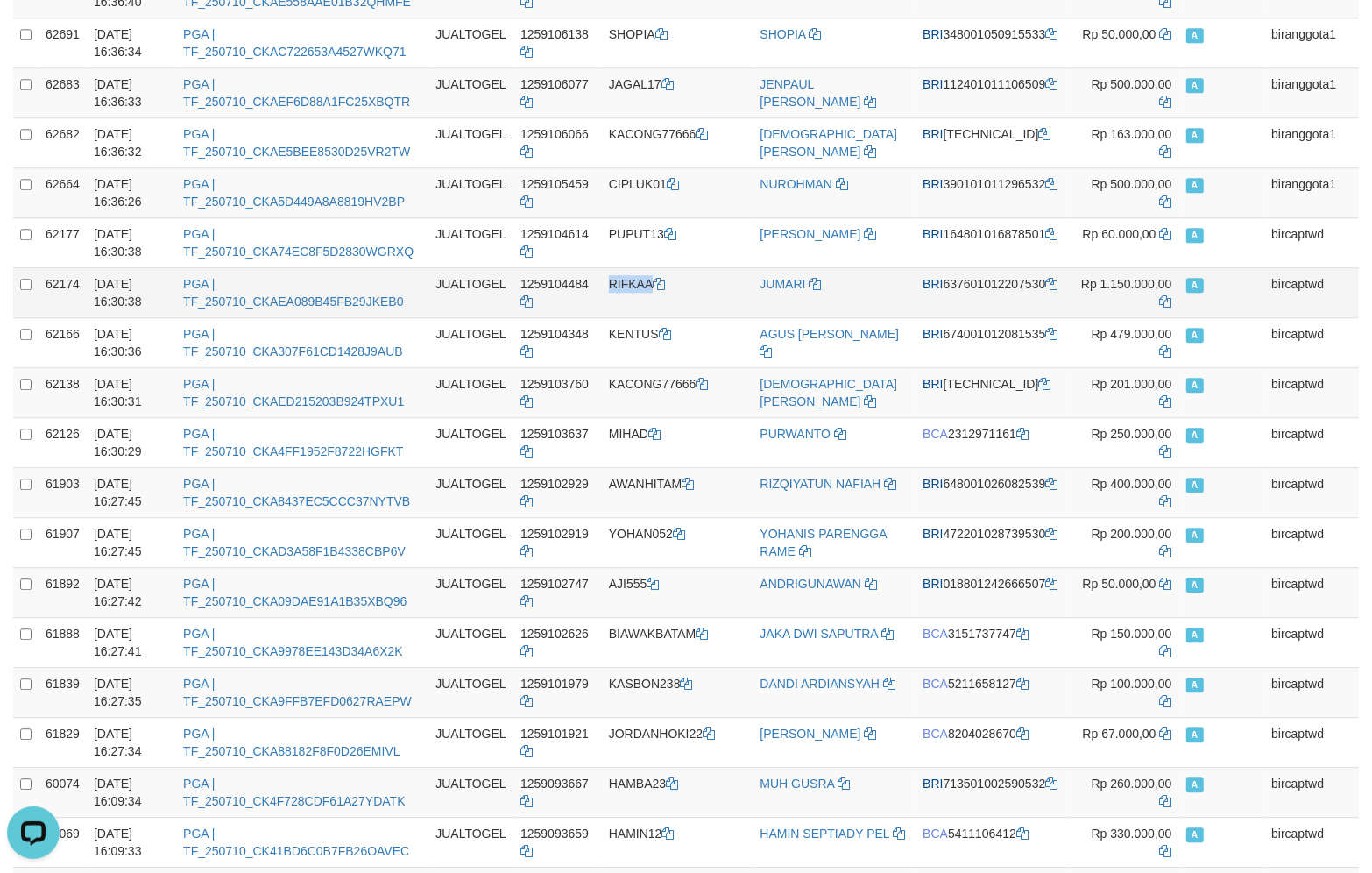 drag, startPoint x: 629, startPoint y: 301, endPoint x: 640, endPoint y: 322, distance: 23.706539 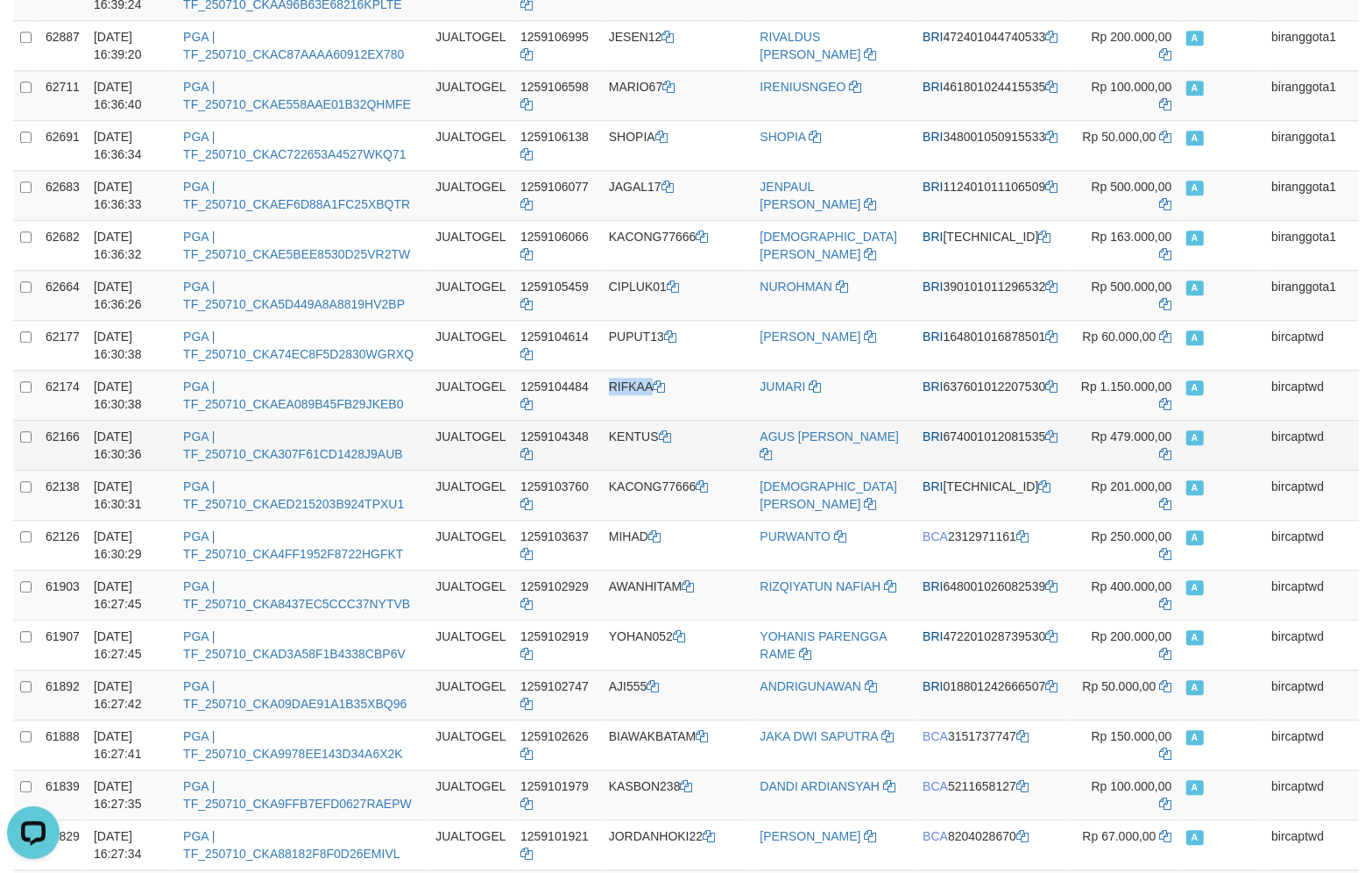 scroll, scrollTop: 3723, scrollLeft: 0, axis: vertical 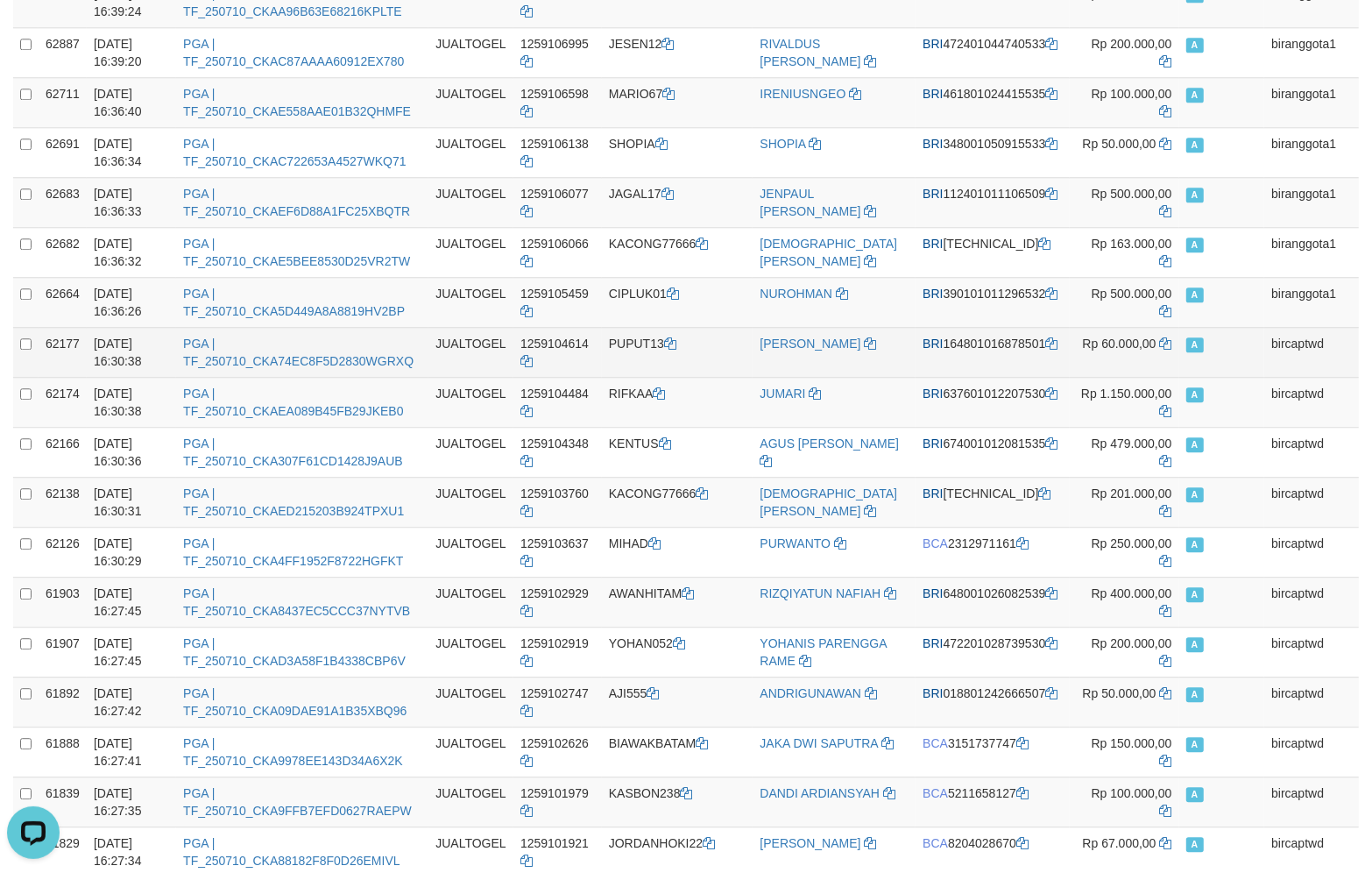 click on "PUPUT13" at bounding box center (677, 351) 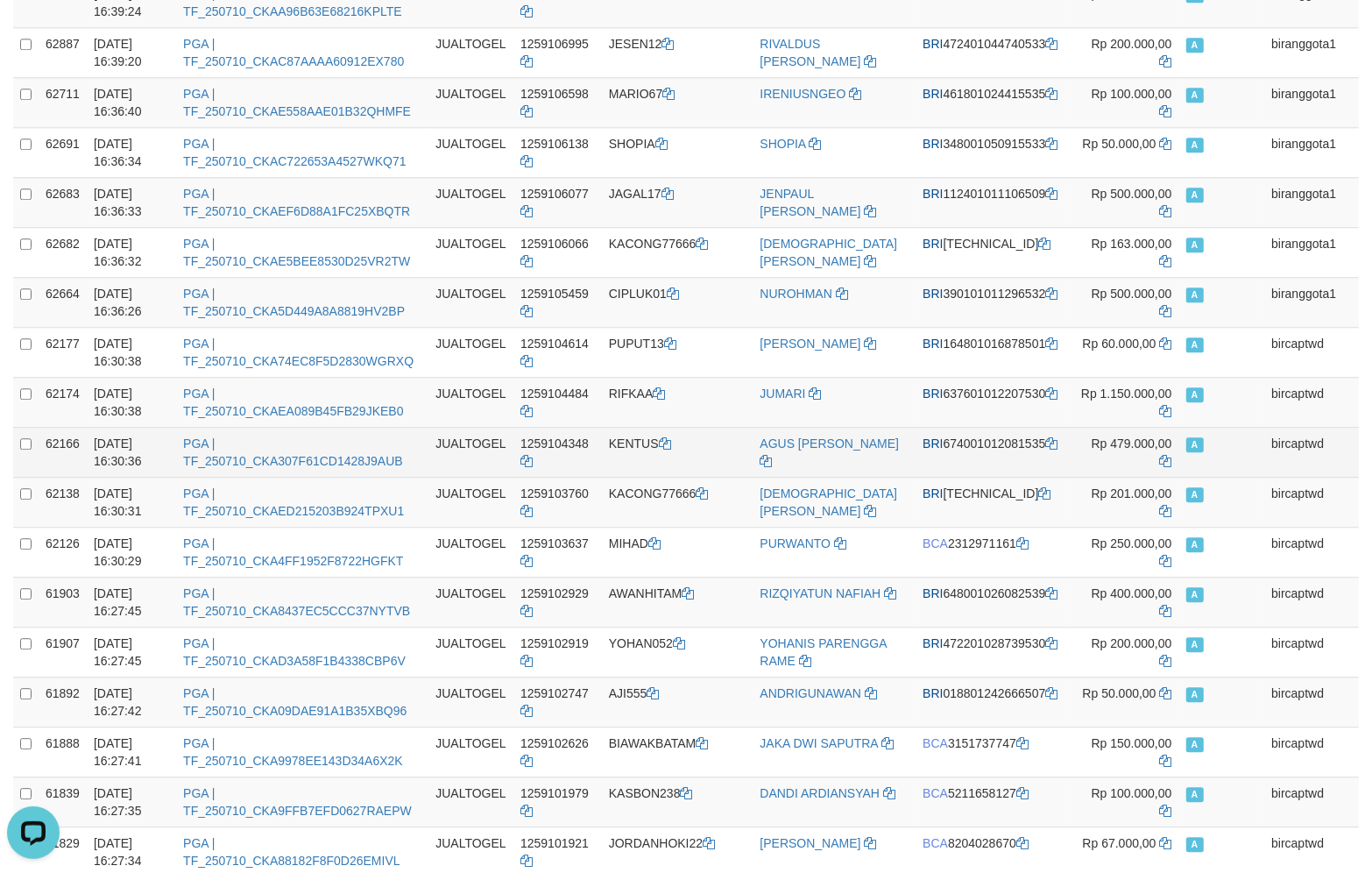 copy on "PUPUT13" 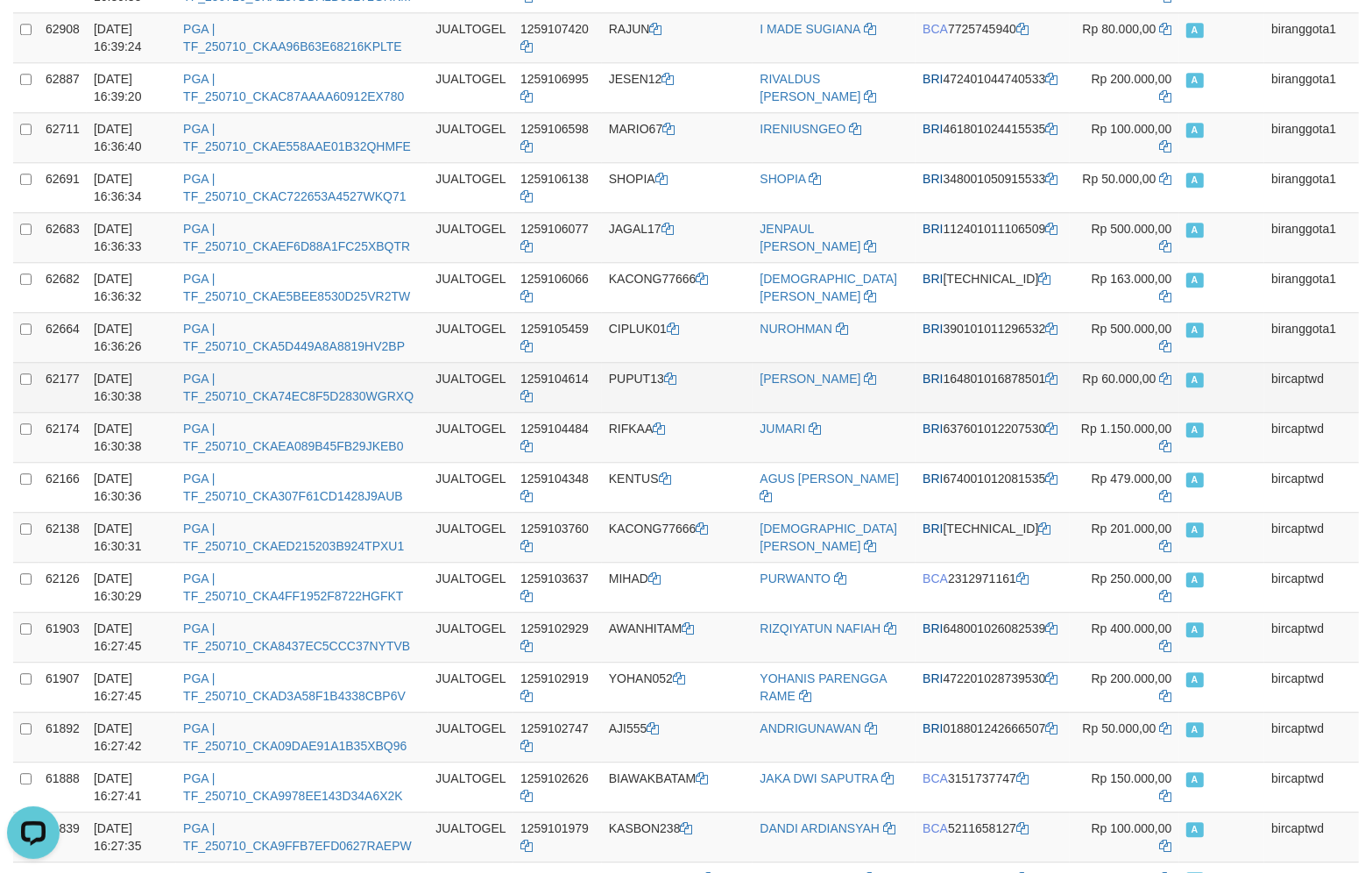 scroll, scrollTop: 3578, scrollLeft: 0, axis: vertical 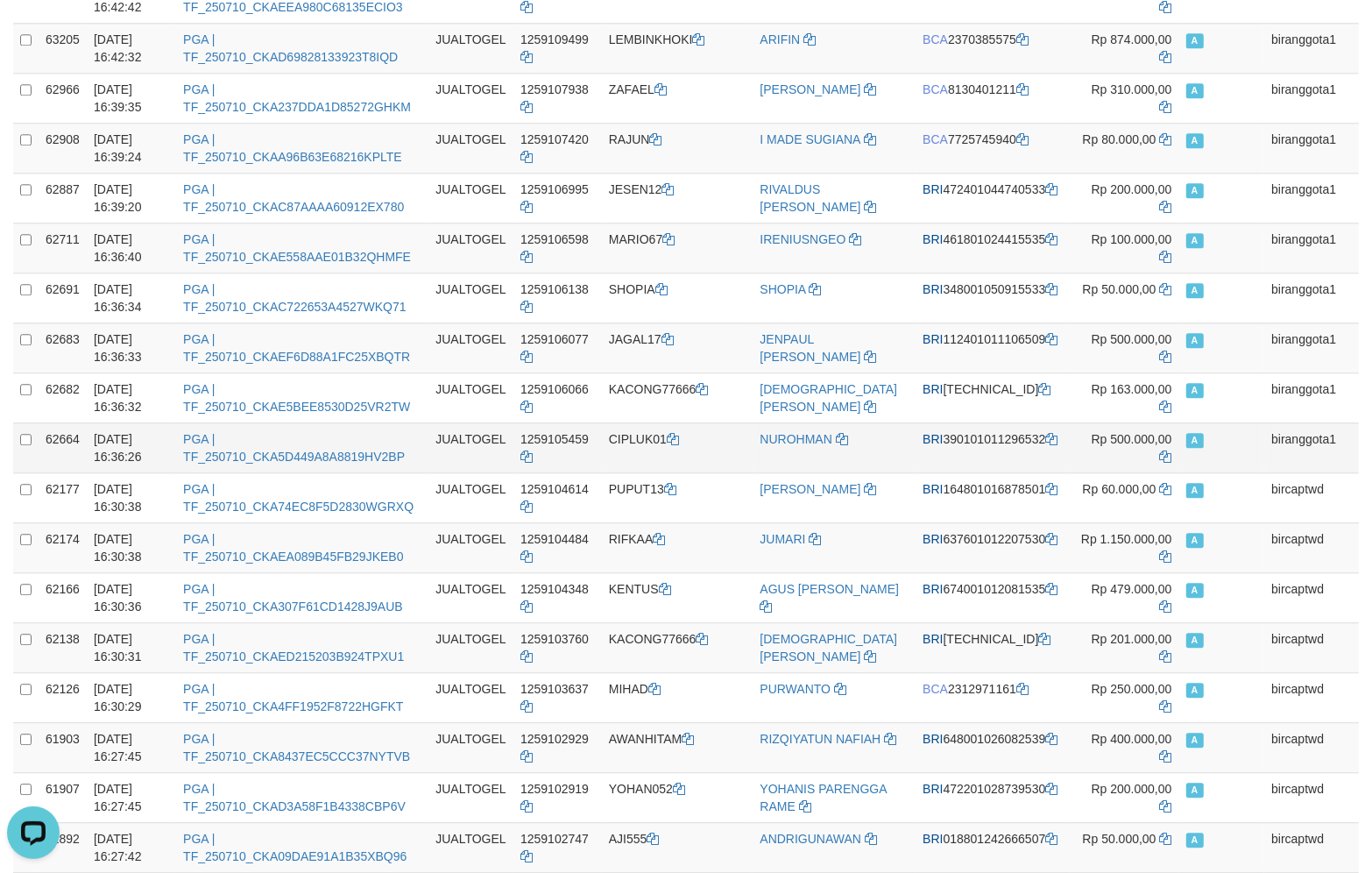 click on "CIPLUK01" at bounding box center [677, 447] 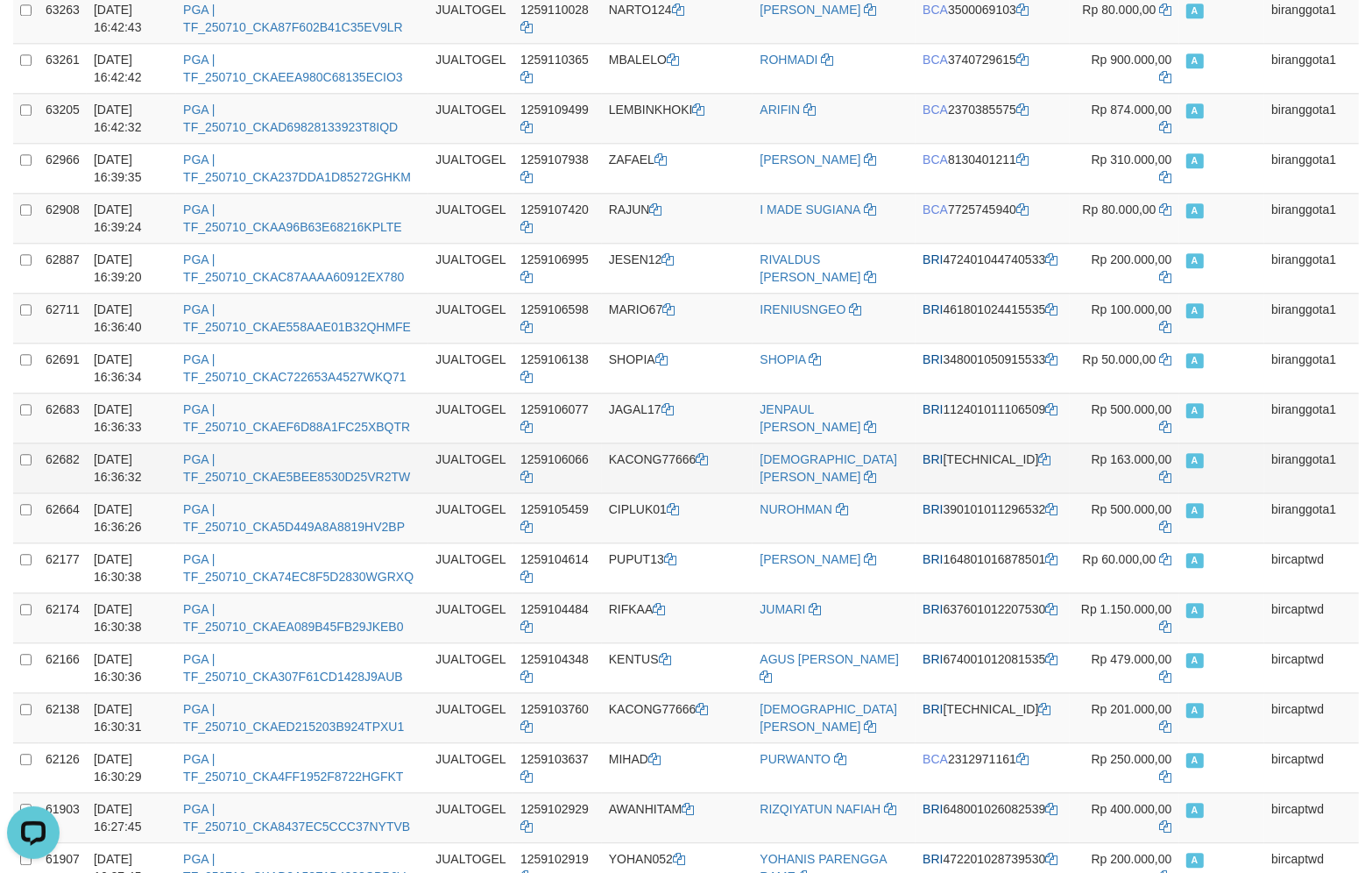 scroll, scrollTop: 3504, scrollLeft: 0, axis: vertical 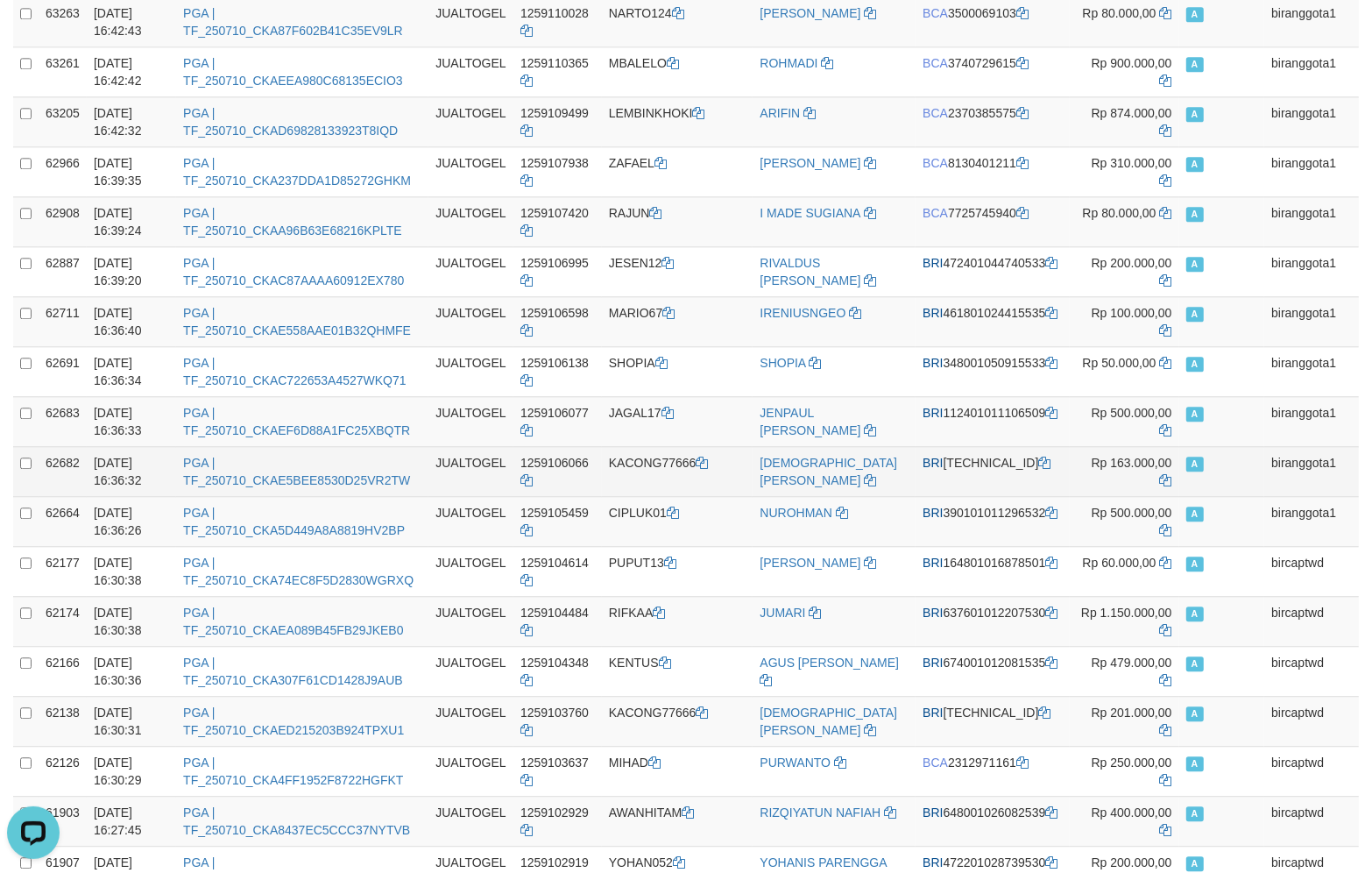 click on "KACONG77666" at bounding box center (677, 471) 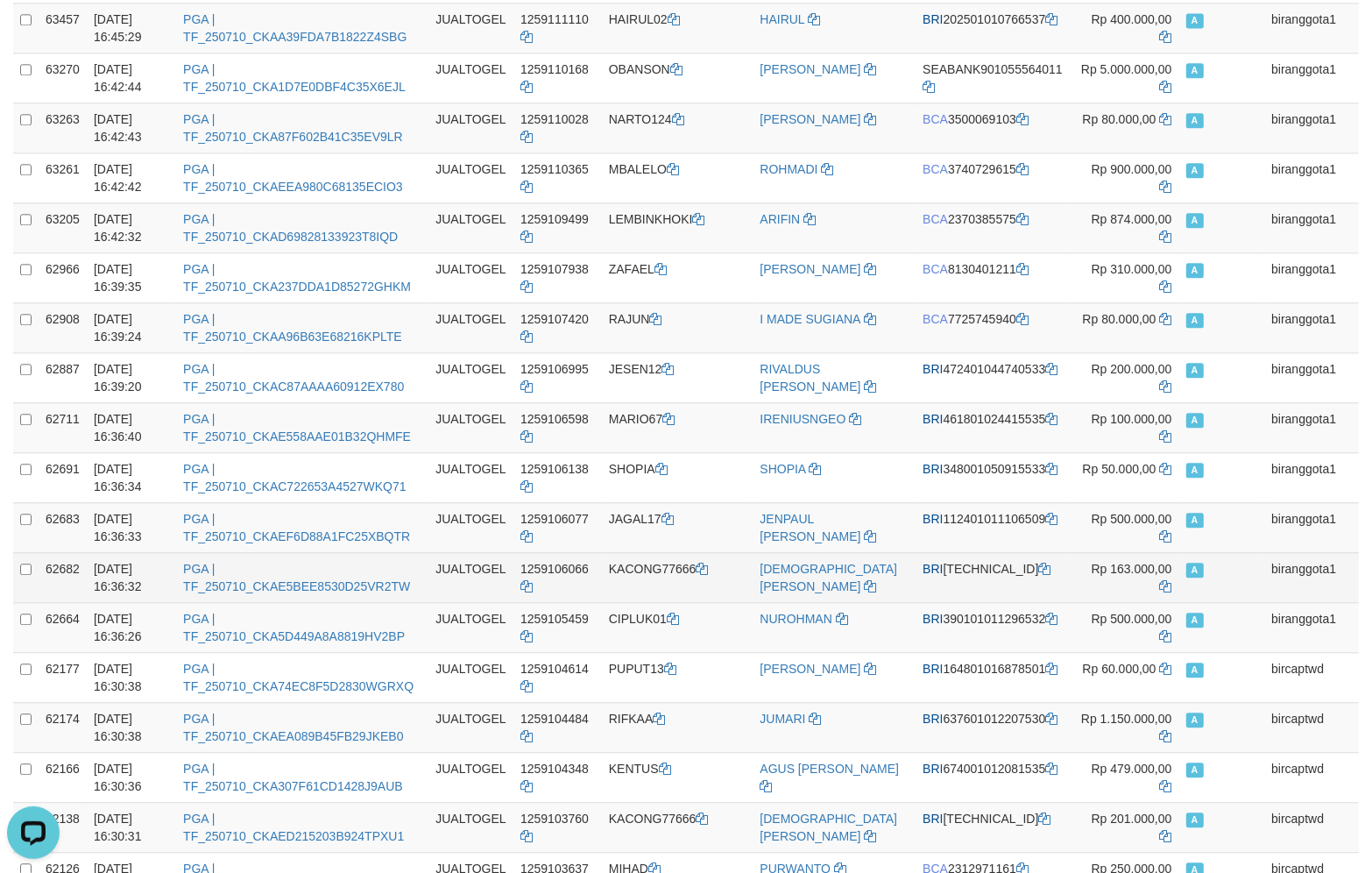 scroll, scrollTop: 3395, scrollLeft: 0, axis: vertical 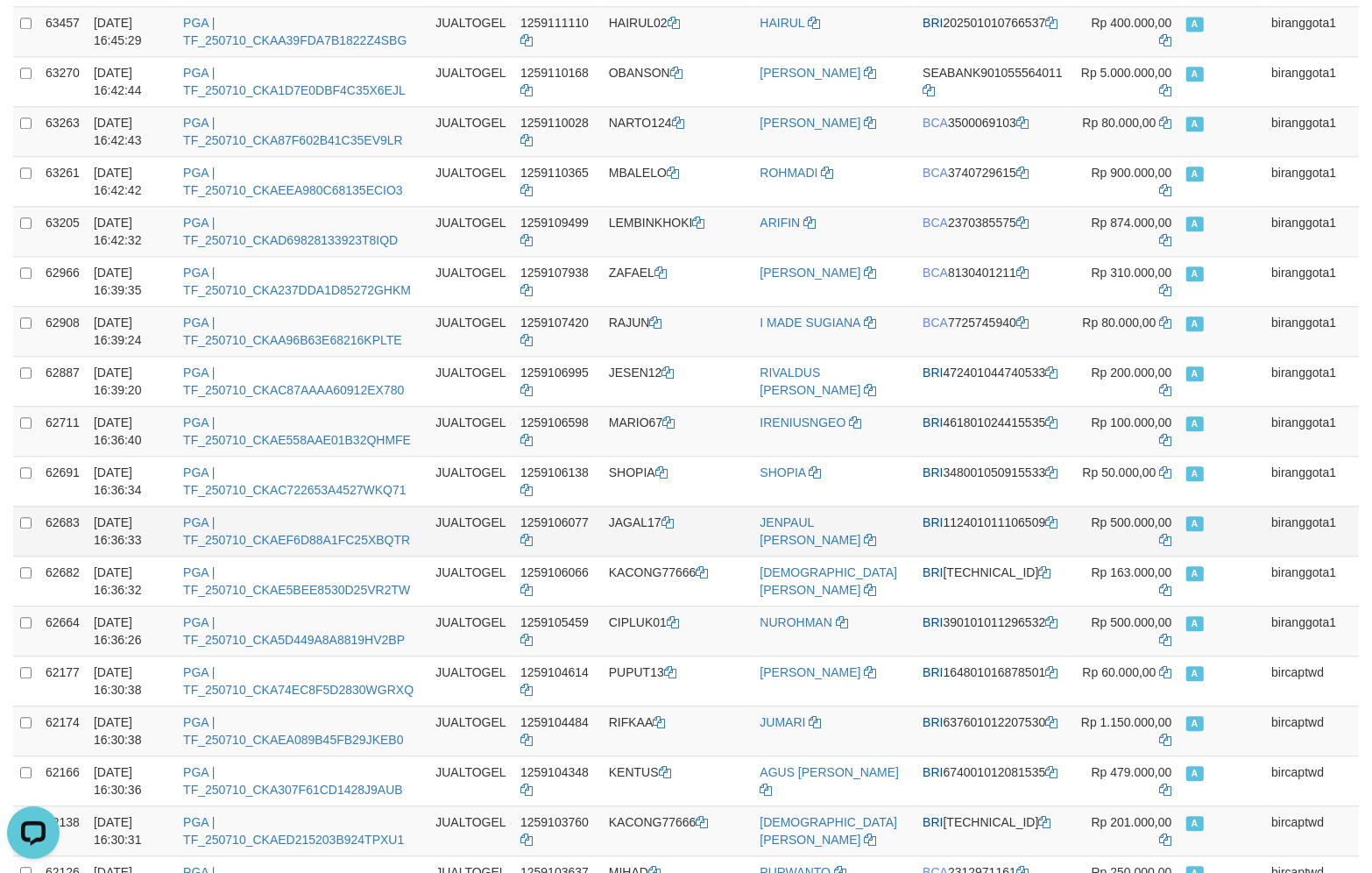click on "JAGAL17" at bounding box center (677, 530) 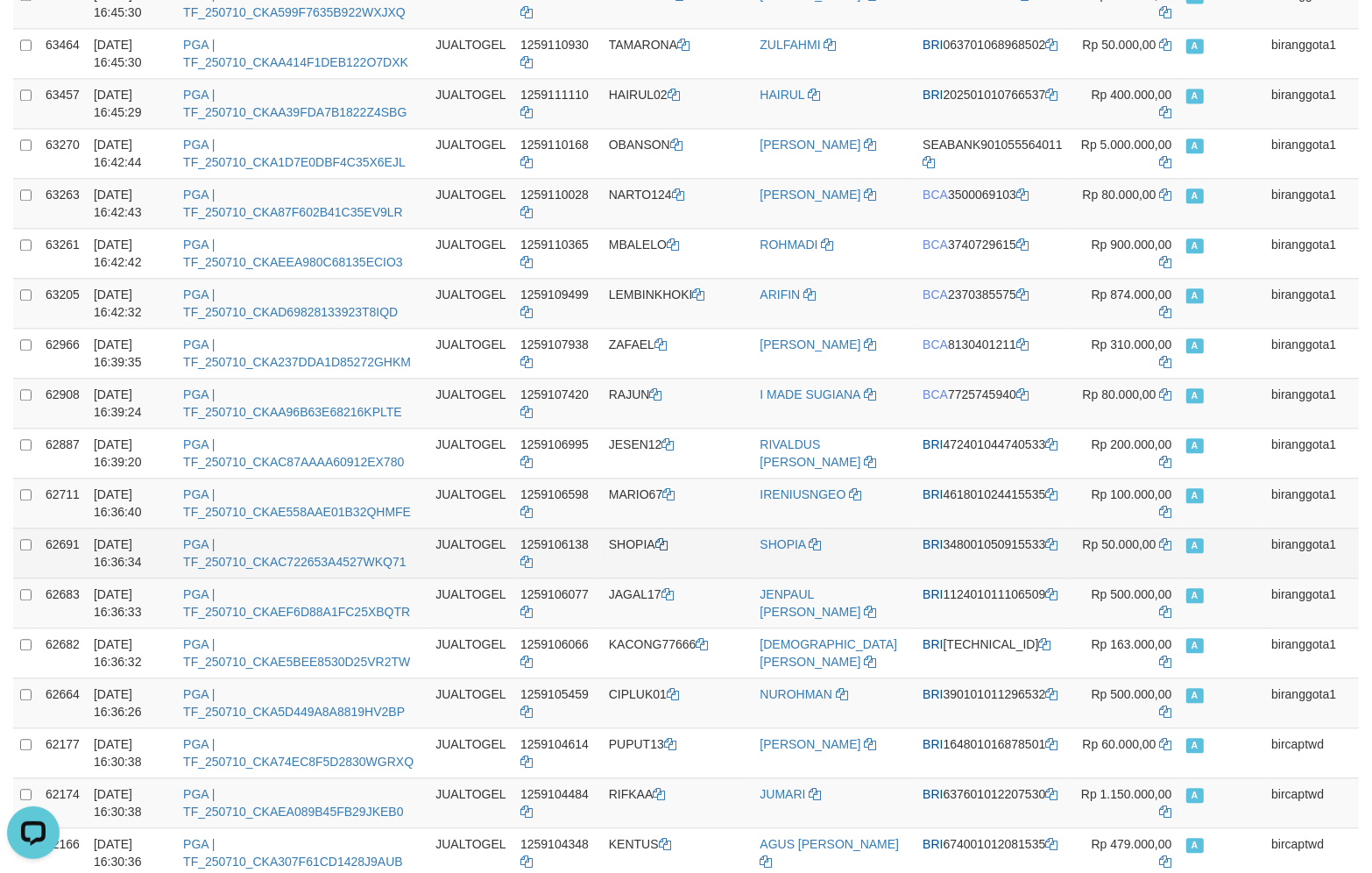 scroll, scrollTop: 3322, scrollLeft: 0, axis: vertical 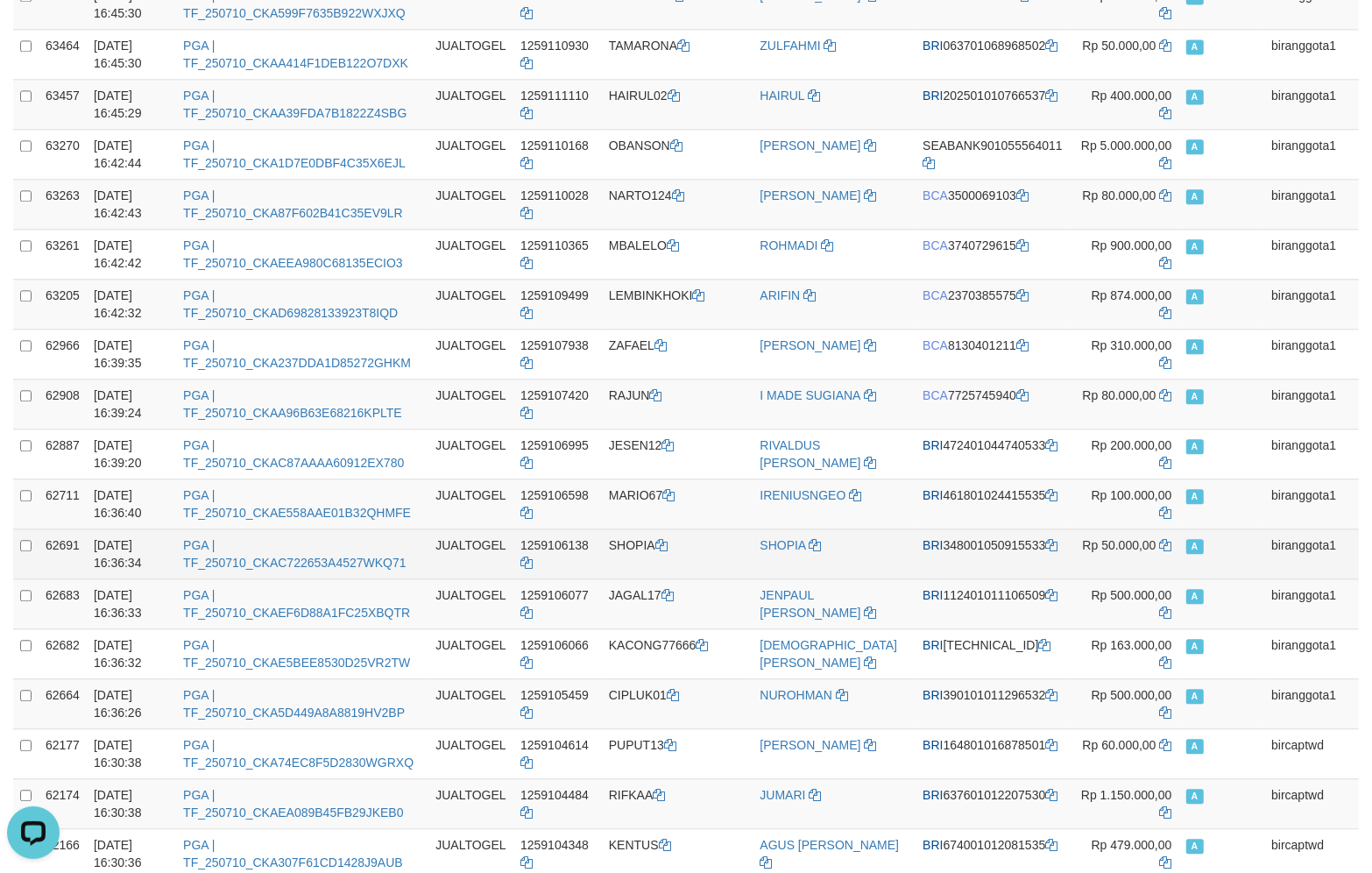 click on "SHOPIA" at bounding box center (677, 553) 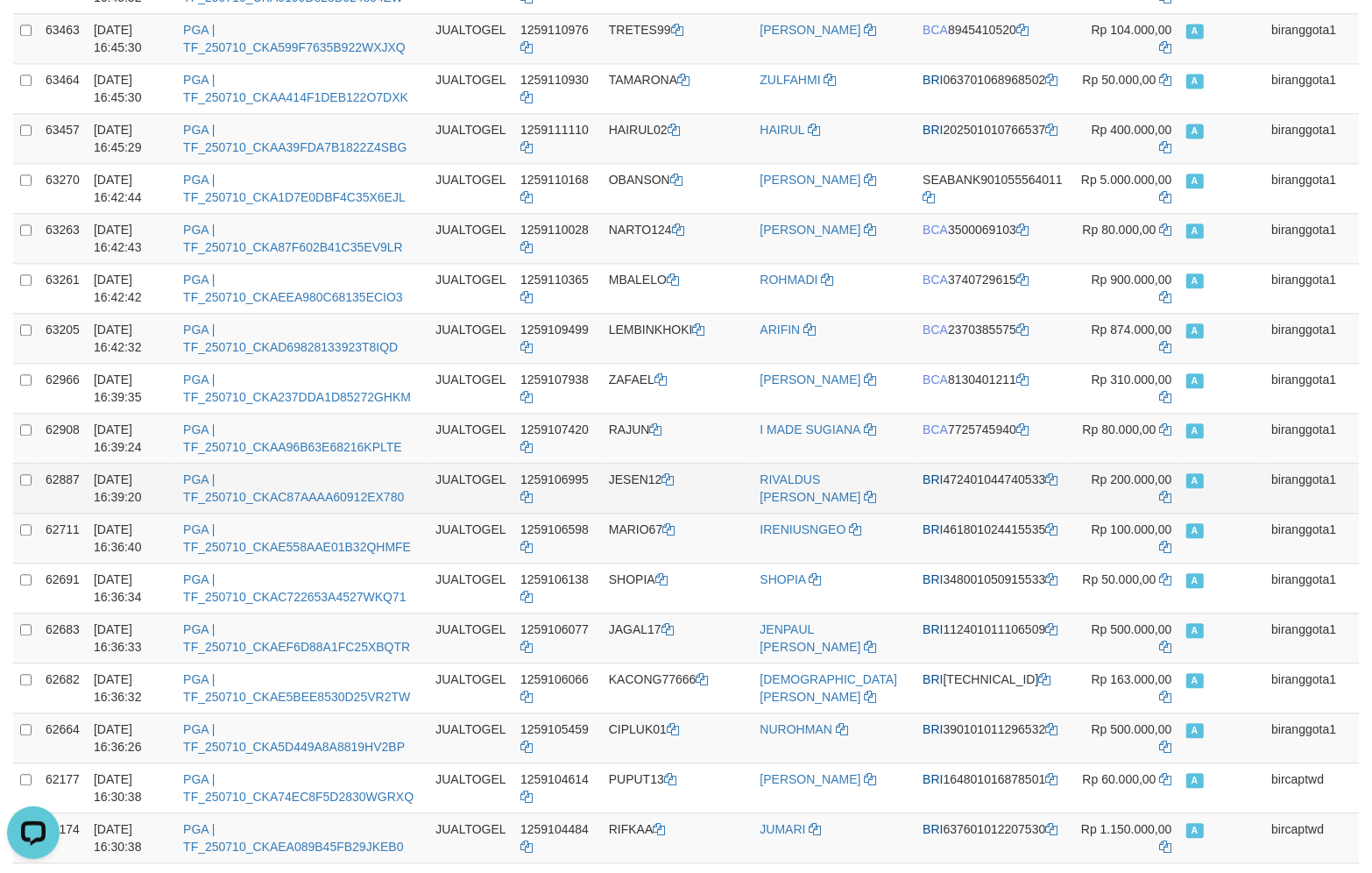 scroll, scrollTop: 3249, scrollLeft: 0, axis: vertical 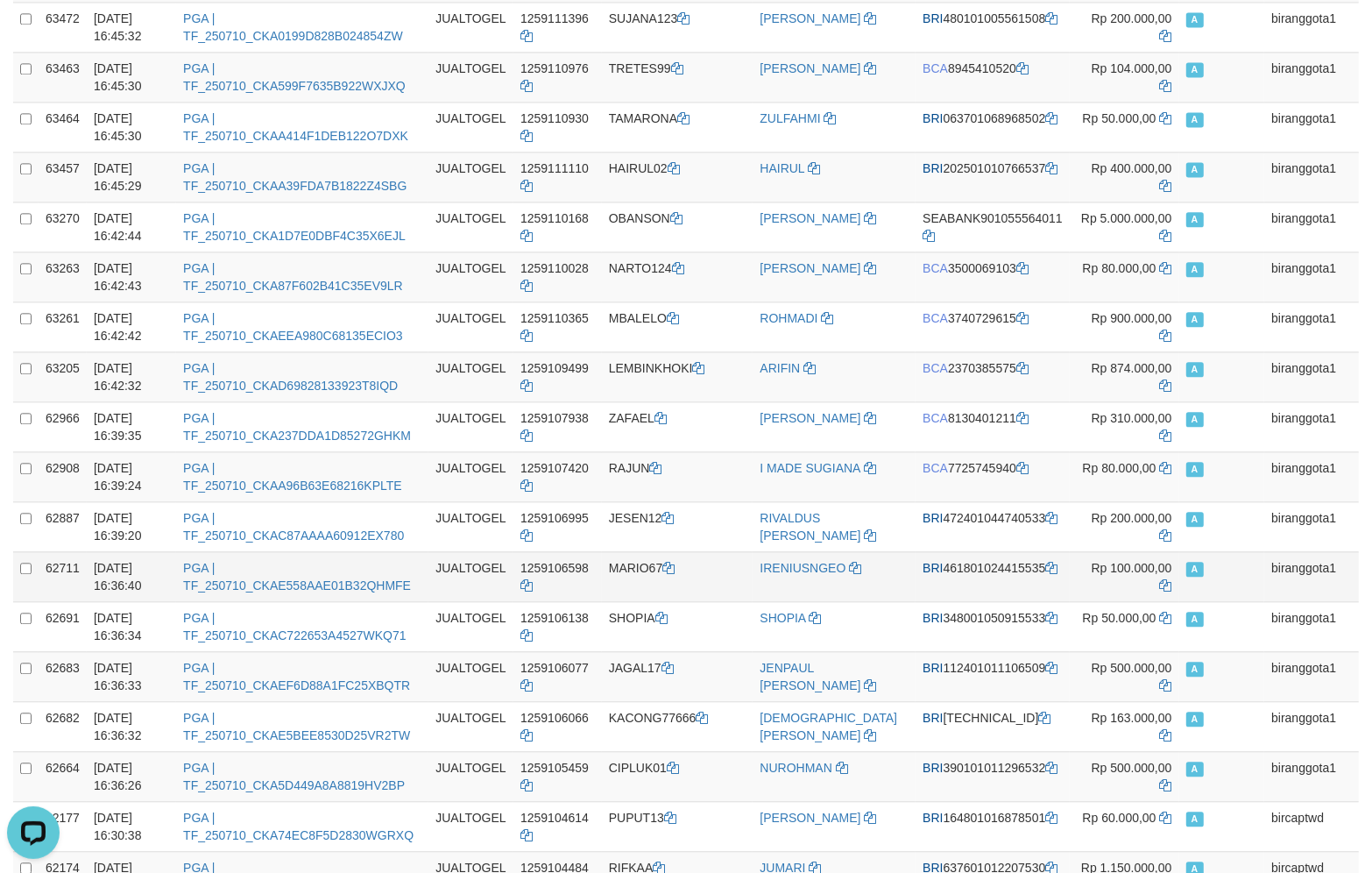click on "MARIO67" at bounding box center (677, 576) 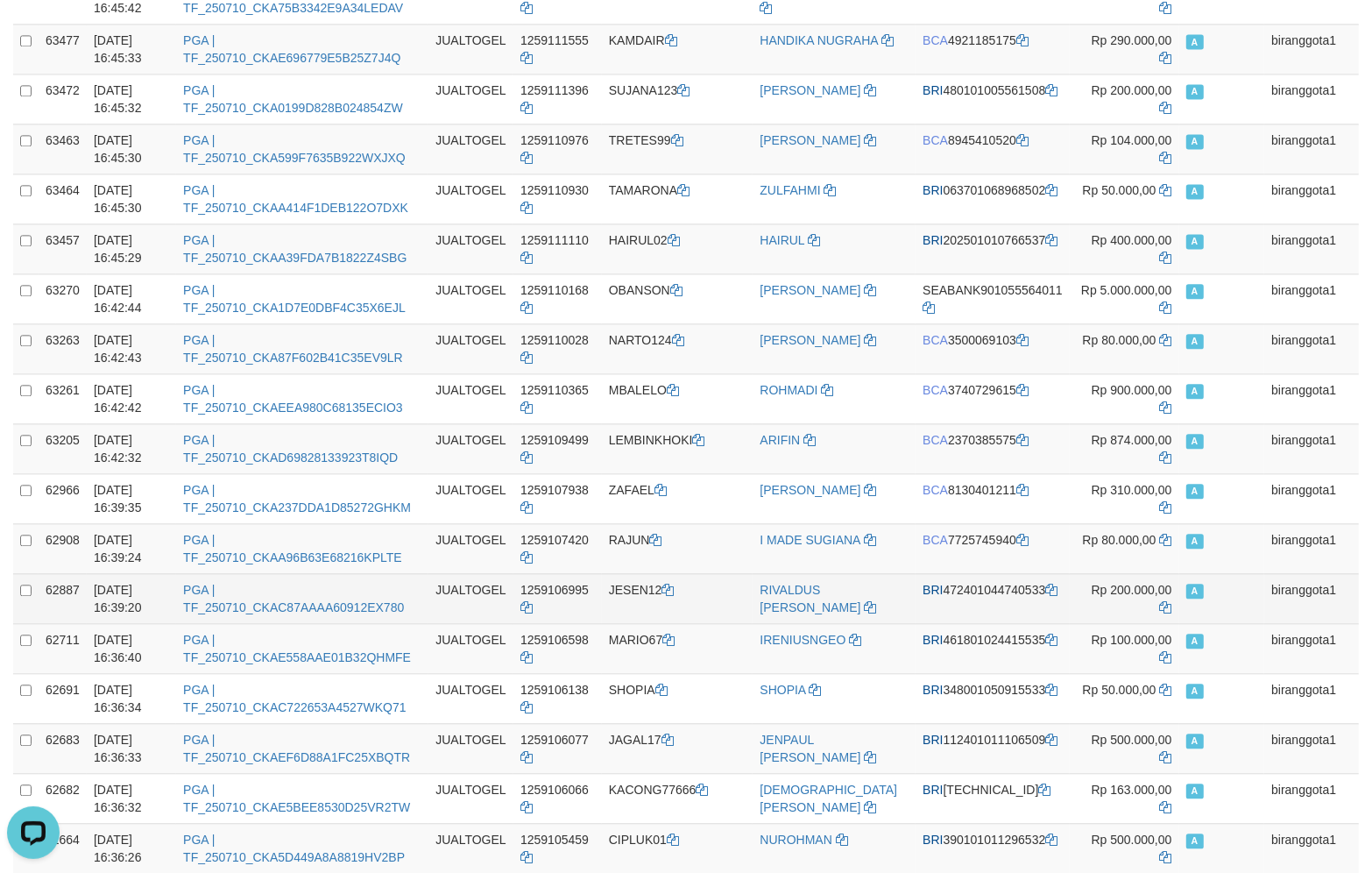 scroll, scrollTop: 3176, scrollLeft: 0, axis: vertical 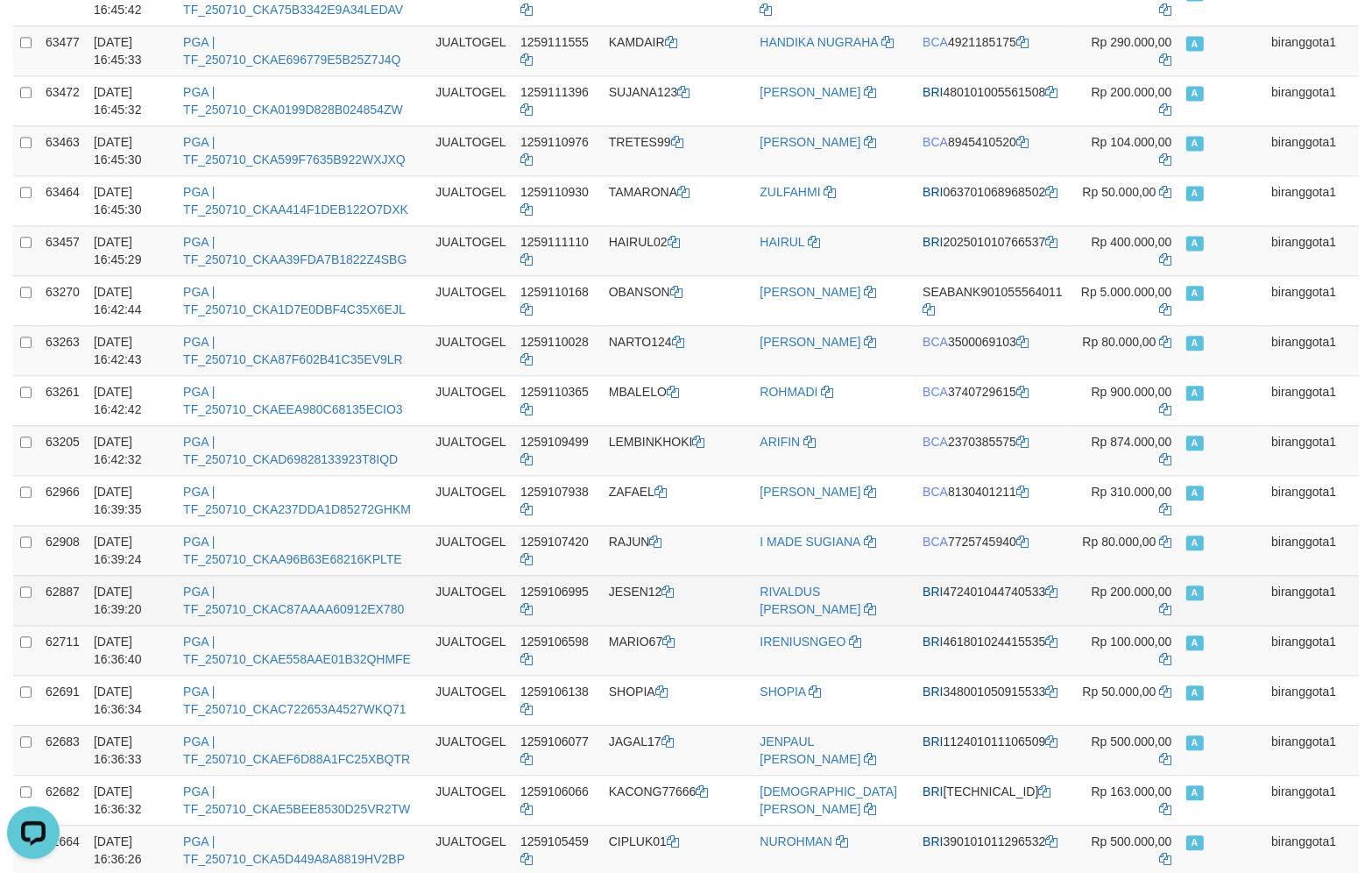click on "JESEN12" at bounding box center (677, 600) 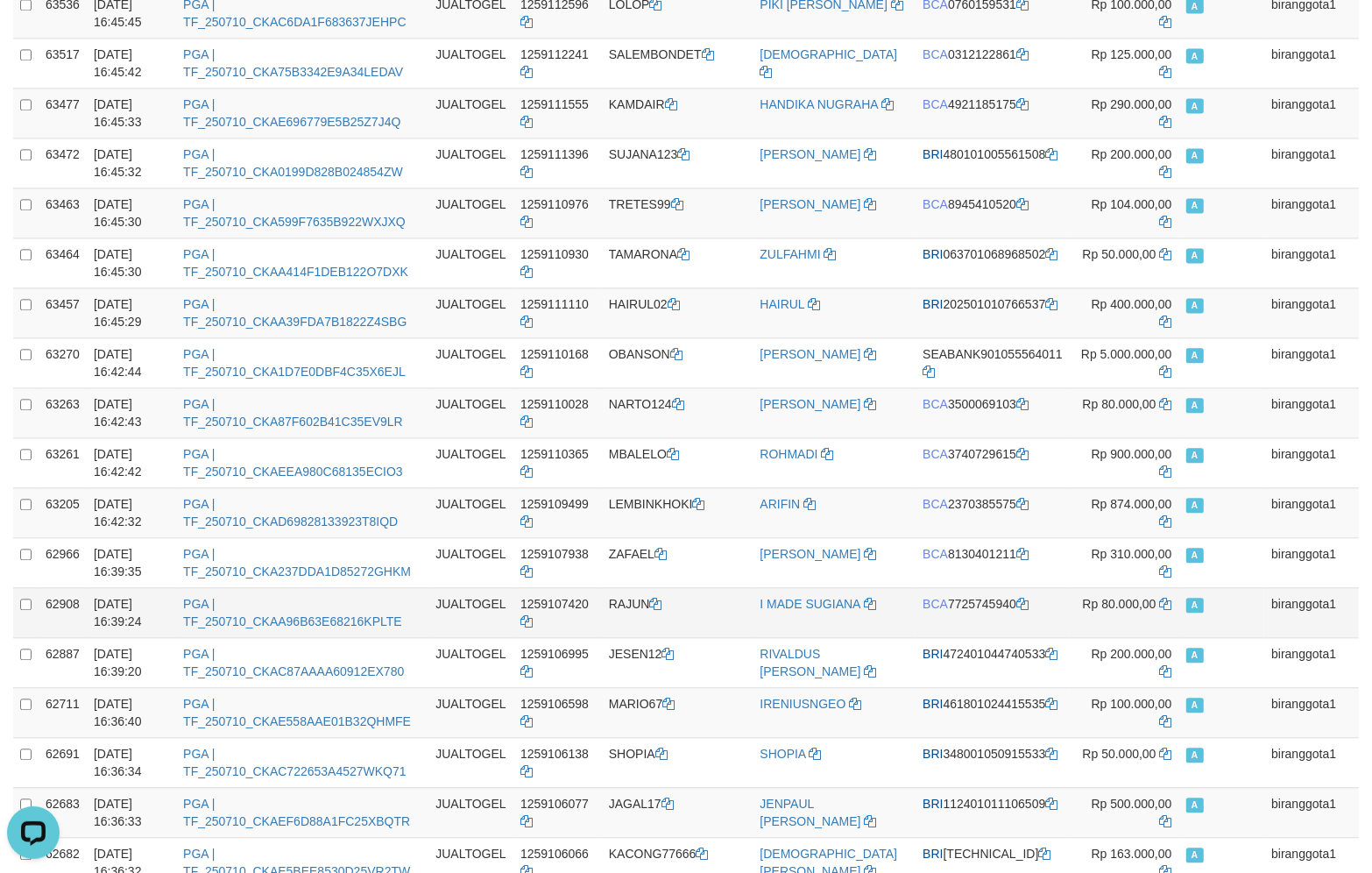 scroll, scrollTop: 3103, scrollLeft: 0, axis: vertical 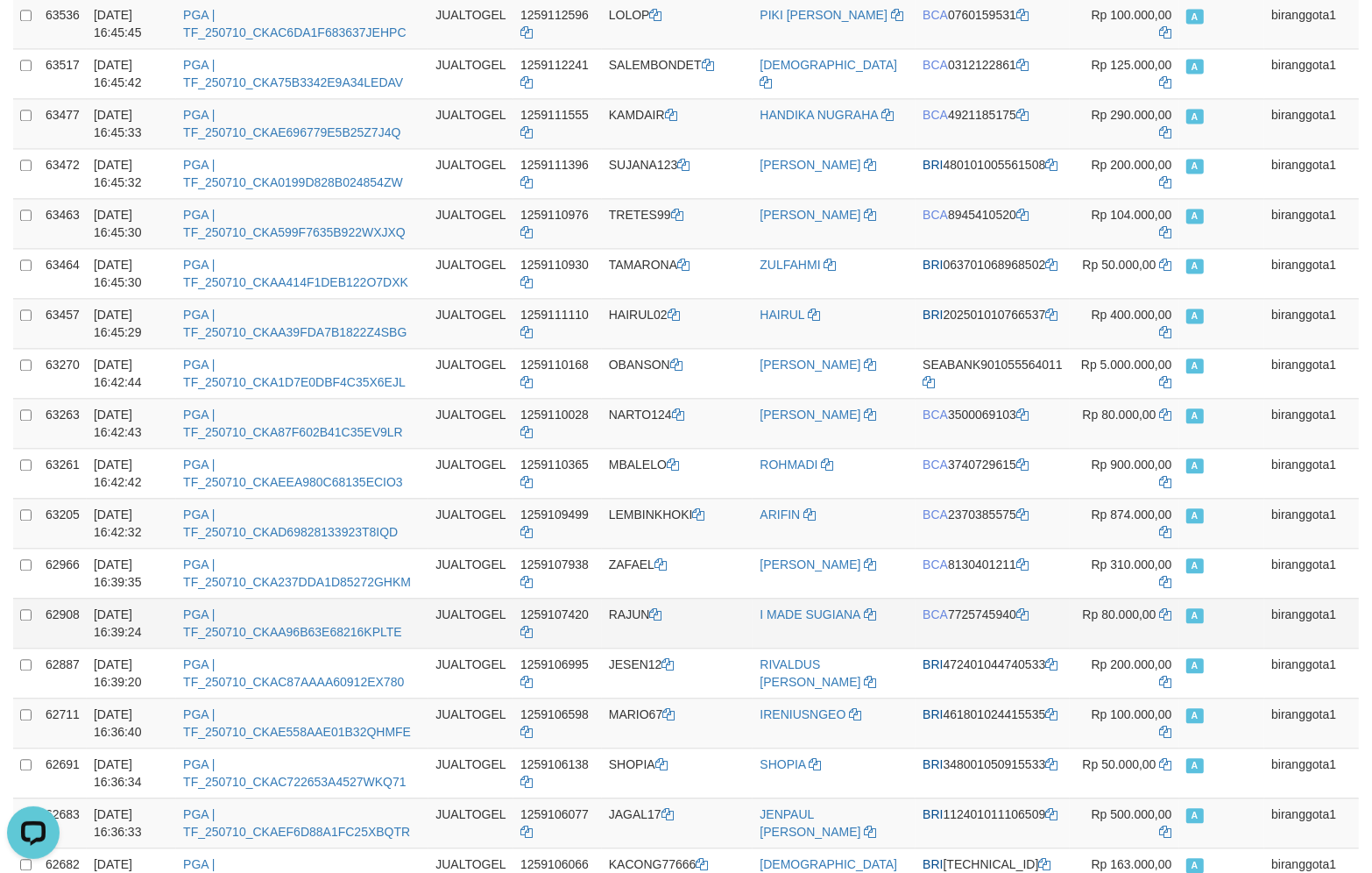 click on "RAJUN" at bounding box center [677, 622] 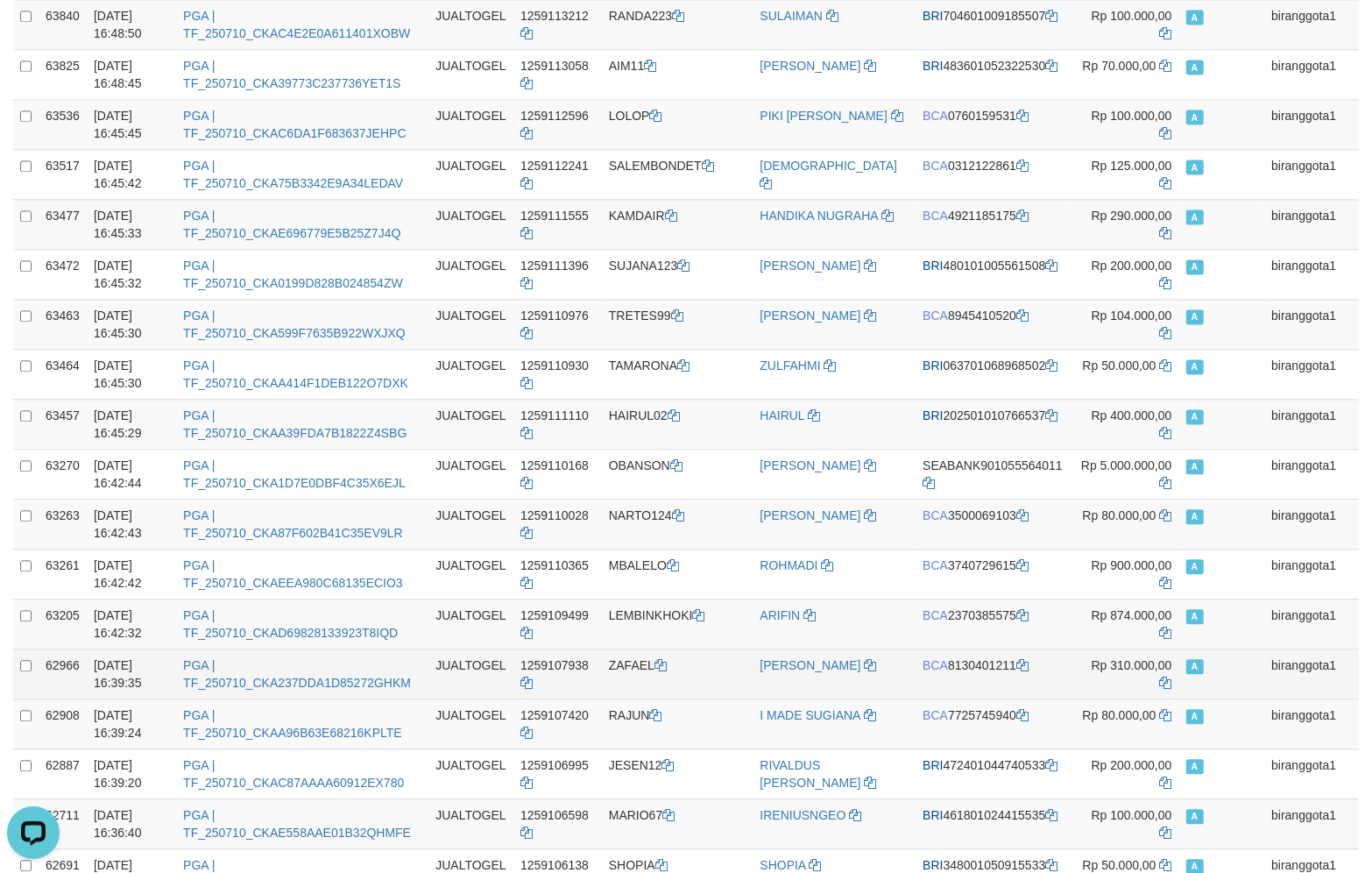 scroll, scrollTop: 2993, scrollLeft: 0, axis: vertical 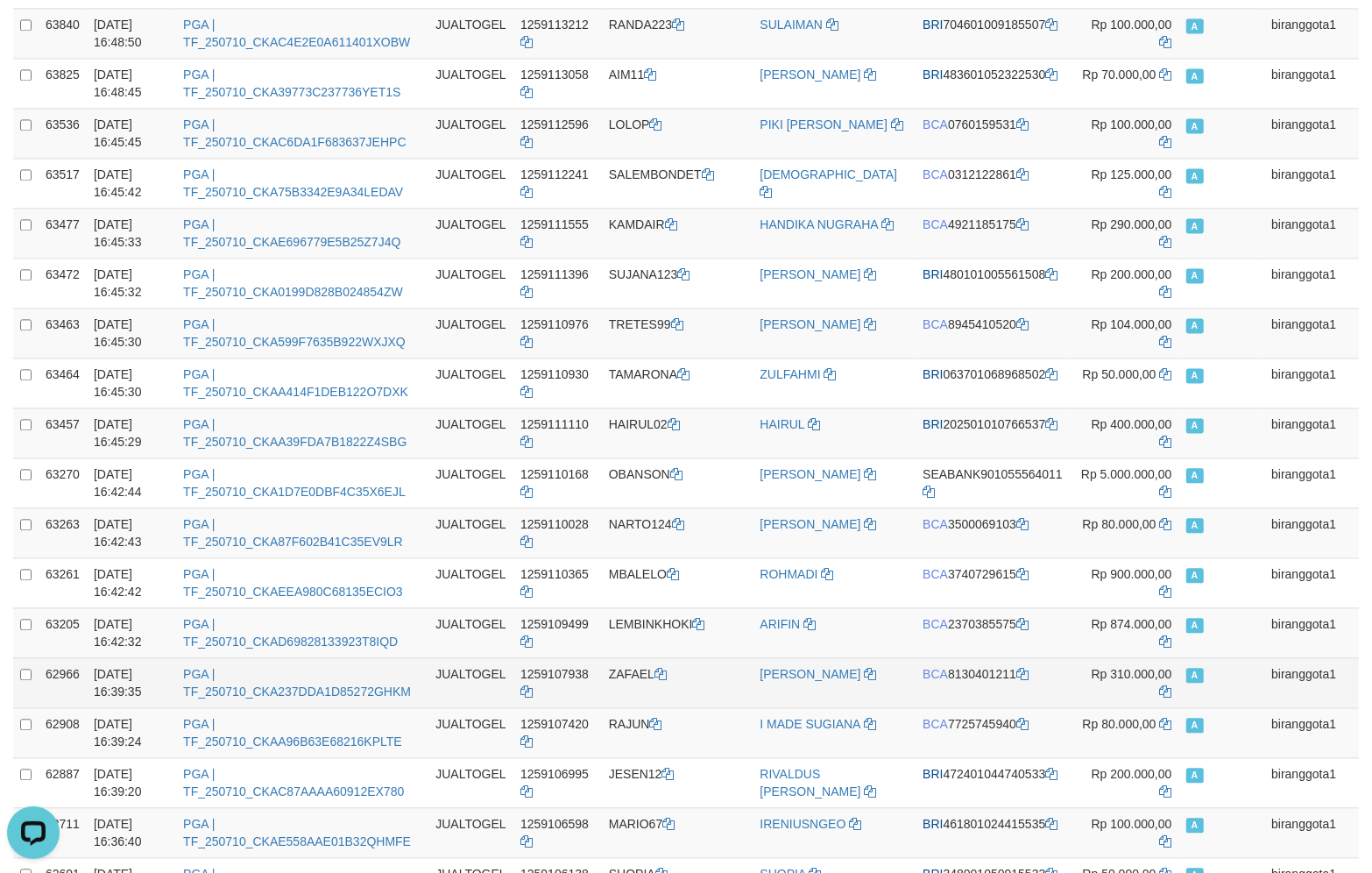 click on "ZAFAEL" at bounding box center [677, 682] 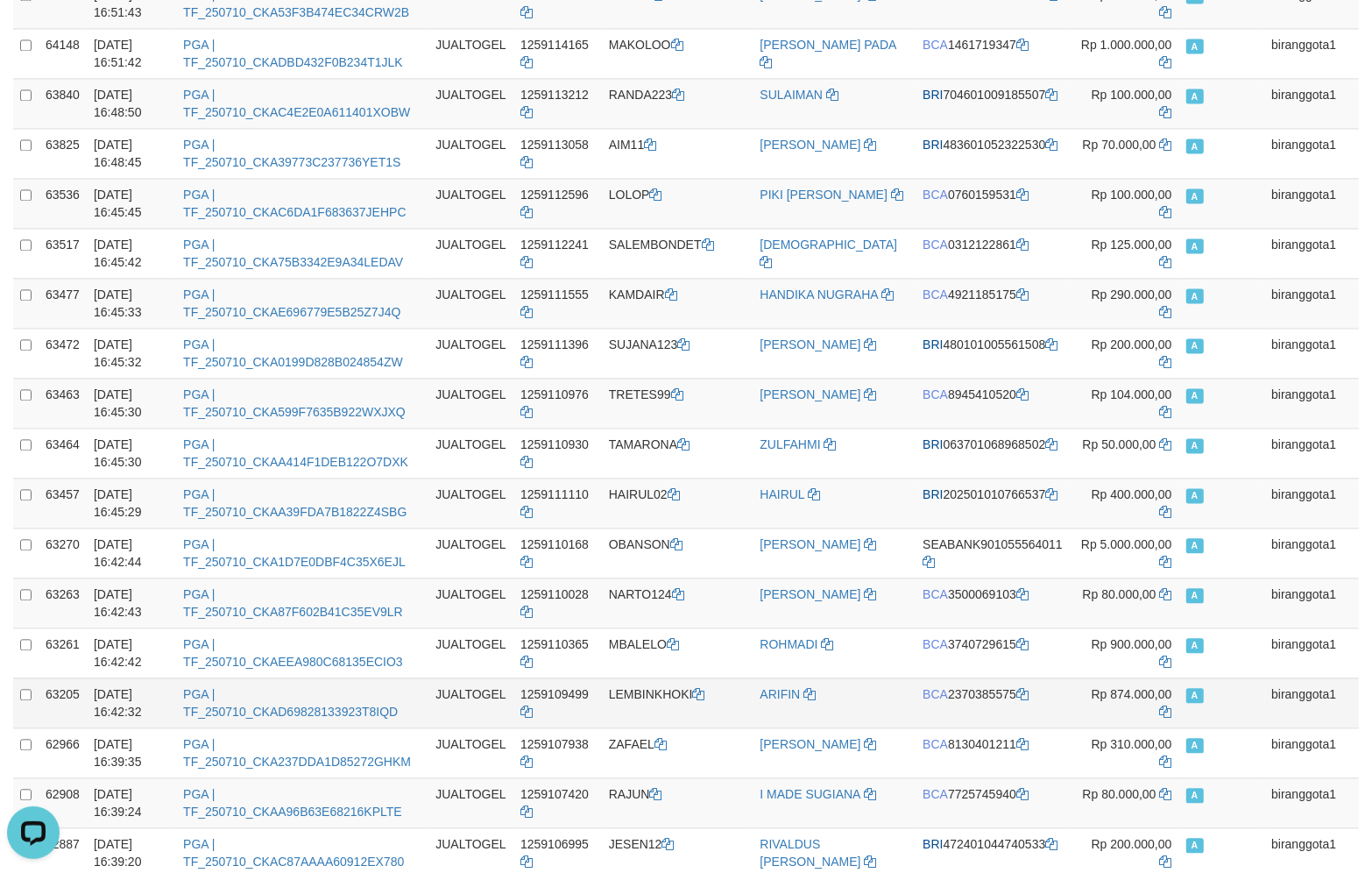 scroll, scrollTop: 2921, scrollLeft: 0, axis: vertical 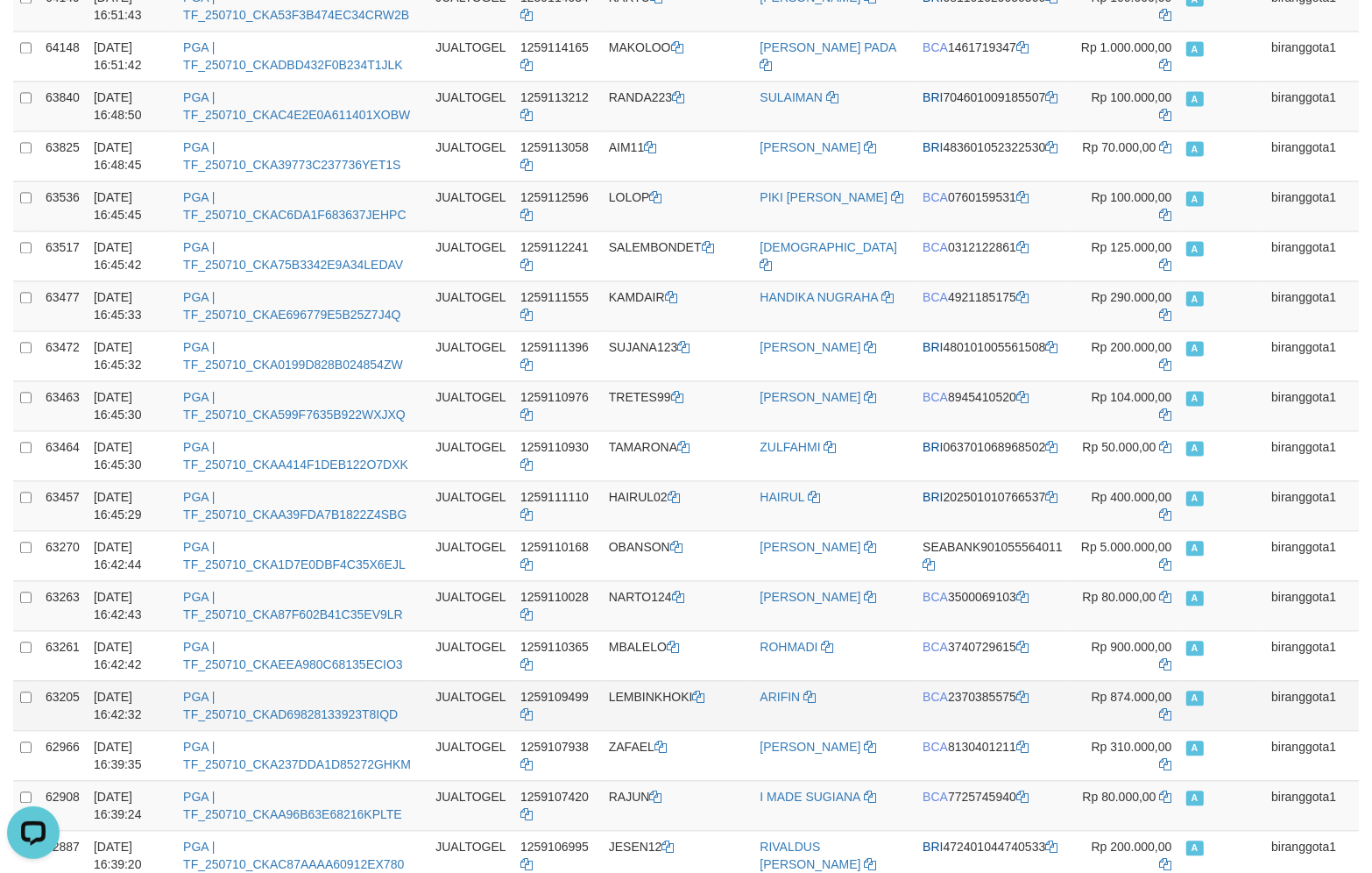 click on "LEMBINKHOKI" at bounding box center [677, 705] 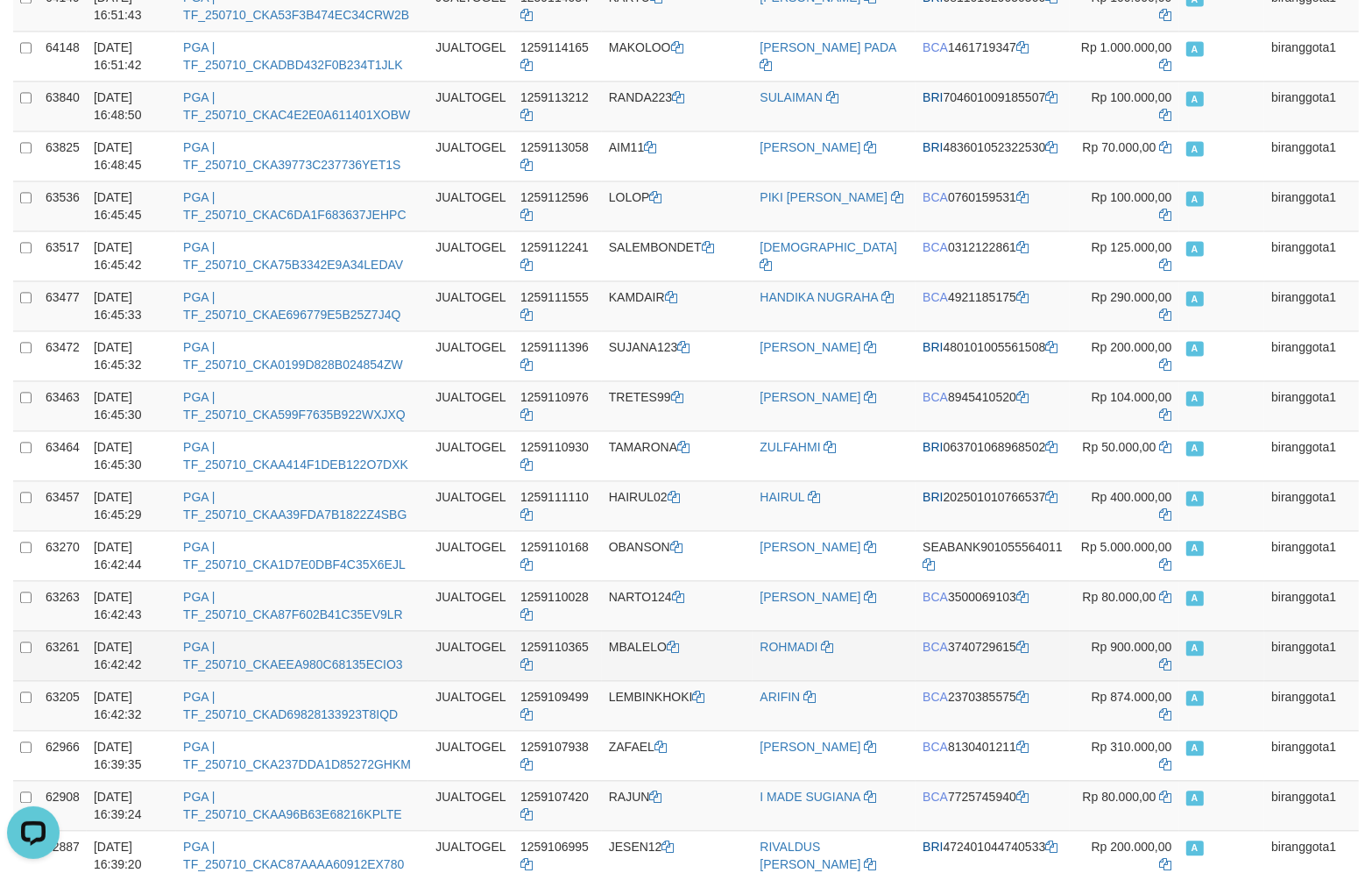 click on "MBALELO" at bounding box center [677, 655] 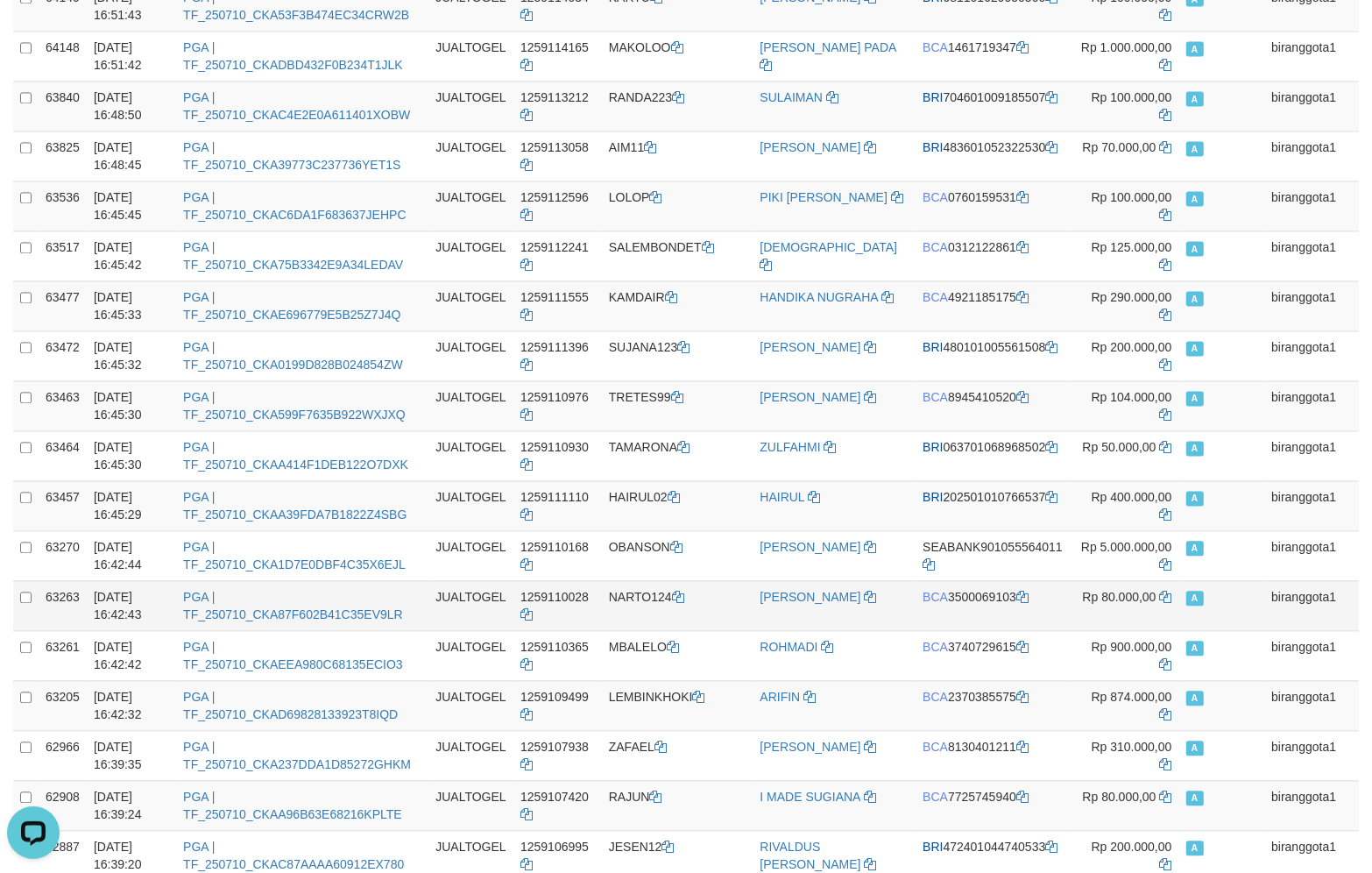 click on "NARTO124" at bounding box center (677, 605) 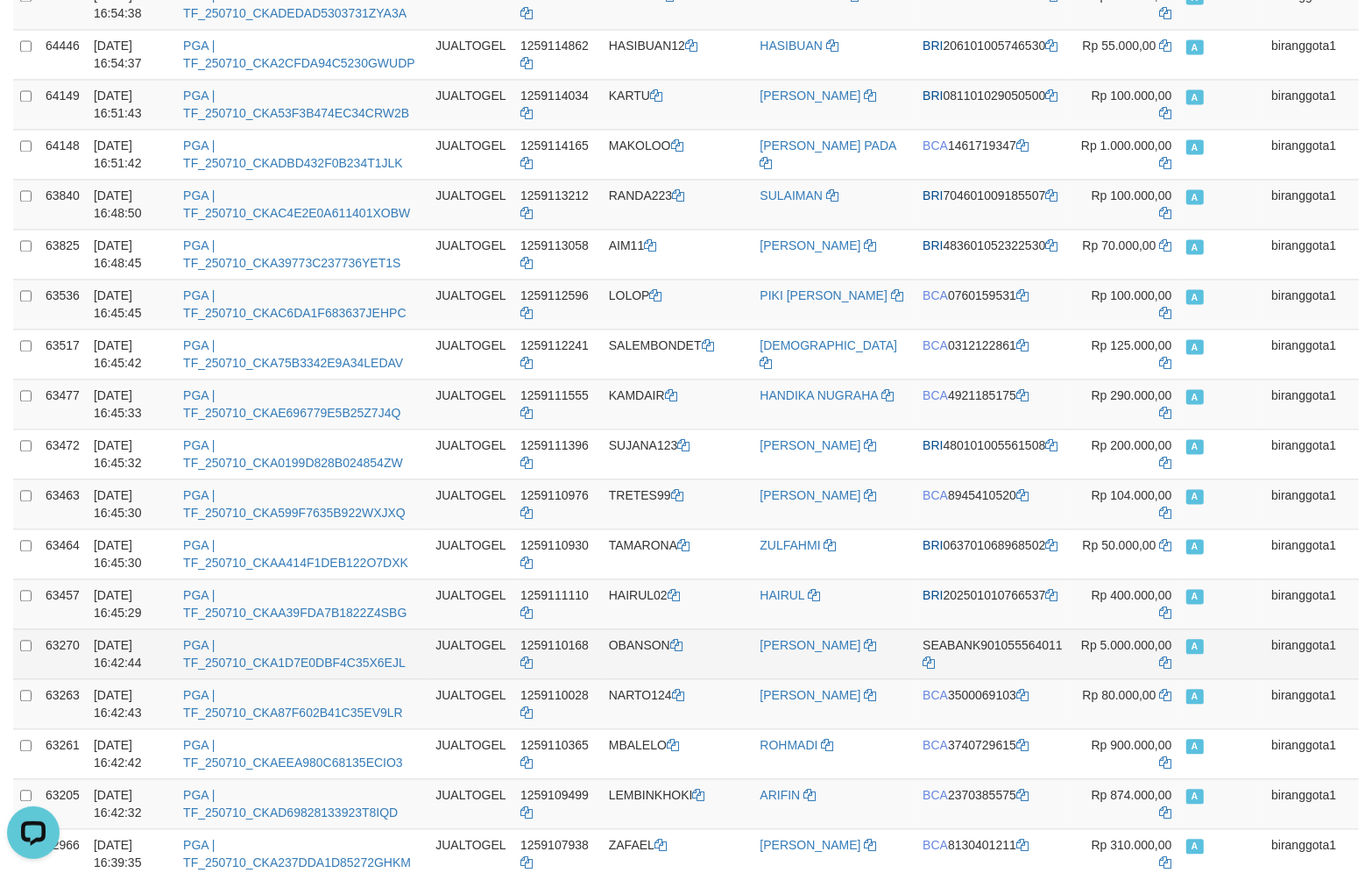 scroll, scrollTop: 2811, scrollLeft: 0, axis: vertical 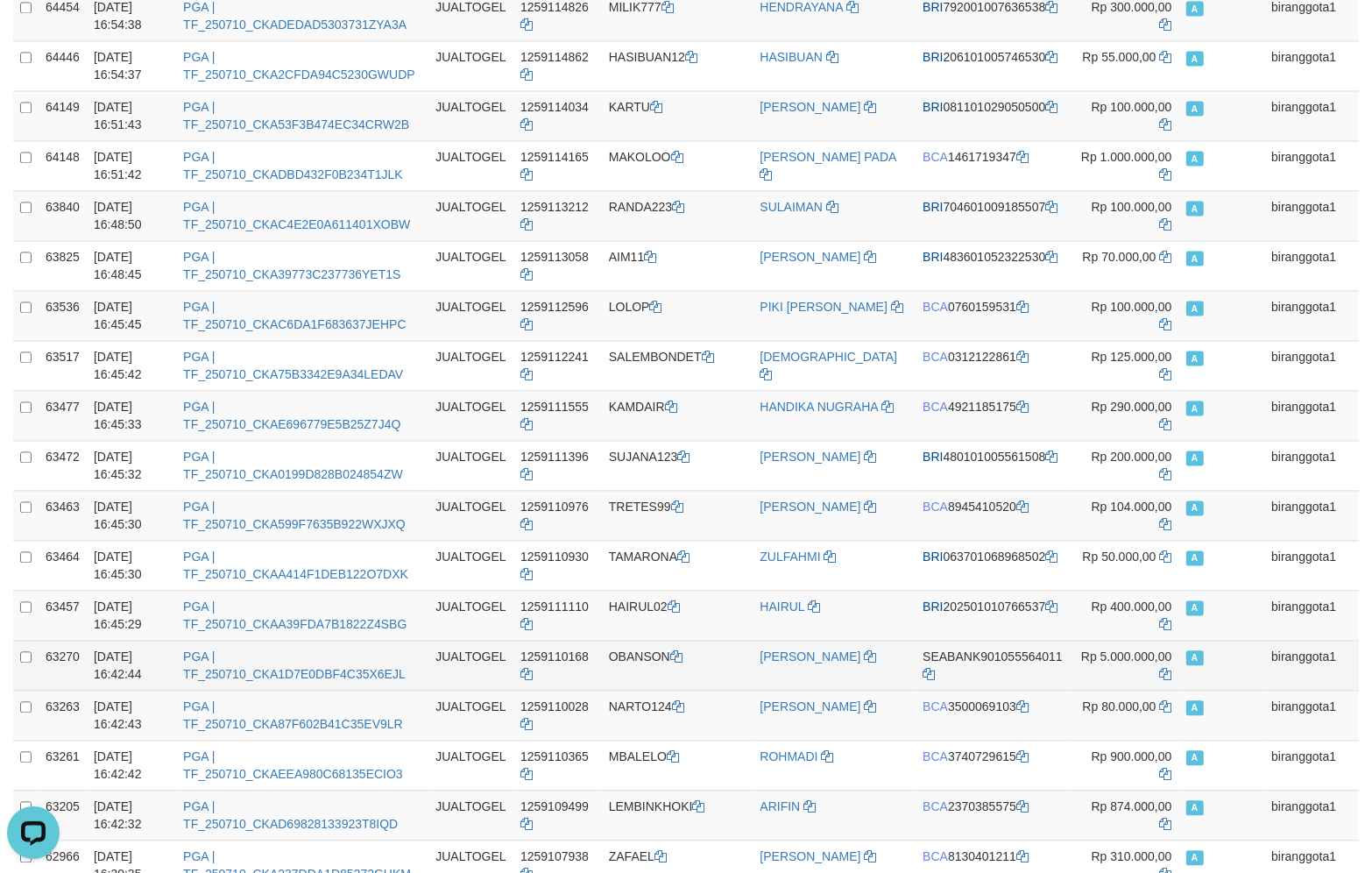 click on "OBANSON" at bounding box center (677, 664) 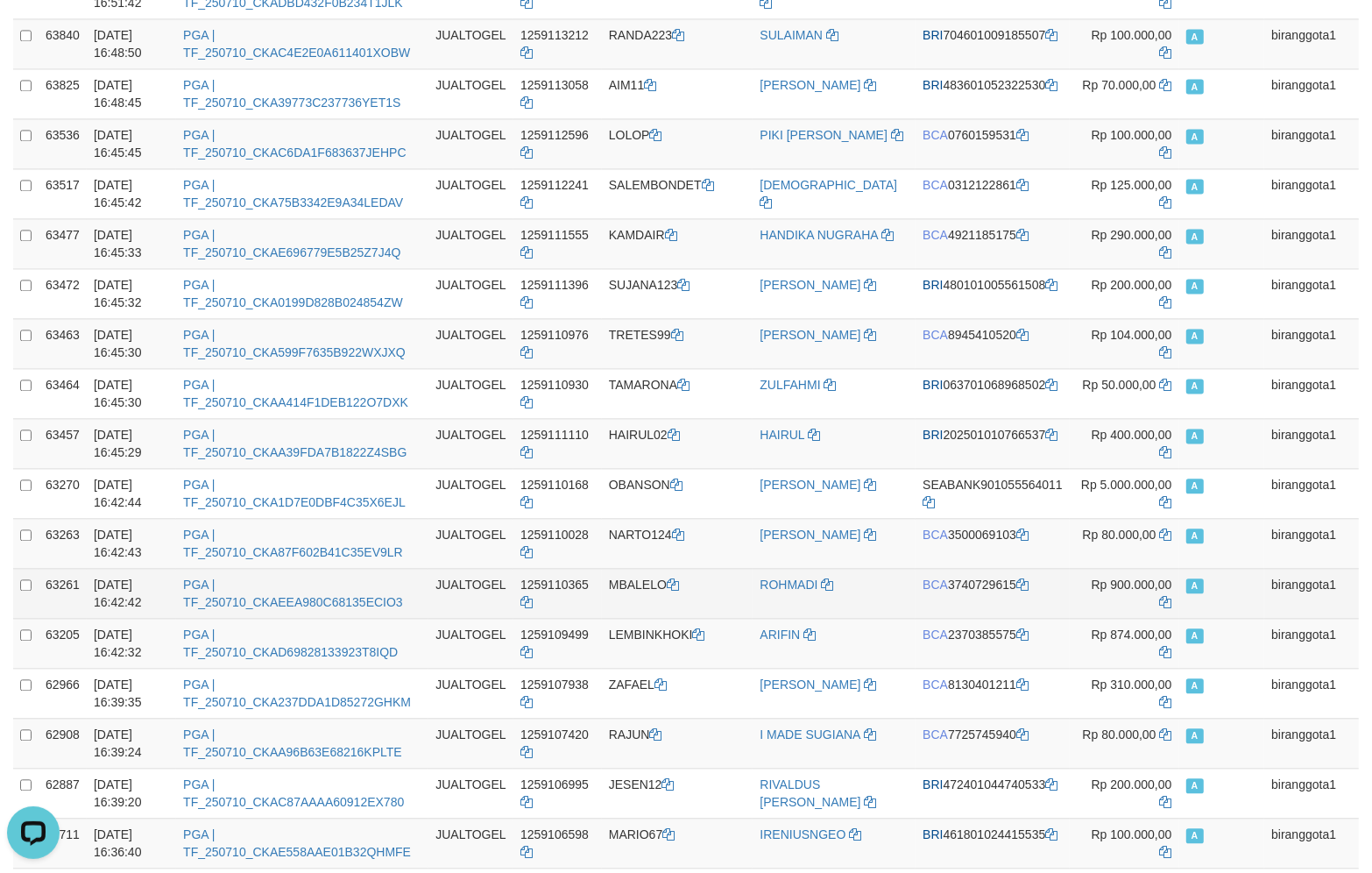 scroll, scrollTop: 2993, scrollLeft: 0, axis: vertical 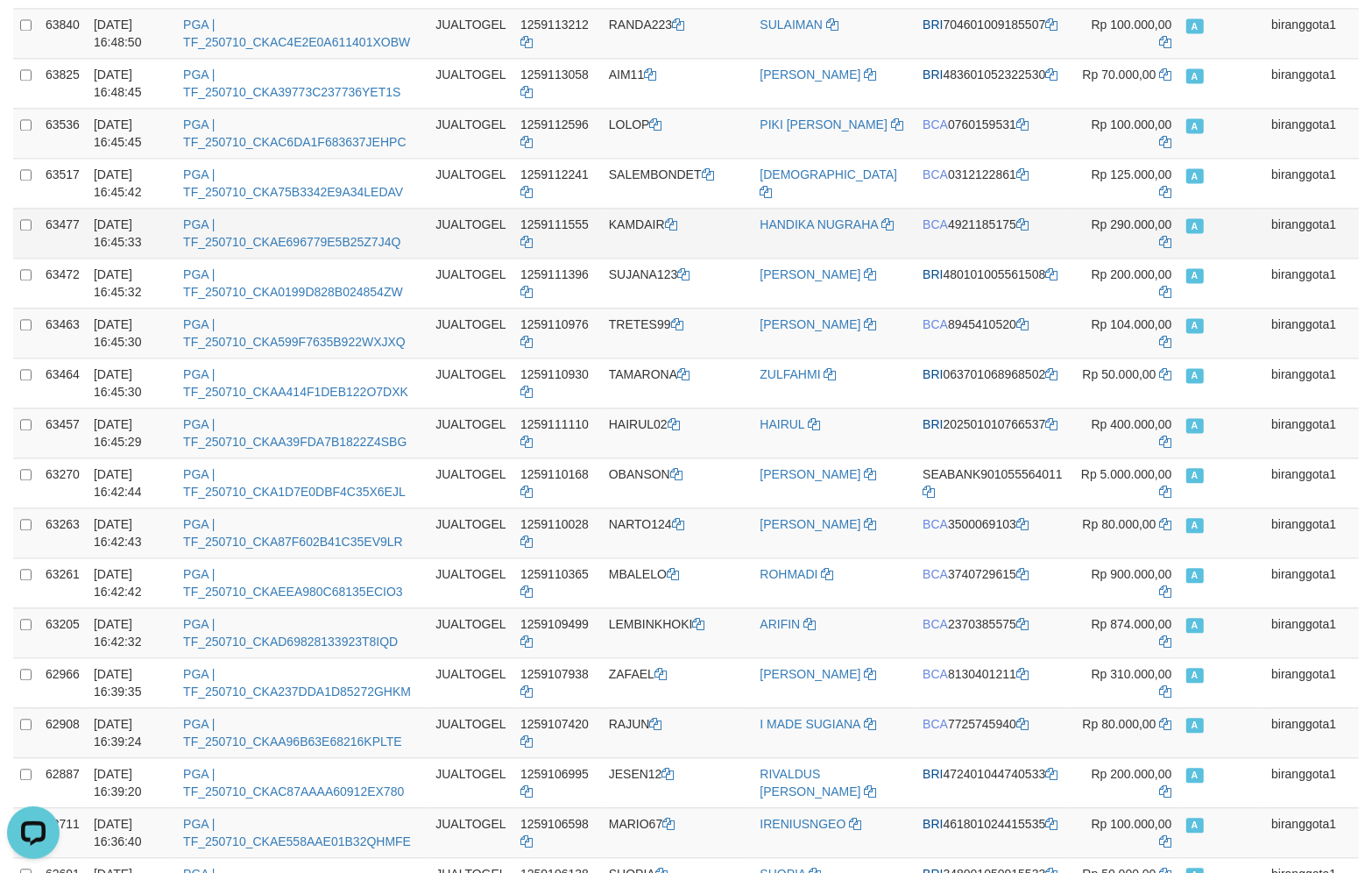 click on "BCA  4921185175" at bounding box center (993, 232) 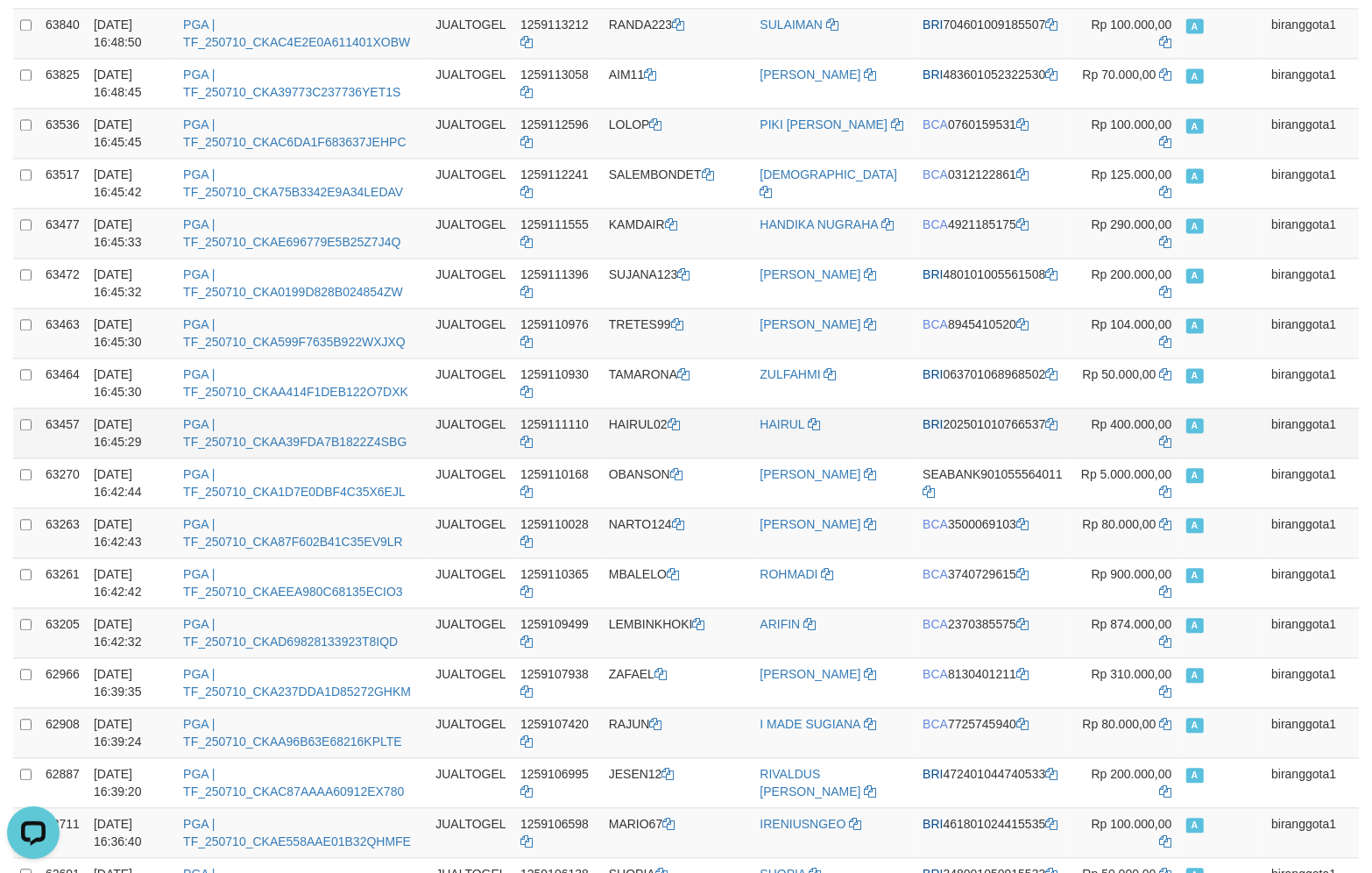 click on "HAIRUL02" at bounding box center (677, 432) 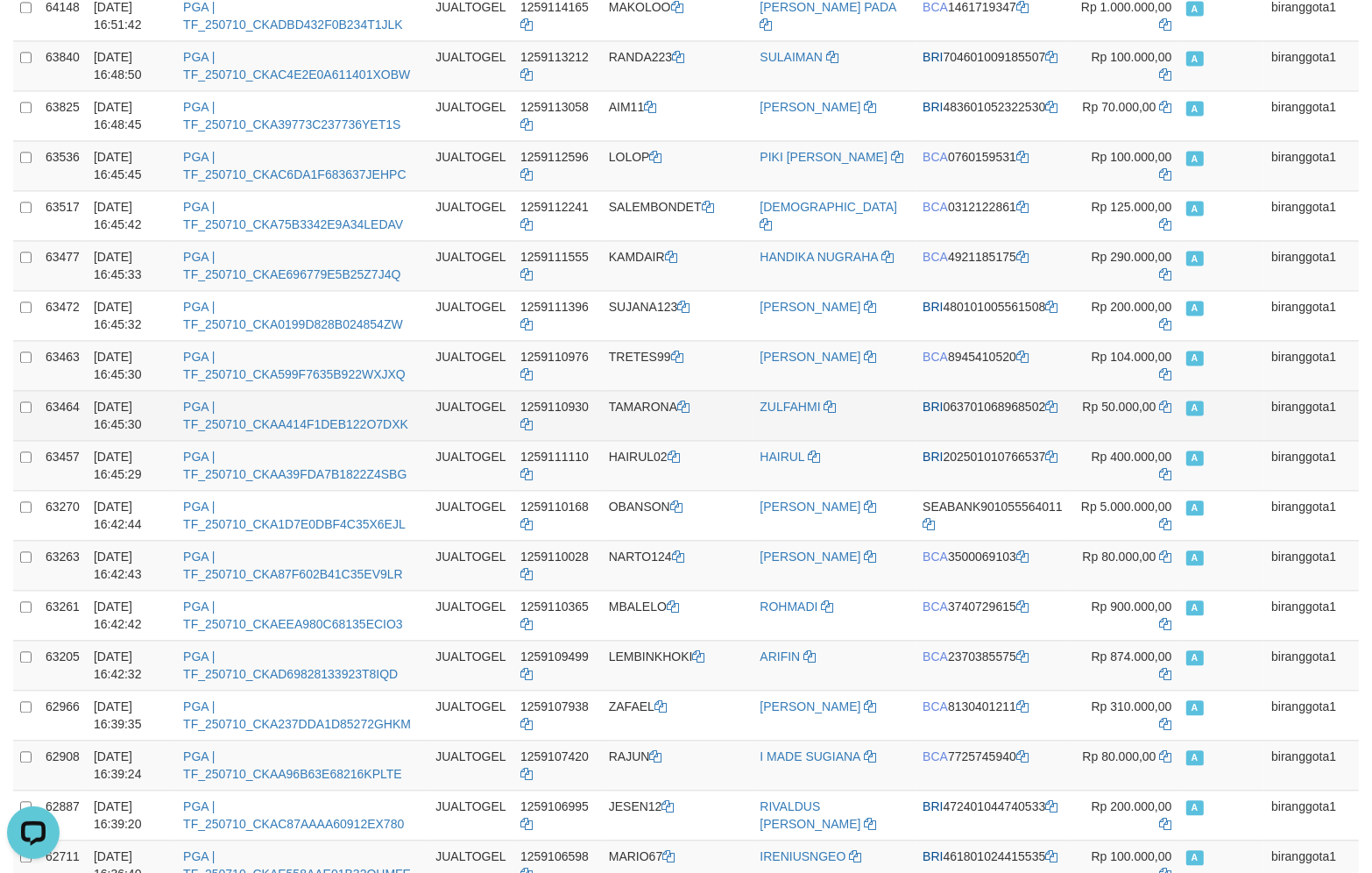 scroll, scrollTop: 2921, scrollLeft: 0, axis: vertical 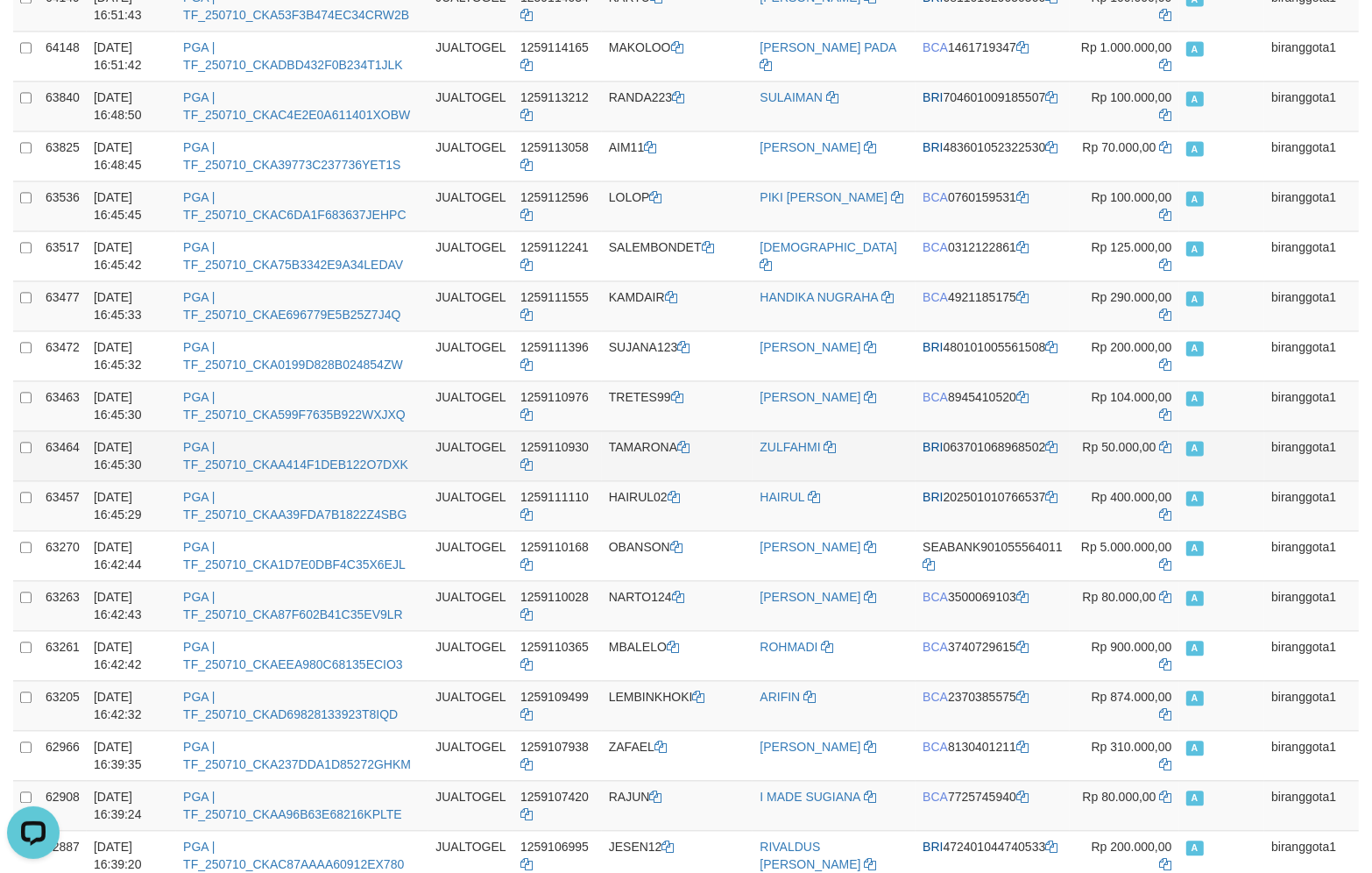 click on "TAMARONA" at bounding box center [677, 455] 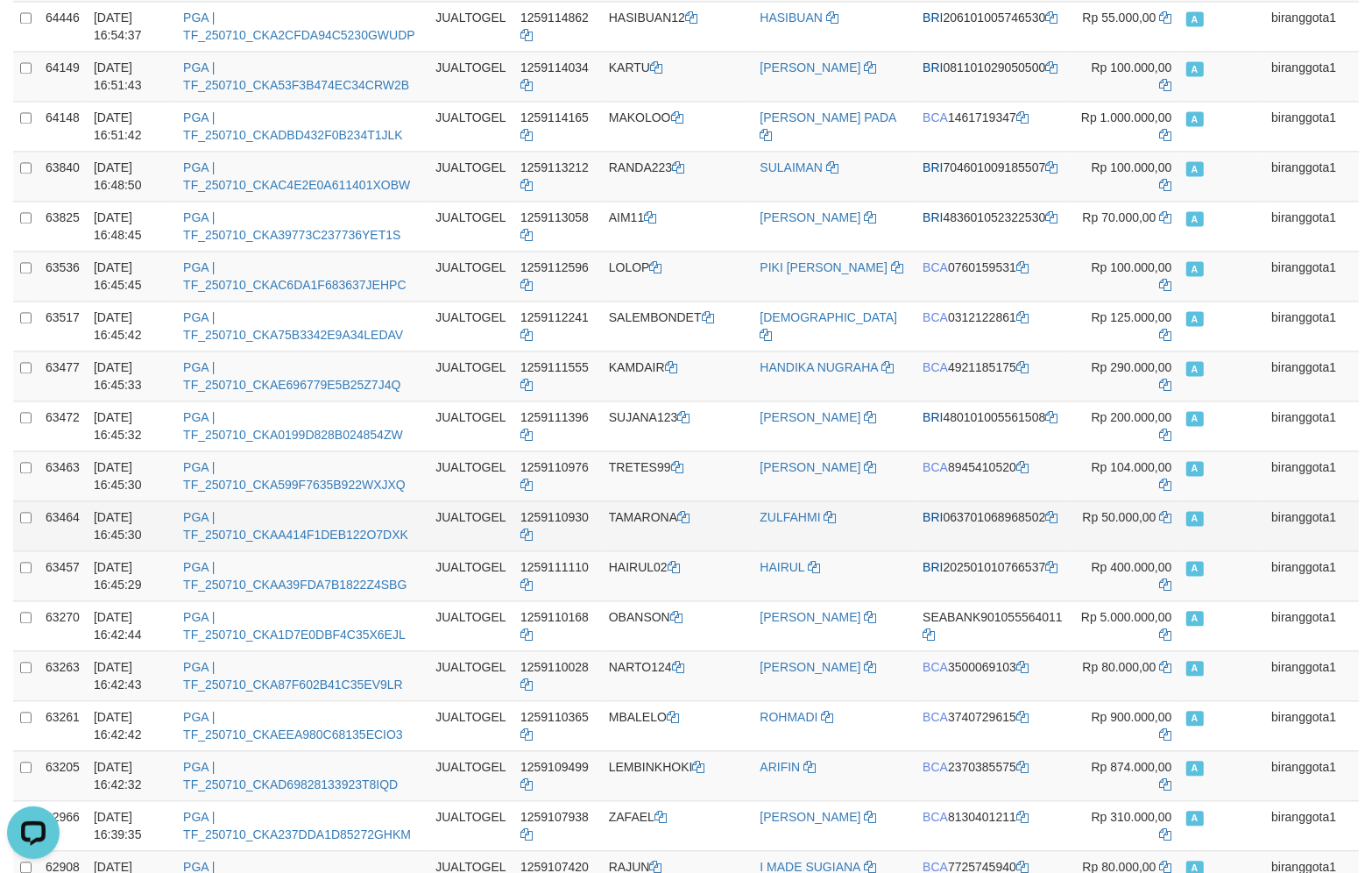 scroll, scrollTop: 2847, scrollLeft: 0, axis: vertical 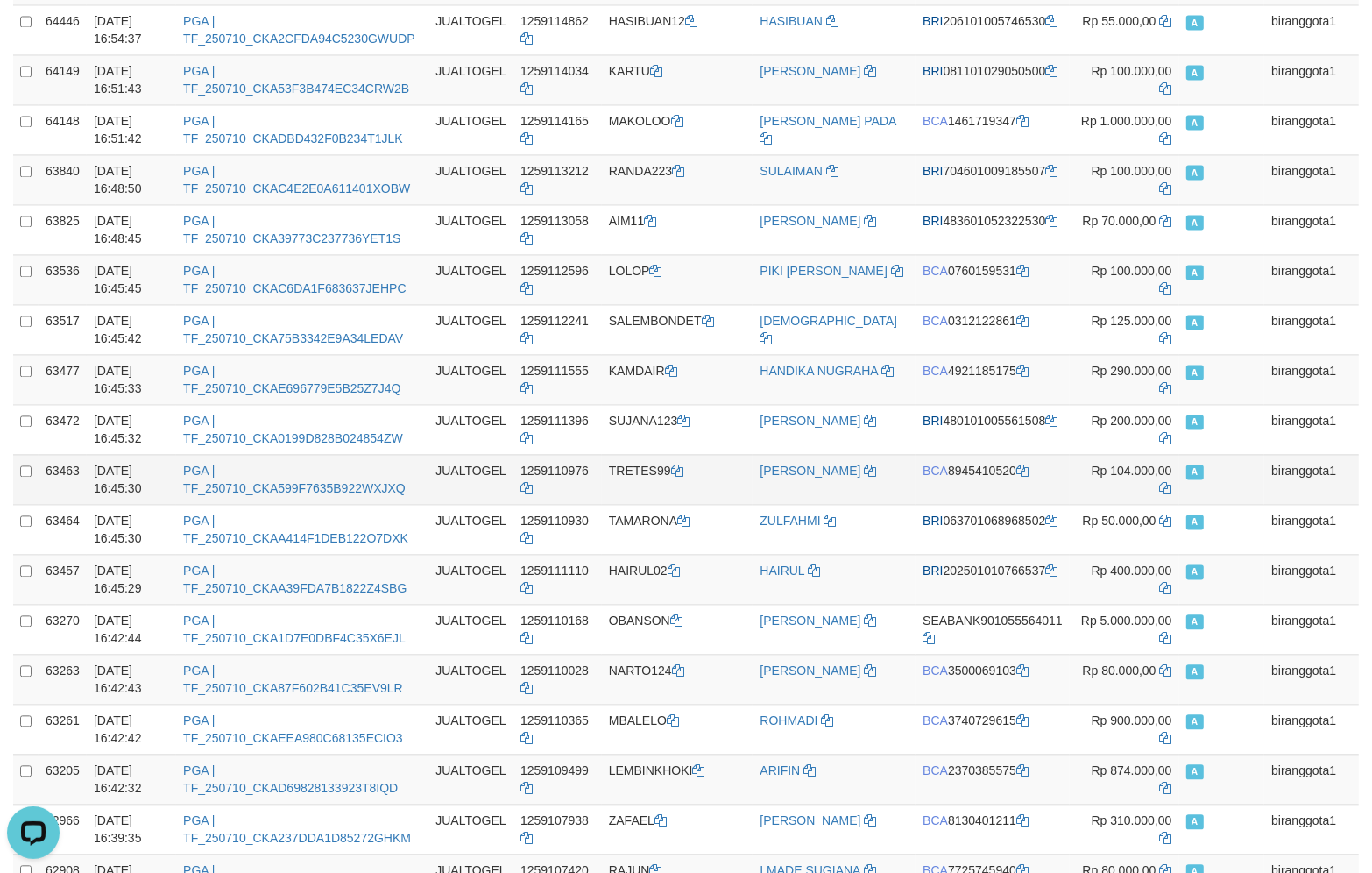 click on "TRETES99" at bounding box center (677, 479) 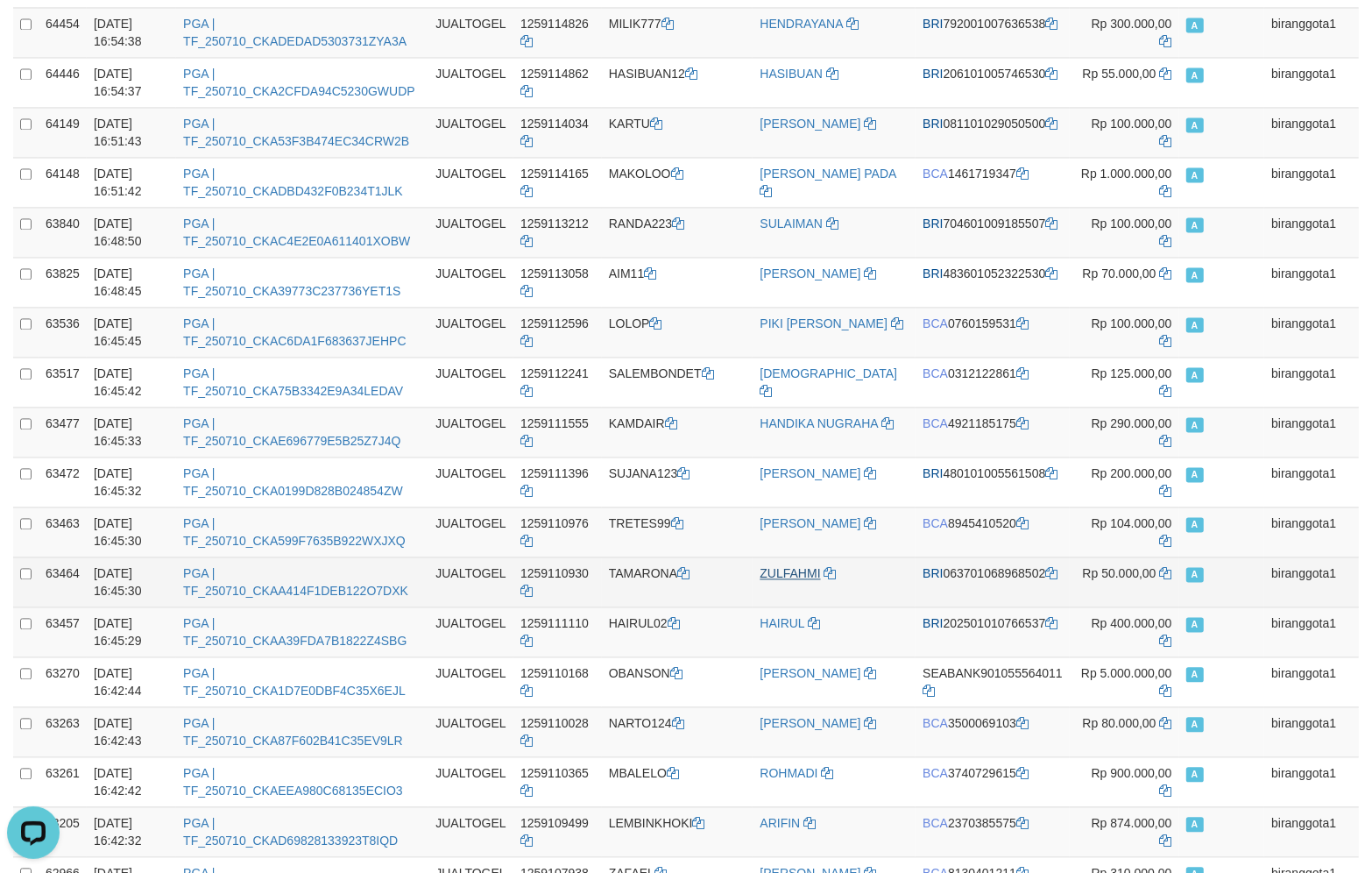 scroll, scrollTop: 2774, scrollLeft: 0, axis: vertical 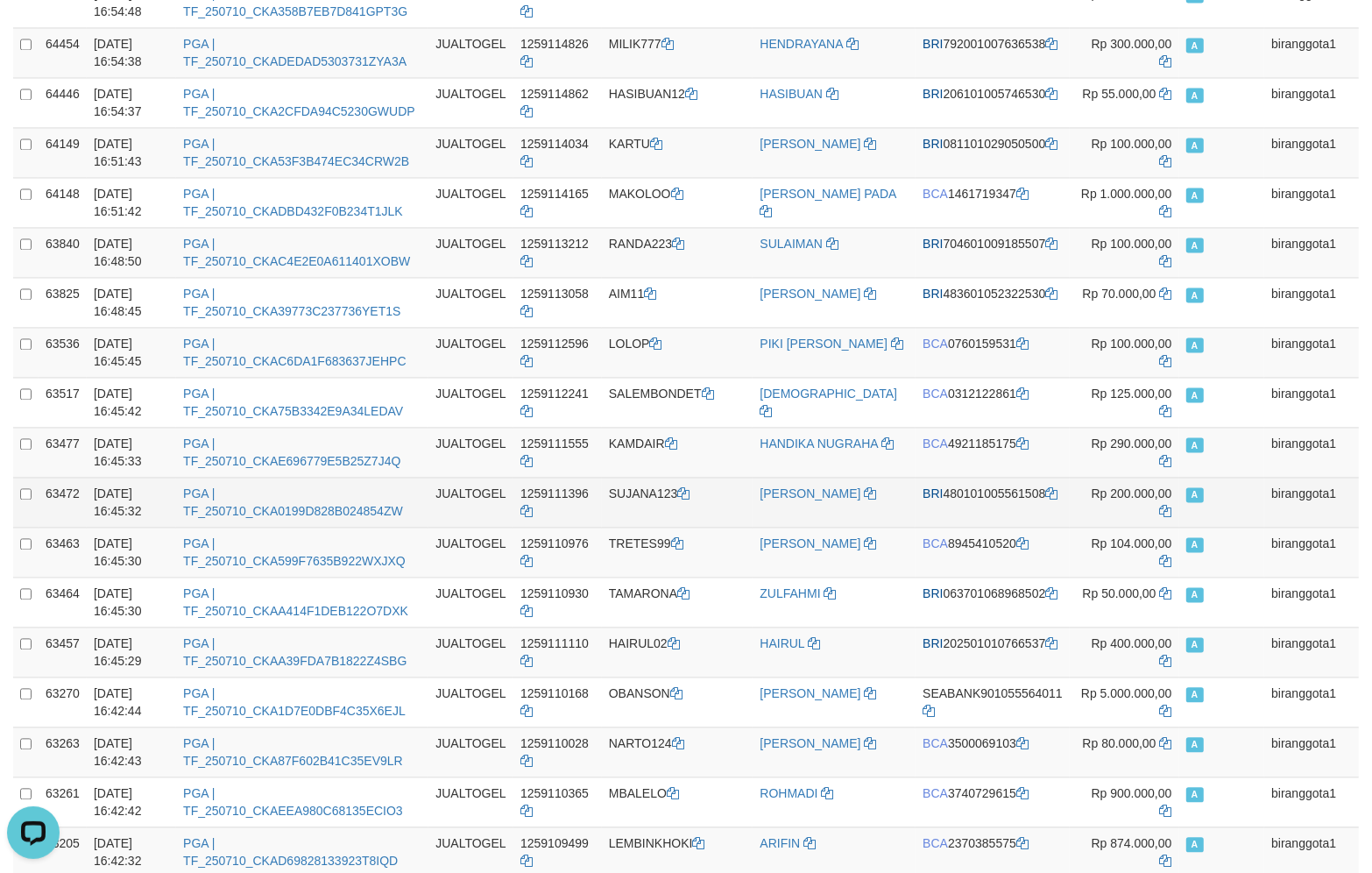 click on "SUJANA123" at bounding box center [677, 501] 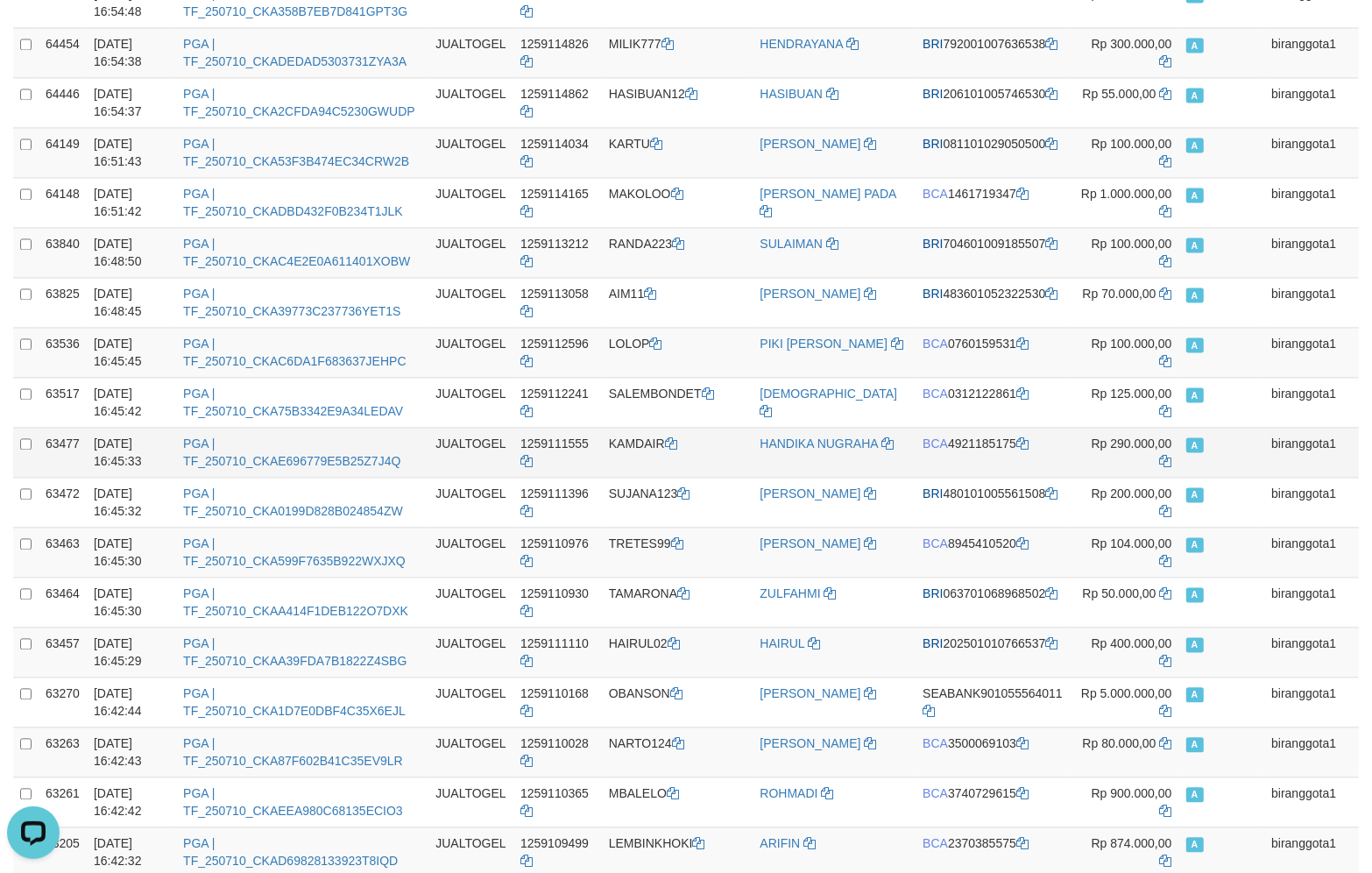 click on "KAMDAIR" at bounding box center [677, 451] 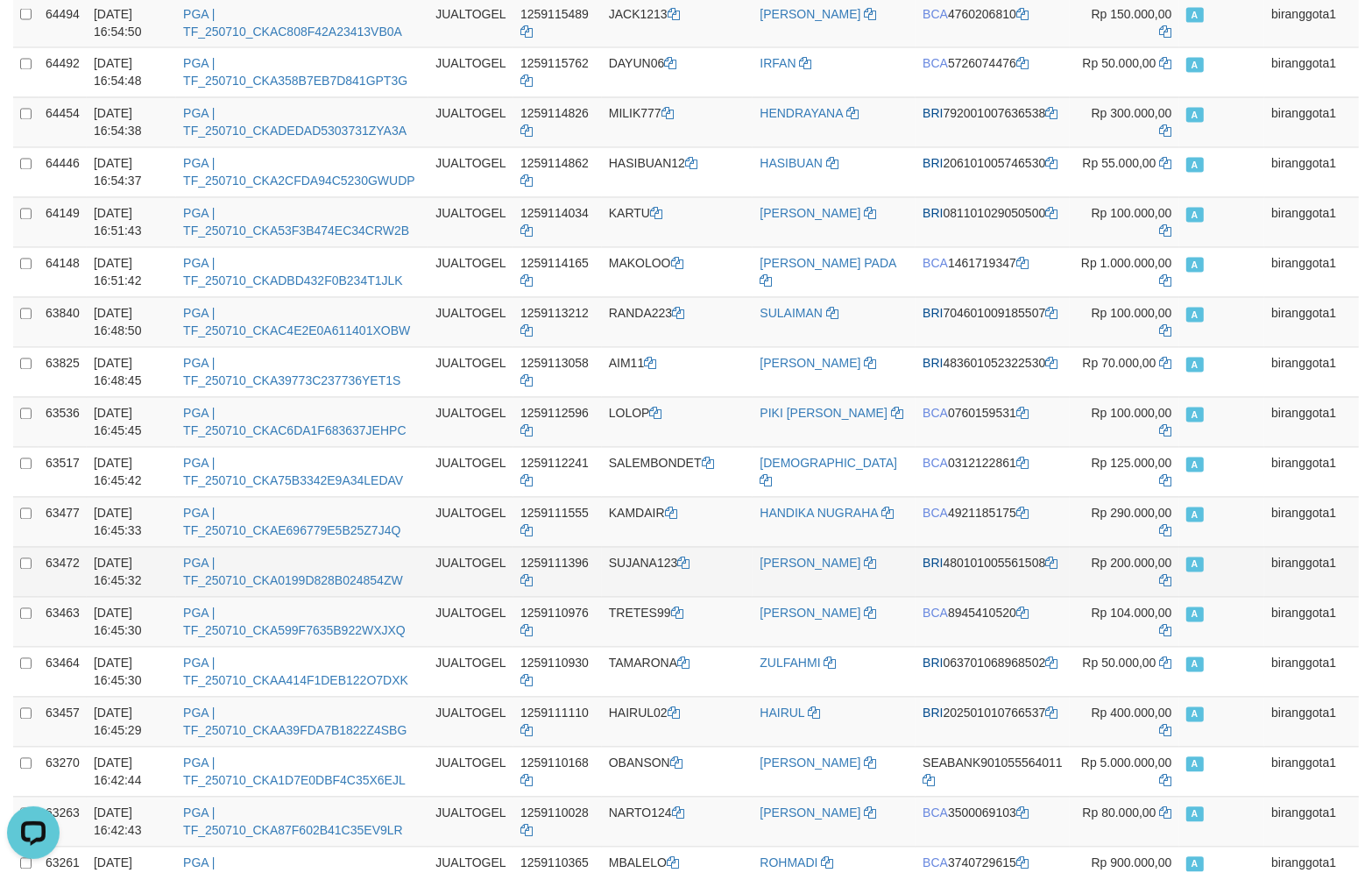 scroll, scrollTop: 2701, scrollLeft: 0, axis: vertical 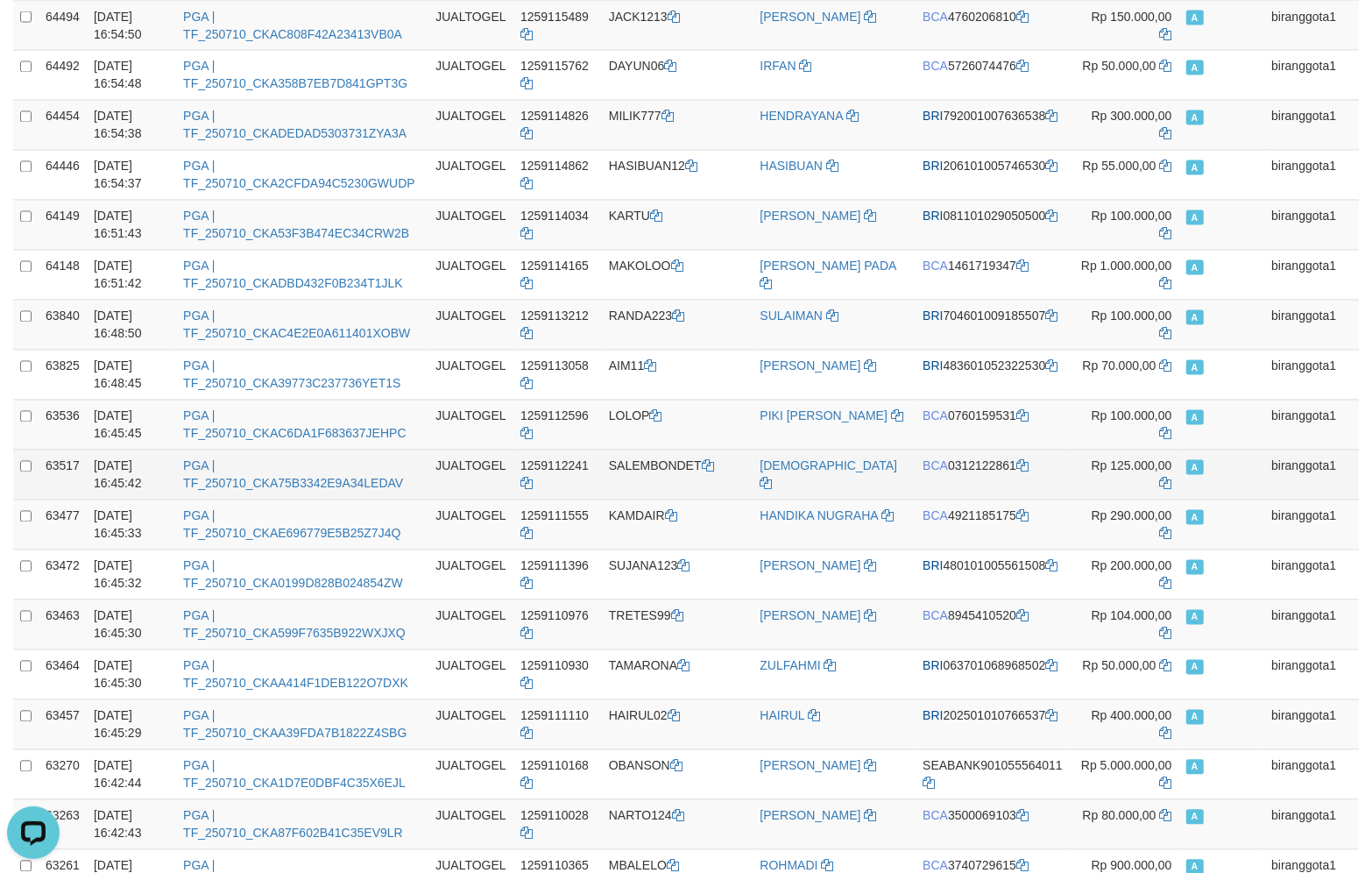 click on "SALEMBONDET" at bounding box center (677, 474) 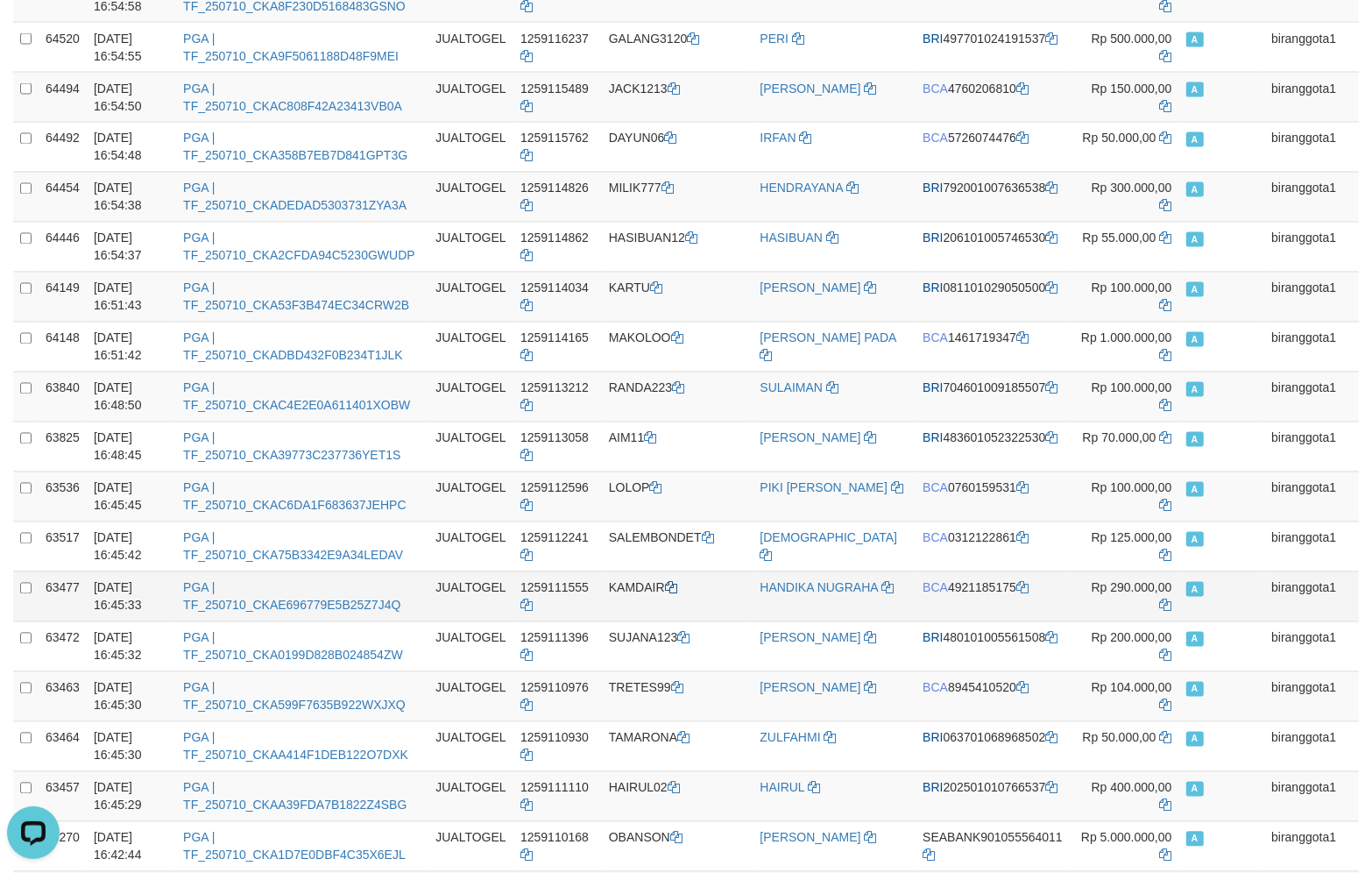 scroll, scrollTop: 2628, scrollLeft: 0, axis: vertical 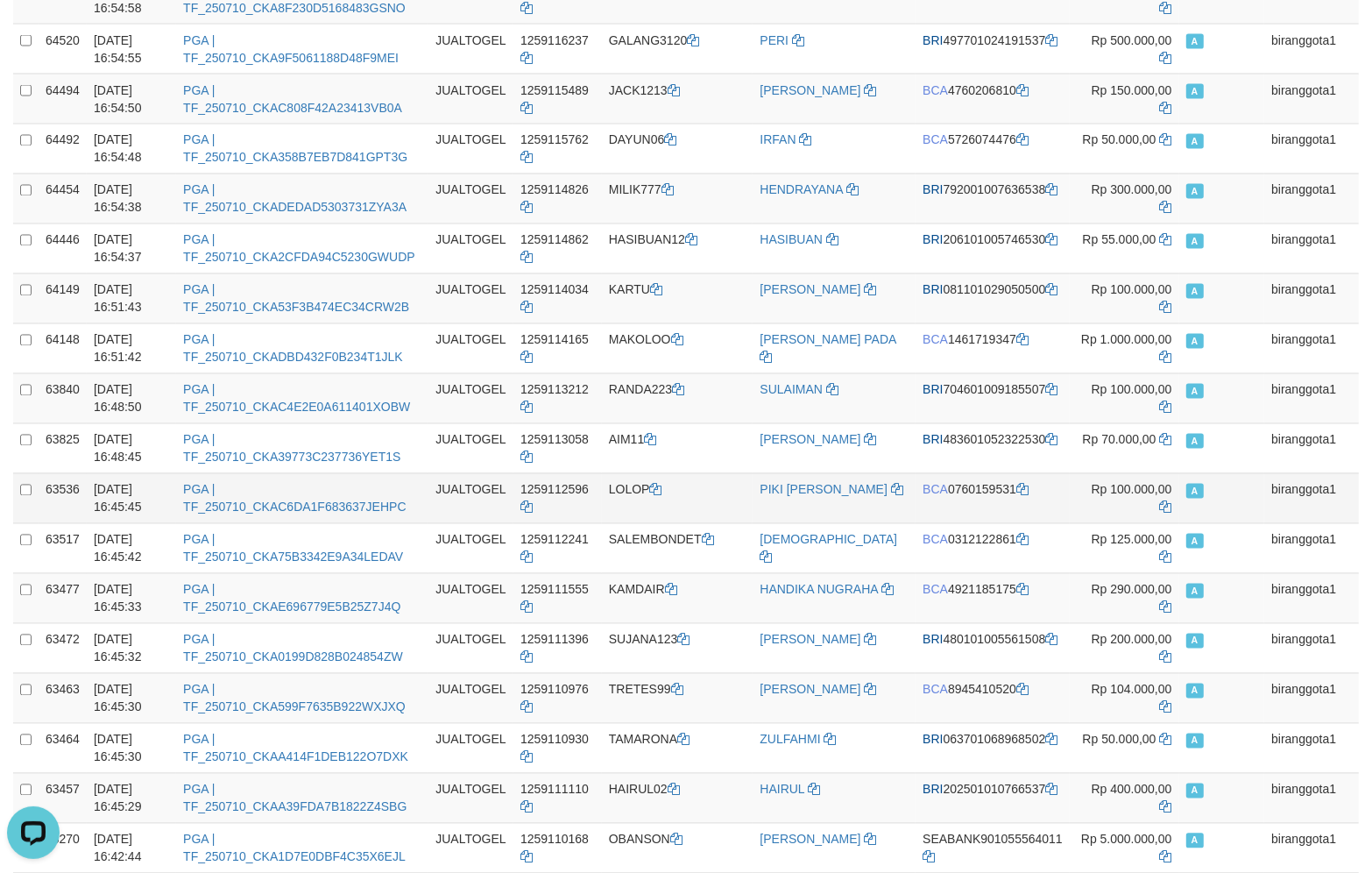 click on "LOLOP" at bounding box center (677, 498) 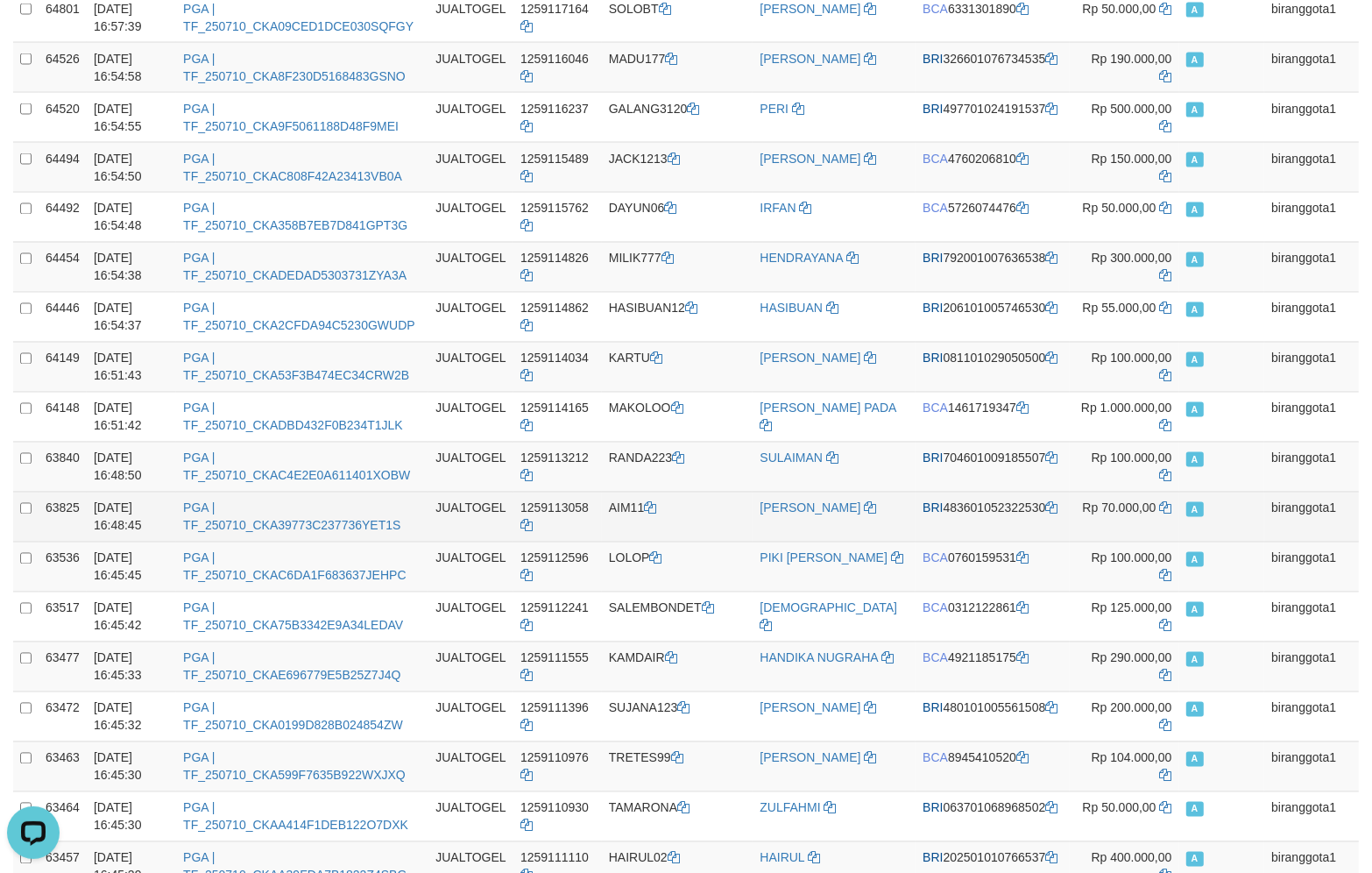 scroll, scrollTop: 2555, scrollLeft: 0, axis: vertical 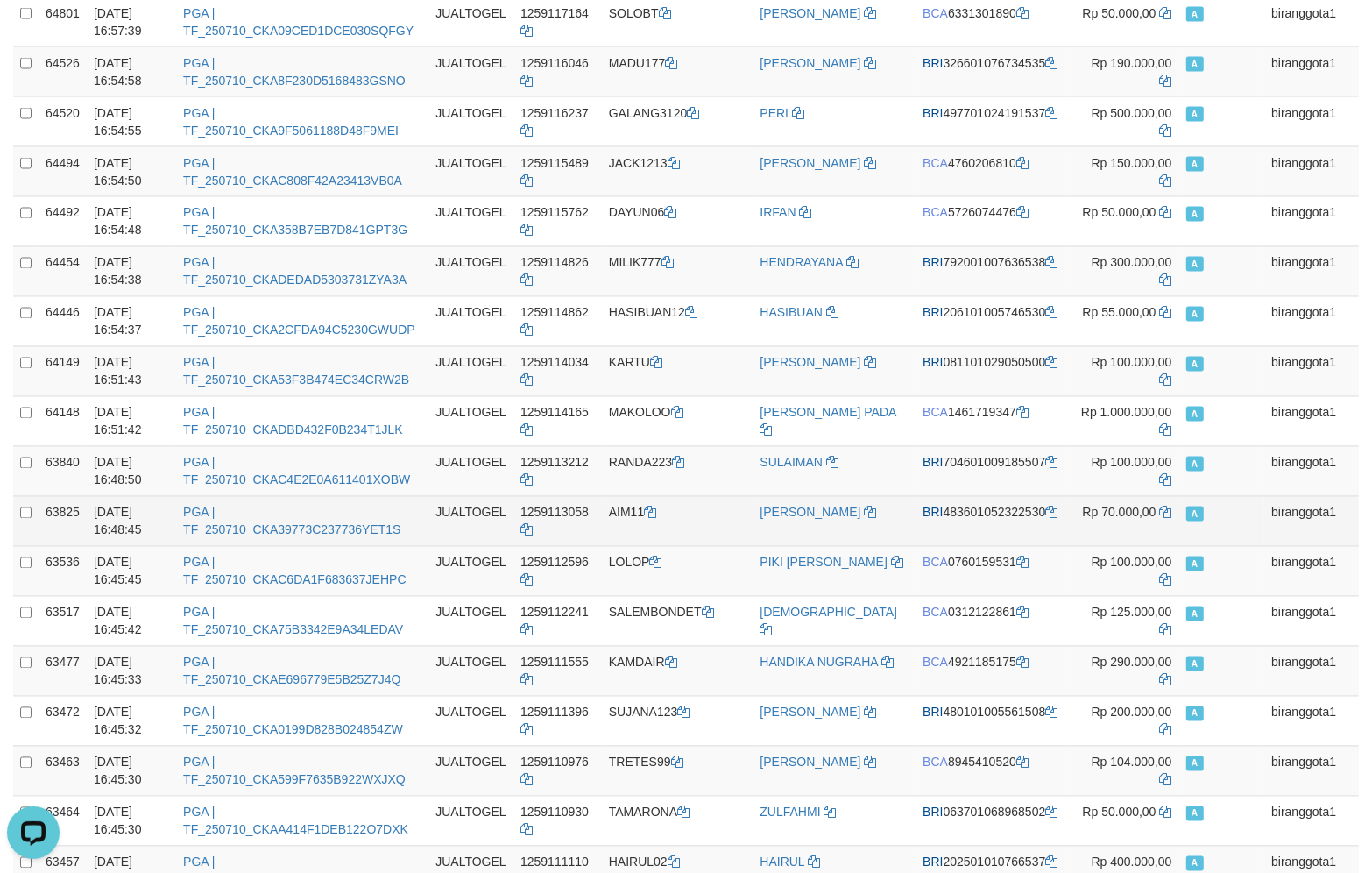 click on "AIM11" at bounding box center [677, 521] 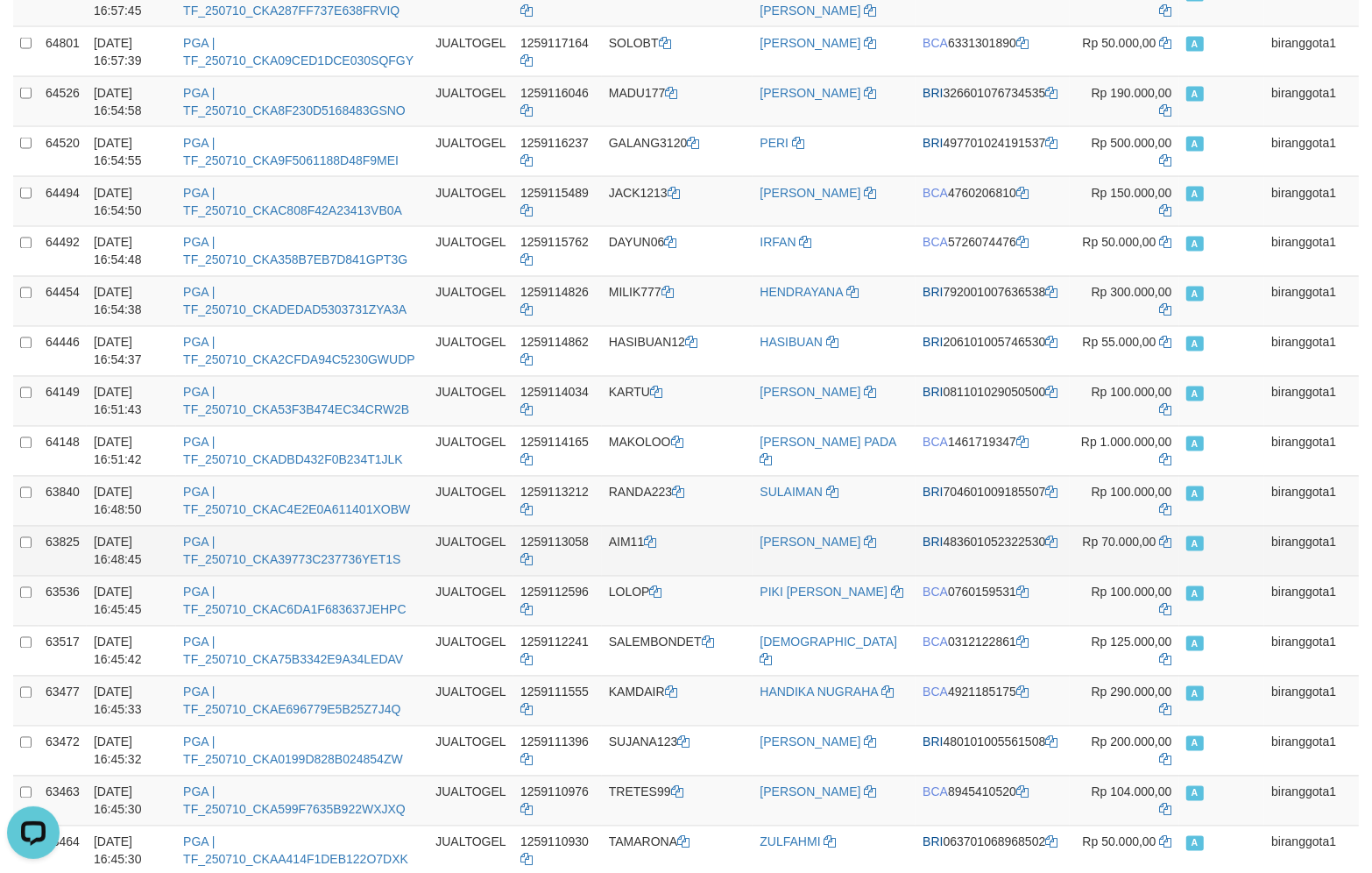 scroll, scrollTop: 2482, scrollLeft: 0, axis: vertical 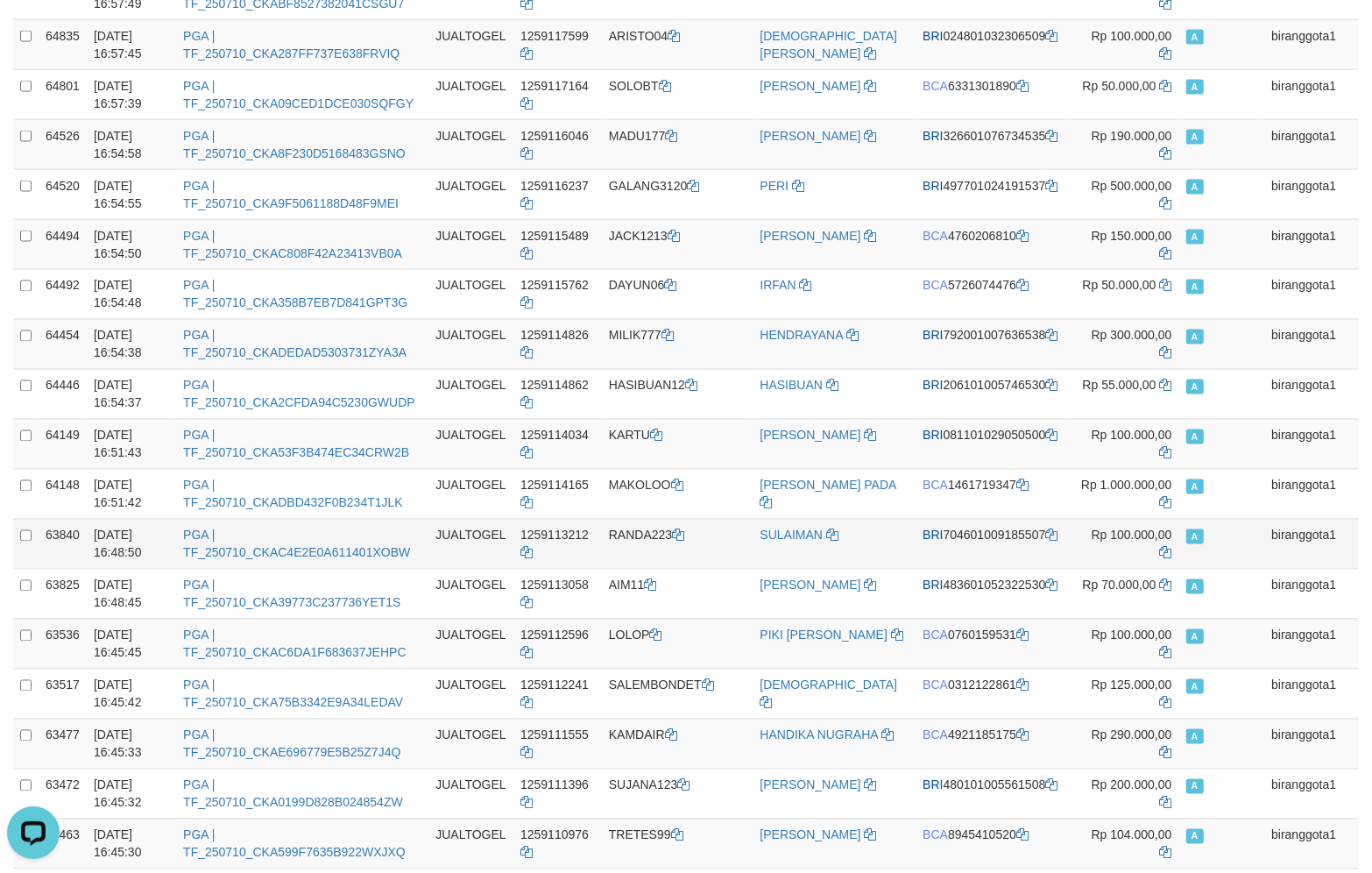 click on "RANDA223" at bounding box center [677, 543] 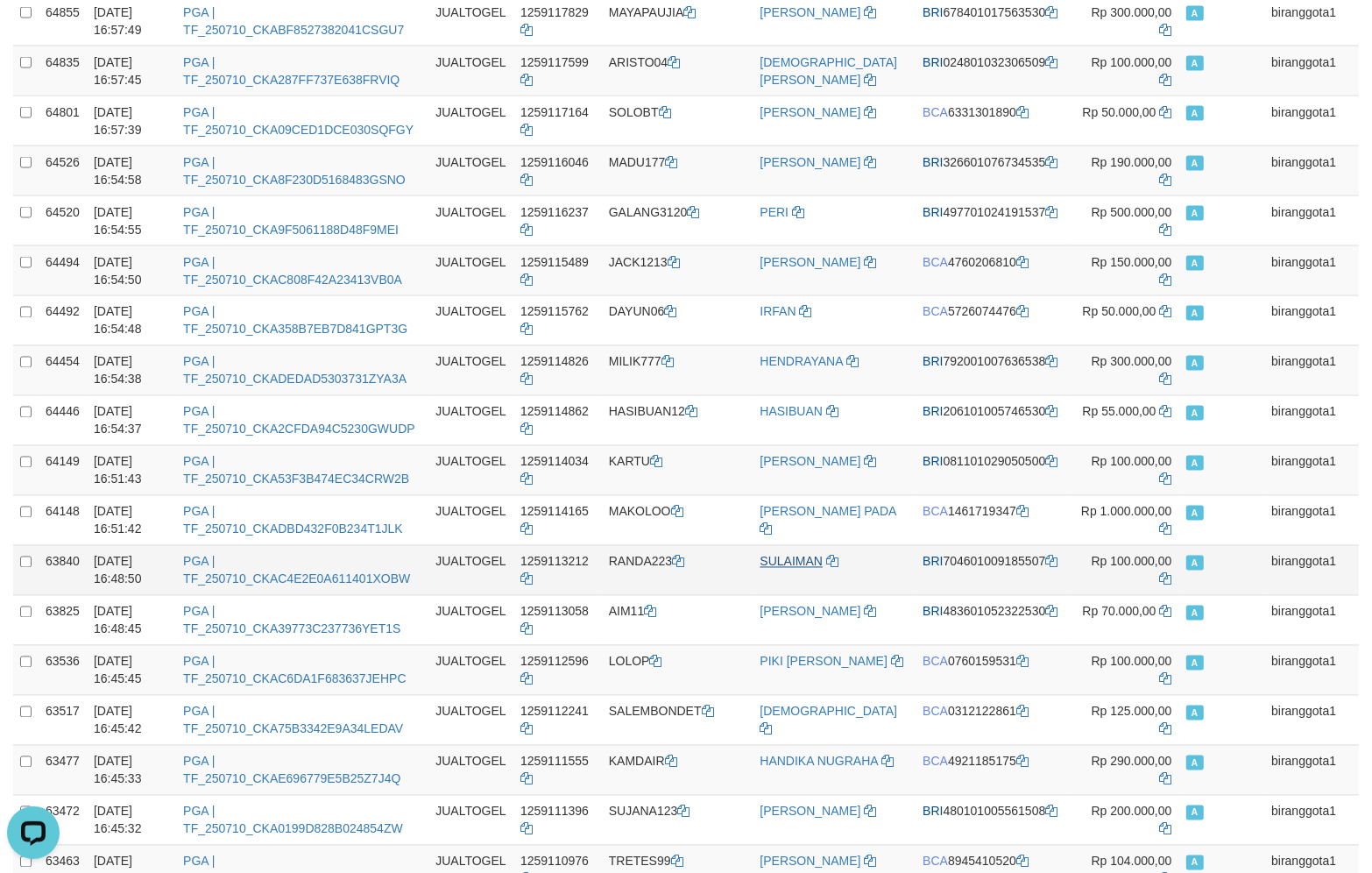 scroll, scrollTop: 2409, scrollLeft: 0, axis: vertical 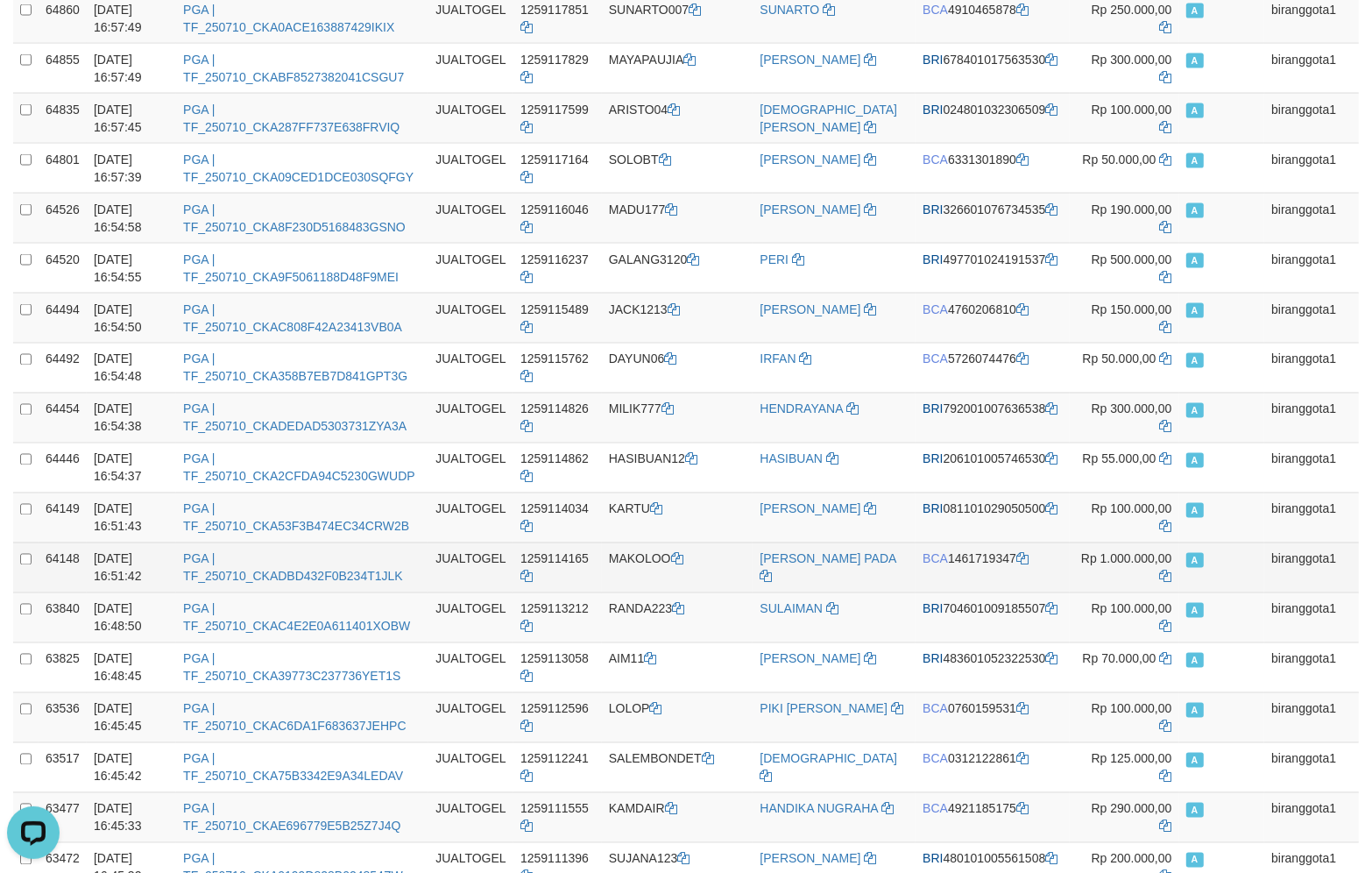 click on "MAKOLOO" at bounding box center (677, 567) 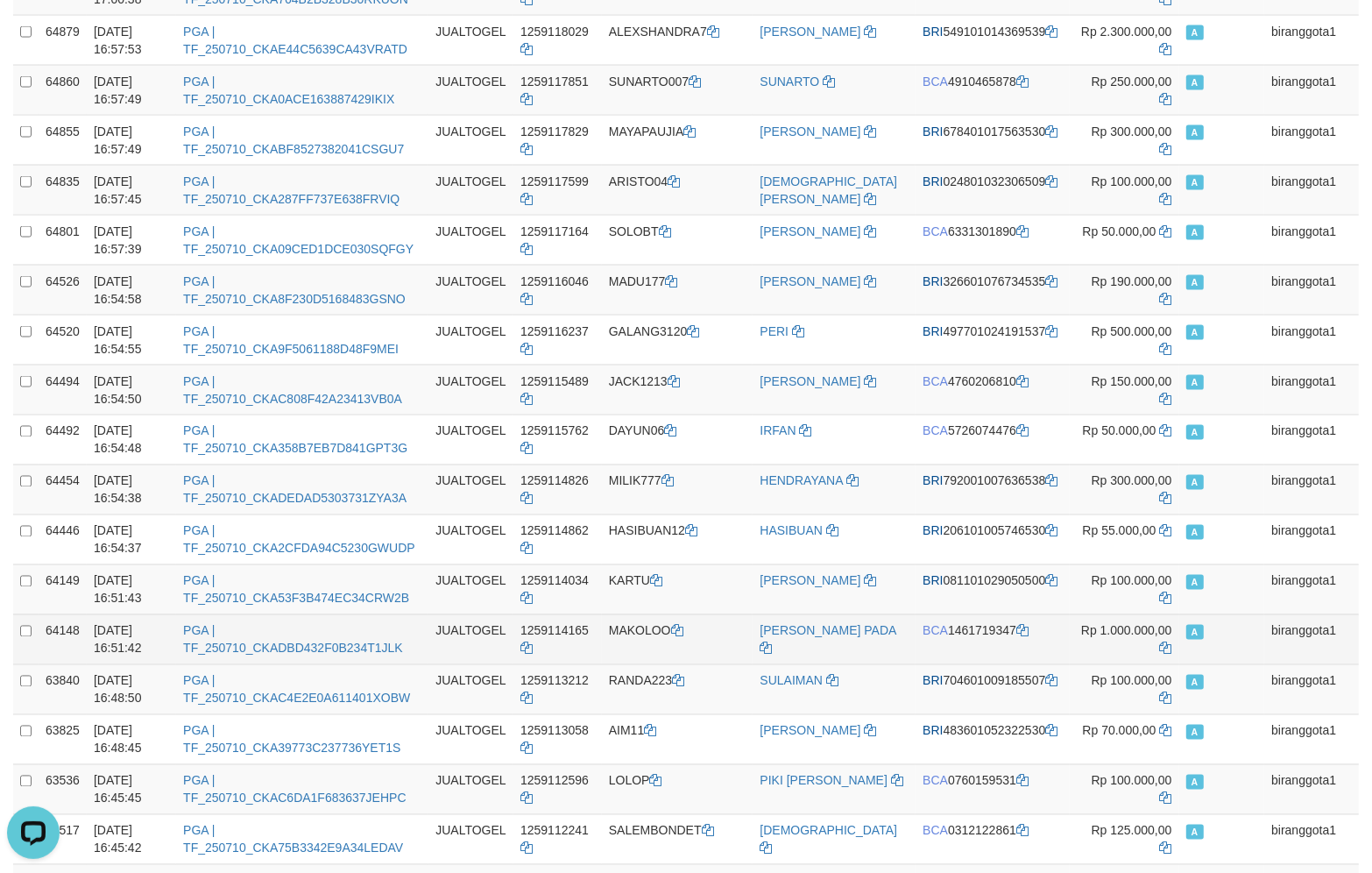 scroll, scrollTop: 2336, scrollLeft: 0, axis: vertical 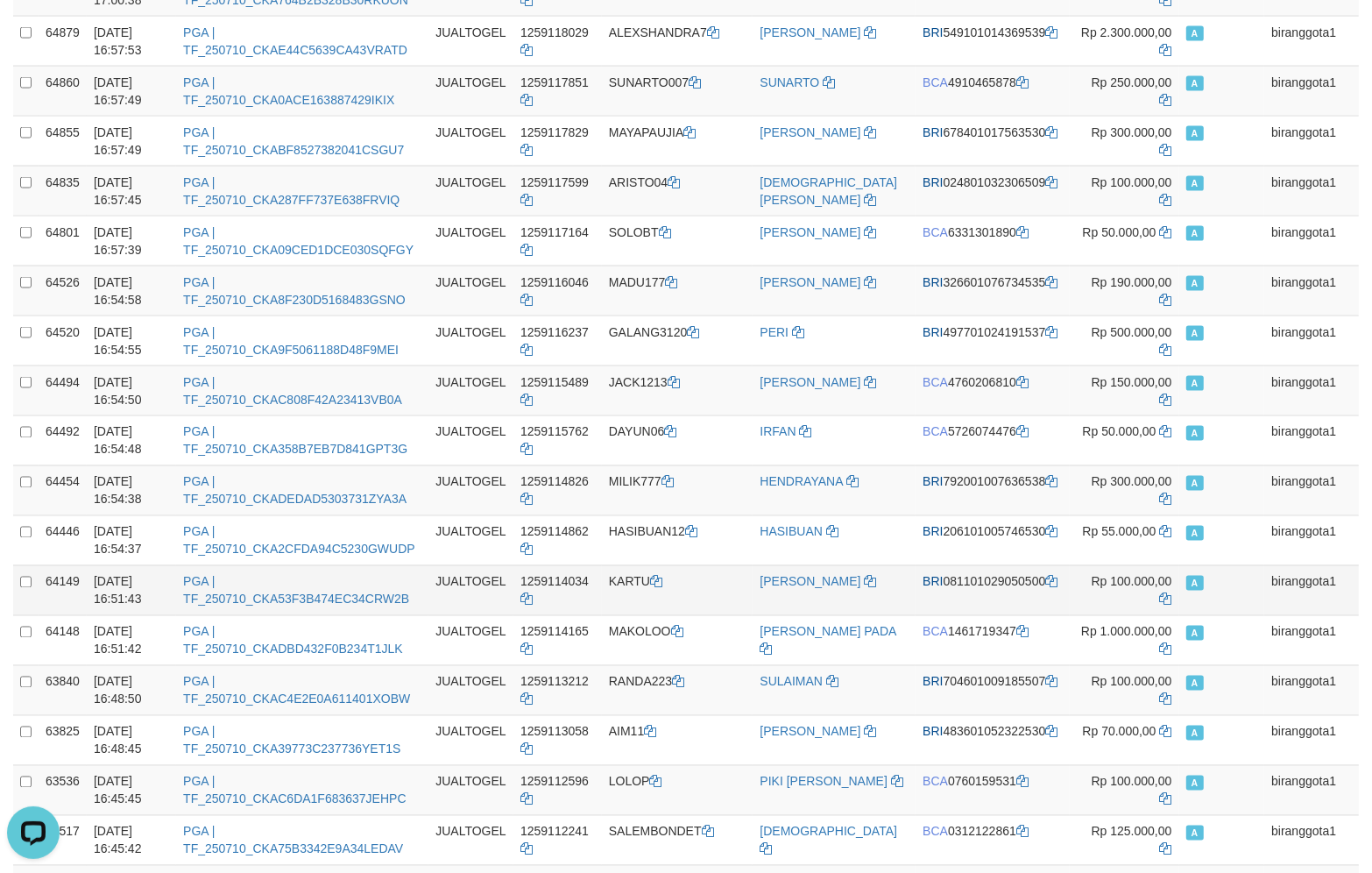 click on "KARTU" at bounding box center (677, 590) 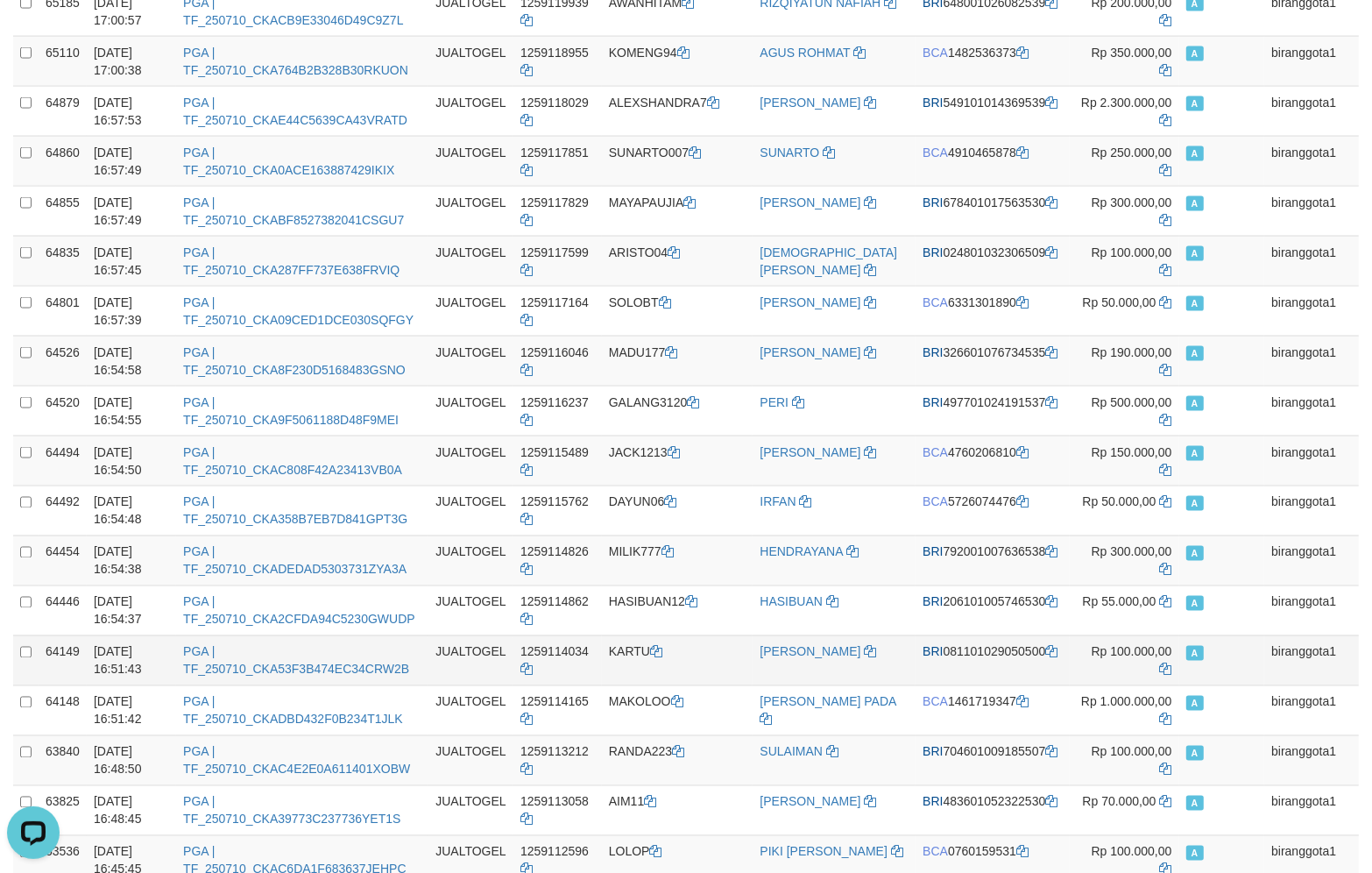 scroll, scrollTop: 2263, scrollLeft: 0, axis: vertical 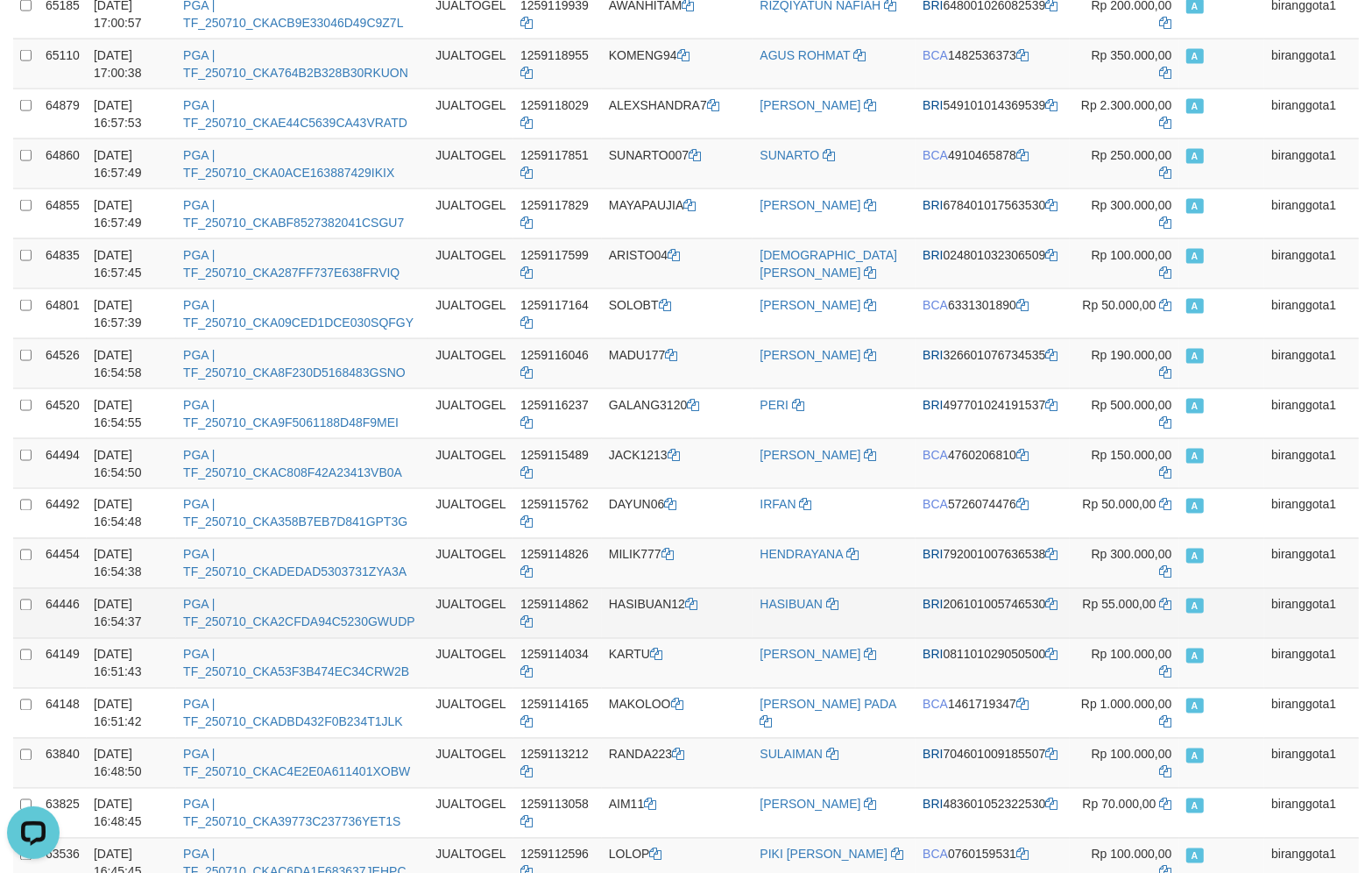click on "HASIBUAN12" at bounding box center (677, 613) 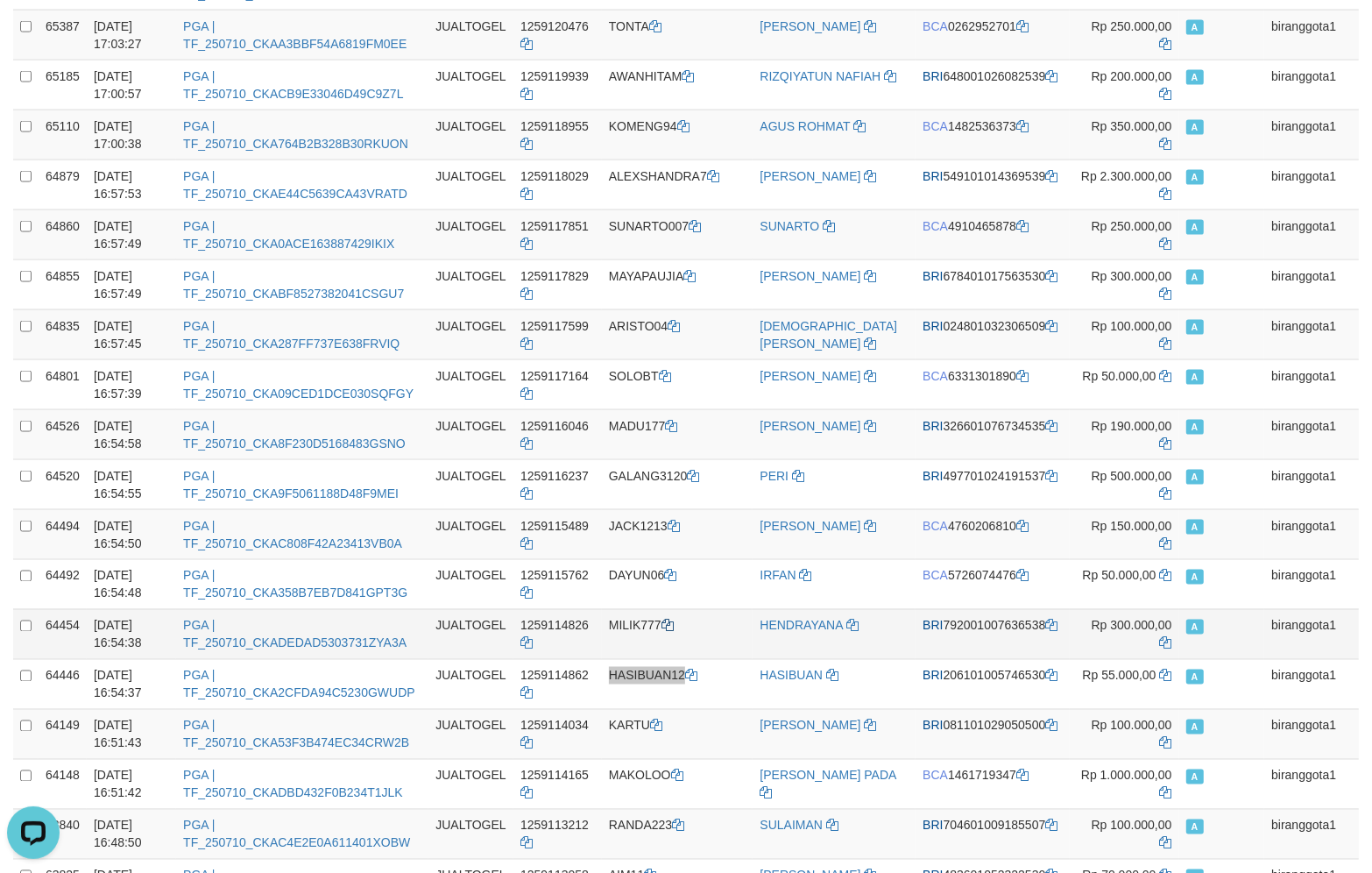 scroll, scrollTop: 2190, scrollLeft: 0, axis: vertical 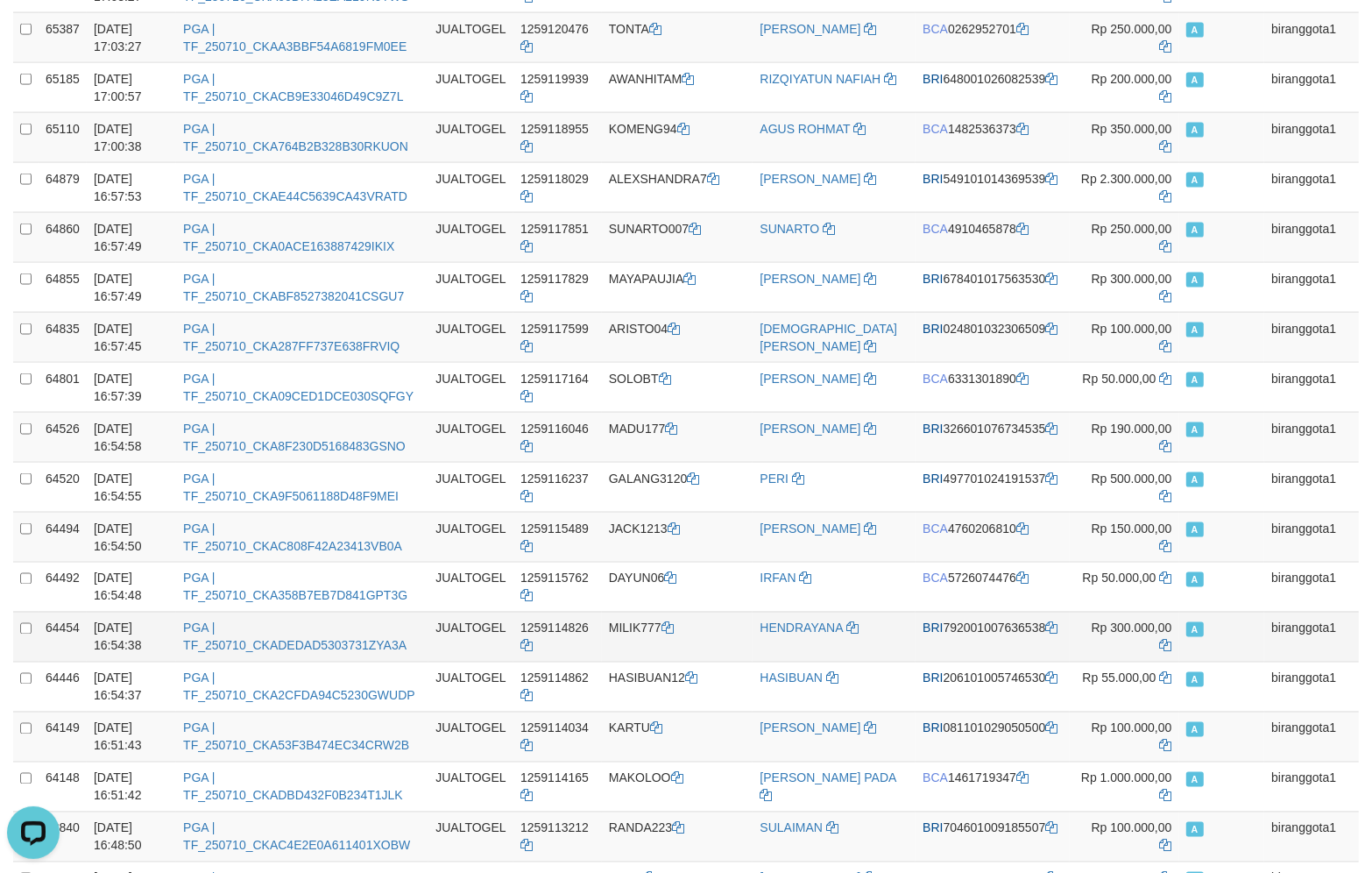 click on "MILIK777" at bounding box center (677, 636) 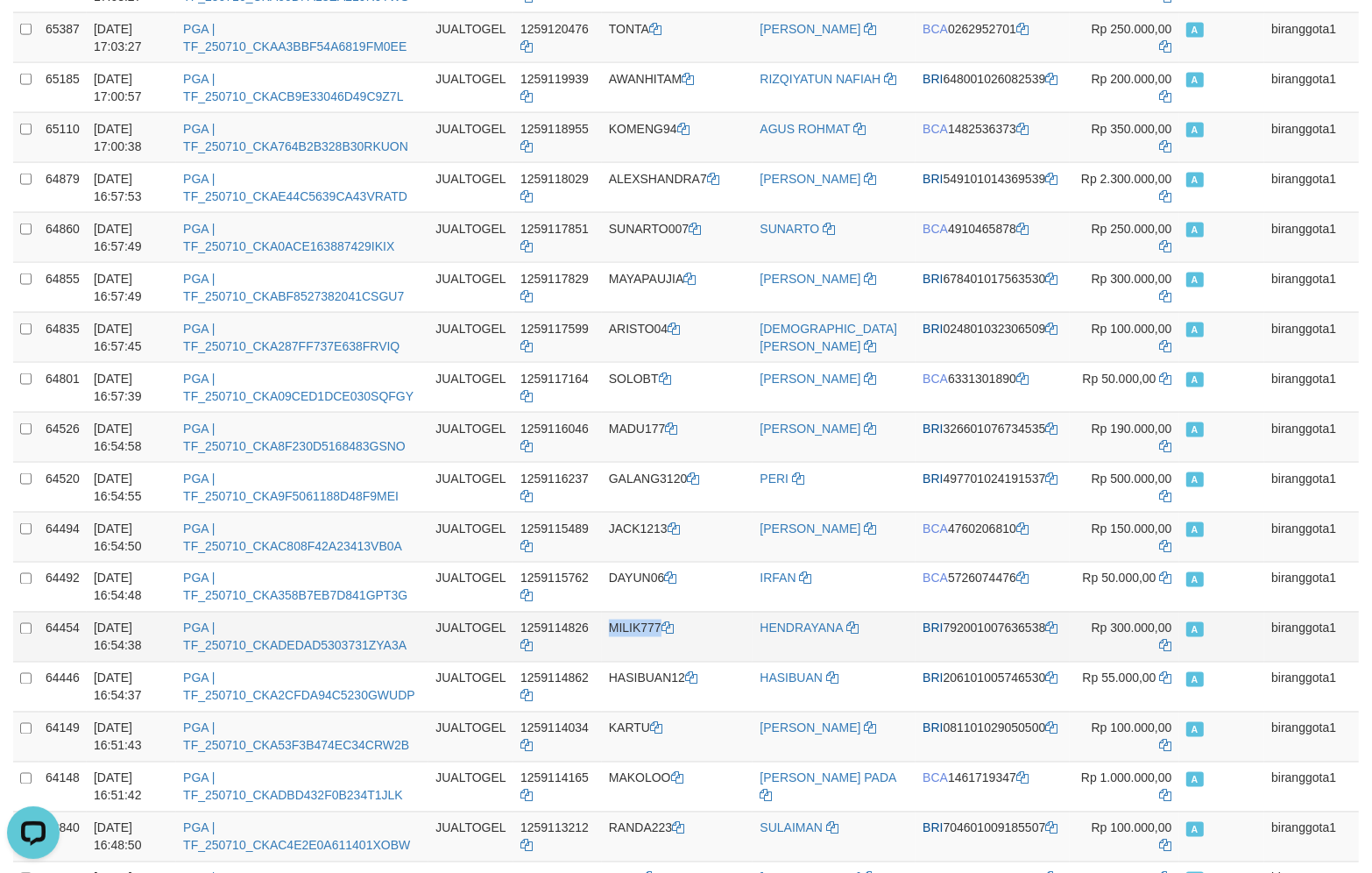 click on "MILIK777" at bounding box center [677, 636] 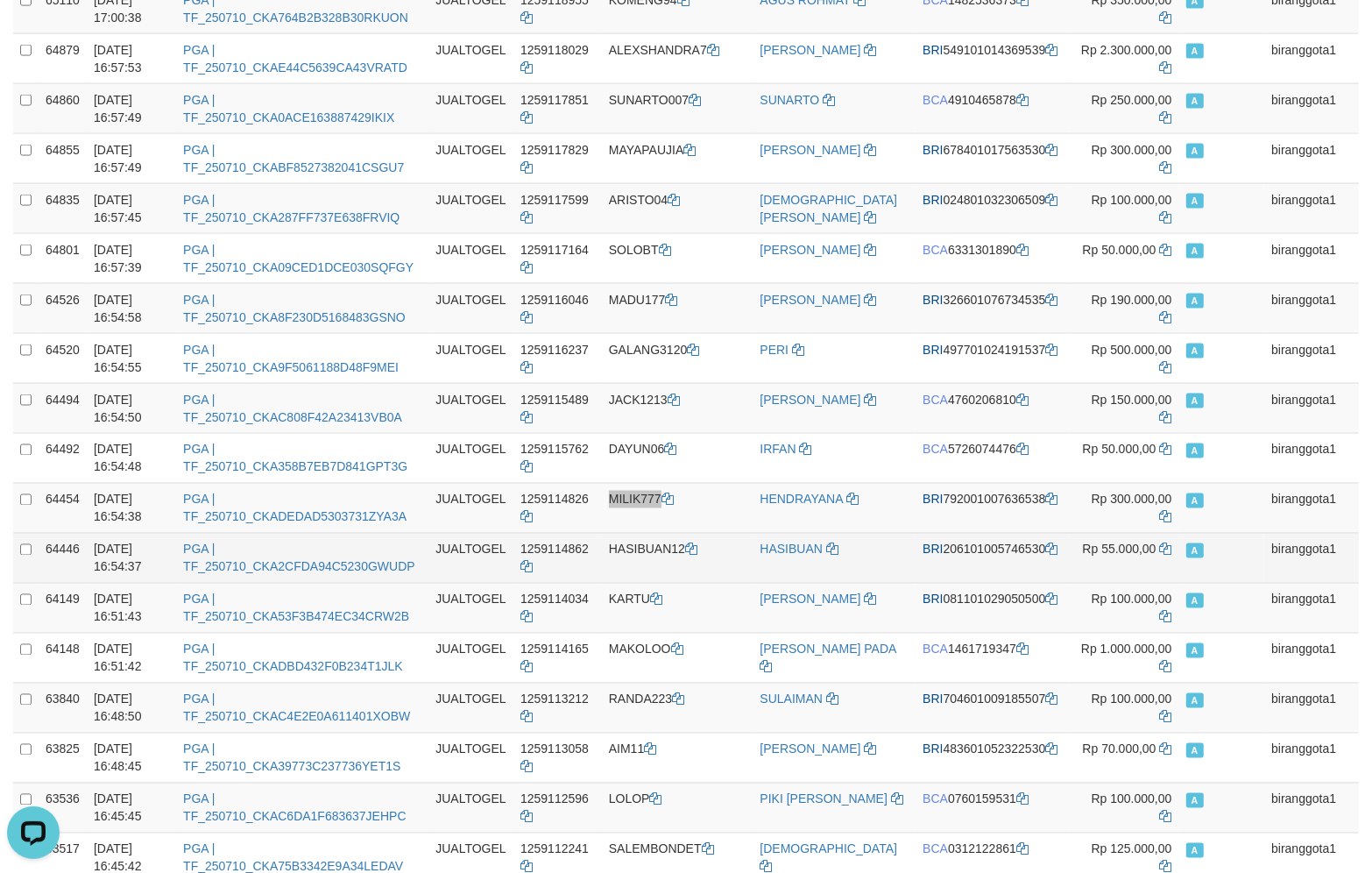 scroll, scrollTop: 2336, scrollLeft: 0, axis: vertical 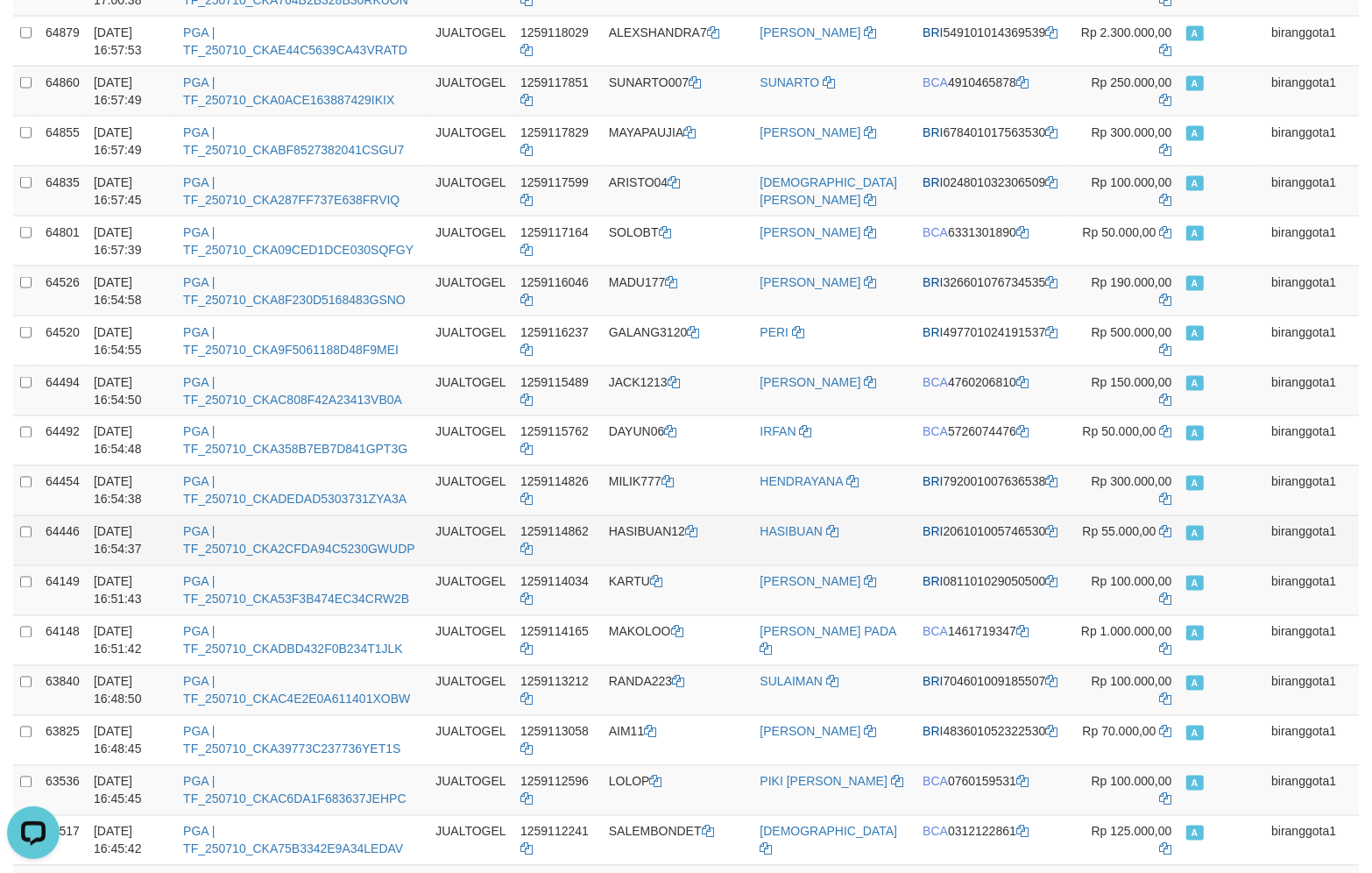 click on "HASIBUAN12" at bounding box center [677, 540] 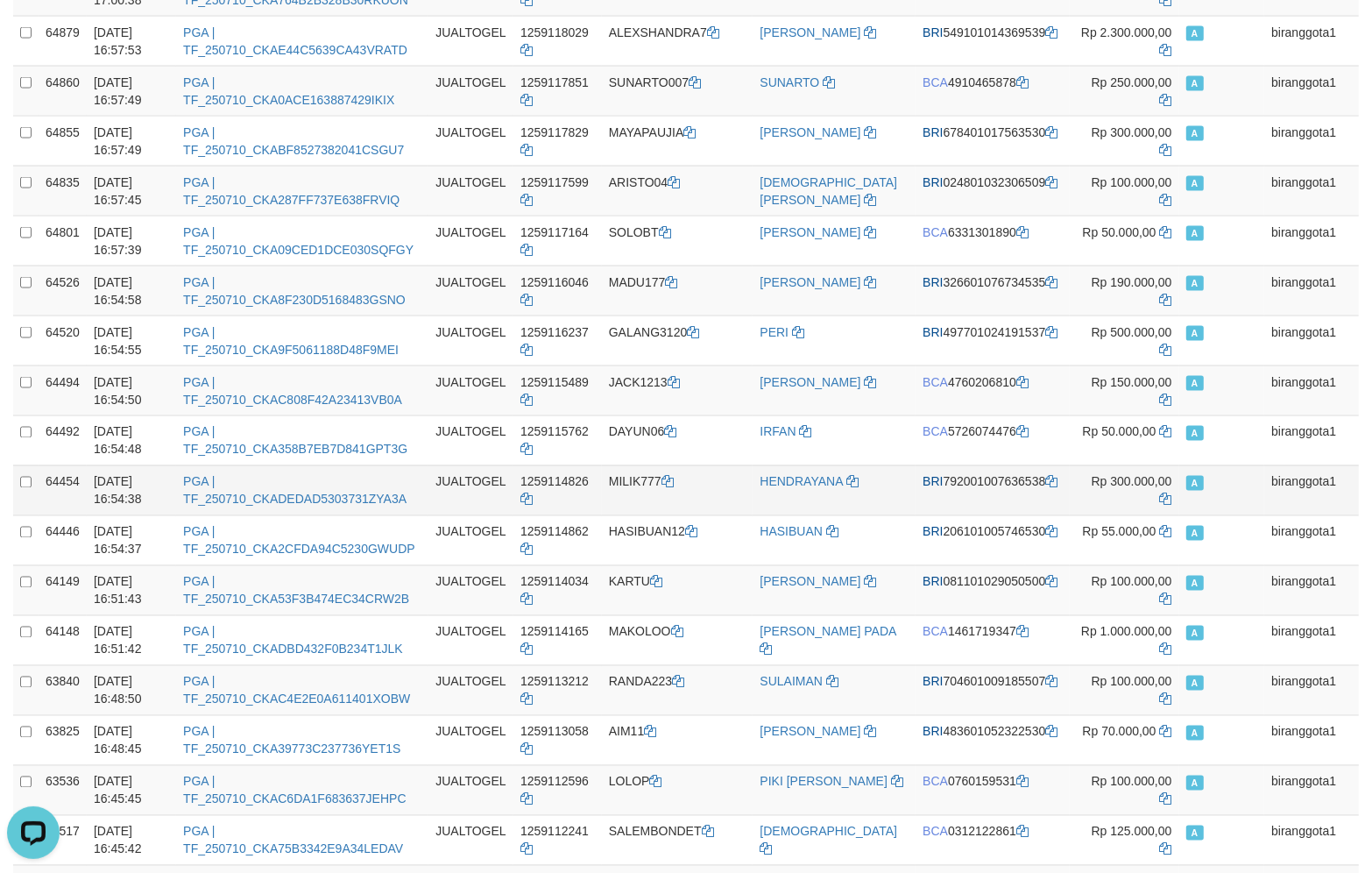 click on "MILIK777" at bounding box center (677, 490) 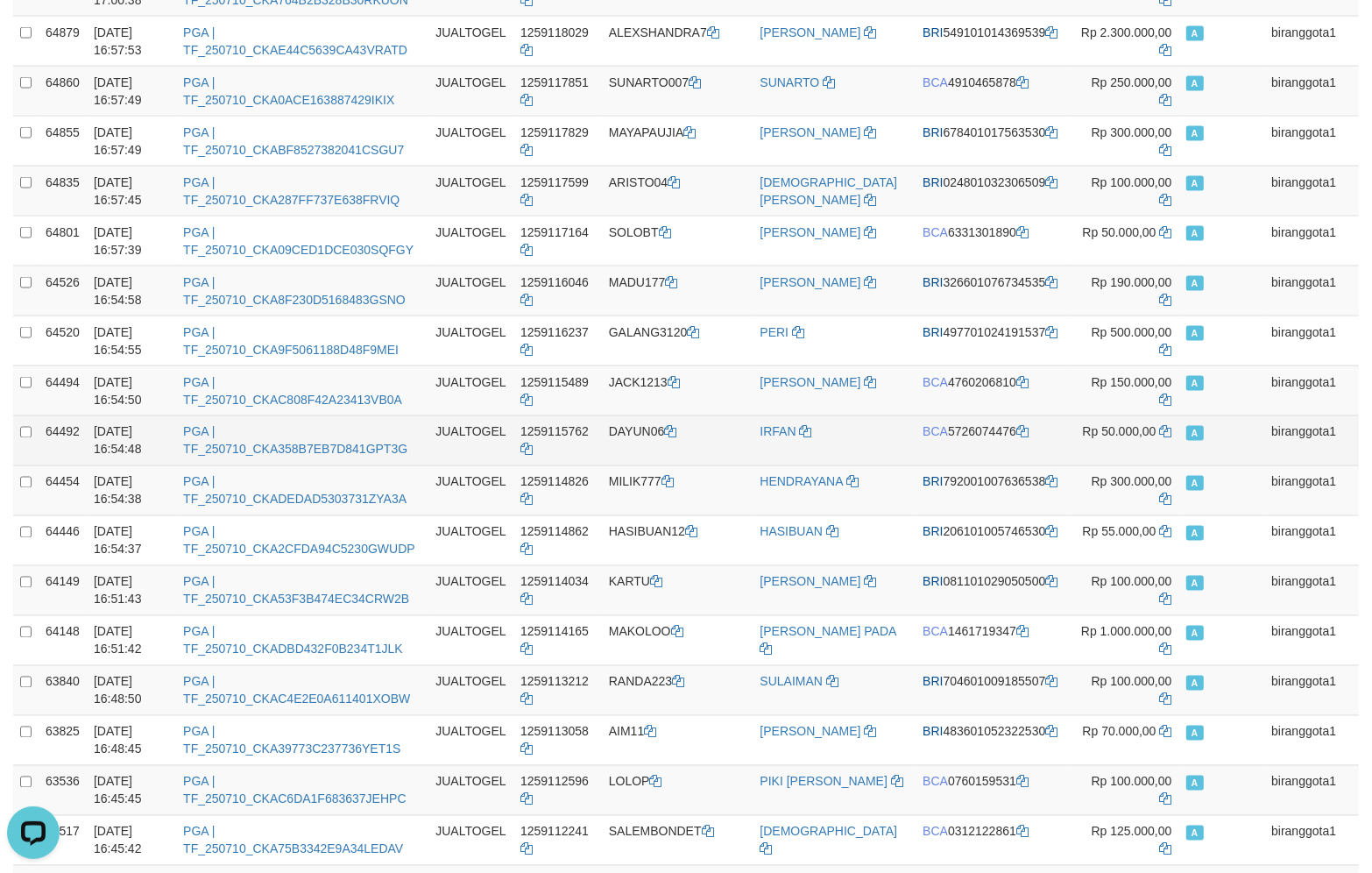 click on "DAYUN06" at bounding box center (677, 440) 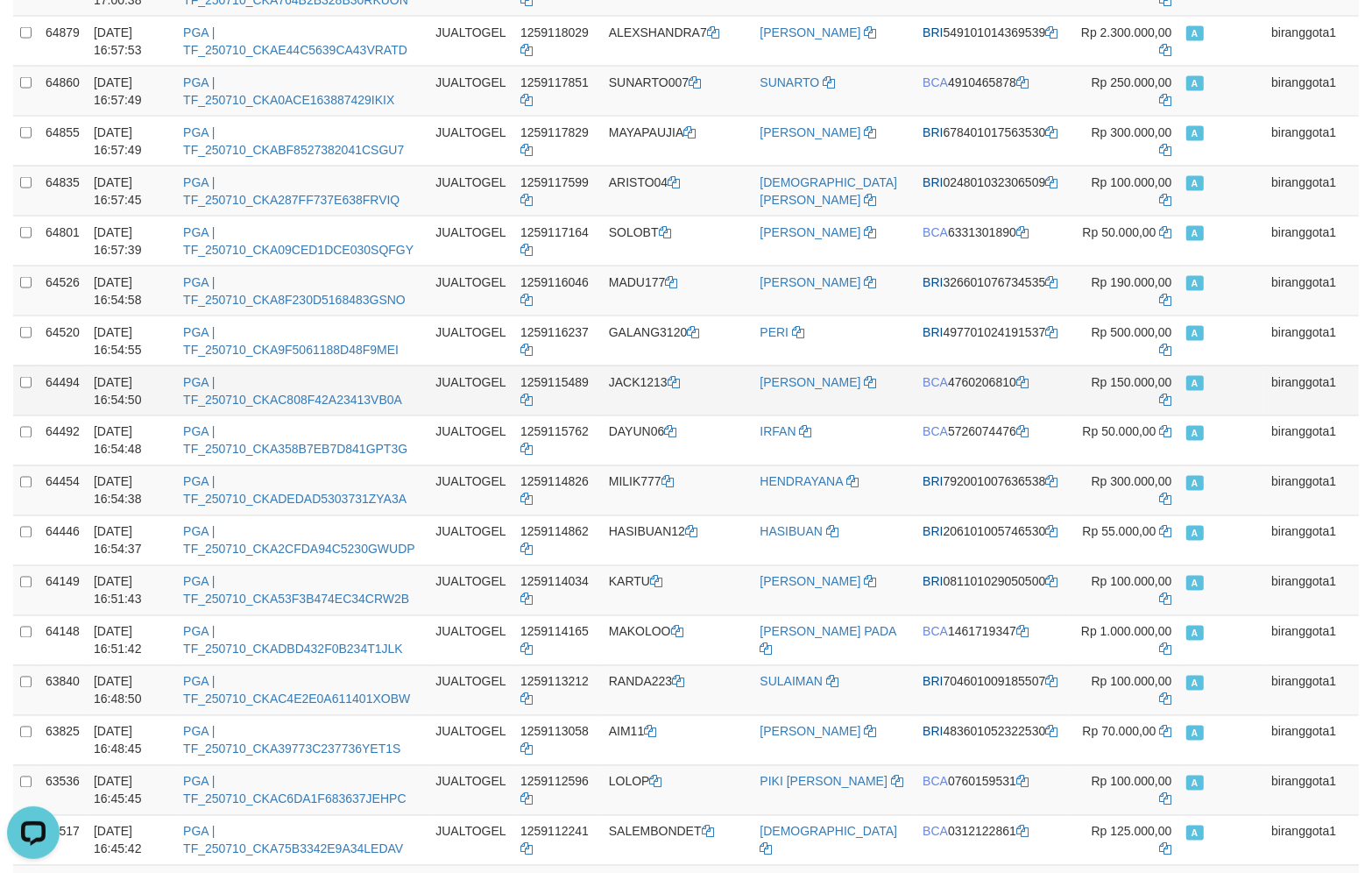 click on "JACK1213" at bounding box center (677, 390) 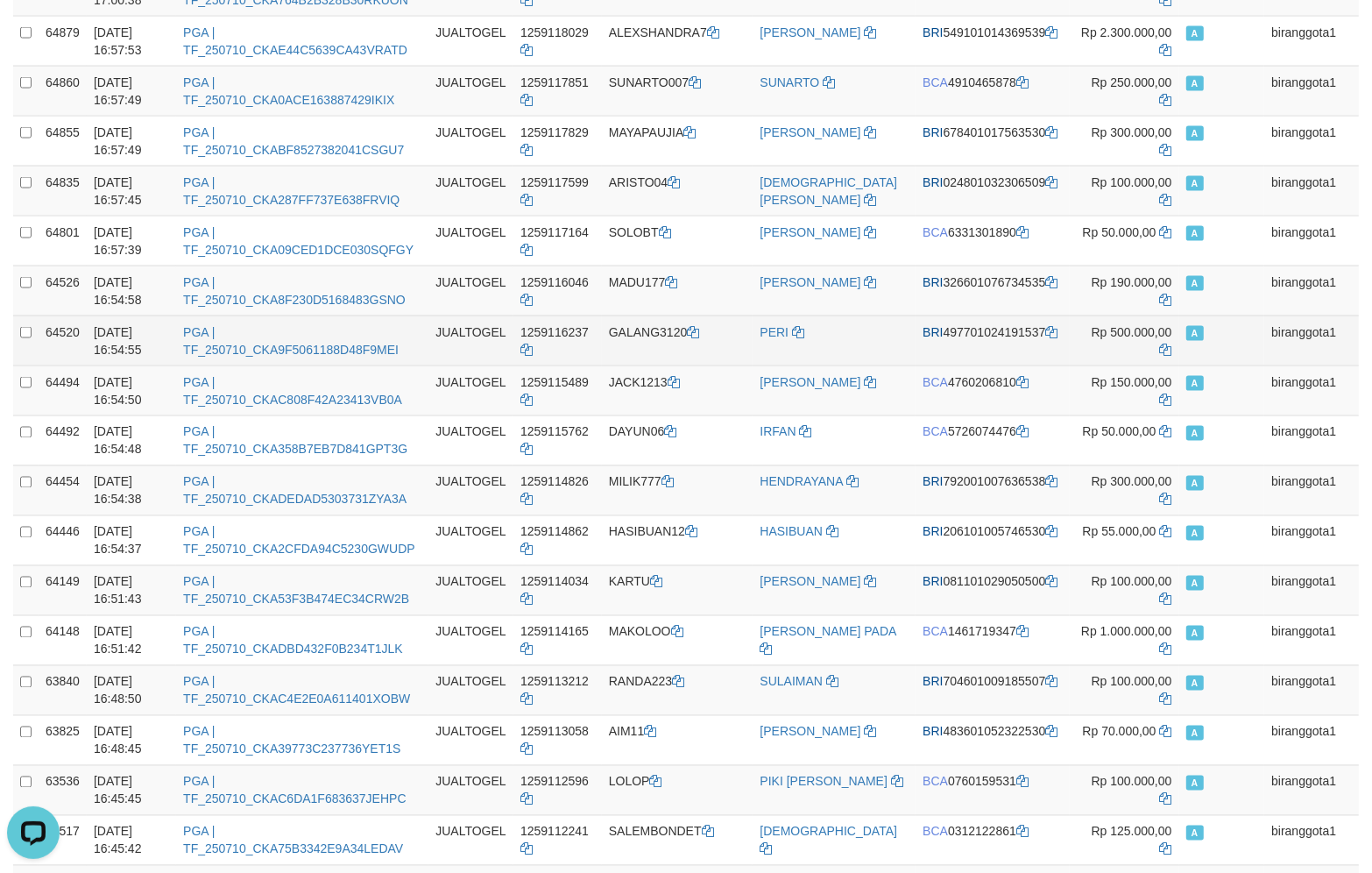 click on "GALANG3120" at bounding box center [677, 340] 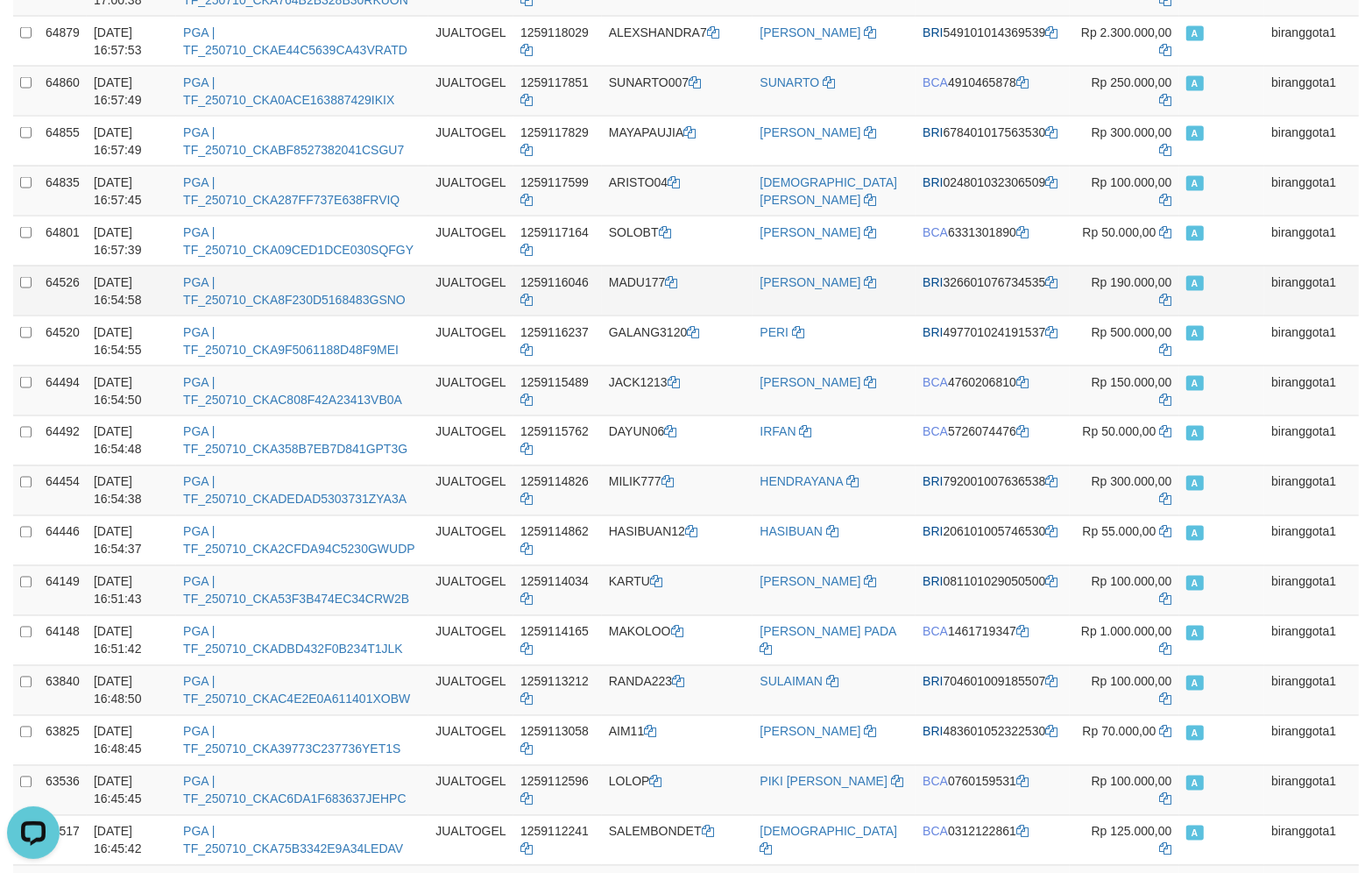 click on "MADU177" at bounding box center (677, 290) 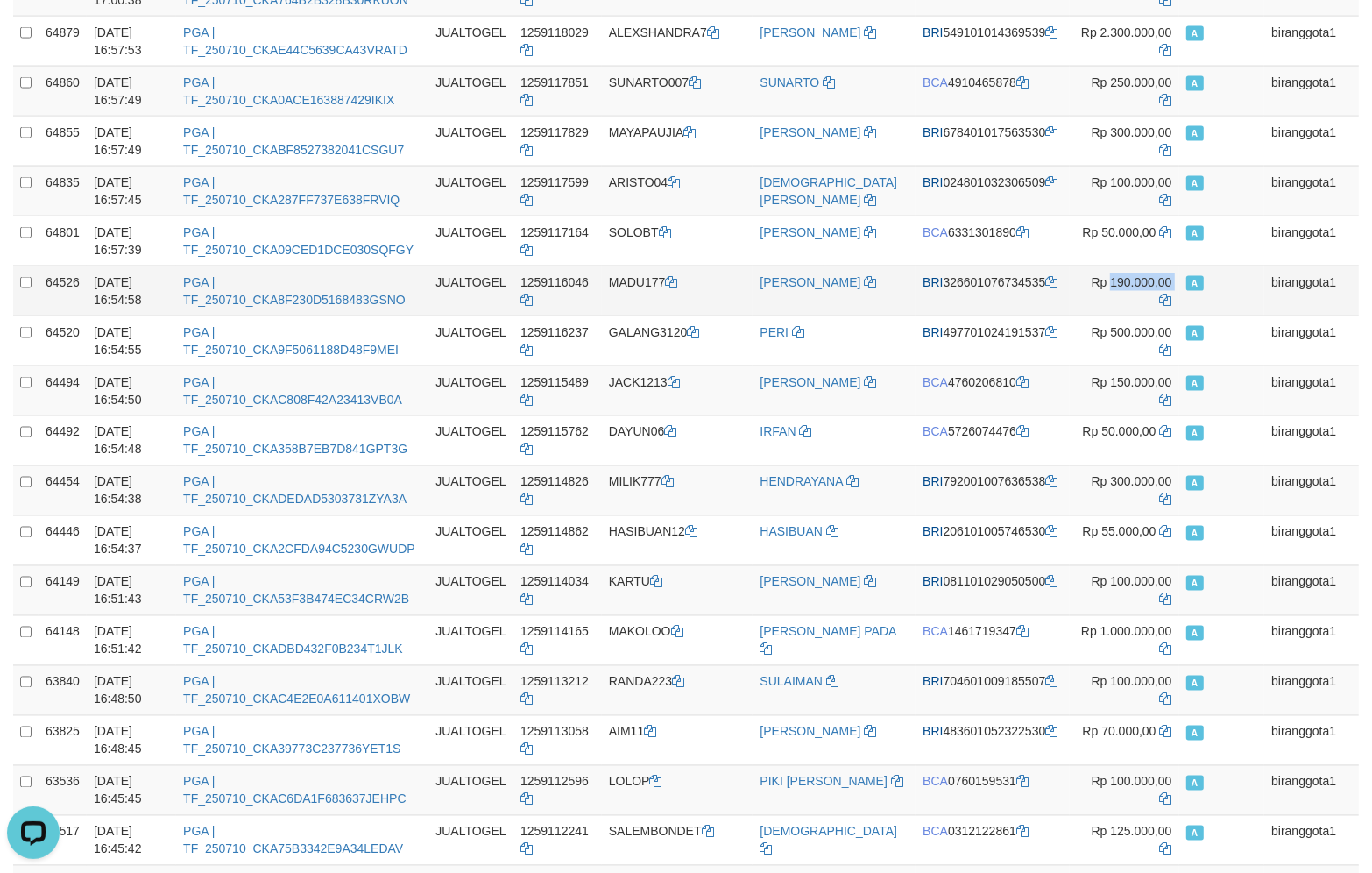 click on "Rp 190.000,00" at bounding box center (1132, 282) 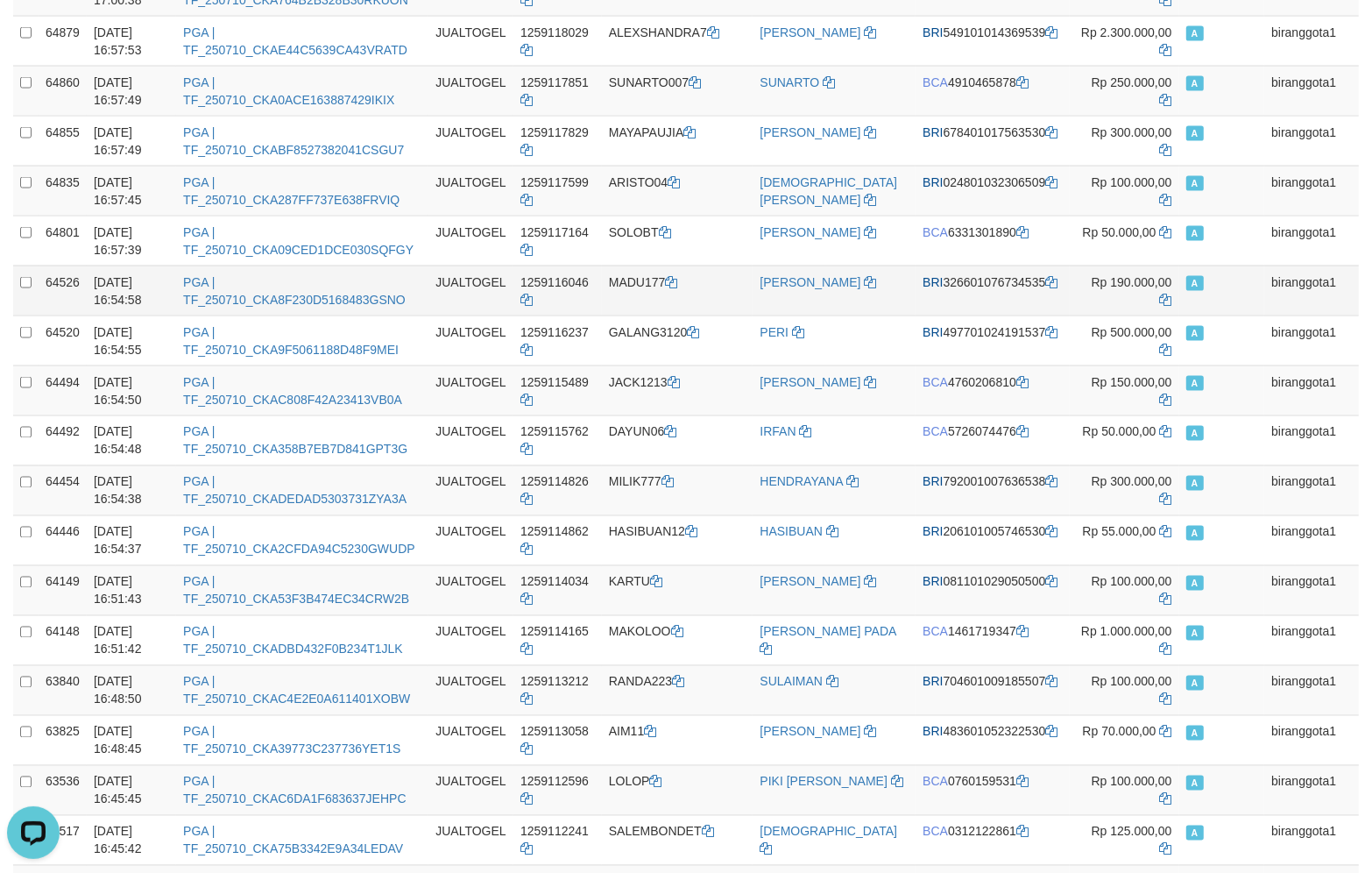 click on "A" at bounding box center (1222, 290) 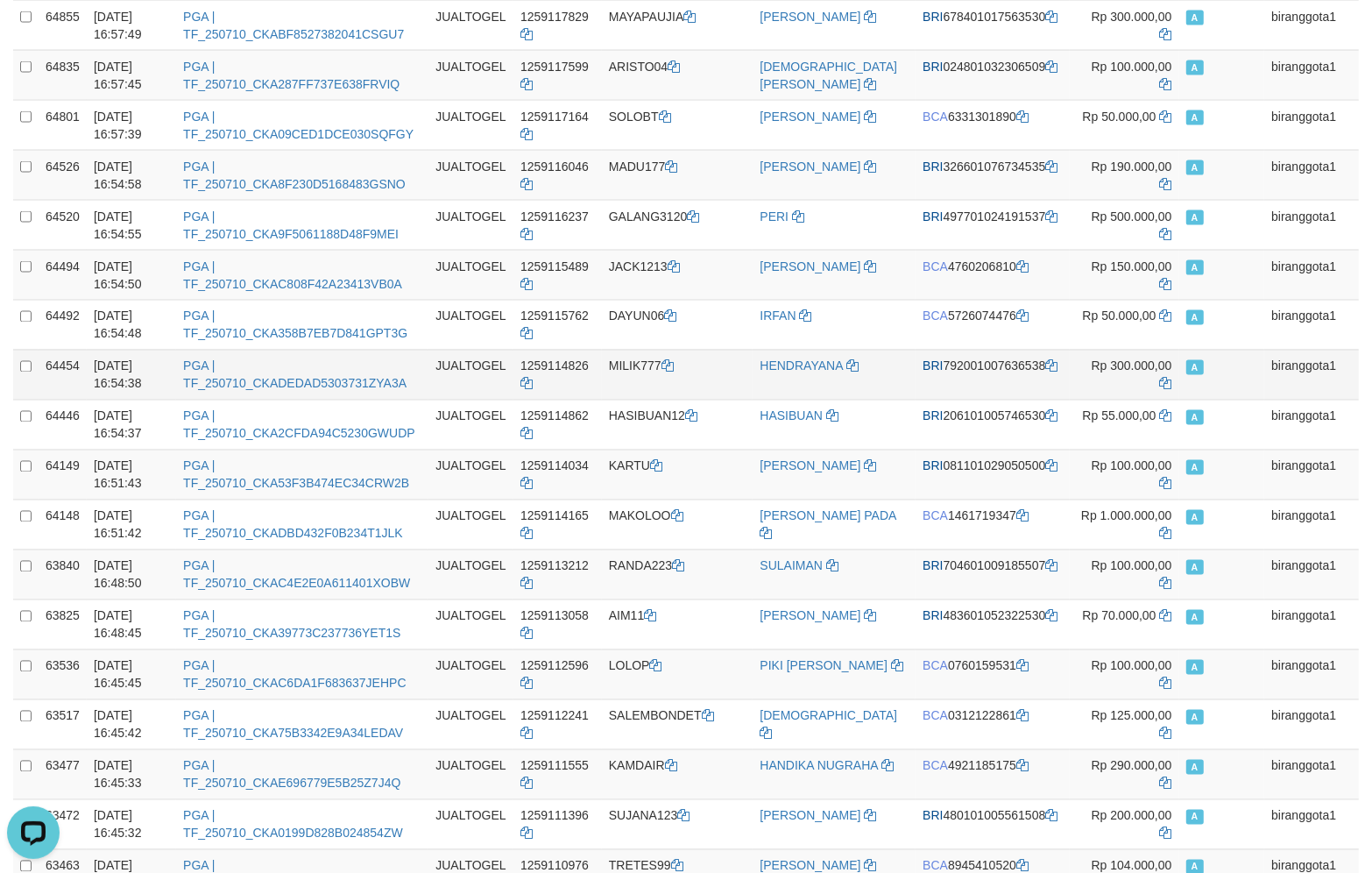 scroll, scrollTop: 2518, scrollLeft: 0, axis: vertical 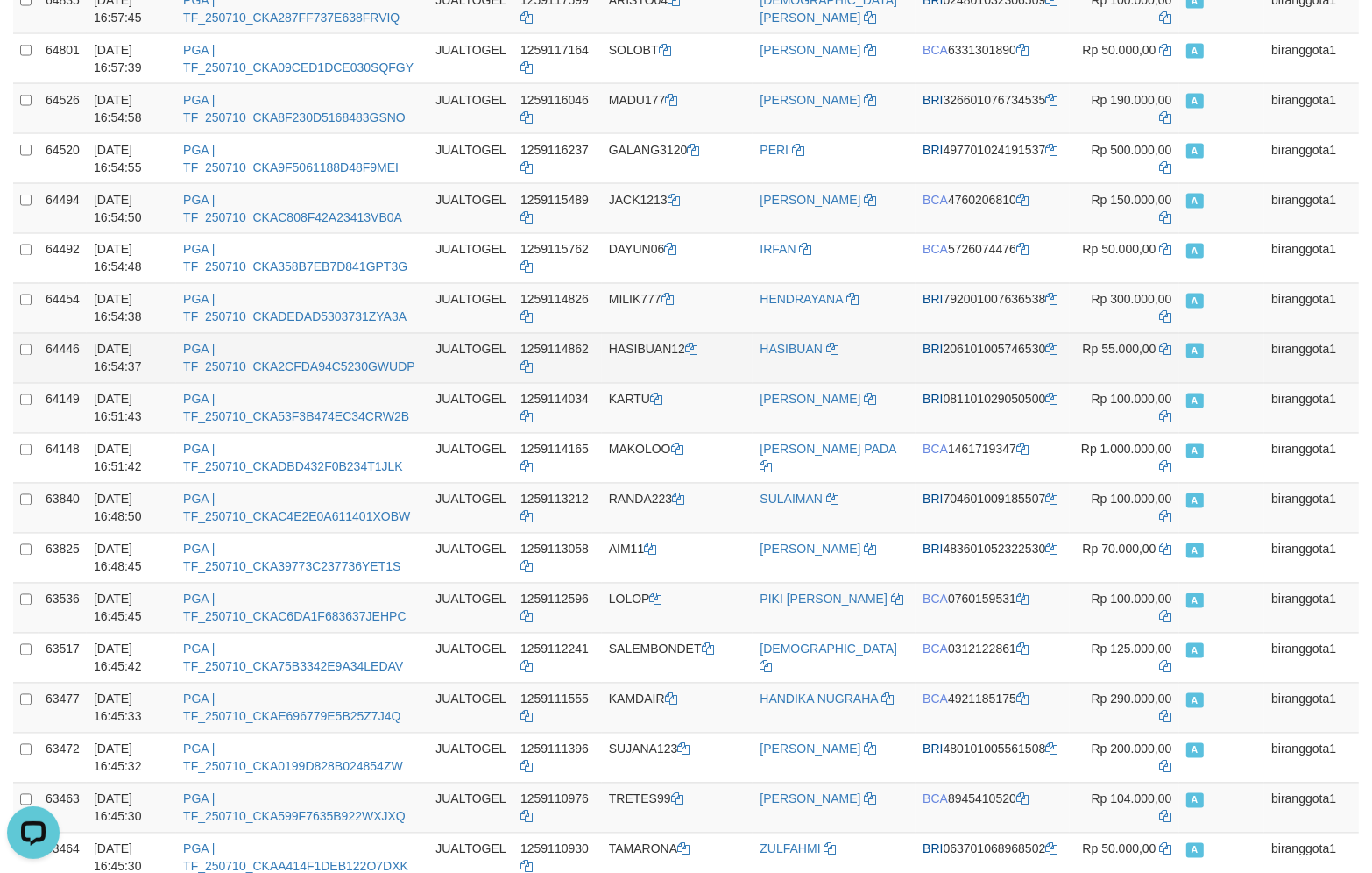 click on "A" at bounding box center [1222, 358] 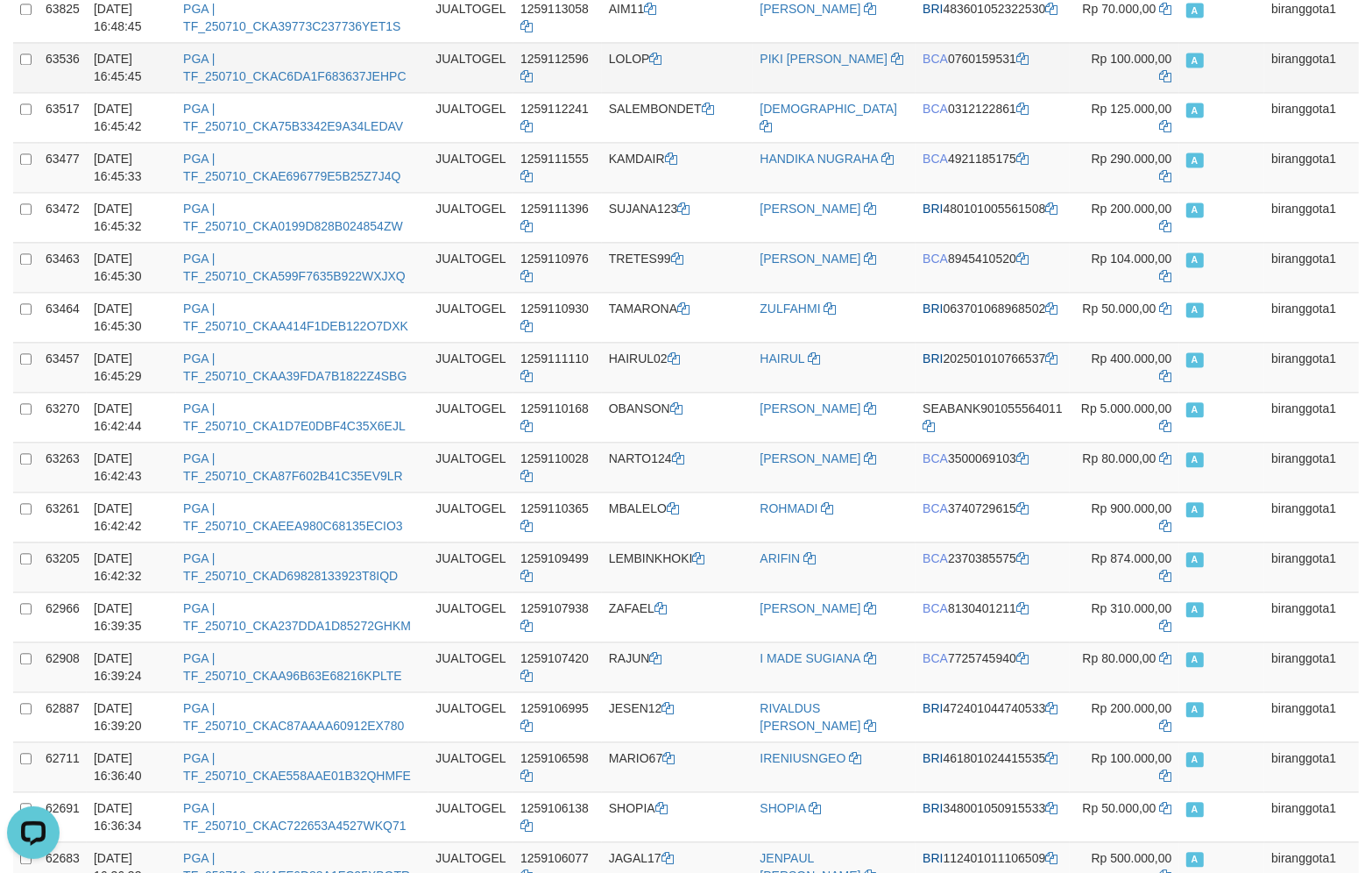 scroll, scrollTop: 2206, scrollLeft: 0, axis: vertical 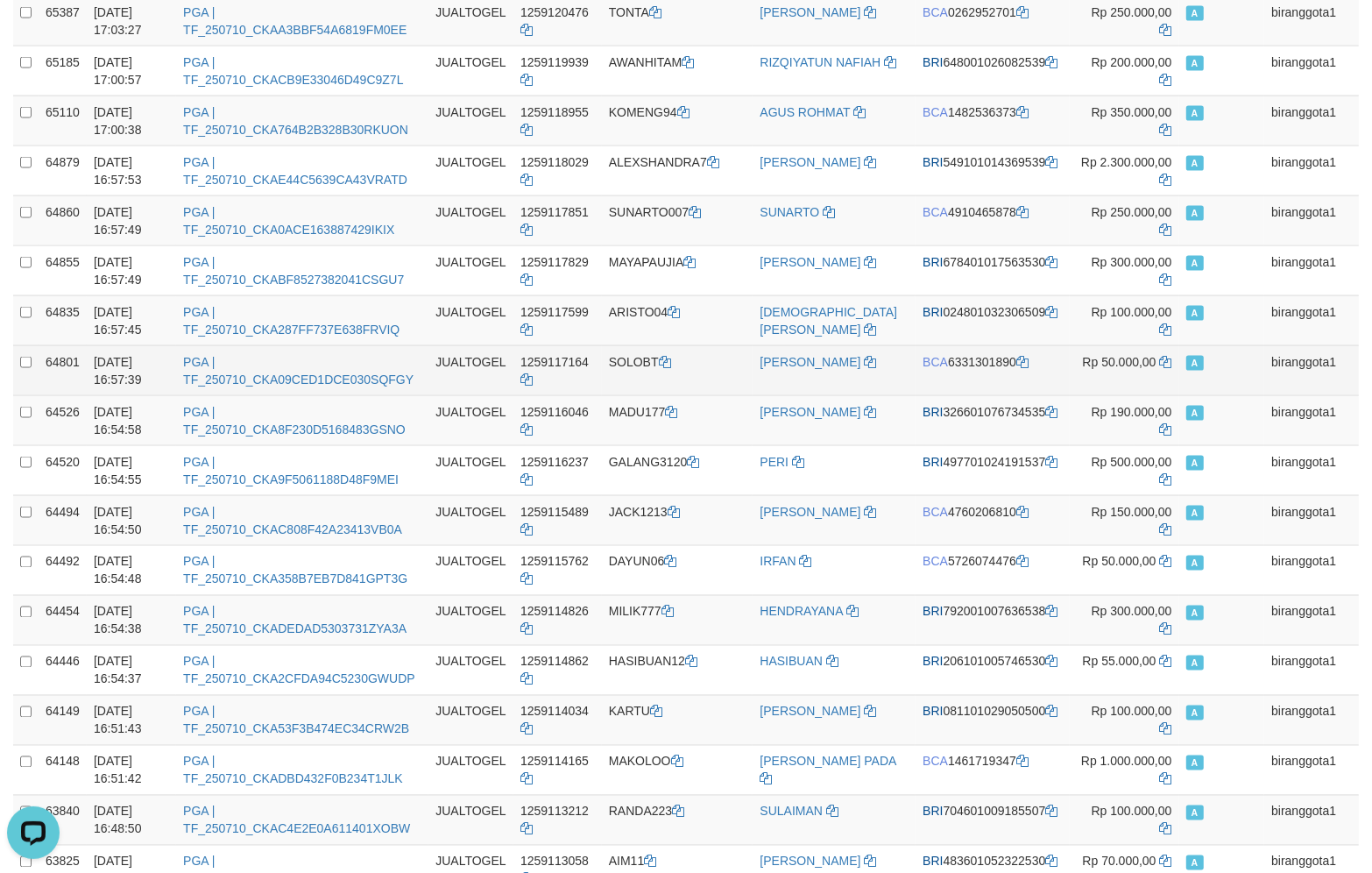 click on "SOLOBT" at bounding box center (677, 370) 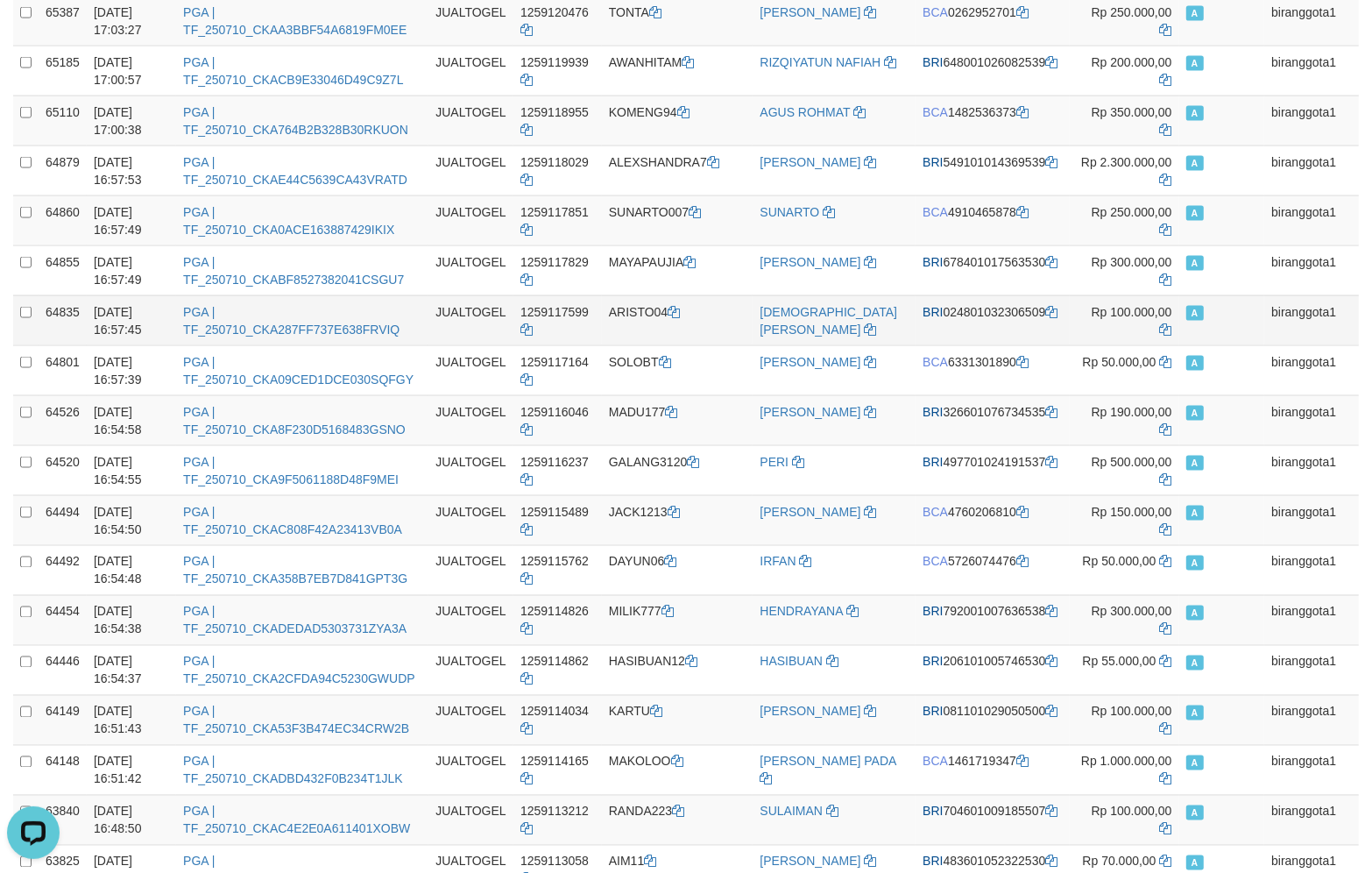 click on "ARISTO04" at bounding box center (677, 320) 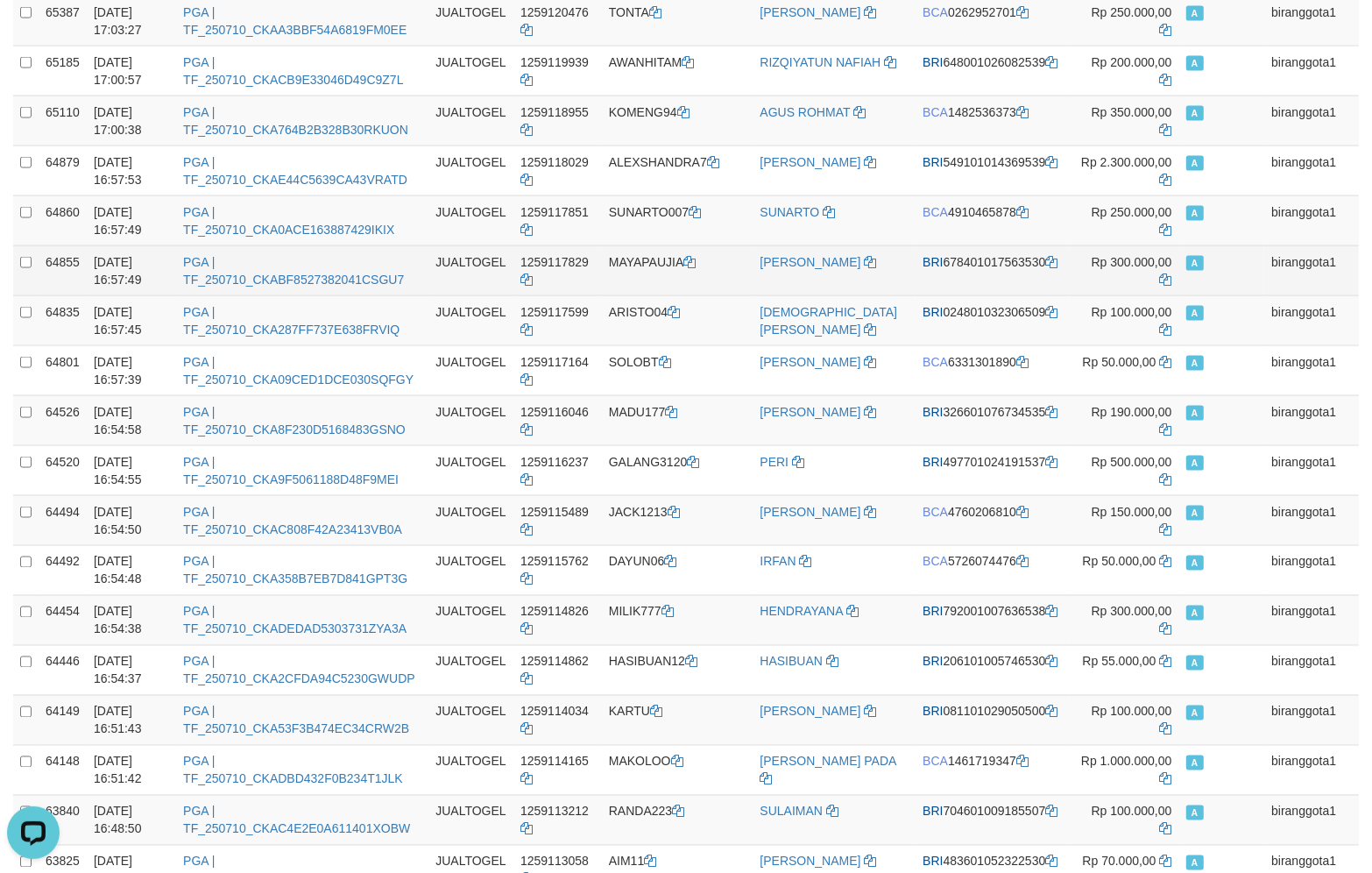 click on "MAYAPAUJIA" at bounding box center (677, 270) 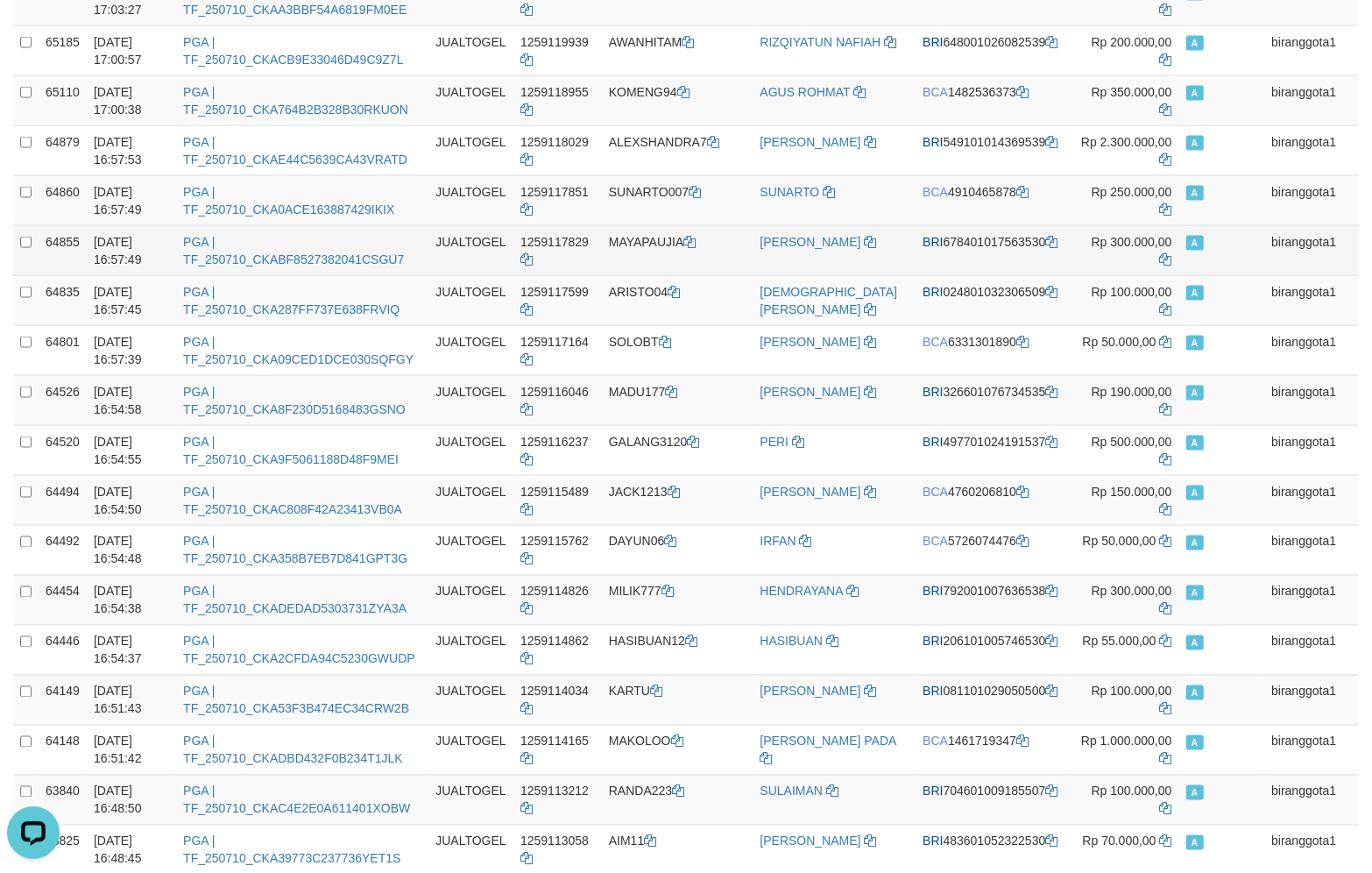 scroll, scrollTop: 2242, scrollLeft: 0, axis: vertical 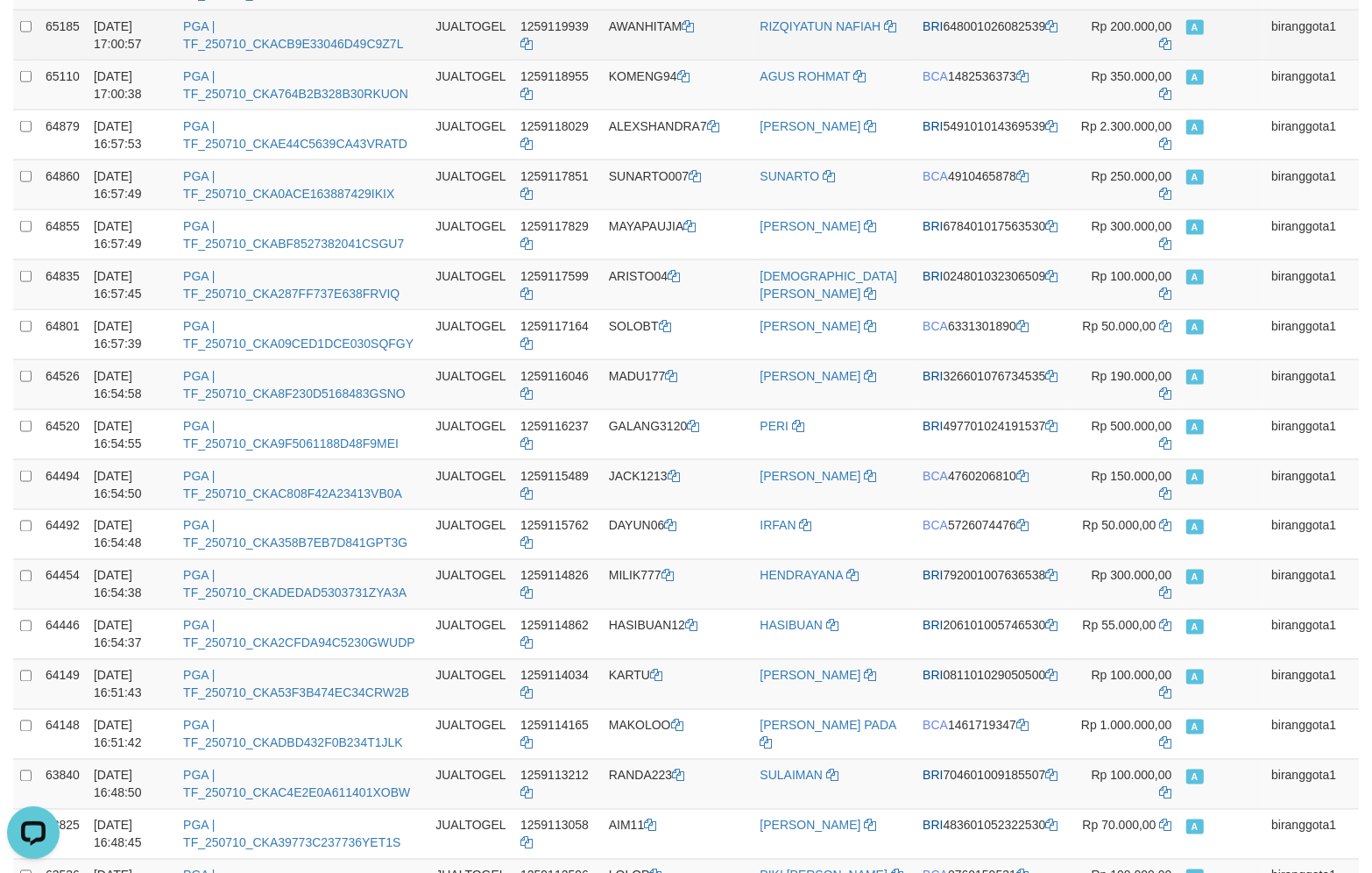 click on "PGA | TF_250710_CKACB9E33046D49C9Z7L" at bounding box center (302, 34) 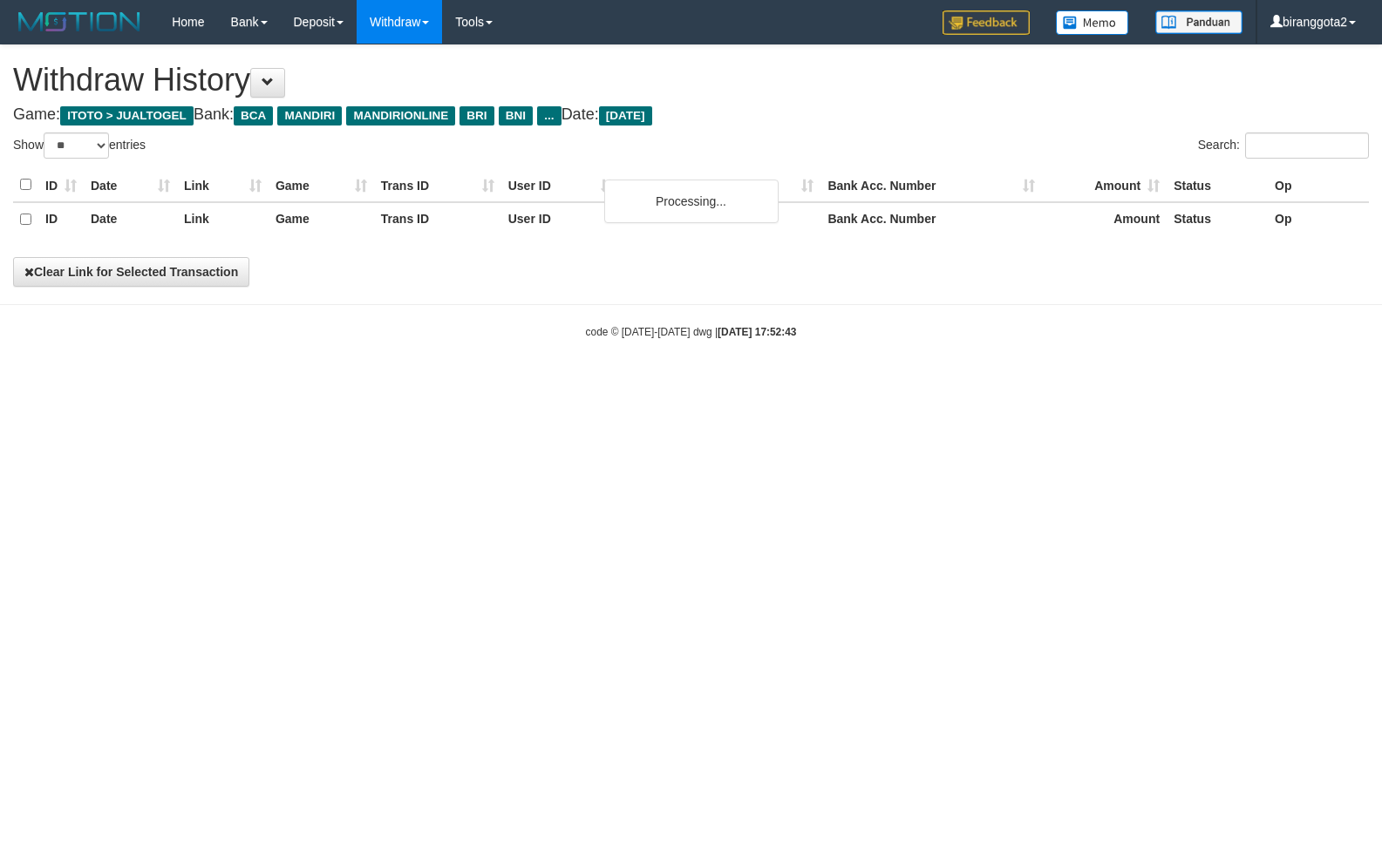 select on "**" 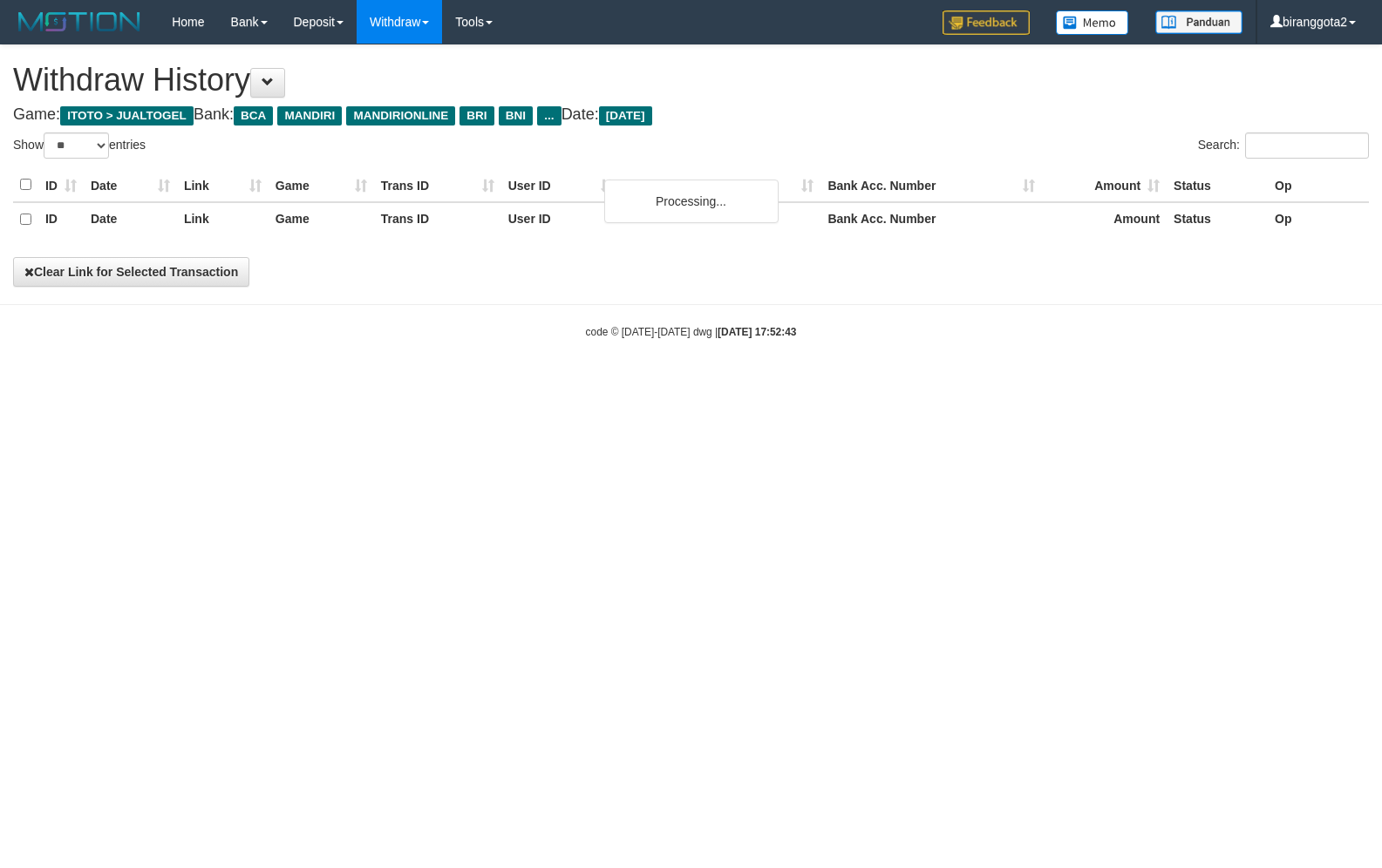 scroll, scrollTop: 0, scrollLeft: 0, axis: both 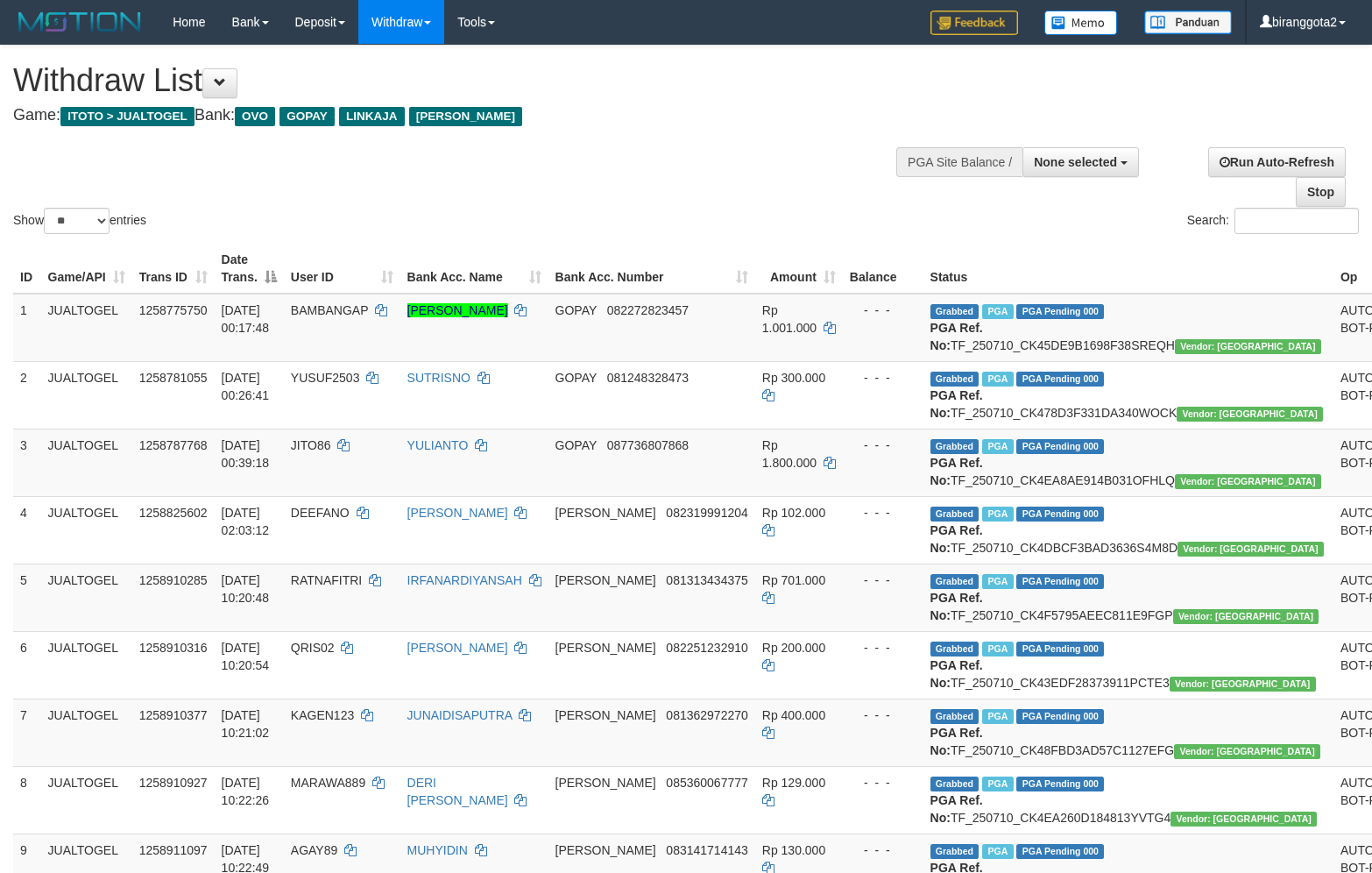 select 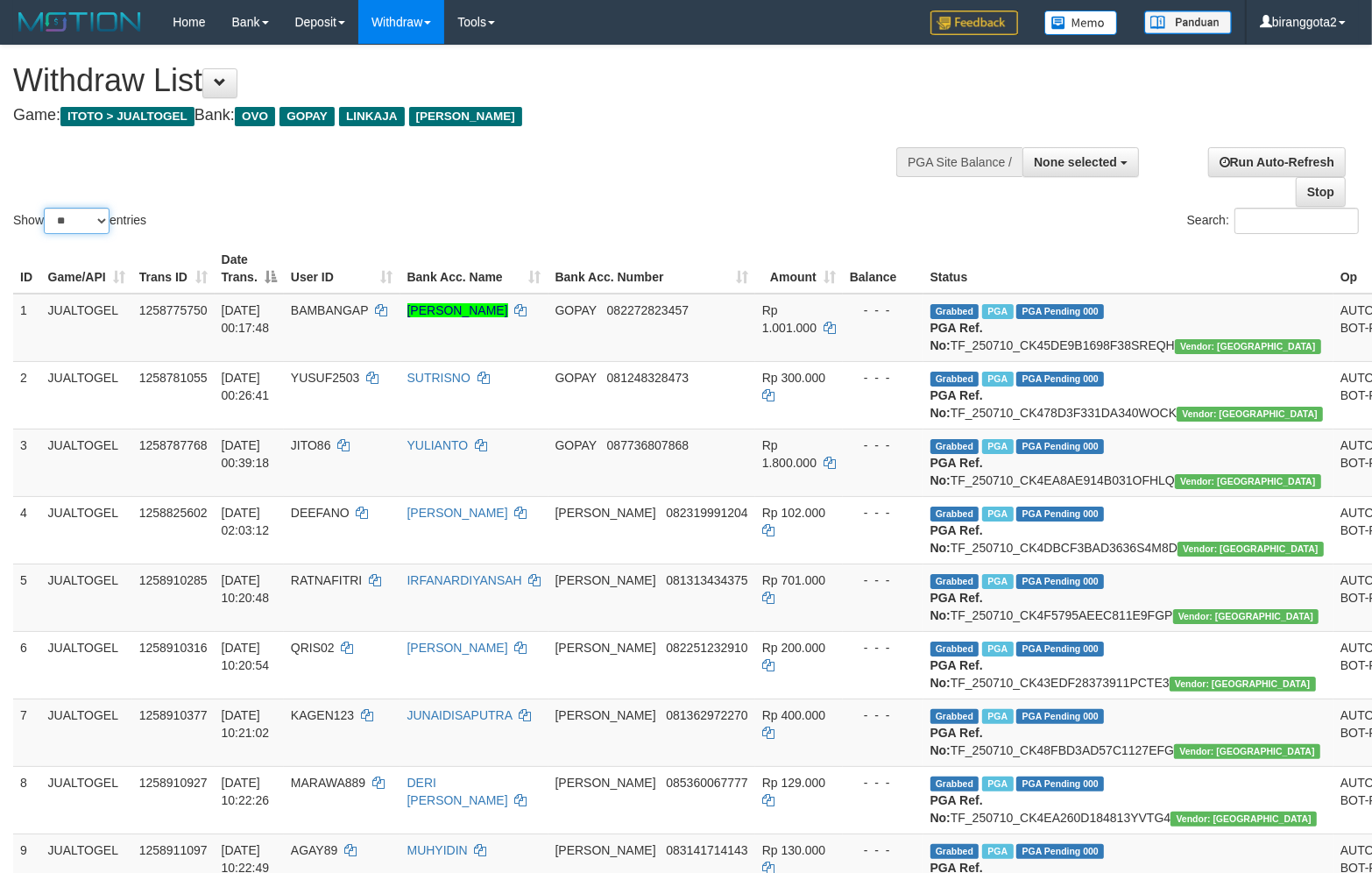 click on "** ** ** ***" at bounding box center [76, 221] 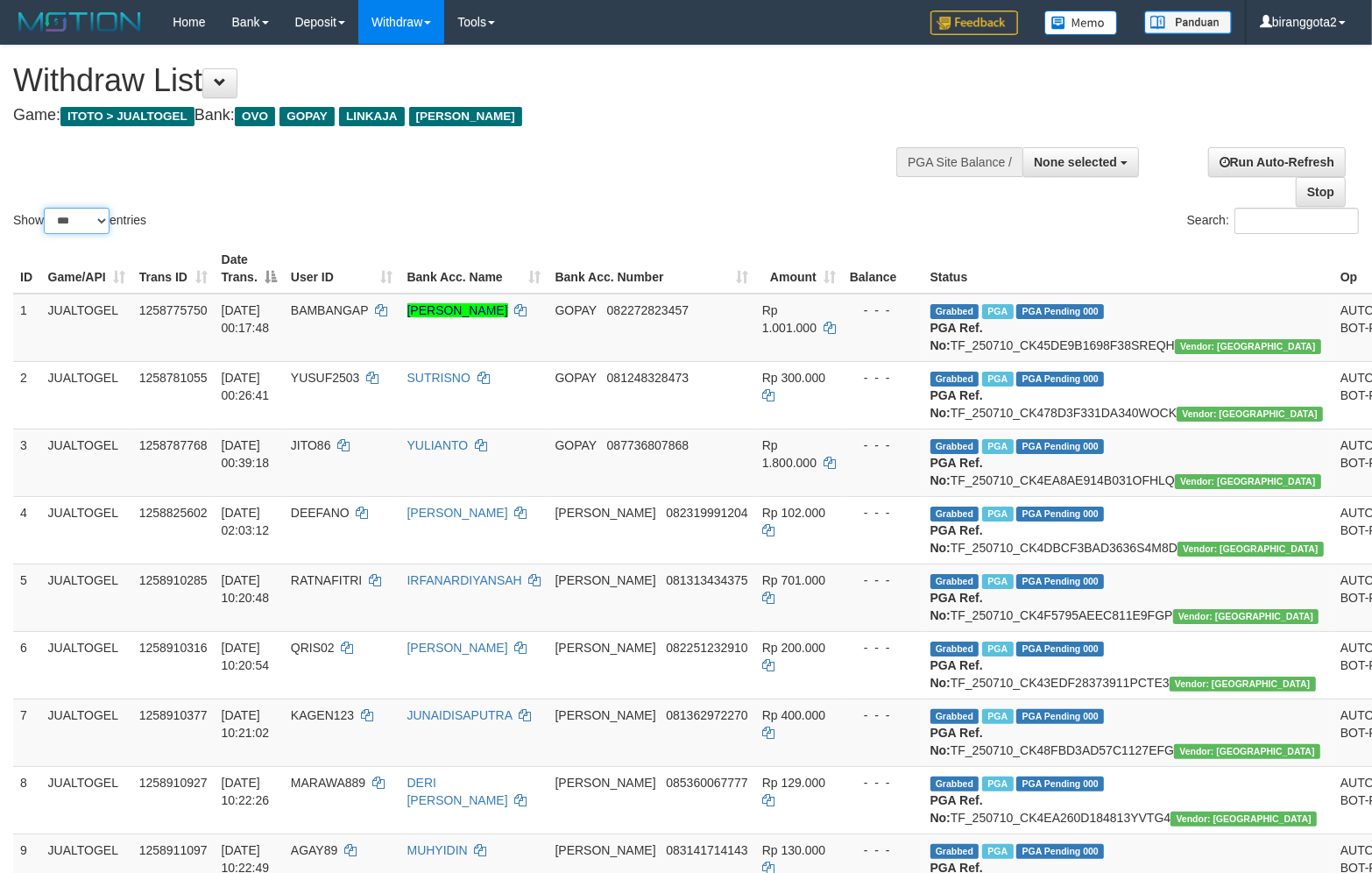 click on "** ** ** ***" at bounding box center (76, 221) 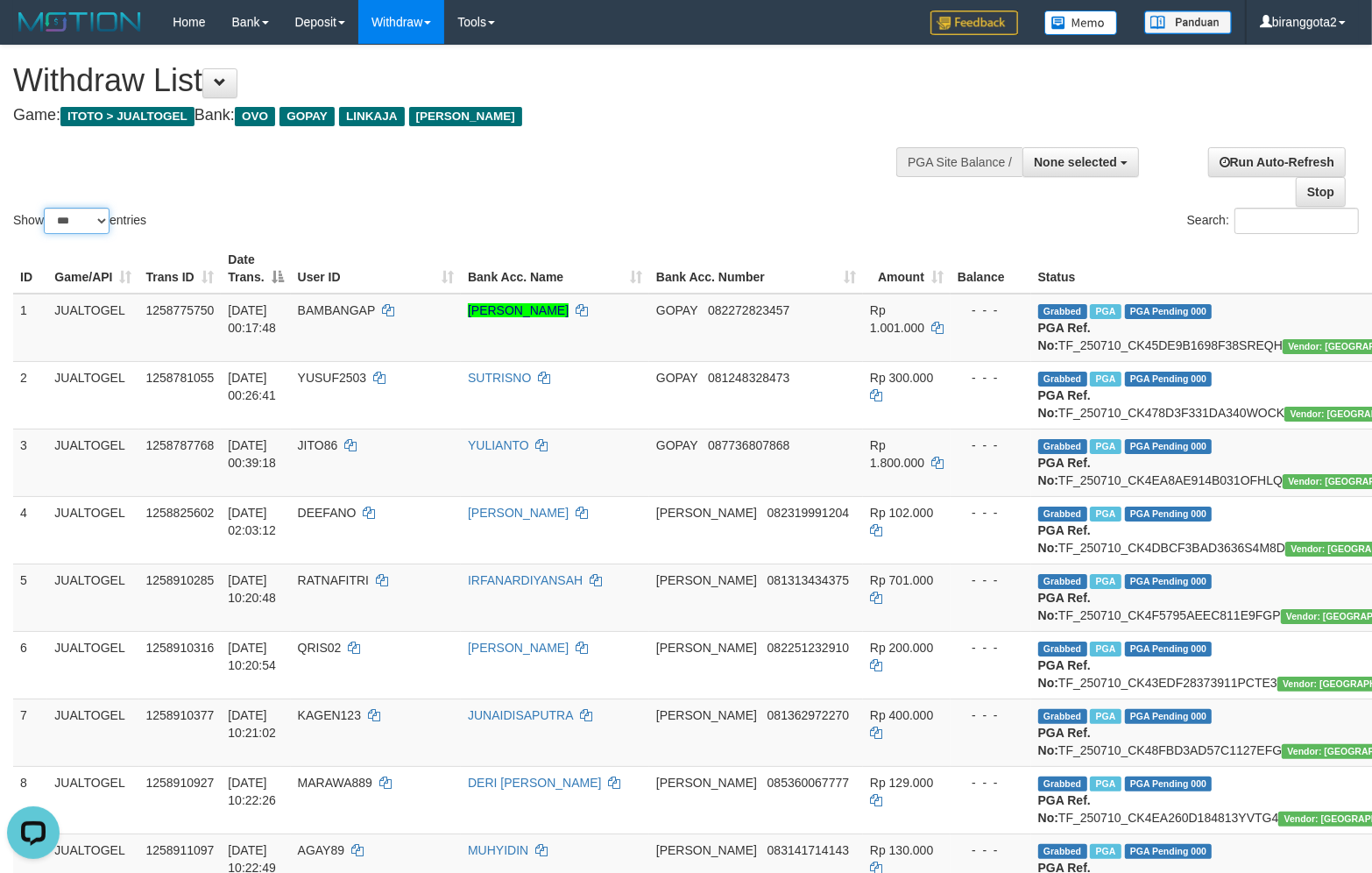 scroll, scrollTop: 0, scrollLeft: 0, axis: both 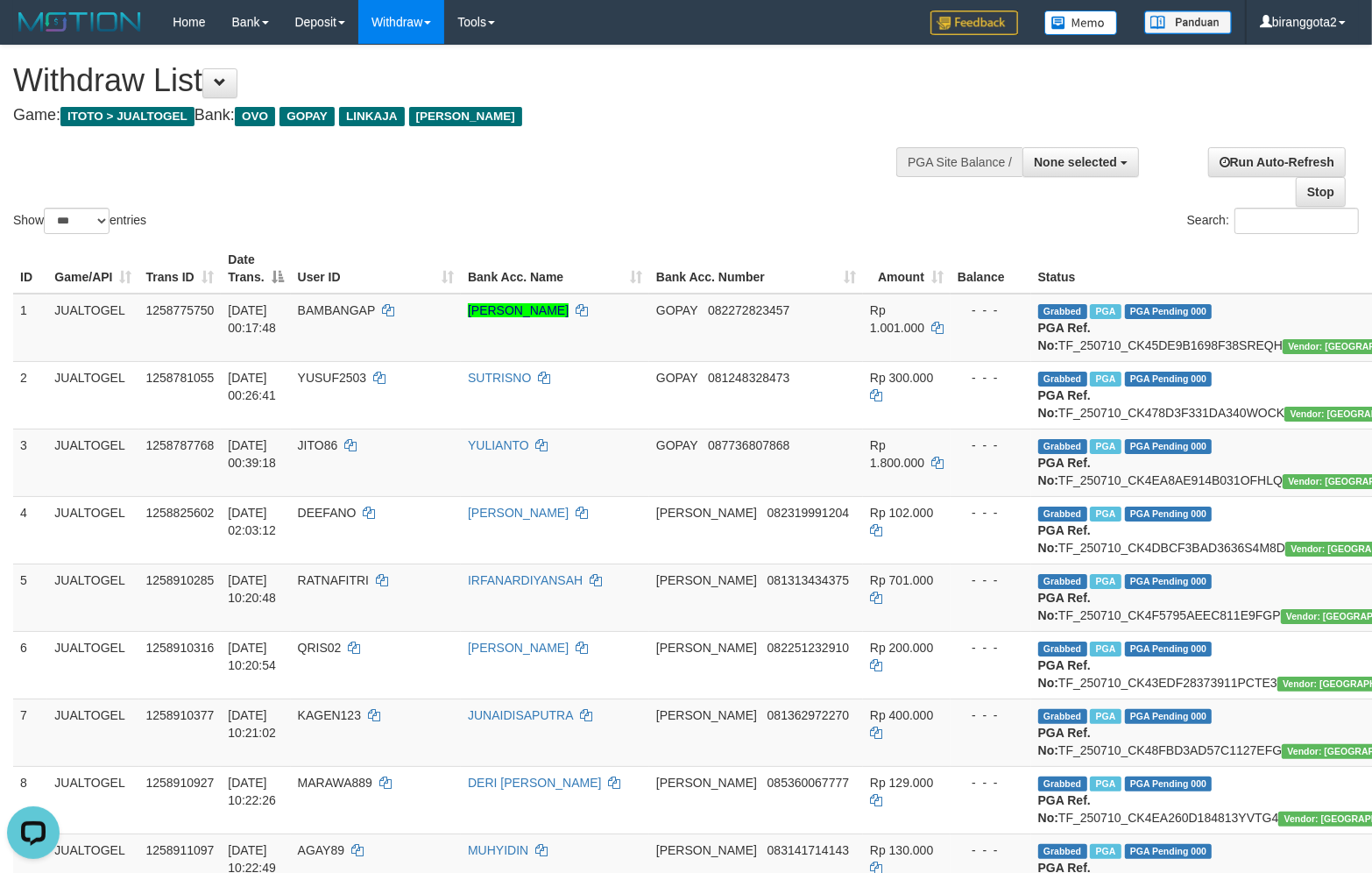 click on "Show  ** ** ** ***  entries" at bounding box center [343, 223] 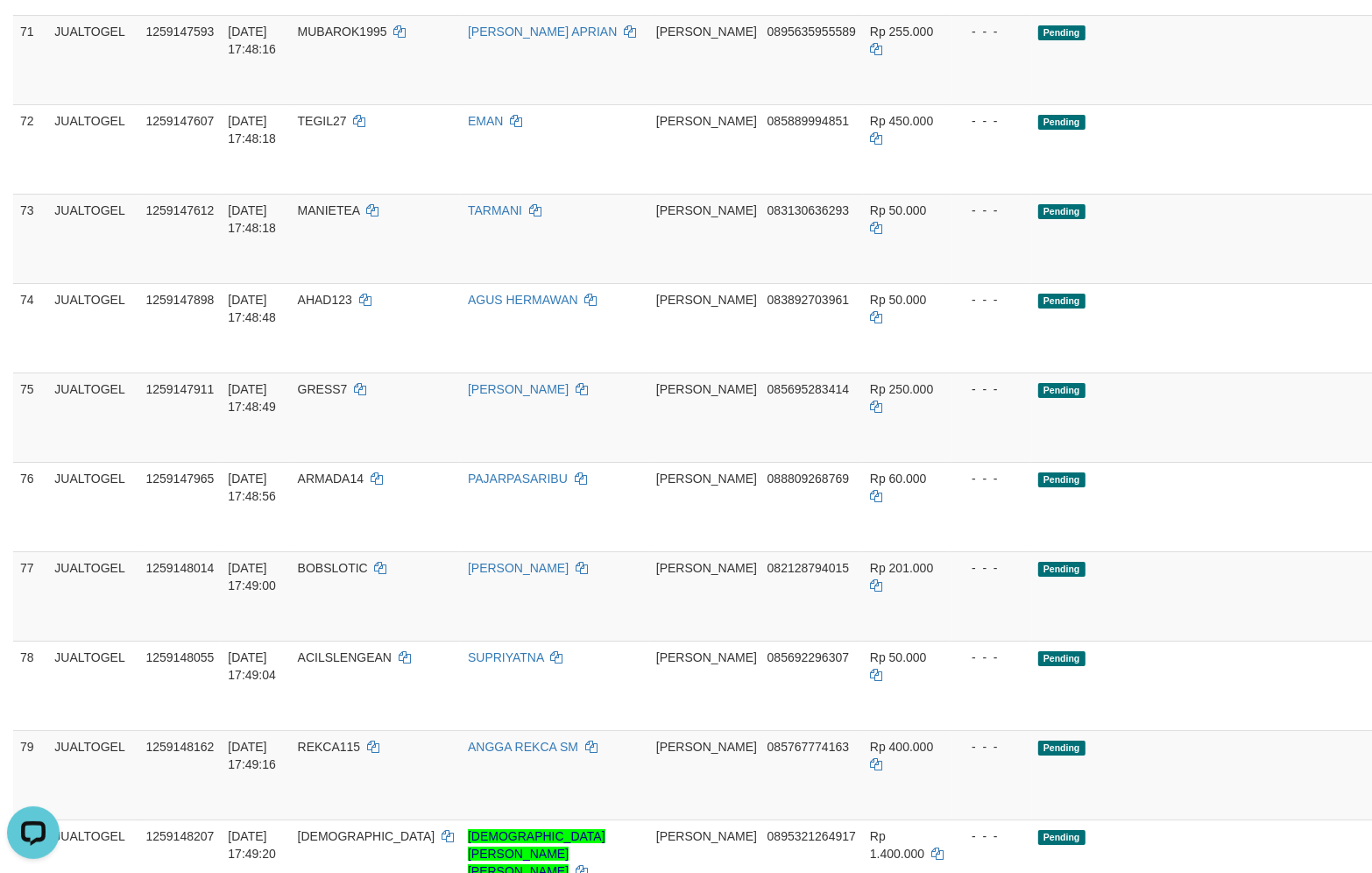 click on "Pending" at bounding box center [1236, -566] 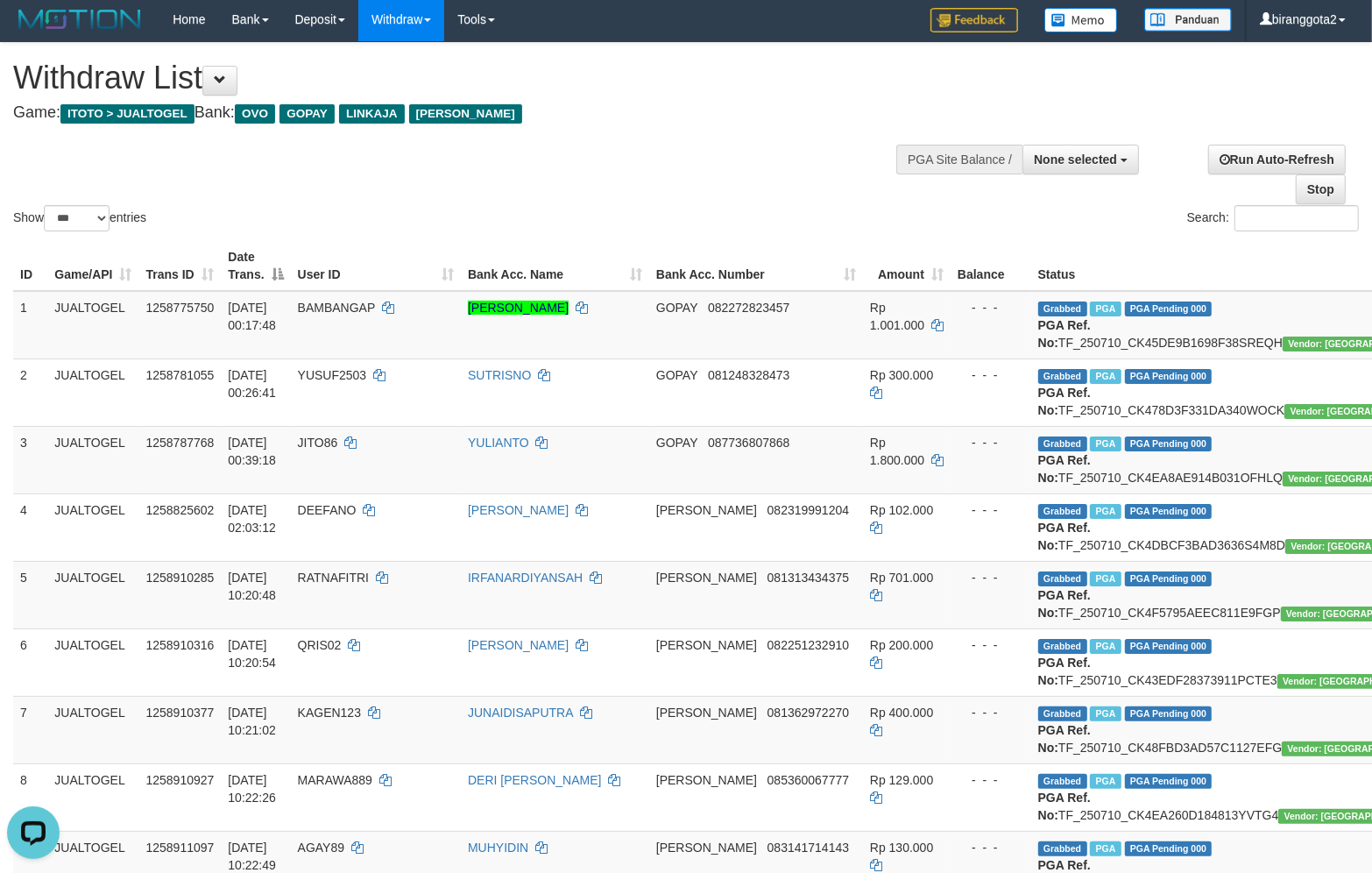 scroll, scrollTop: 0, scrollLeft: 0, axis: both 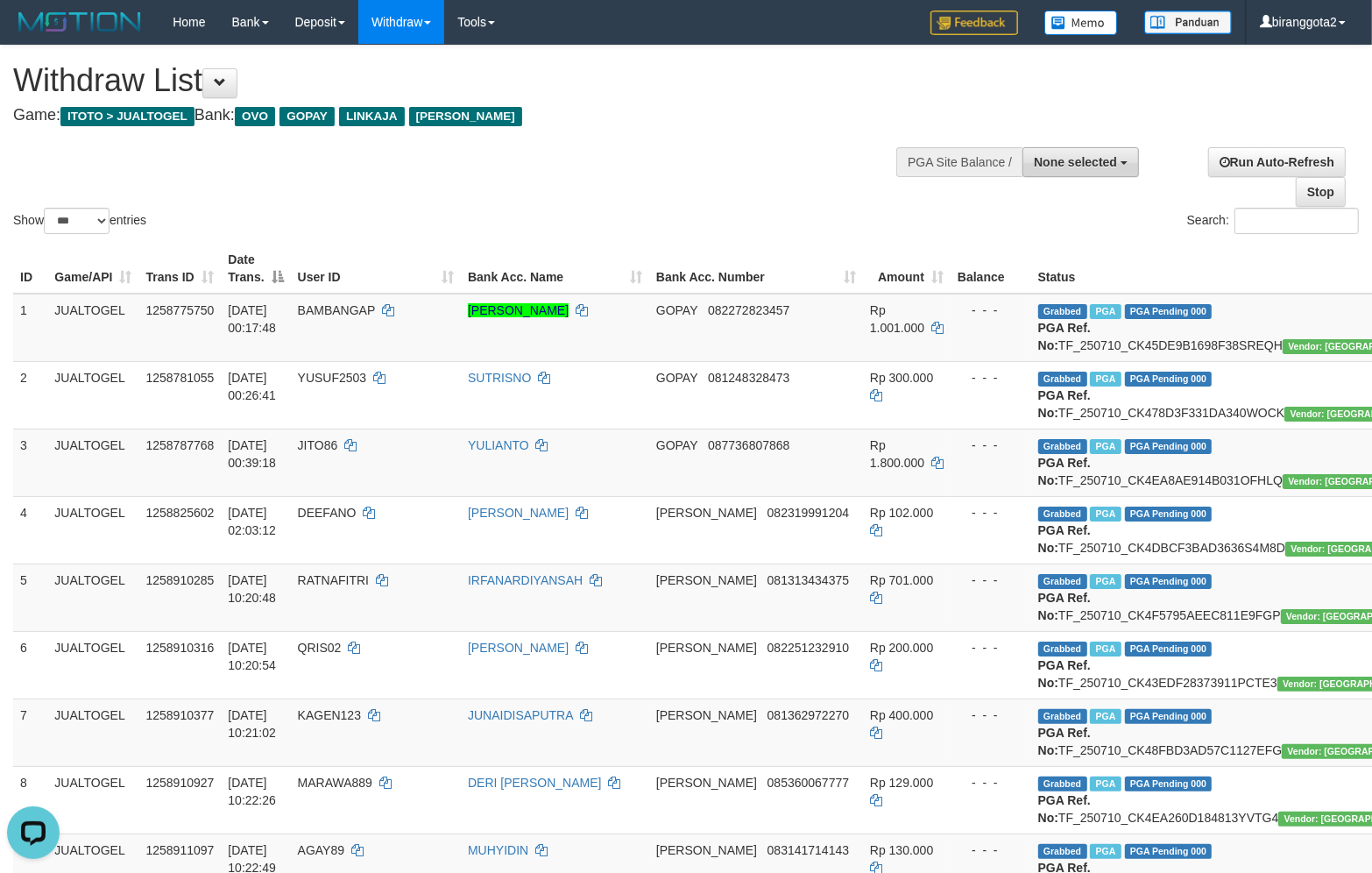 click on "None selected" at bounding box center (1075, 162) 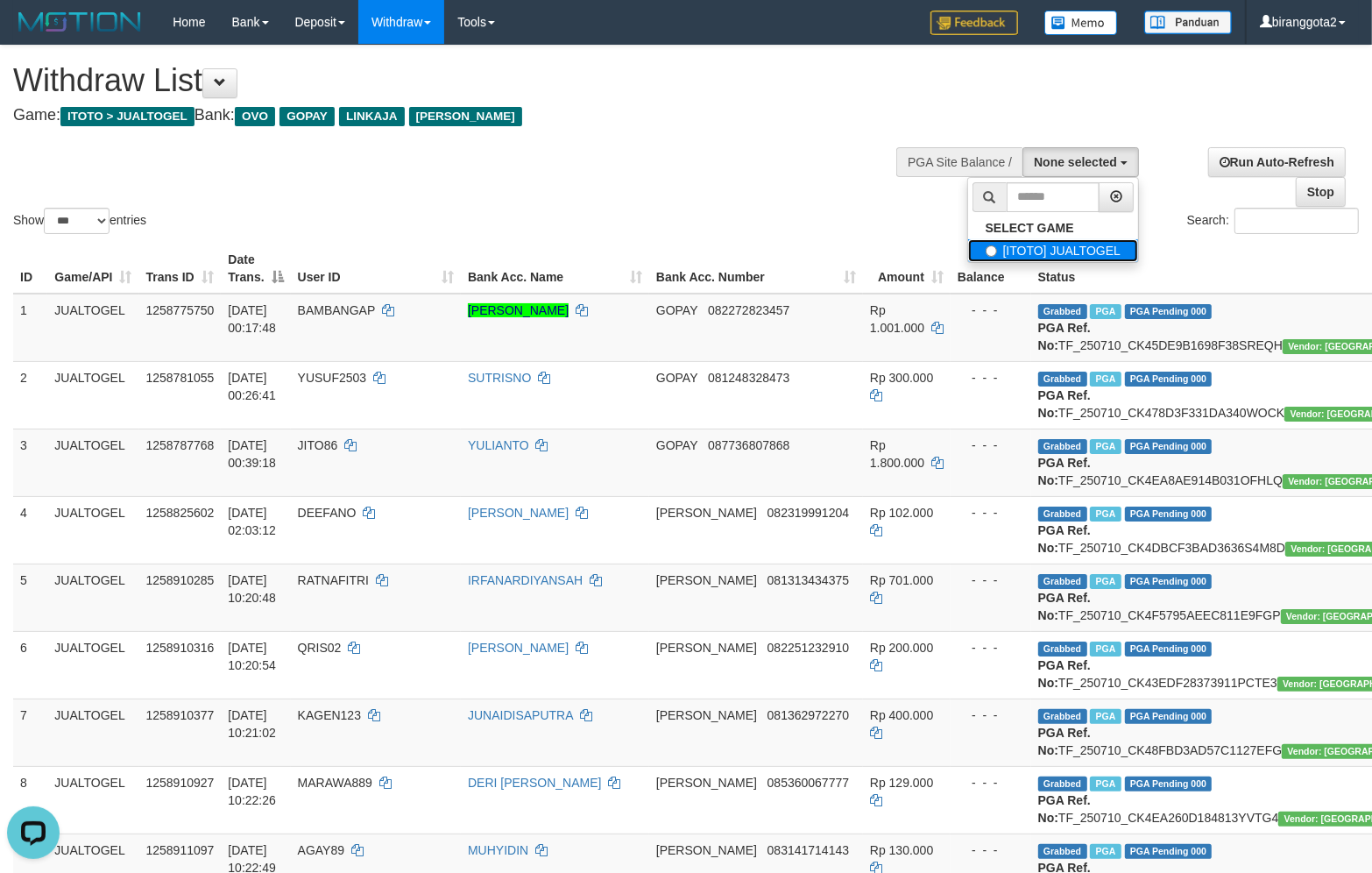 click on "[ITOTO] JUALTOGEL" at bounding box center (1053, 251) 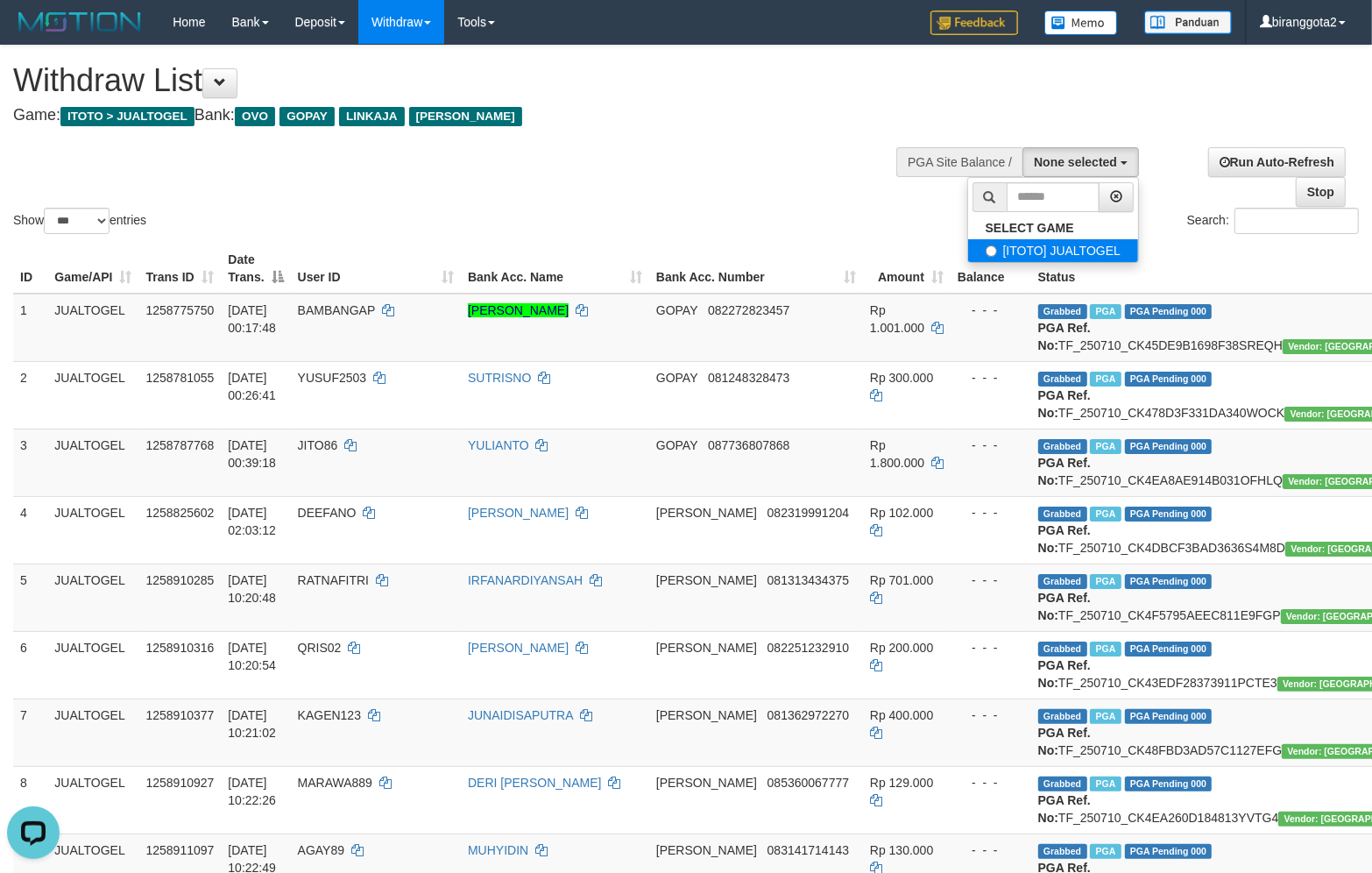 select on "****" 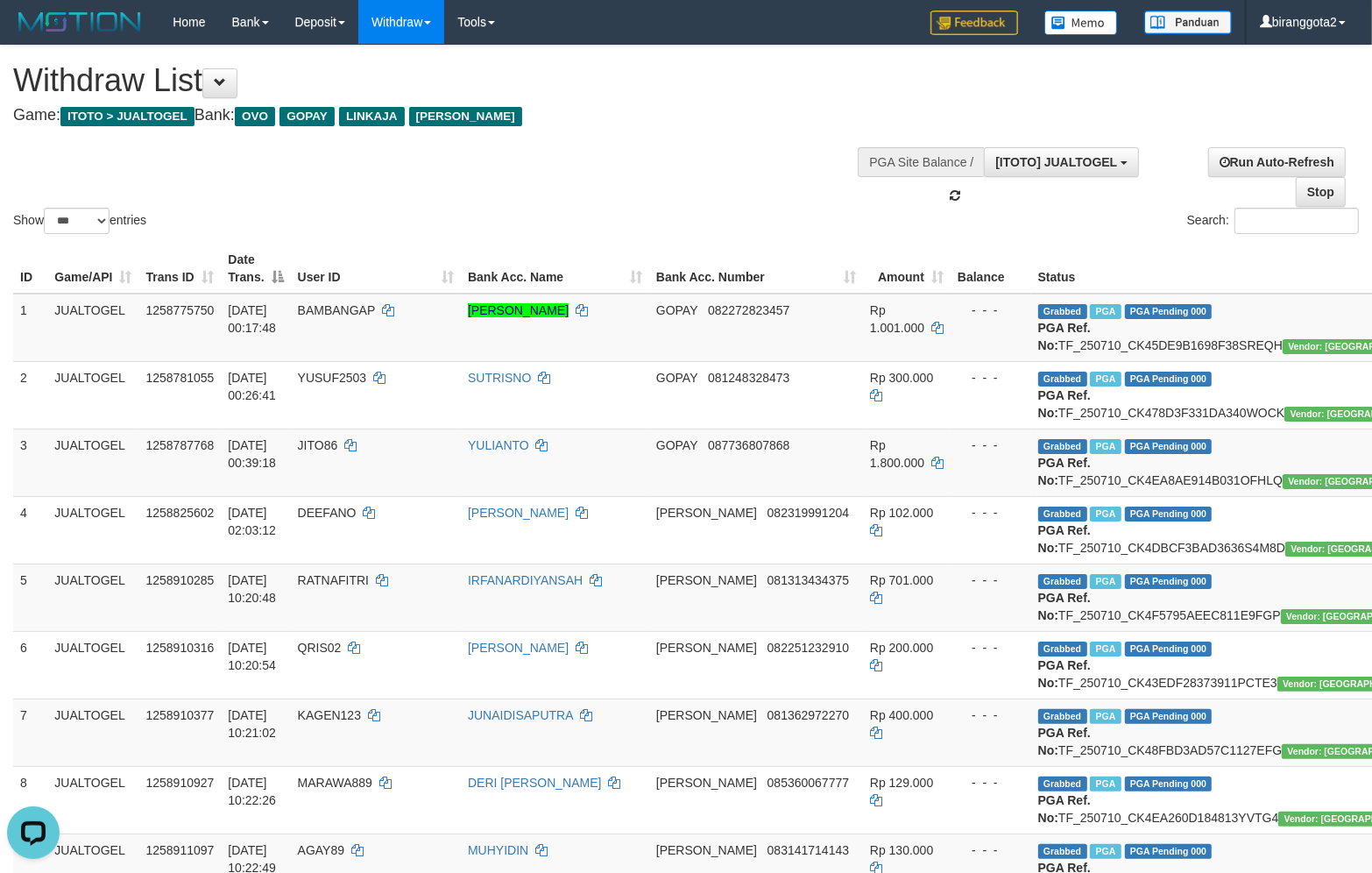 scroll, scrollTop: 15, scrollLeft: 0, axis: vertical 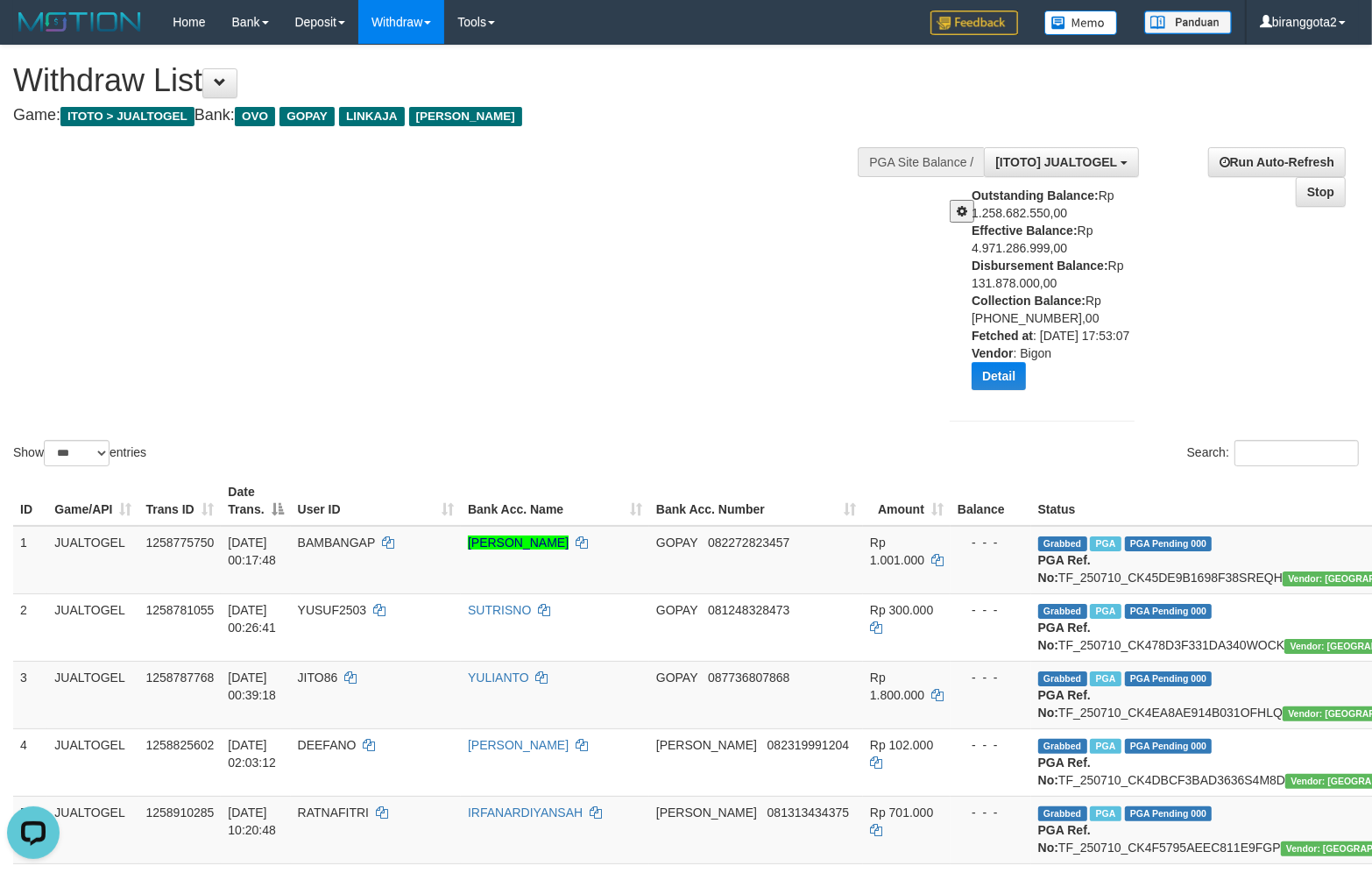 click on "Show  ** ** ** ***  entries Search:" at bounding box center (686, 258) 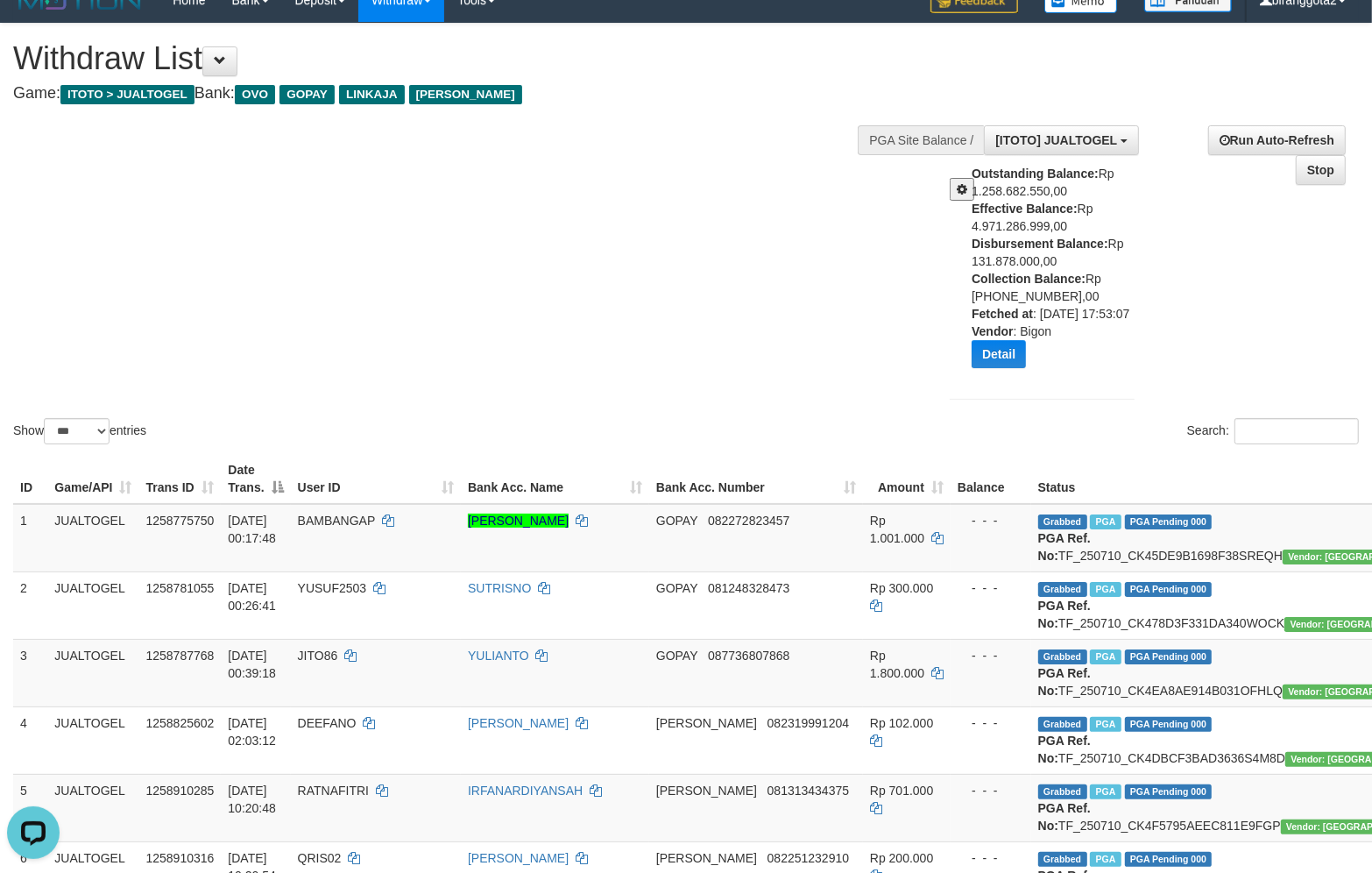 scroll, scrollTop: 0, scrollLeft: 0, axis: both 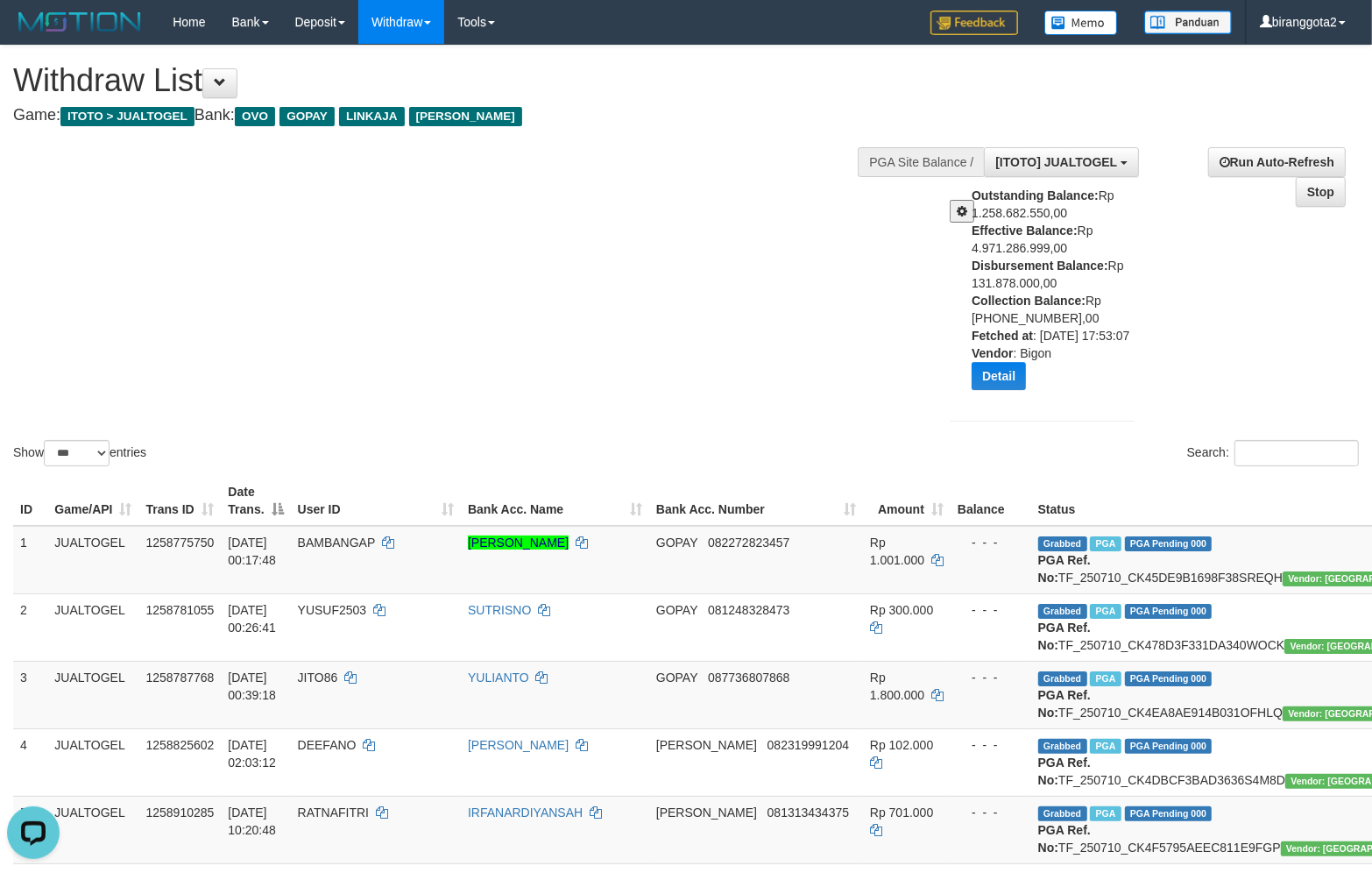 click on "Show  ** ** ** ***  entries Search:" at bounding box center (686, 258) 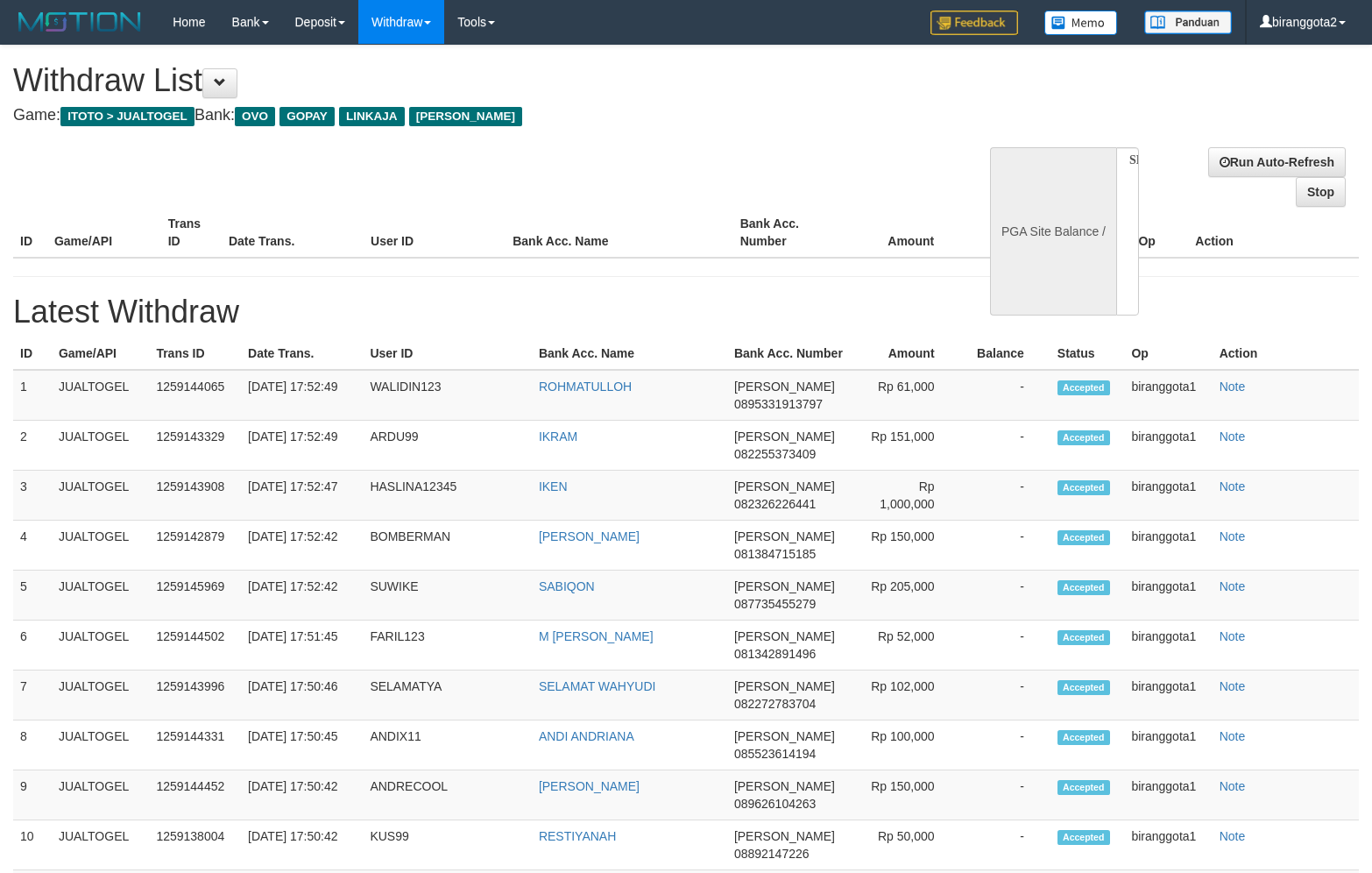 select 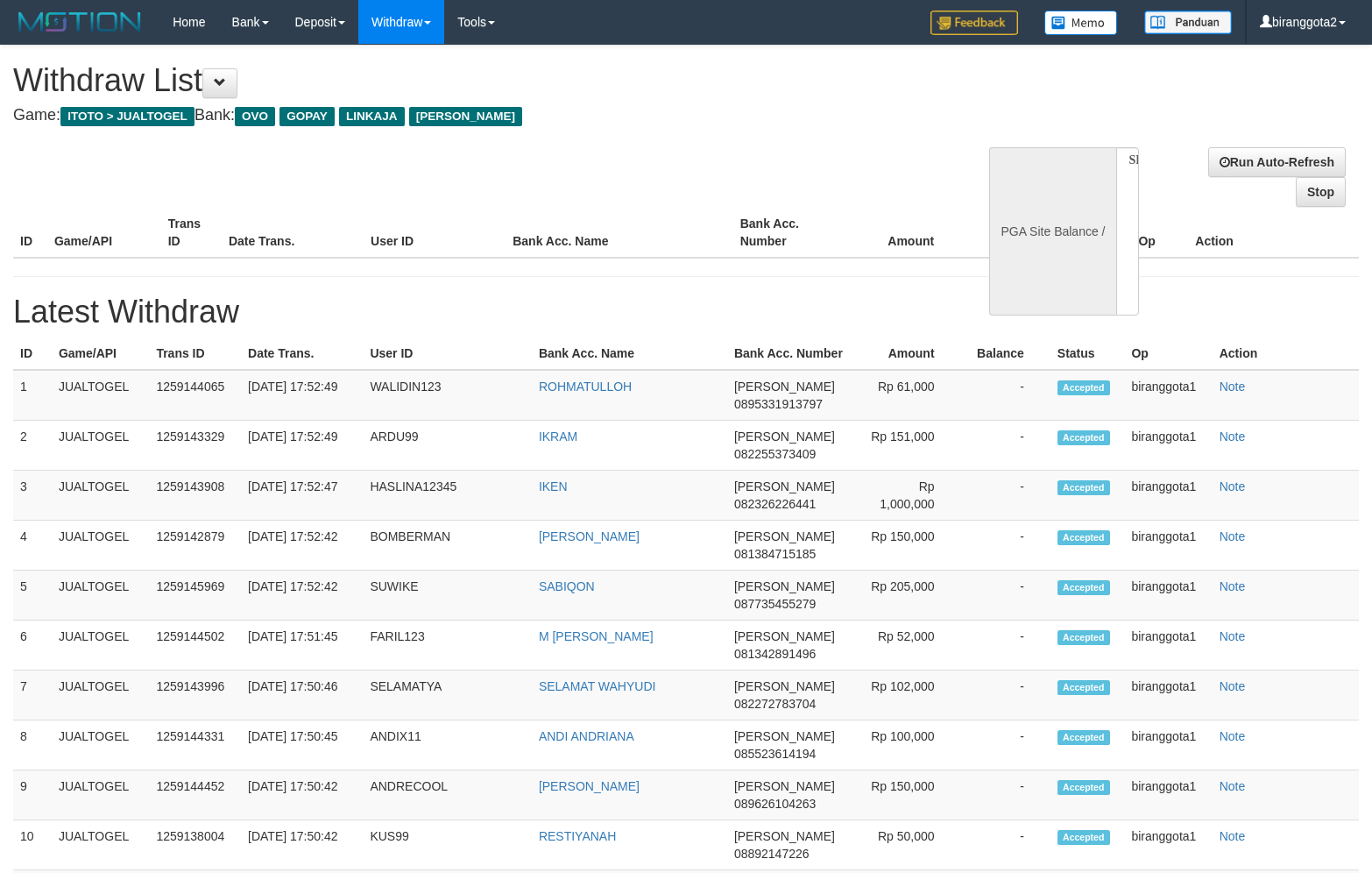scroll, scrollTop: 0, scrollLeft: 0, axis: both 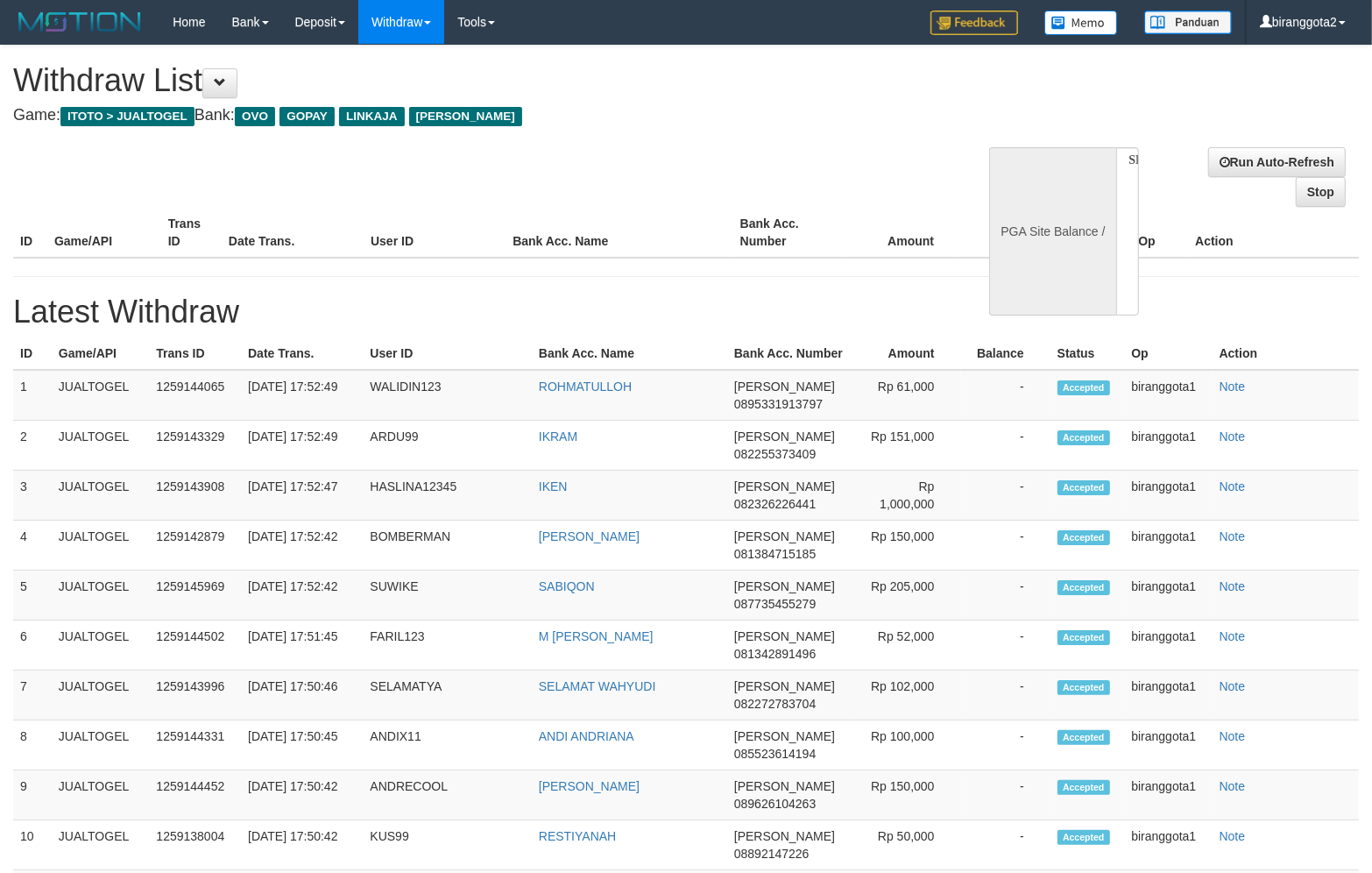 select on "**" 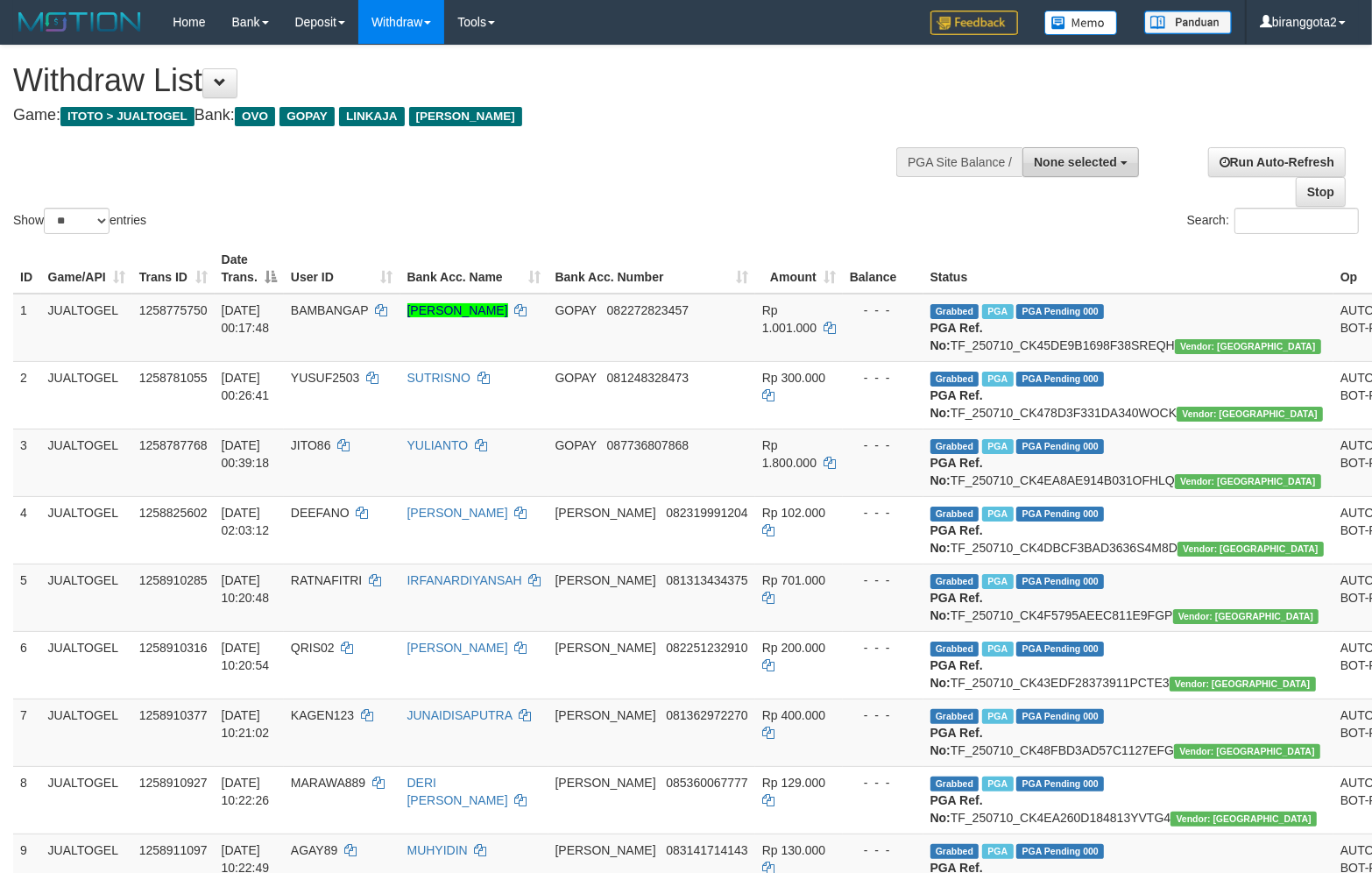 click on "None selected" at bounding box center (1075, 162) 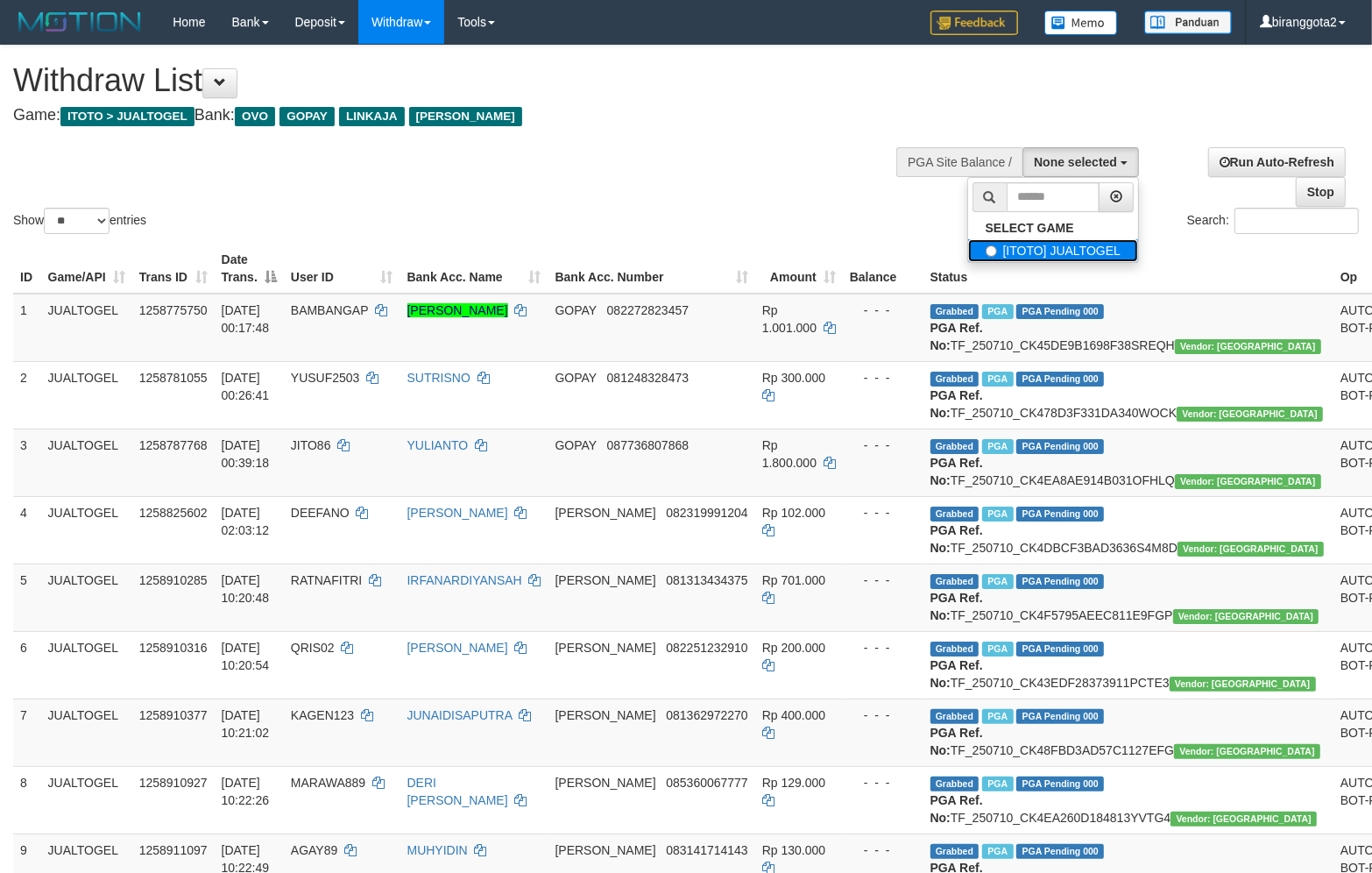 click on "[ITOTO] JUALTOGEL" at bounding box center [1053, 251] 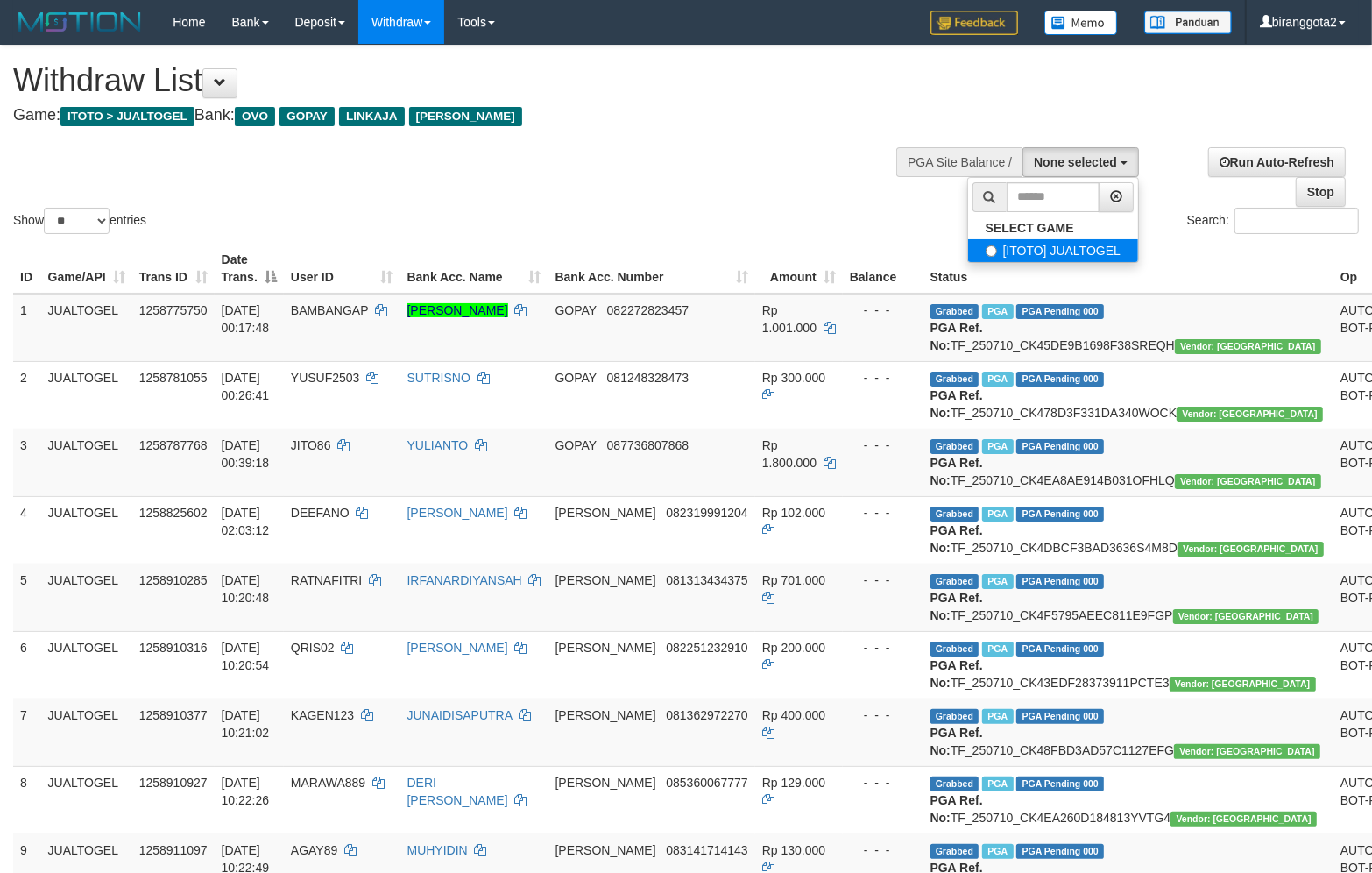select on "****" 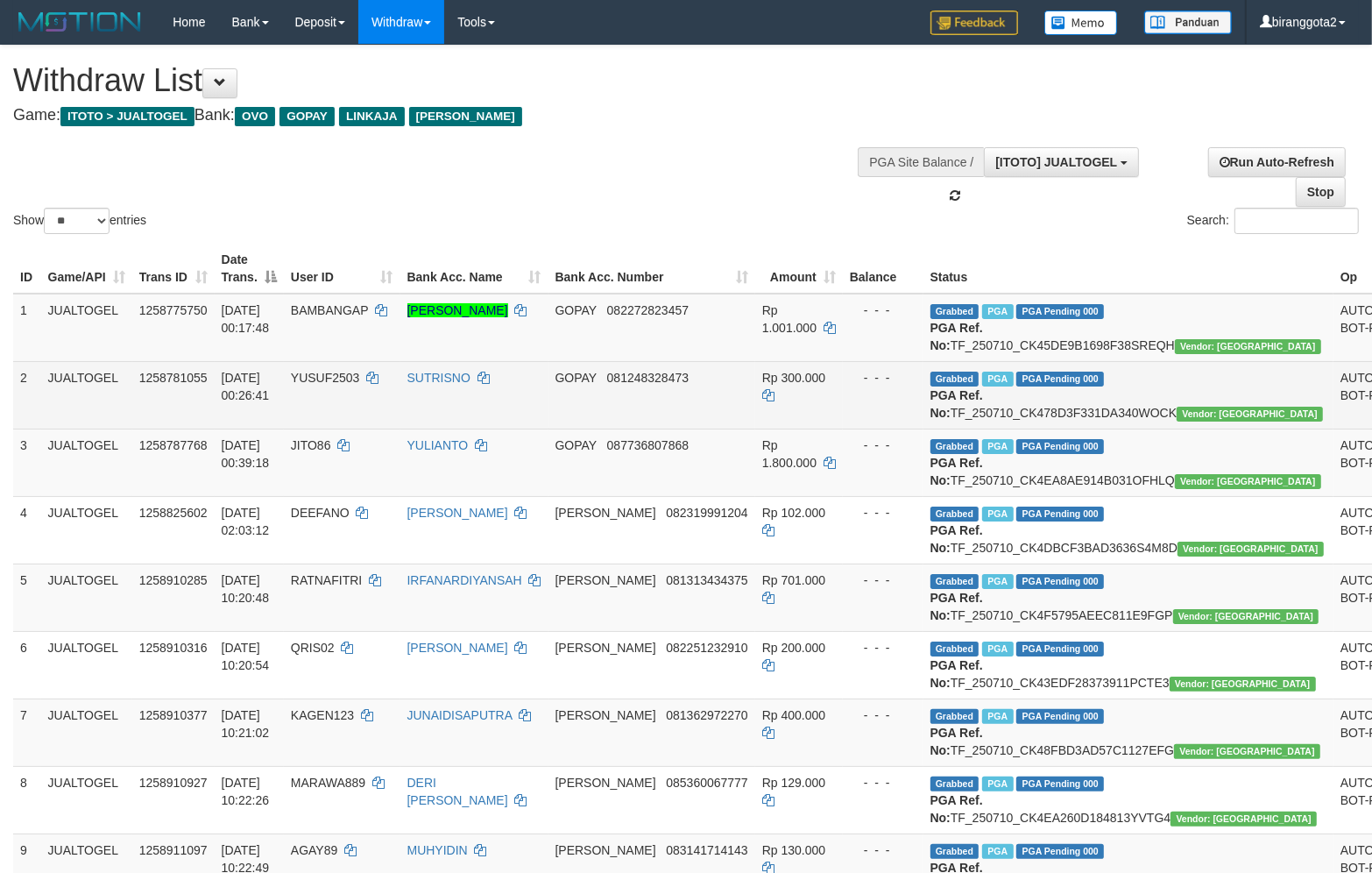 scroll, scrollTop: 15, scrollLeft: 0, axis: vertical 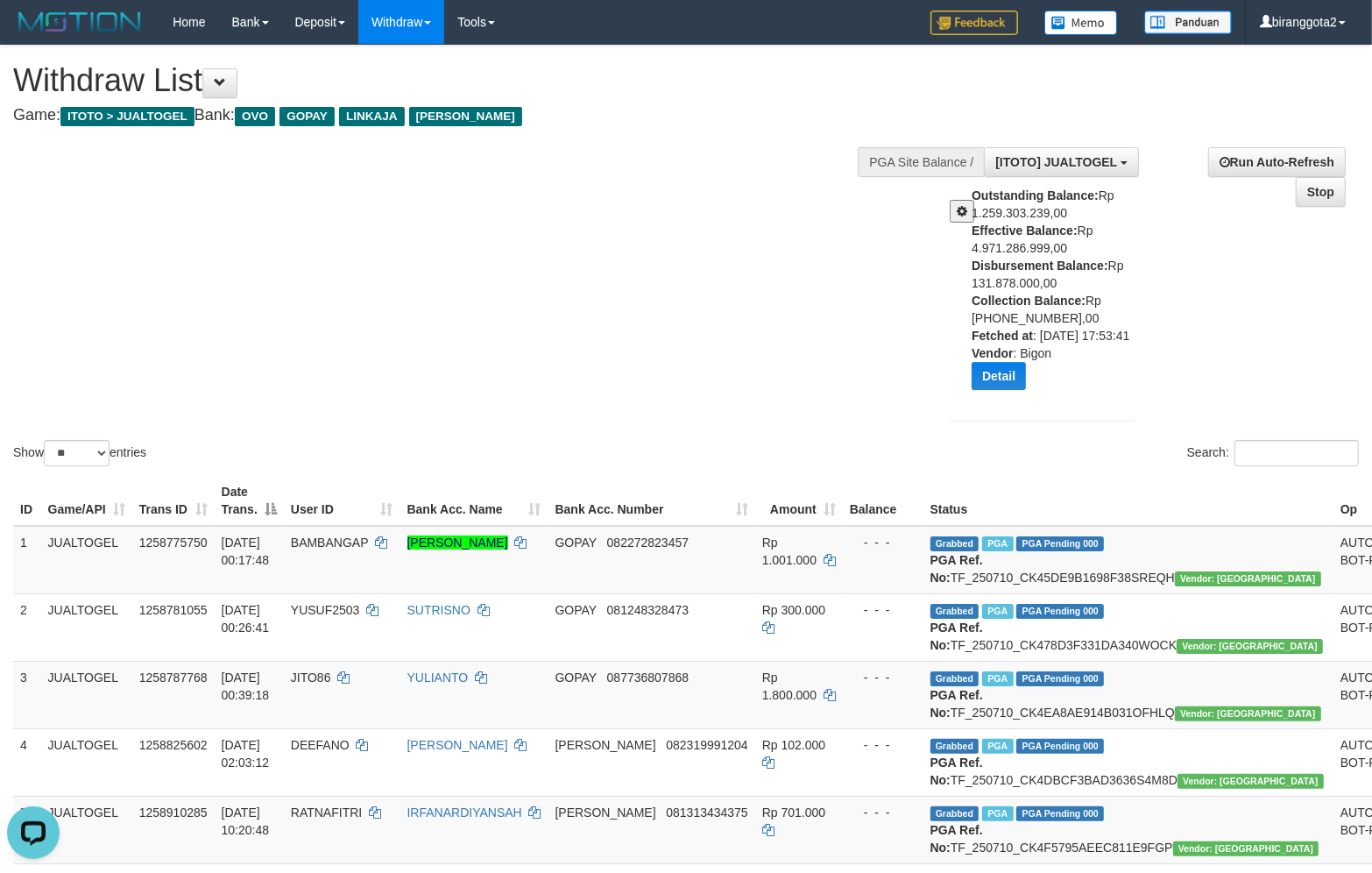 click on "Show  ** ** ** ***  entries Search:" at bounding box center (686, 258) 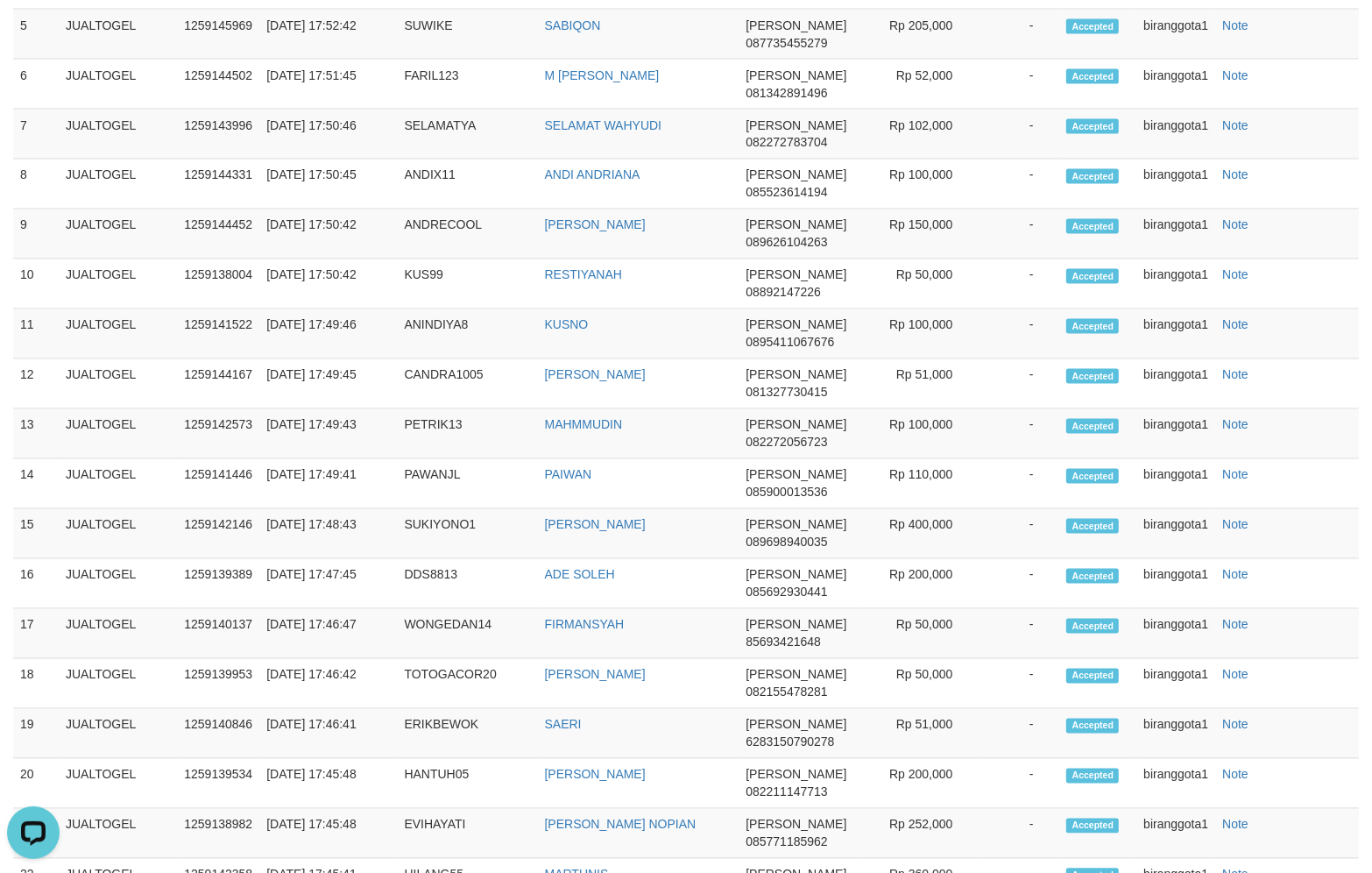 click on "**********" at bounding box center [686, -696] 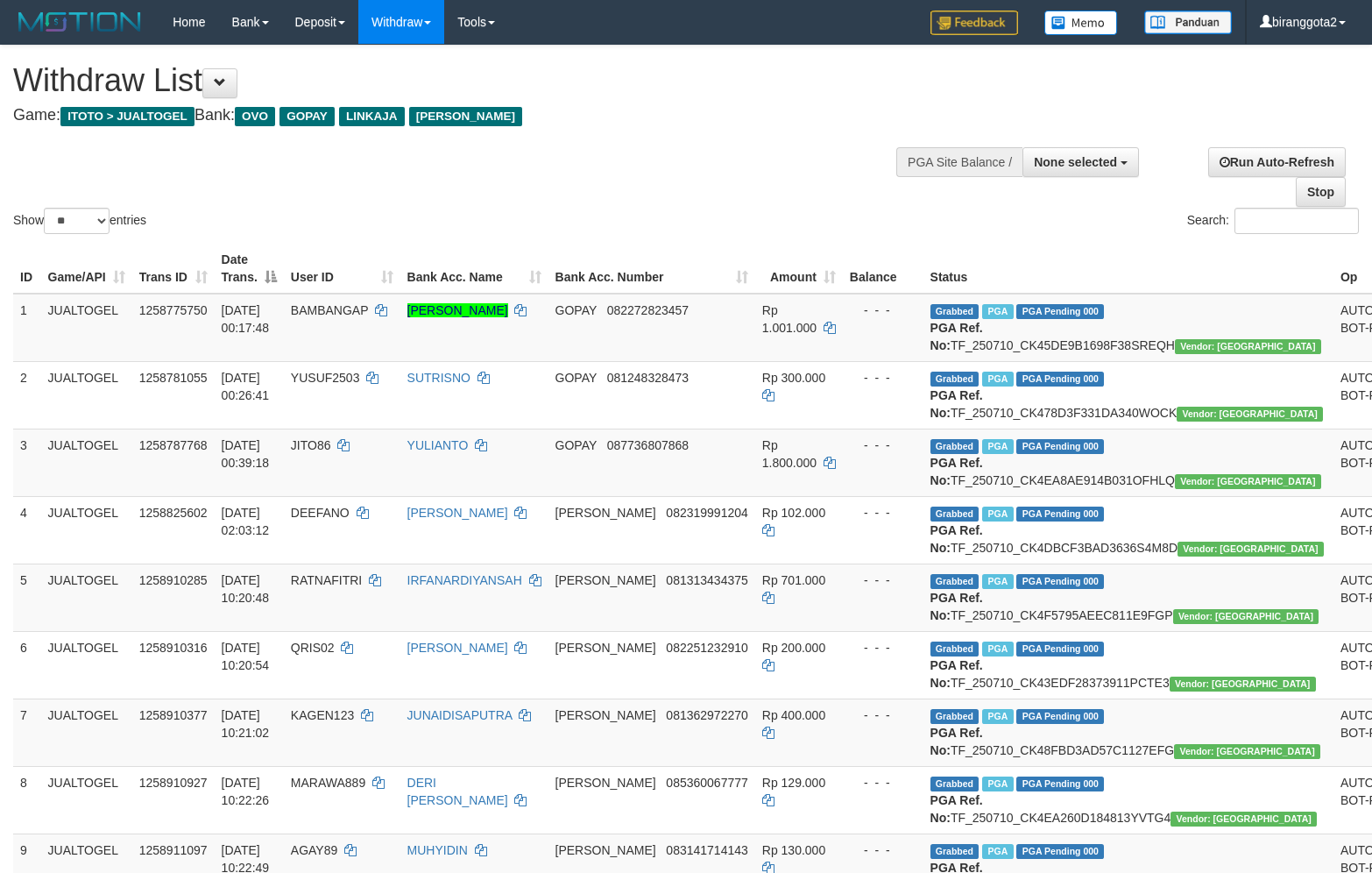 select 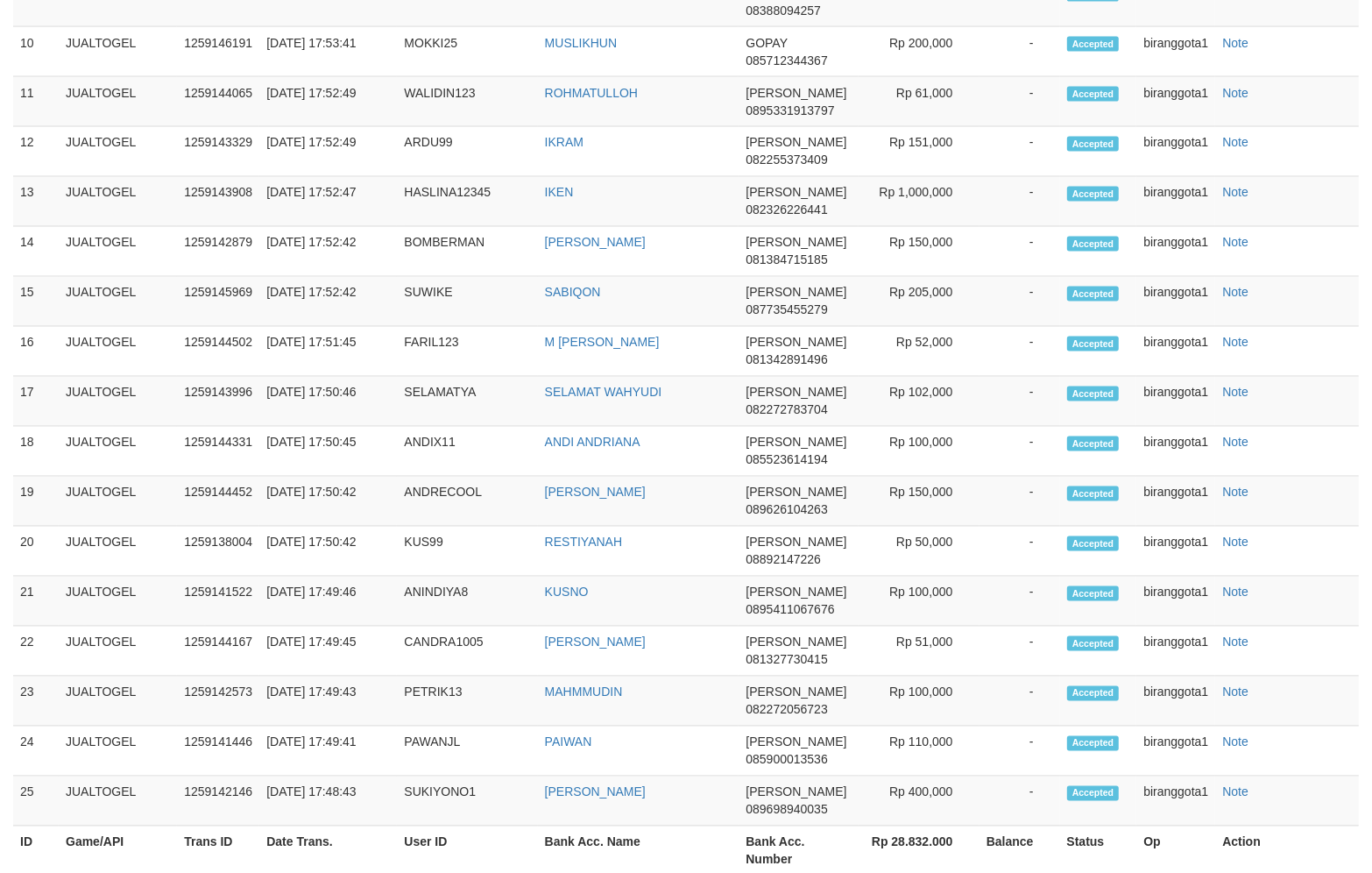 scroll, scrollTop: 2501, scrollLeft: 0, axis: vertical 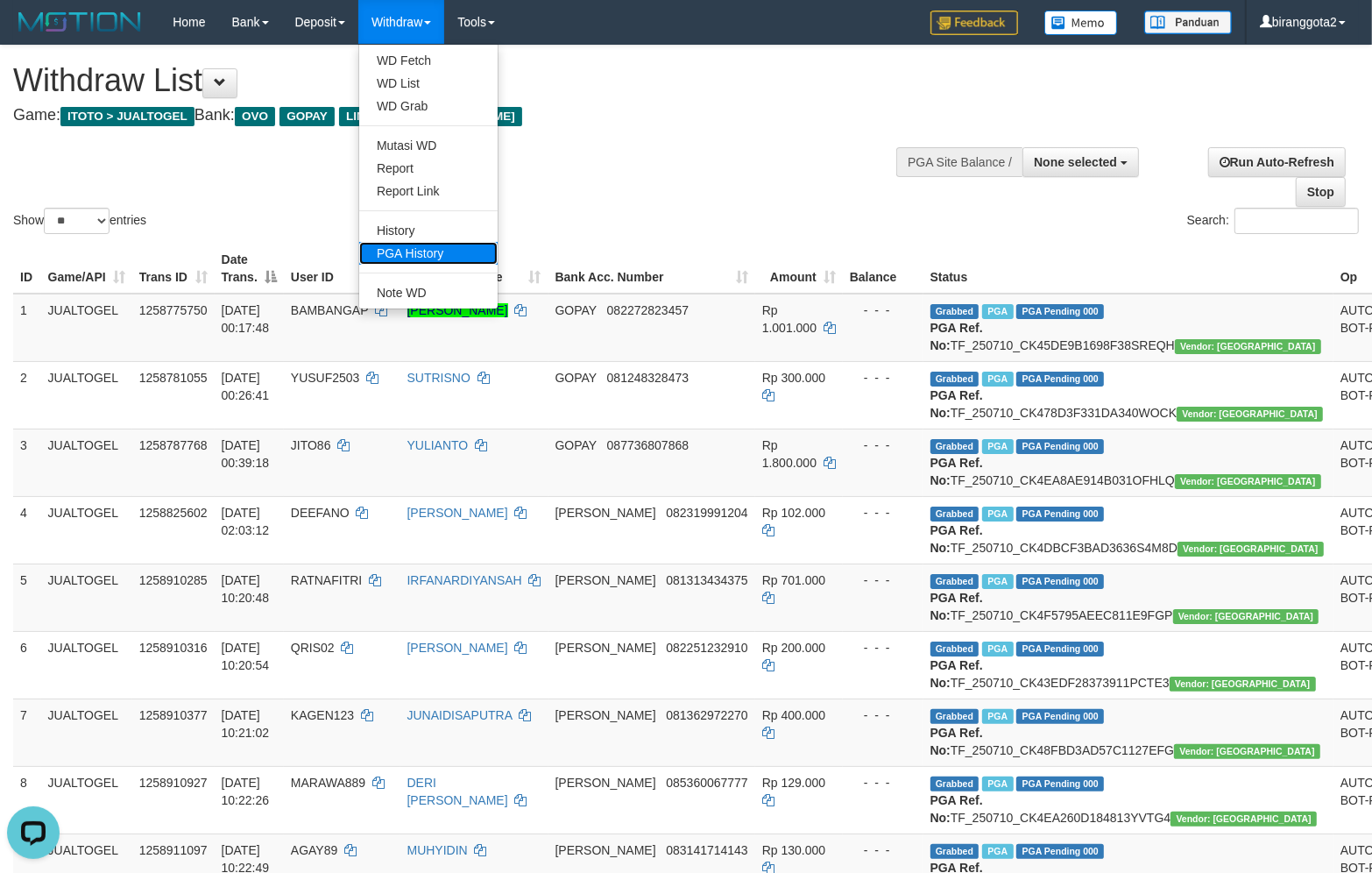 click on "PGA History" at bounding box center [428, 253] 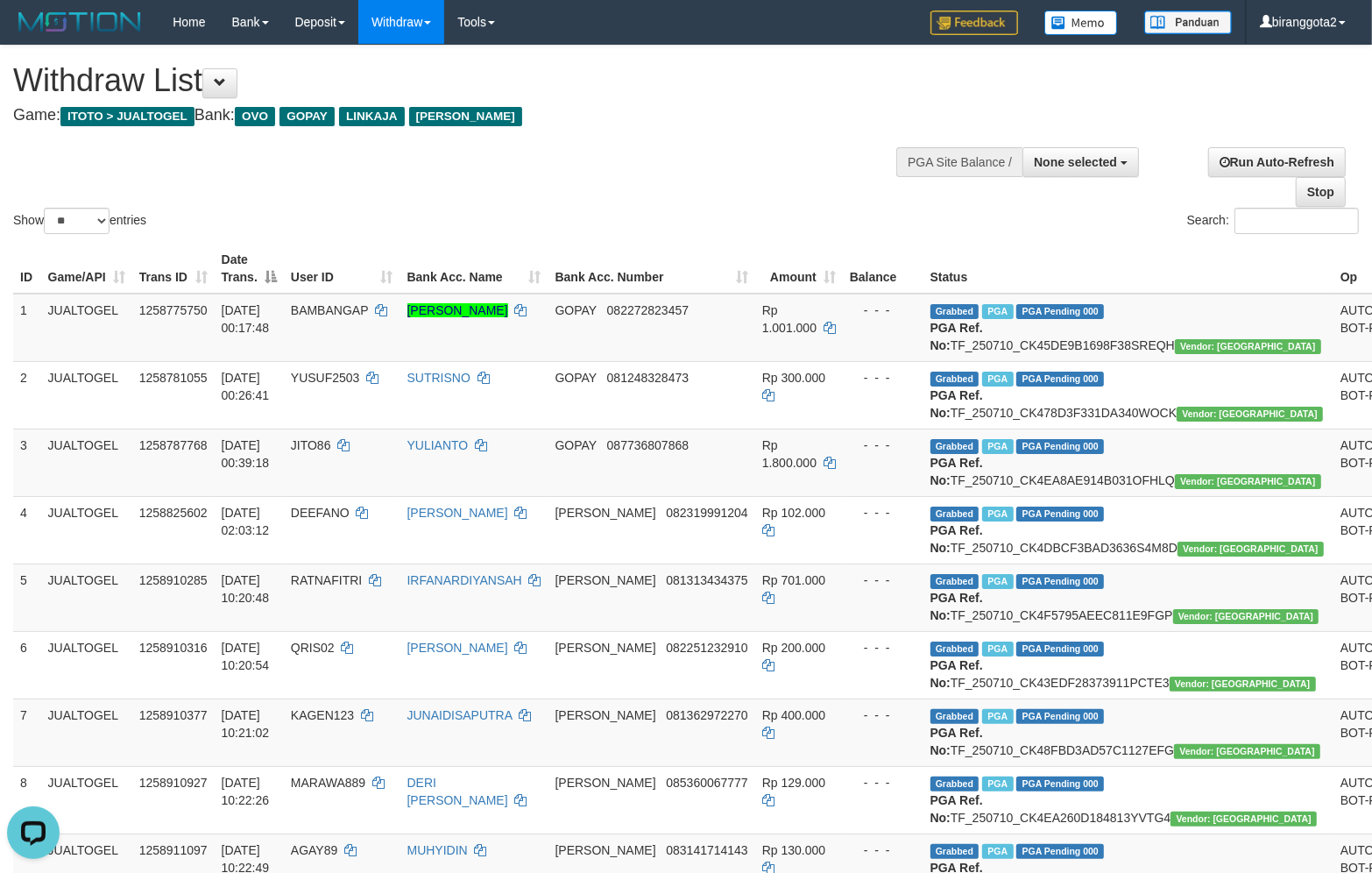 click on "Show  ** ** ** ***  entries Search:" at bounding box center [686, 141] 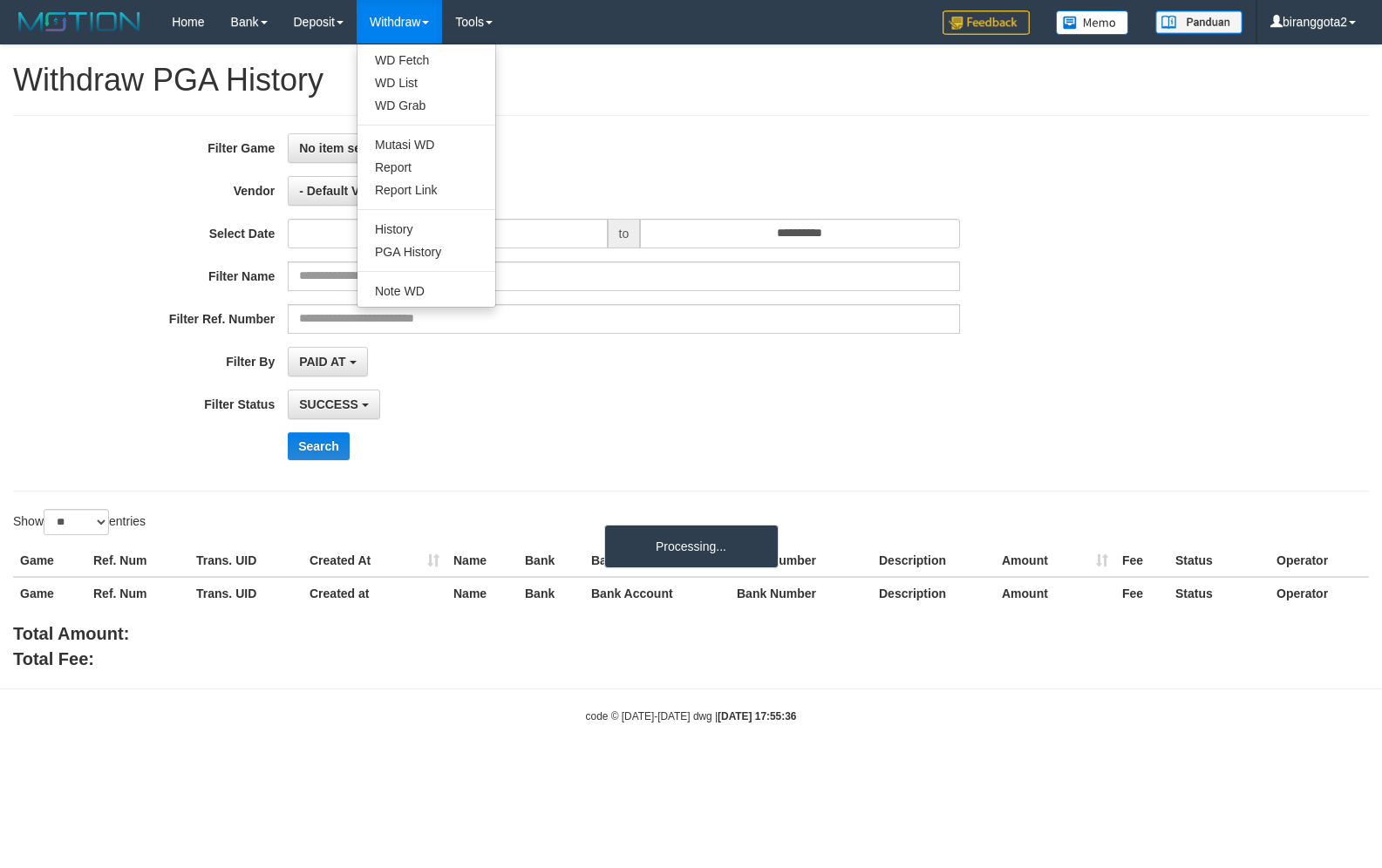 select 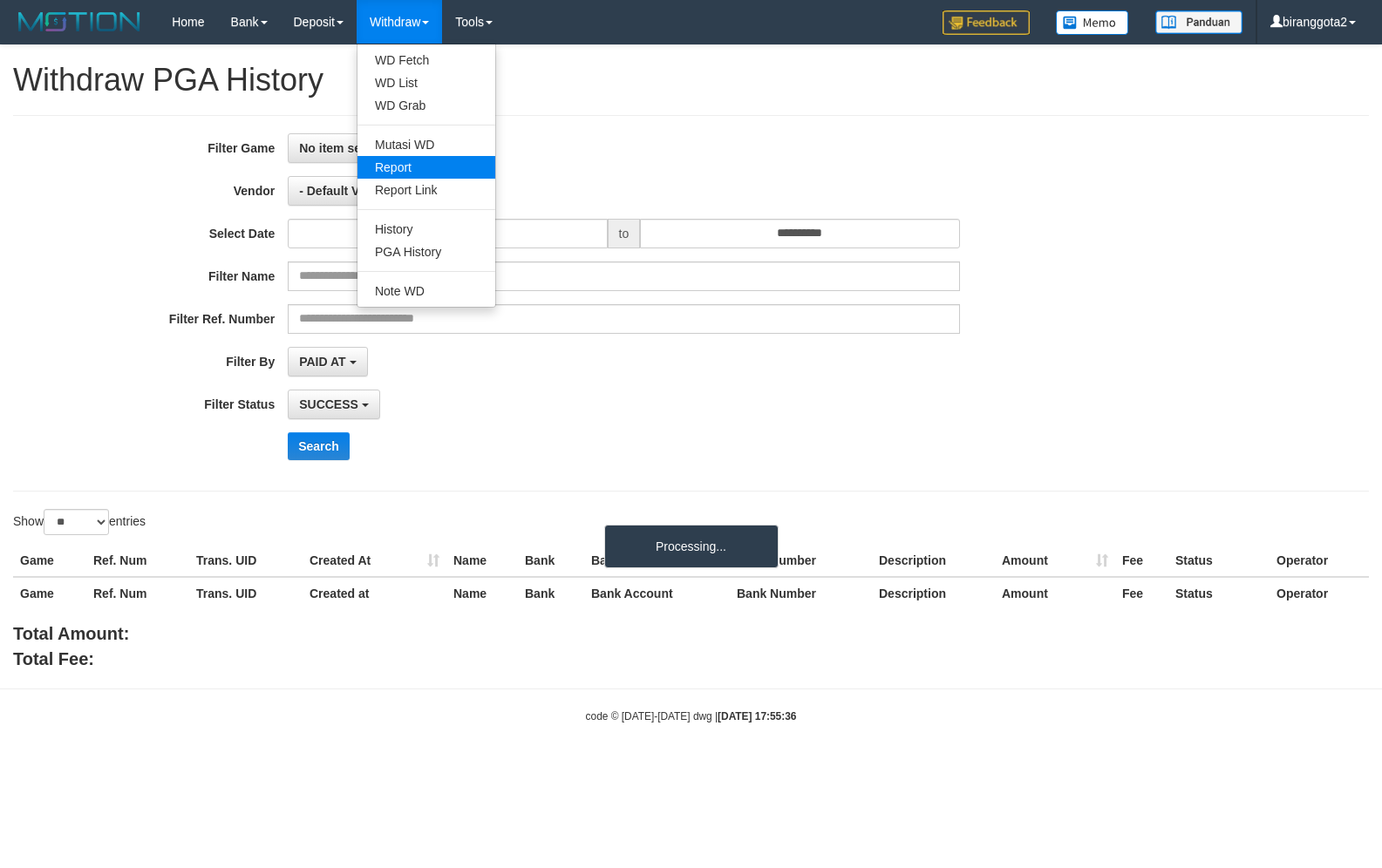 scroll, scrollTop: 0, scrollLeft: 0, axis: both 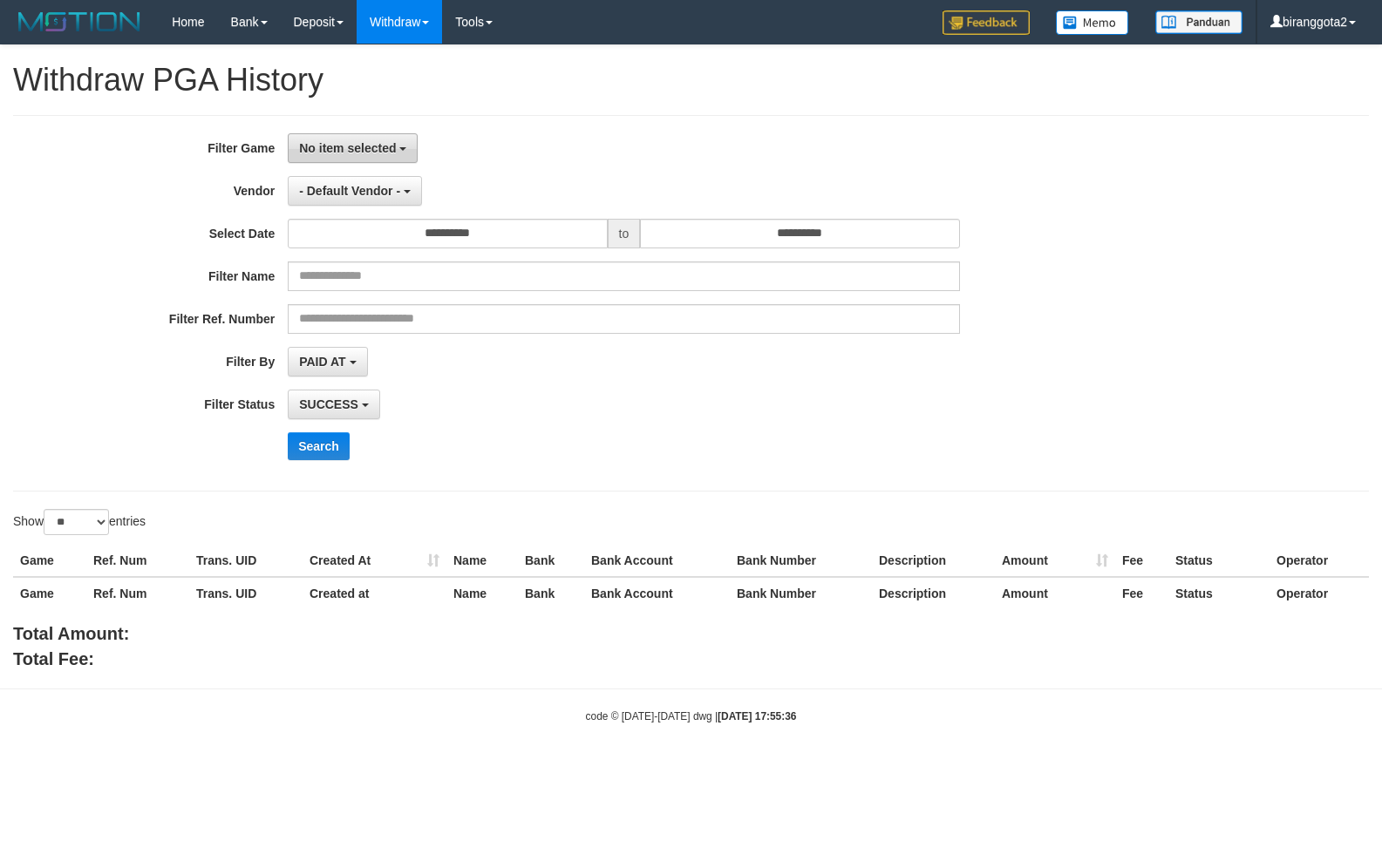click on "No item selected" at bounding box center [352, 148] 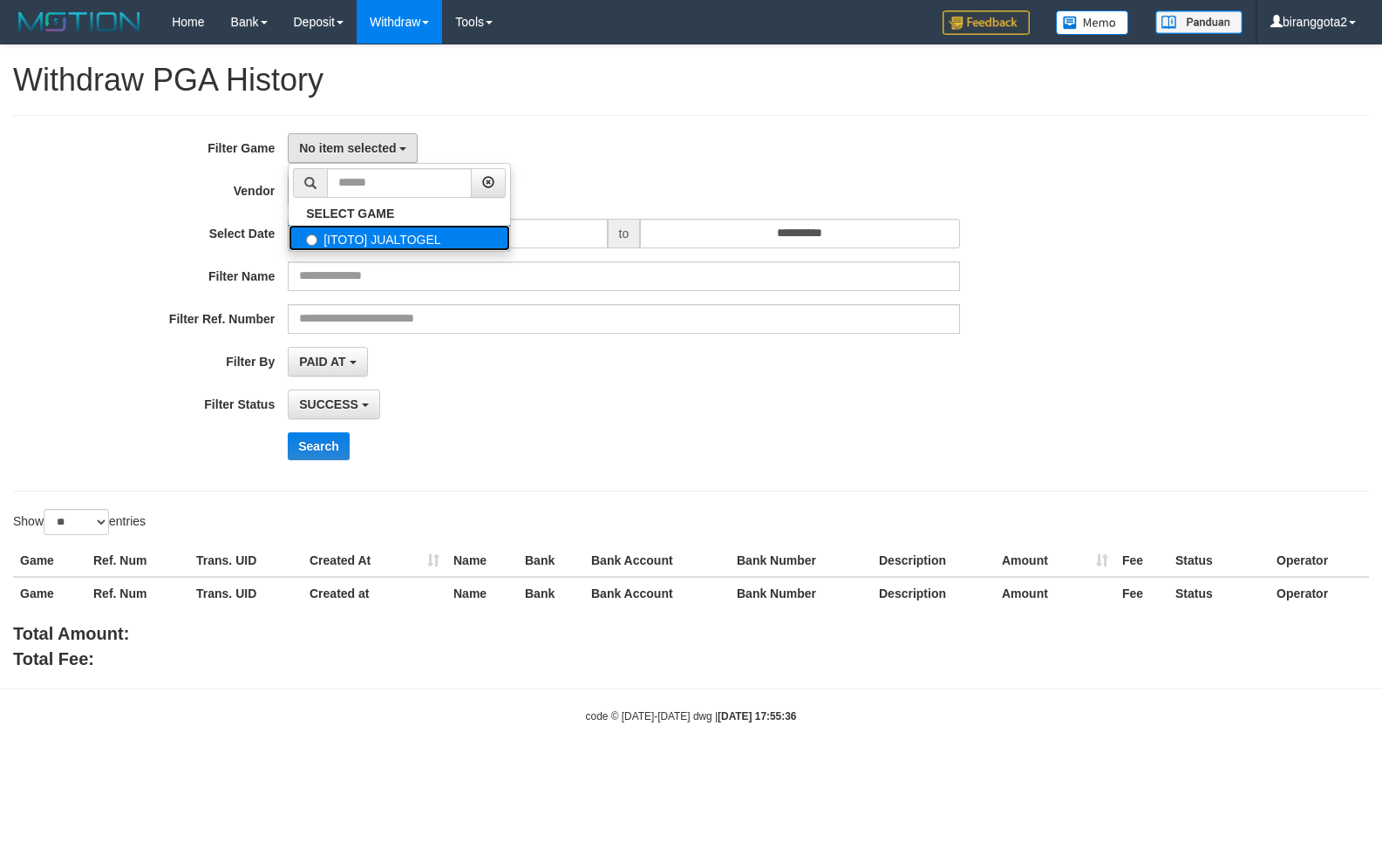 click on "[ITOTO] JUALTOGEL" at bounding box center (399, 238) 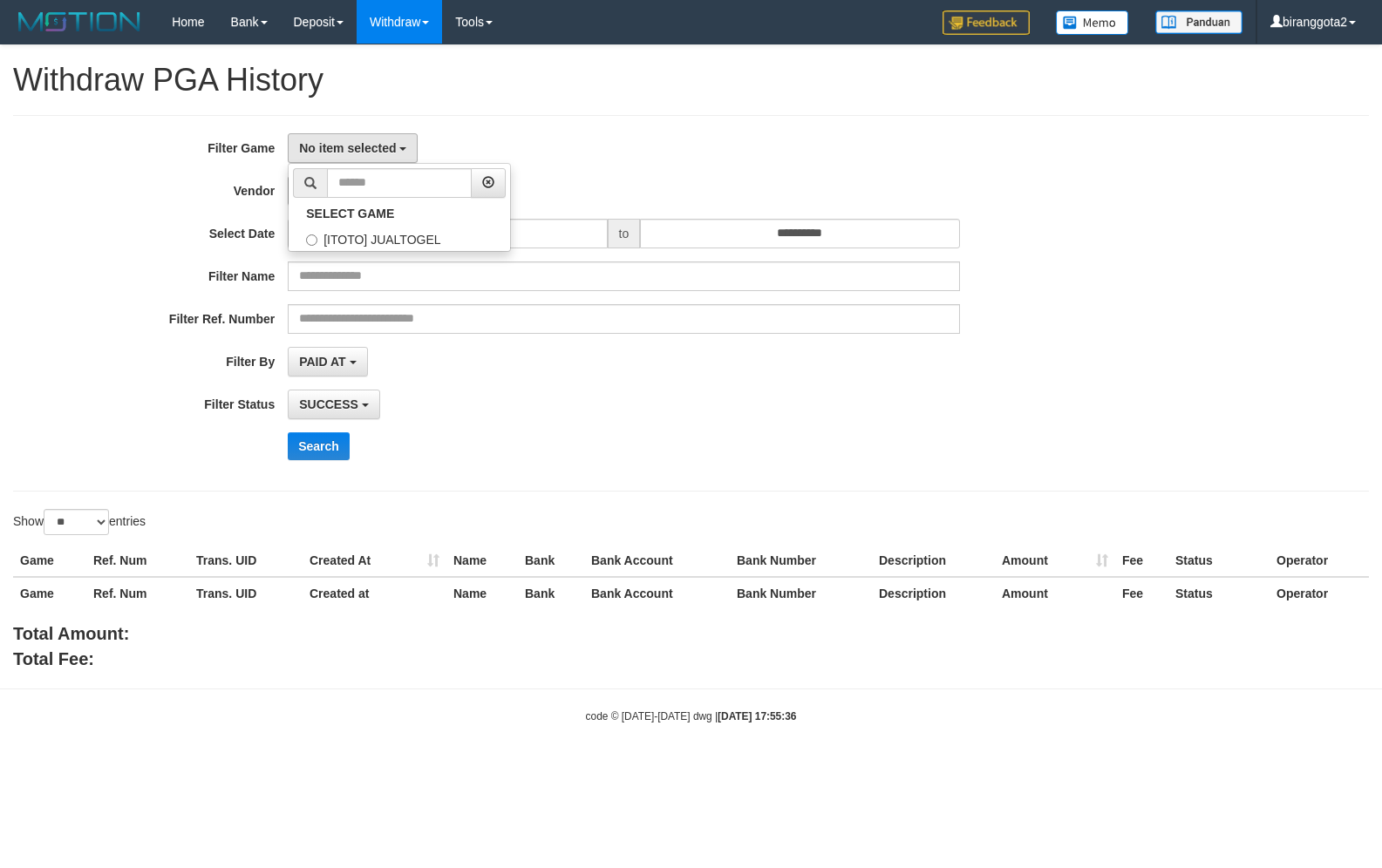select on "****" 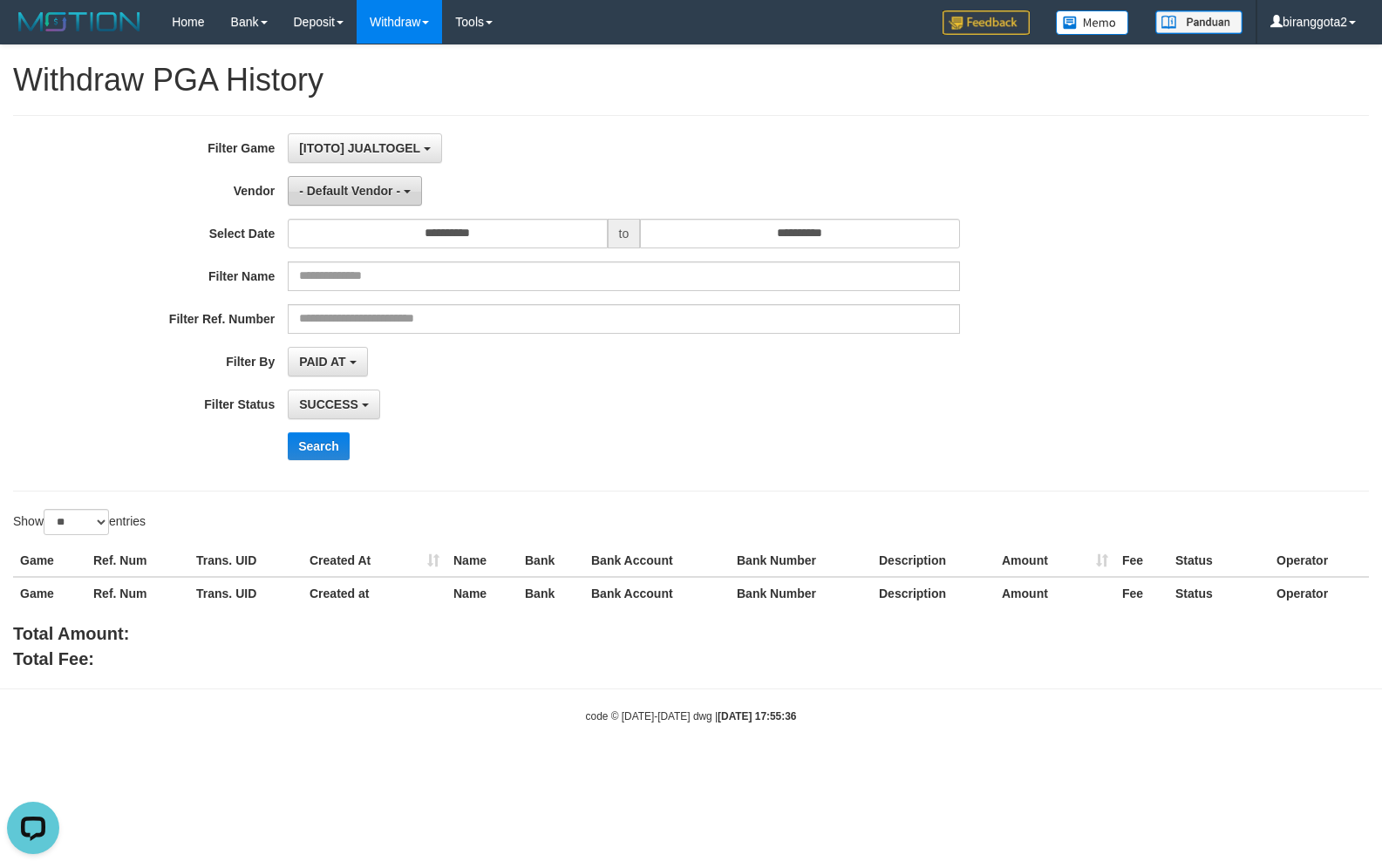 scroll, scrollTop: 0, scrollLeft: 0, axis: both 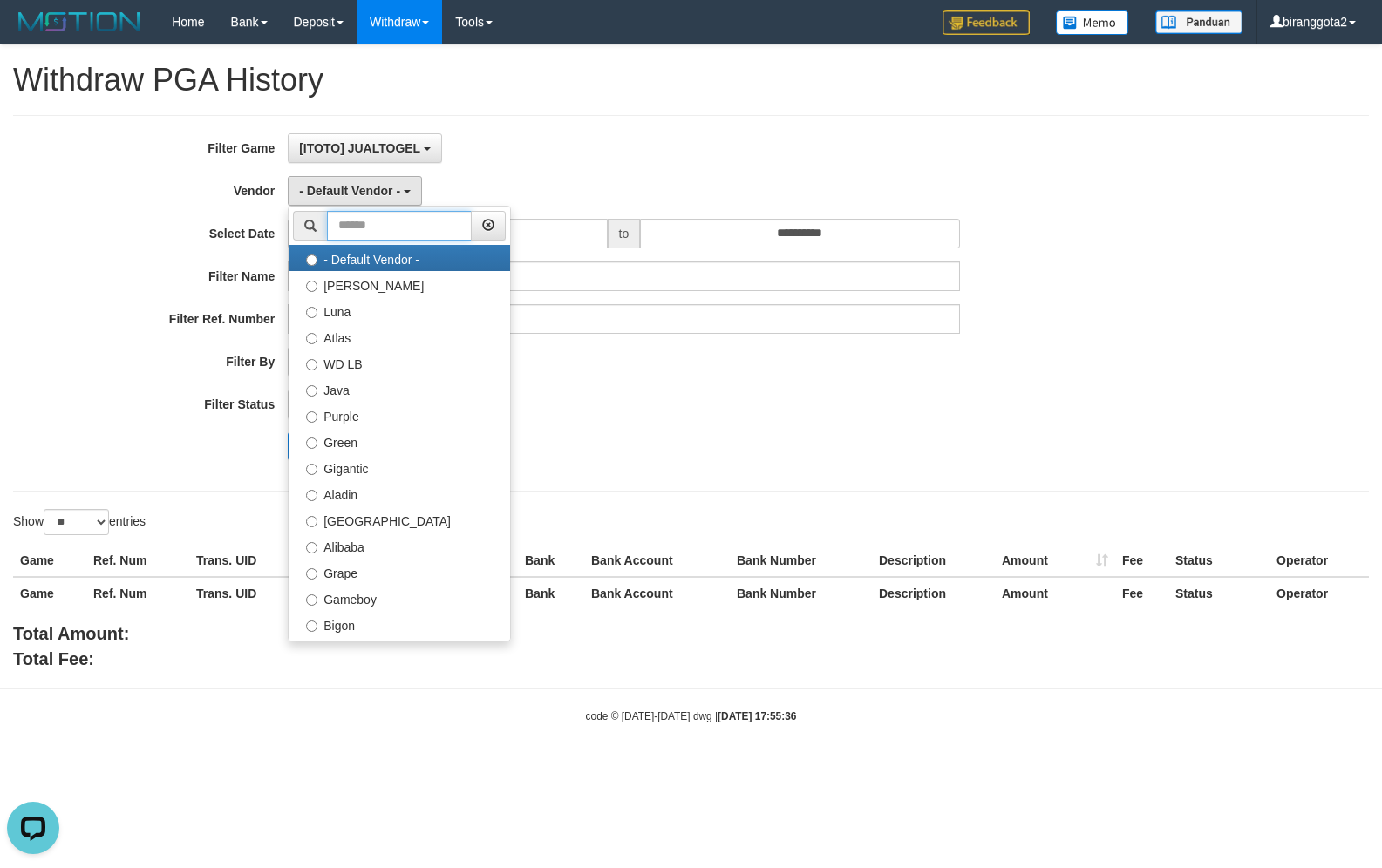 click at bounding box center (399, 226) 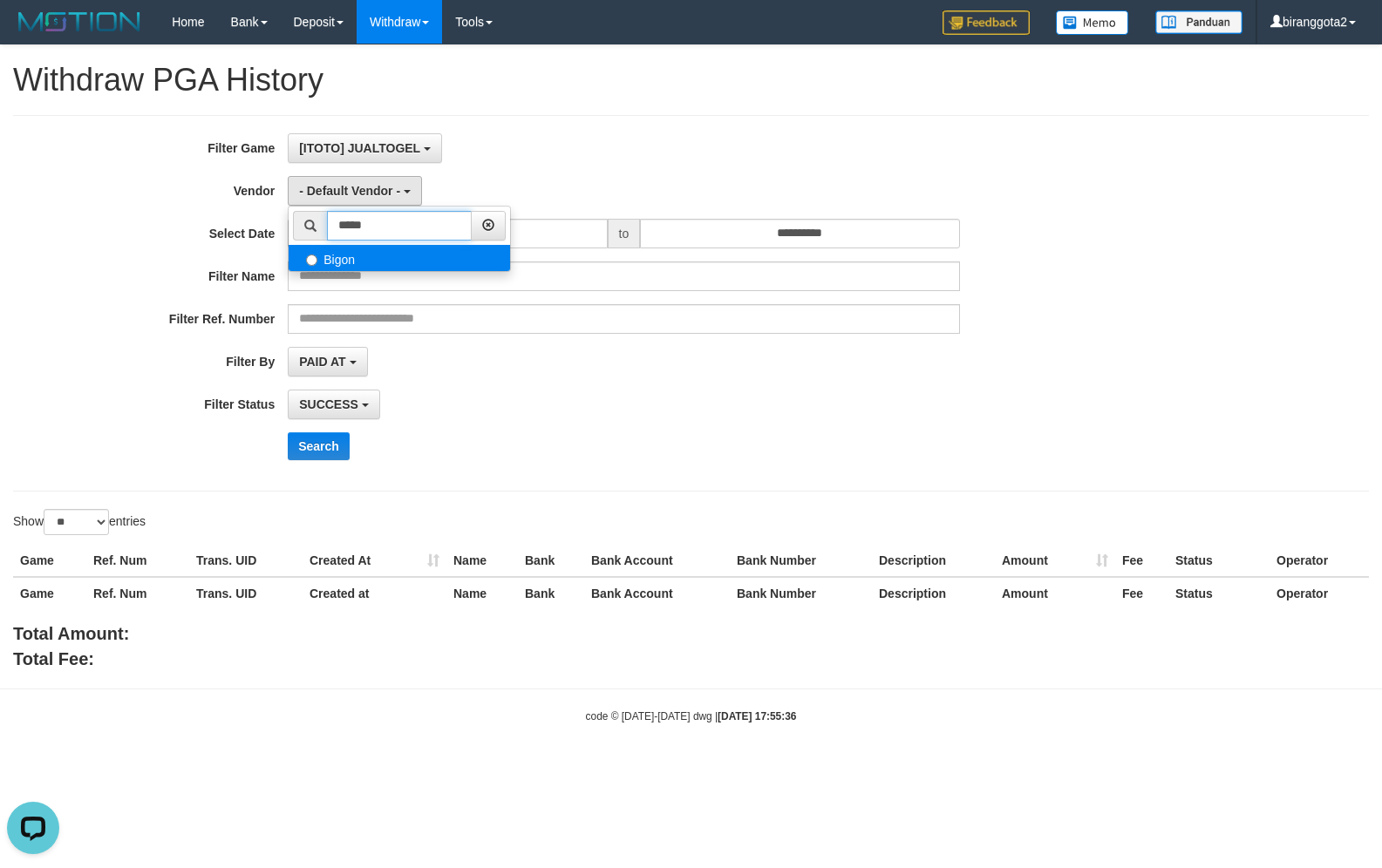 type on "*****" 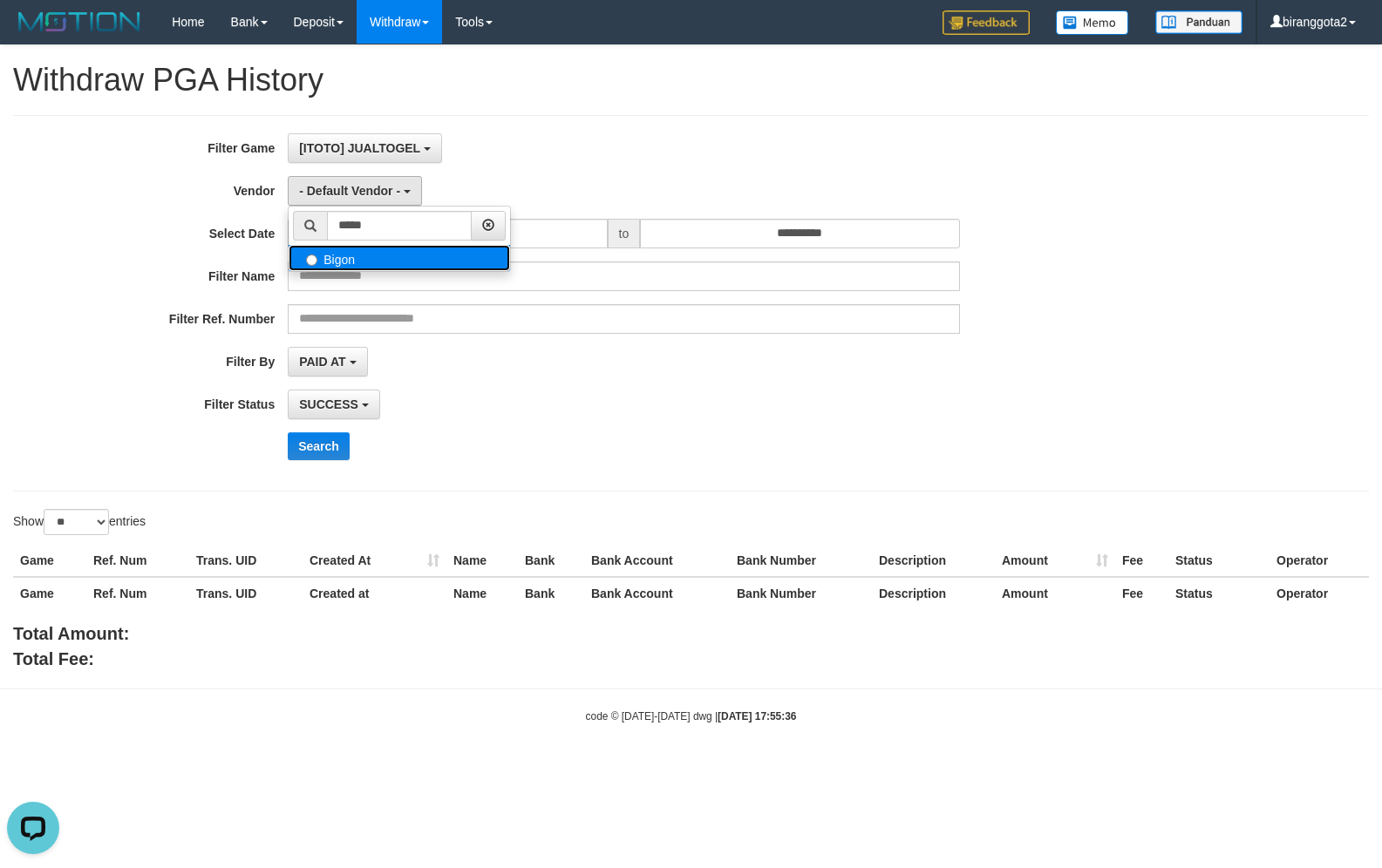 click on "Bigon" at bounding box center (399, 258) 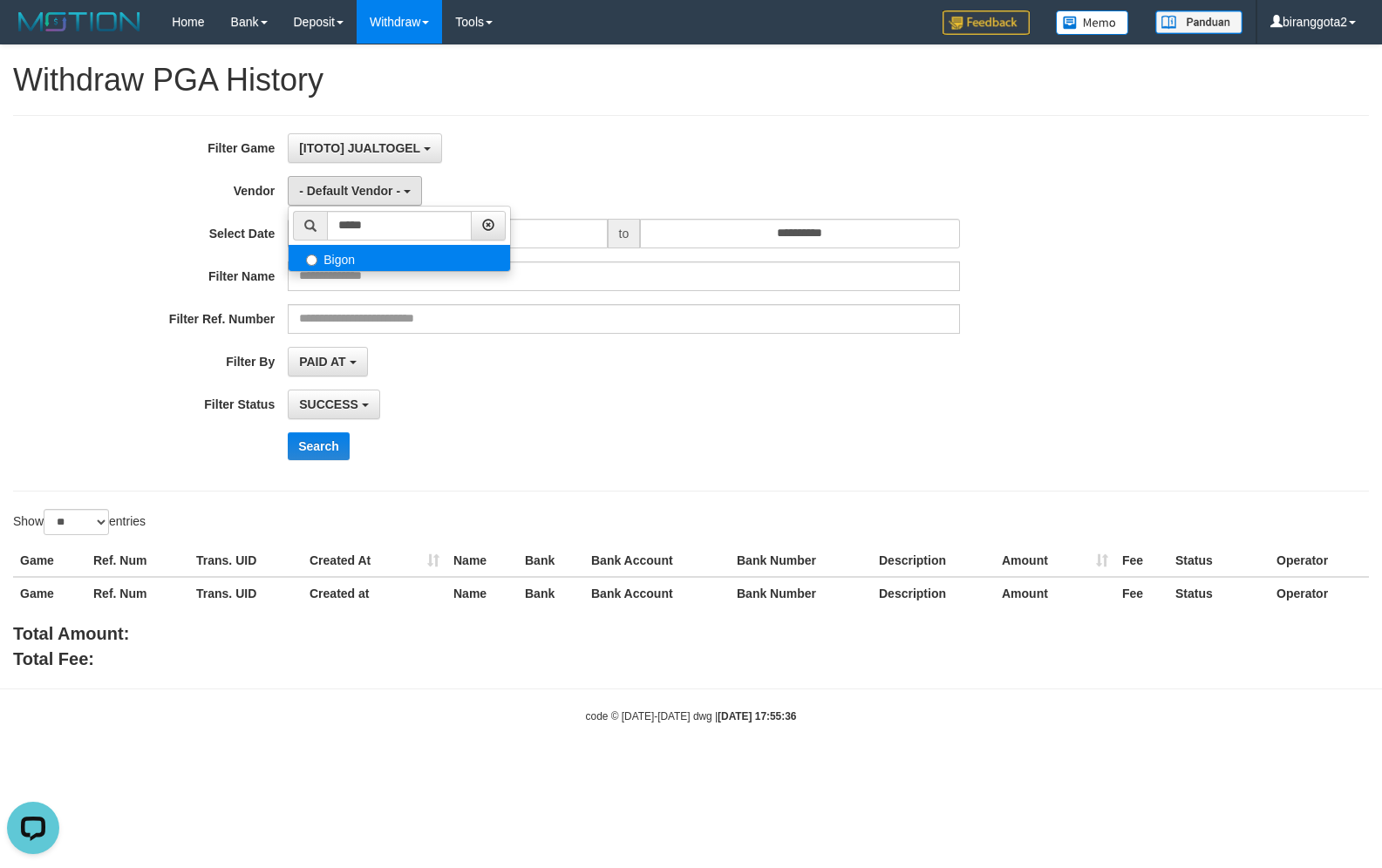 select on "**********" 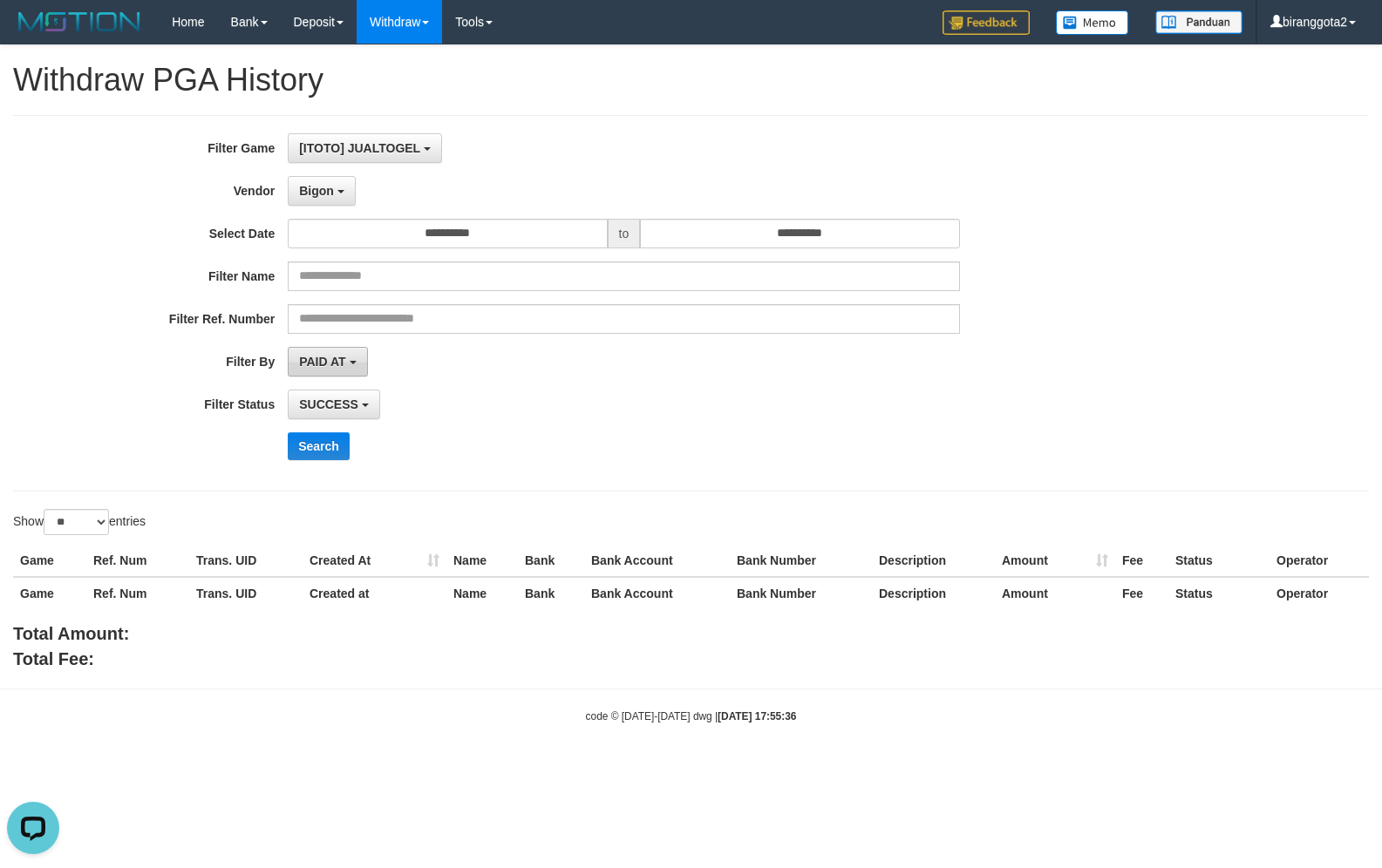 click on "PAID AT" at bounding box center (327, 362) 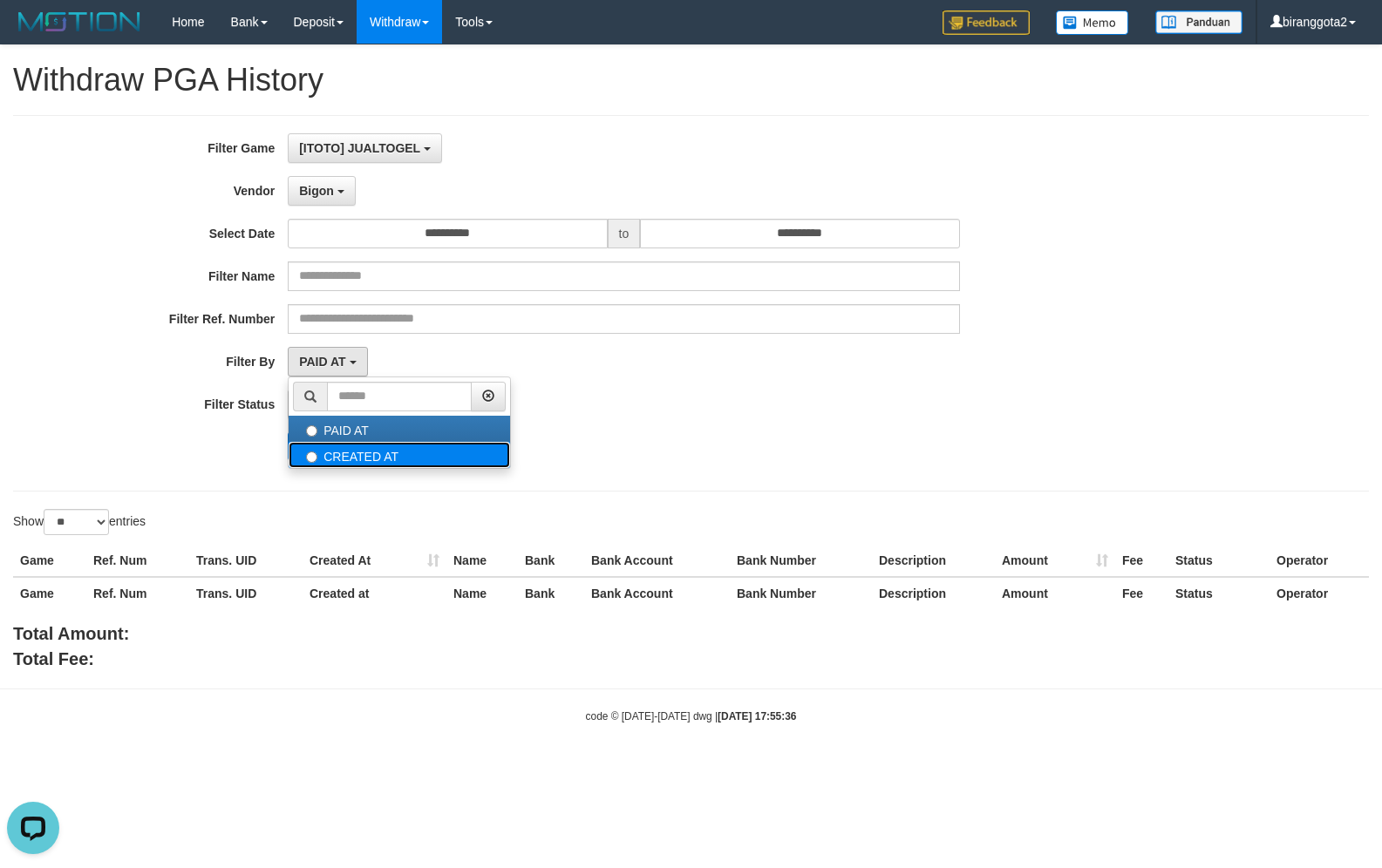 click on "CREATED AT" at bounding box center [399, 455] 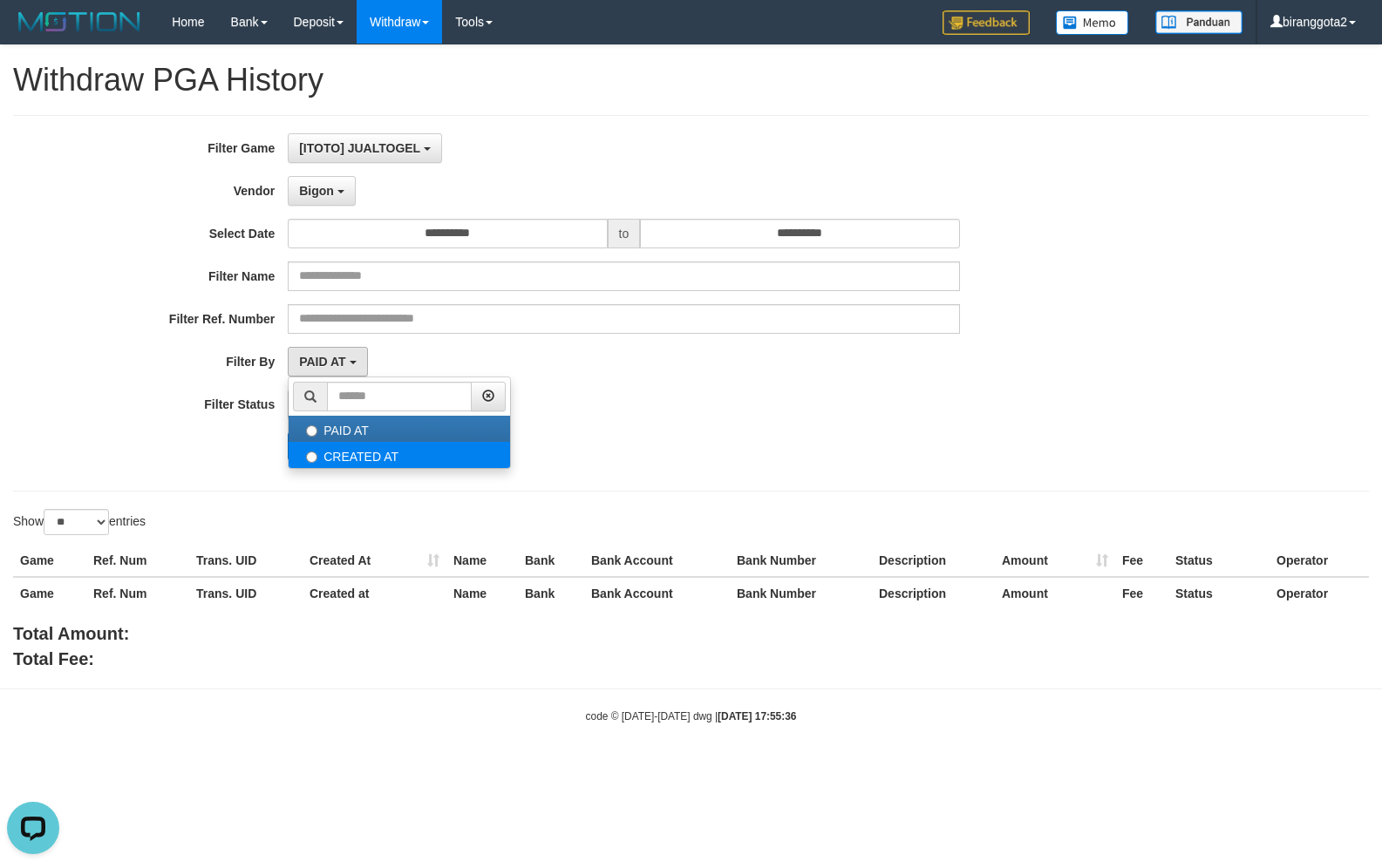 select on "*" 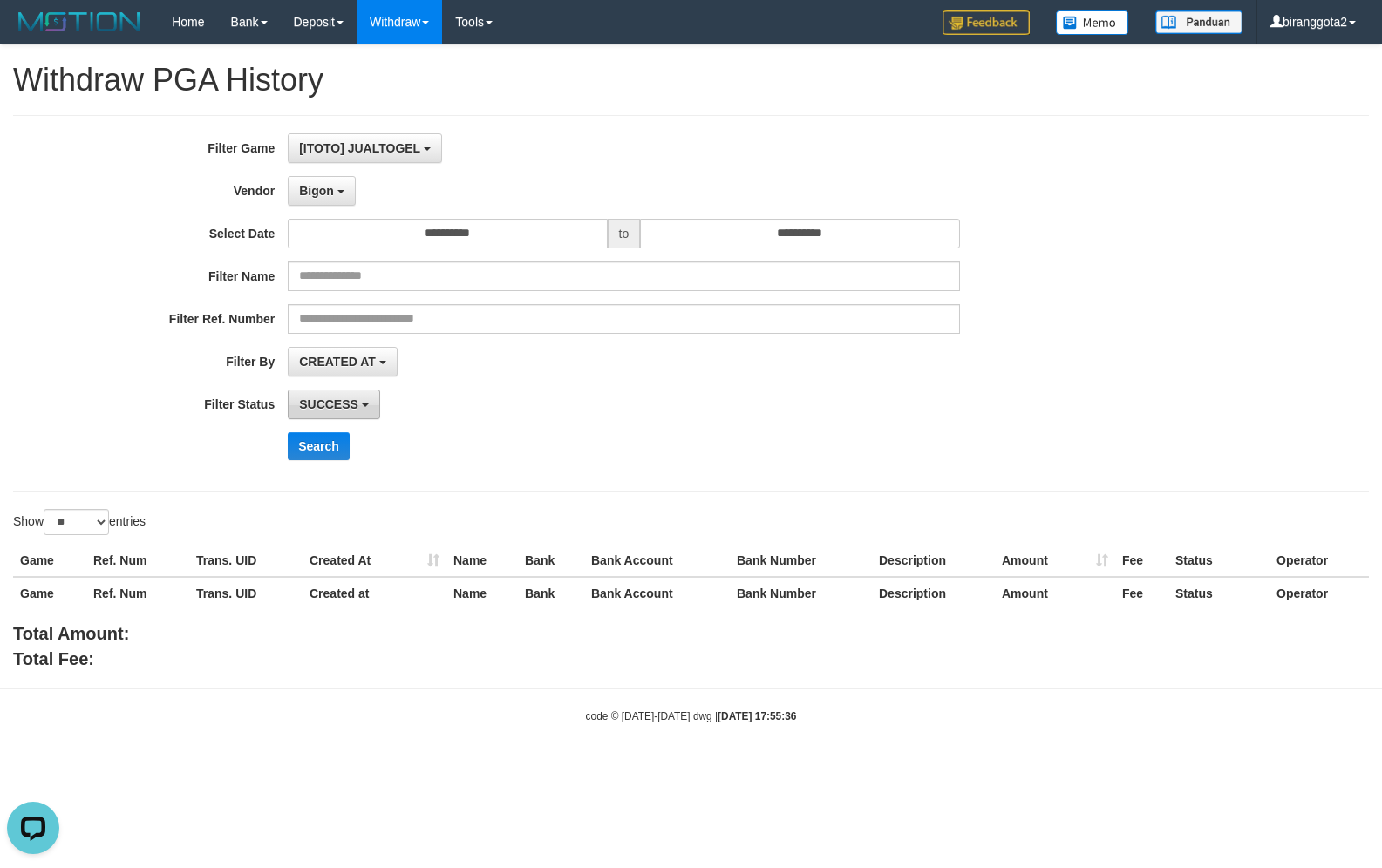 click on "SUCCESS" at bounding box center [329, 404] 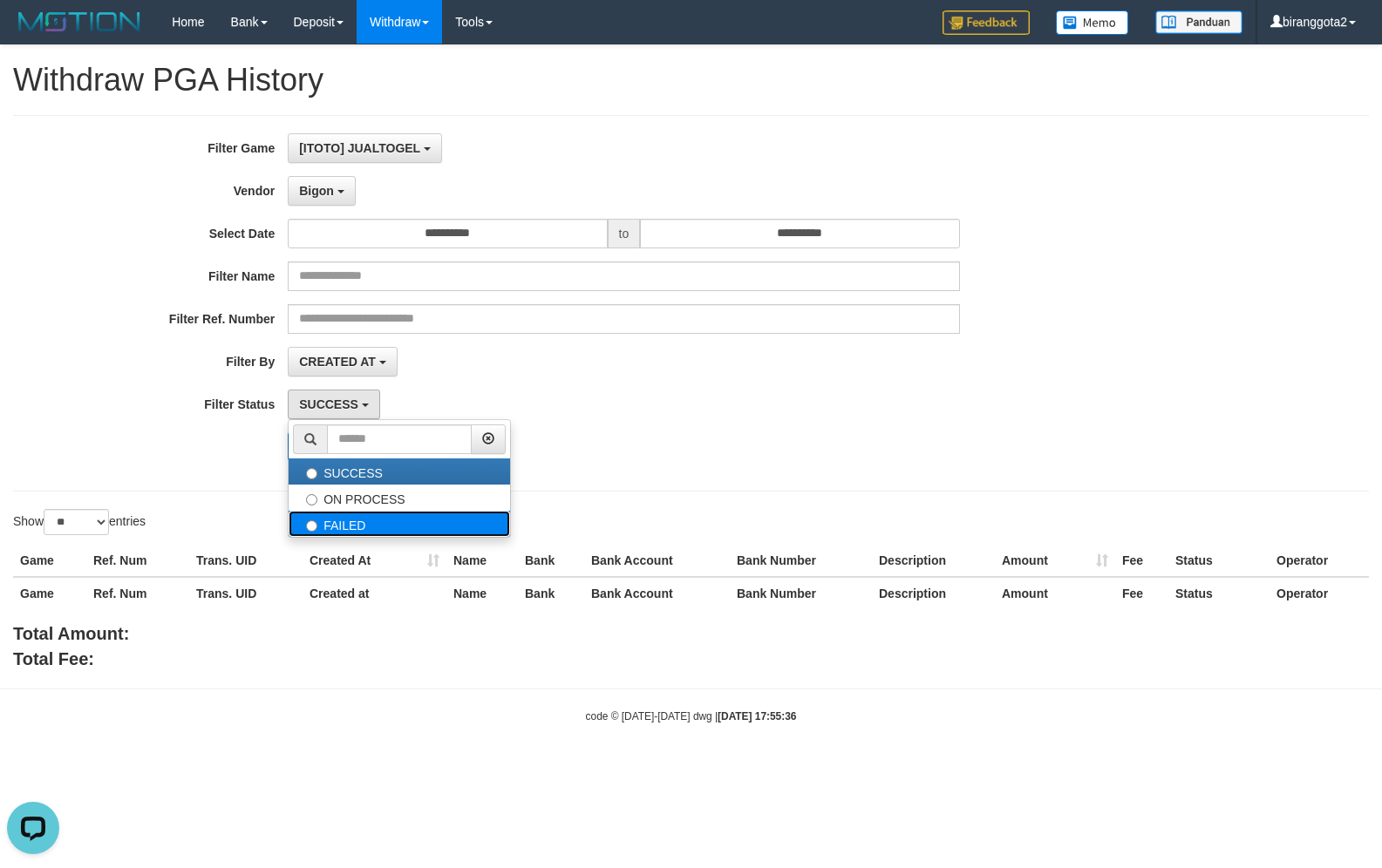 click on "FAILED" at bounding box center (399, 524) 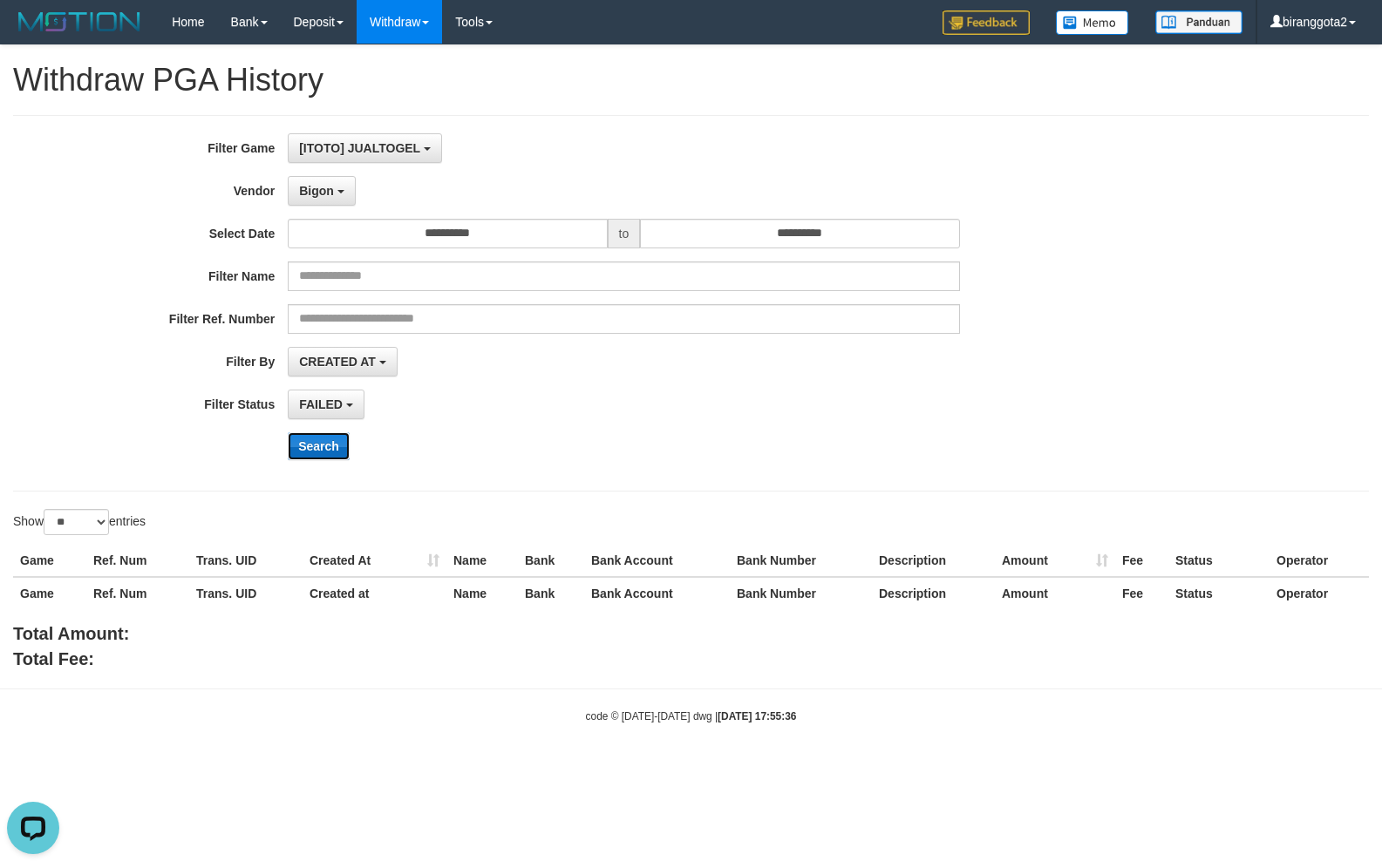 click on "Search" at bounding box center [318, 446] 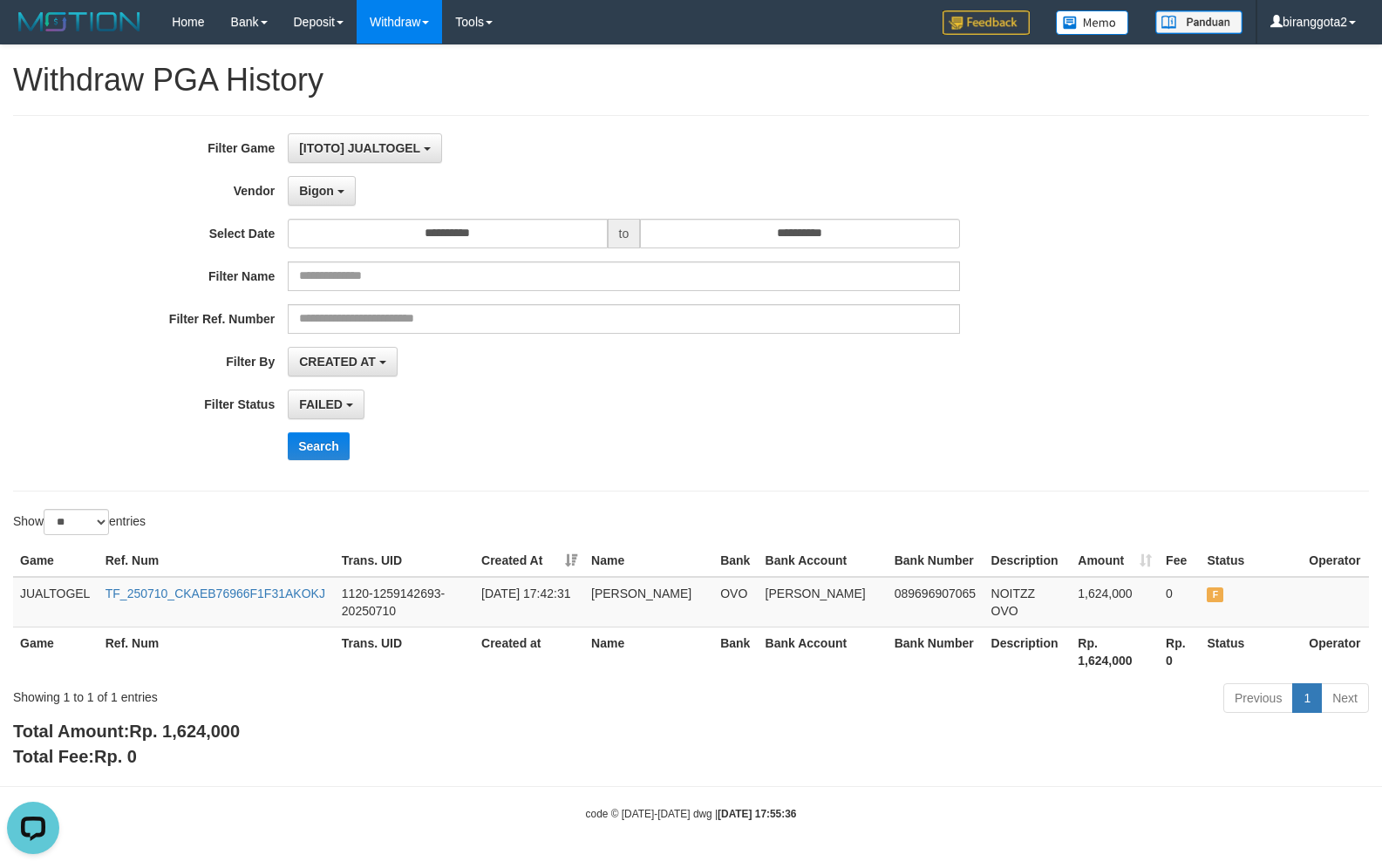 click on "Search" at bounding box center (719, 446) 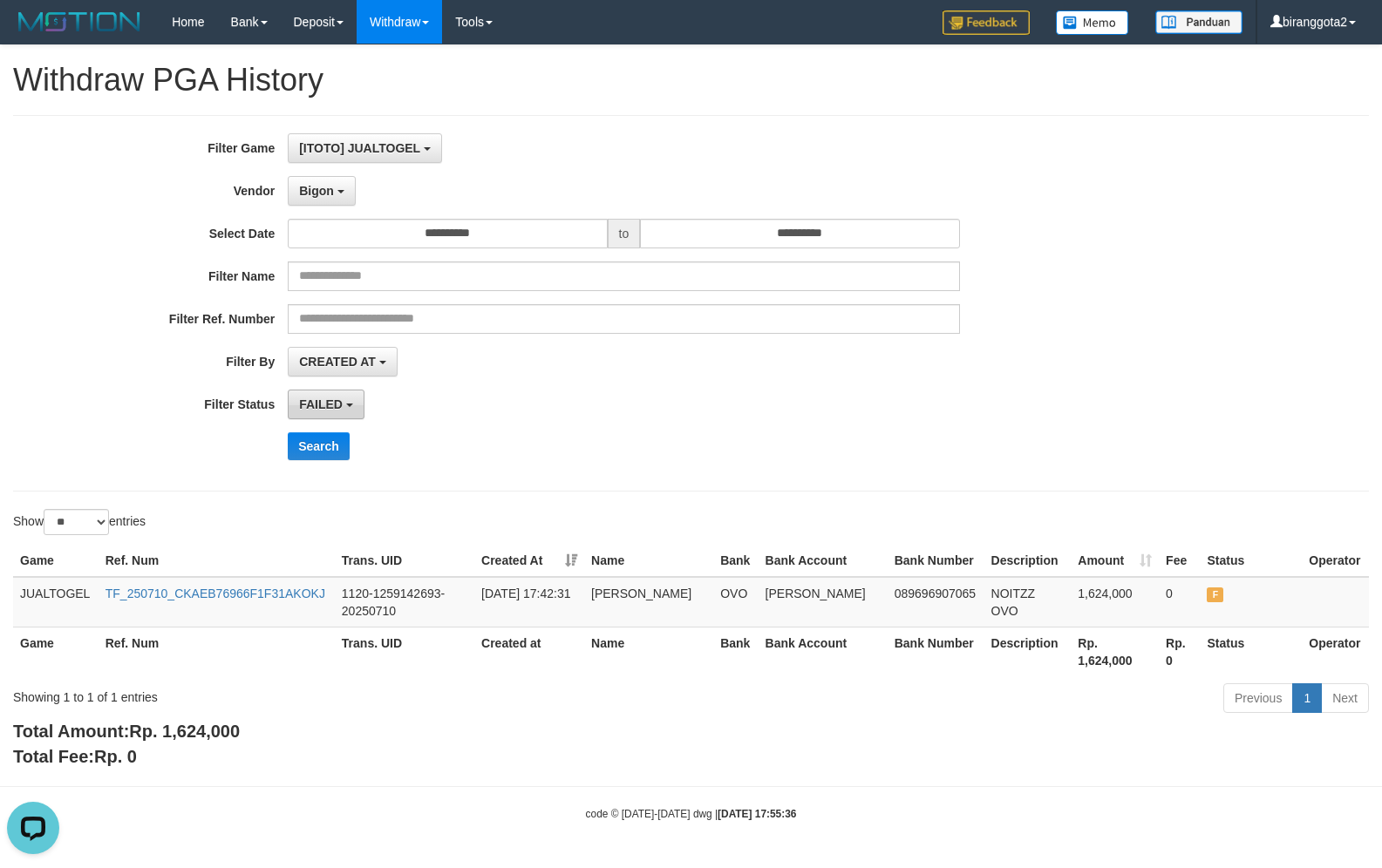 click on "FAILED" at bounding box center (321, 404) 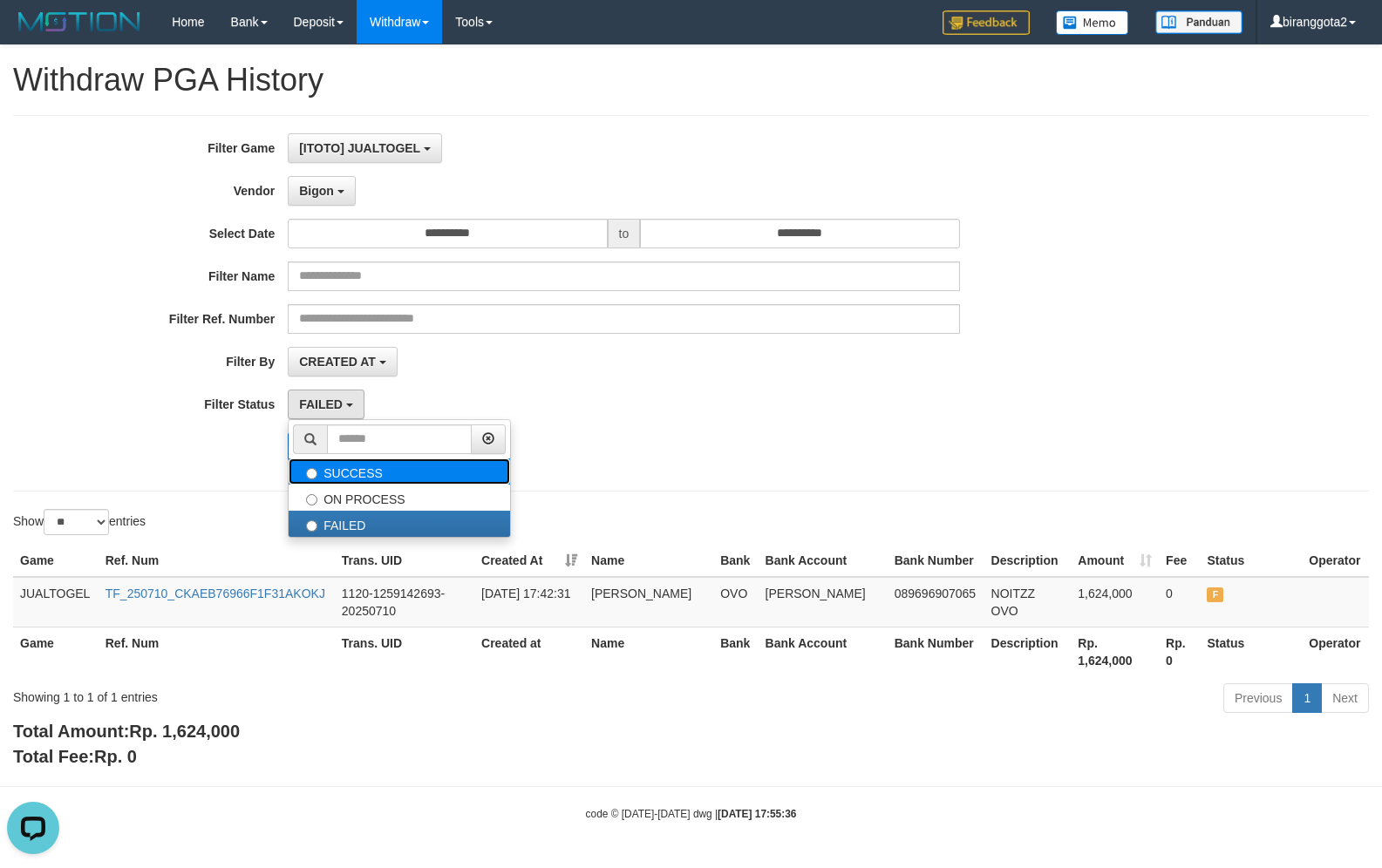 click on "SUCCESS" at bounding box center [399, 471] 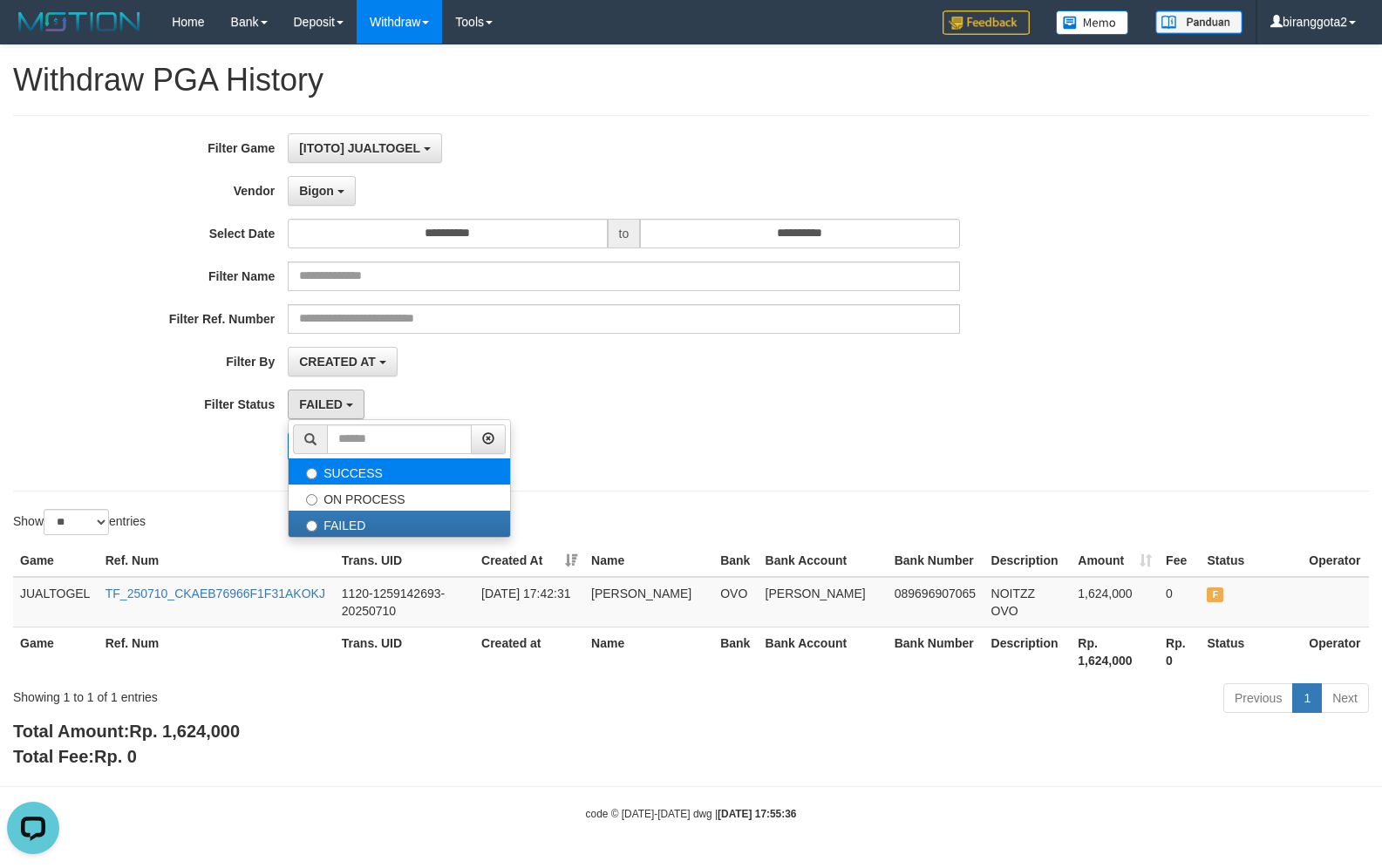 select on "*" 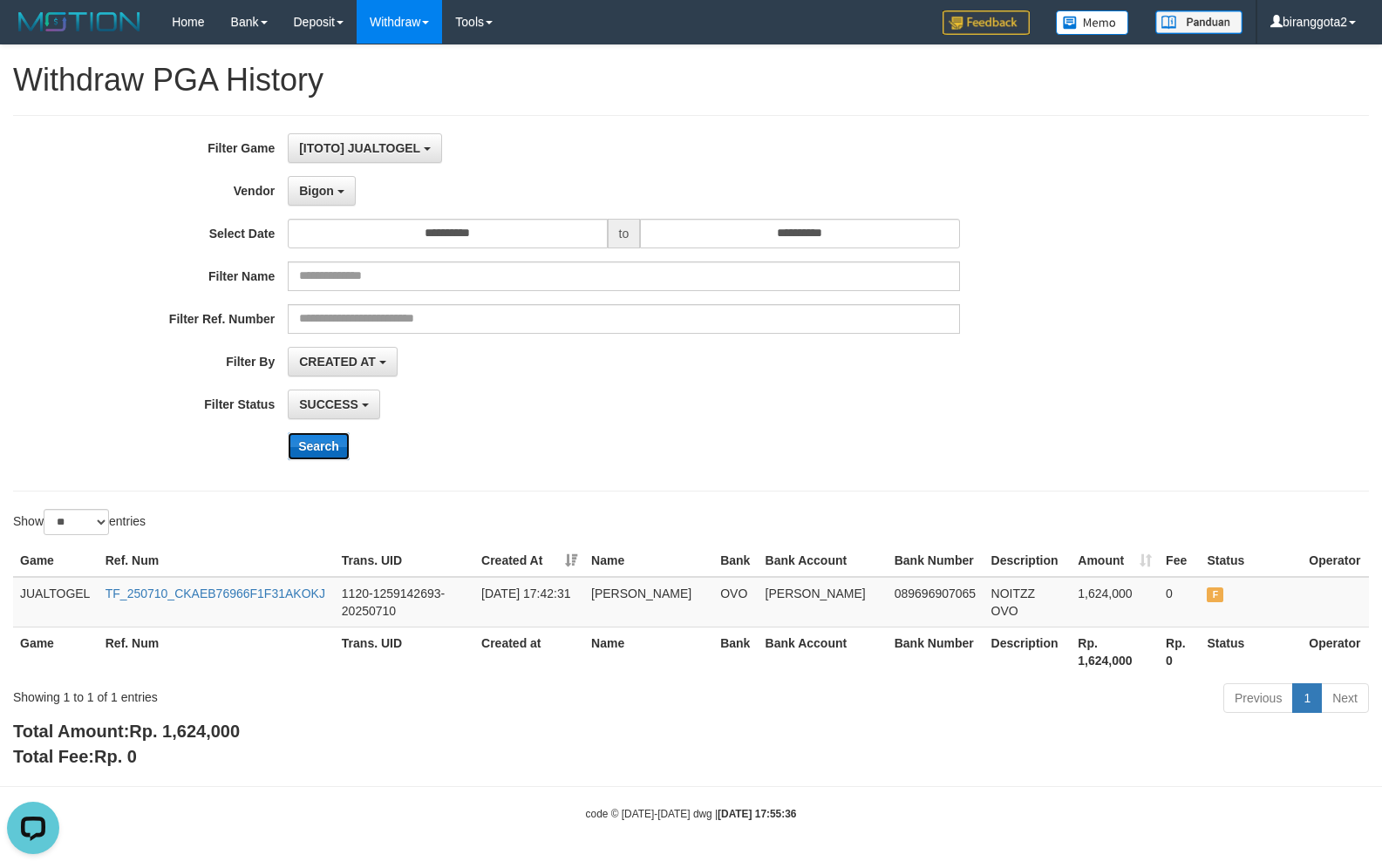 click on "Search" at bounding box center (318, 446) 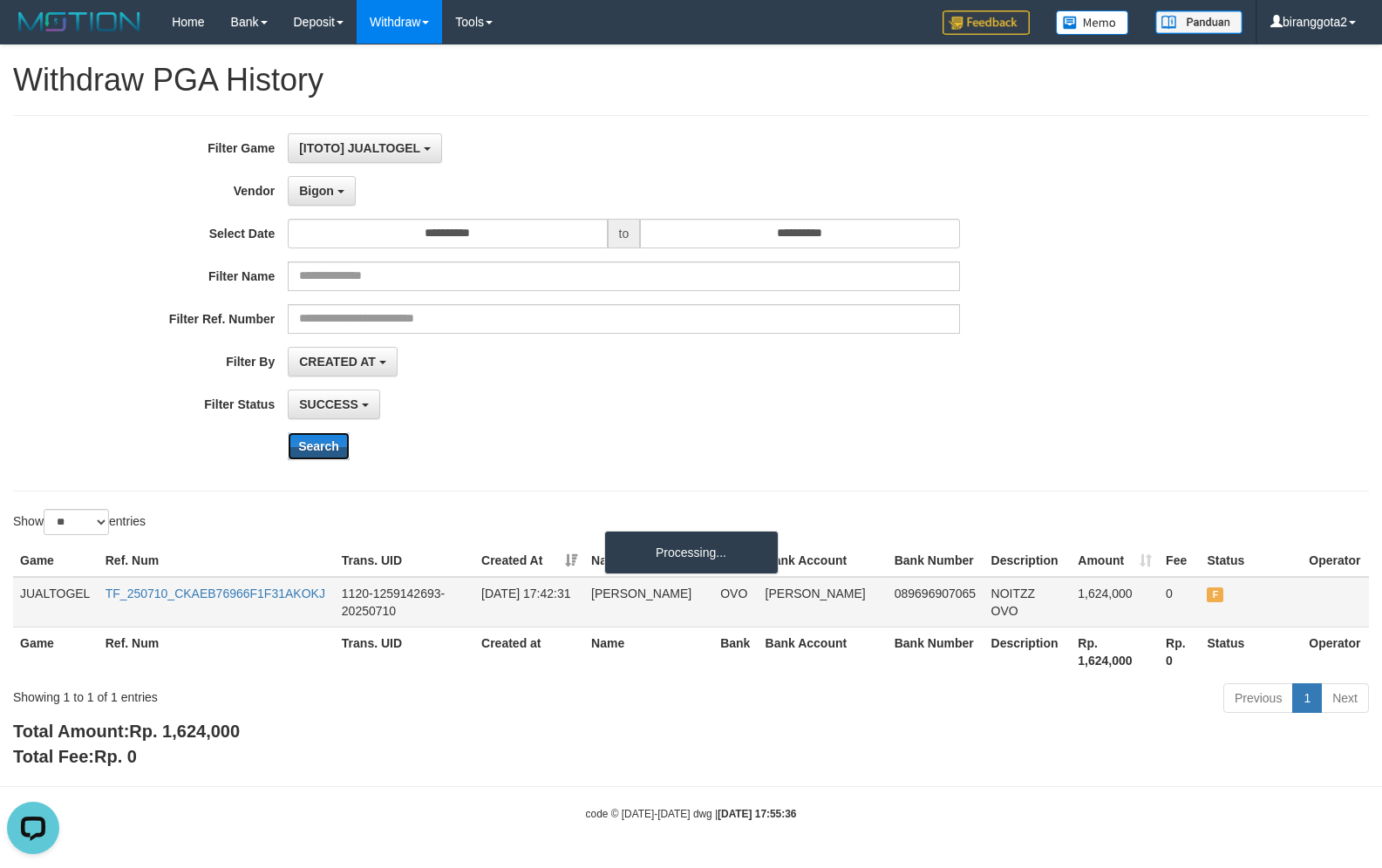 type 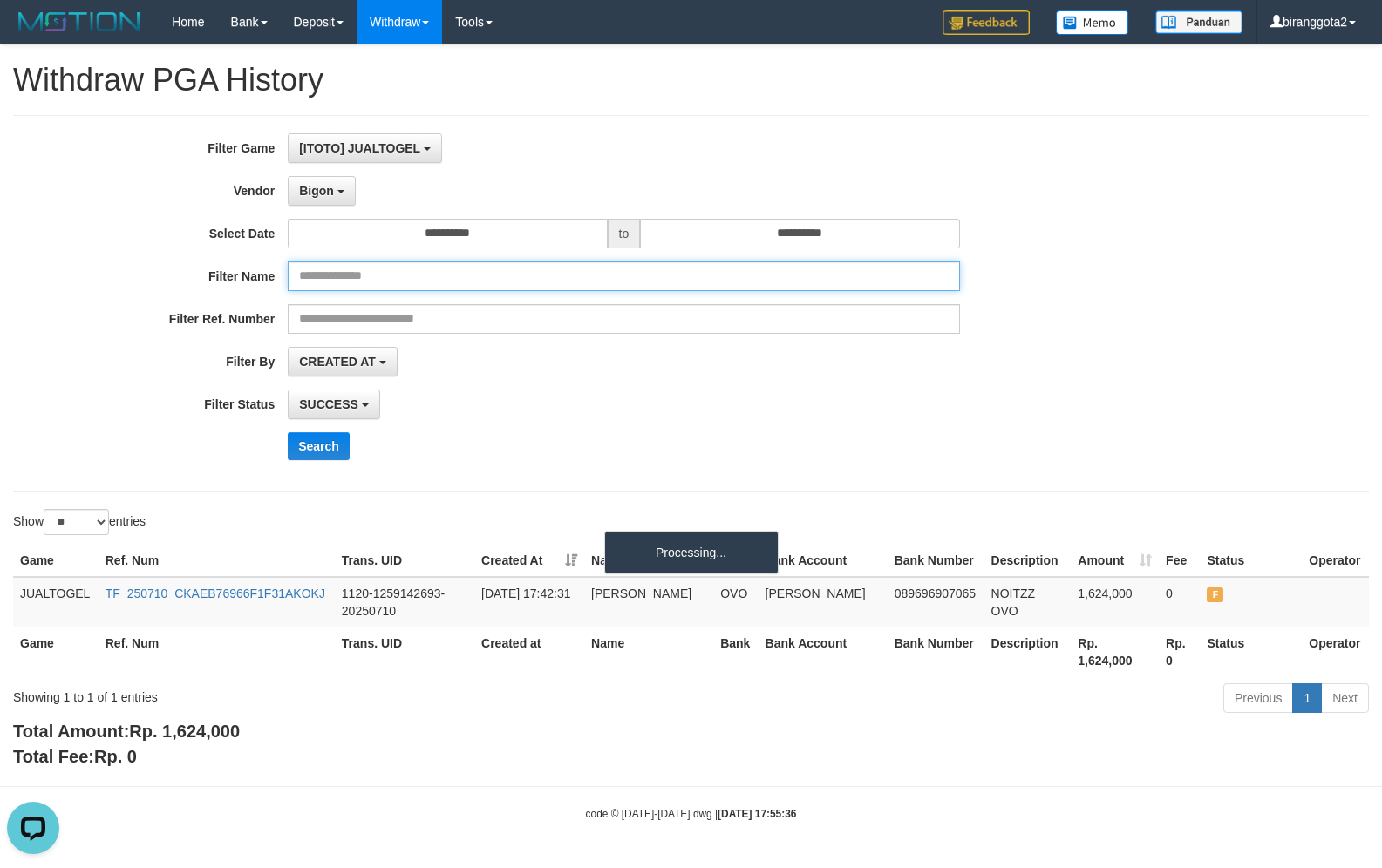 click at bounding box center [623, 276] 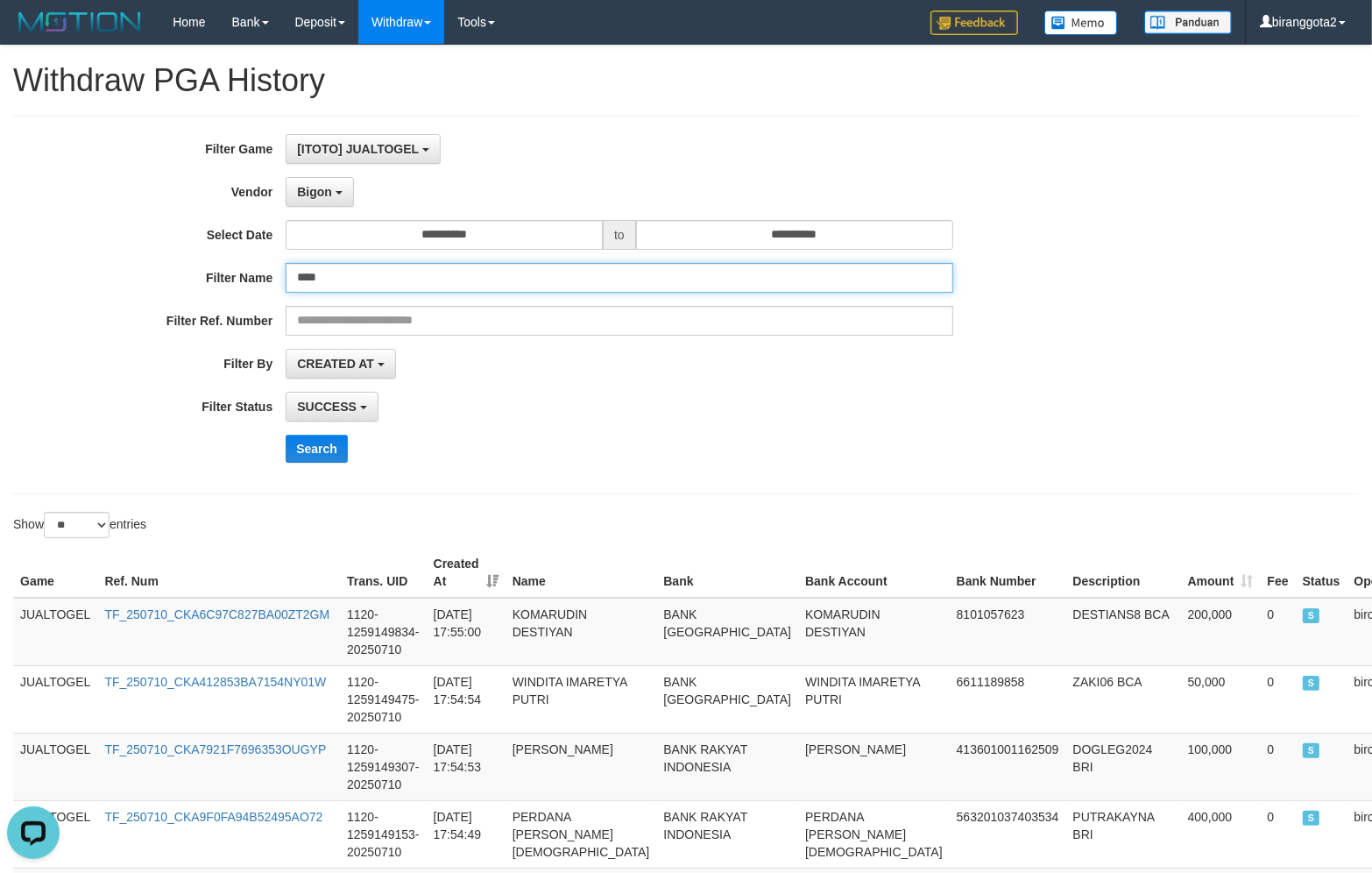 type on "****" 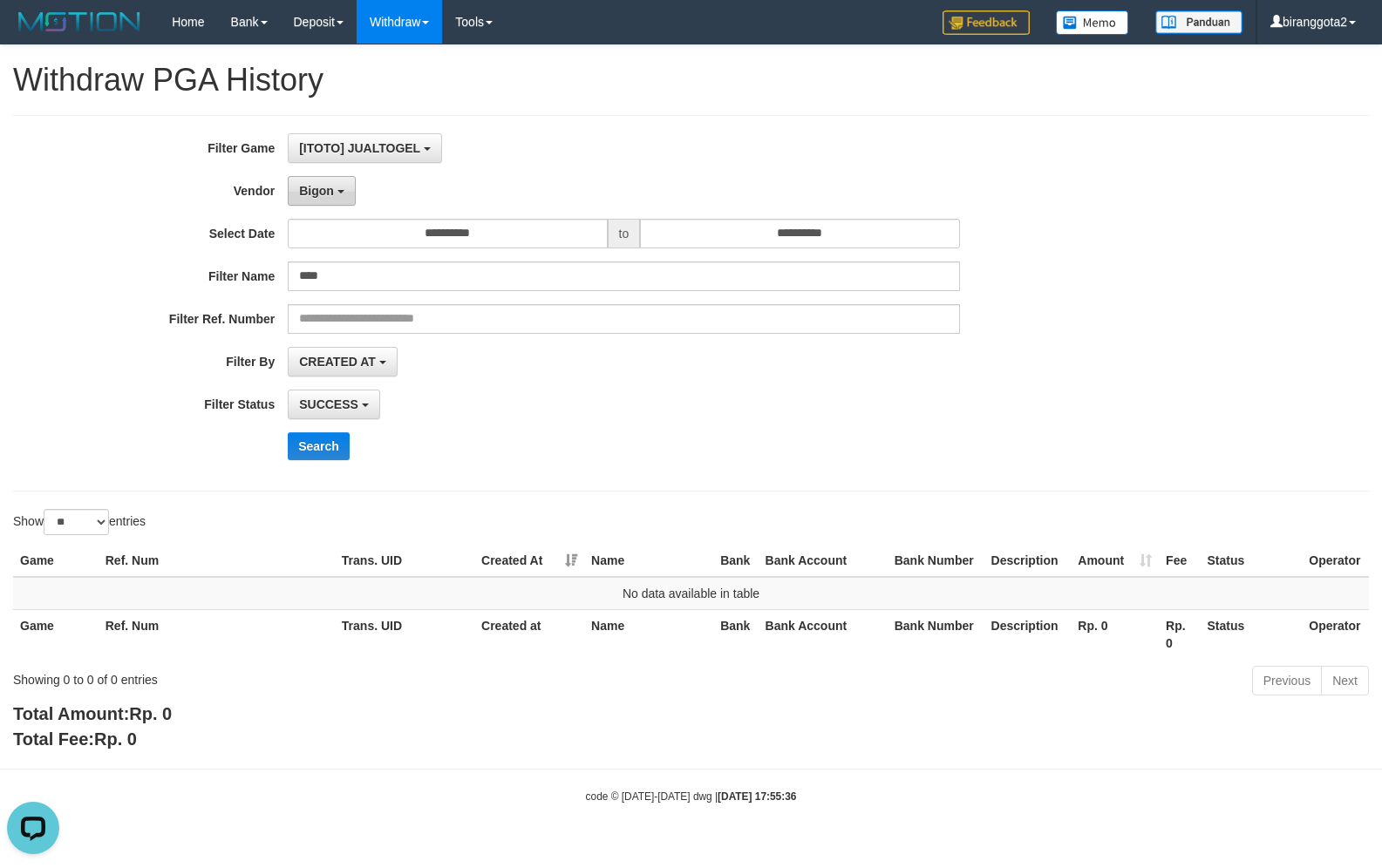 click on "Bigon" at bounding box center (317, 191) 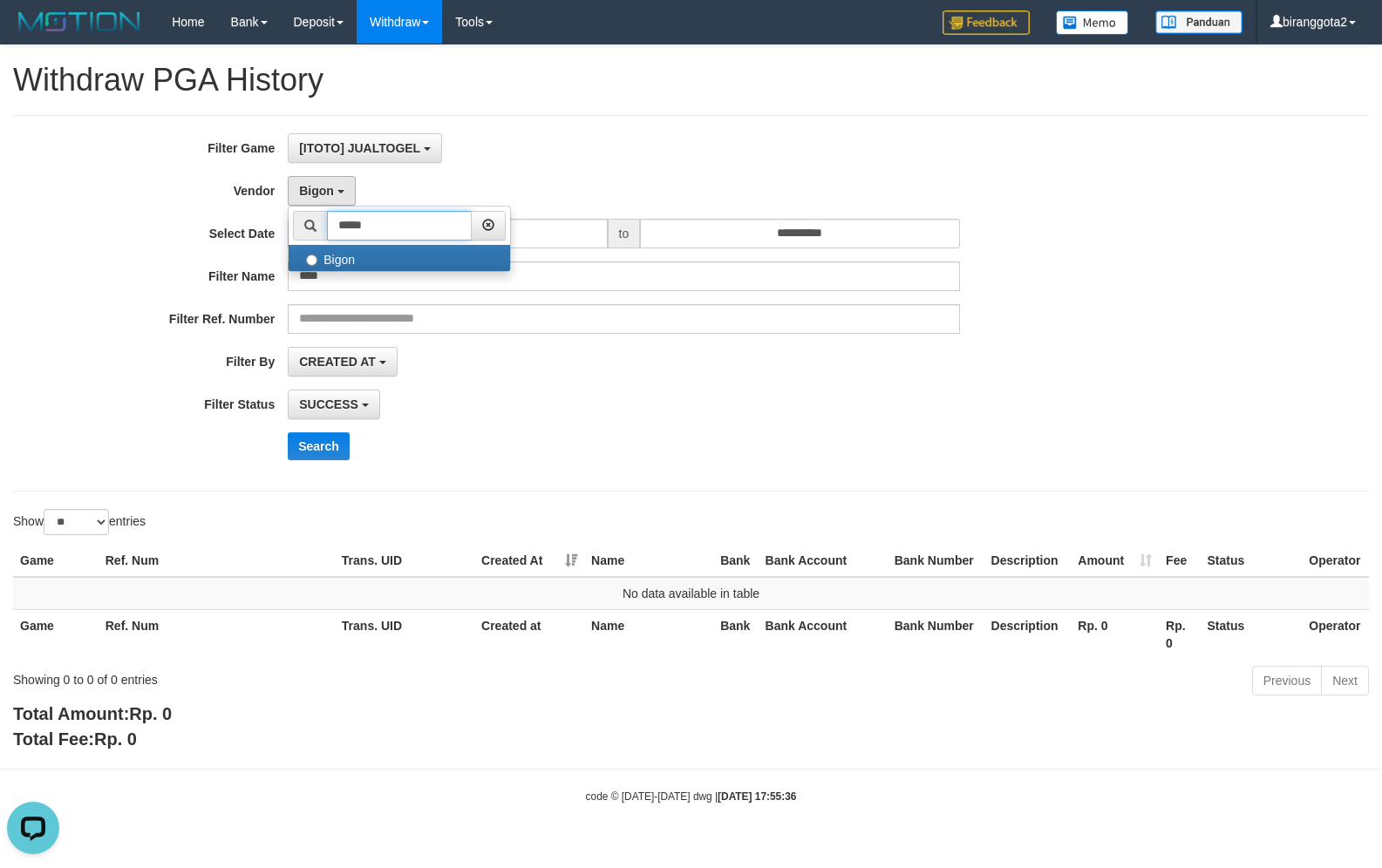 click on "*****" at bounding box center (399, 226) 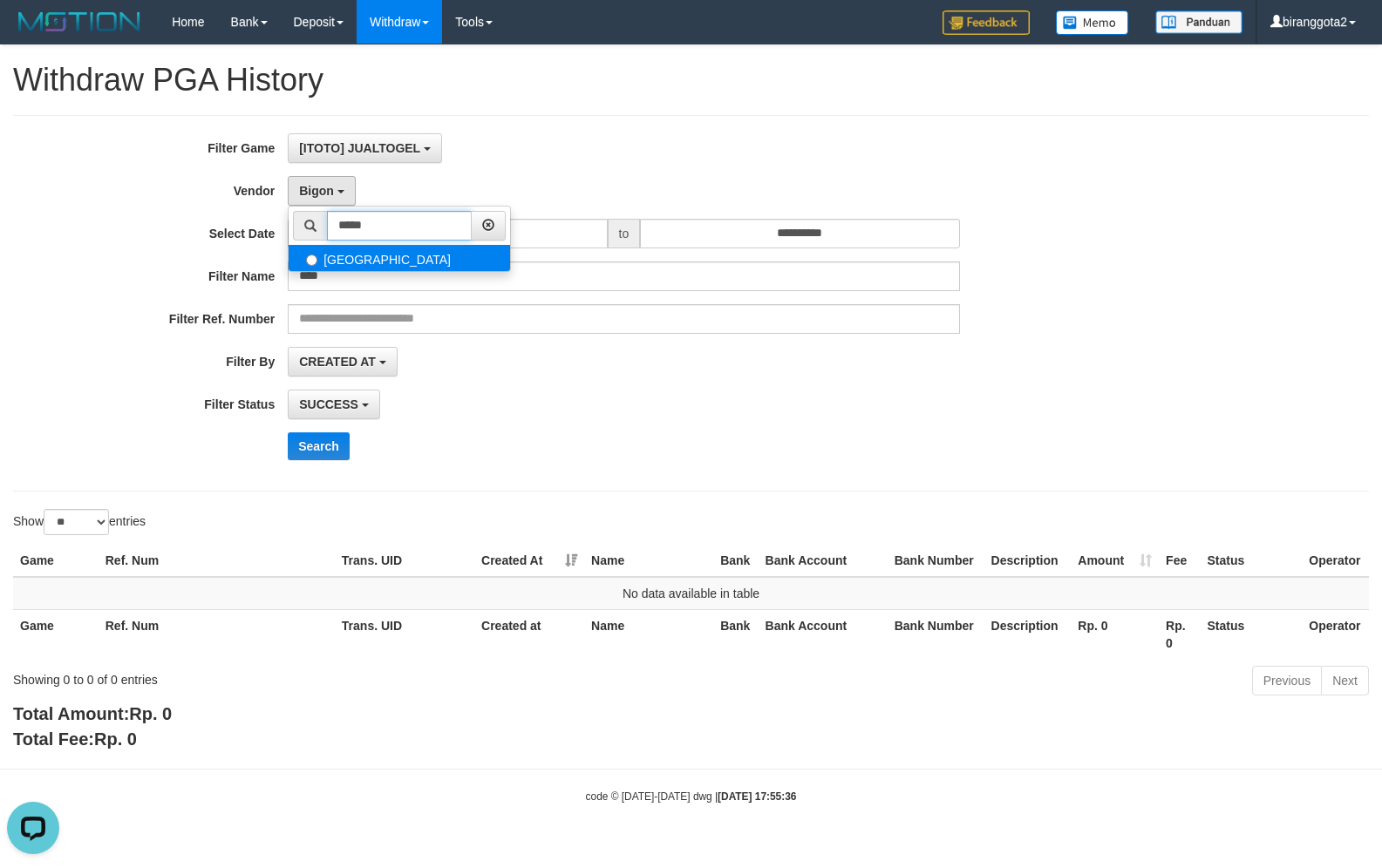 type on "*****" 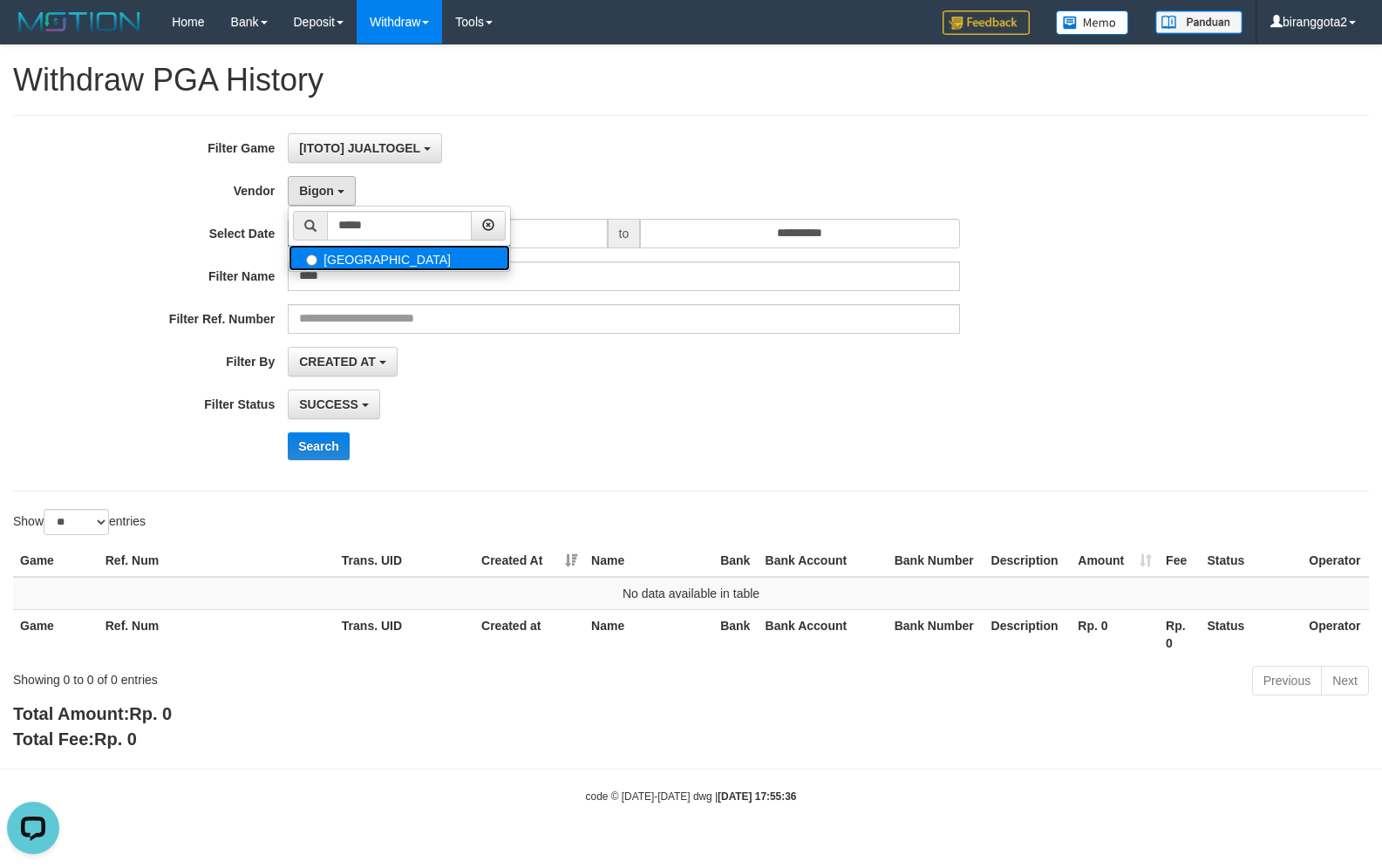 click on "Dubai" at bounding box center [399, 258] 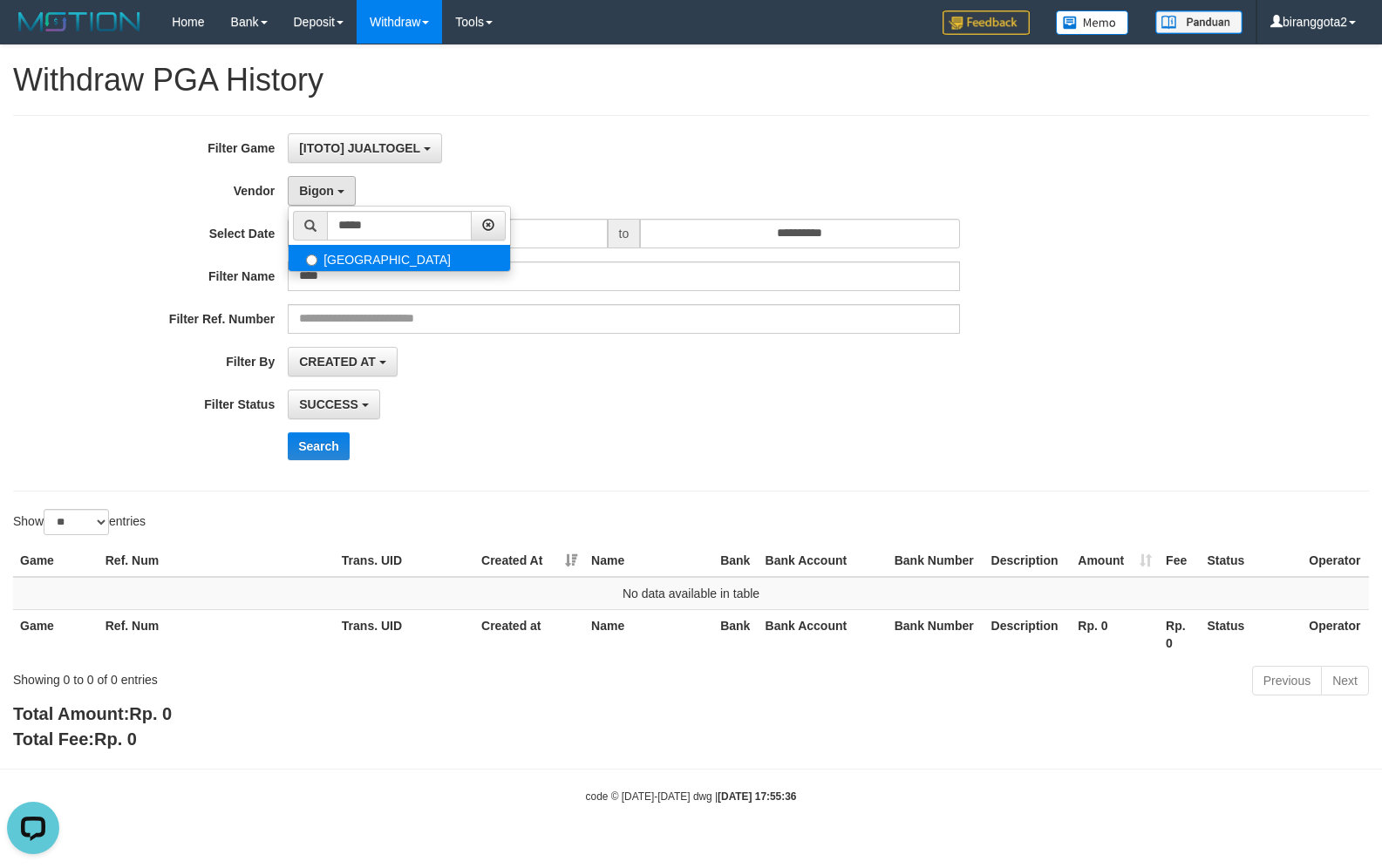 select on "**********" 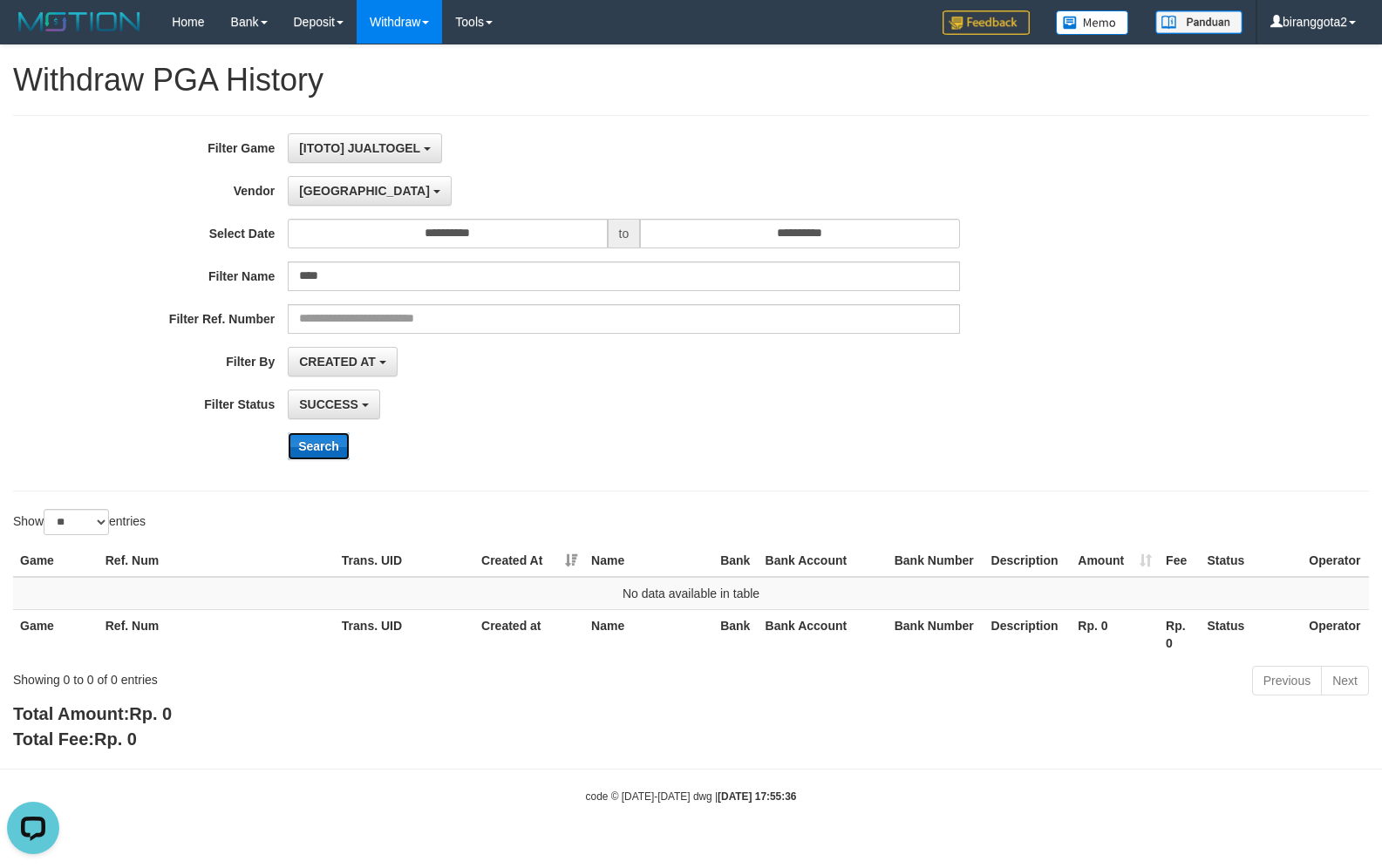 click on "Search" at bounding box center (318, 446) 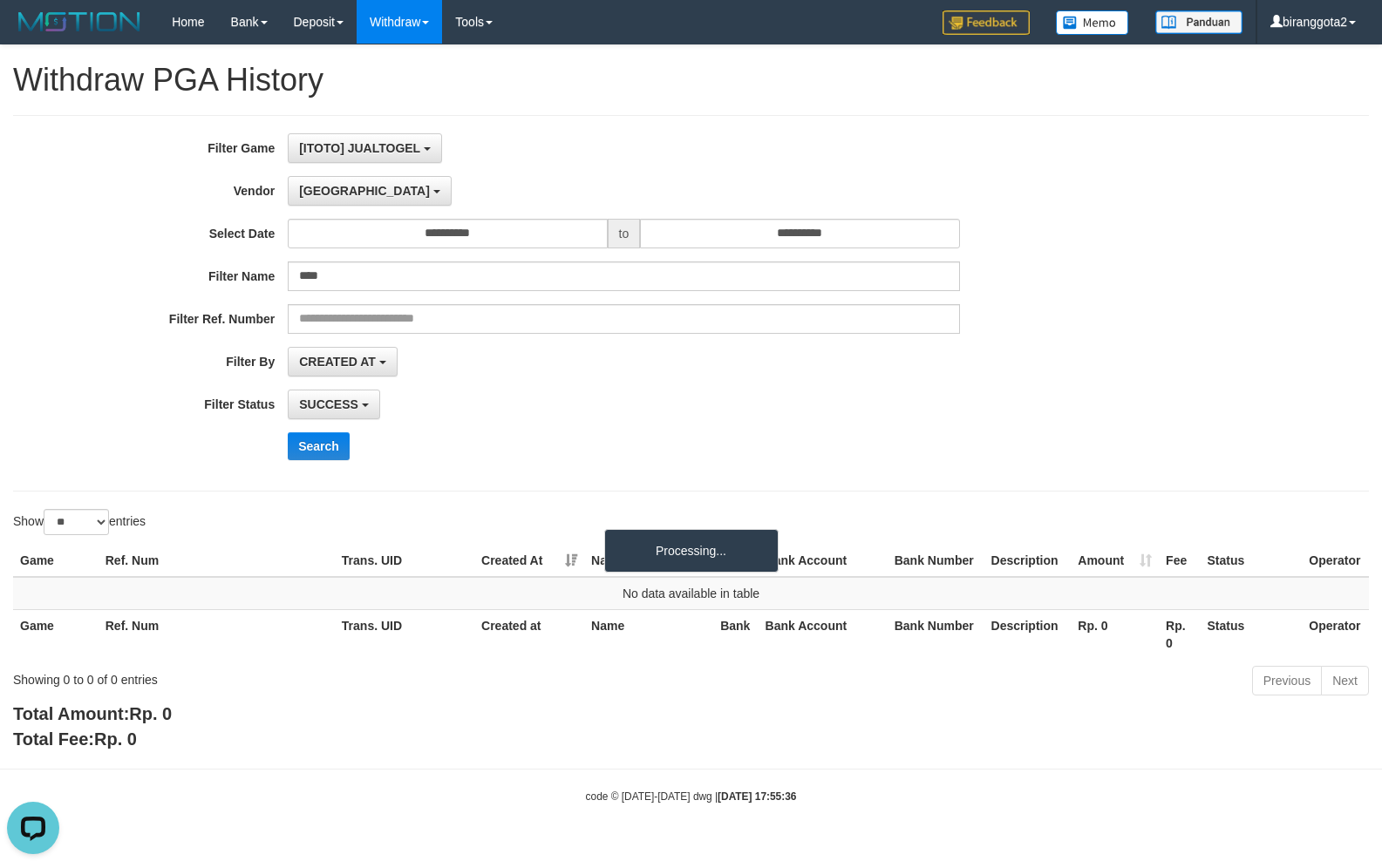 click on "SUCCESS
SUCCESS
ON PROCESS
FAILED" at bounding box center (623, 404) 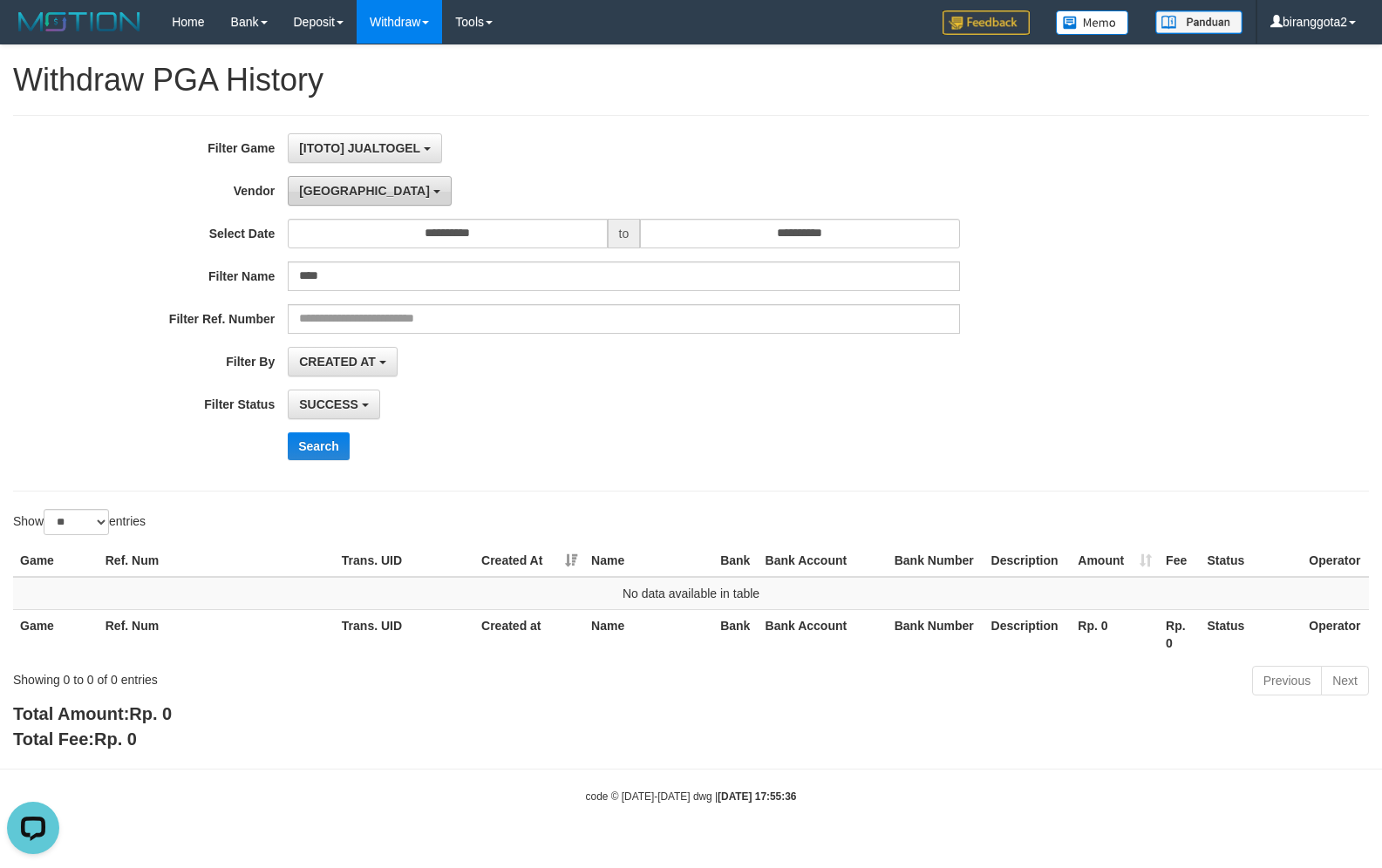 click on "Dubai" at bounding box center [364, 191] 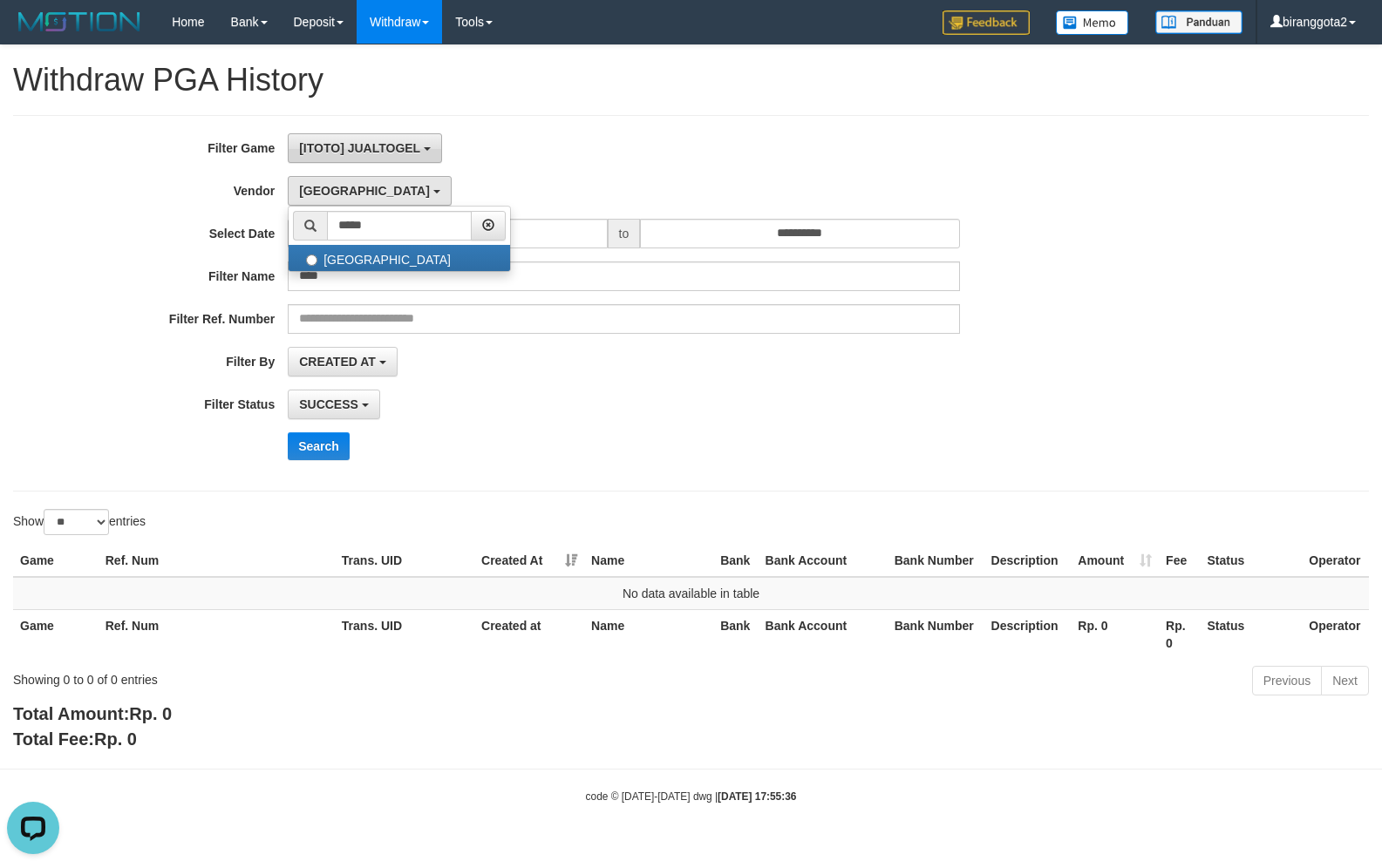 click on "[ITOTO] JUALTOGEL" at bounding box center (364, 148) 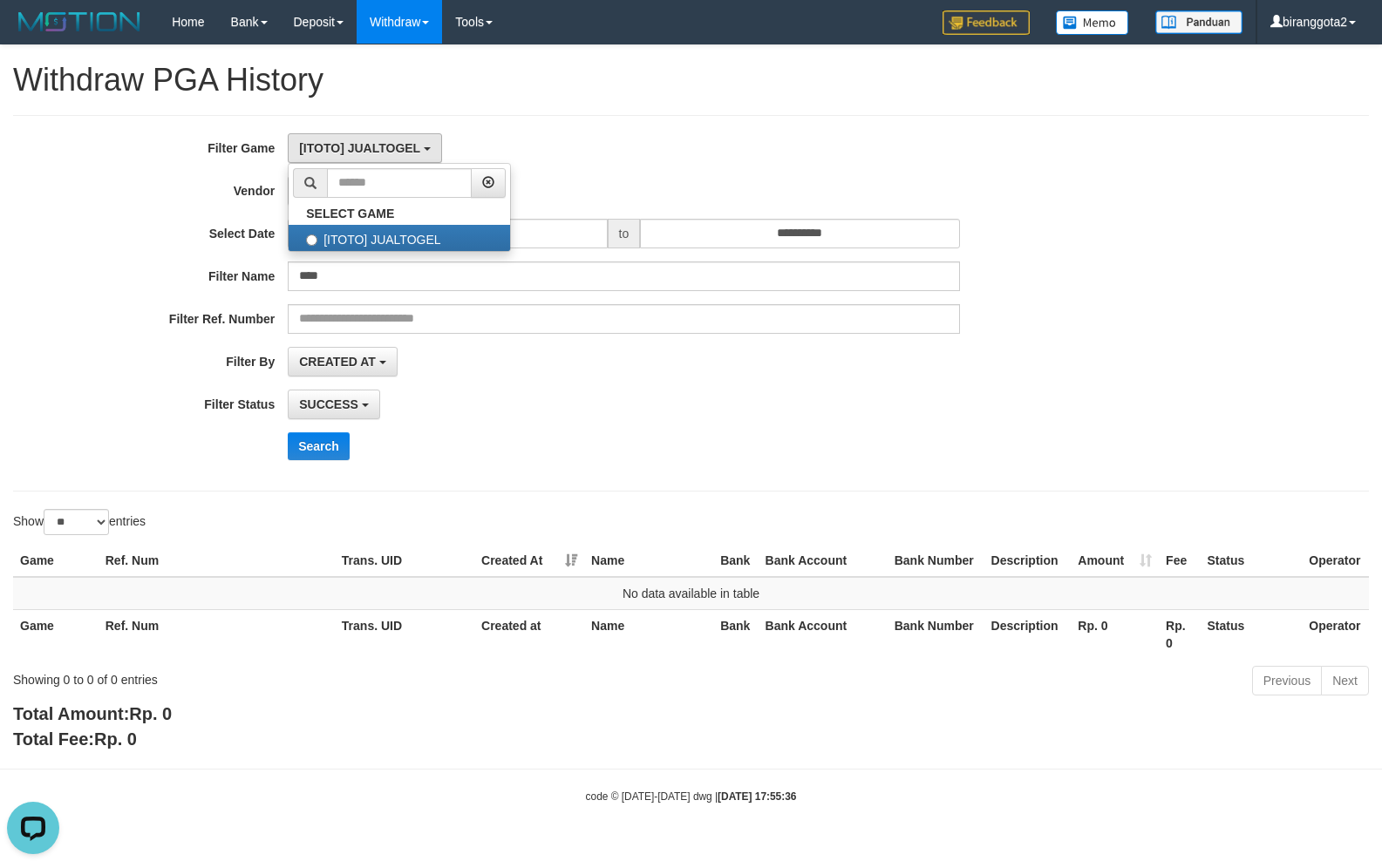 click on "Search" at bounding box center [719, 446] 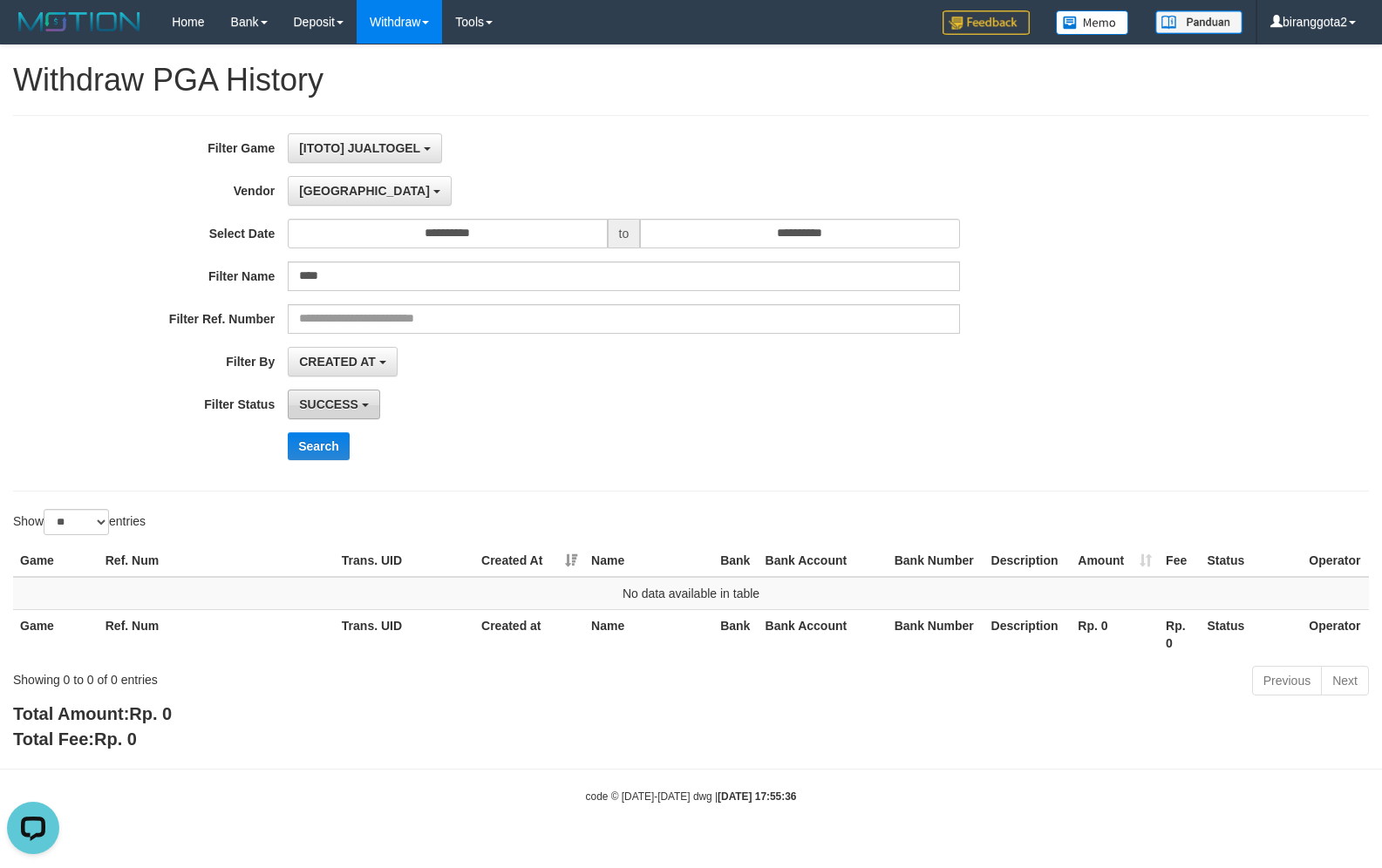 click on "SUCCESS" at bounding box center [329, 404] 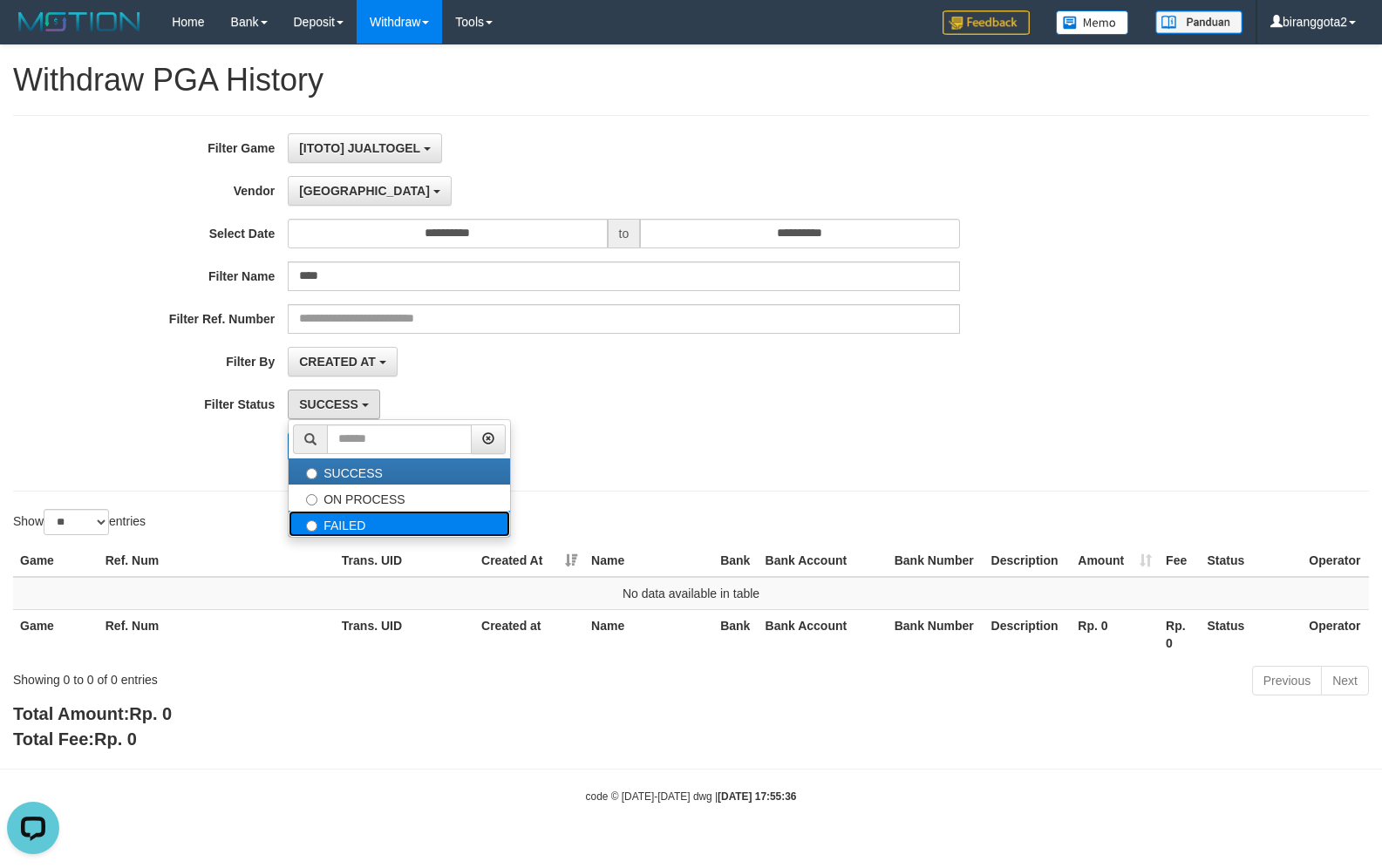 click on "FAILED" at bounding box center [399, 524] 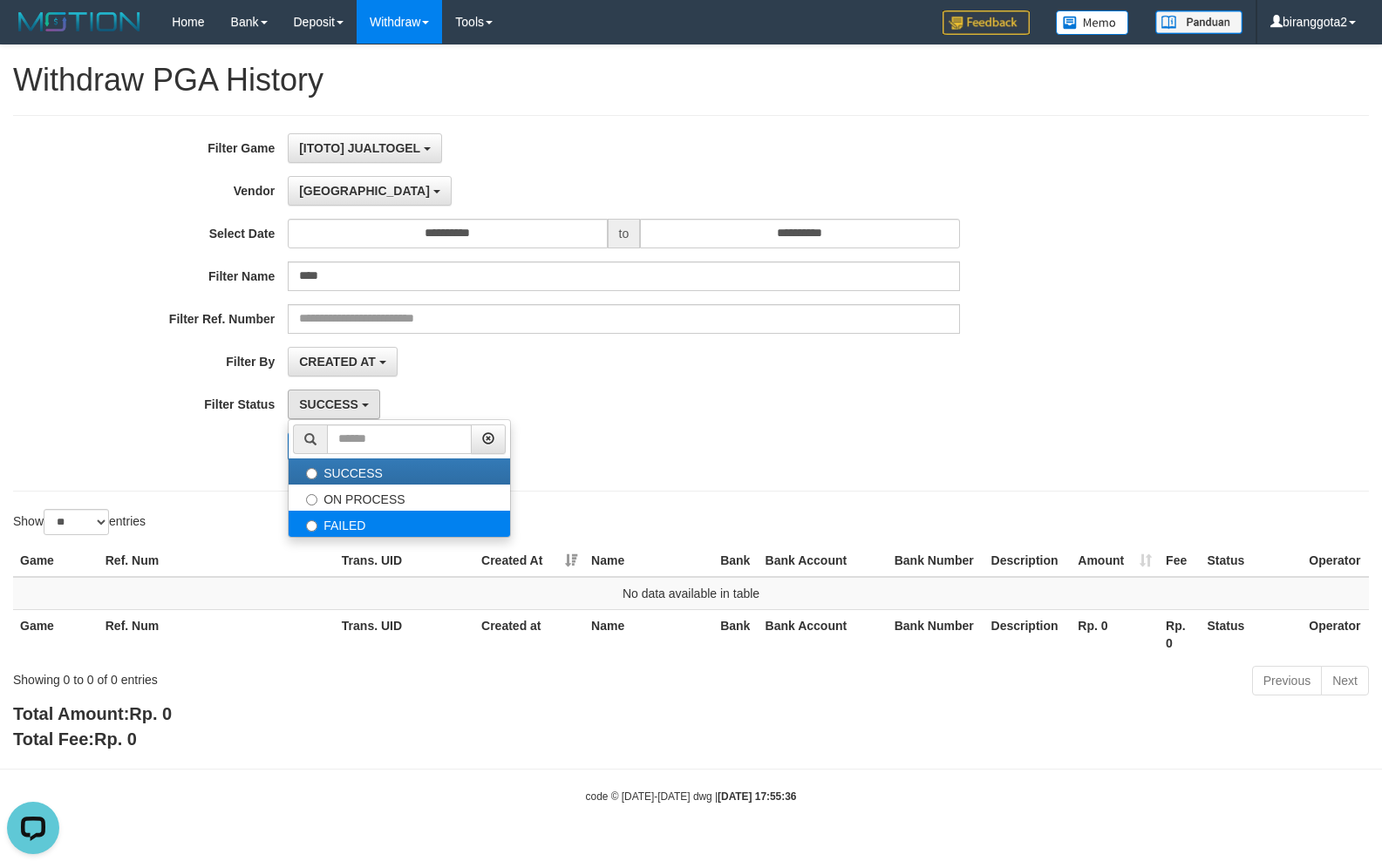 select on "*" 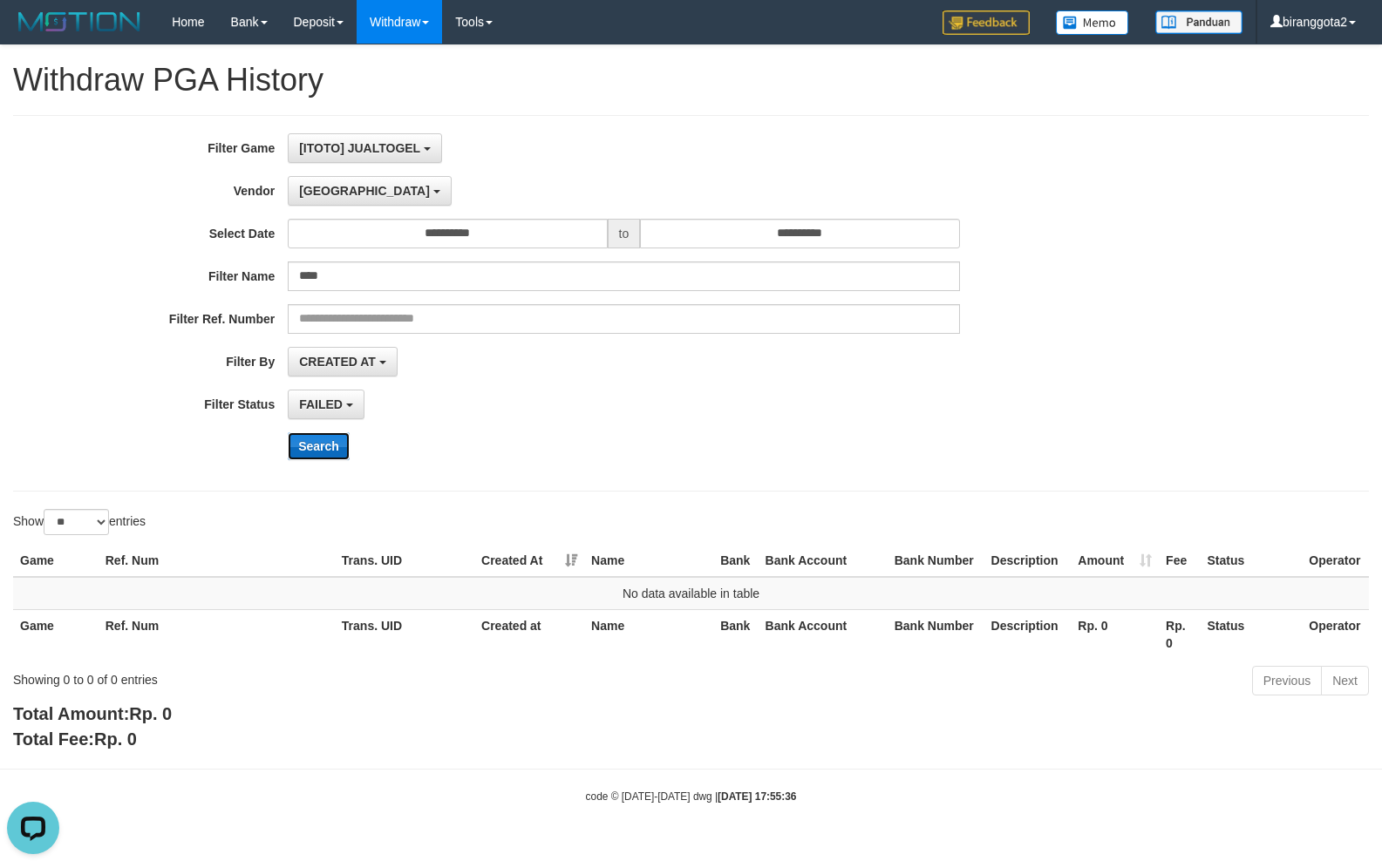 click on "Search" at bounding box center [318, 446] 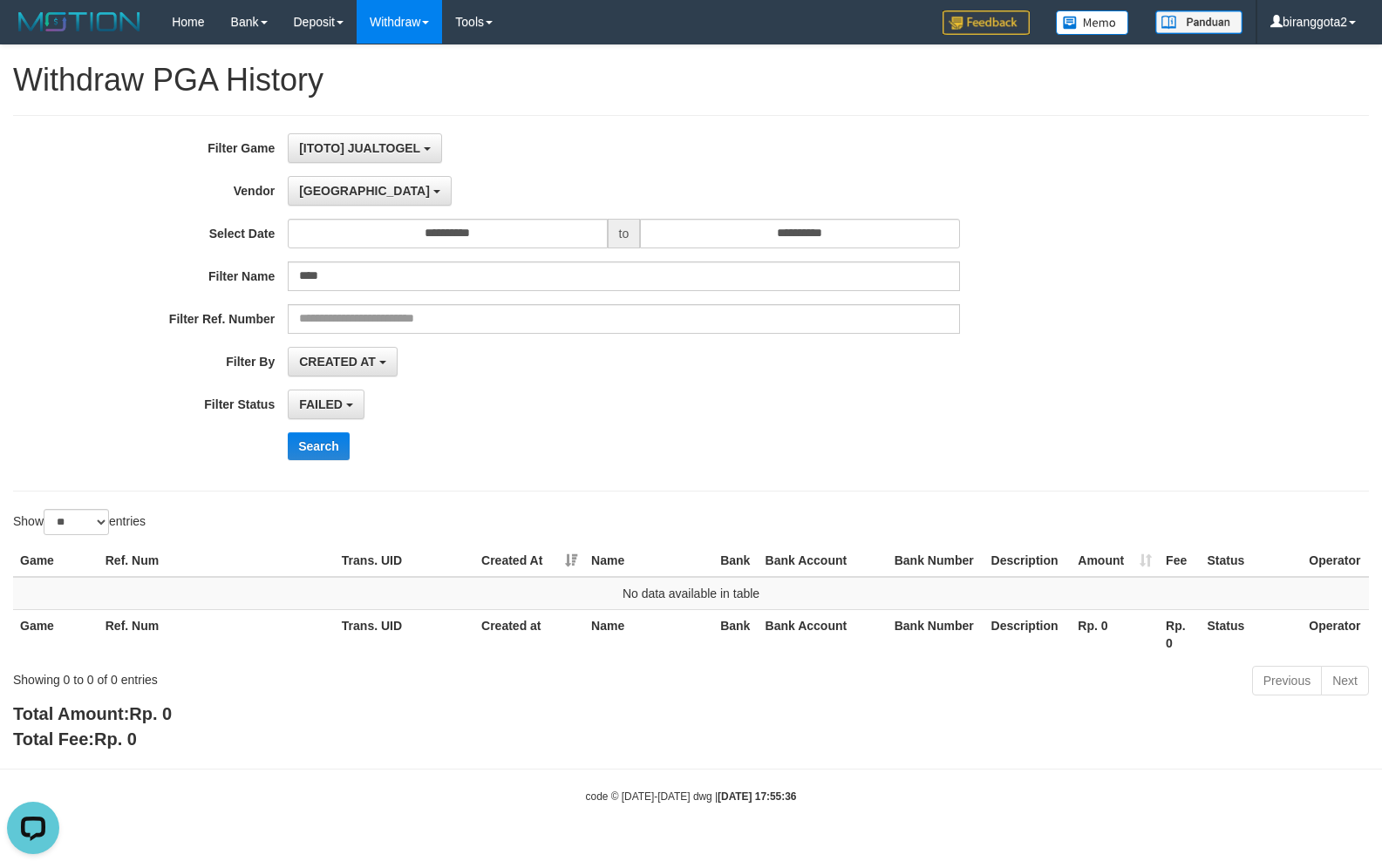 click on "FAILED
SUCCESS
ON PROCESS
FAILED" at bounding box center [623, 404] 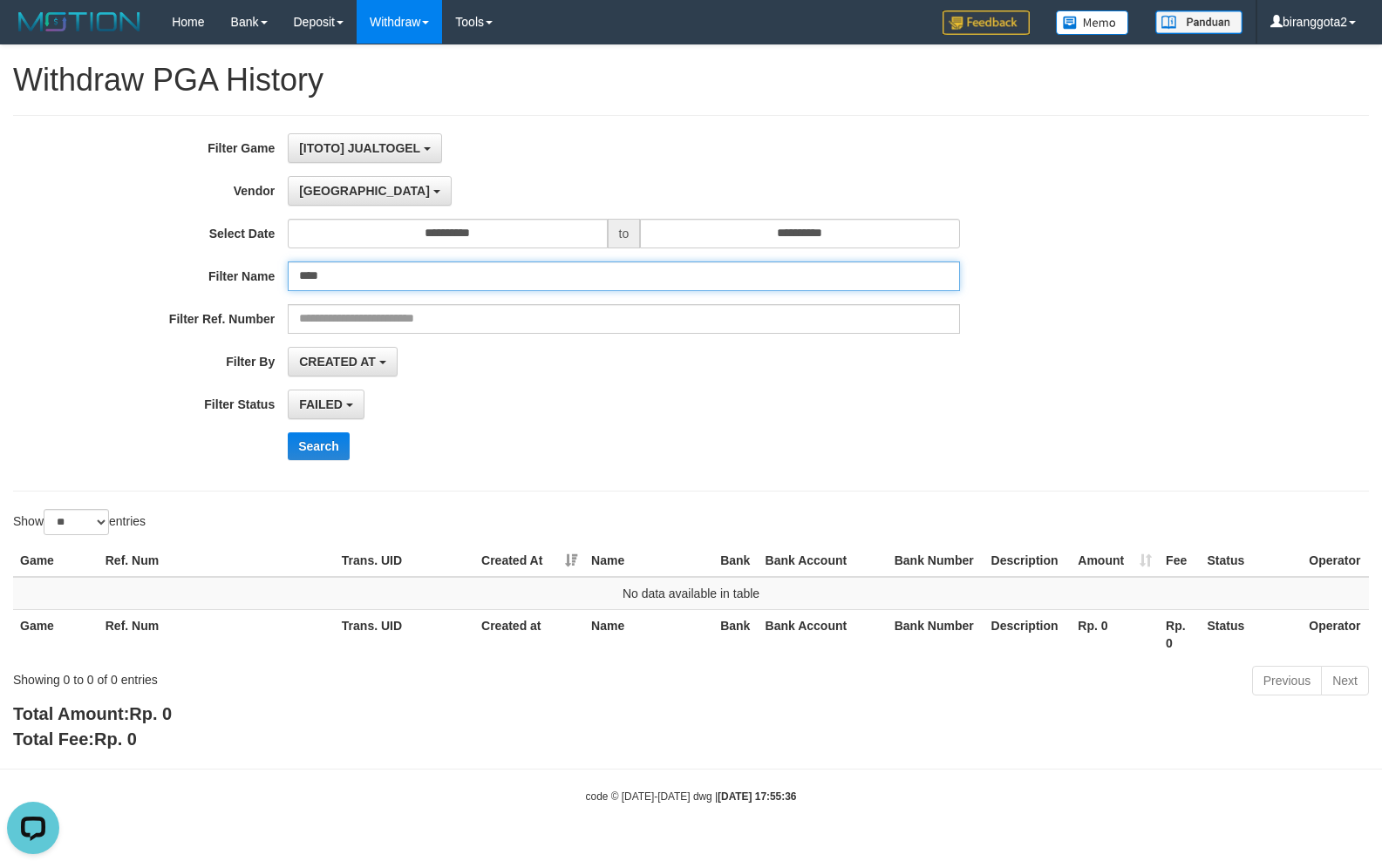 click on "****" at bounding box center (623, 276) 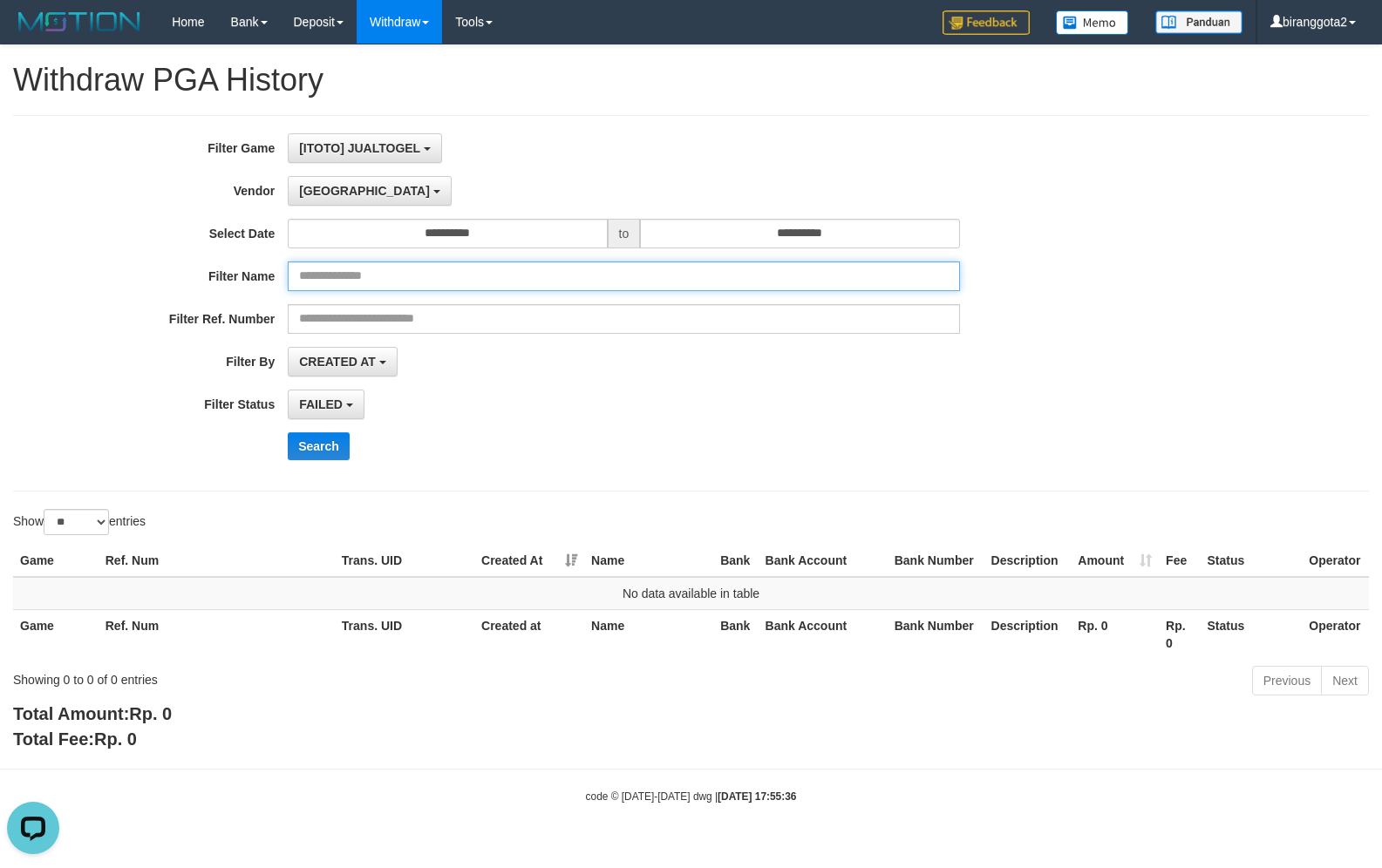type 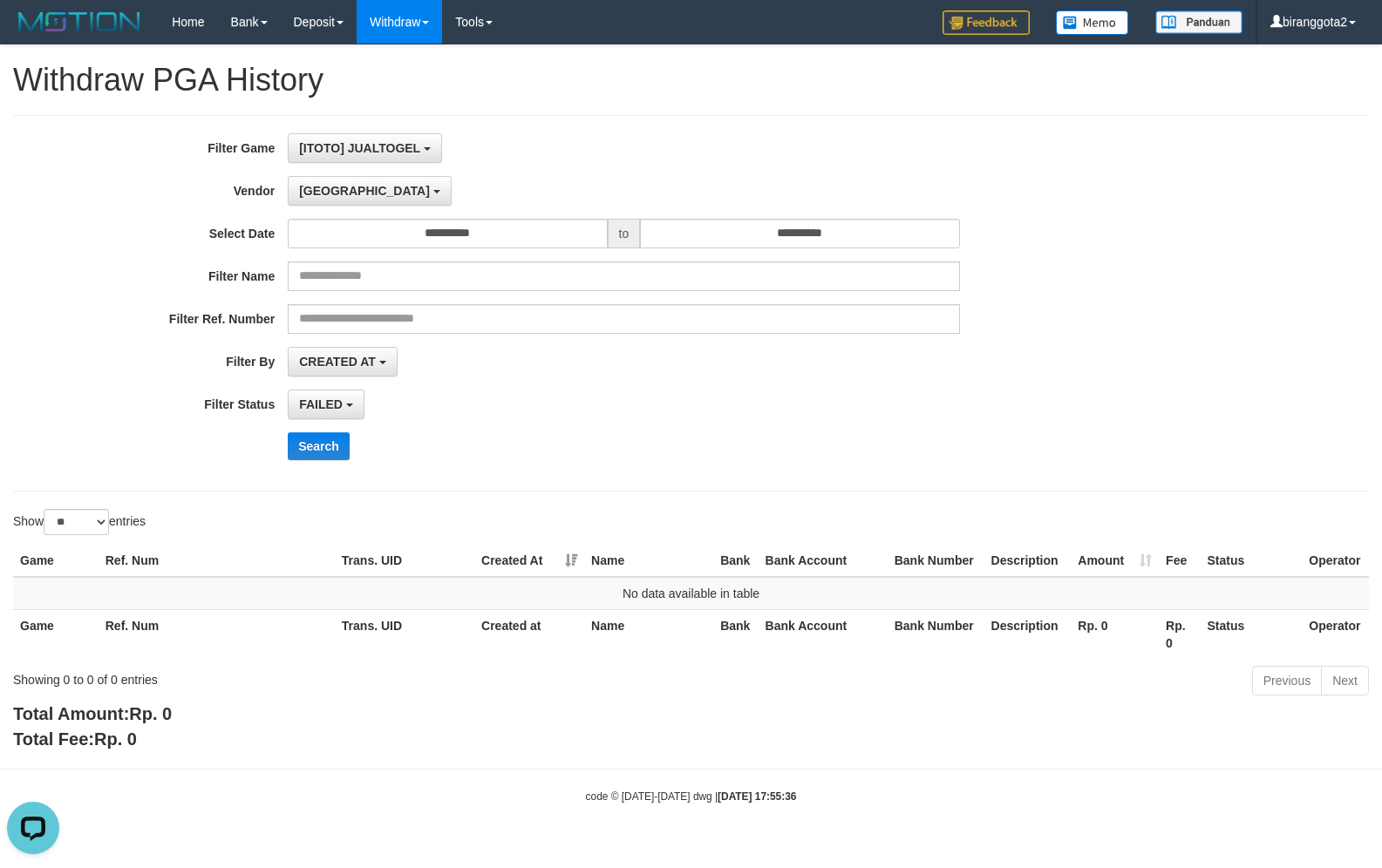 drag, startPoint x: 632, startPoint y: 437, endPoint x: 399, endPoint y: 442, distance: 233.0536 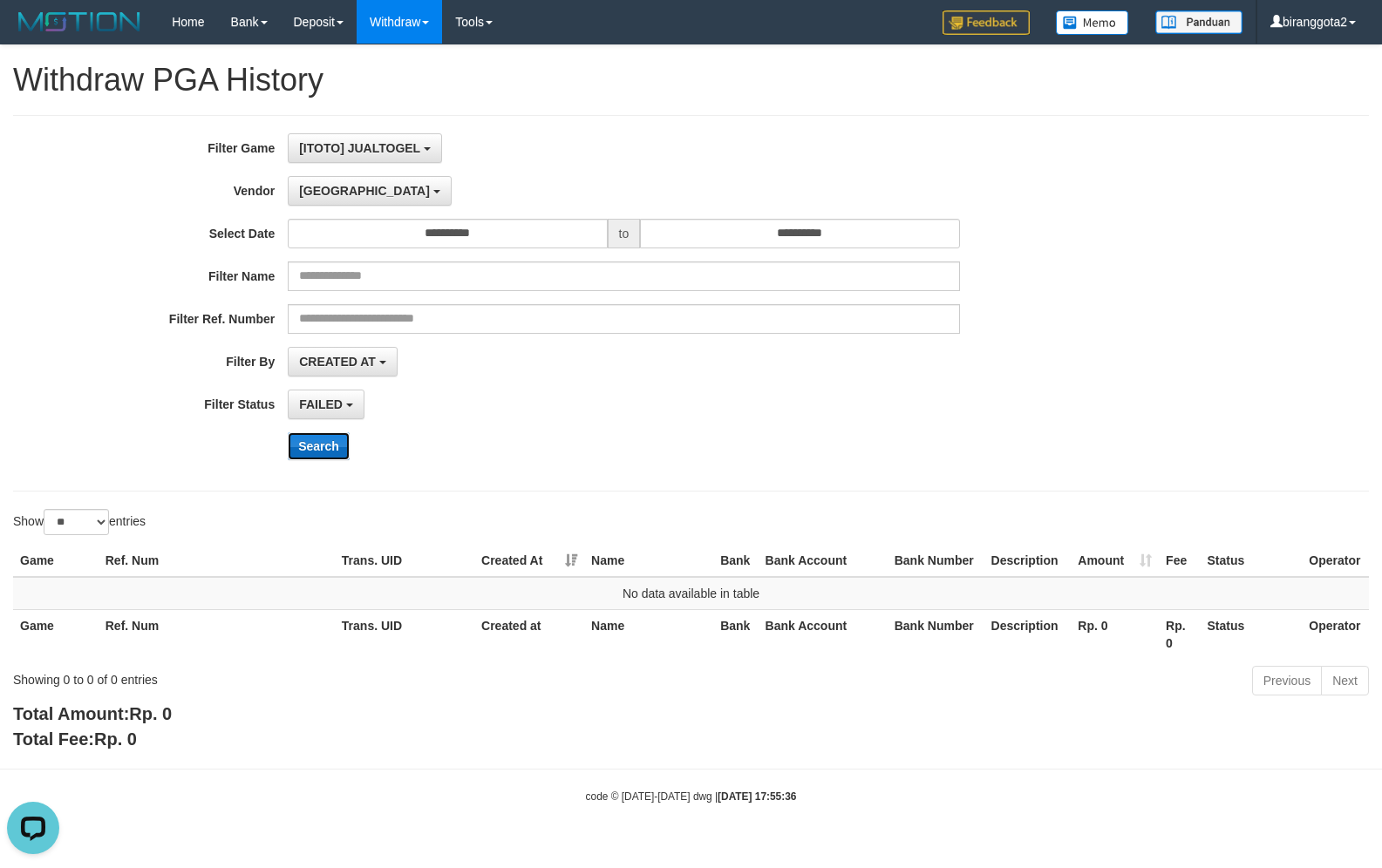 click on "Search" at bounding box center (318, 446) 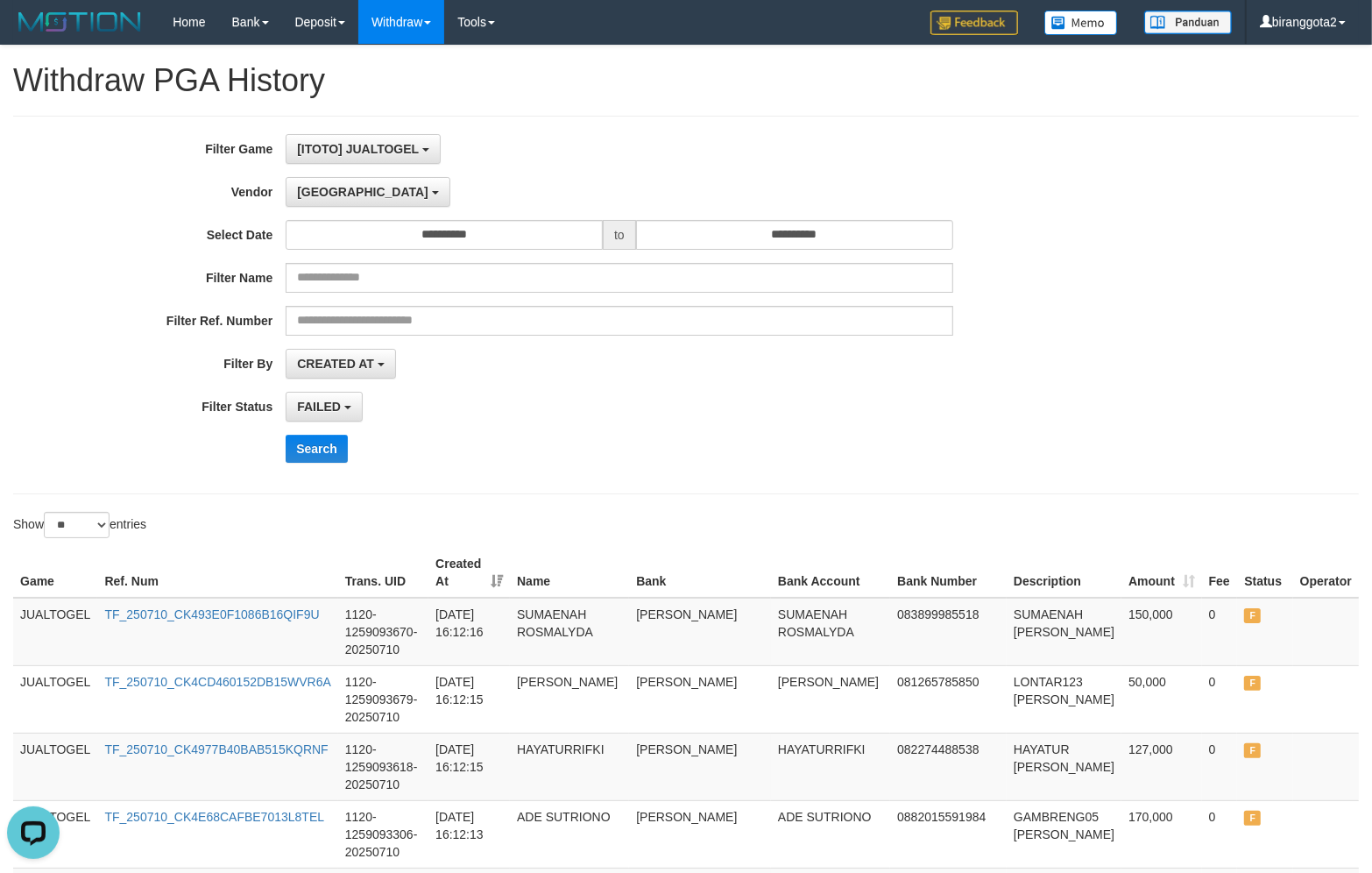 click on "Filter By" at bounding box center (143, 360) 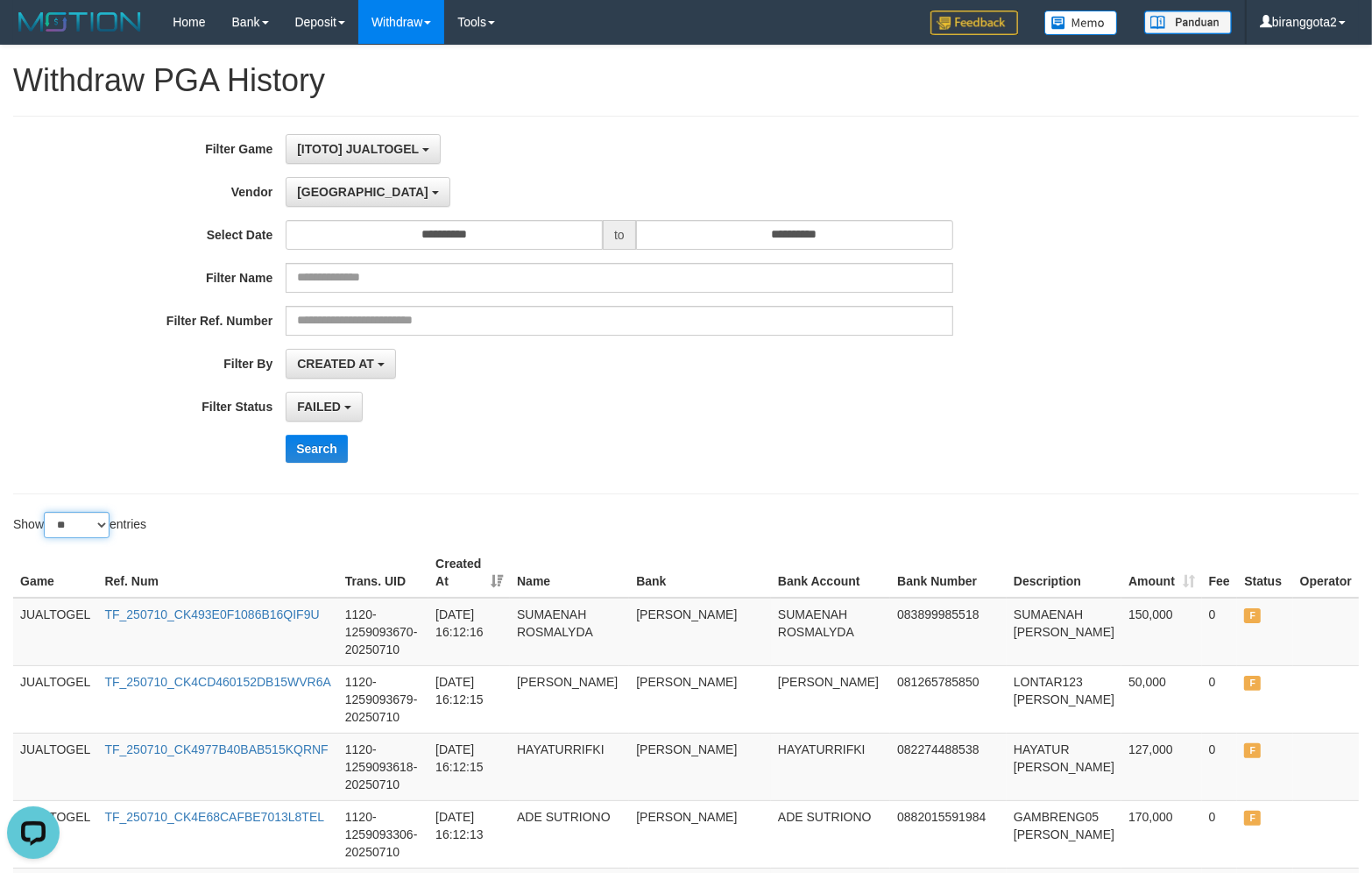 click on "** ** ** ***" at bounding box center (76, 525) 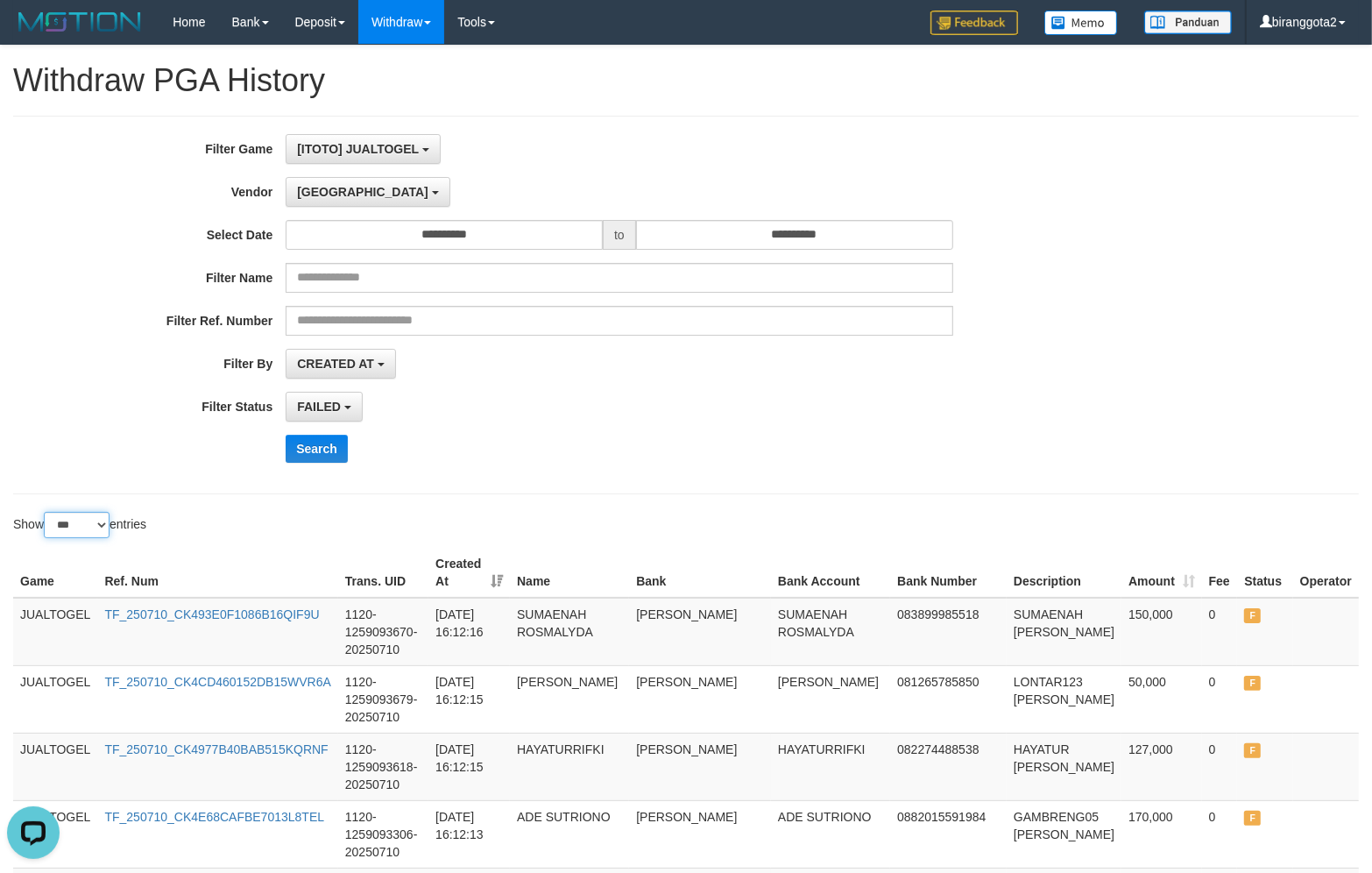 click on "** ** ** ***" at bounding box center [76, 525] 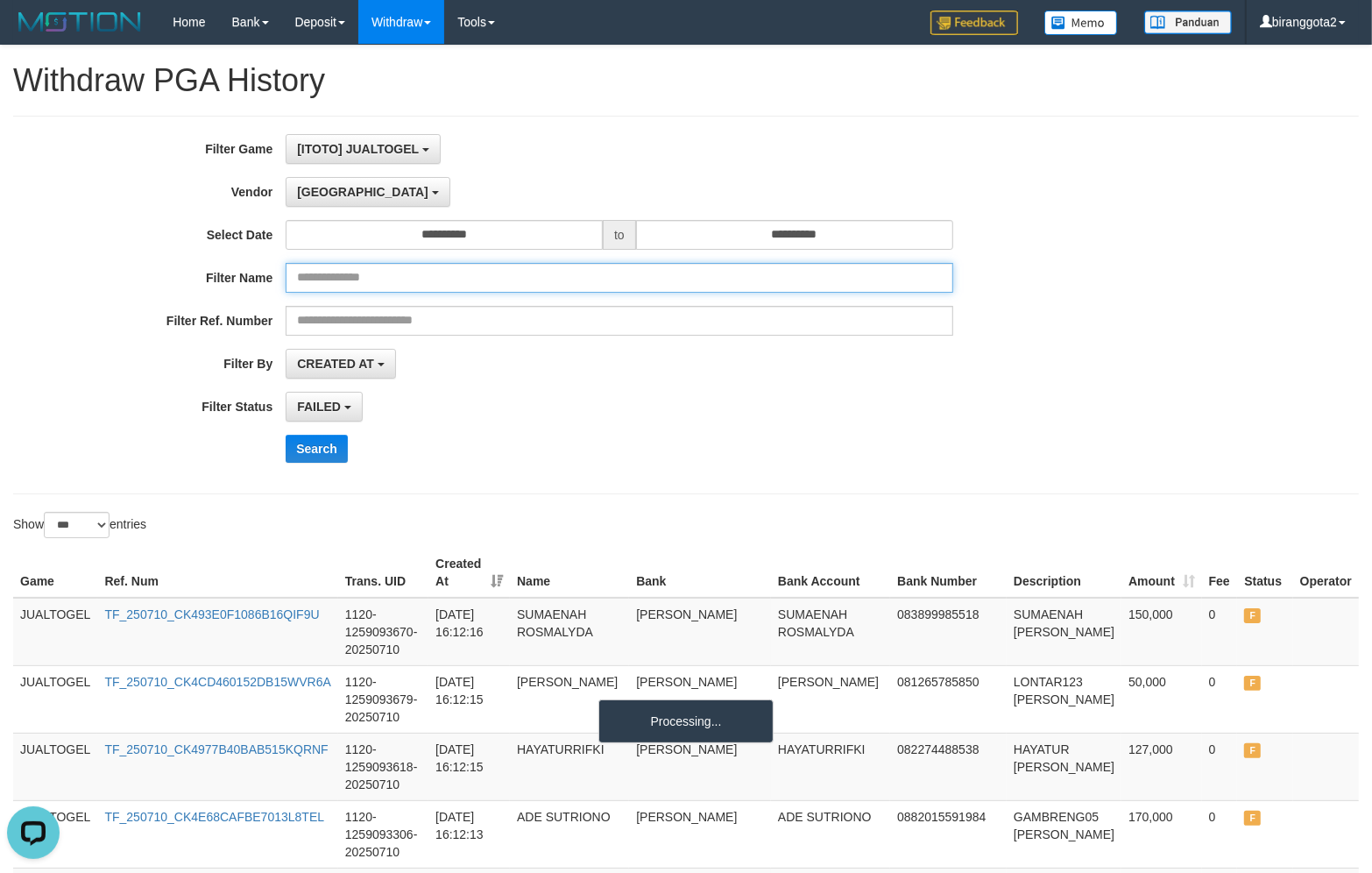 click at bounding box center (619, 278) 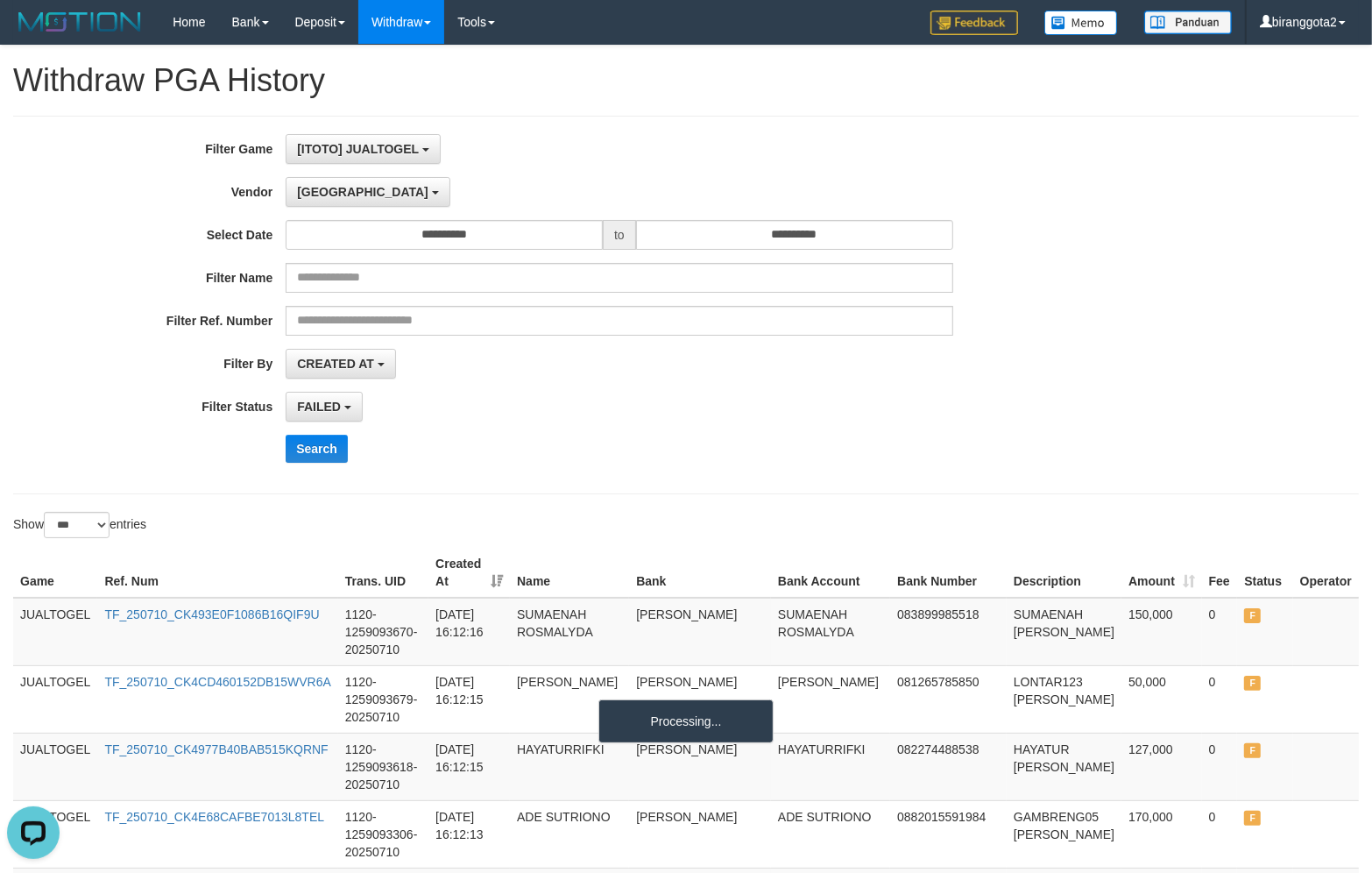 click on "Search" at bounding box center [714, 449] 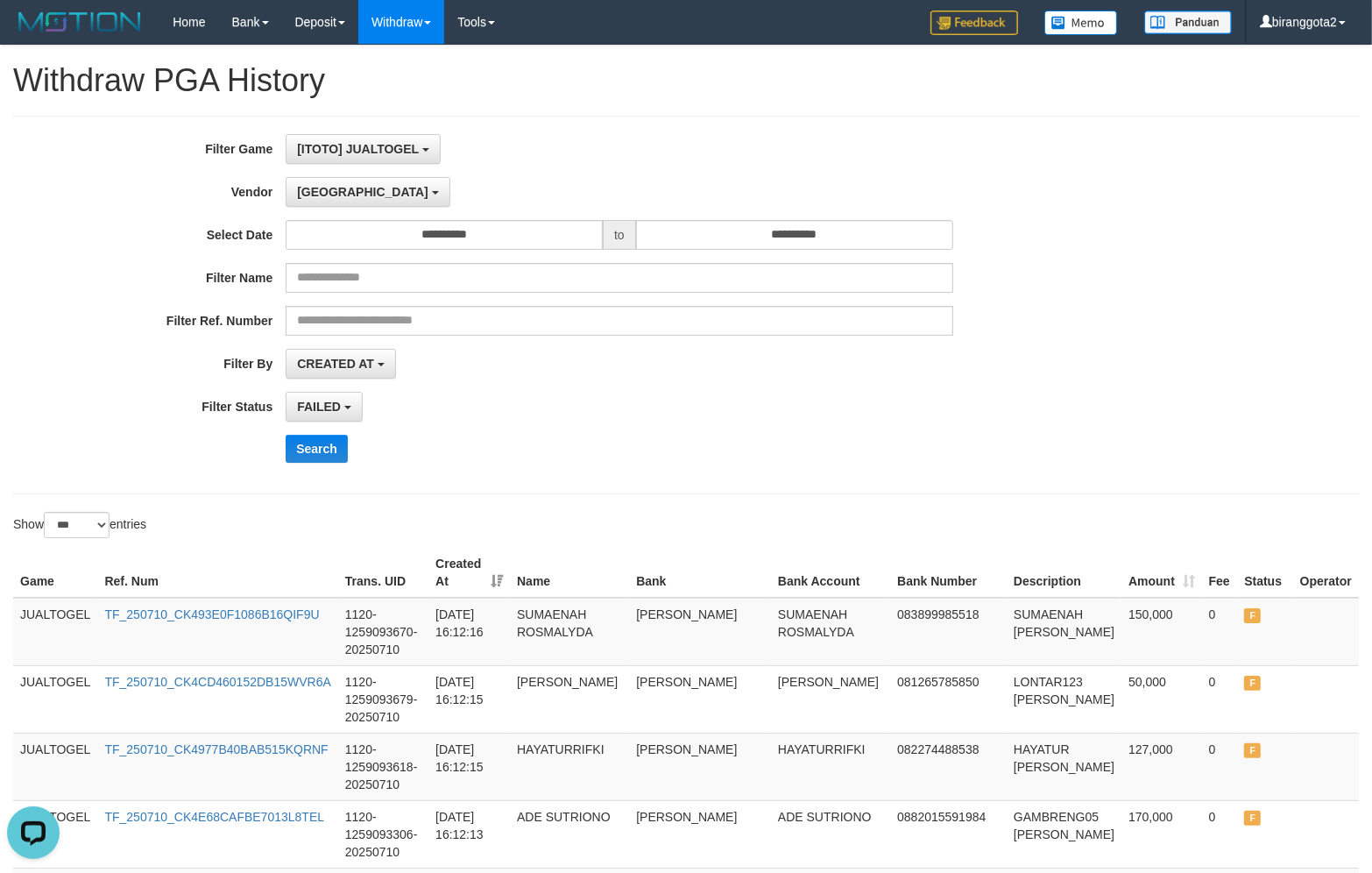 click on "Filter By" at bounding box center (143, 360) 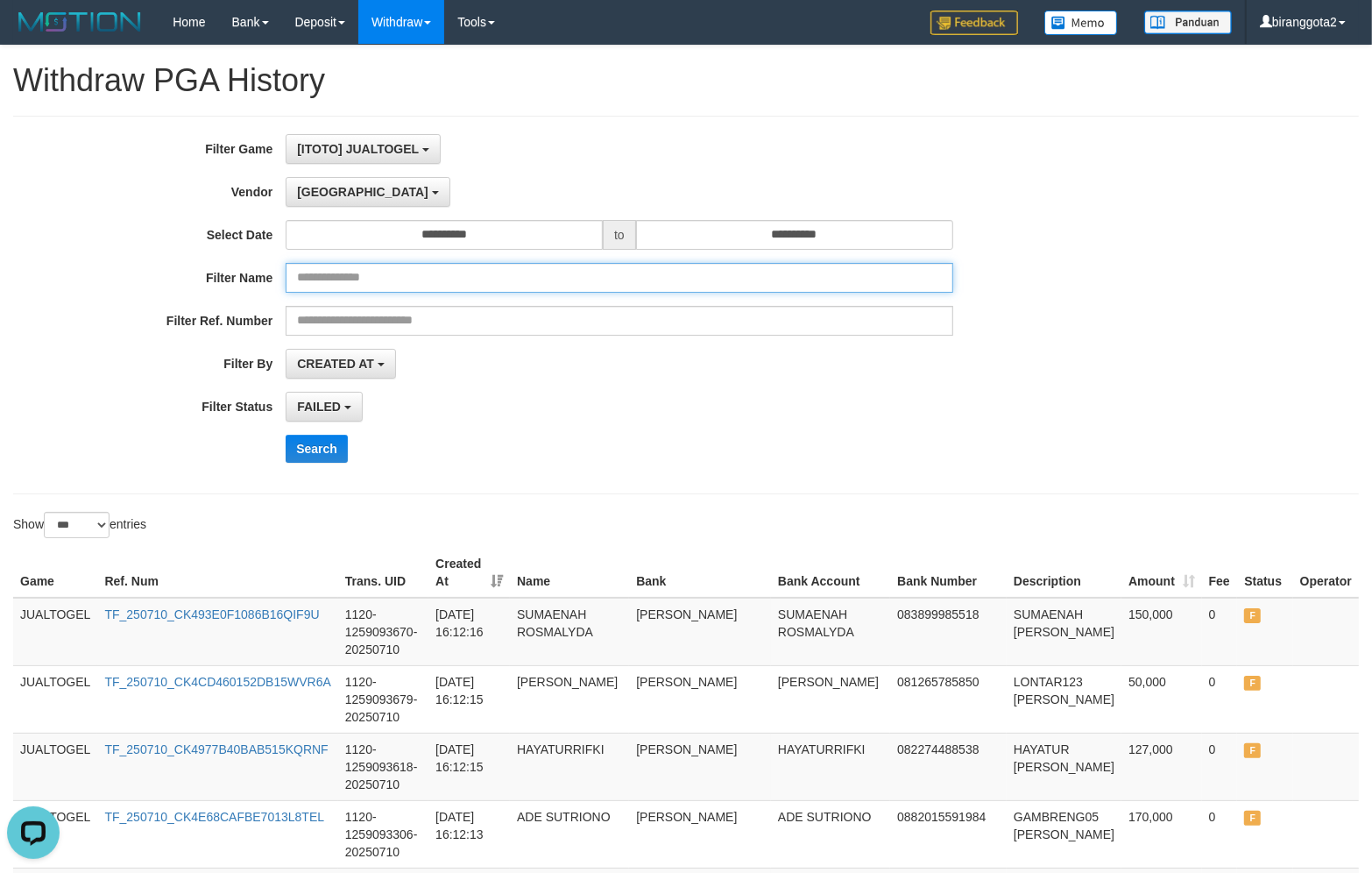 click at bounding box center (619, 278) 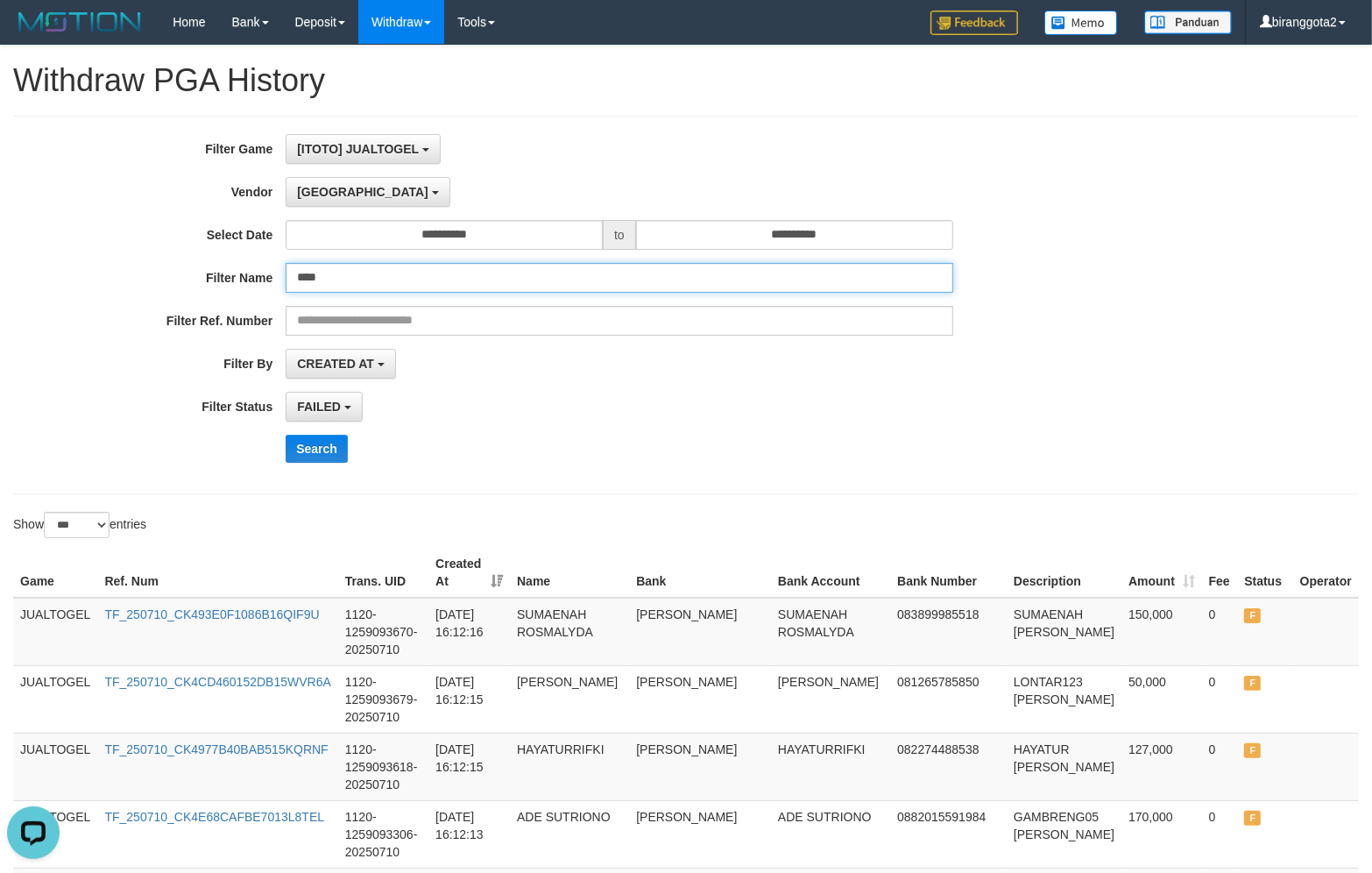 type on "****" 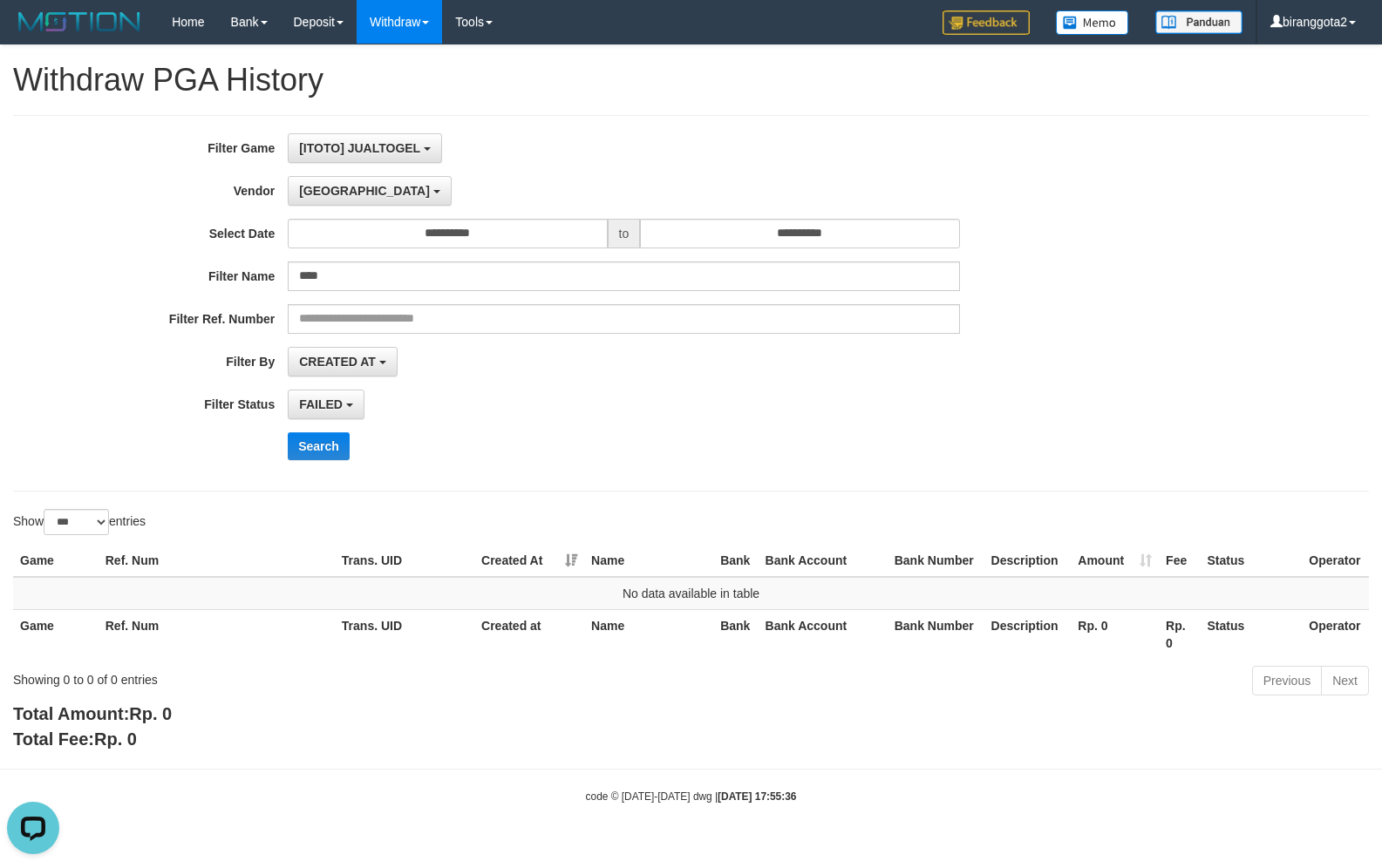 click on "Toggle navigation
Home
Bank
Account List
Load
By Website
Group
[ITOTO]													JUALTOGEL
Mutasi Bank
Search
Sync
Note Mutasi
Deposit
DPS Fetch
DPS List
History
PGA History
Note DPS" at bounding box center [691, 424] 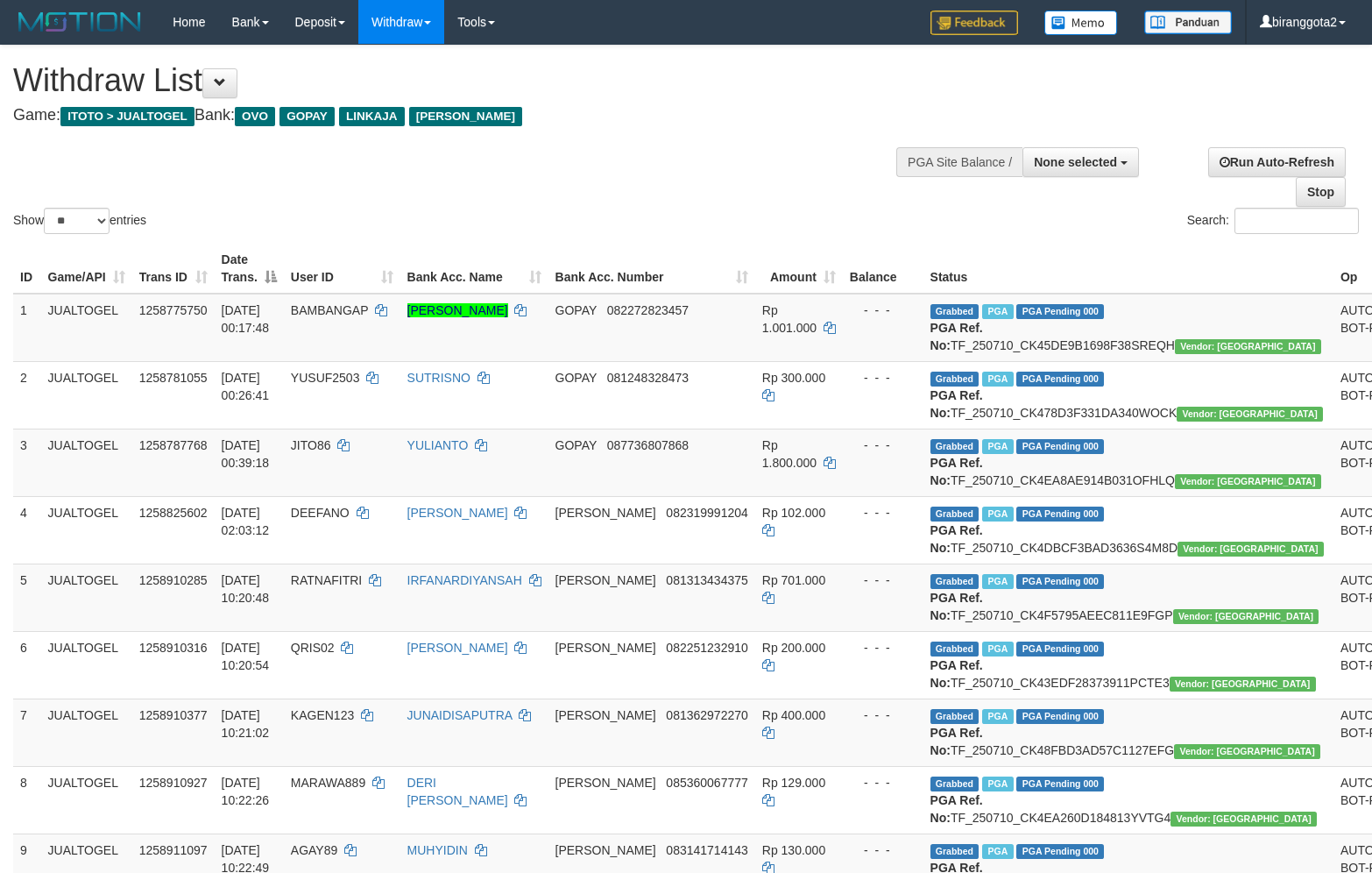 select 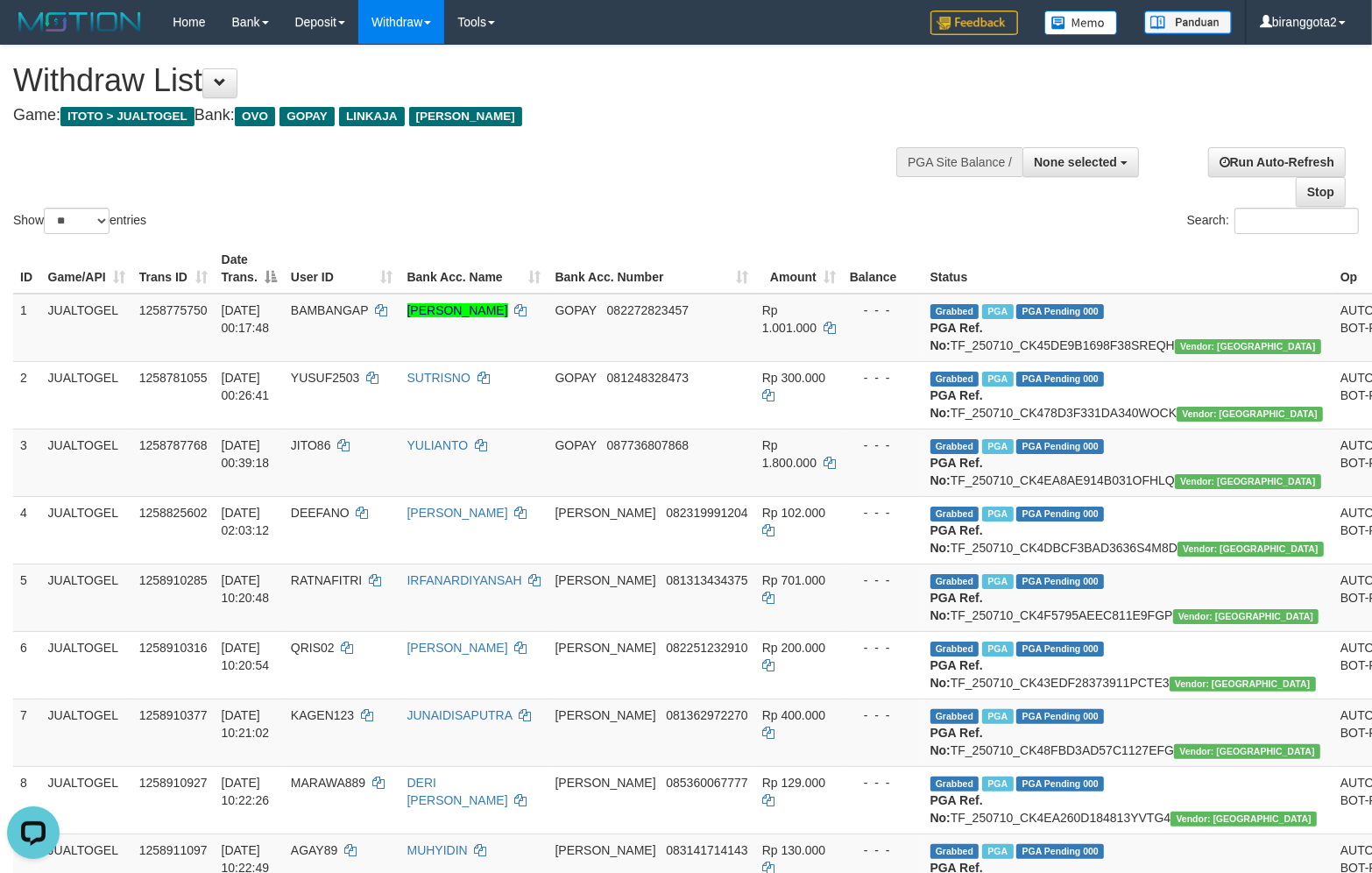 scroll, scrollTop: 0, scrollLeft: 0, axis: both 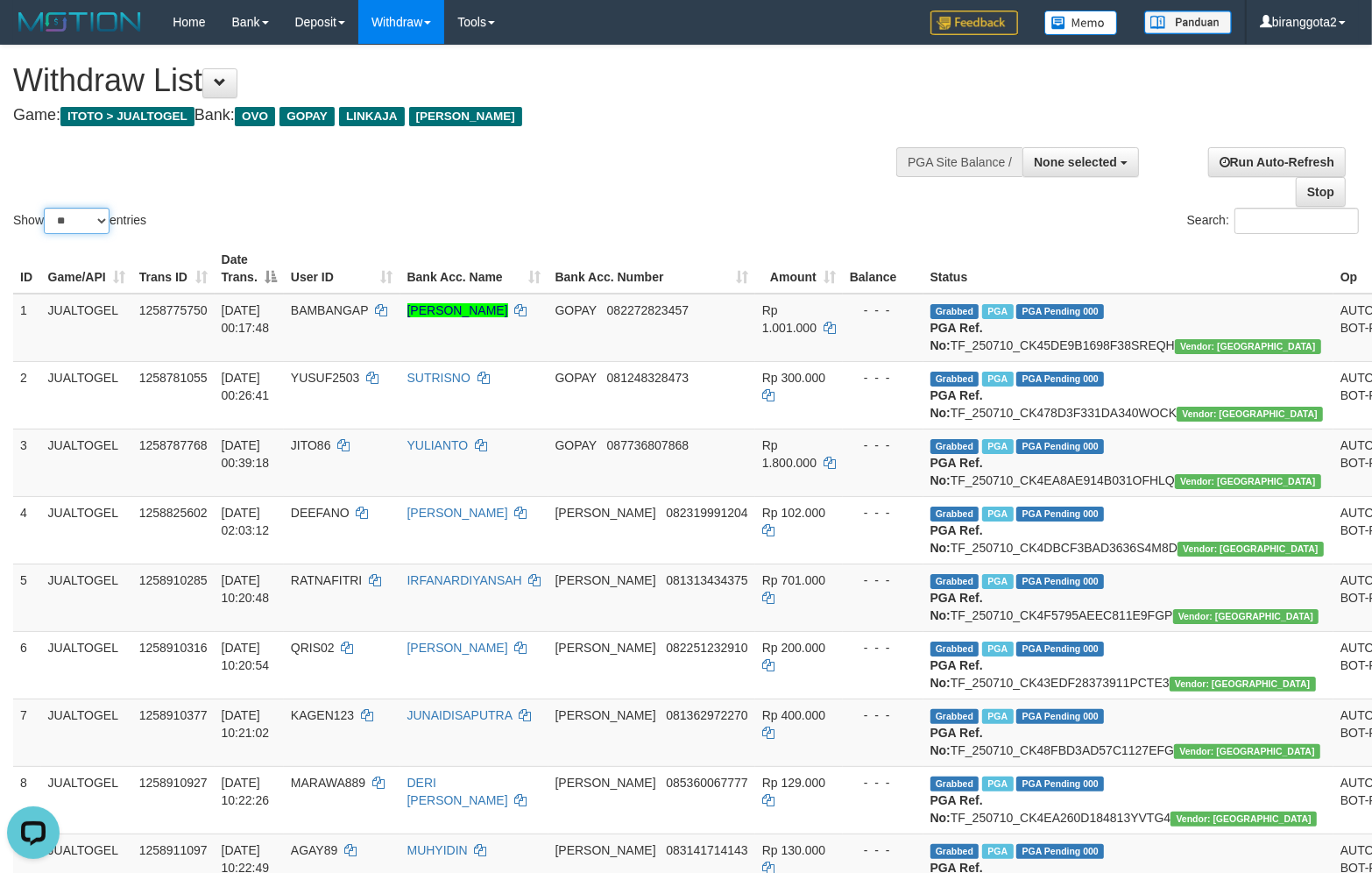 drag, startPoint x: 88, startPoint y: 224, endPoint x: 152, endPoint y: 229, distance: 64.19502 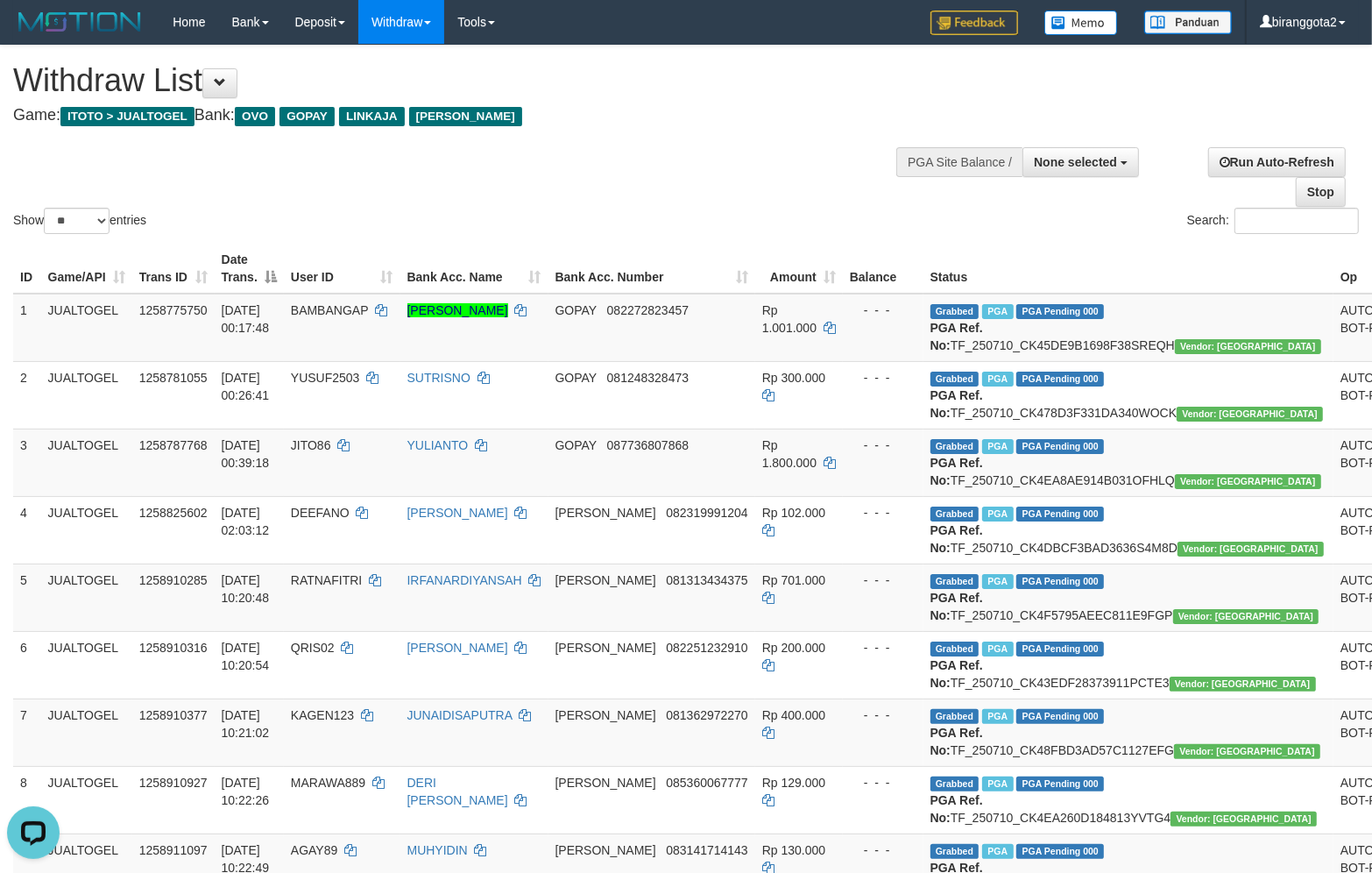 click on "Show  ** ** ** ***  entries Search:" at bounding box center (686, 141) 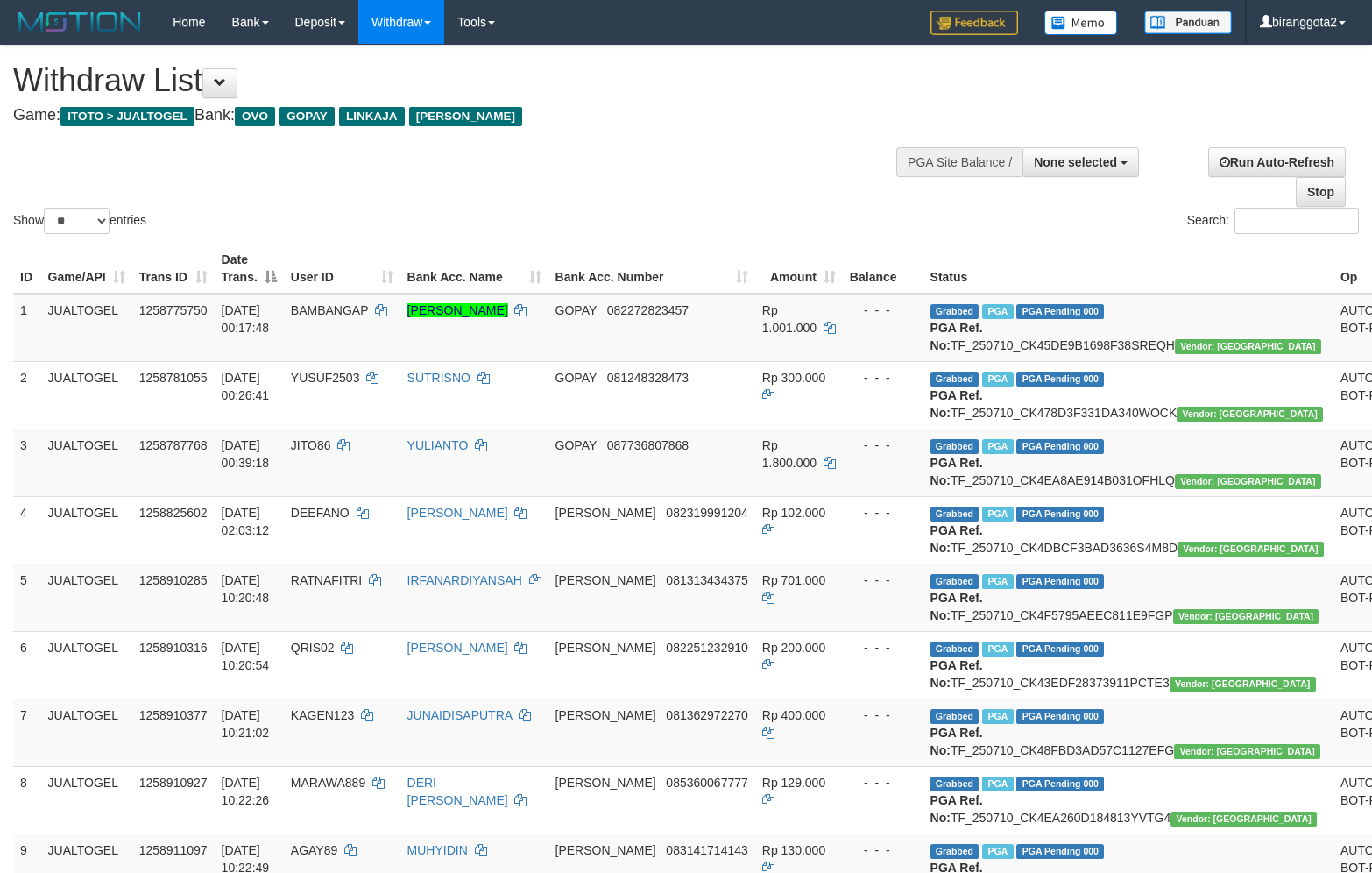 select 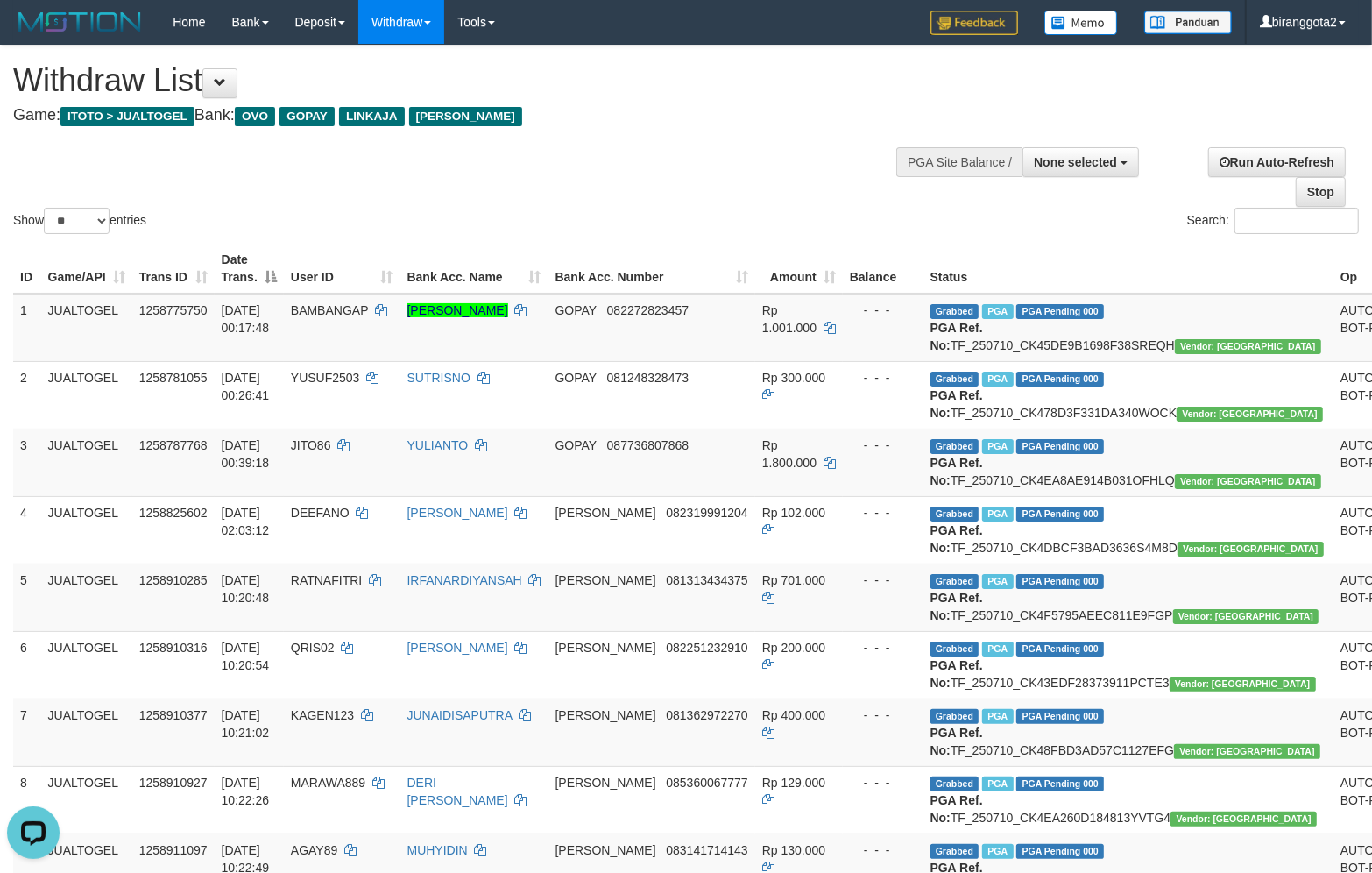 scroll, scrollTop: 0, scrollLeft: 0, axis: both 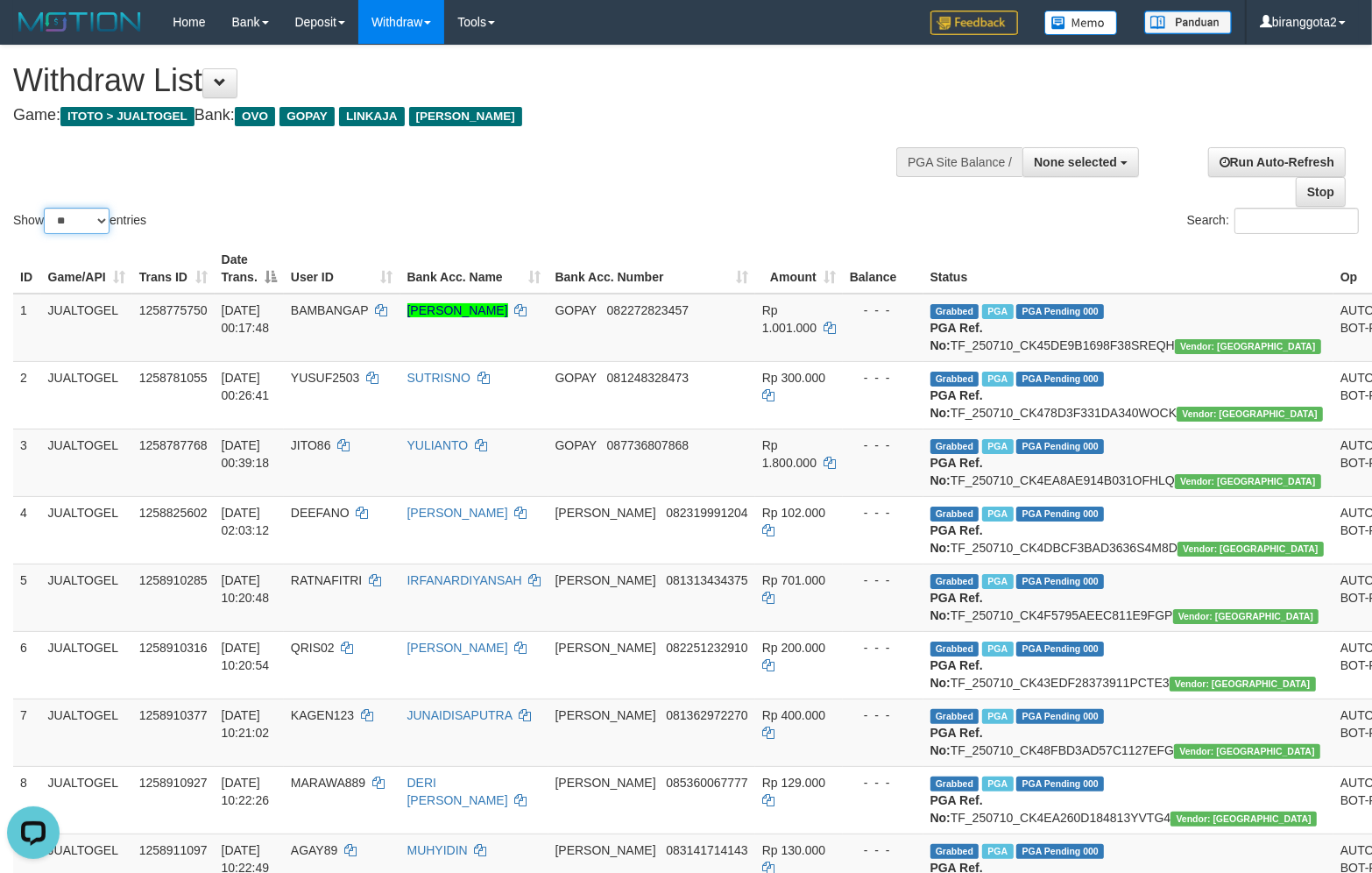 click on "** ** ** ***" at bounding box center (76, 221) 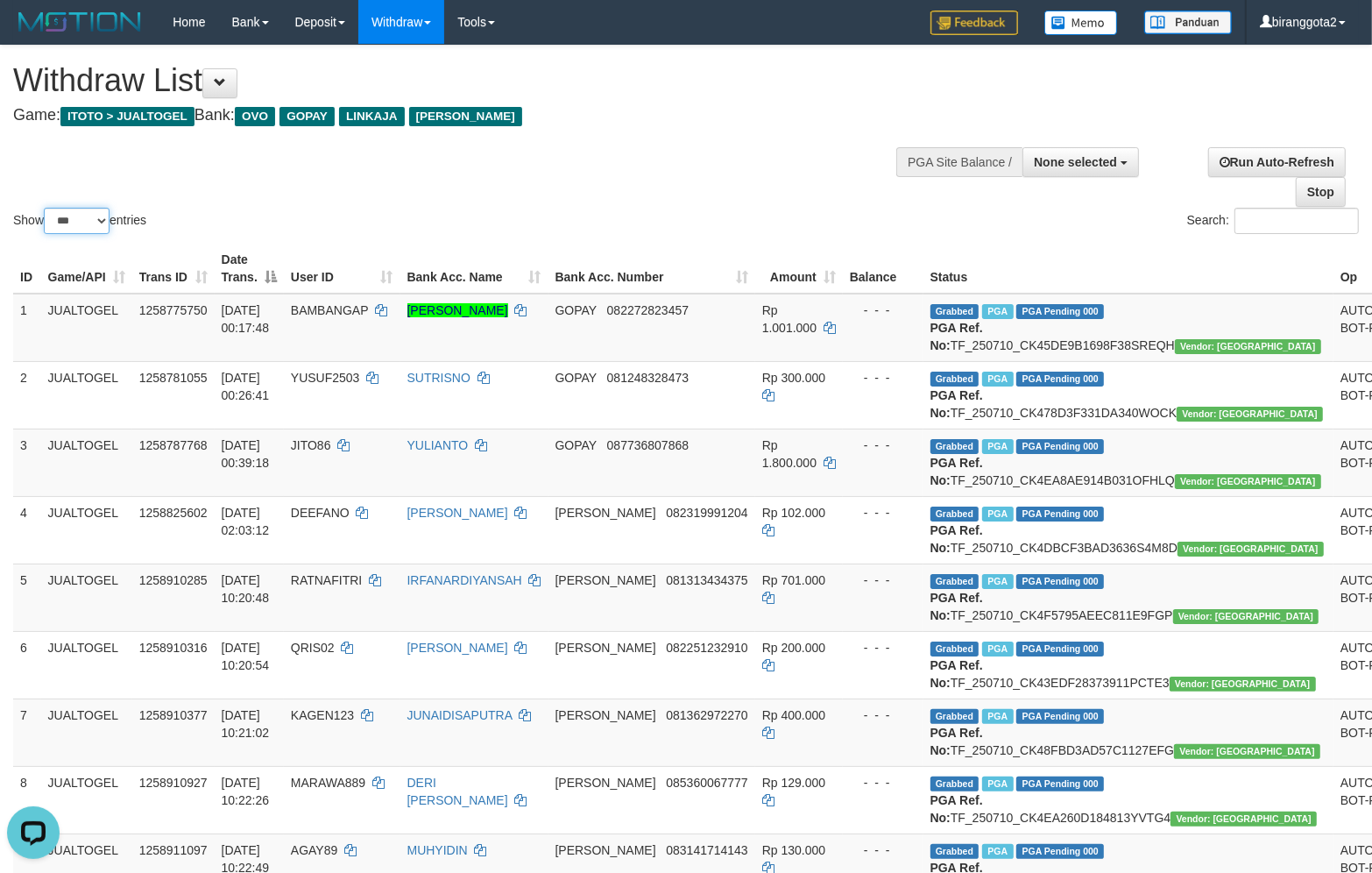 click on "** ** ** ***" at bounding box center [76, 221] 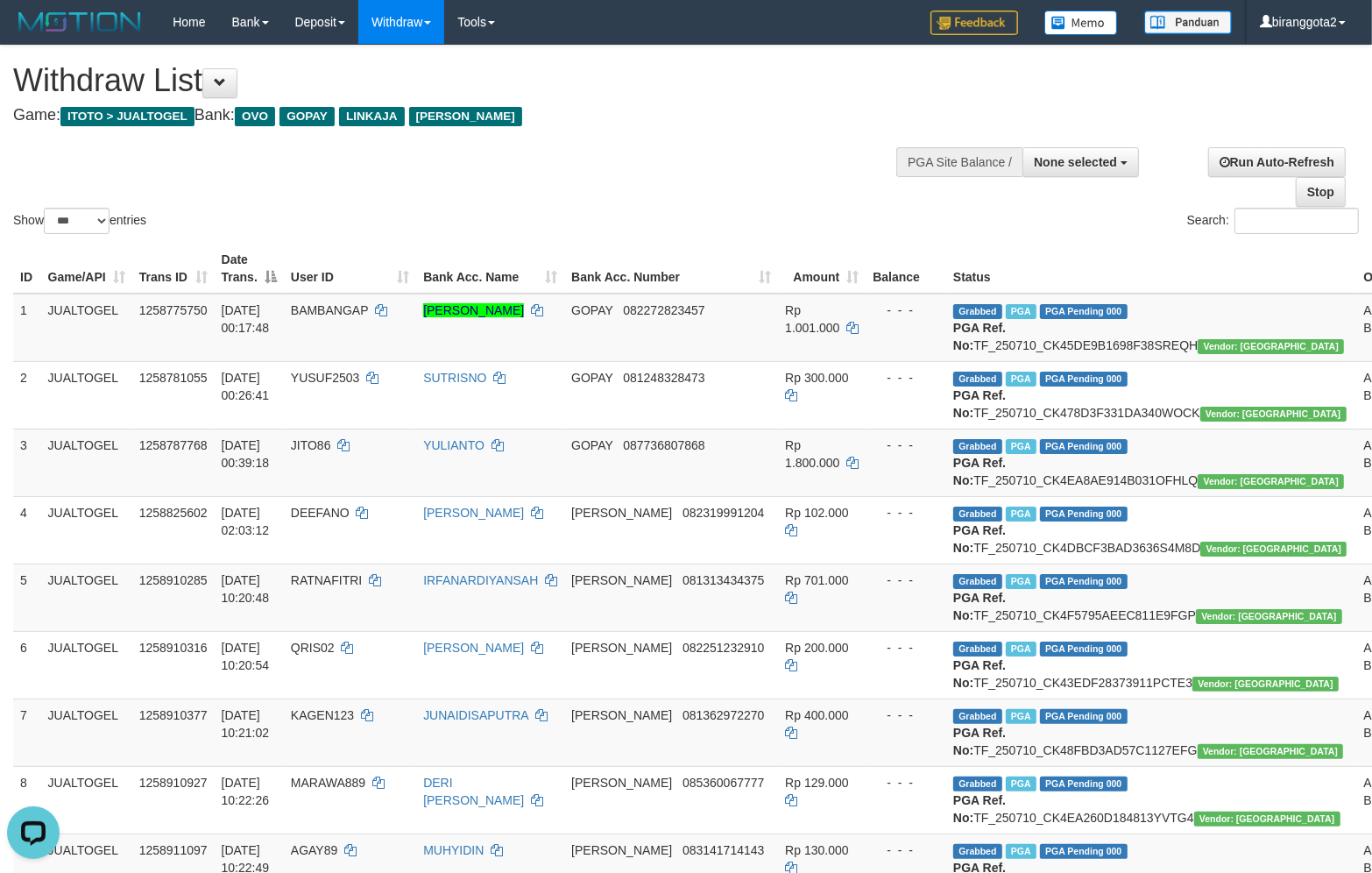 click on "Show  ** ** ** ***  entries Search:" at bounding box center [686, 141] 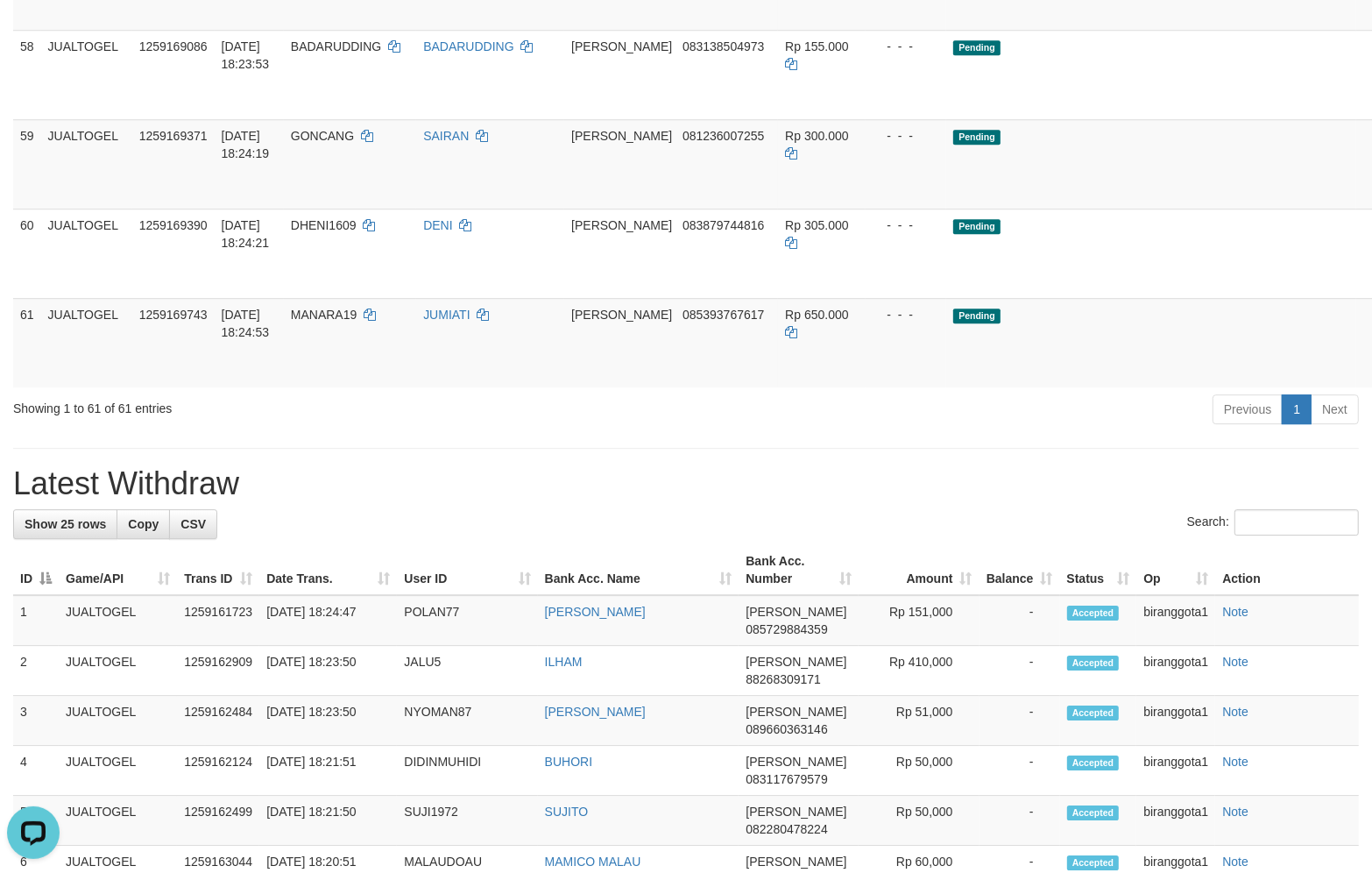 click on "Rp 71.000" at bounding box center [822, -654] 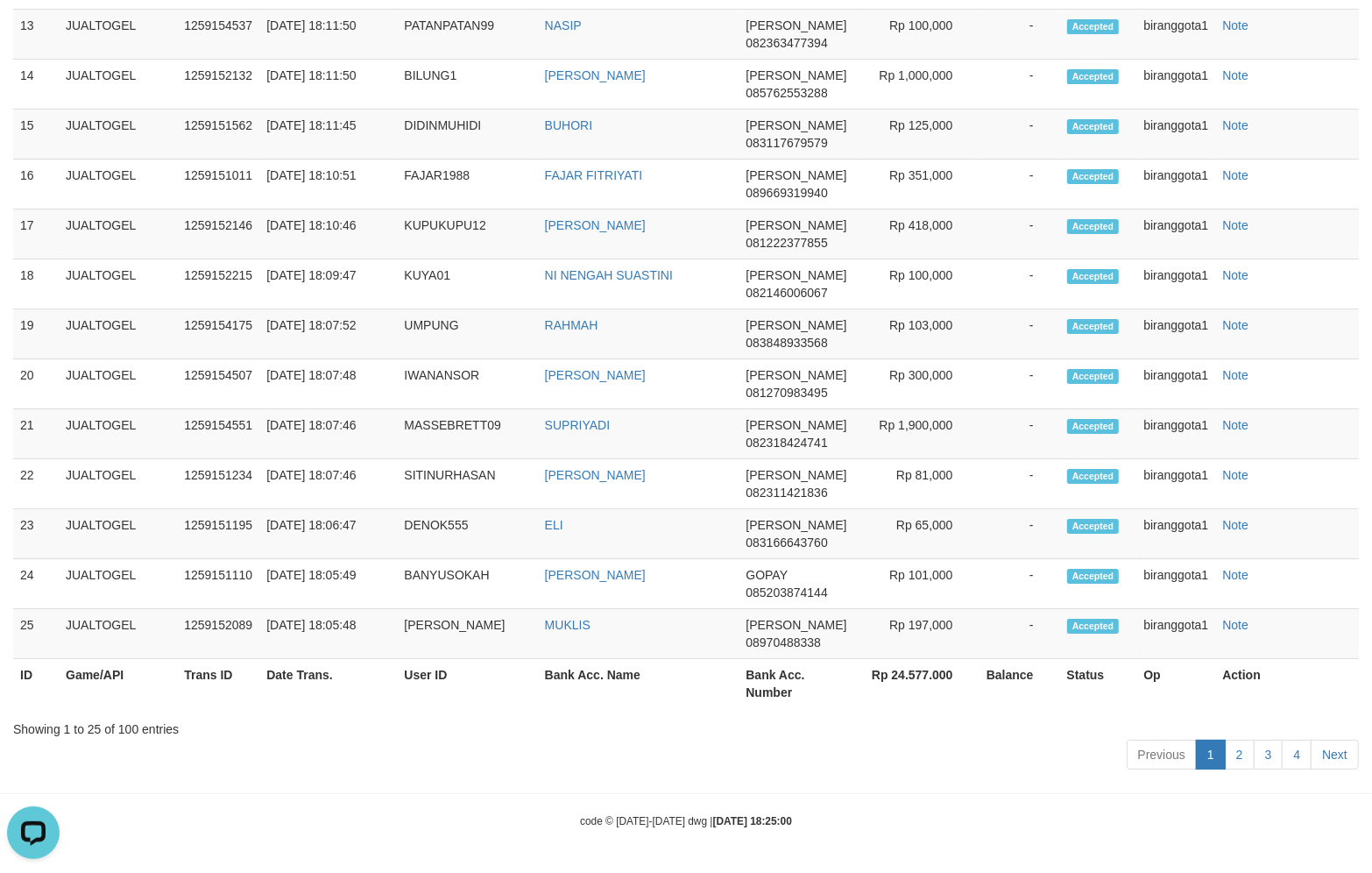 click on "ILHAM" at bounding box center [639, -515] 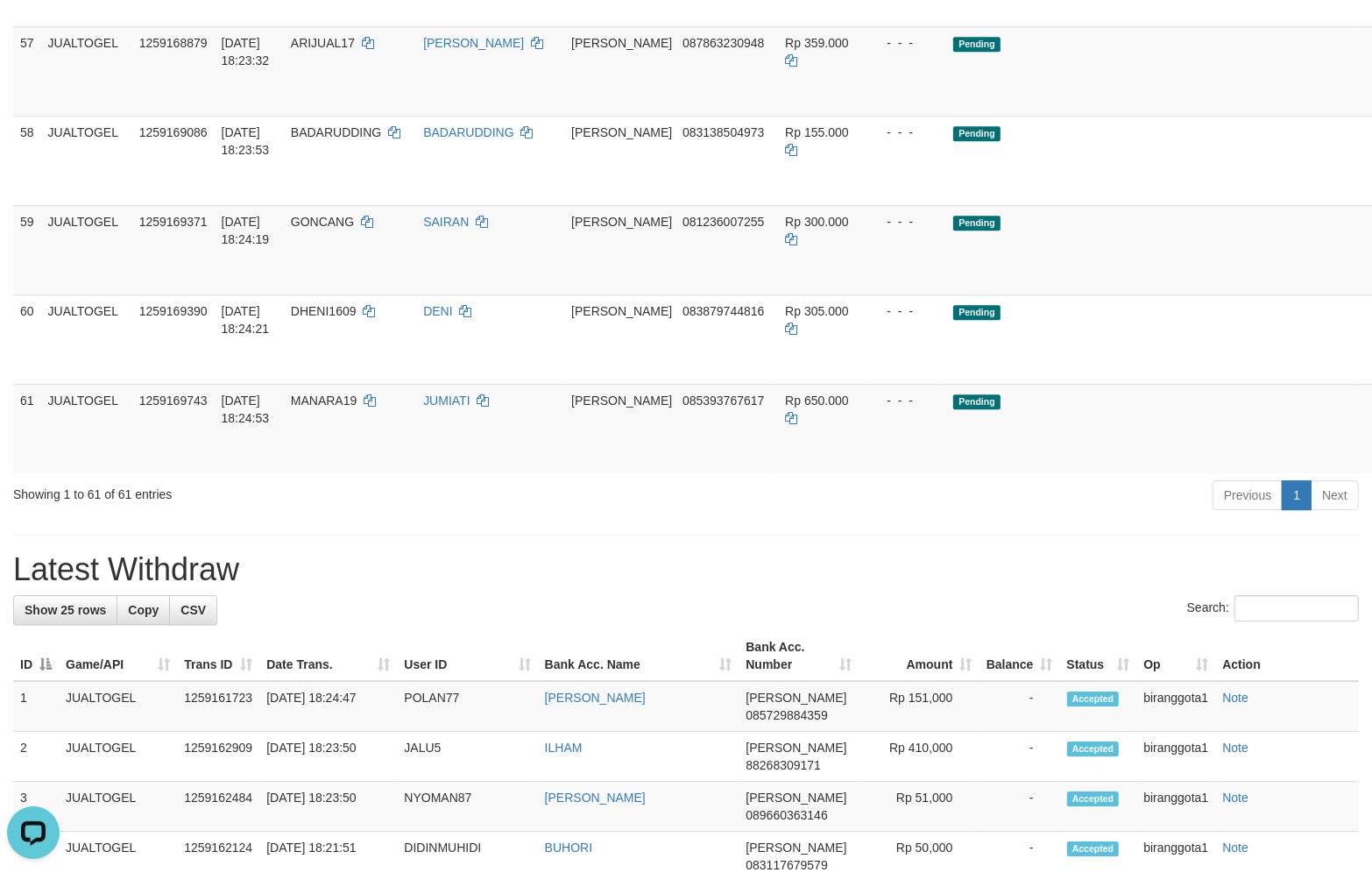 click on "[DATE] 18:12:47" at bounding box center [249, -635] 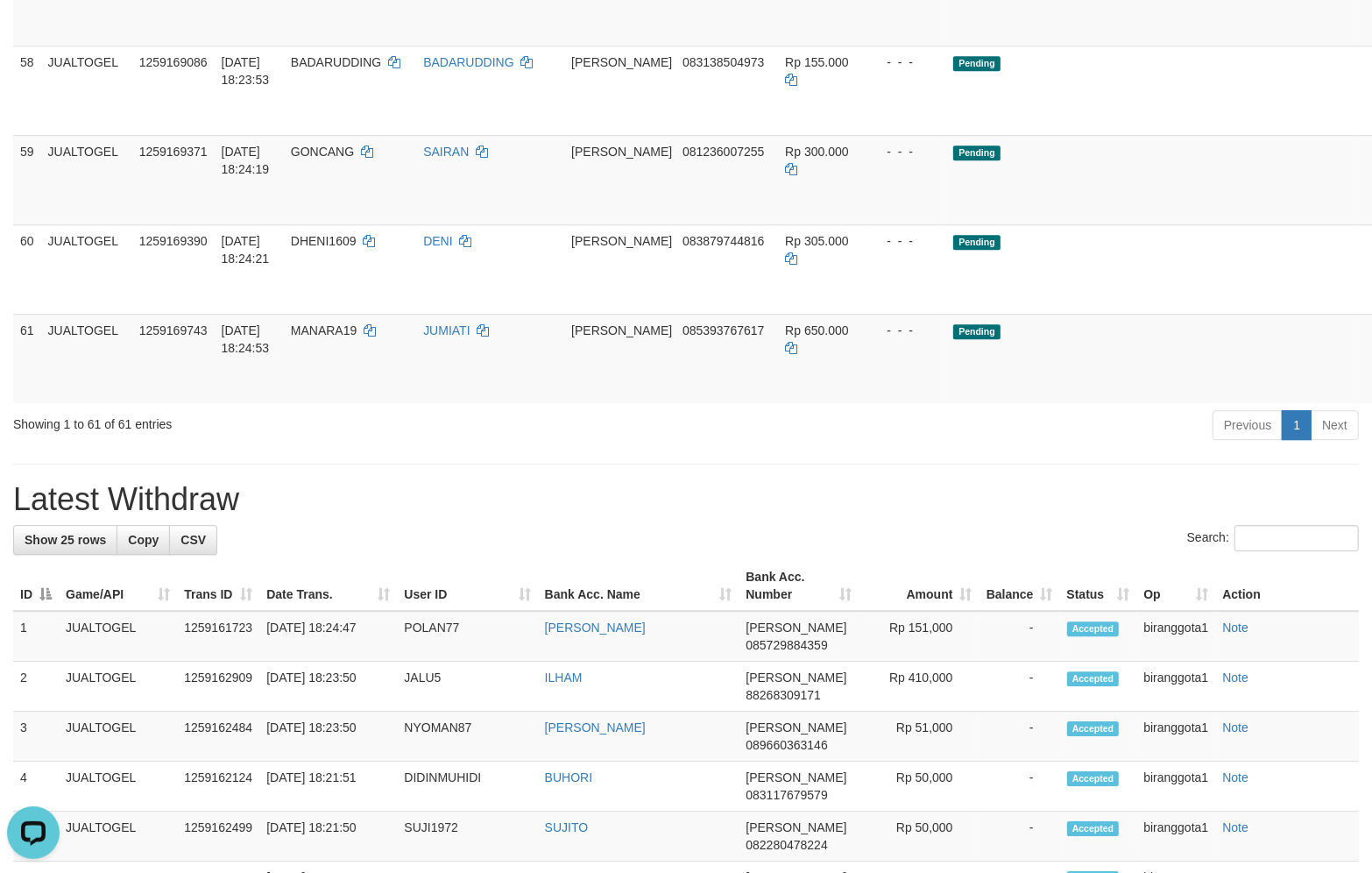 click on "Pending" at bounding box center (1151, -267) 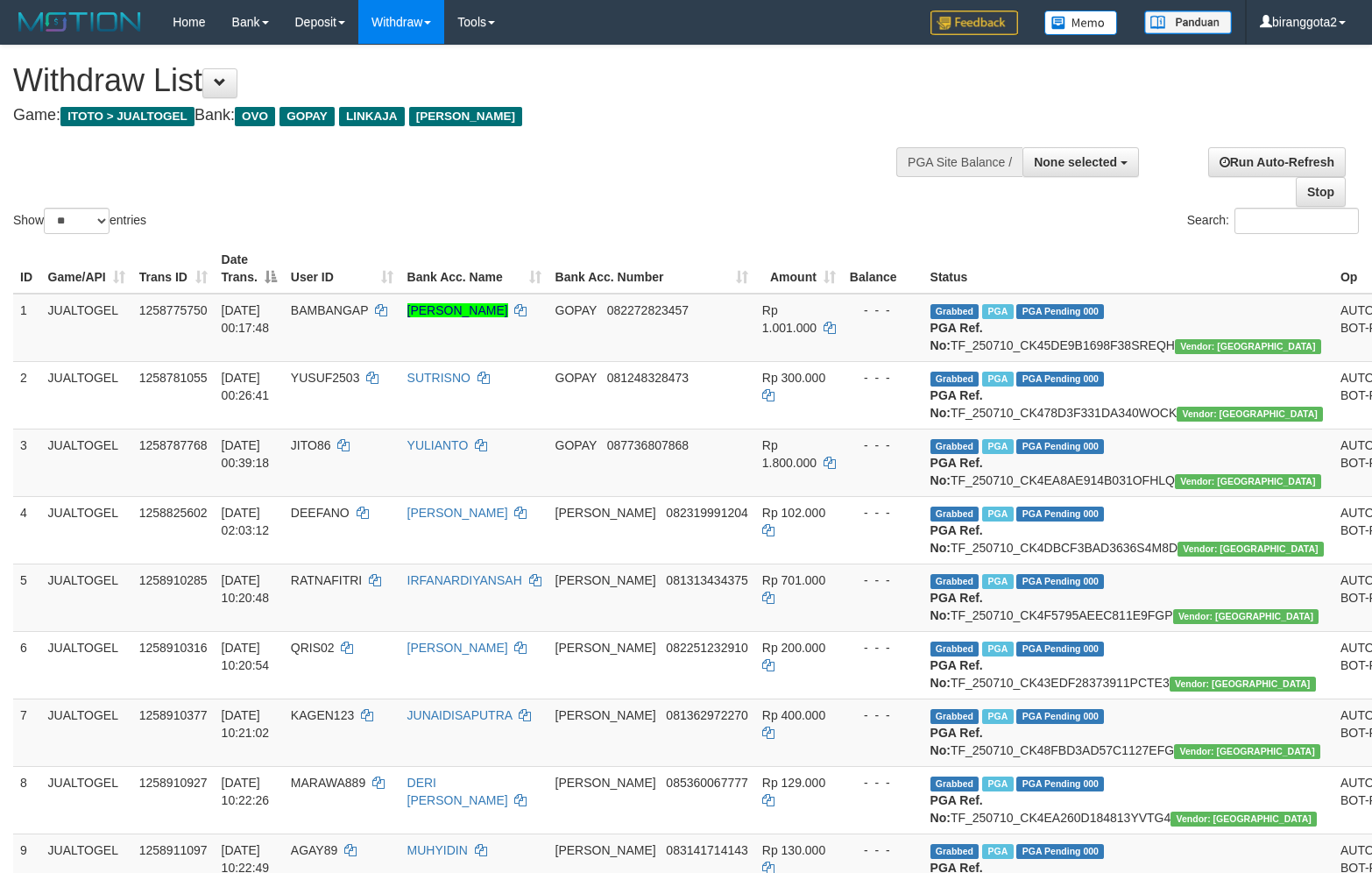 select 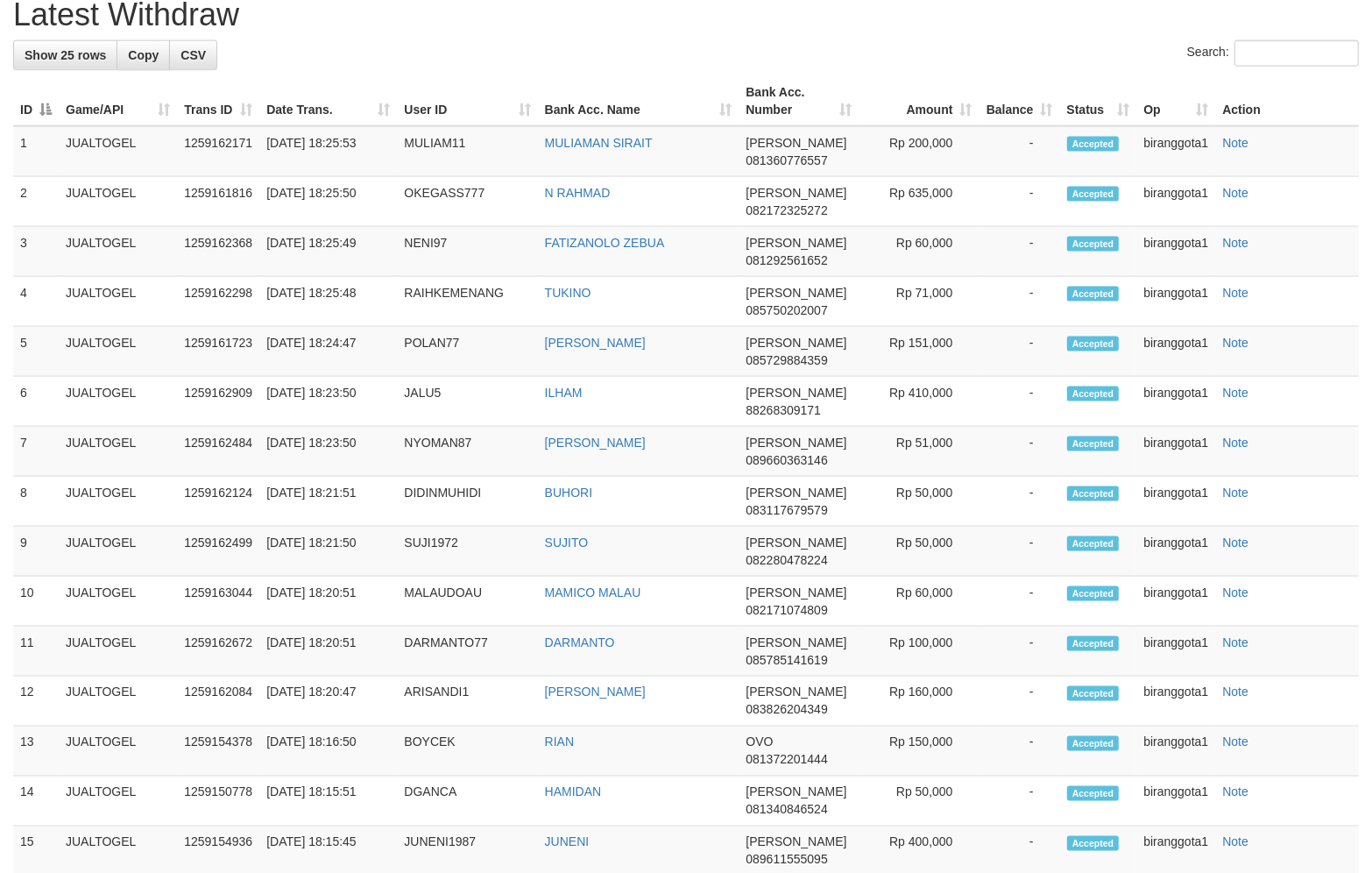 scroll, scrollTop: 1987, scrollLeft: 0, axis: vertical 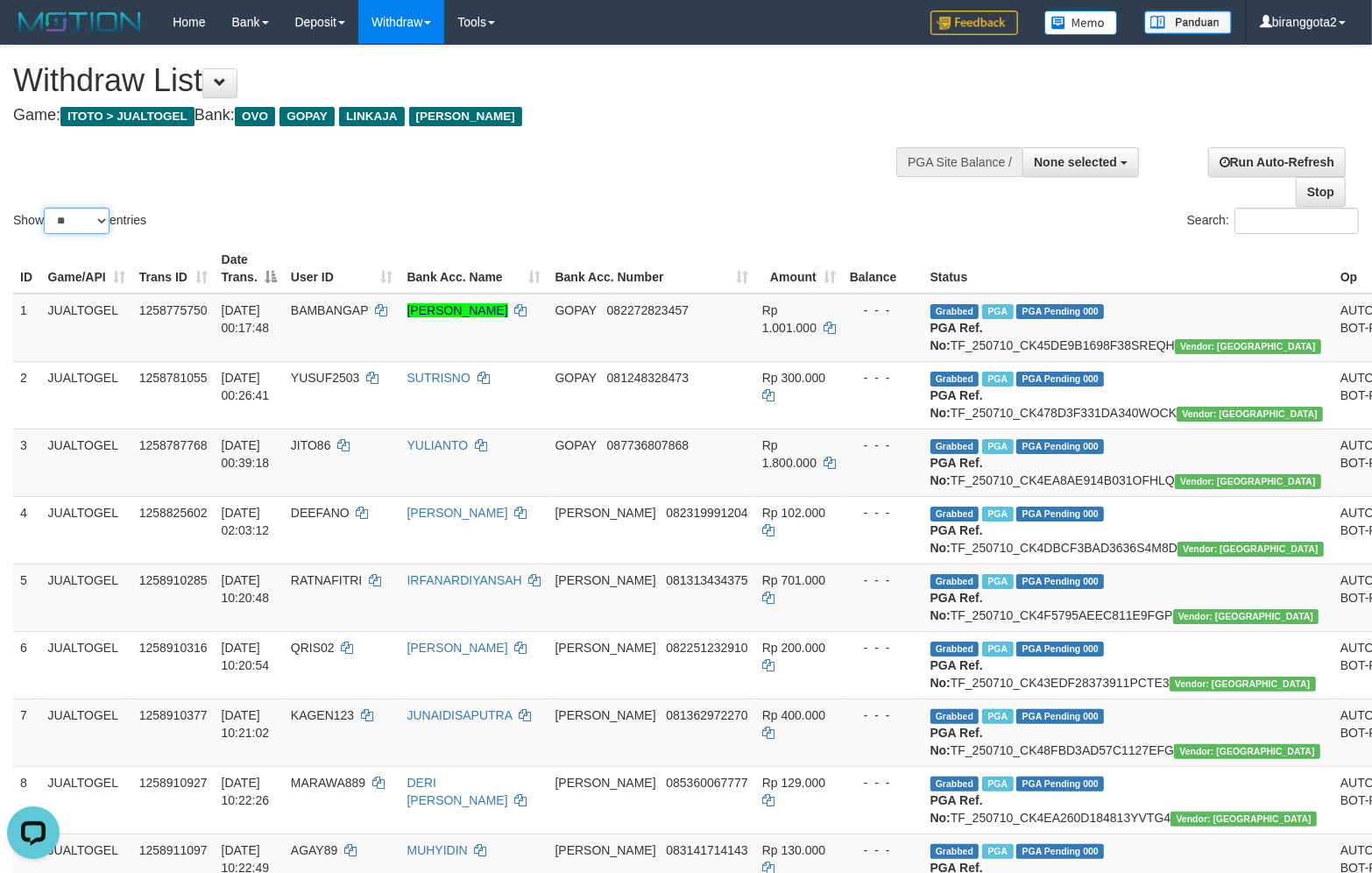 click on "** ** ** ***" at bounding box center (76, 221) 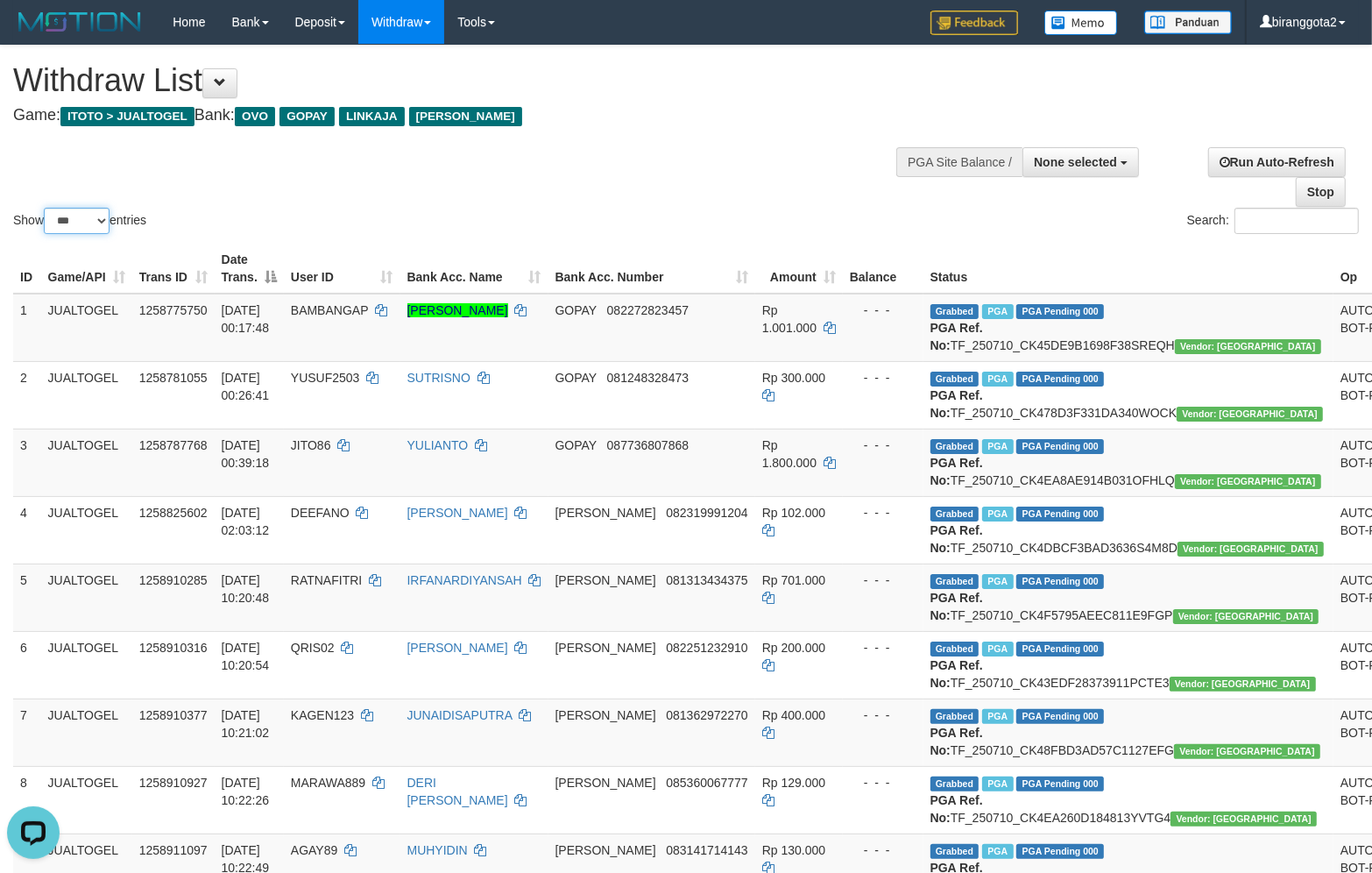 click on "** ** ** ***" at bounding box center [76, 221] 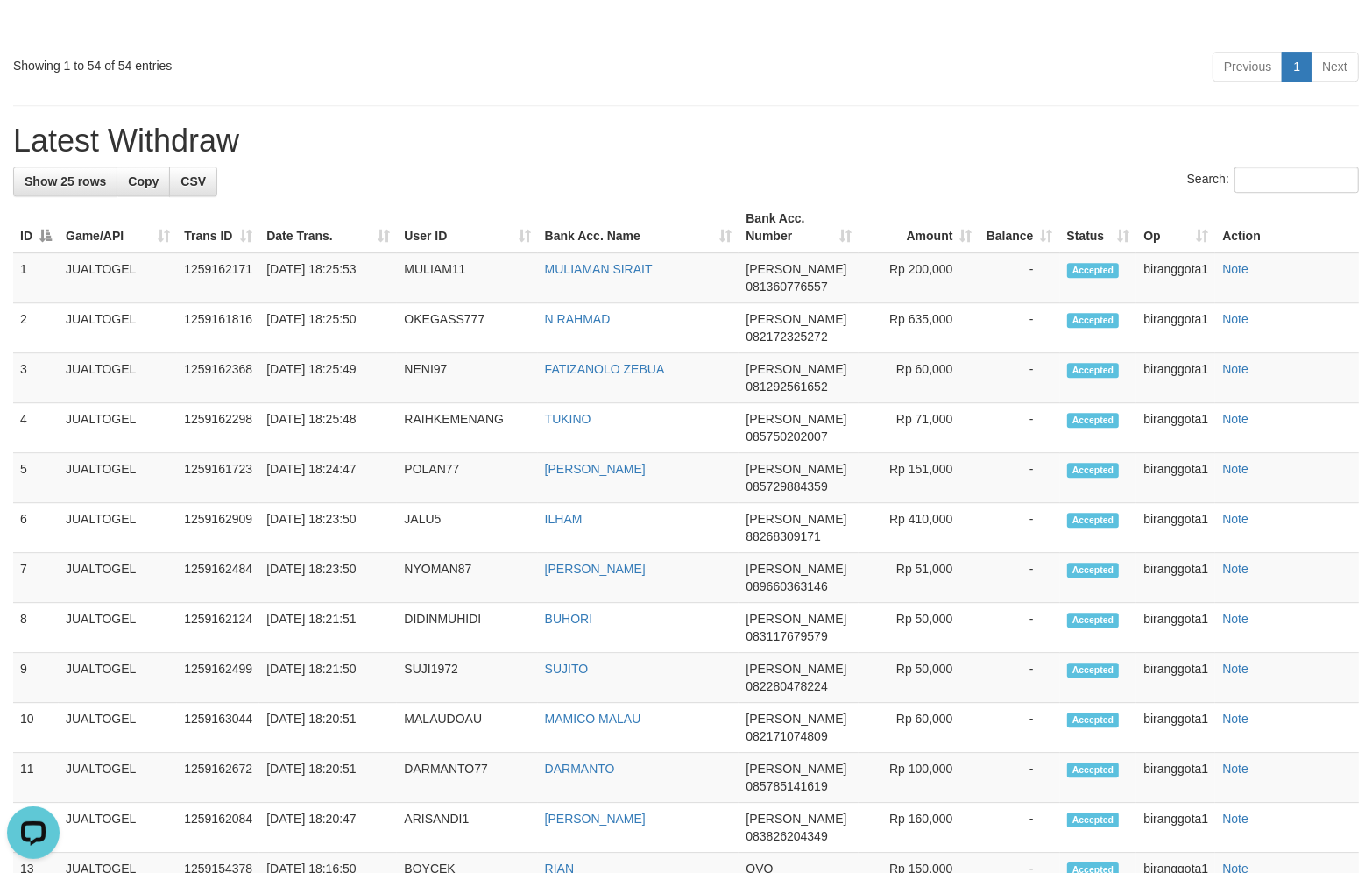 scroll, scrollTop: 4078, scrollLeft: 0, axis: vertical 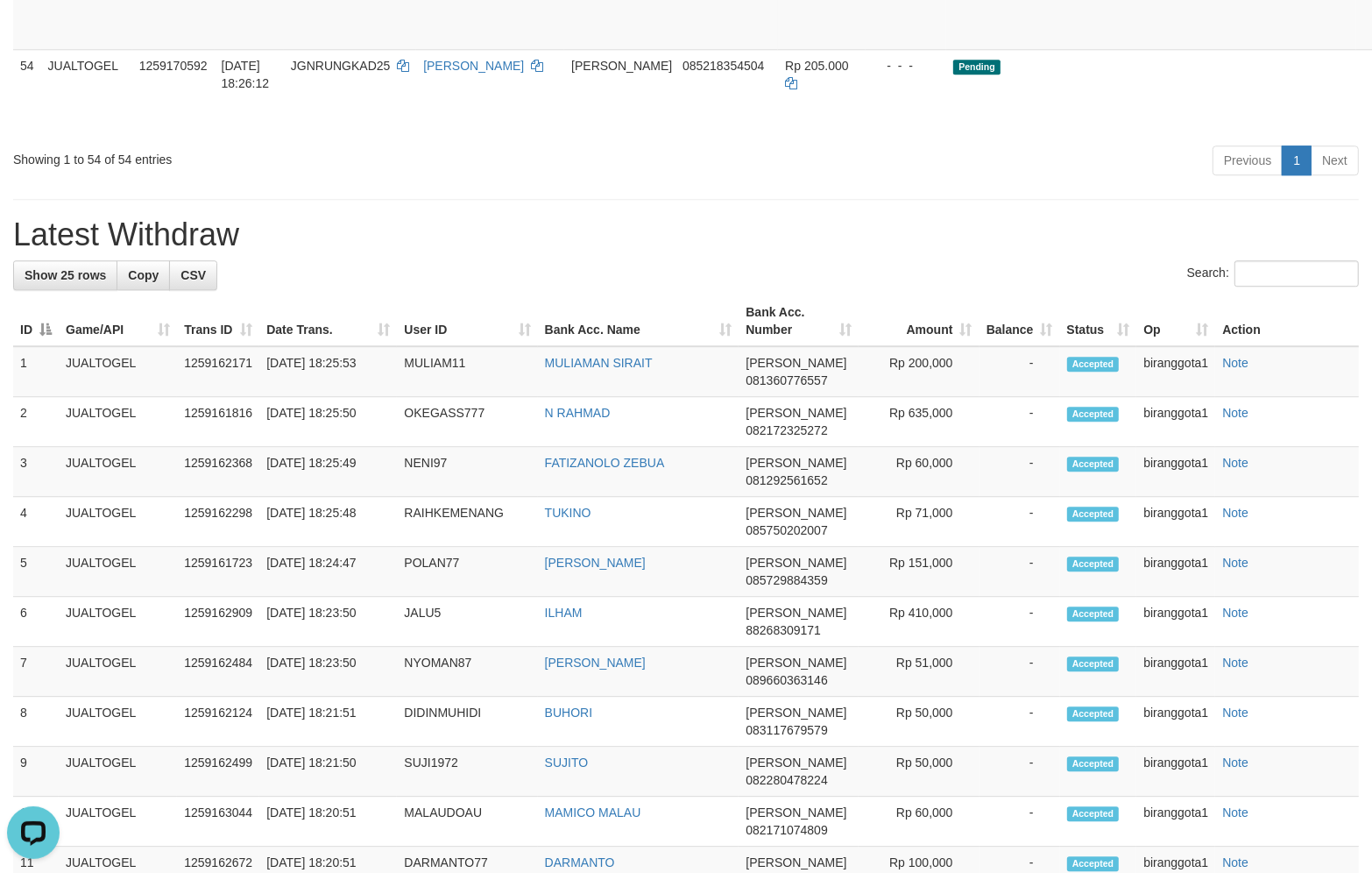 click on "Check Trans" at bounding box center (1472, -440) 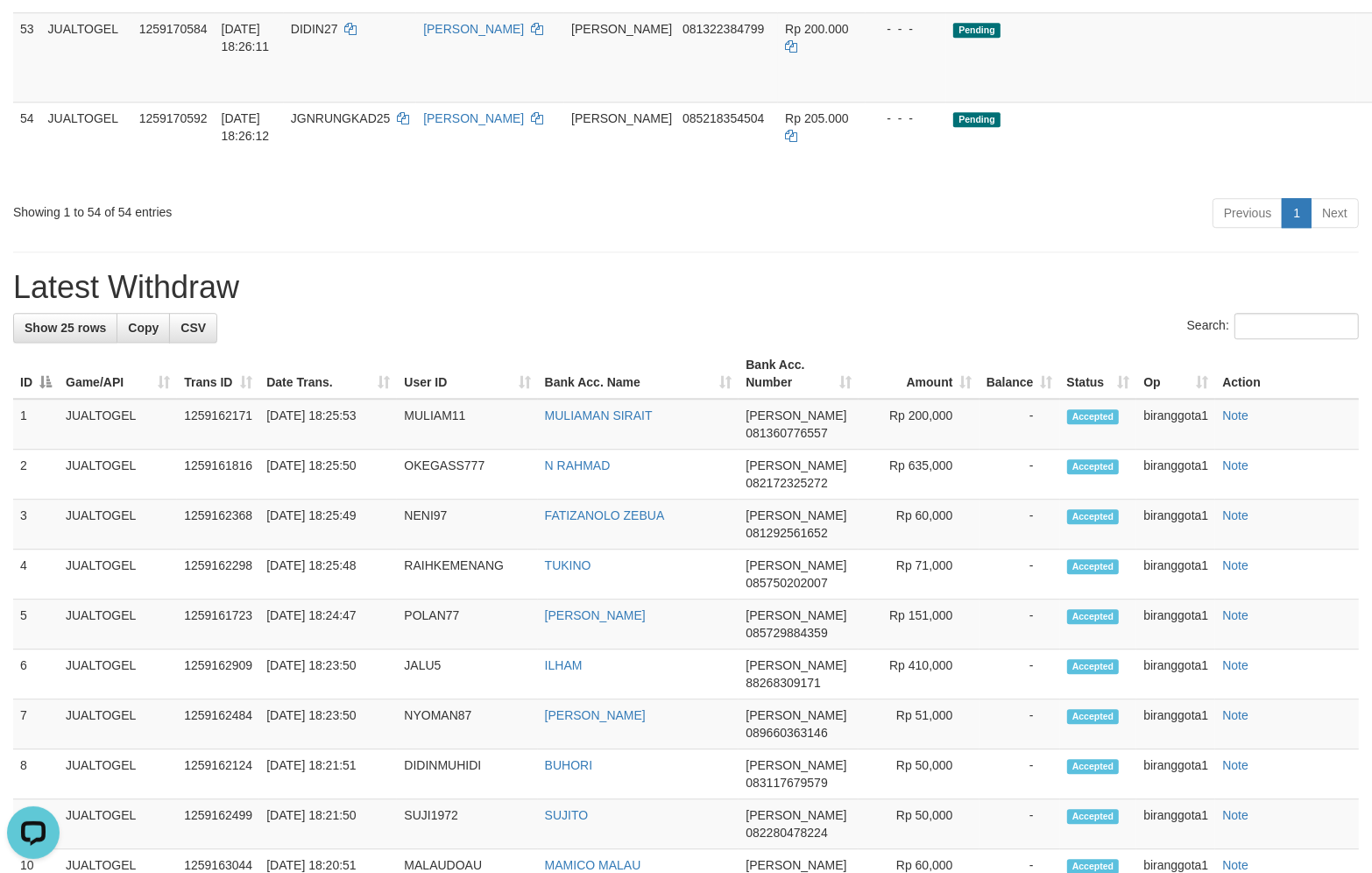 click on "Check Trans" at bounding box center (1472, -507) 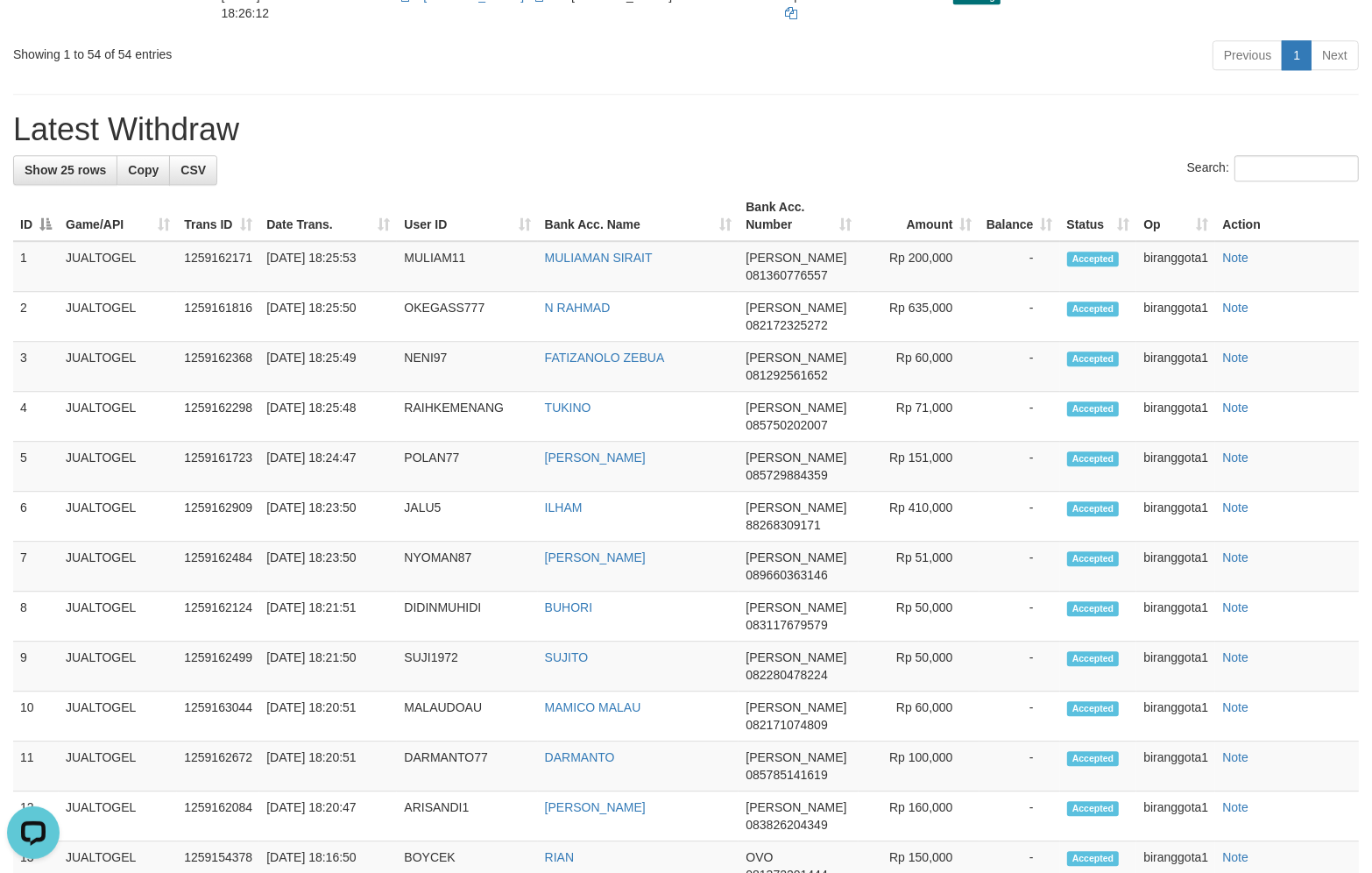click on "Check Trans" at bounding box center (1472, -575) 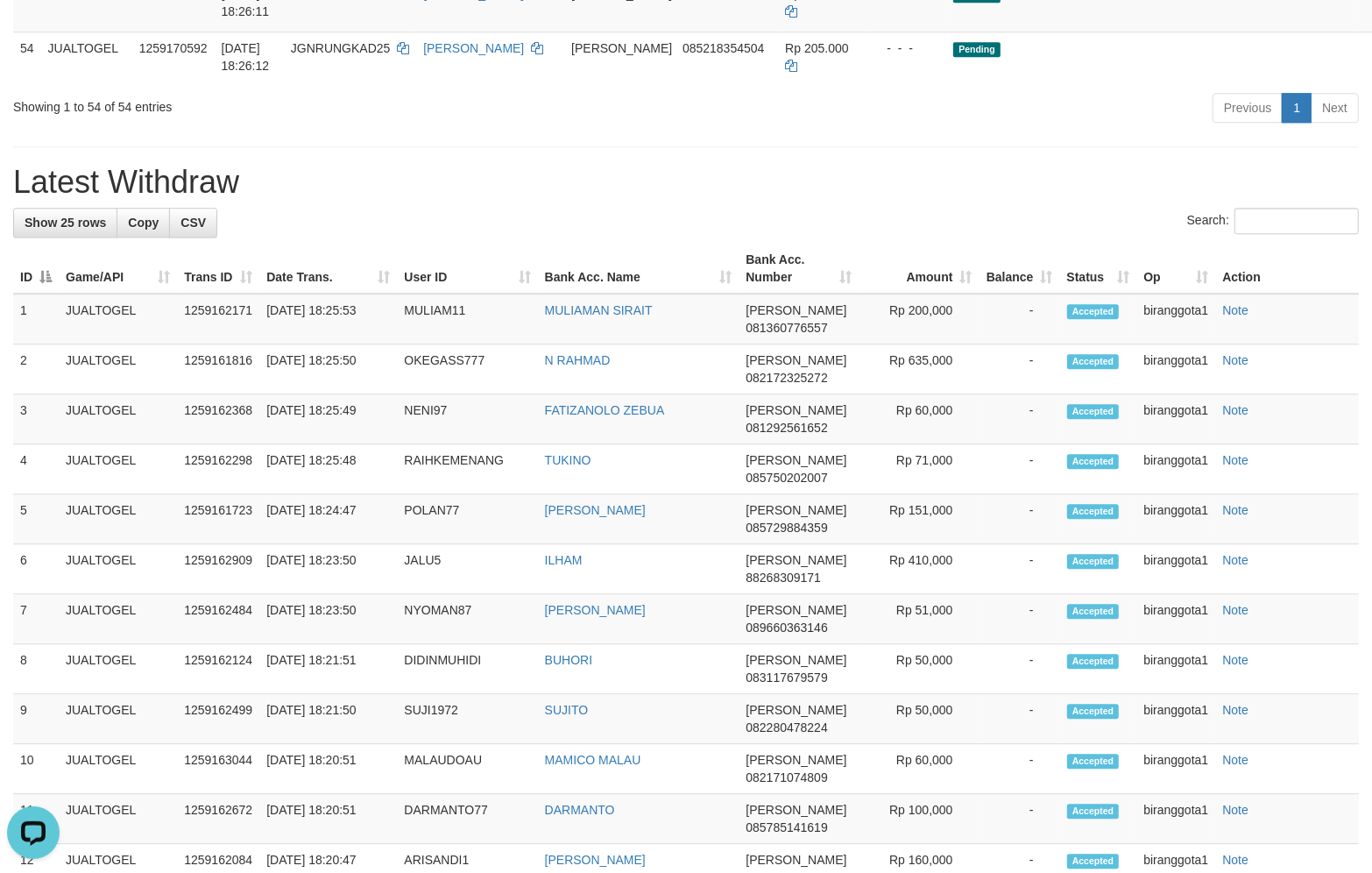click on "Check Trans" at bounding box center (1472, -642) 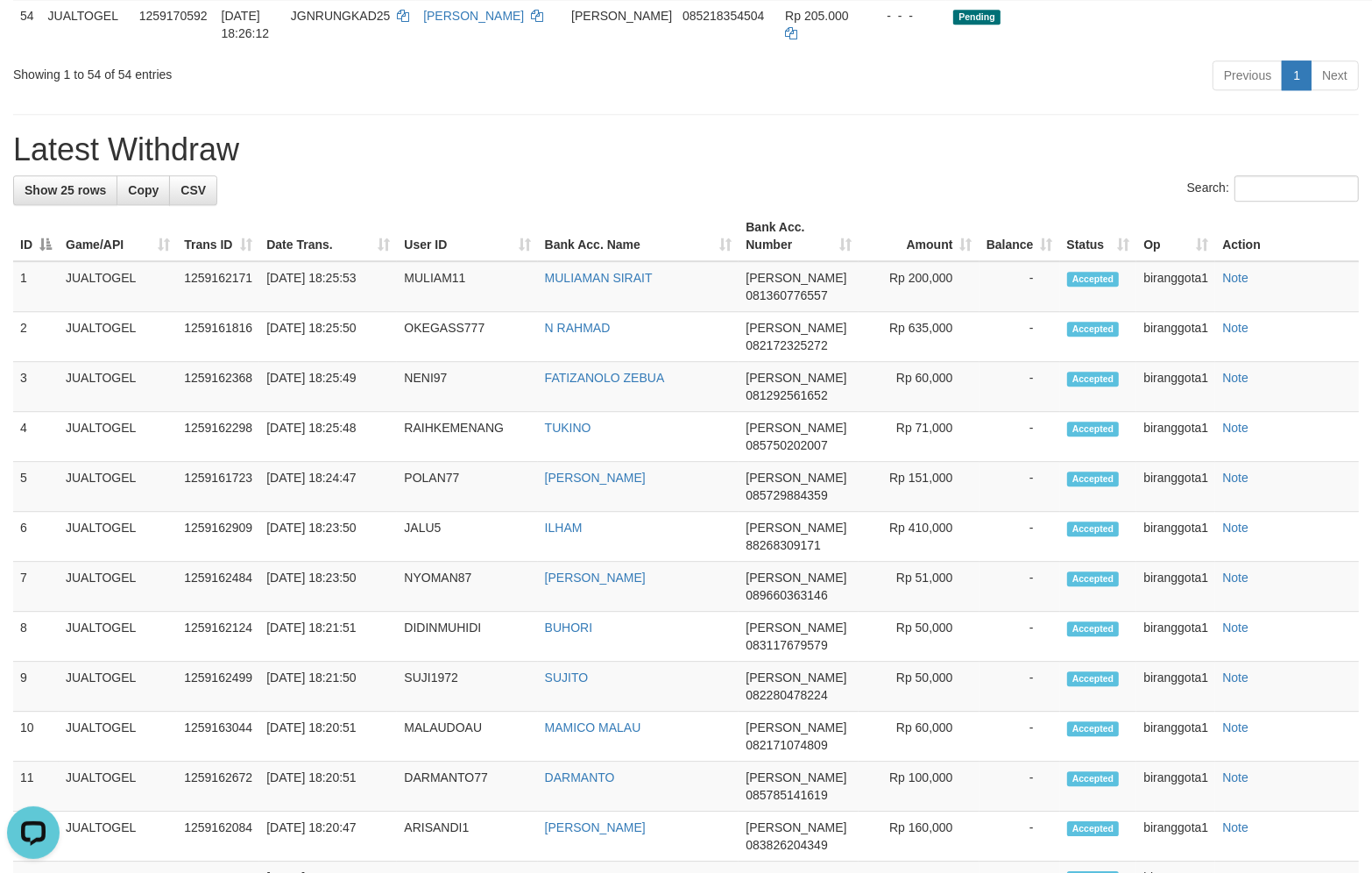 scroll, scrollTop: 4041, scrollLeft: 0, axis: vertical 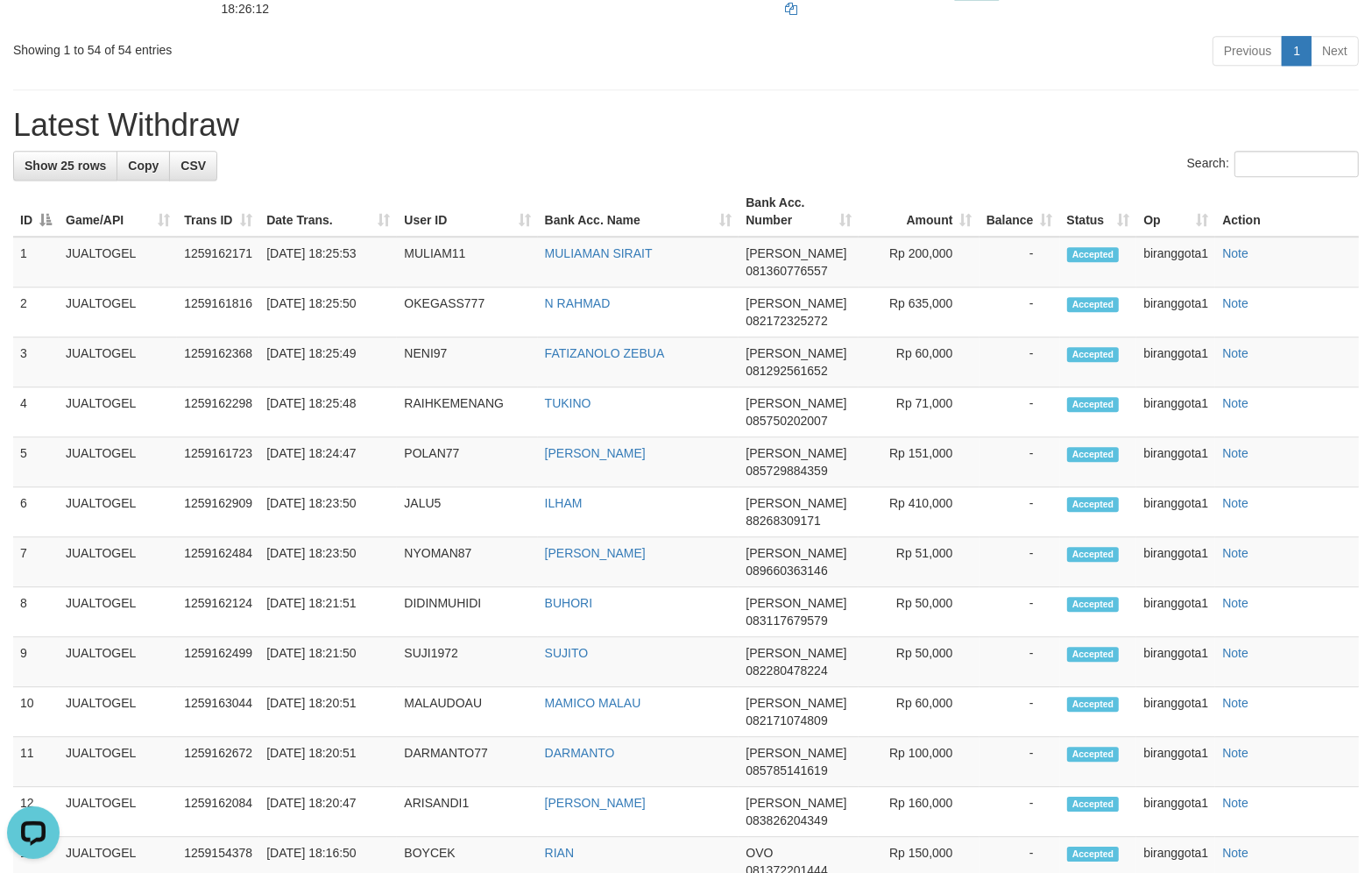 click on "Pending" at bounding box center (1151, -270) 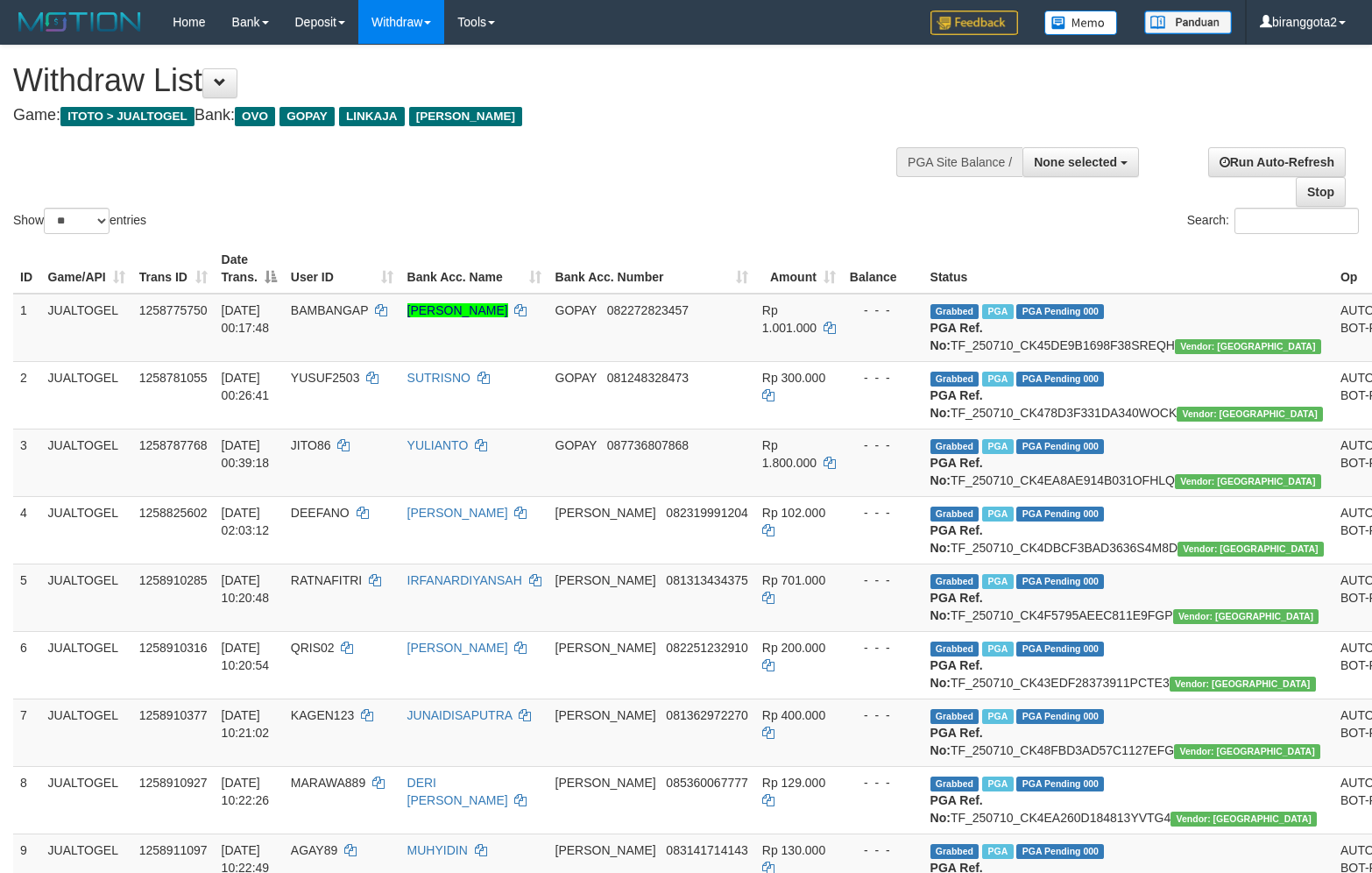 select 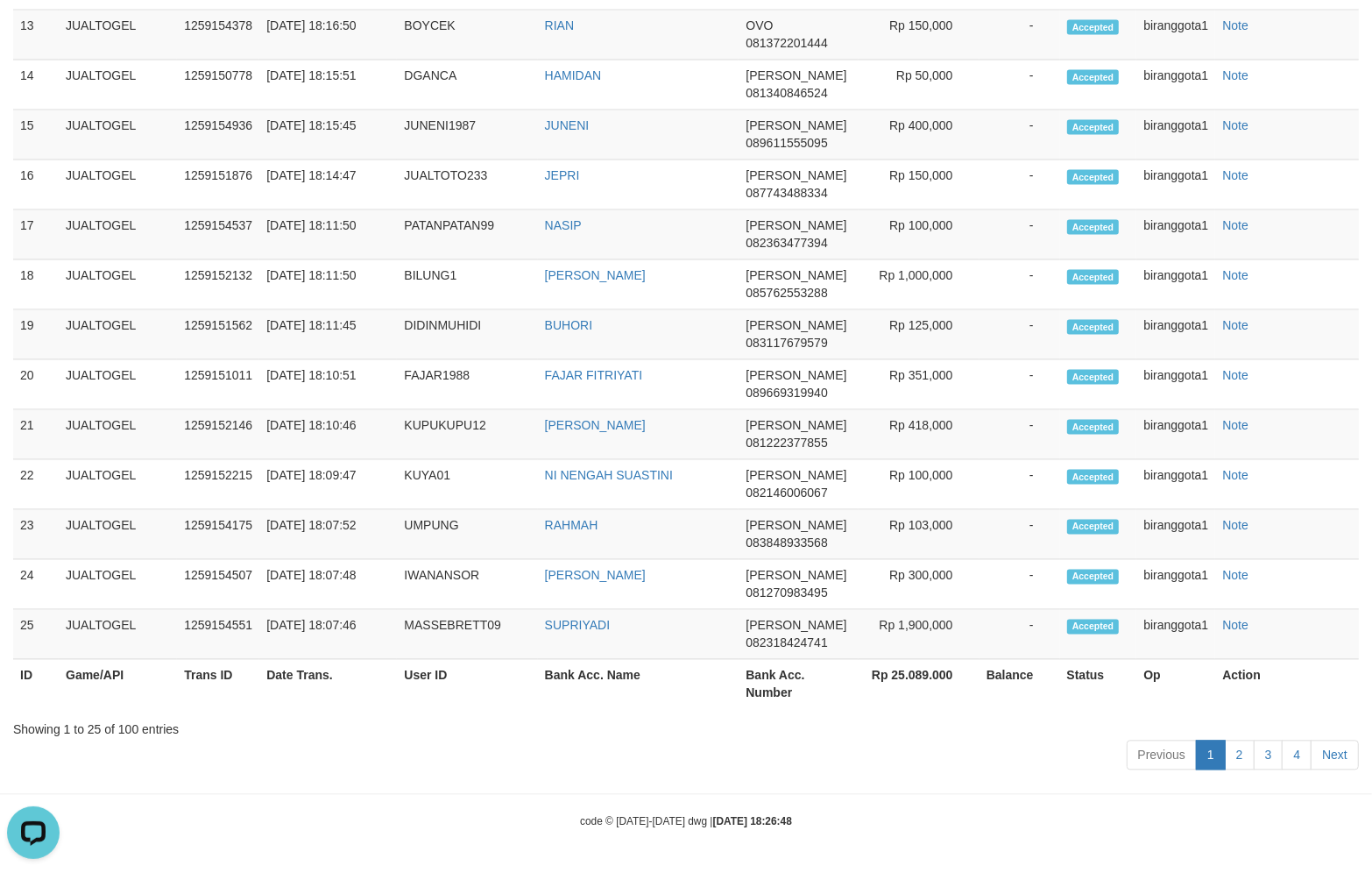 scroll, scrollTop: 0, scrollLeft: 0, axis: both 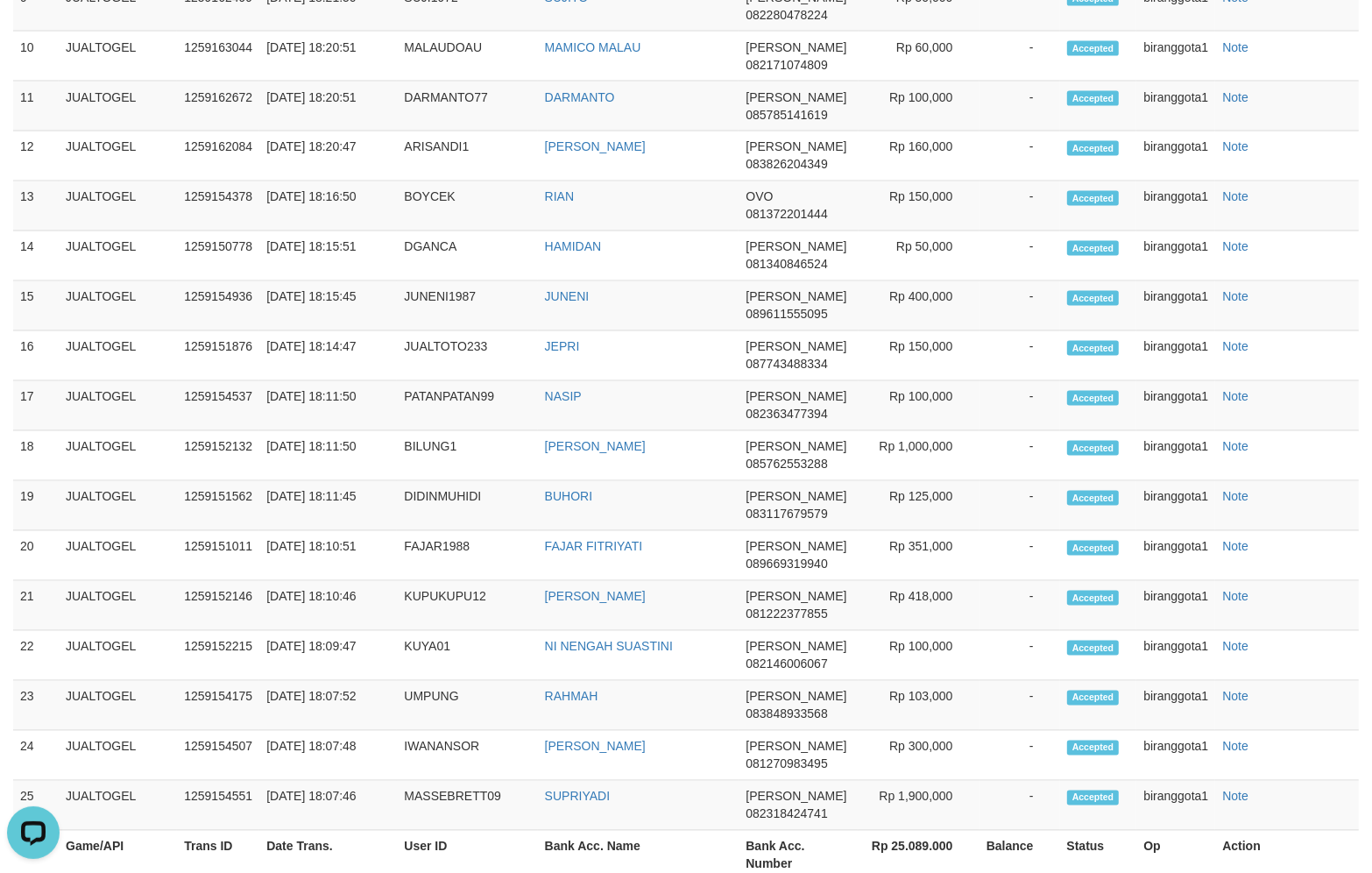 click on "JUALTOGEL" at bounding box center (117, -344) 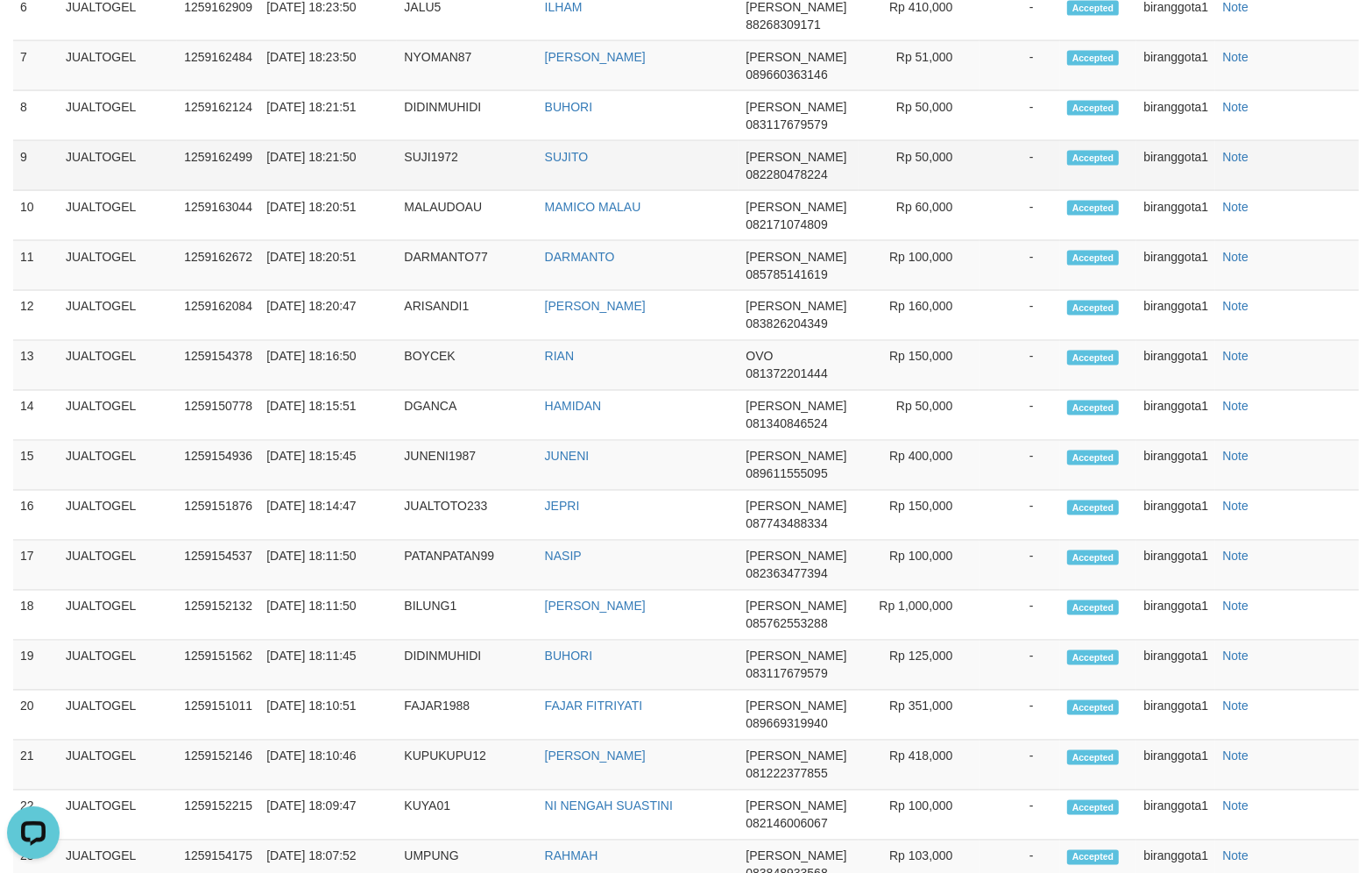 scroll, scrollTop: 2425, scrollLeft: 0, axis: vertical 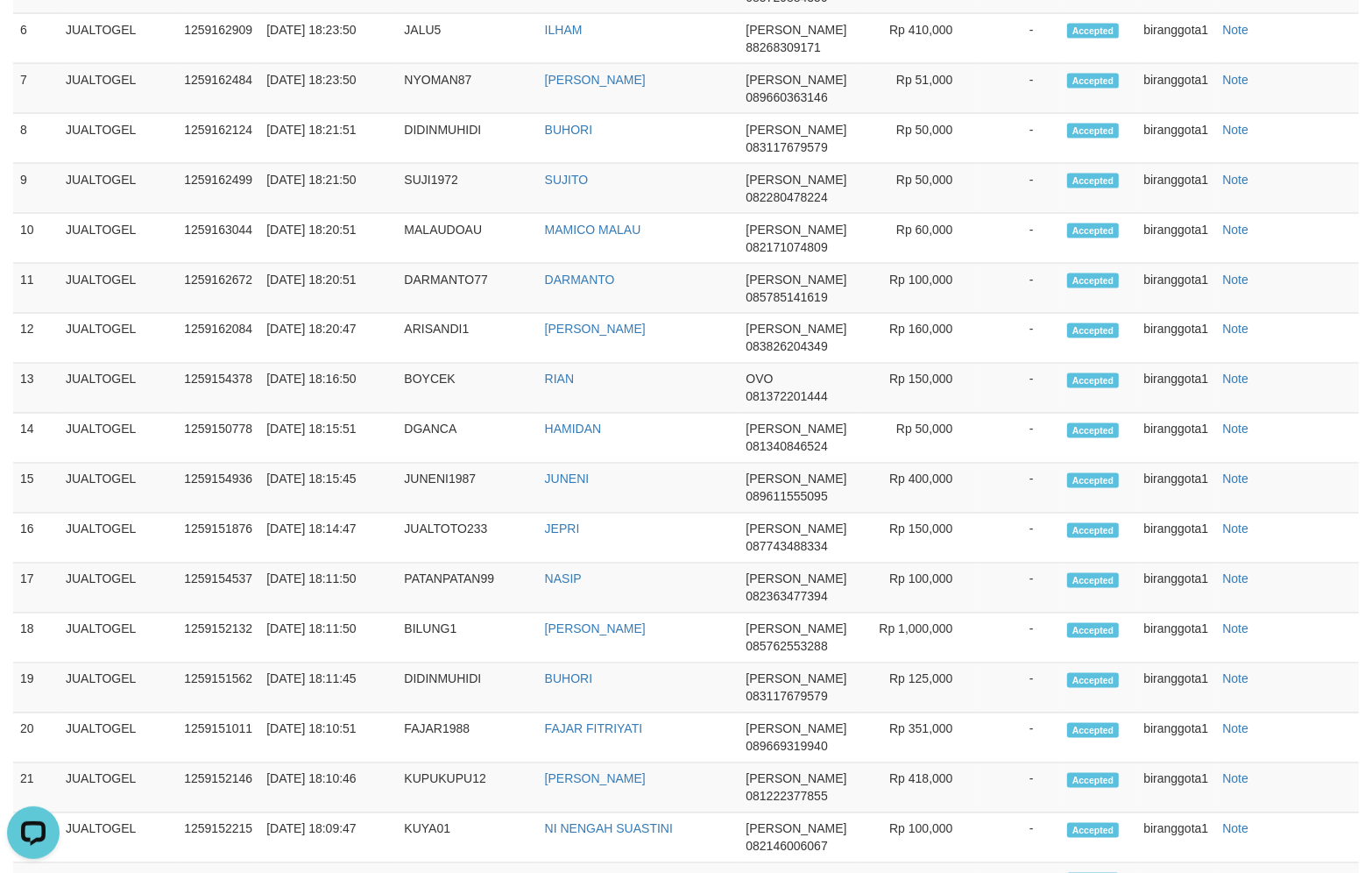 click on "Search:" at bounding box center [1297, -309] 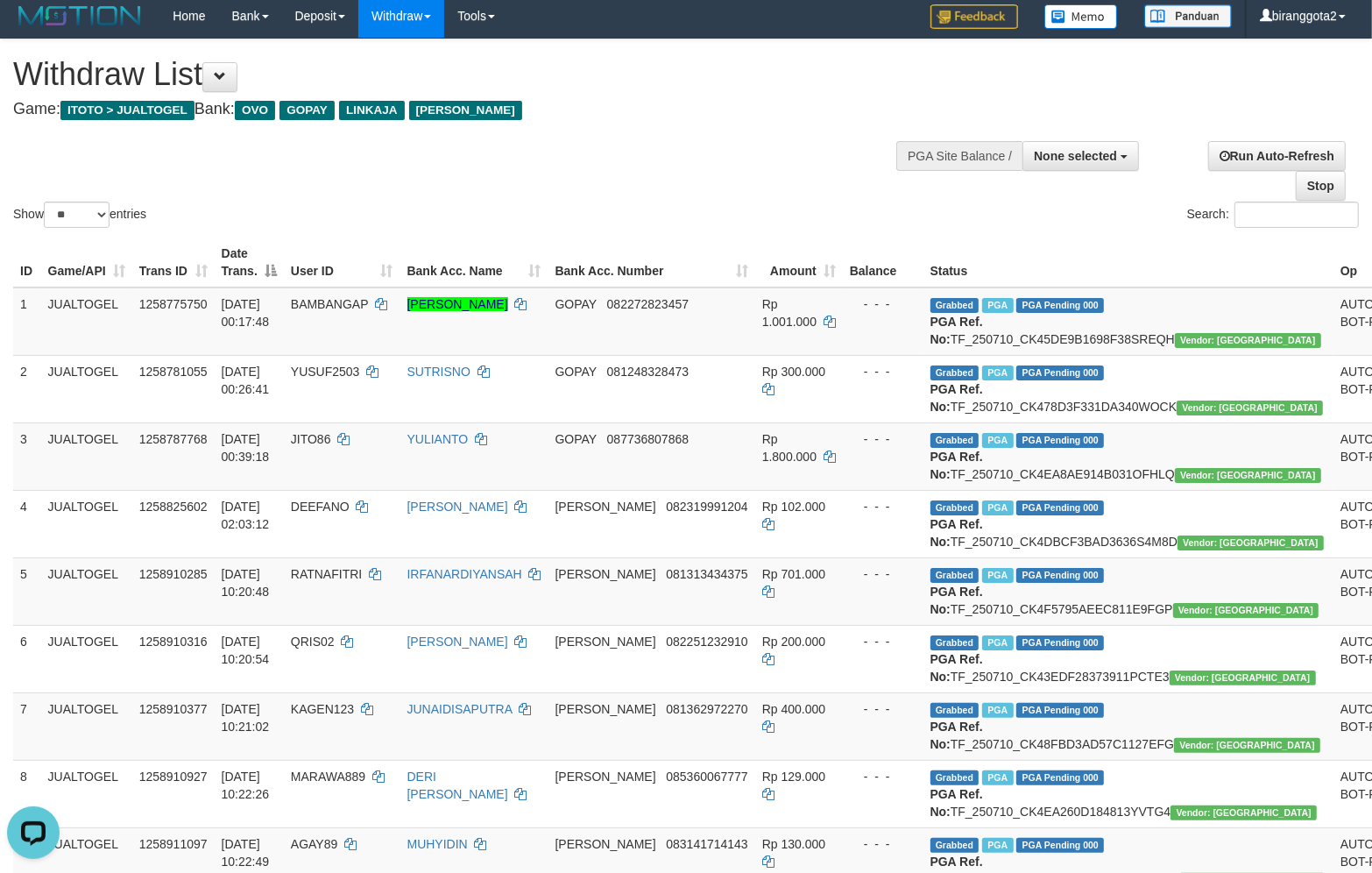 scroll, scrollTop: 0, scrollLeft: 0, axis: both 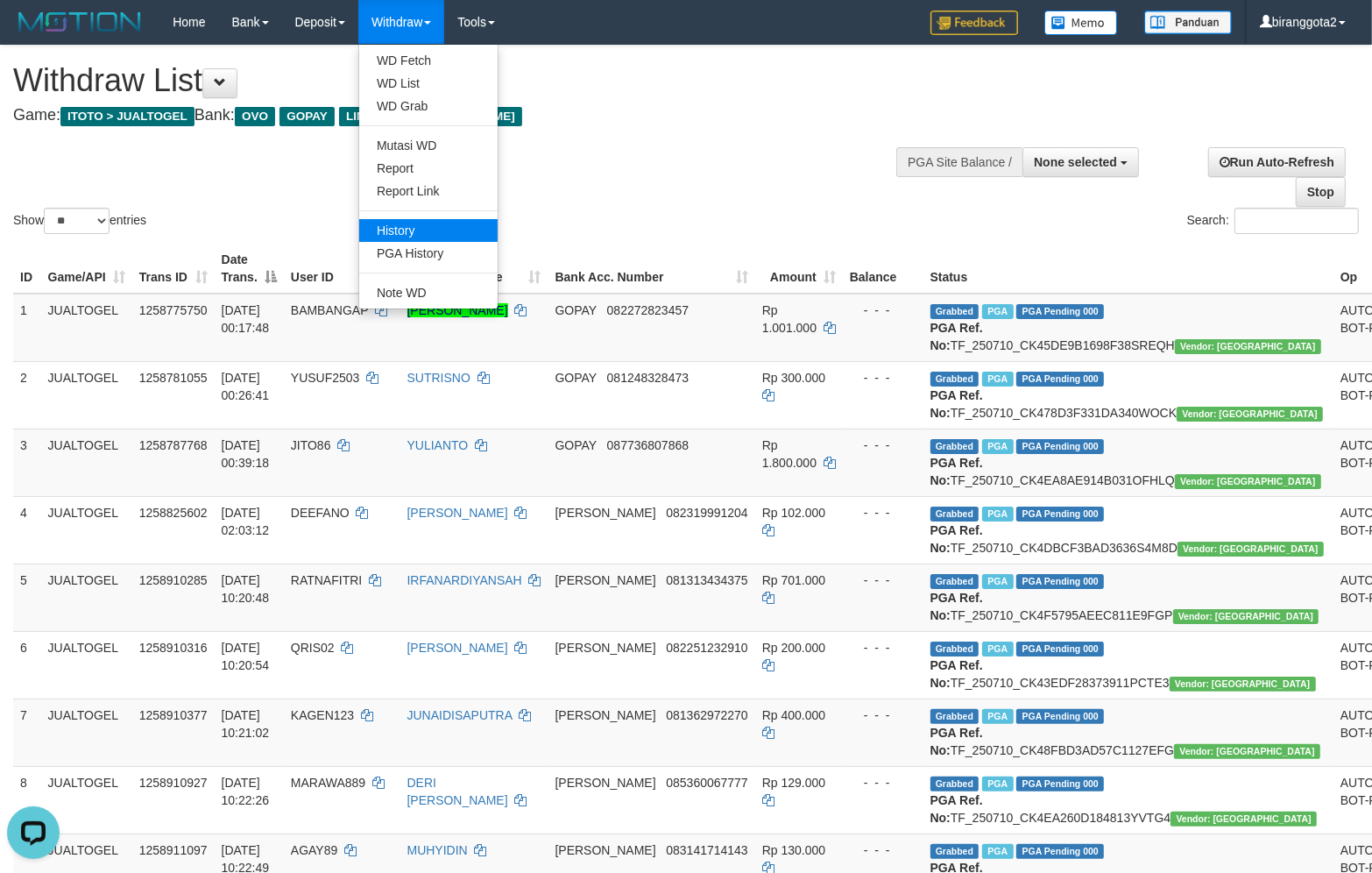 type on "********" 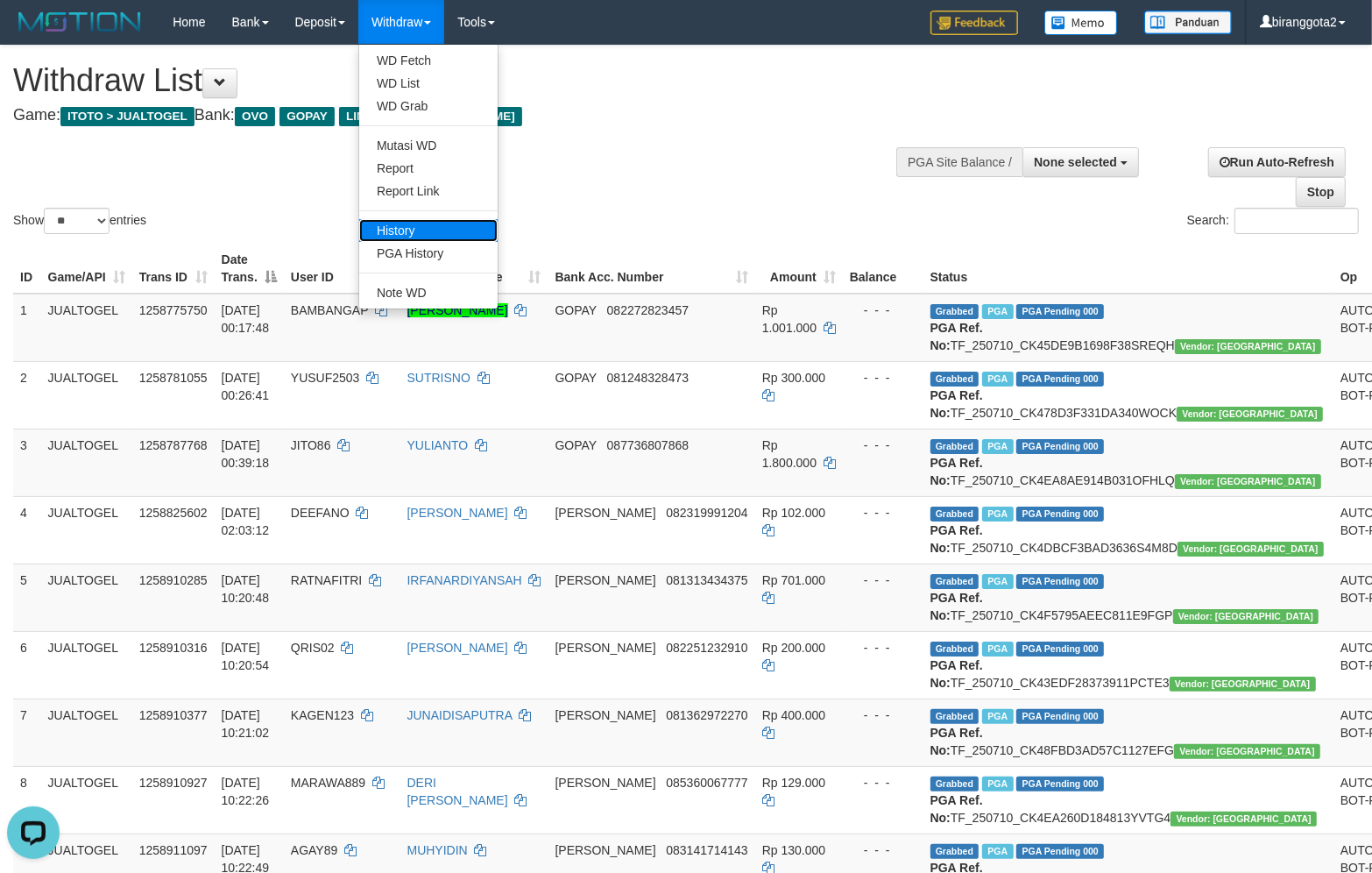 click on "History" at bounding box center [428, 231] 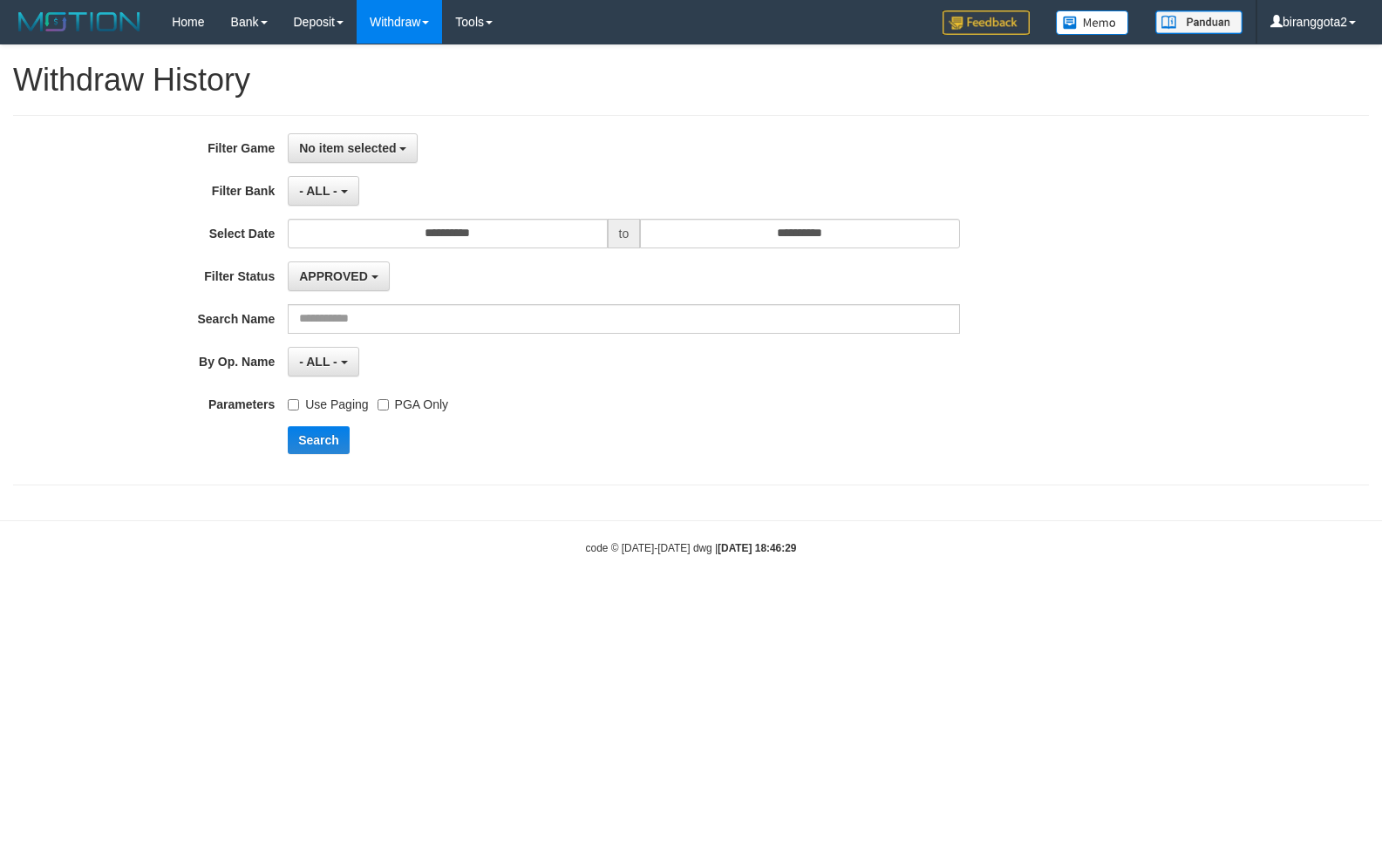 scroll, scrollTop: 0, scrollLeft: 0, axis: both 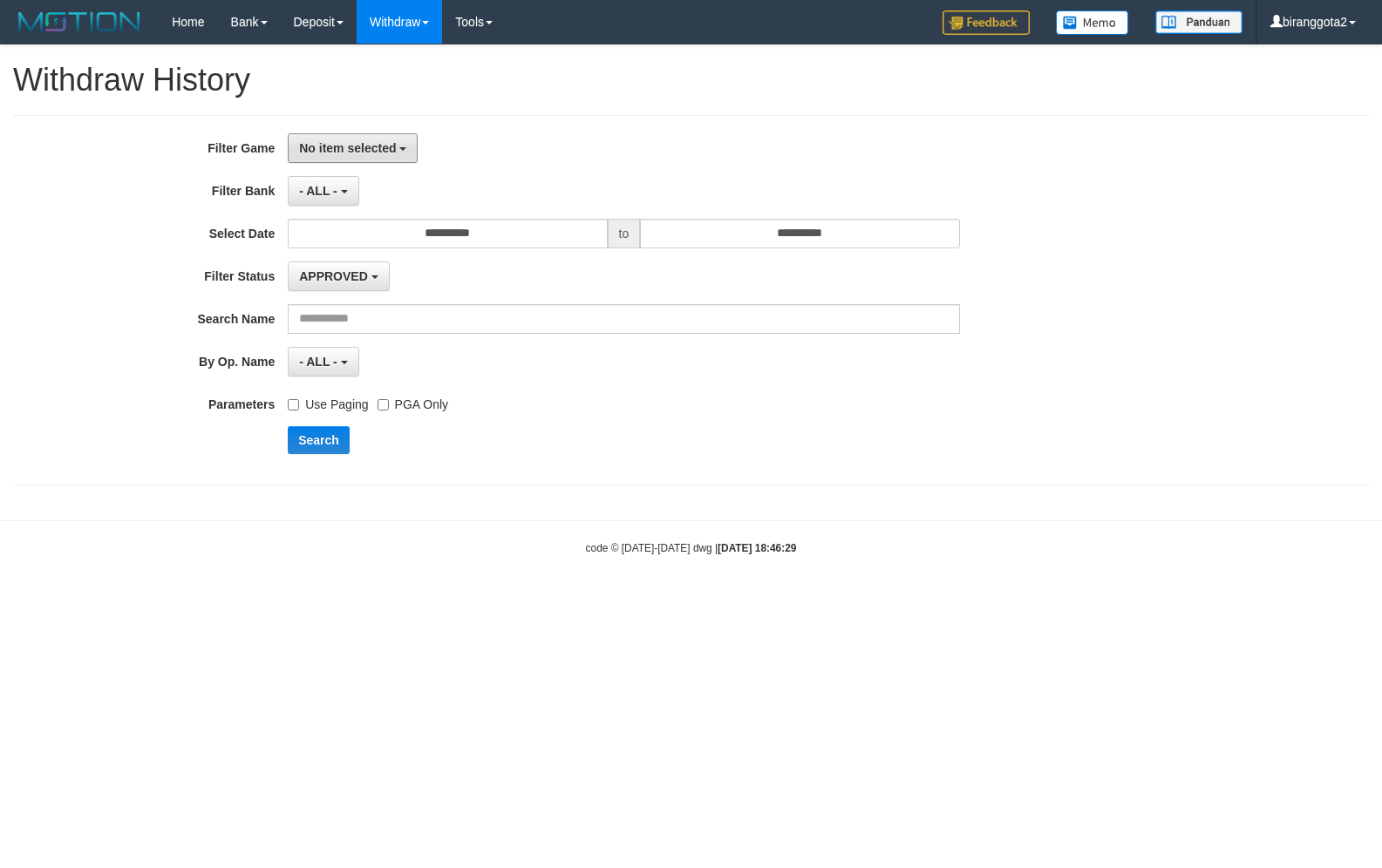 click on "No item selected" at bounding box center (352, 148) 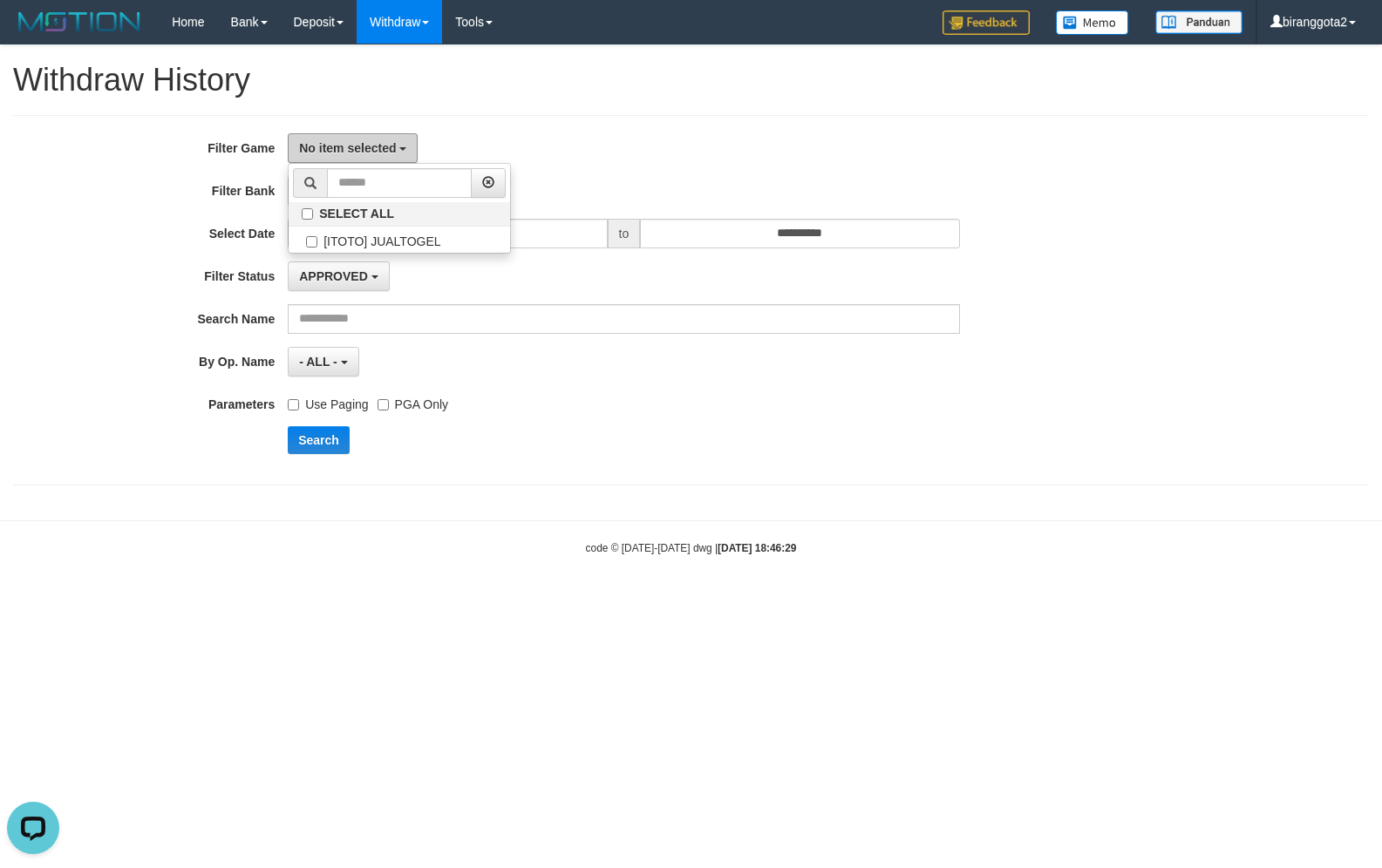 scroll, scrollTop: 0, scrollLeft: 0, axis: both 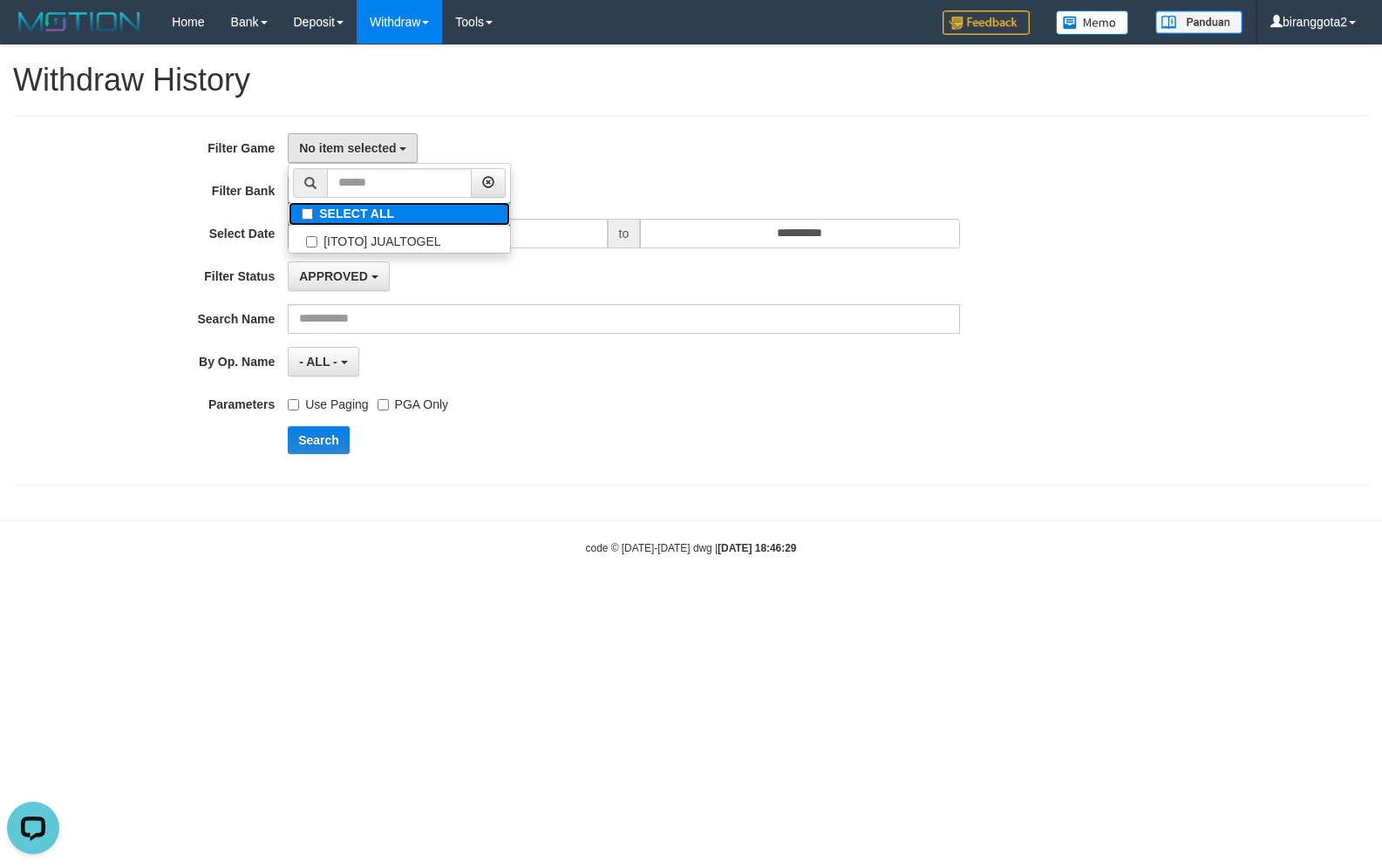 click on "SELECT ALL" at bounding box center [399, 214] 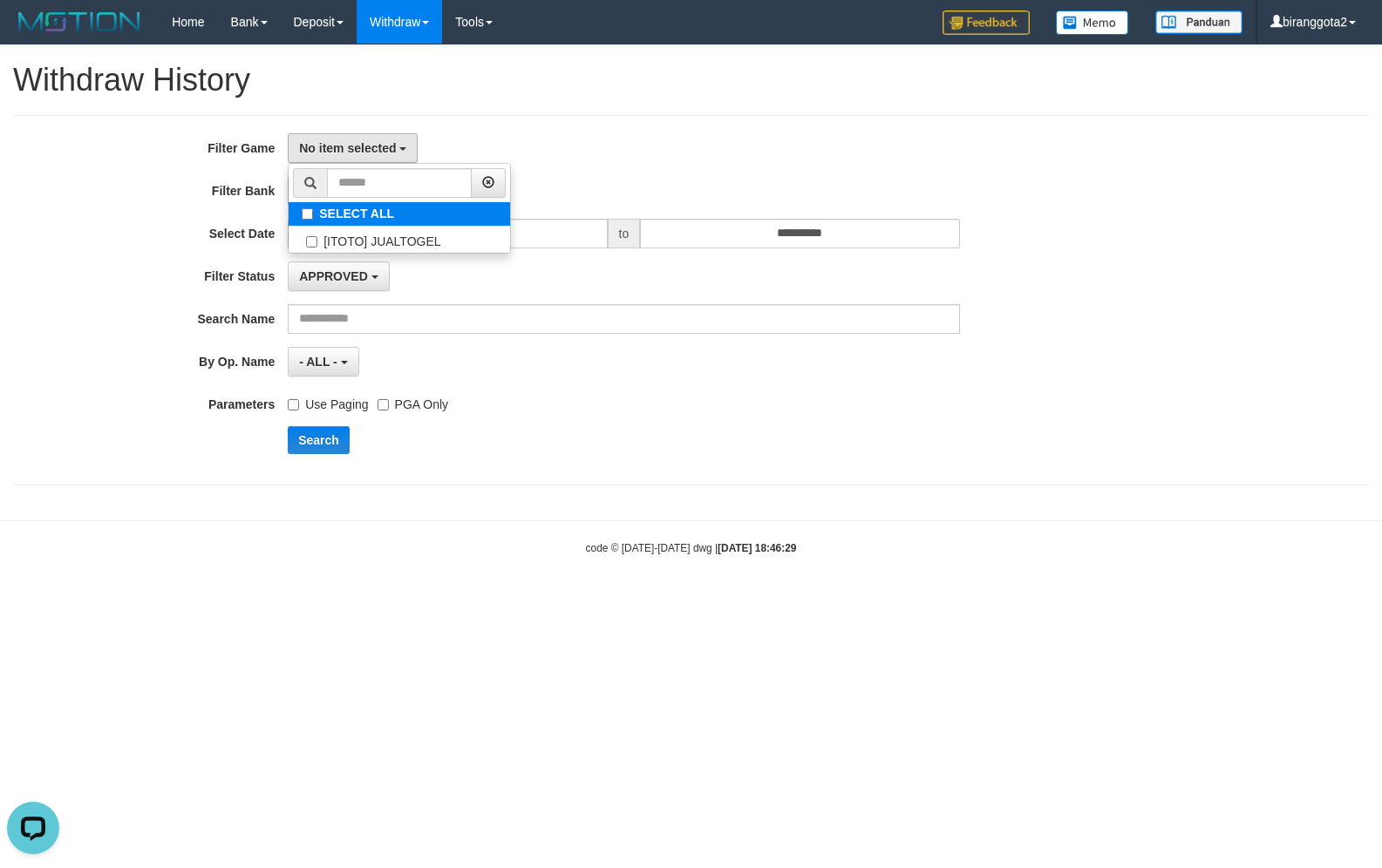 select on "****" 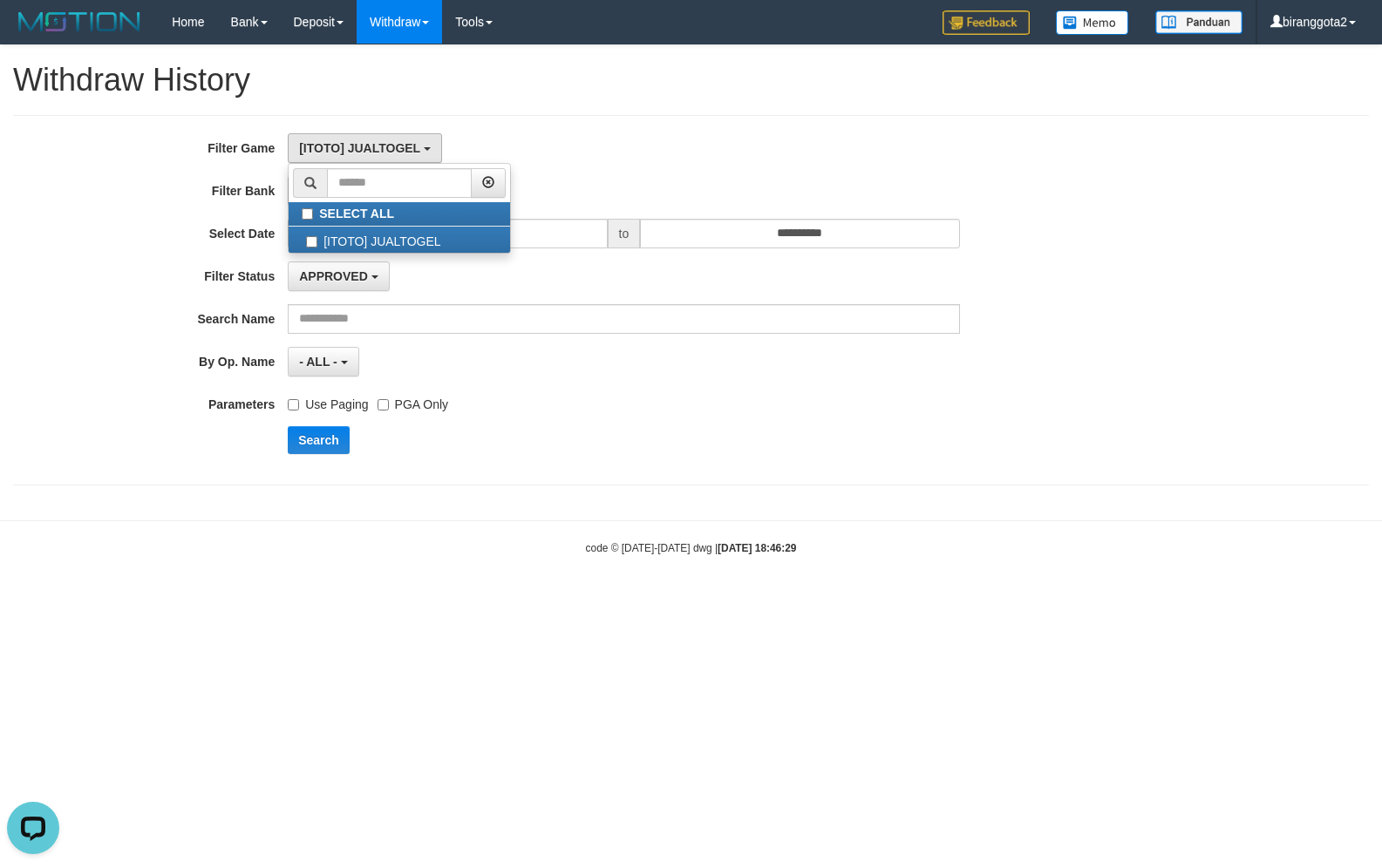 click on "Use Paging
PGA Only" at bounding box center [623, 401] 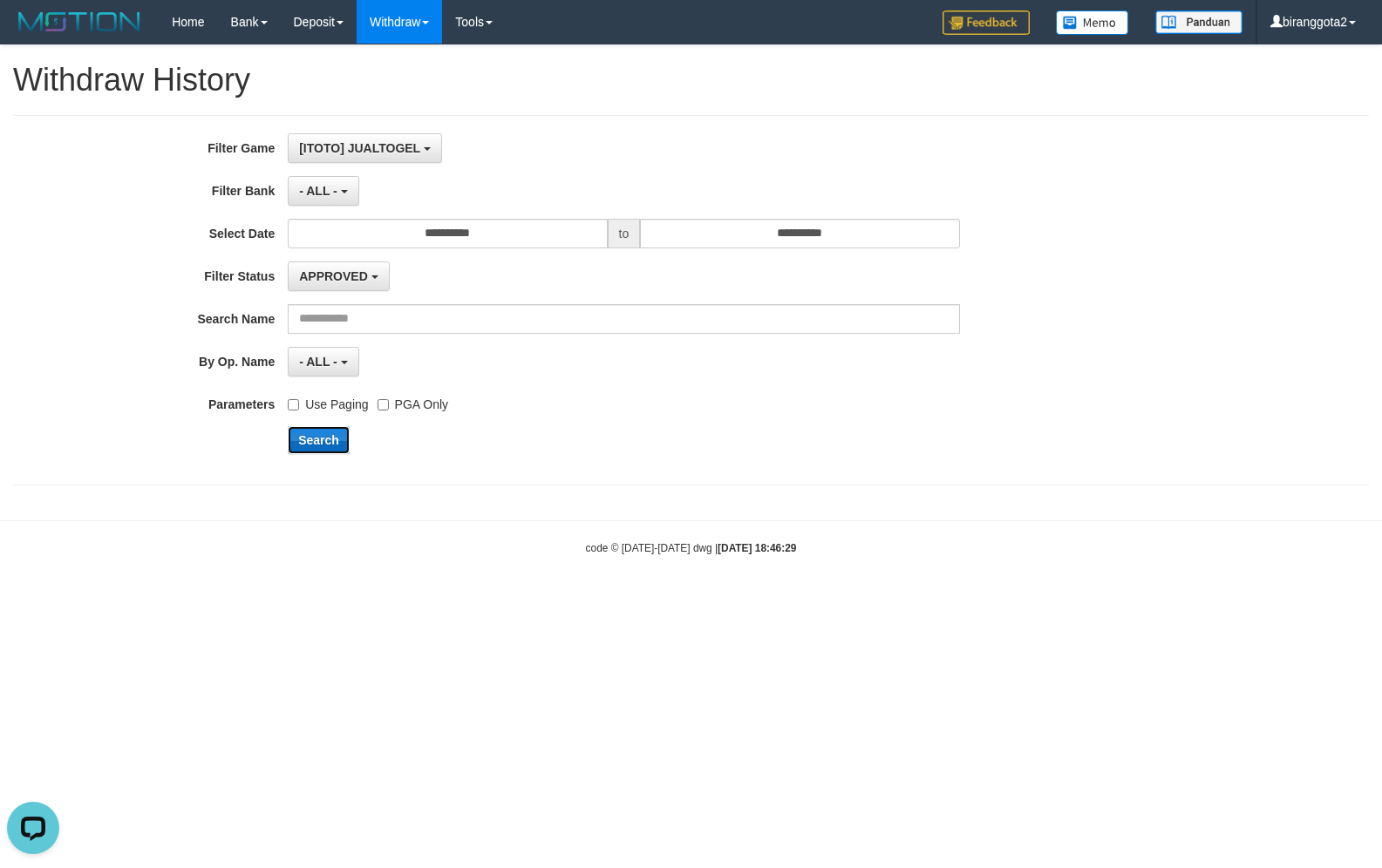 click on "Search" at bounding box center (318, 440) 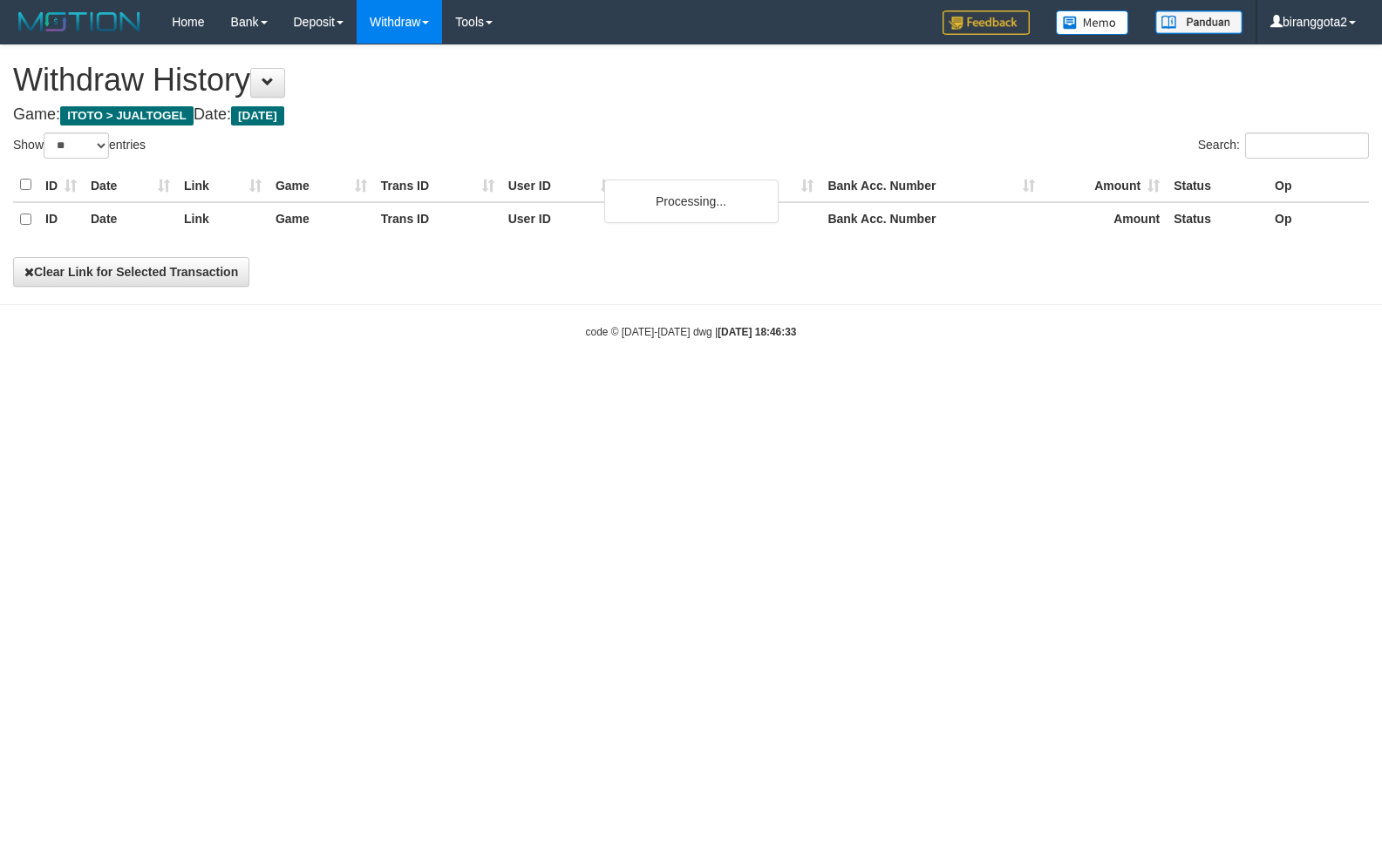 select on "**" 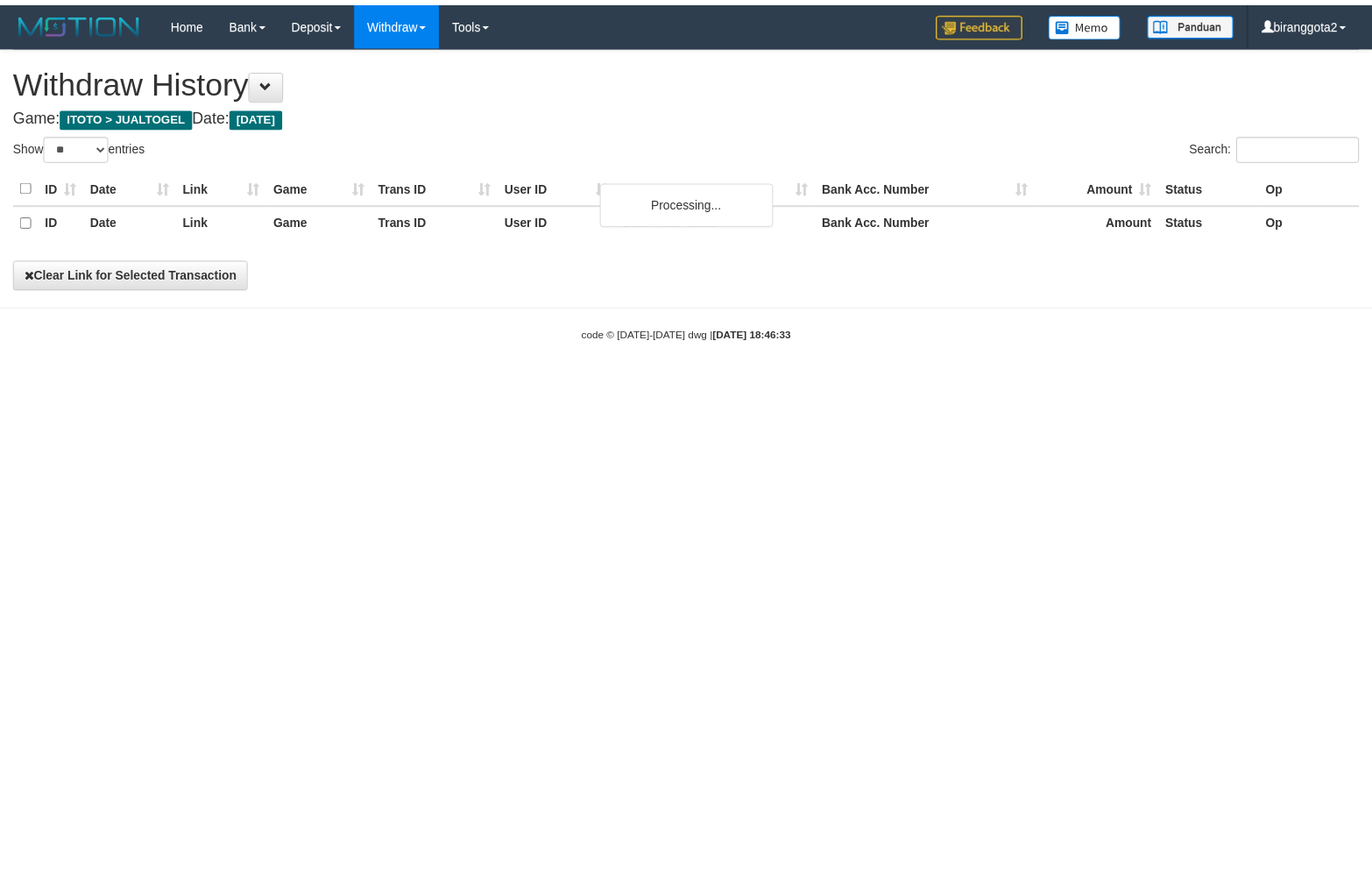 scroll, scrollTop: 0, scrollLeft: 0, axis: both 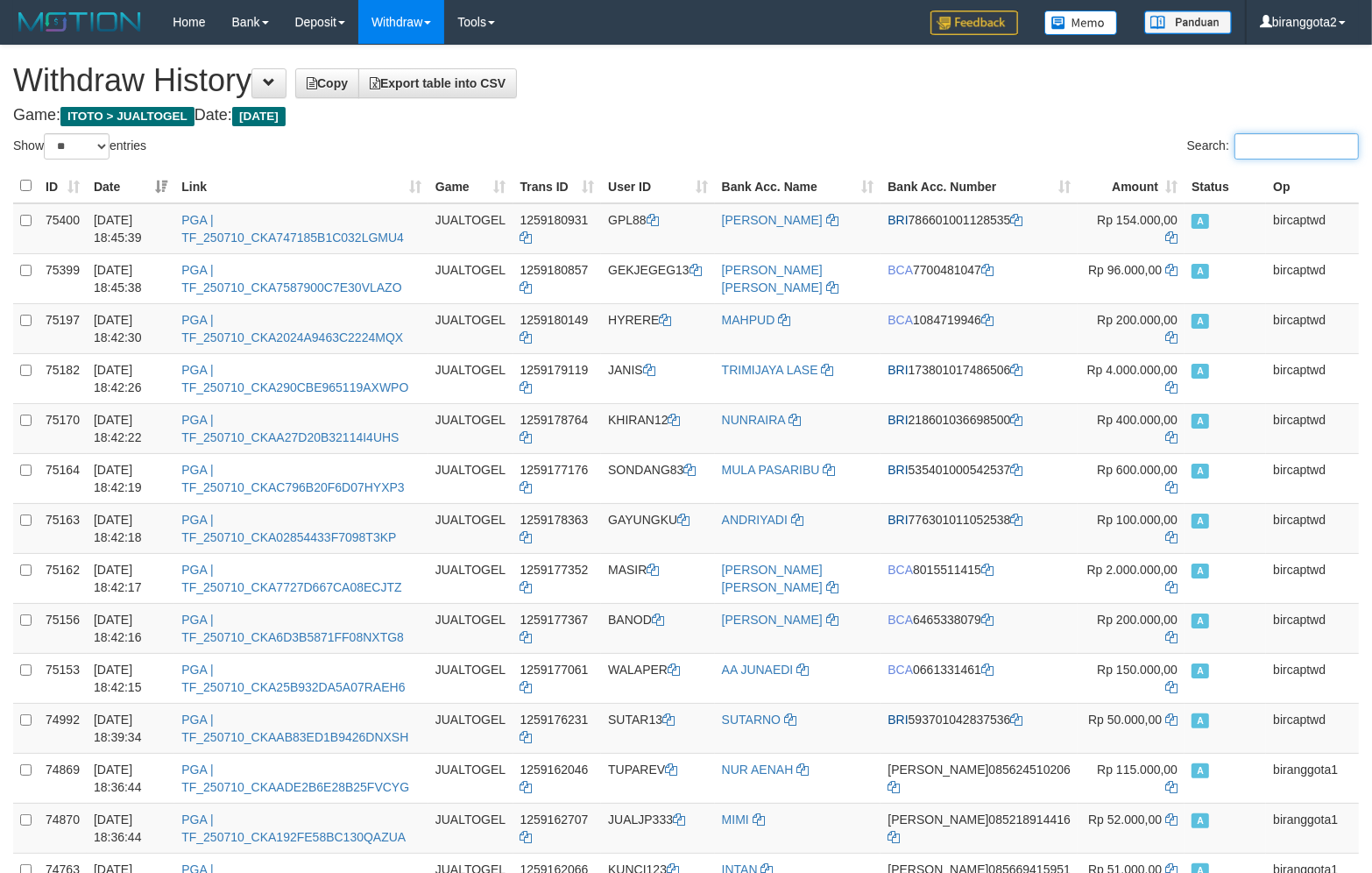click on "Search:" at bounding box center [1297, 146] 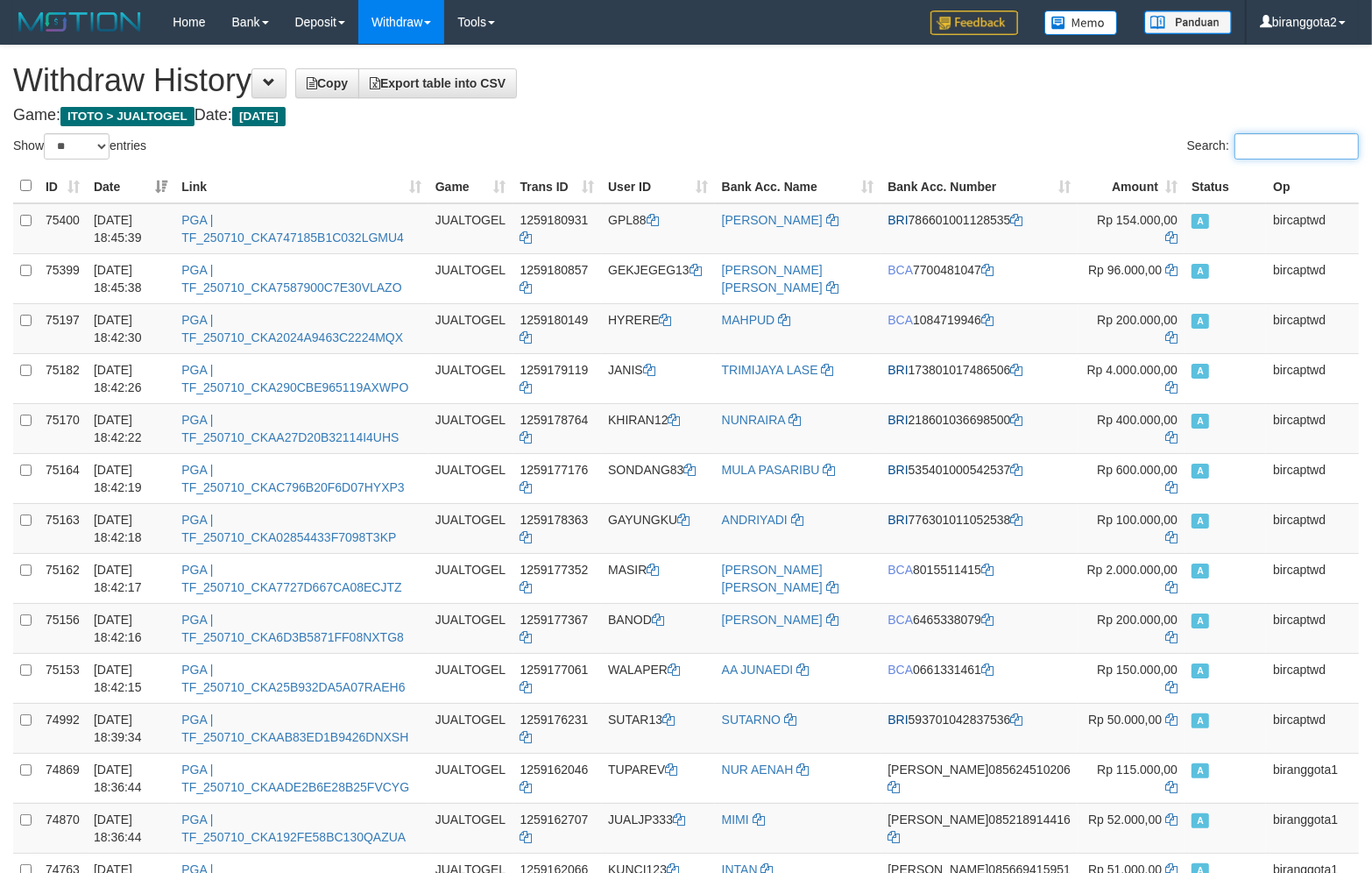 paste on "********" 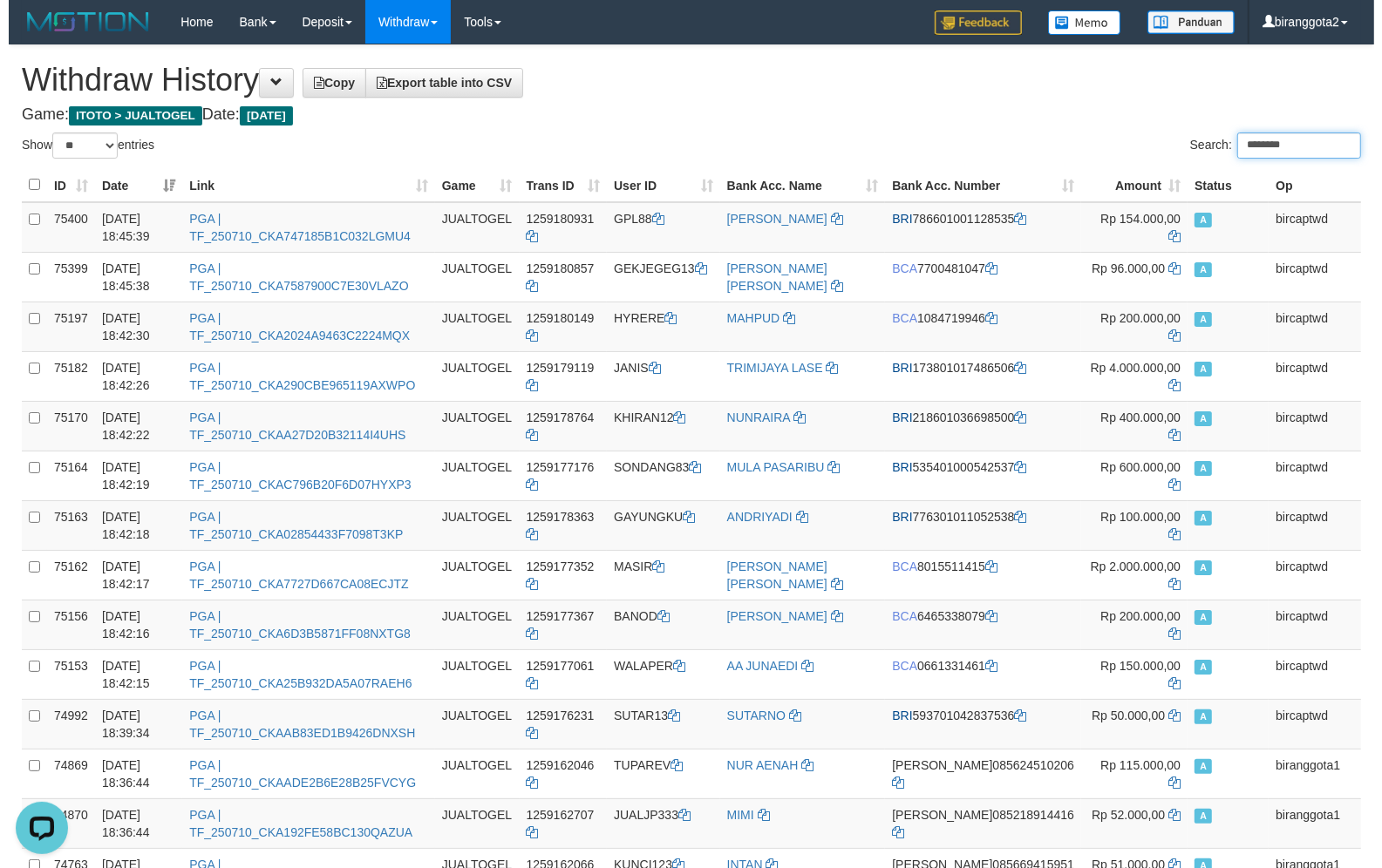 scroll, scrollTop: 0, scrollLeft: 0, axis: both 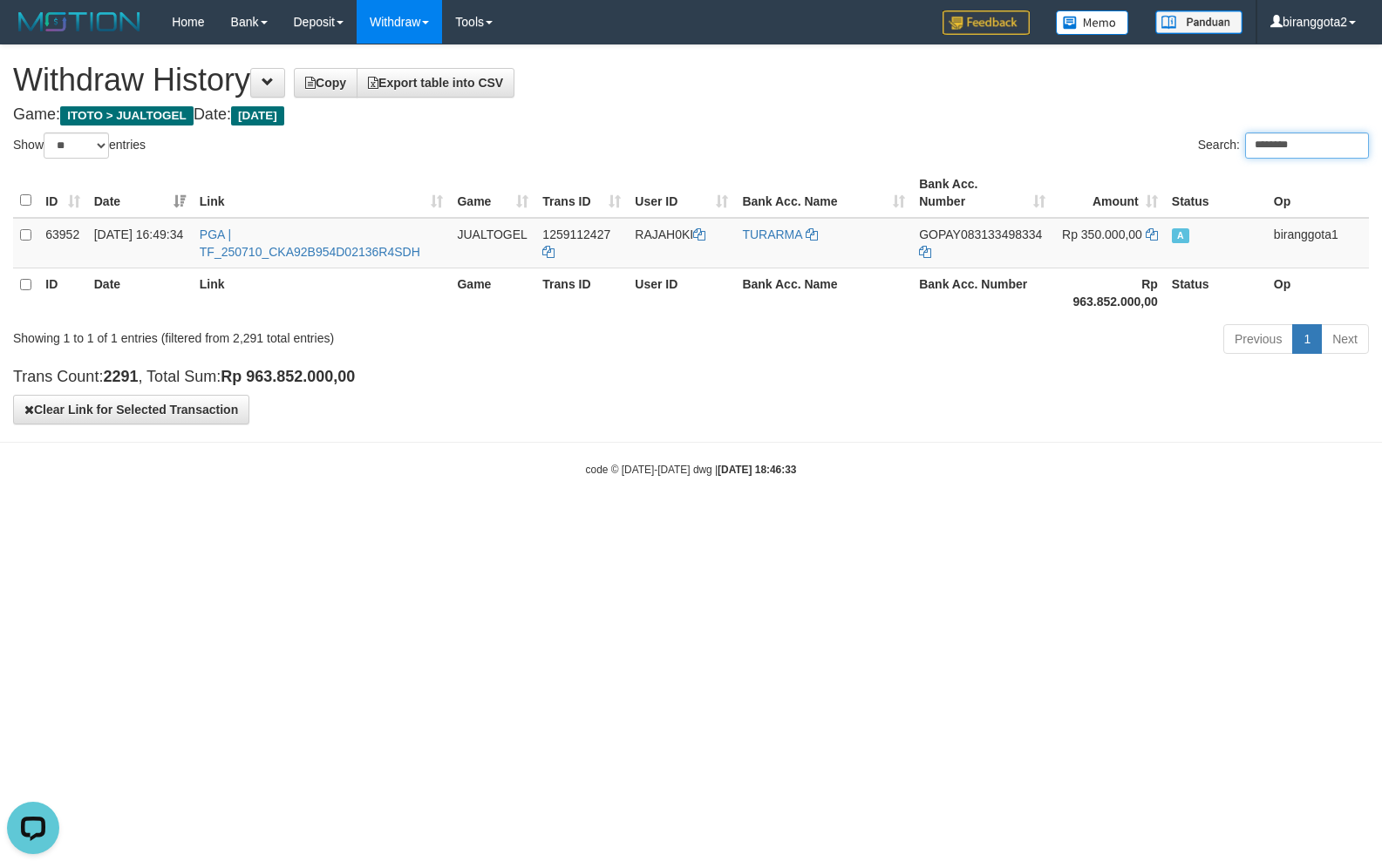type on "********" 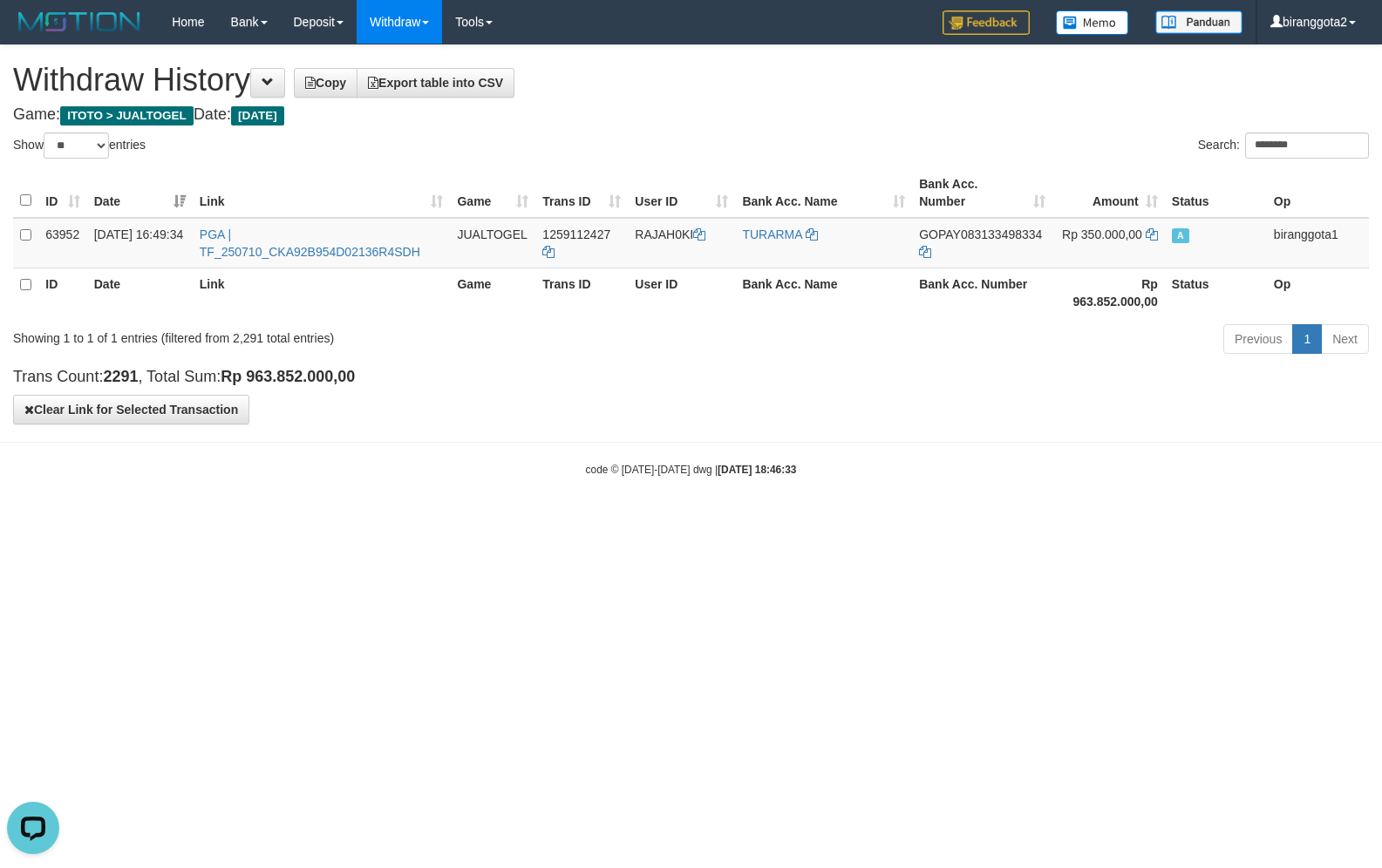 click on "**********" at bounding box center [691, 234] 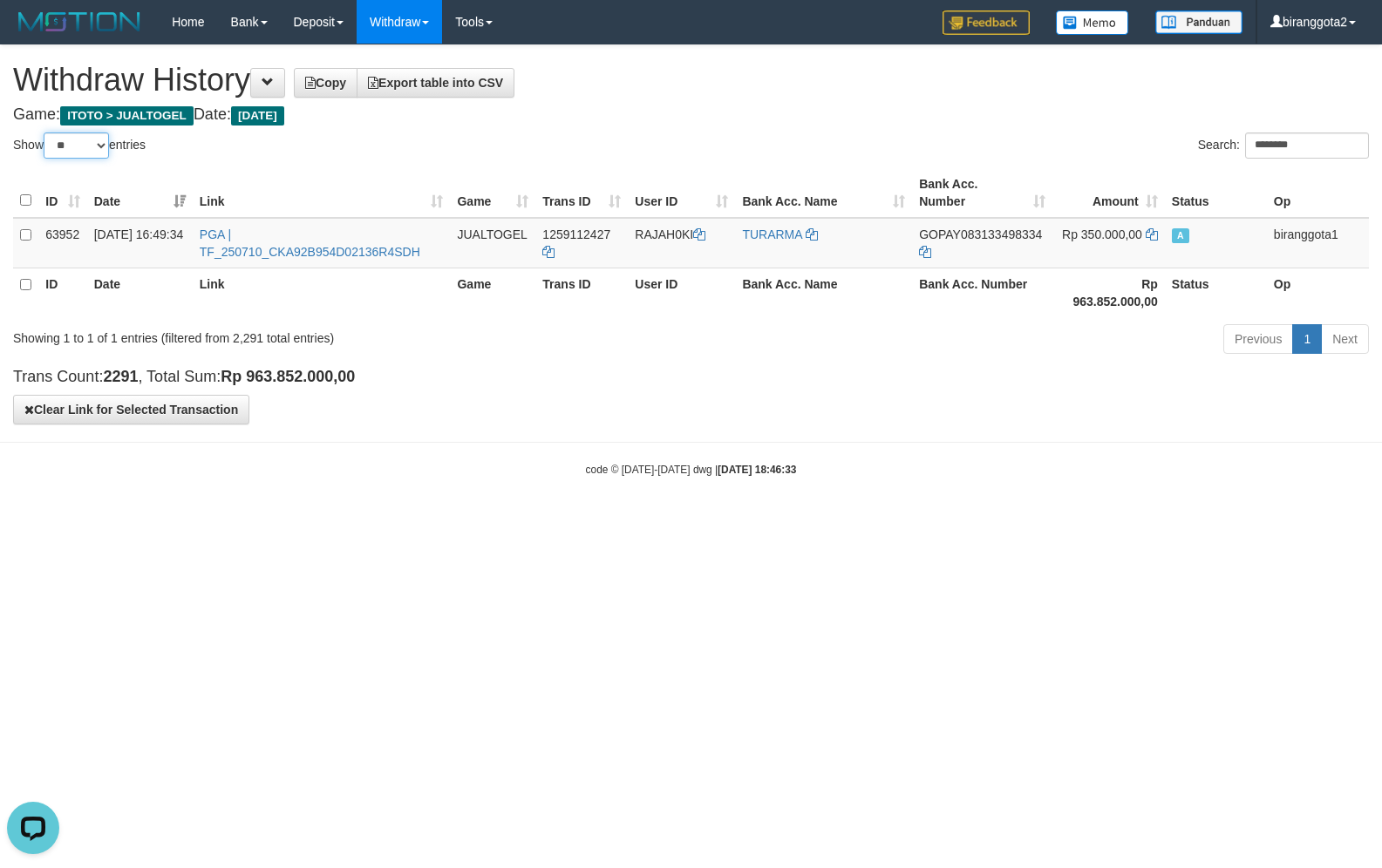 click on "** ** ** ***" at bounding box center [76, 146] 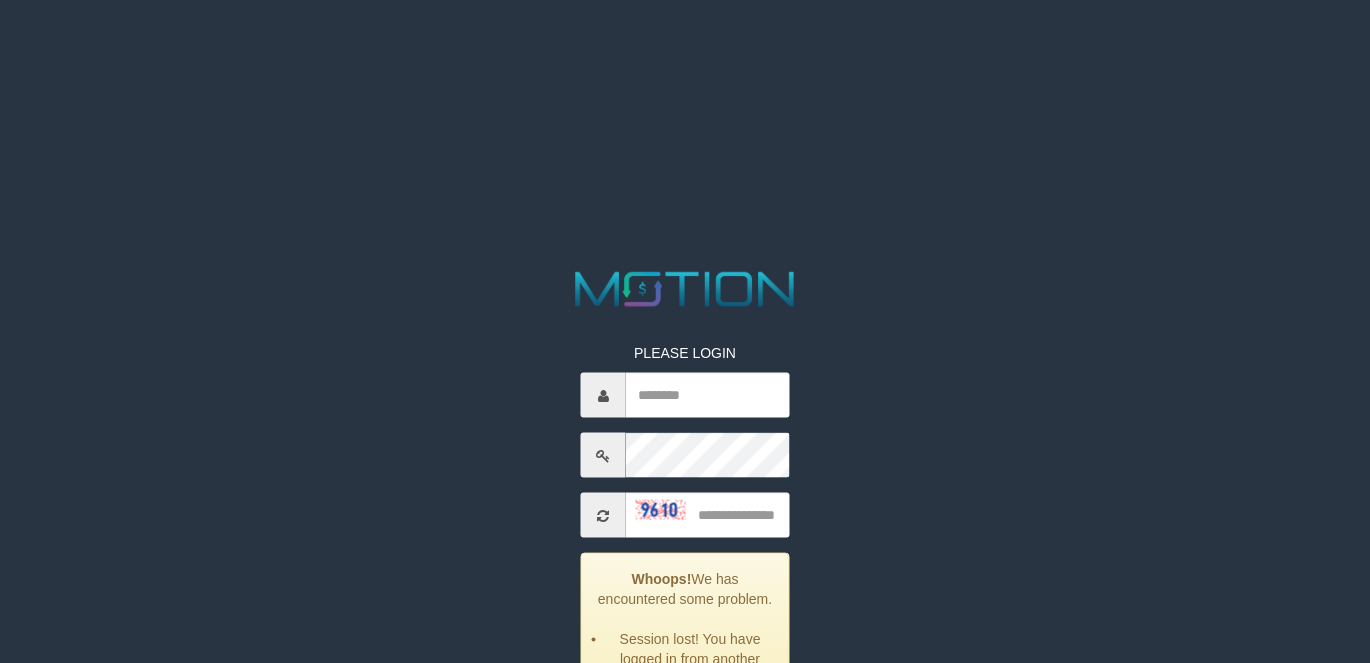 scroll, scrollTop: 0, scrollLeft: 0, axis: both 